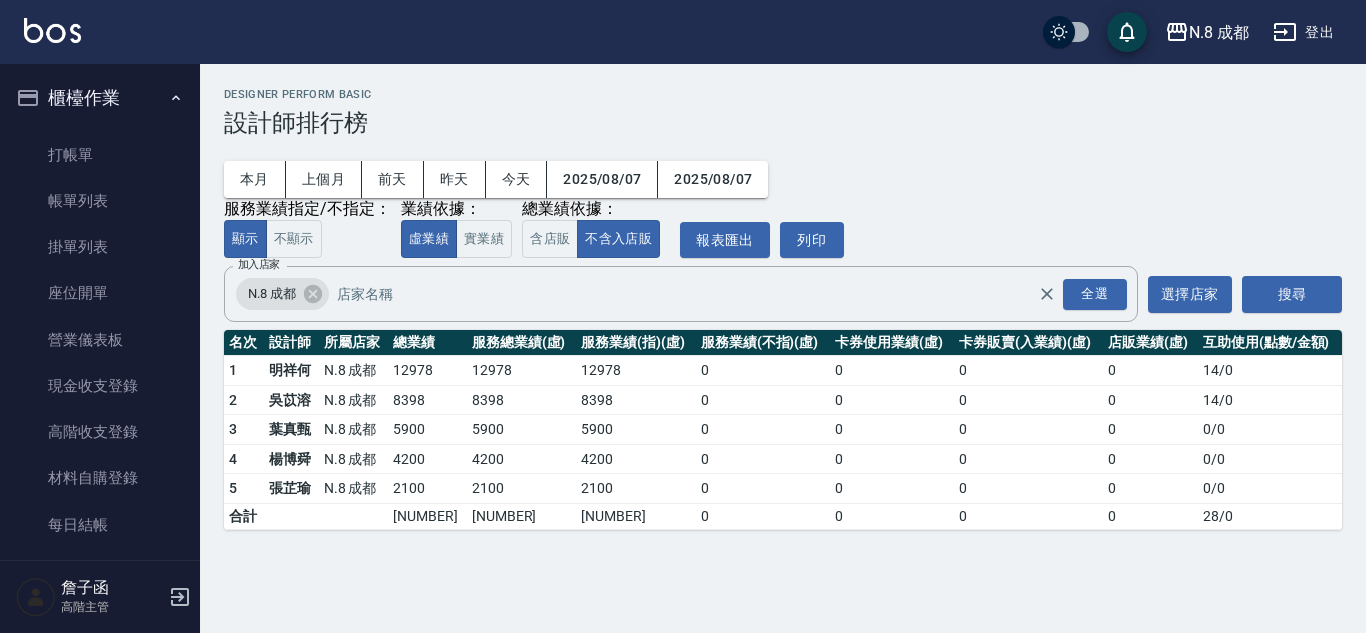 scroll, scrollTop: 0, scrollLeft: 0, axis: both 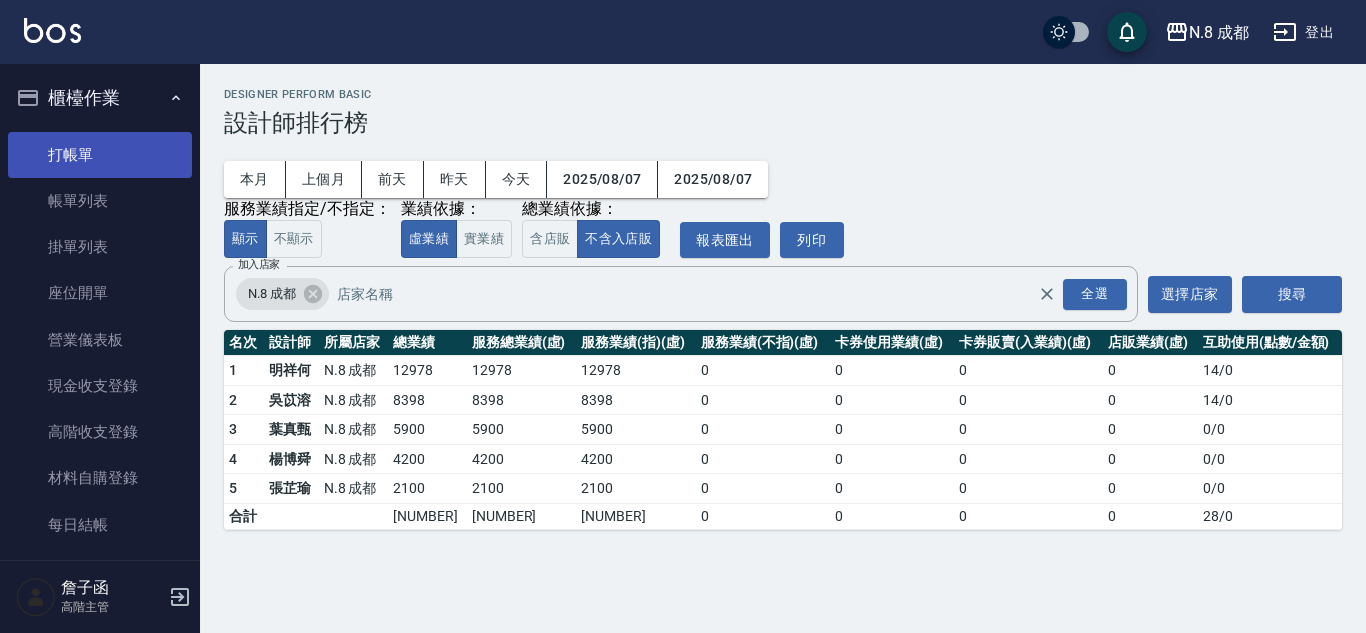 click on "打帳單" at bounding box center [100, 155] 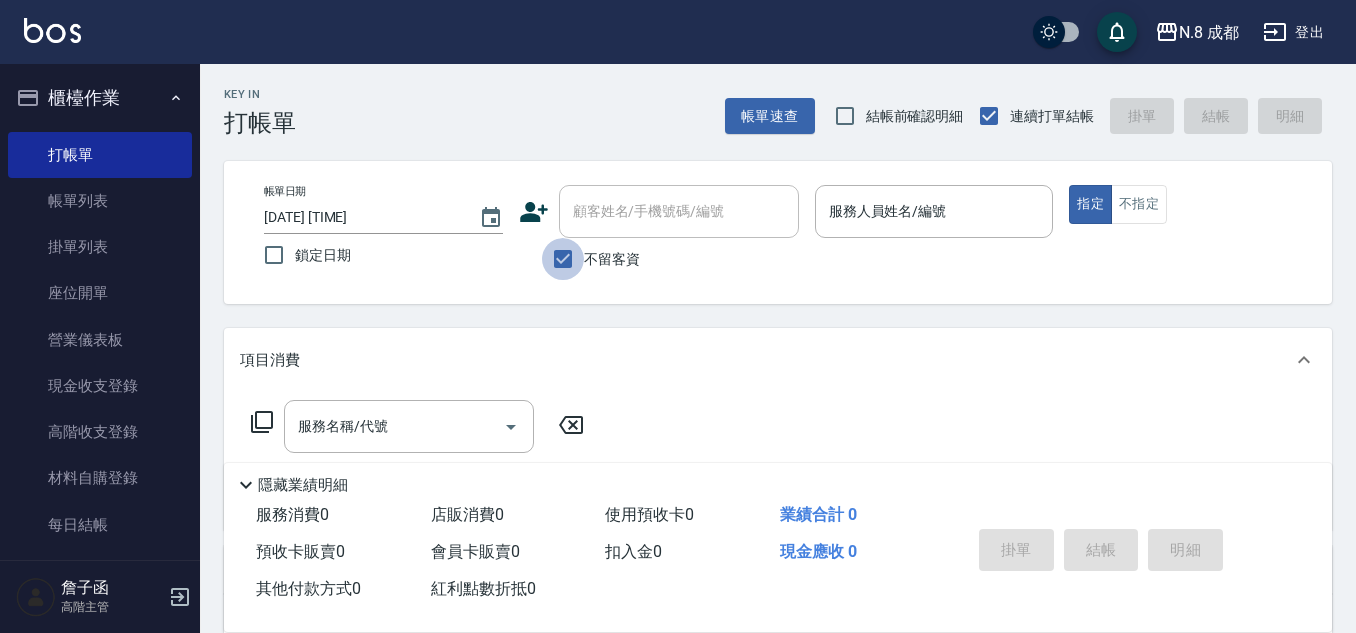 click on "不留客資" at bounding box center (563, 259) 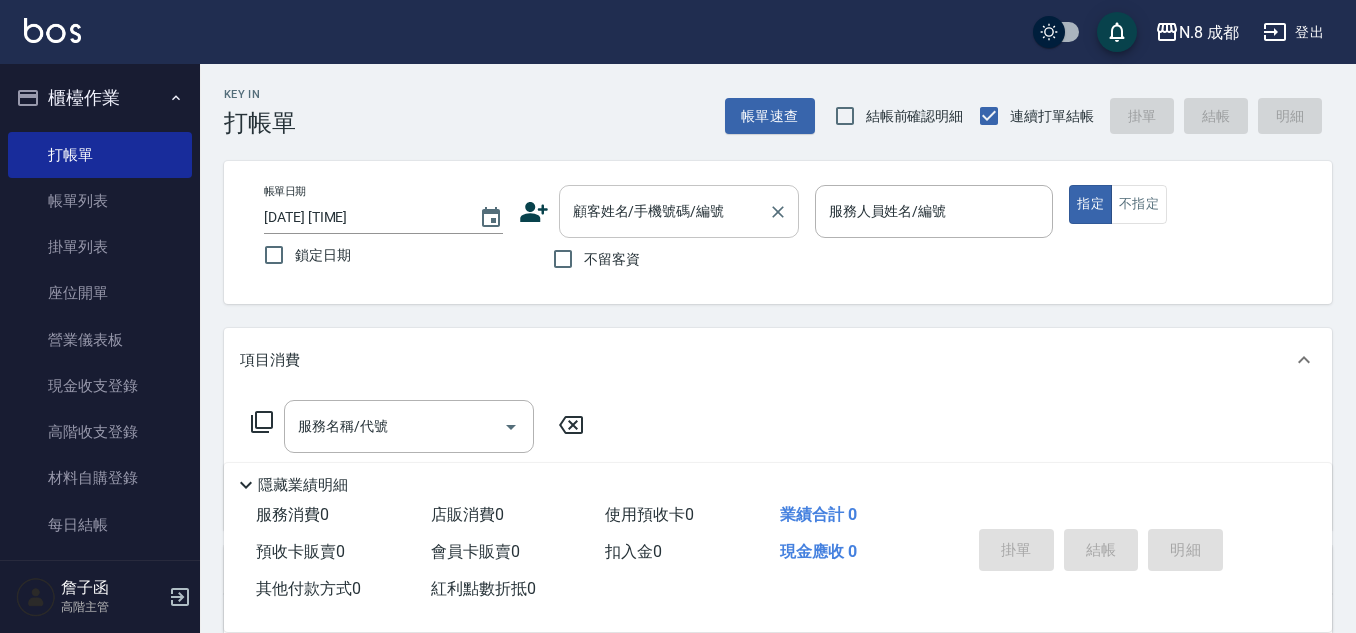 click on "顧客姓名/手機號碼/編號" at bounding box center (679, 211) 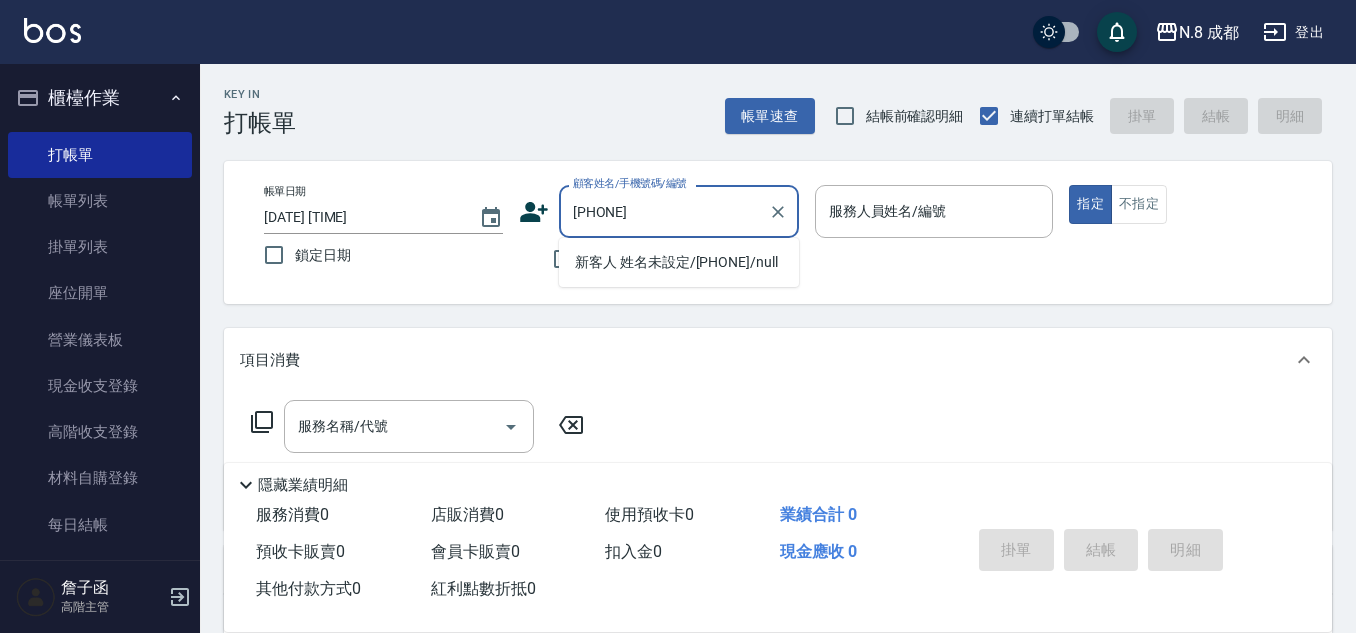 click on "新客人 姓名未設定/[PHONE]/null" at bounding box center [679, 262] 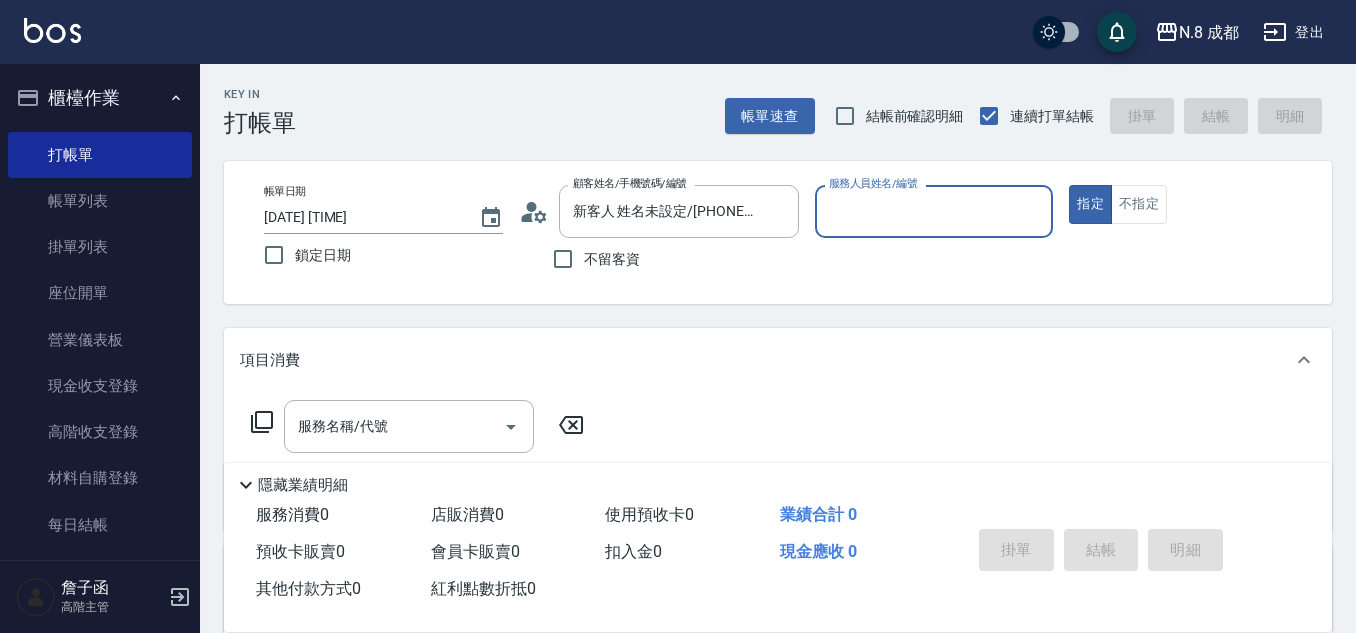 click on "服務人員姓名/編號" at bounding box center [934, 211] 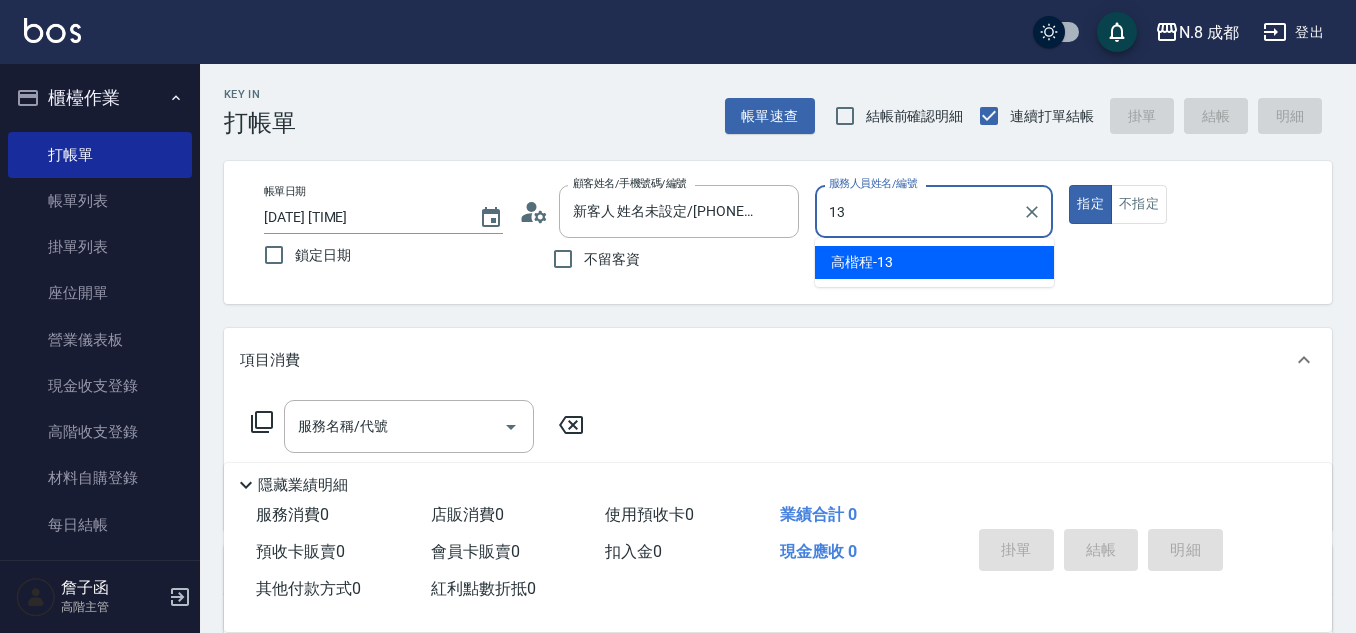 click on "[NAME] -[NUMBER]" at bounding box center [934, 262] 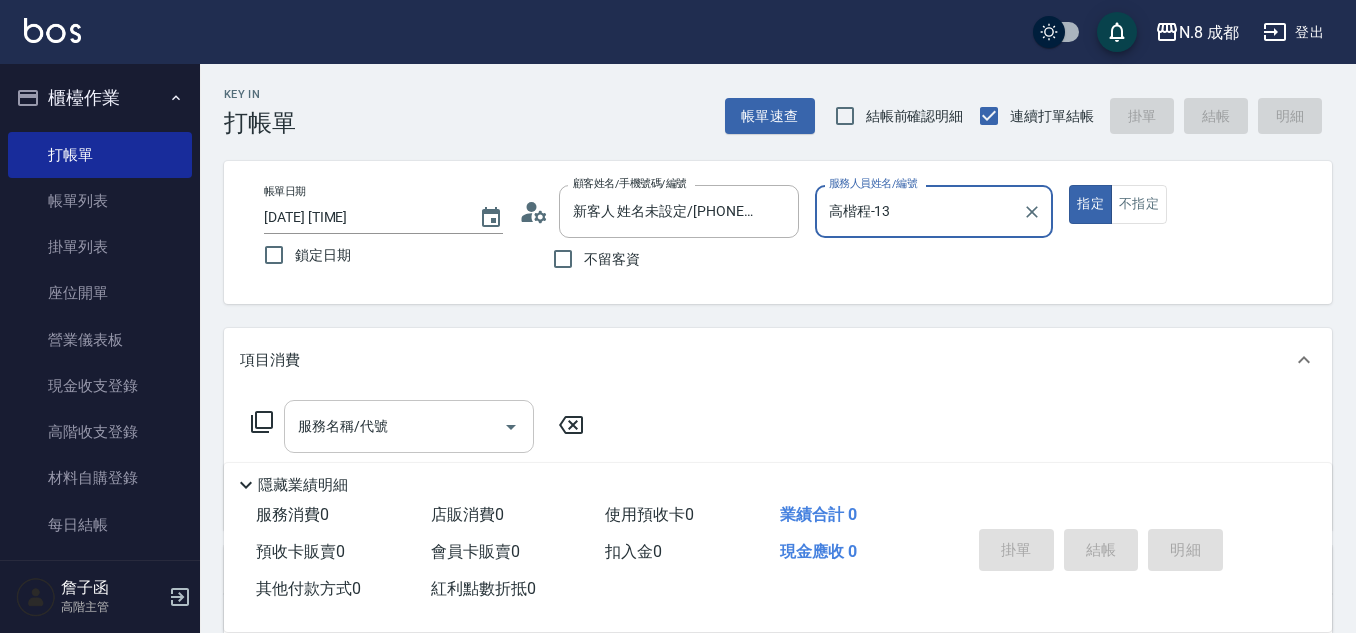 type on "高楷程-13" 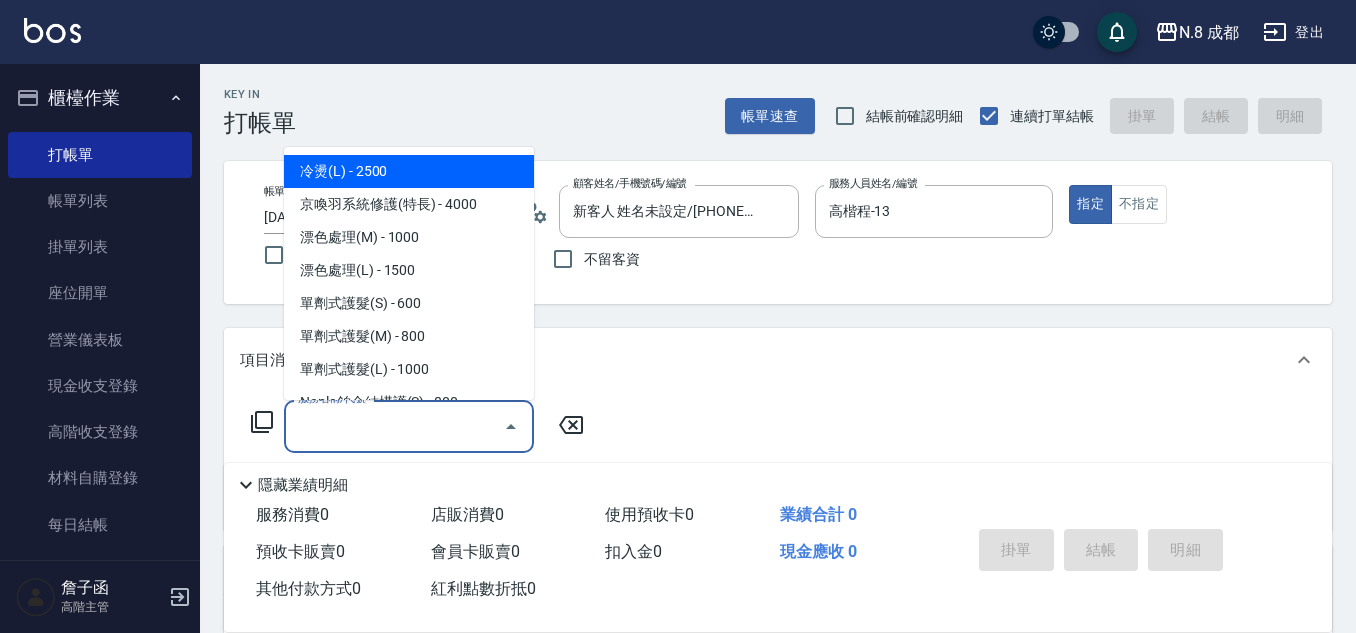 click on "服務名稱/代號" at bounding box center (394, 426) 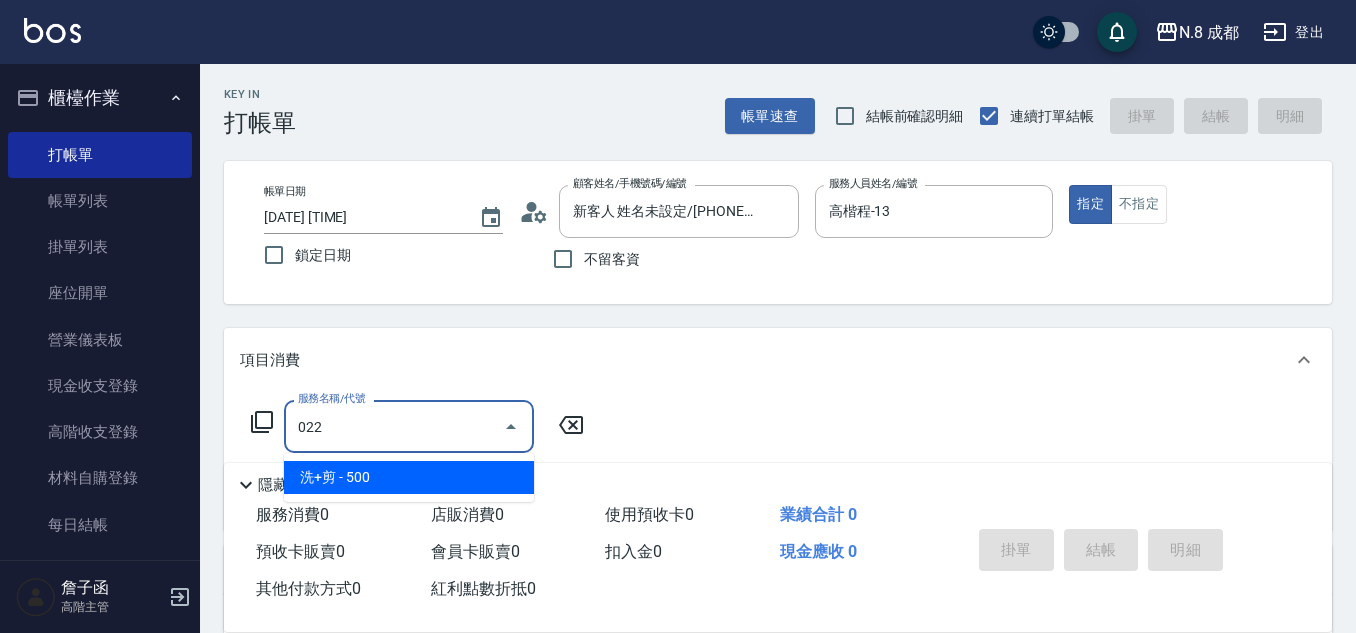 click on "022 服務名稱/代號" at bounding box center [409, 426] 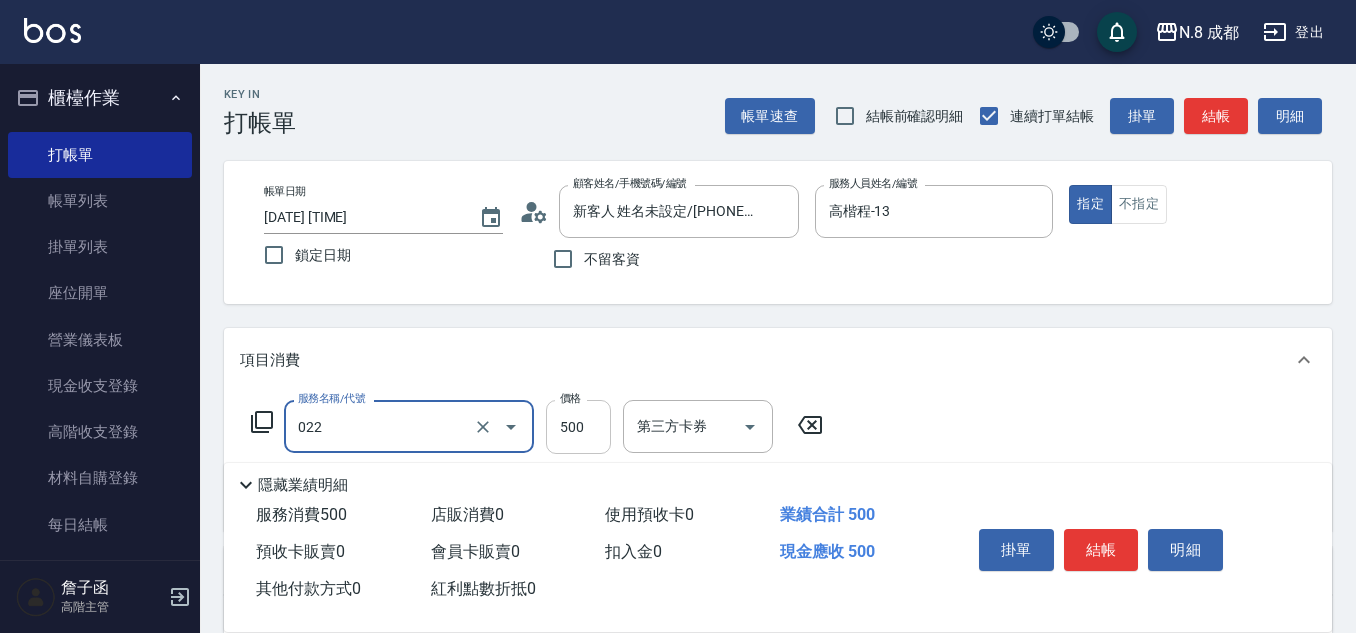 type on "洗+剪(022)" 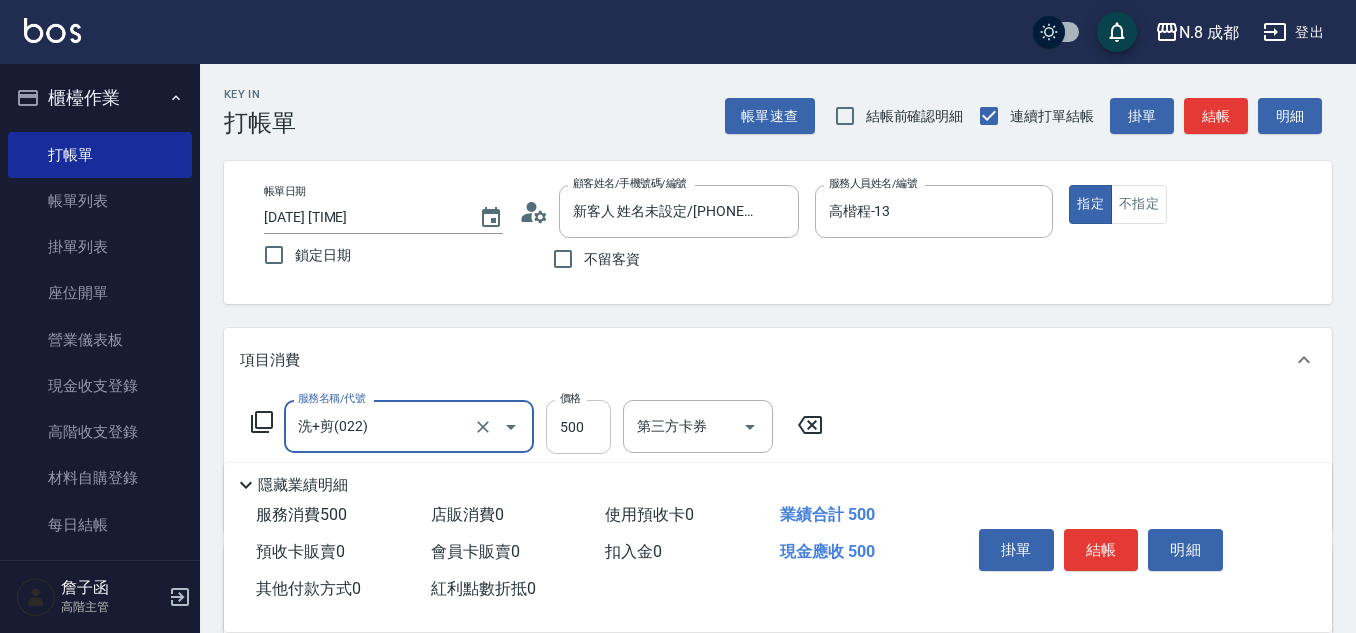 click on "500" at bounding box center (578, 427) 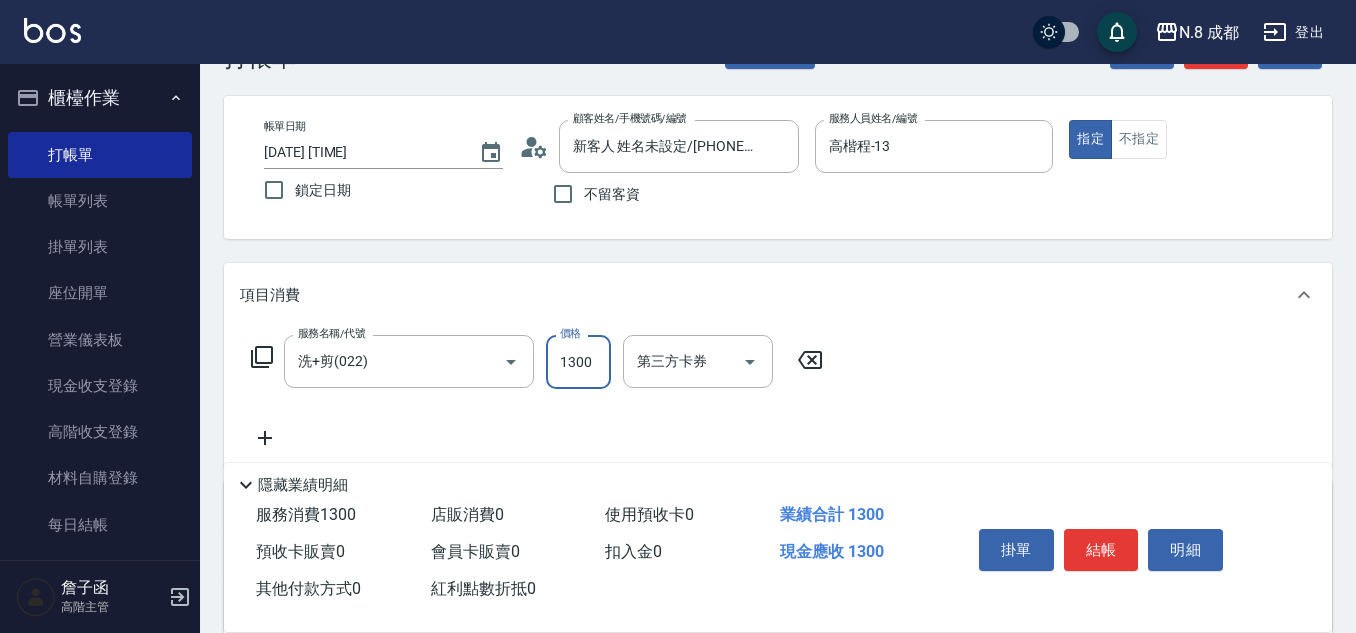 scroll, scrollTop: 100, scrollLeft: 0, axis: vertical 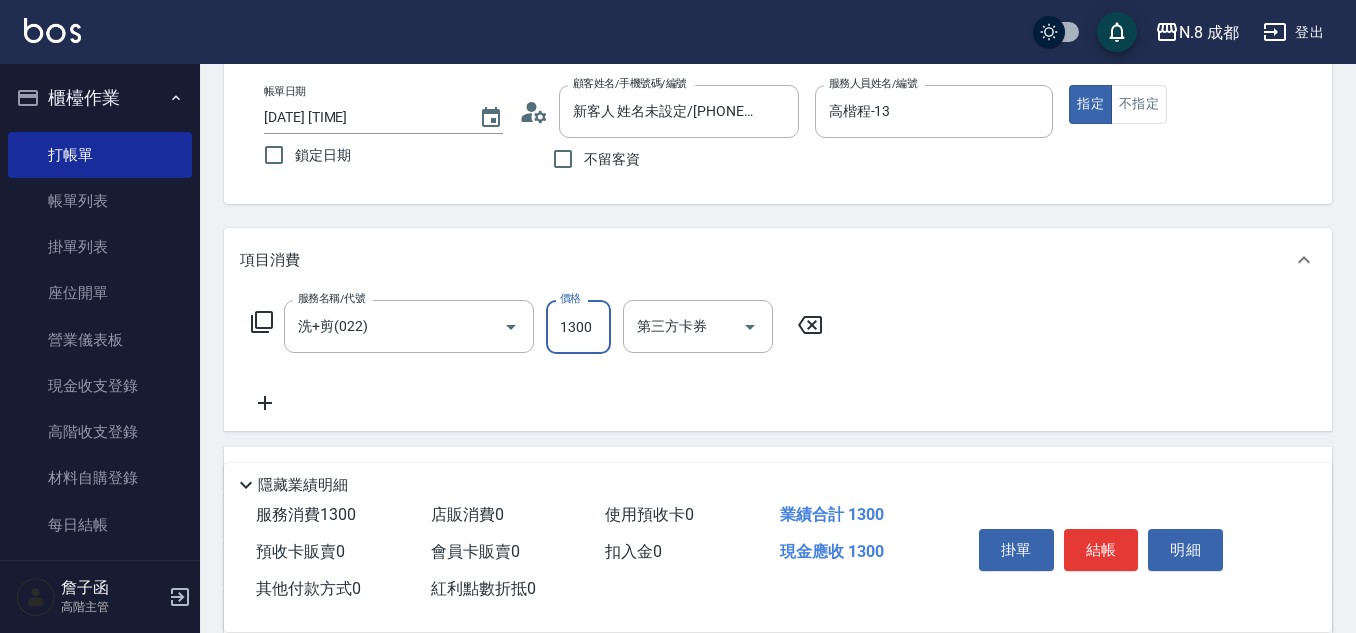 type on "1300" 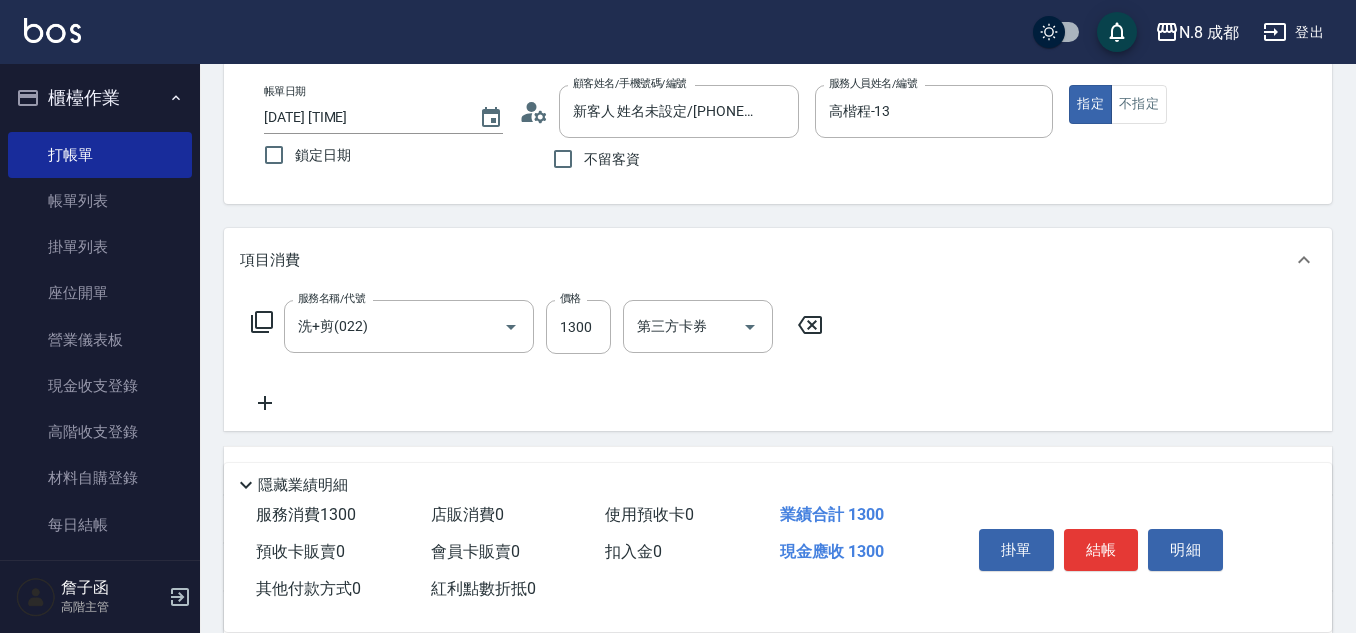 click 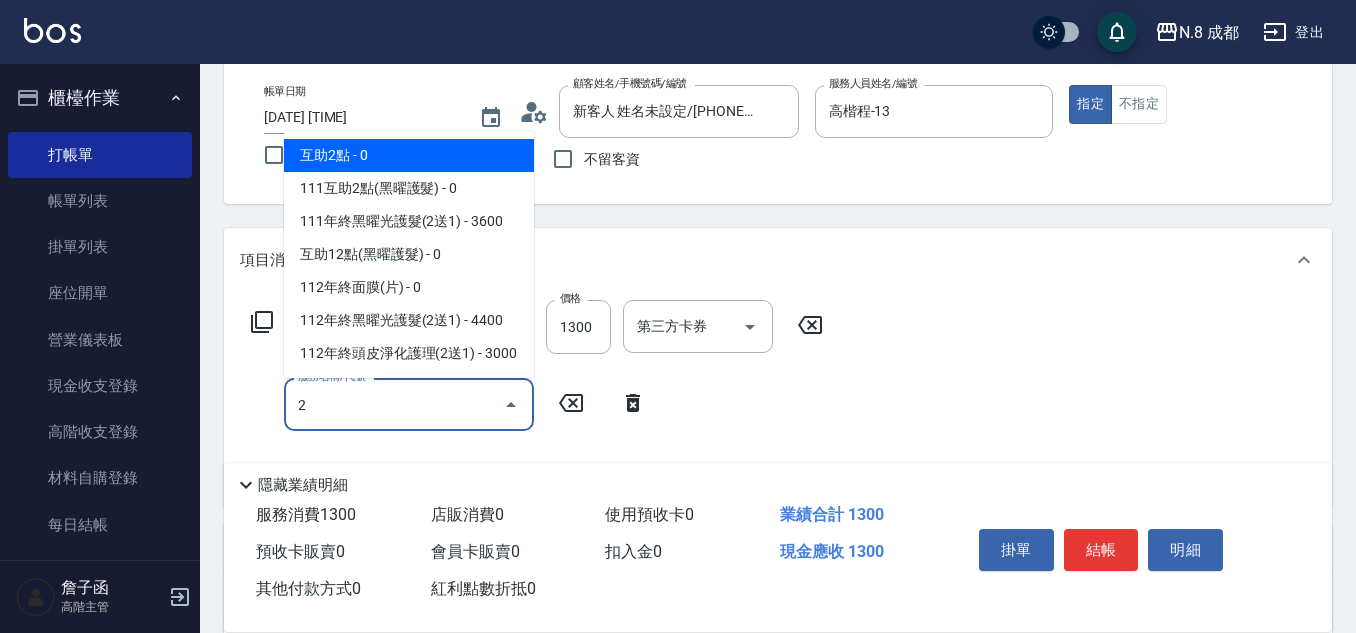 click on "互助2點 - 0" at bounding box center (409, 155) 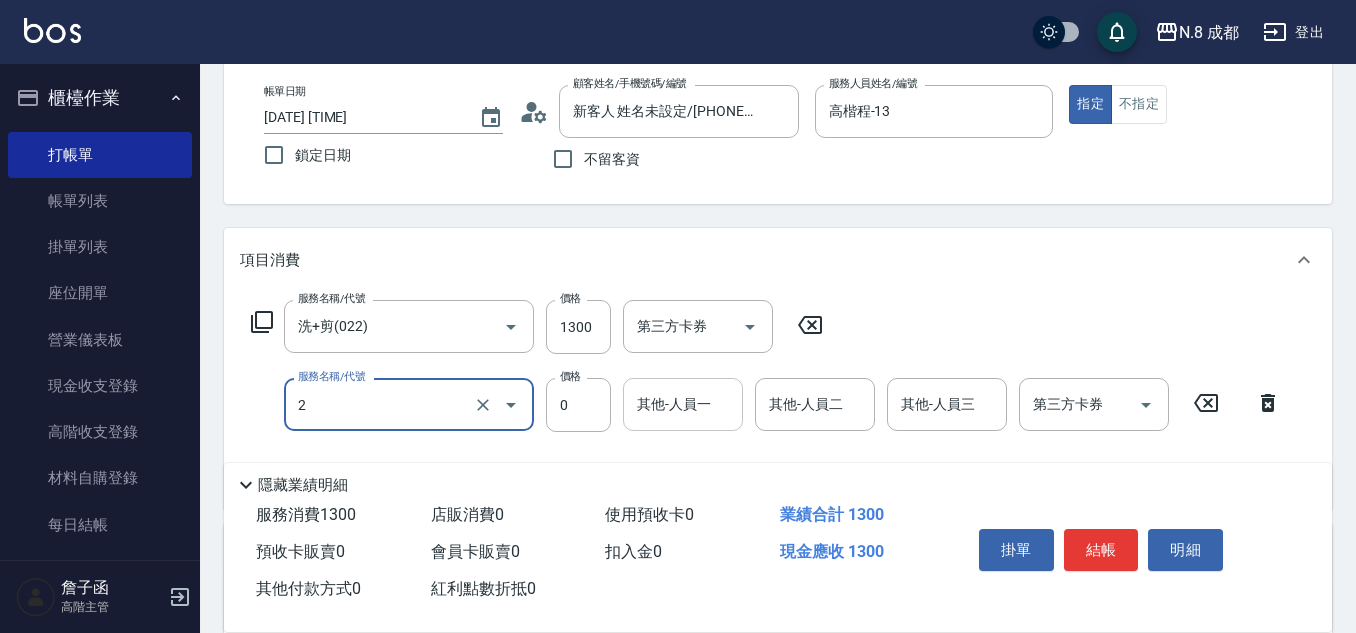 click on "其他-人員一" at bounding box center [683, 404] 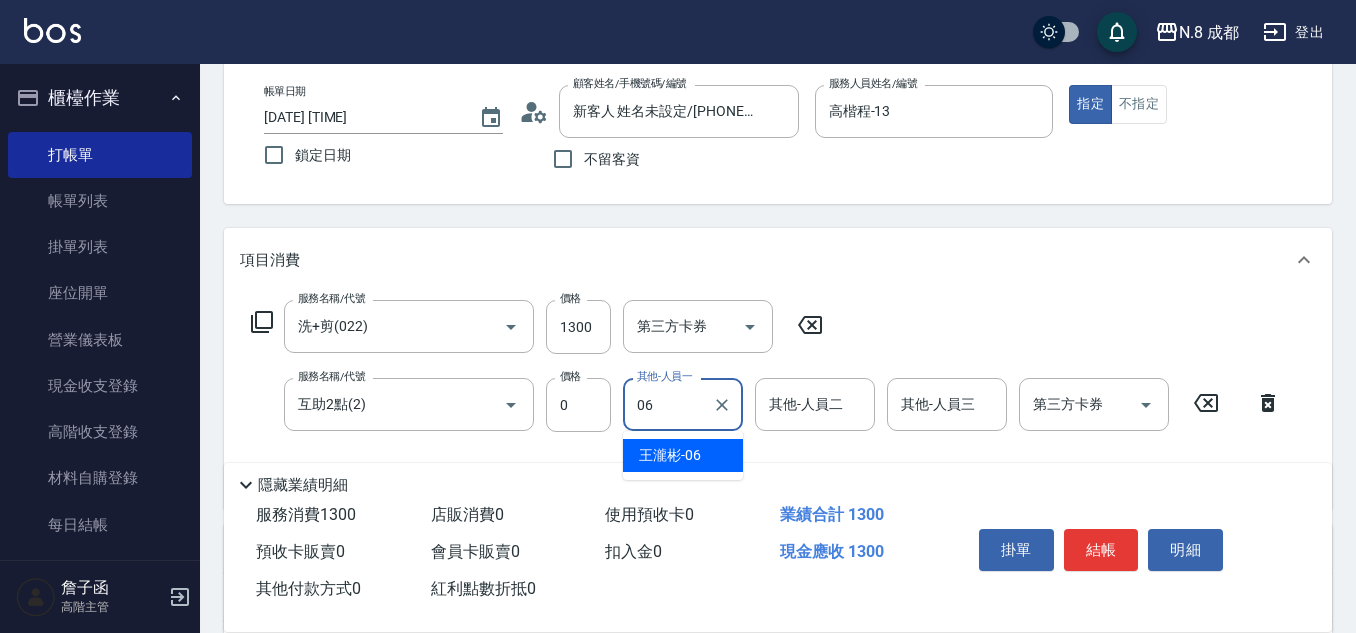 click on "[NAME] -[NUMBER]" at bounding box center [670, 455] 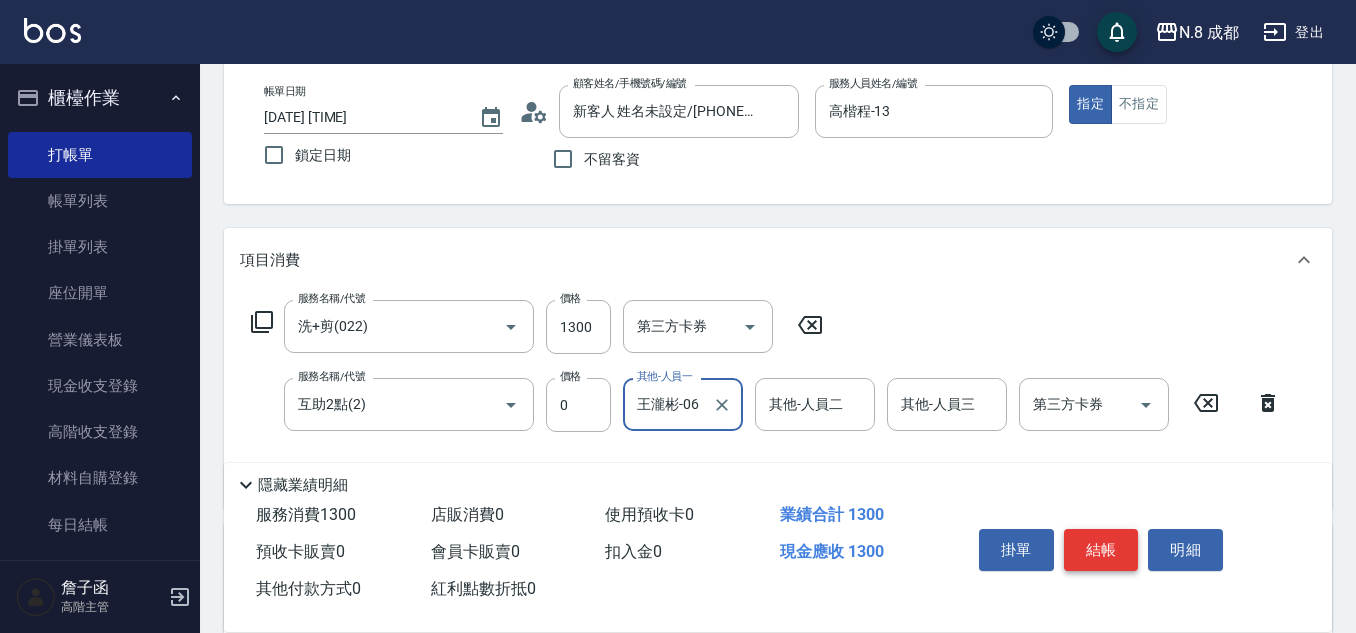 type on "王瀧彬-06" 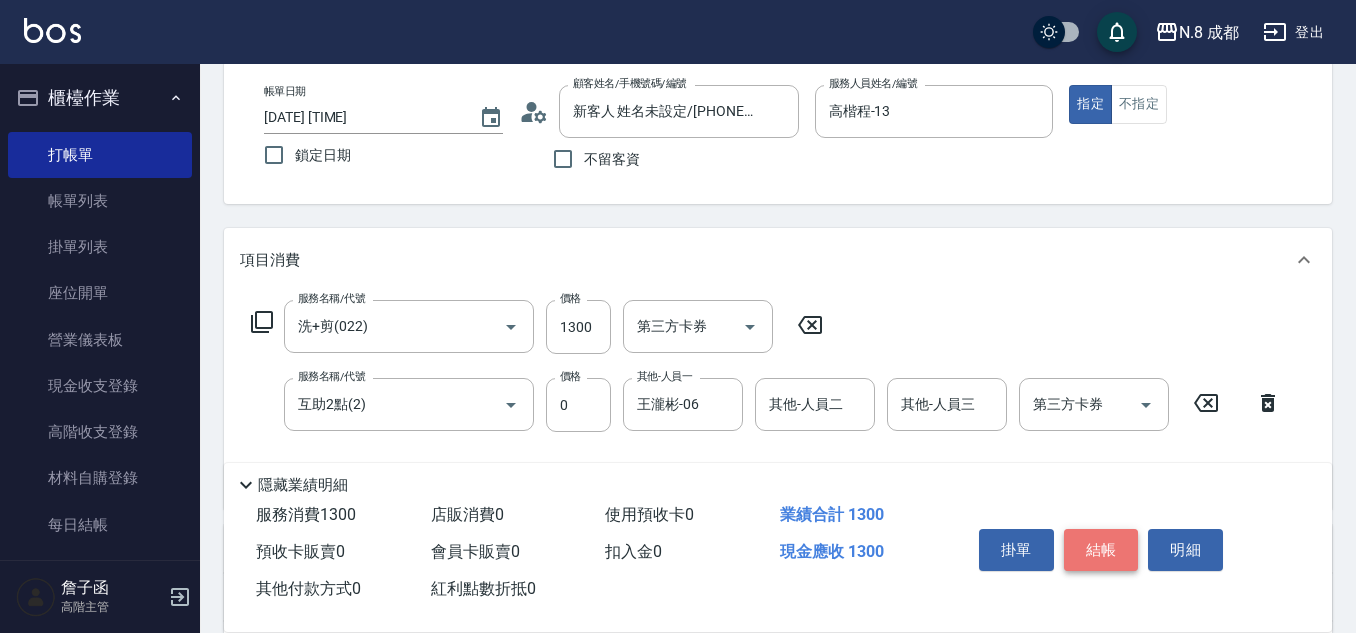 click on "結帳" at bounding box center [1101, 550] 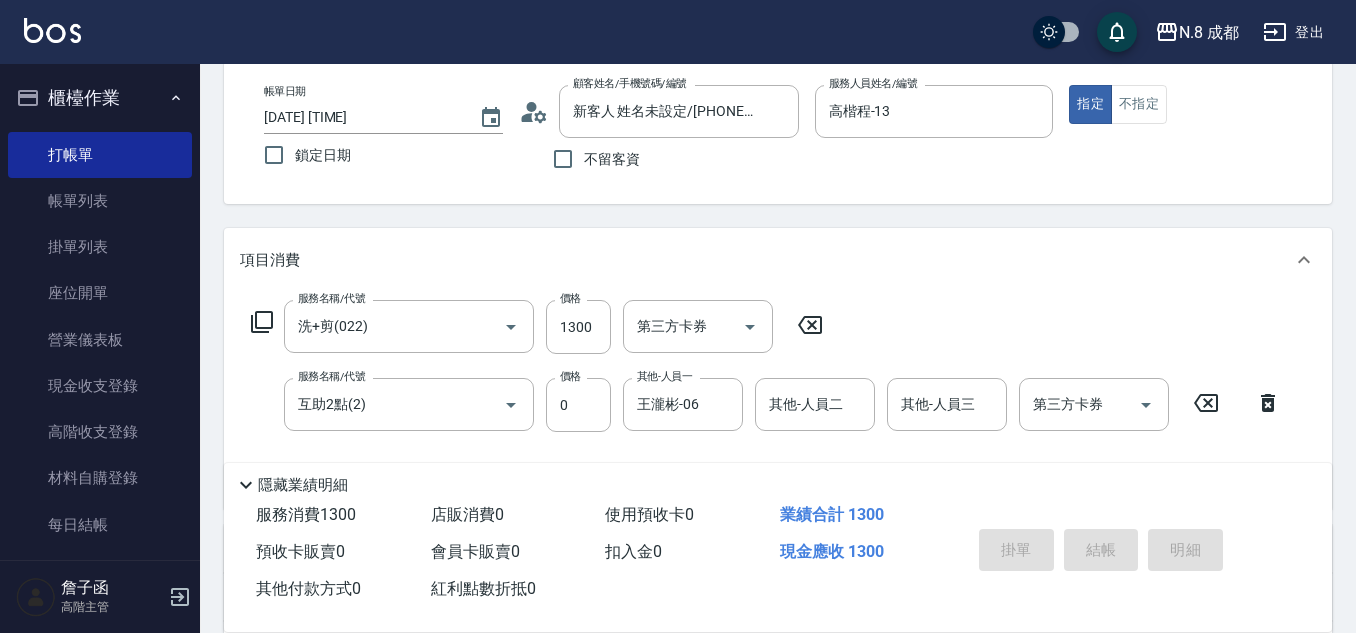 type 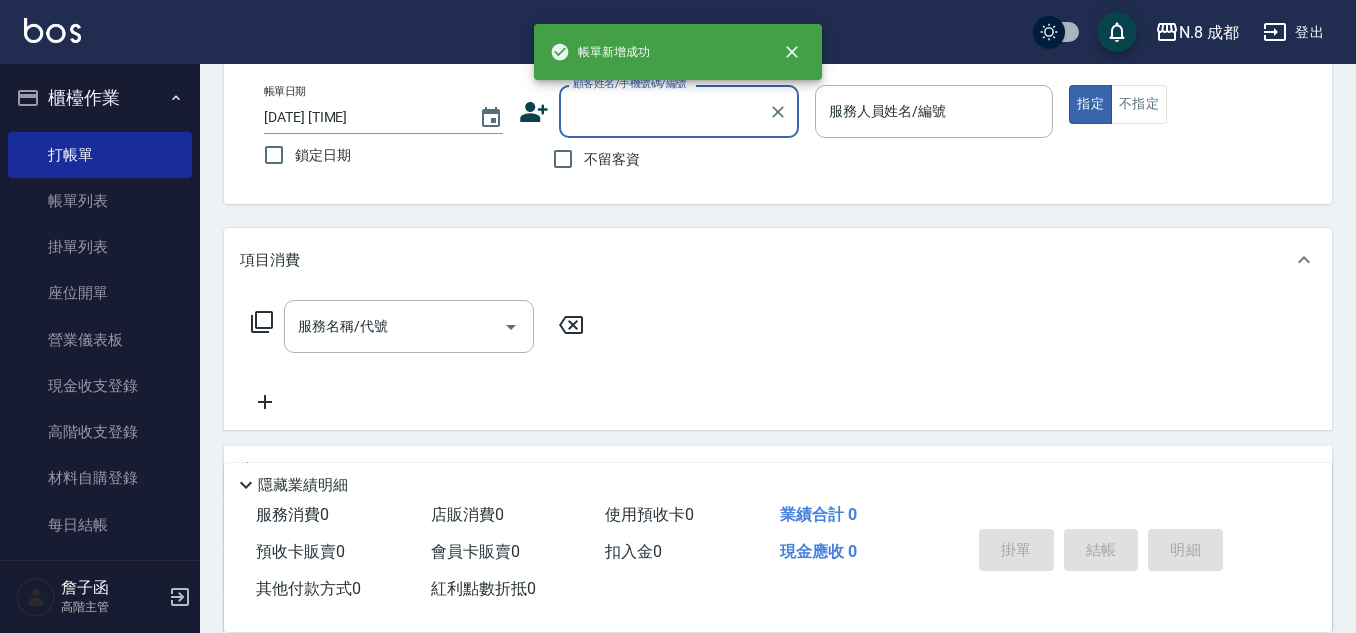 scroll, scrollTop: 0, scrollLeft: 0, axis: both 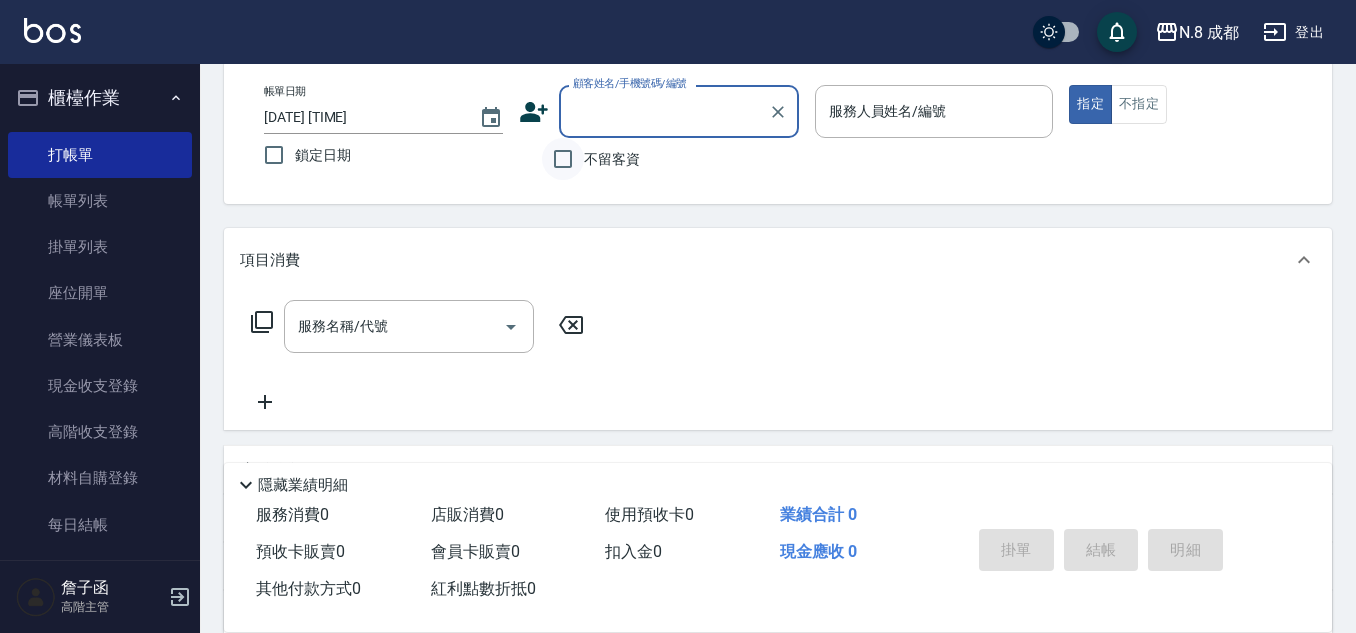 click on "不留客資" at bounding box center [563, 159] 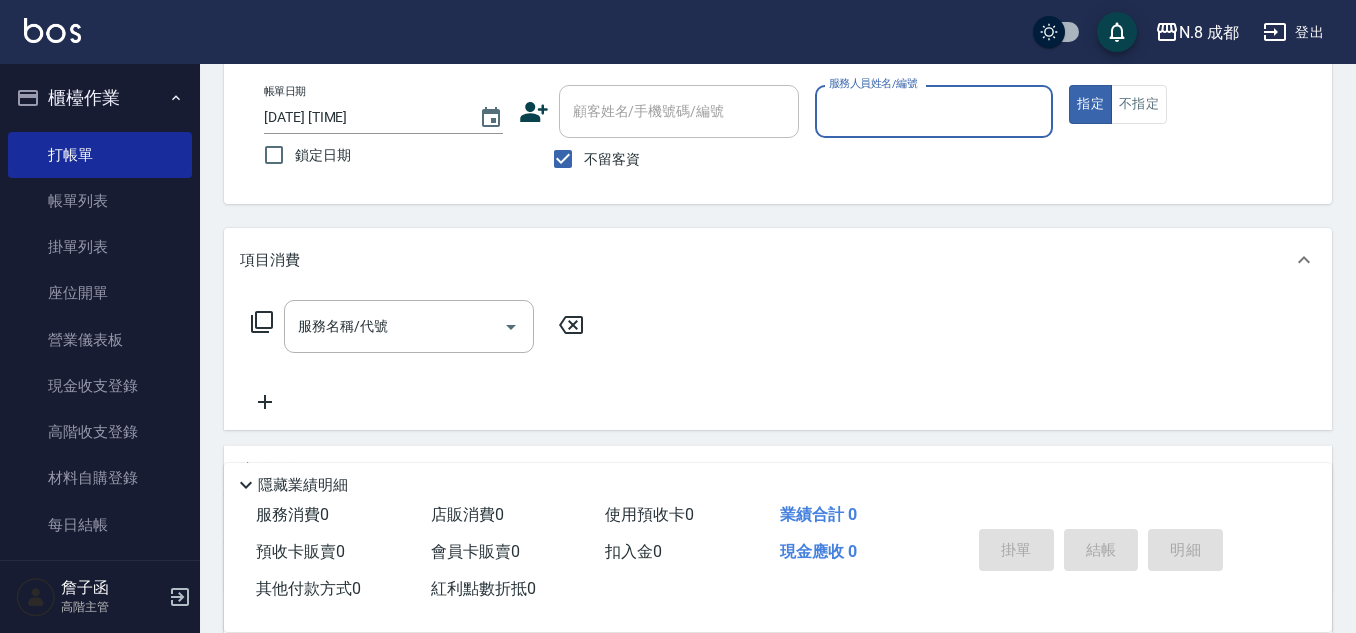 click on "服務人員姓名/編號" at bounding box center (934, 111) 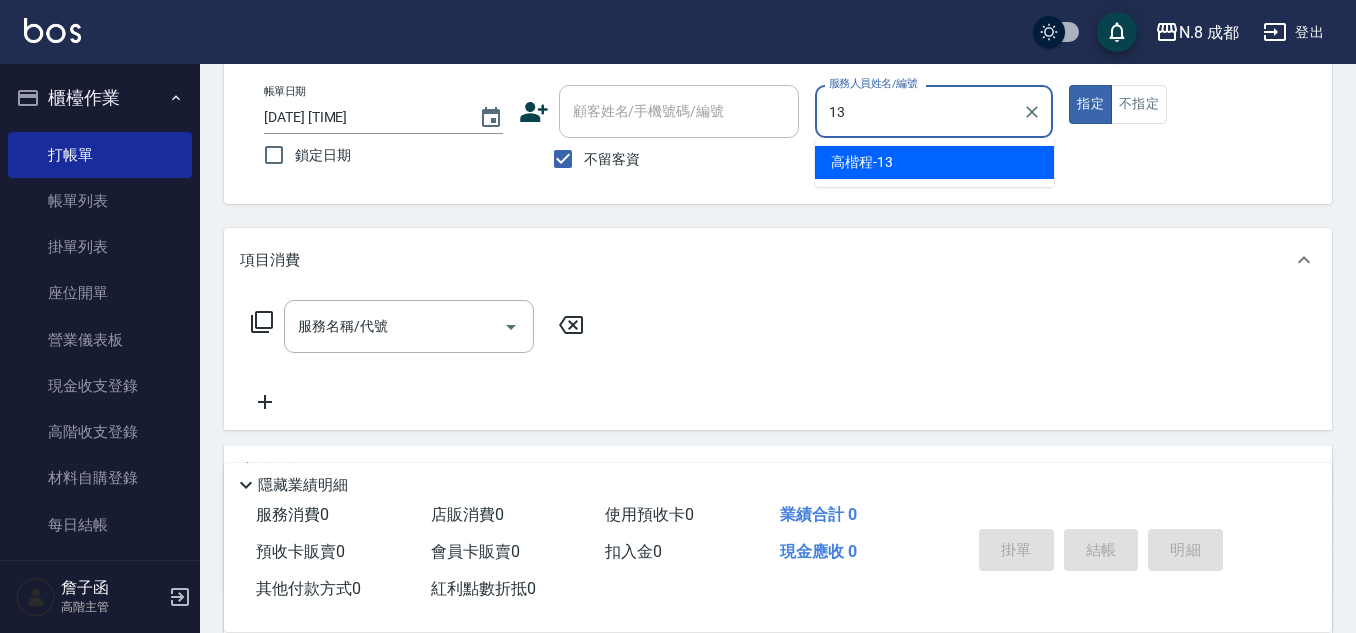 click on "[NAME] -[NUMBER]" at bounding box center [862, 162] 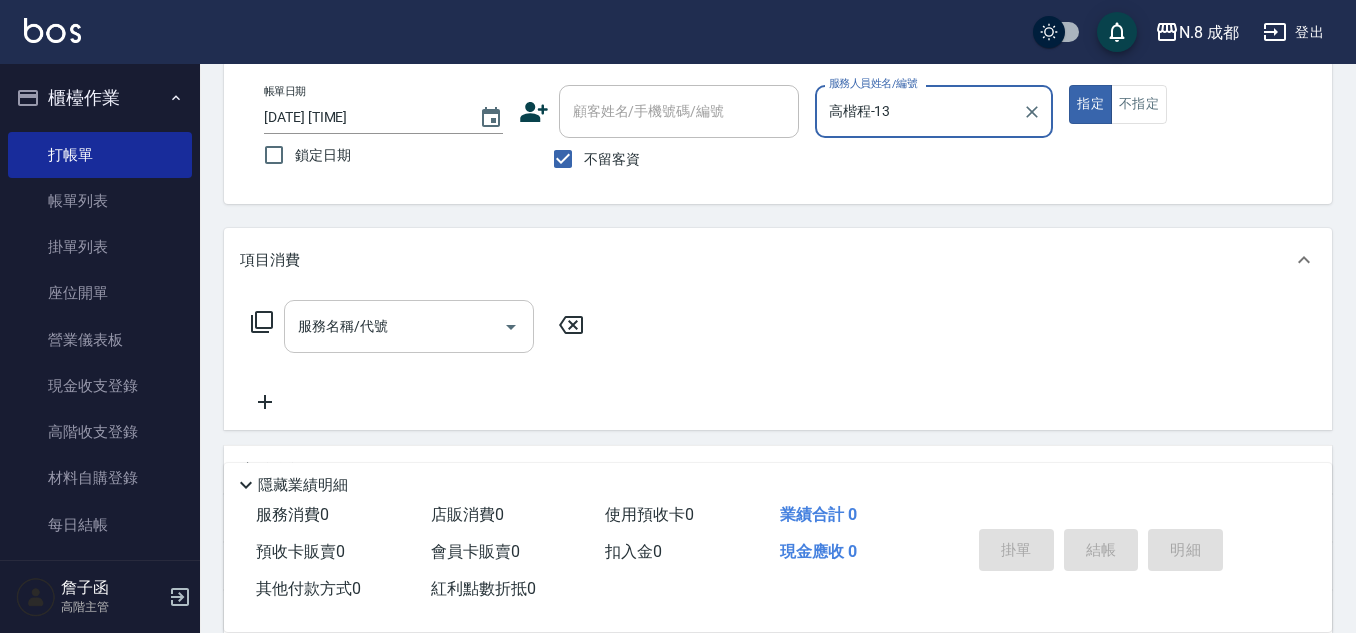 type on "高楷程-13" 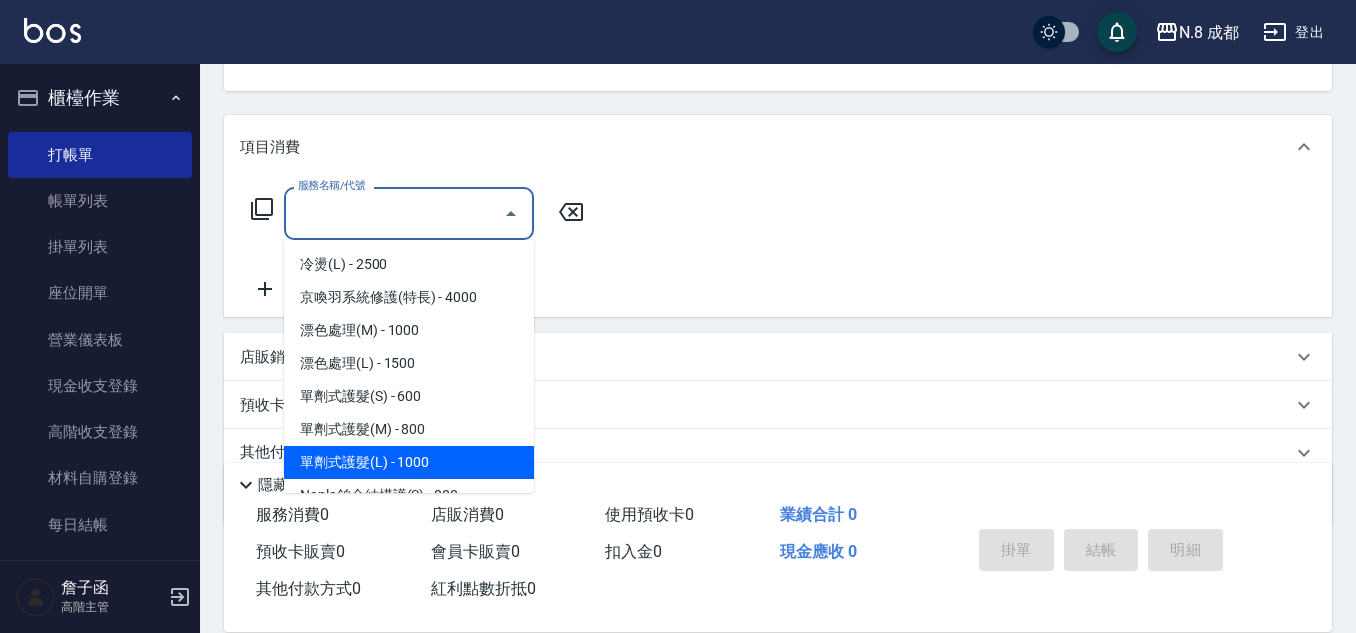scroll, scrollTop: 297, scrollLeft: 0, axis: vertical 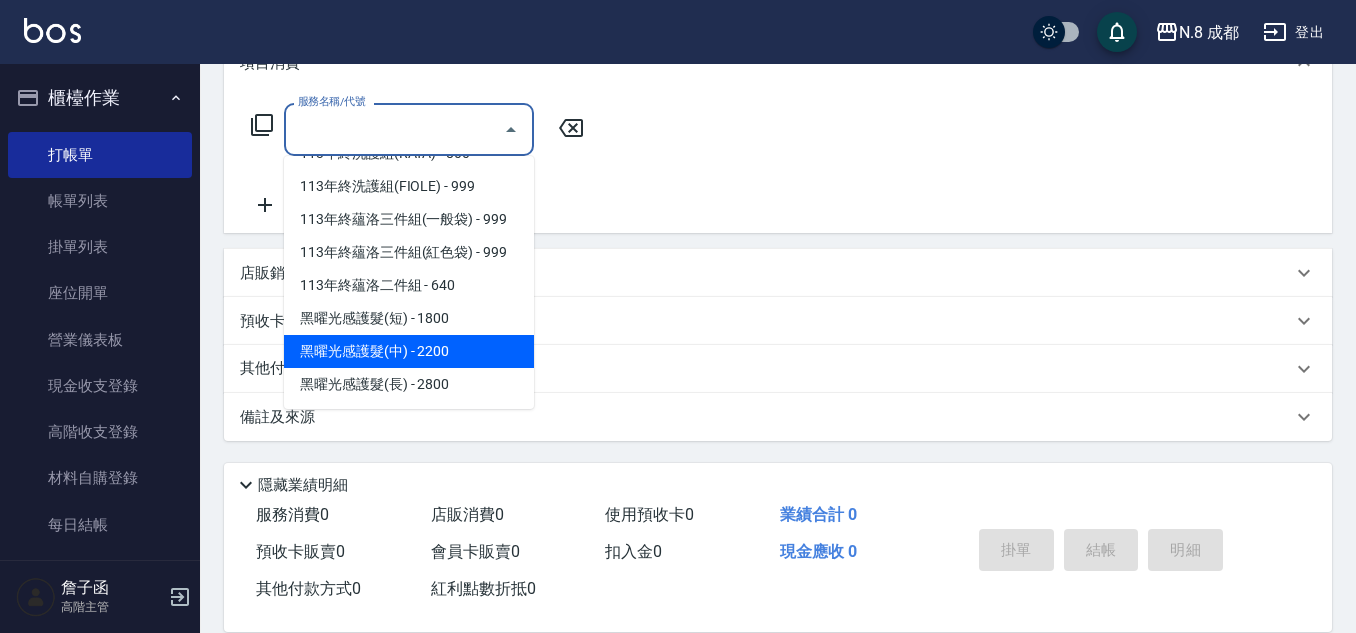 click on "黑曜光感護髮(中) - 2200" at bounding box center (409, 351) 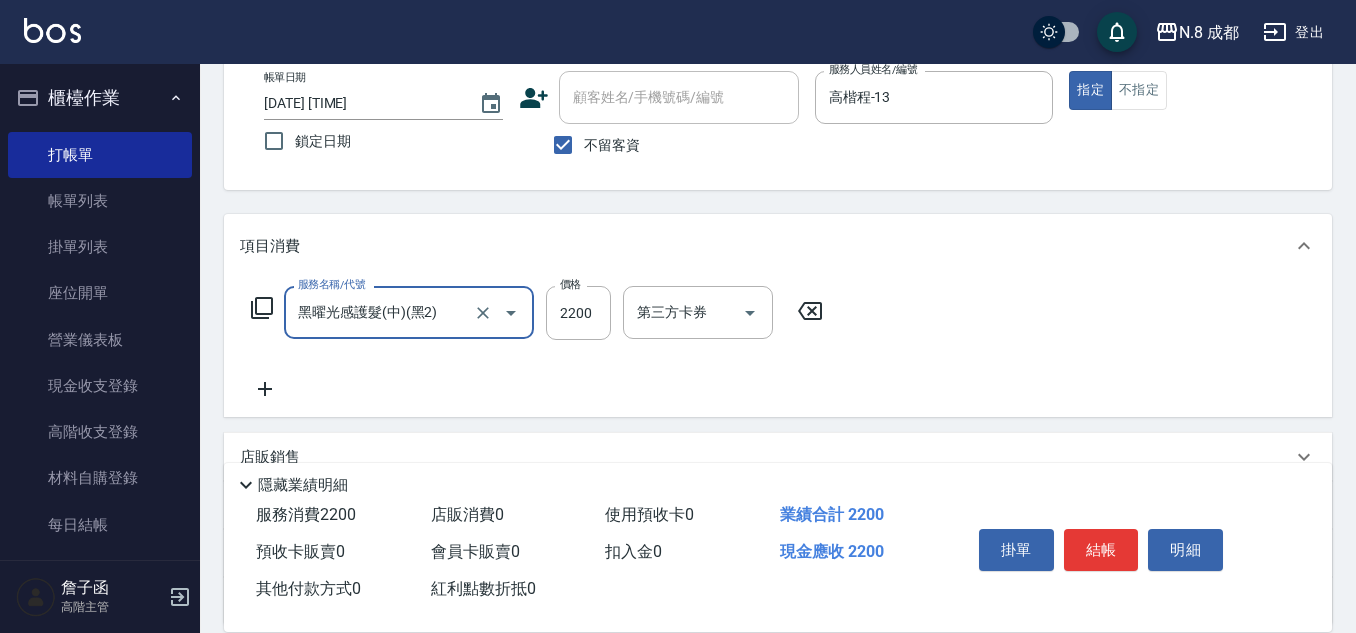scroll, scrollTop: 0, scrollLeft: 0, axis: both 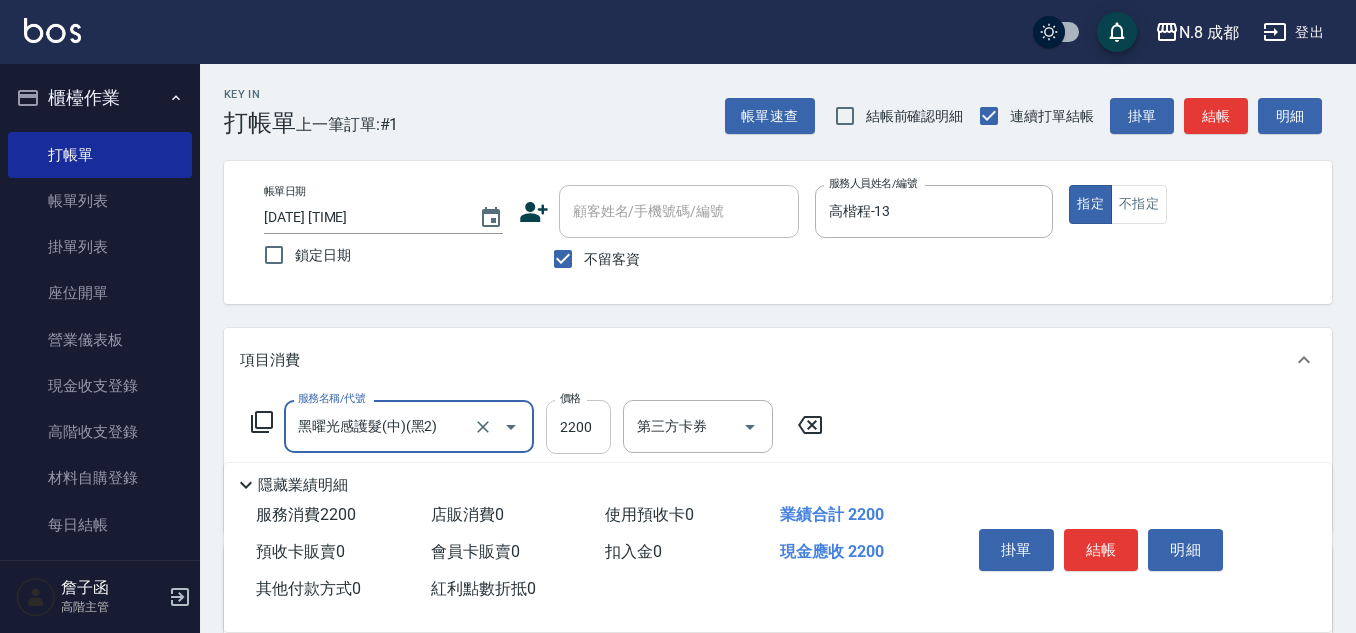 click on "2200" at bounding box center (578, 427) 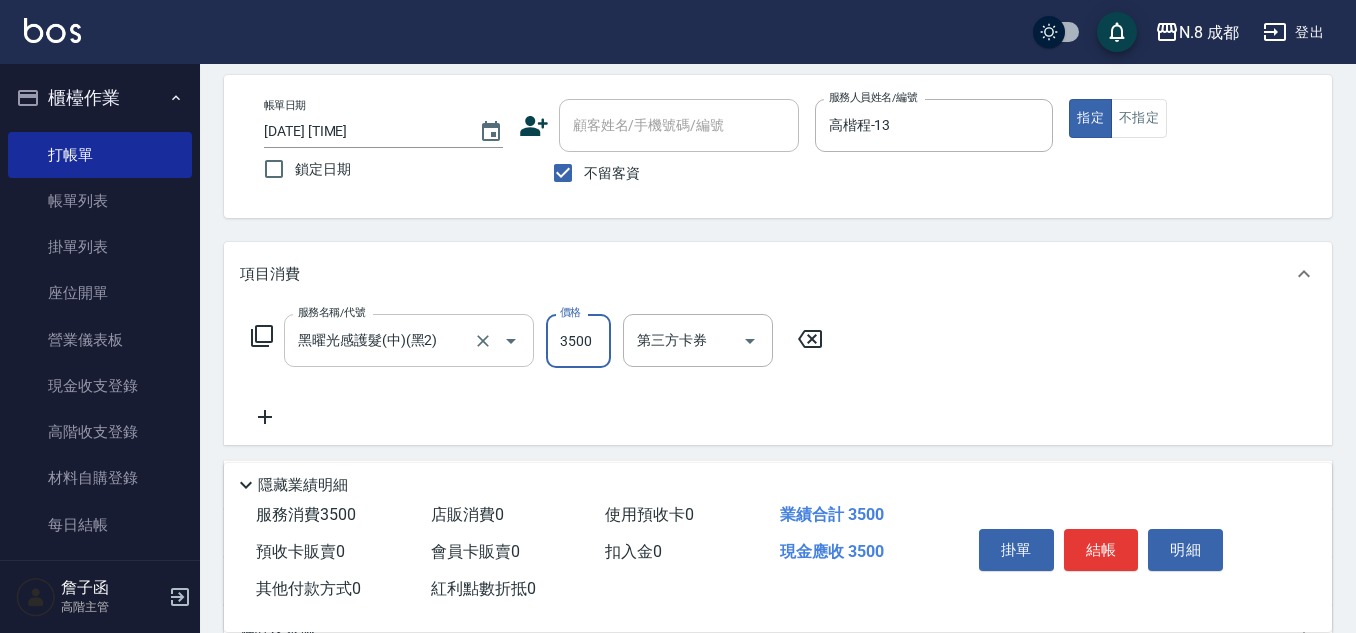 scroll, scrollTop: 200, scrollLeft: 0, axis: vertical 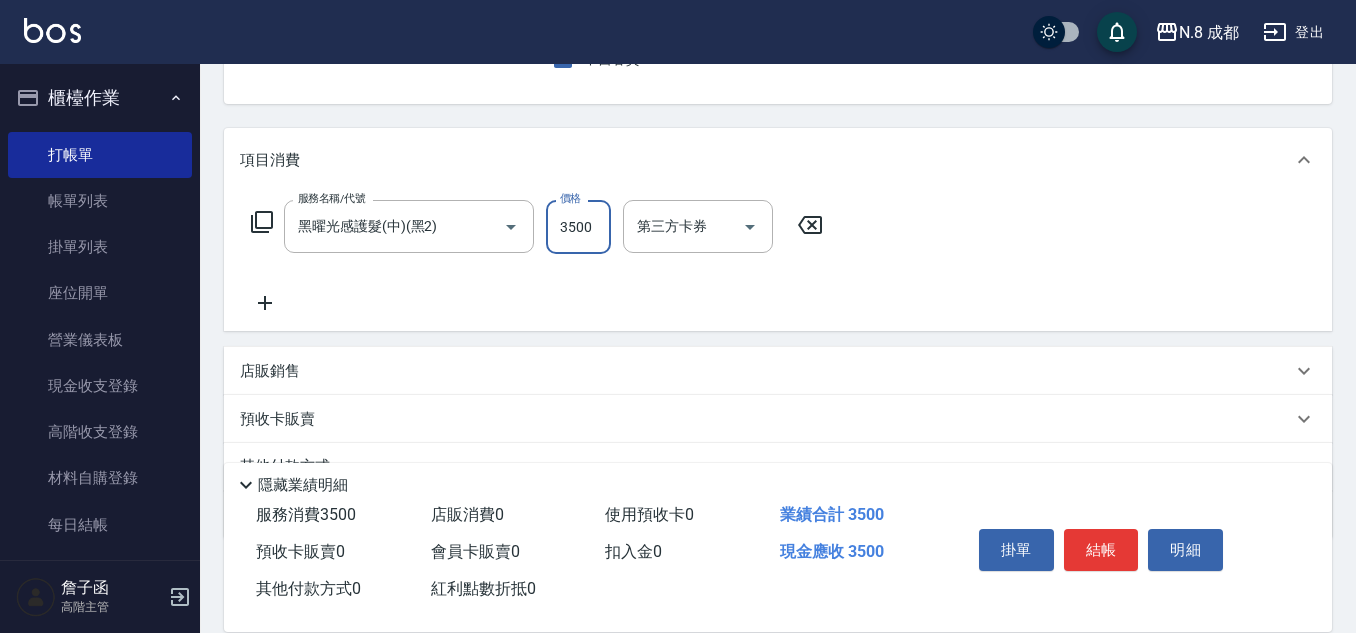 type on "3500" 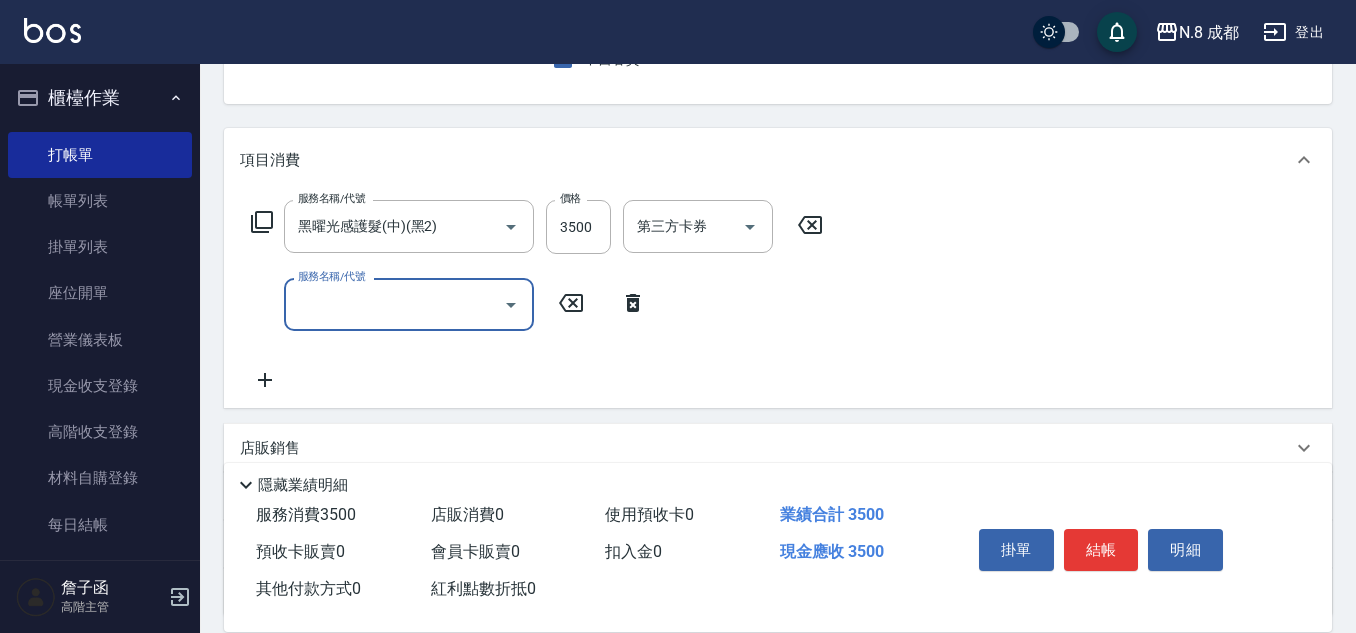 click on "服務名稱/代號" at bounding box center [394, 304] 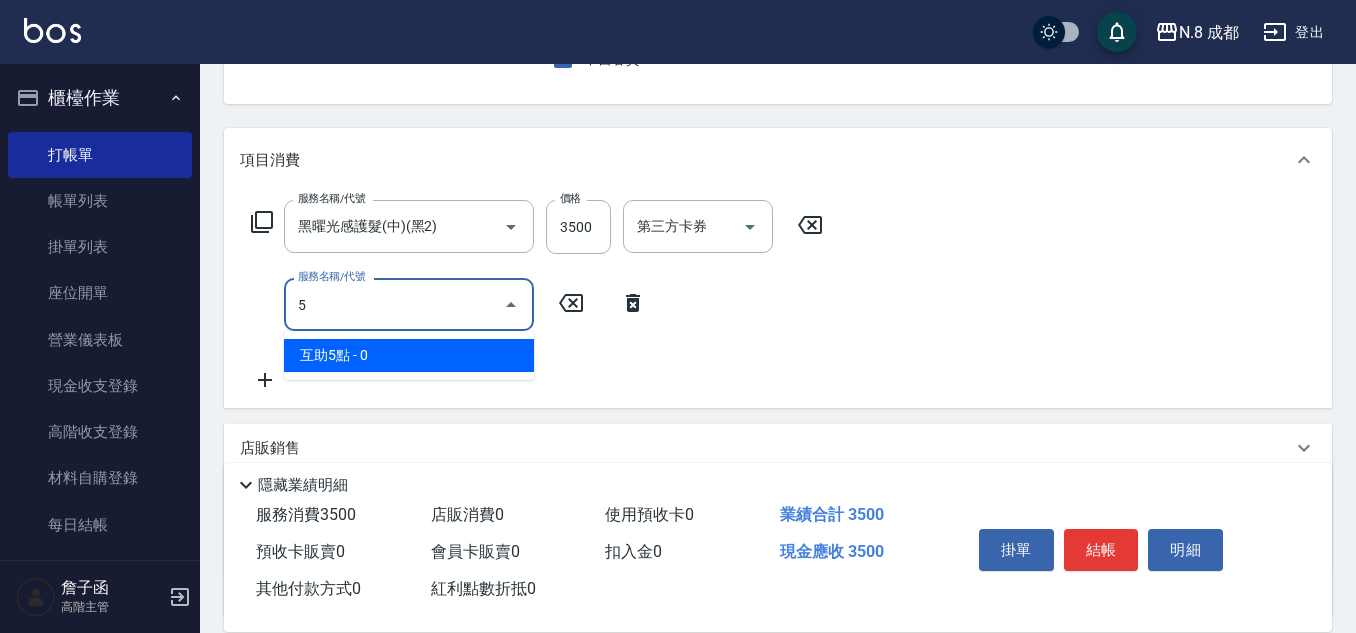 click on "互助5點 - 0" at bounding box center (409, 355) 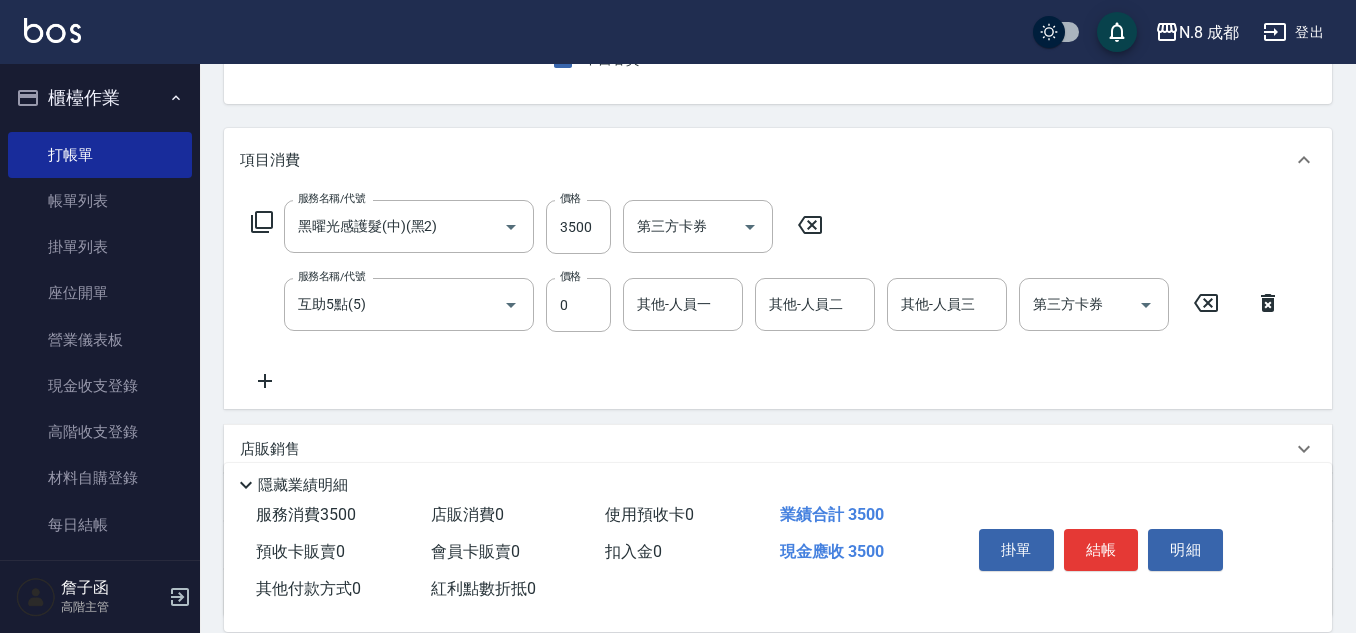 click on "服務名稱/代號 黑曜光感護髮(中)(黑2) 服務名稱/代號 價格 3500 價格 第三方卡券 第三方卡券 服務名稱/代號 互助5點(5) 服務名稱/代號 價格 0 價格 其他-人員一 其他-人員一 其他-人員二 其他-人員二 其他-人員三 其他-人員三 第三方卡券 第三方卡券" at bounding box center (766, 296) 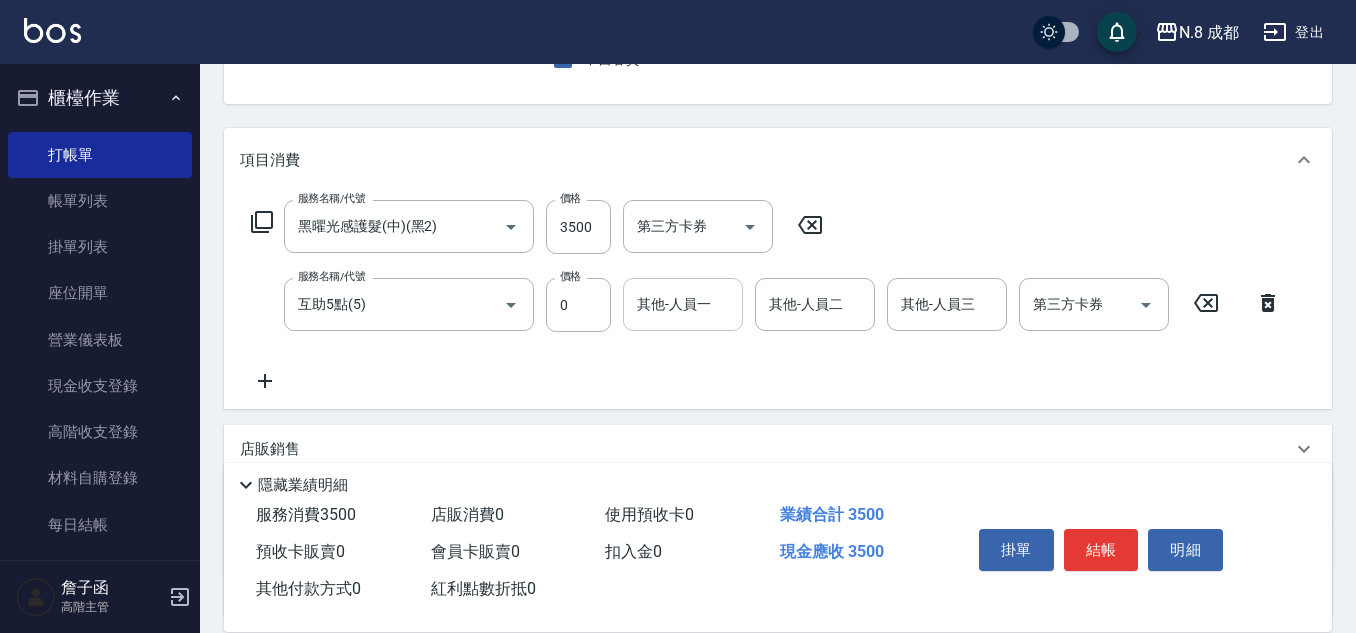 click on "其他-人員一" at bounding box center [683, 304] 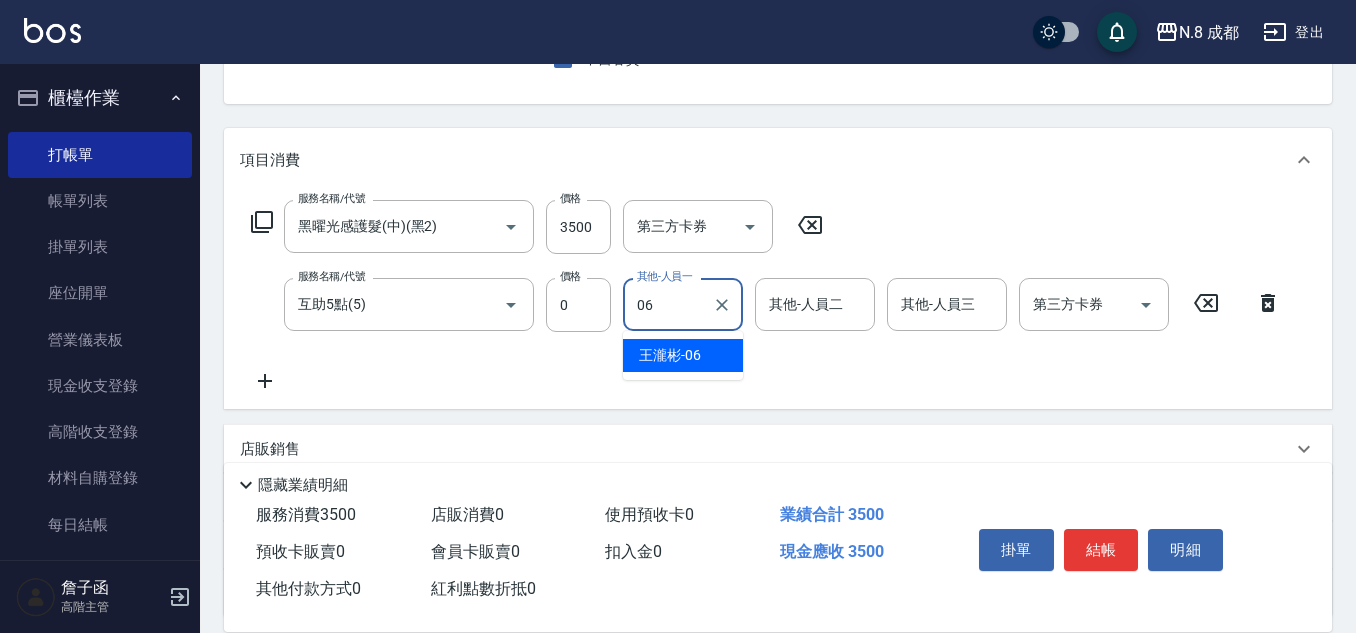 click on "[NAME] -[NUMBER]" at bounding box center (670, 355) 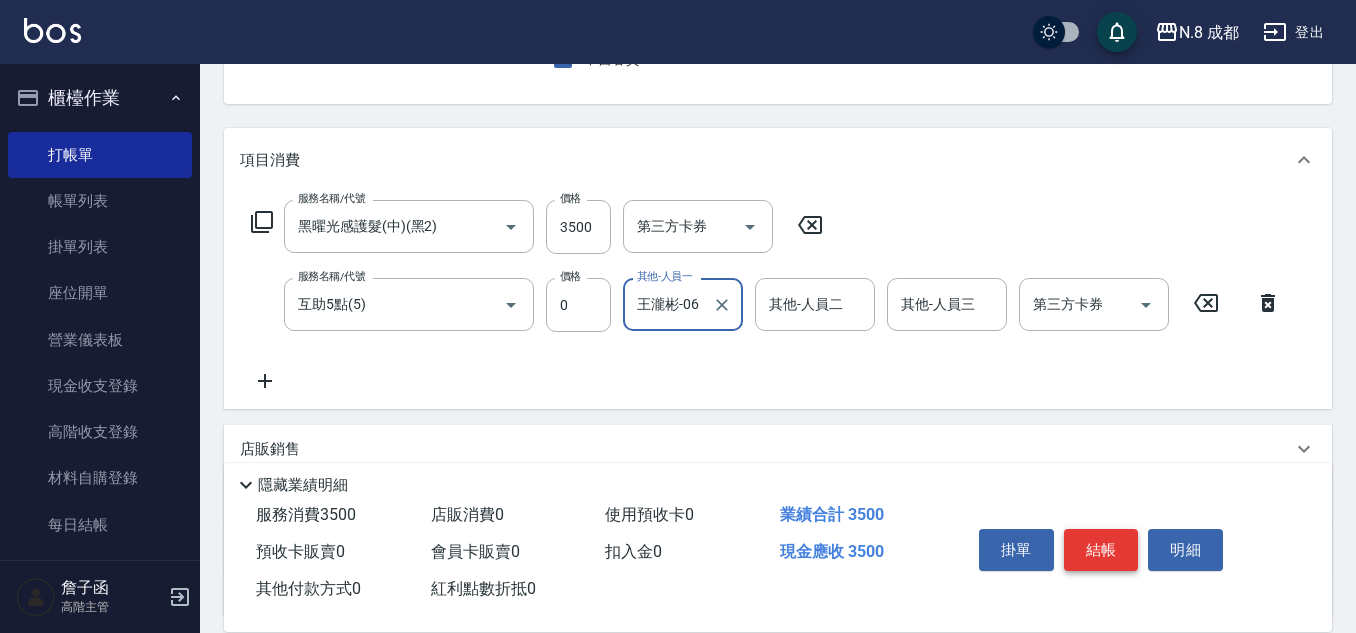type on "王瀧彬-06" 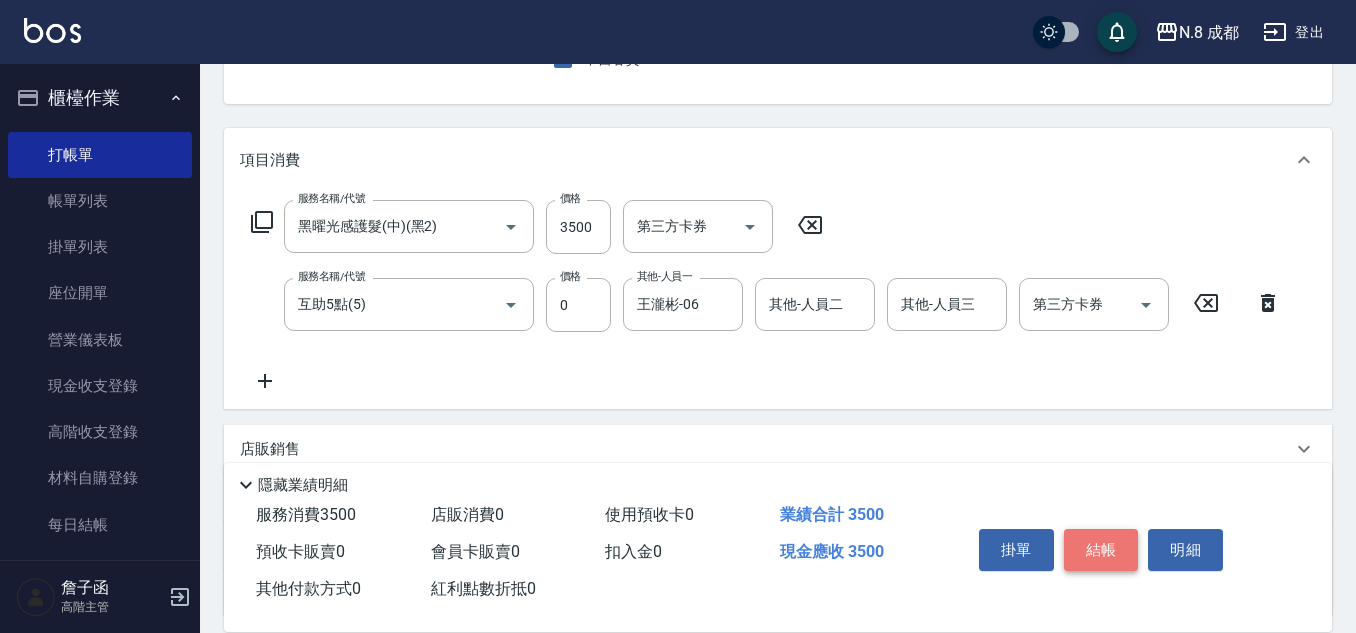 click on "結帳" at bounding box center [1101, 550] 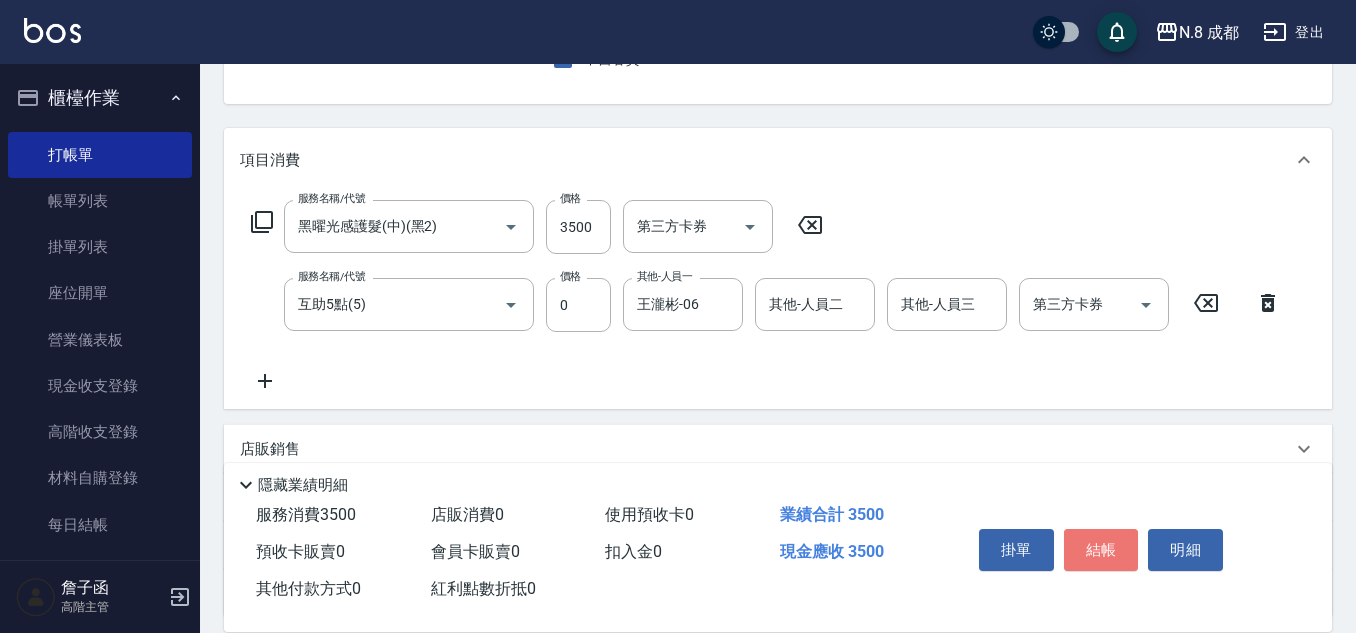 type on "2025/08/08 19:11" 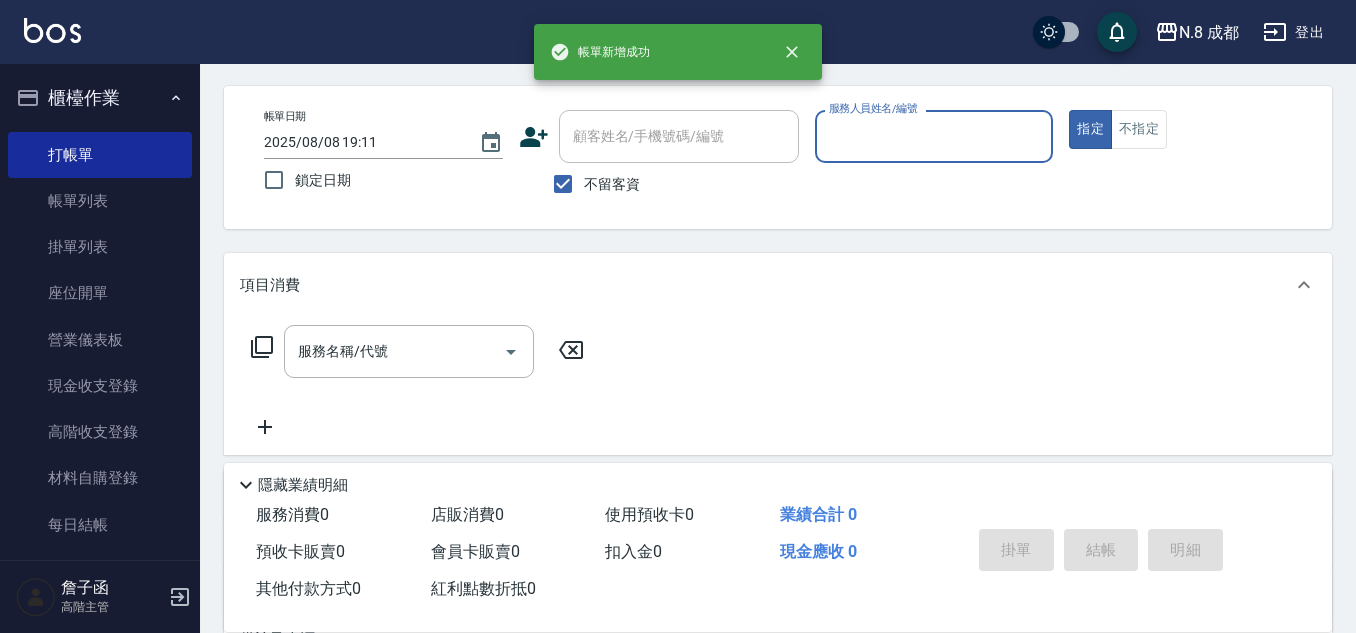 scroll, scrollTop: 0, scrollLeft: 0, axis: both 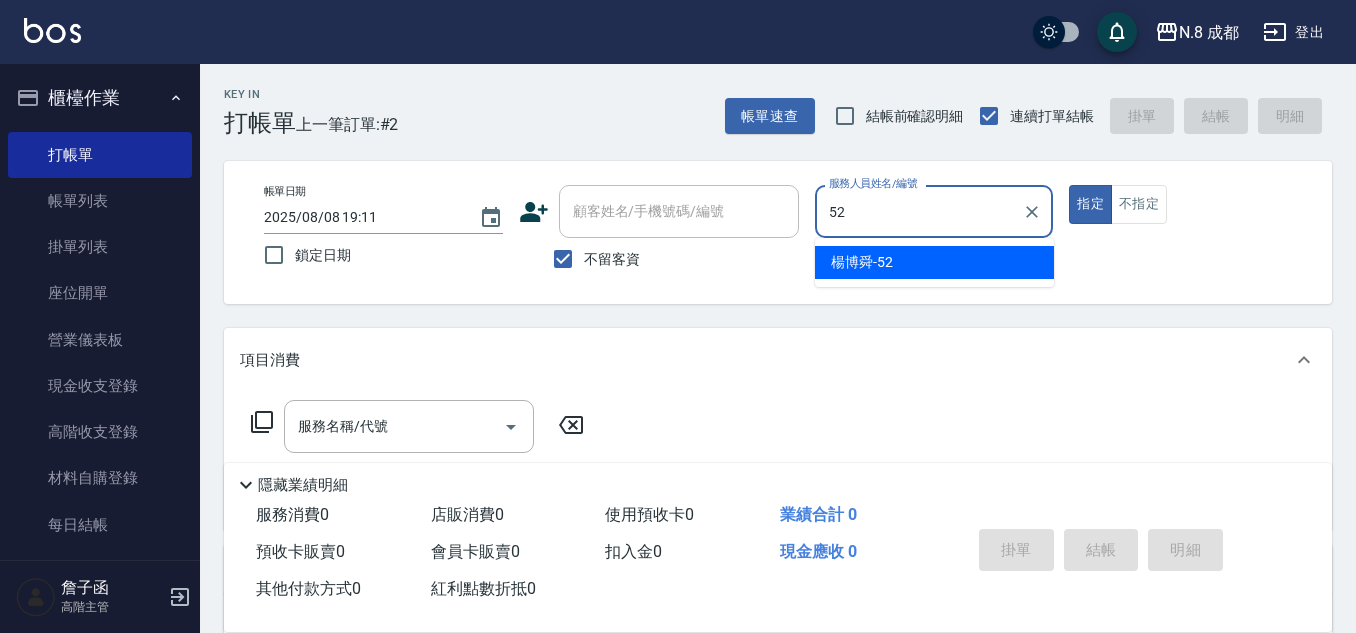 click on "[LAST] -52" at bounding box center (934, 262) 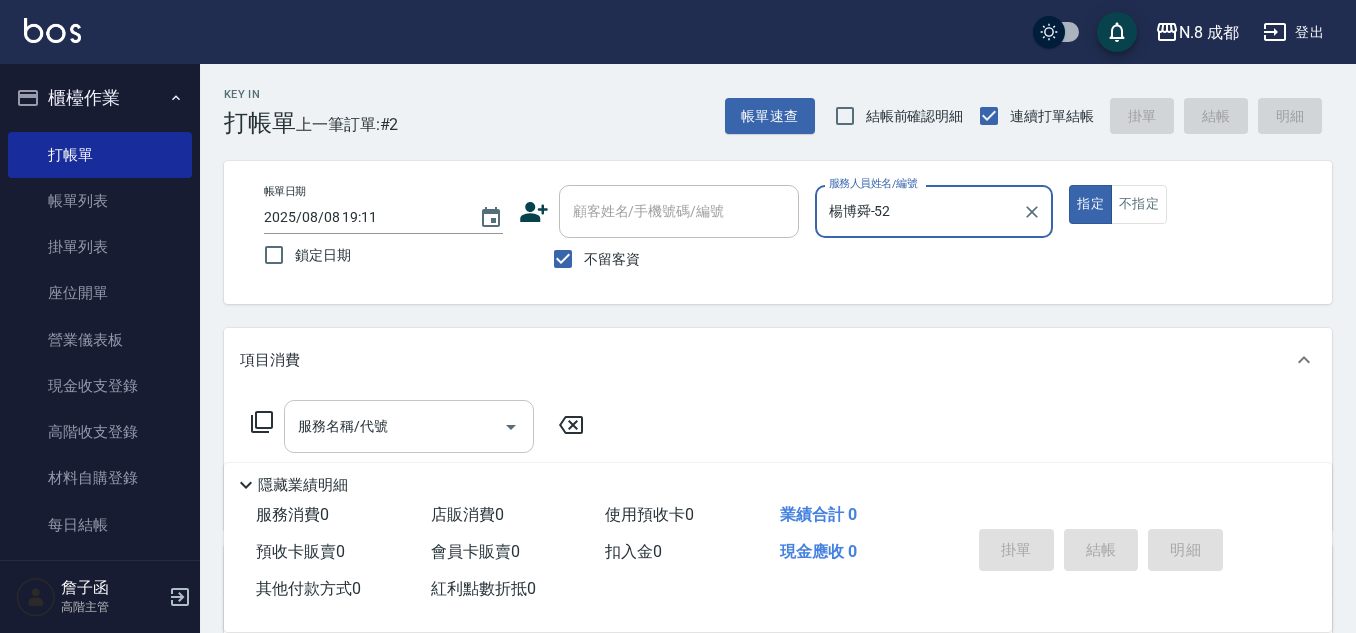 type on "楊博舜-52" 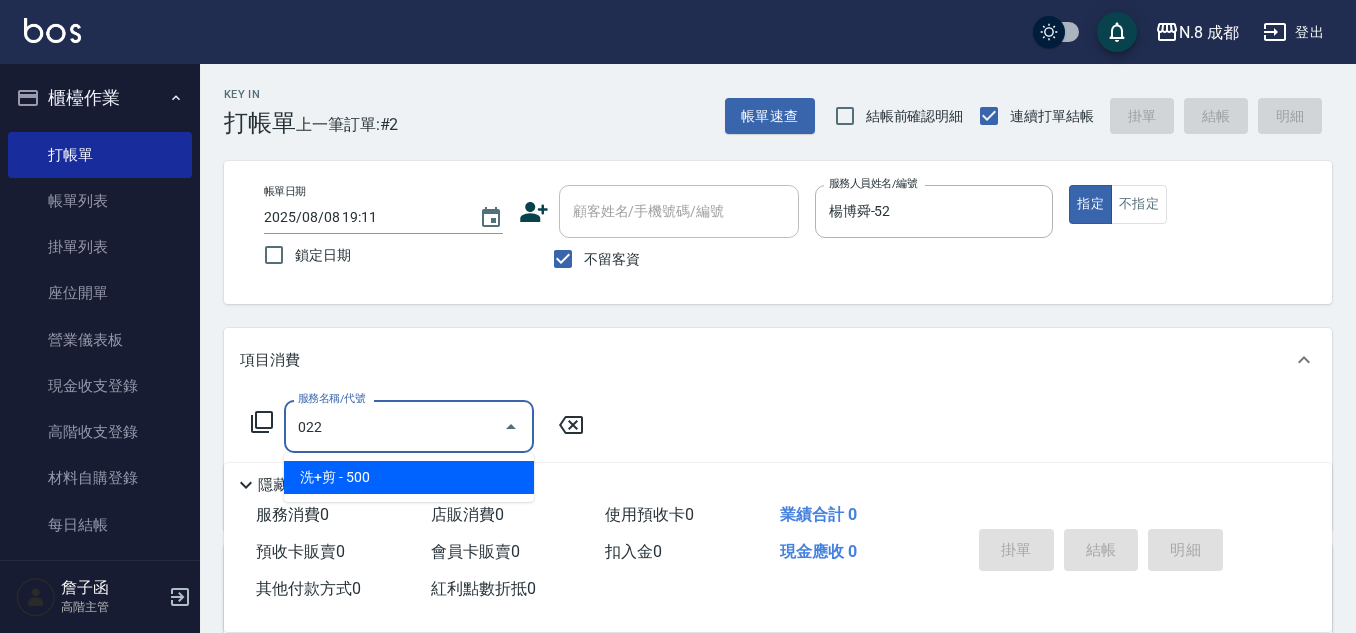 click on "洗+剪 - 500" at bounding box center [409, 477] 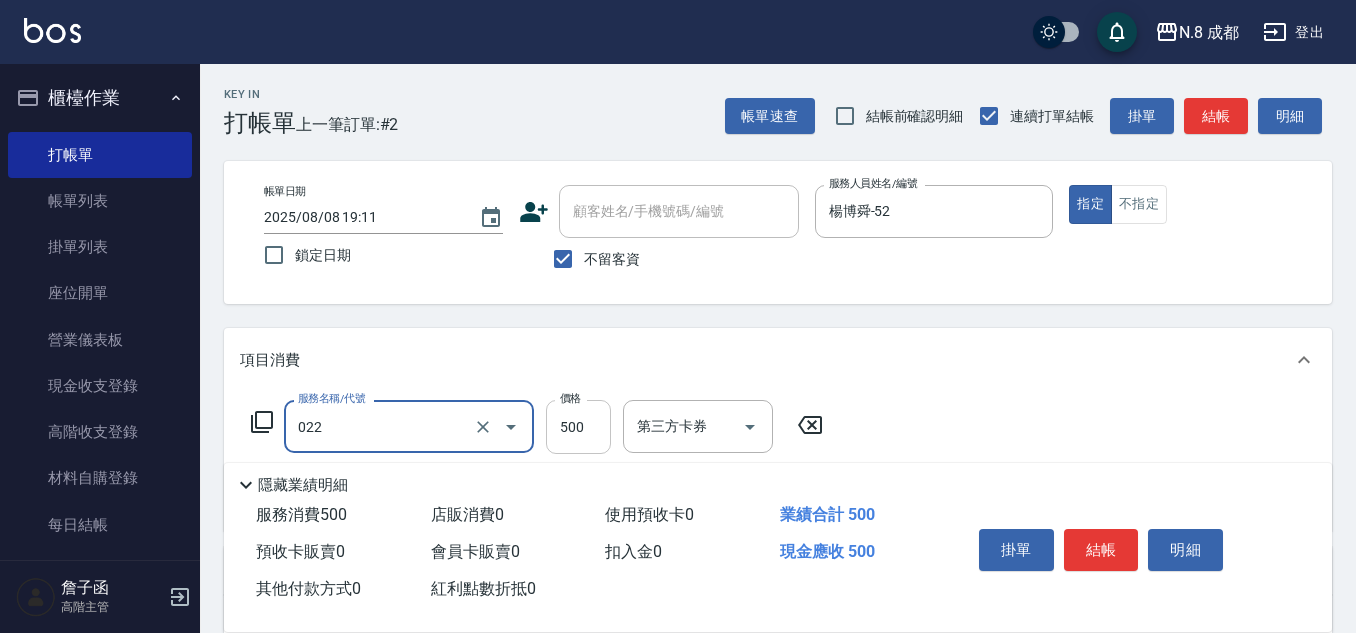 type on "洗+剪(022)" 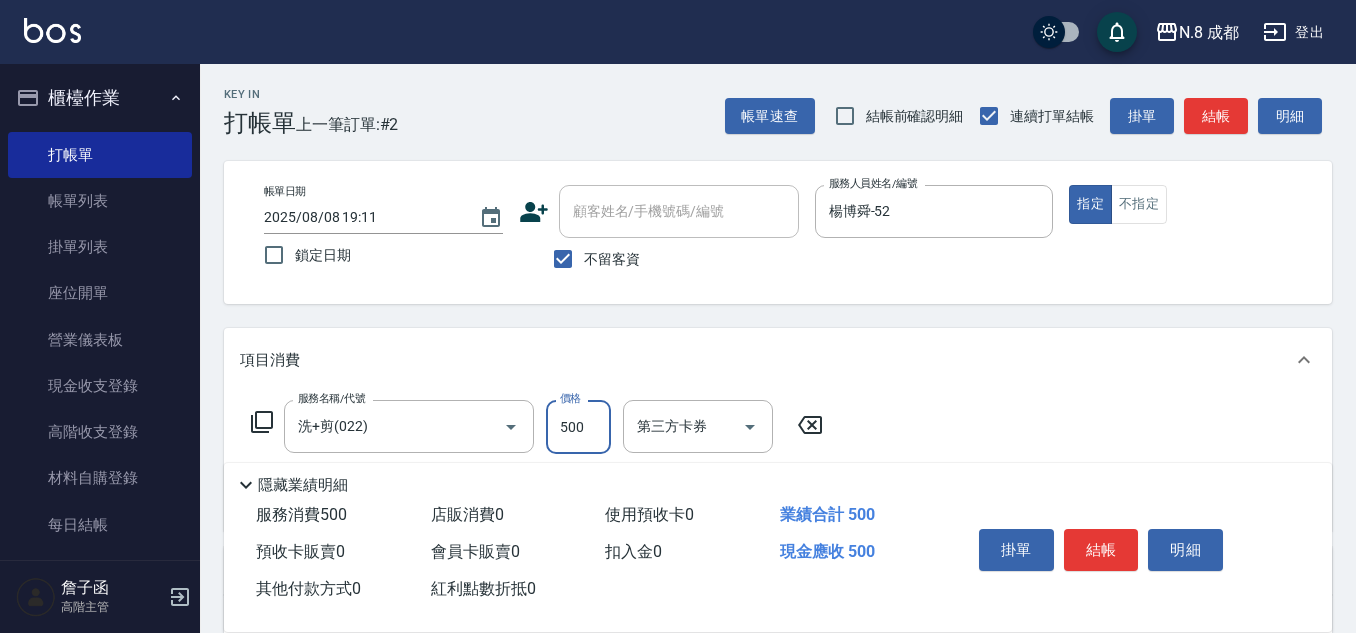 click on "500" at bounding box center [578, 427] 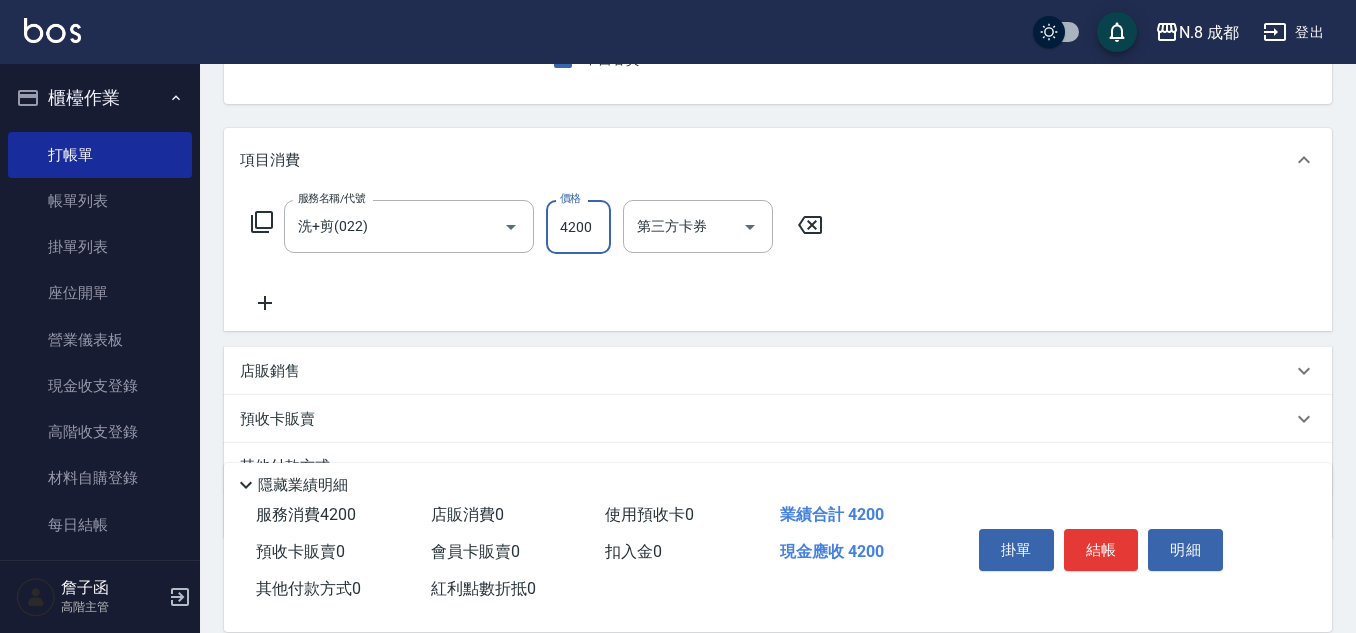 scroll, scrollTop: 0, scrollLeft: 0, axis: both 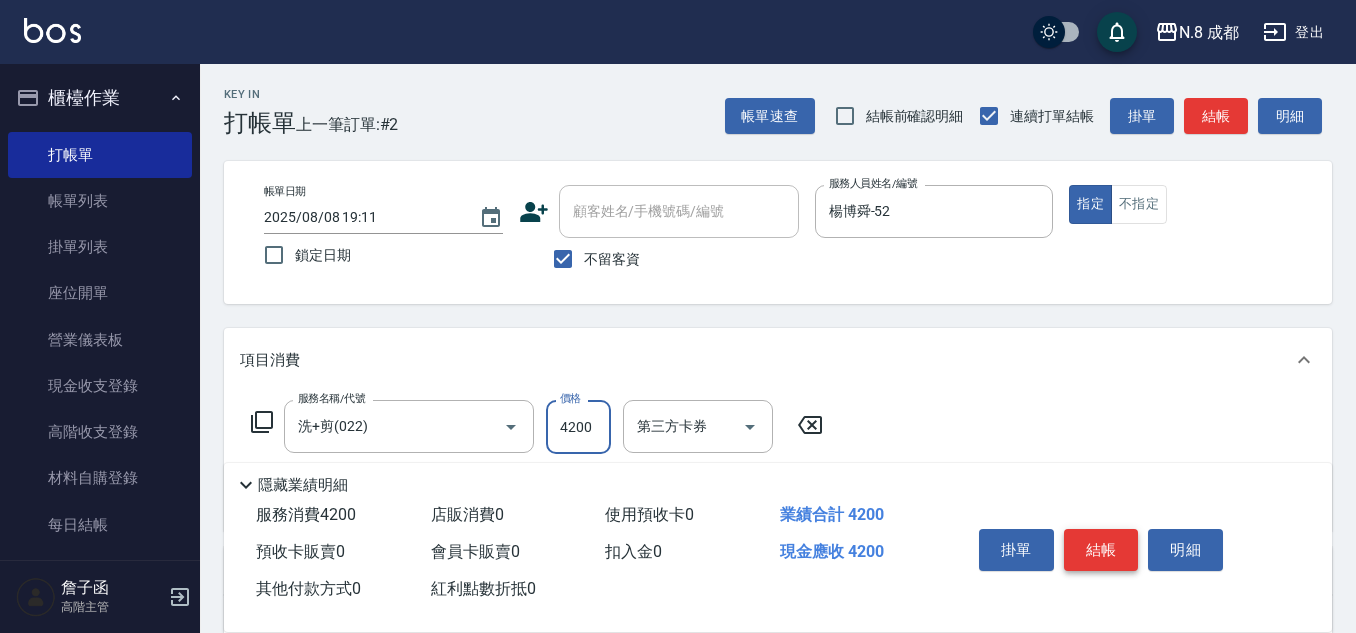 type on "4200" 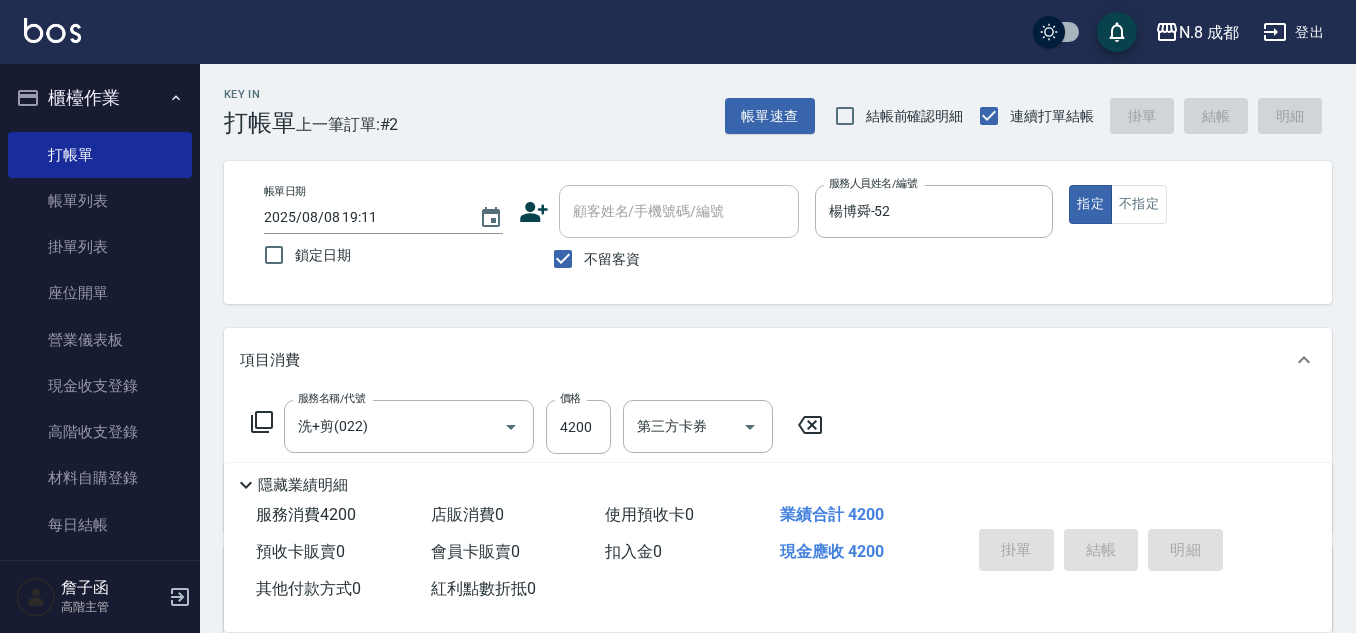 type 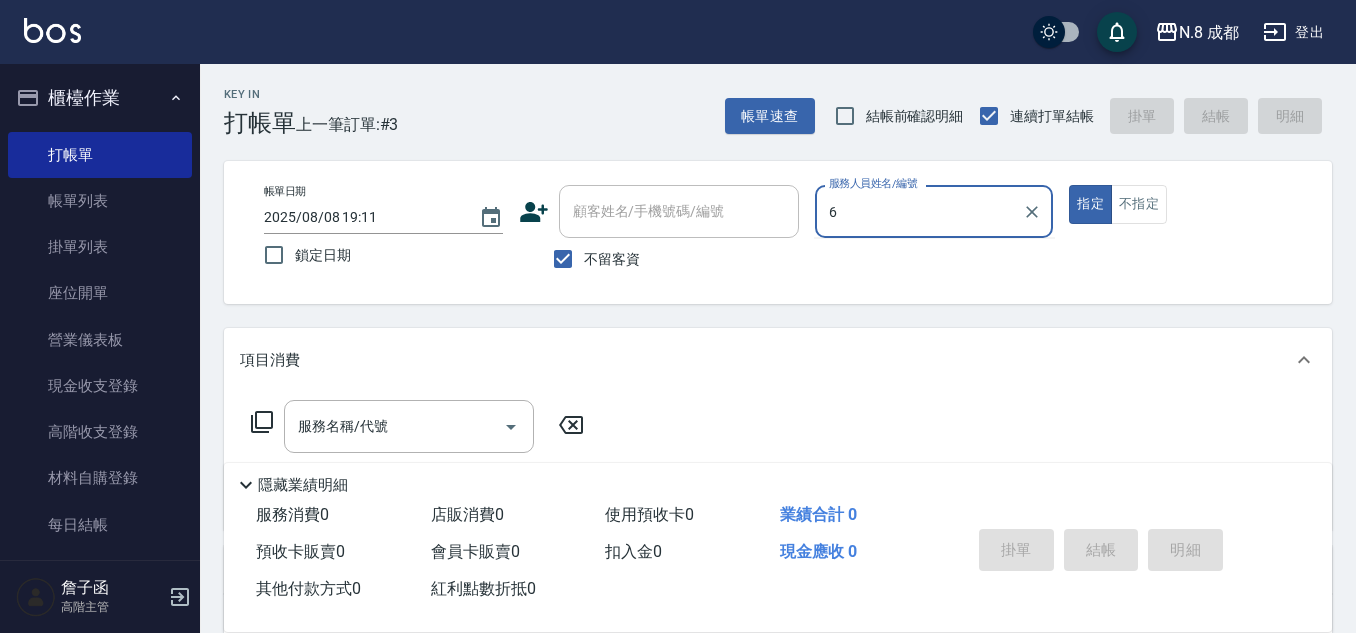 click on "帳單日期 2025/08/08 19:11 鎖定日期 顧客姓名/手機號碼/編號 顧客姓名/手機號碼/編號 不留客資 服務人員姓名/編號 6 服務人員姓名/編號 指定 不指定" at bounding box center (778, 232) 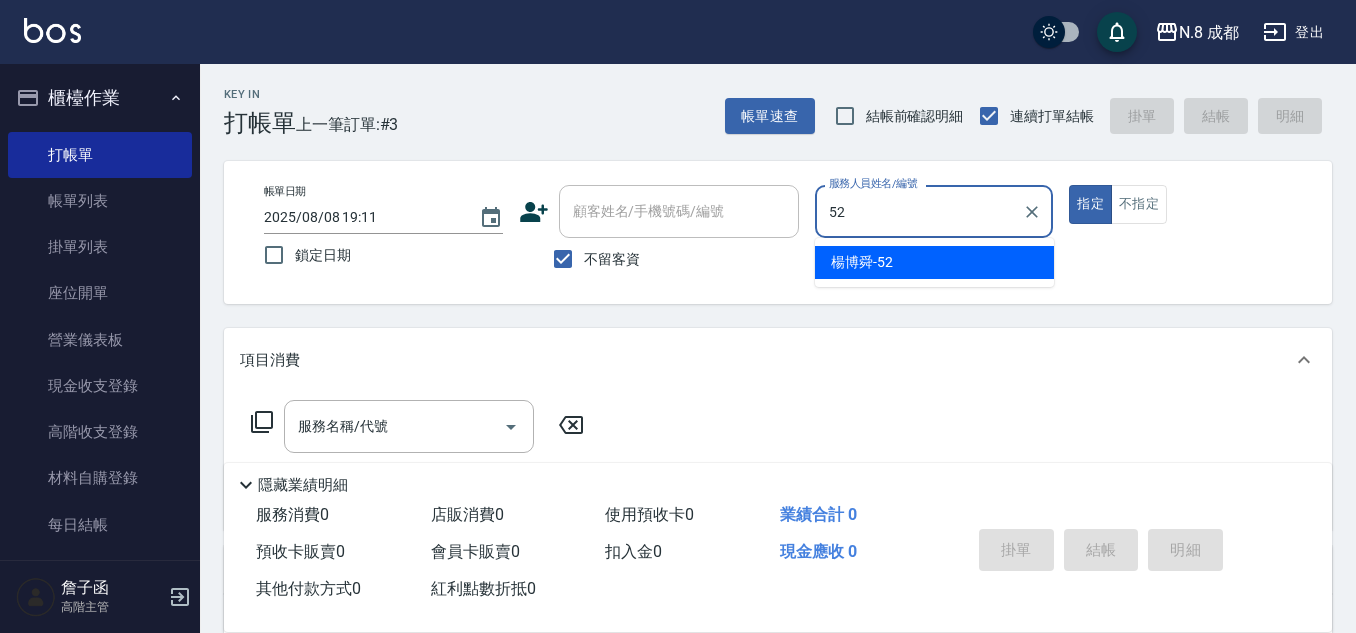 drag, startPoint x: 824, startPoint y: 266, endPoint x: 670, endPoint y: 295, distance: 156.70673 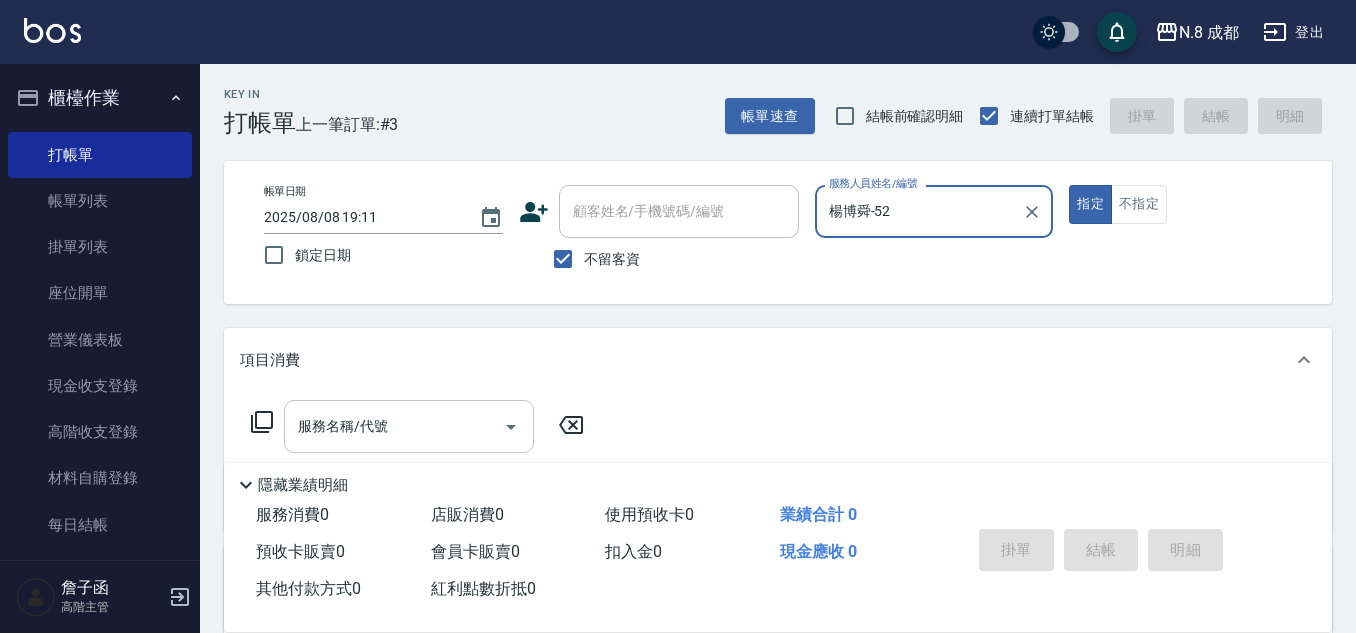click on "服務名稱/代號" at bounding box center (409, 426) 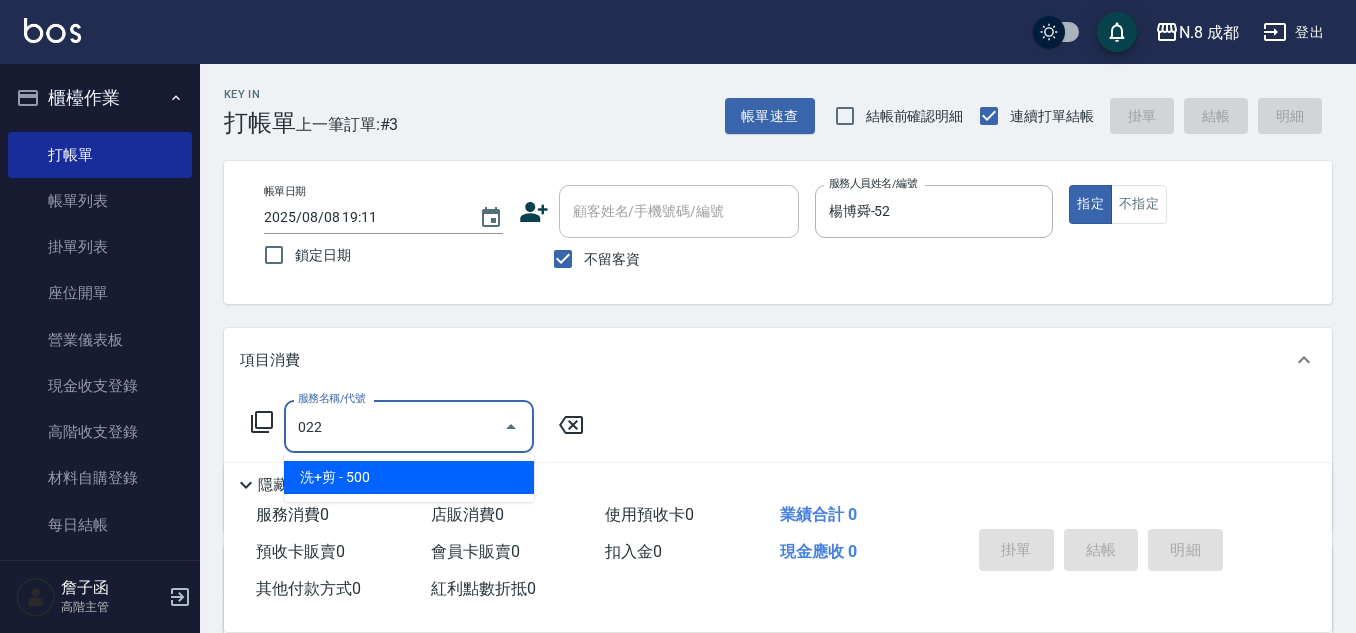 click on "洗+剪 - 500" at bounding box center [409, 477] 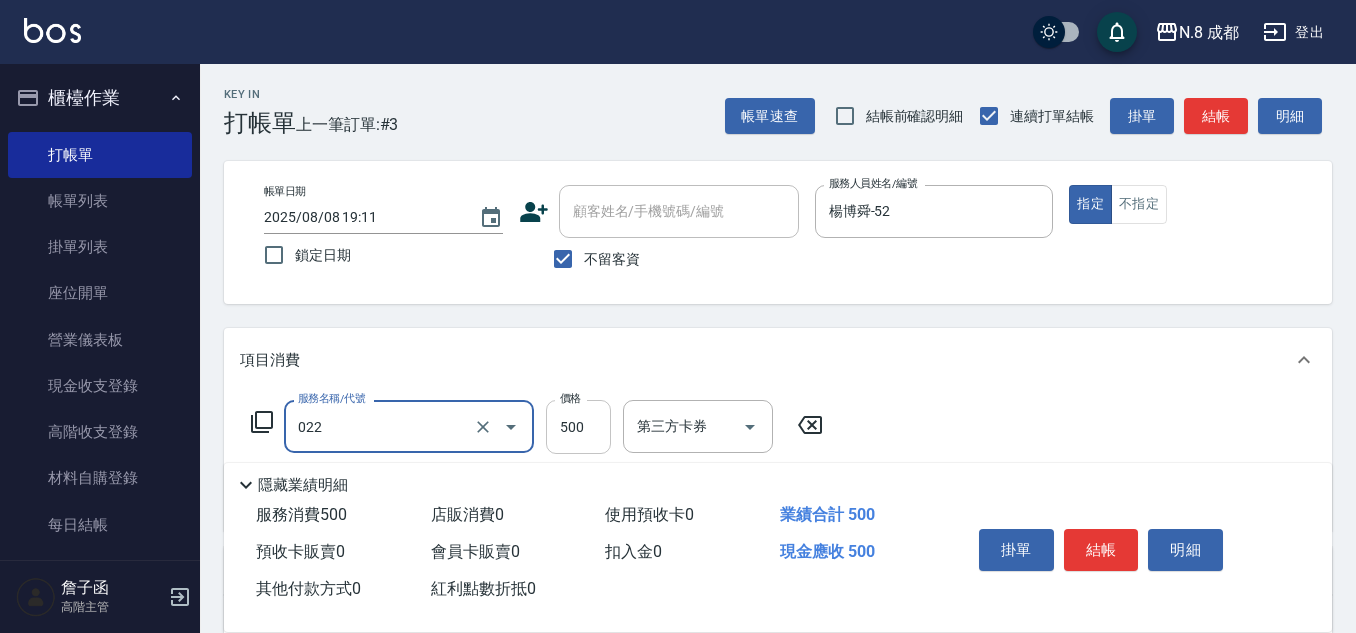 type on "洗+剪(022)" 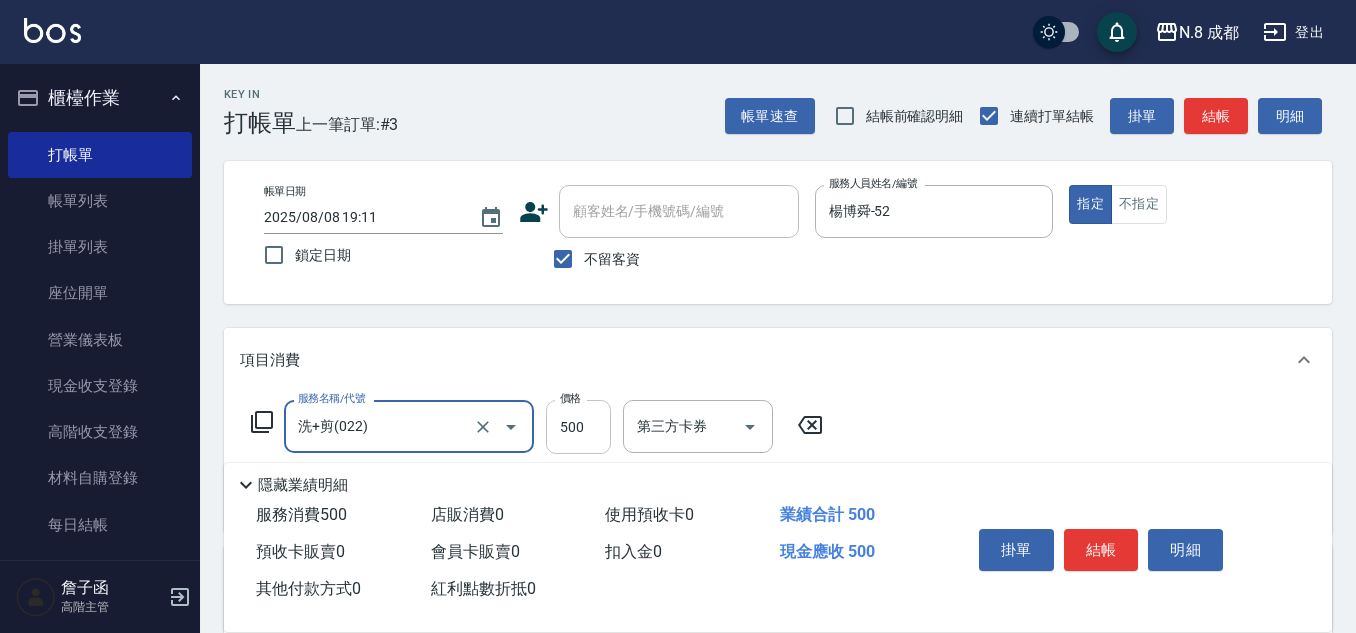click on "500" at bounding box center (578, 427) 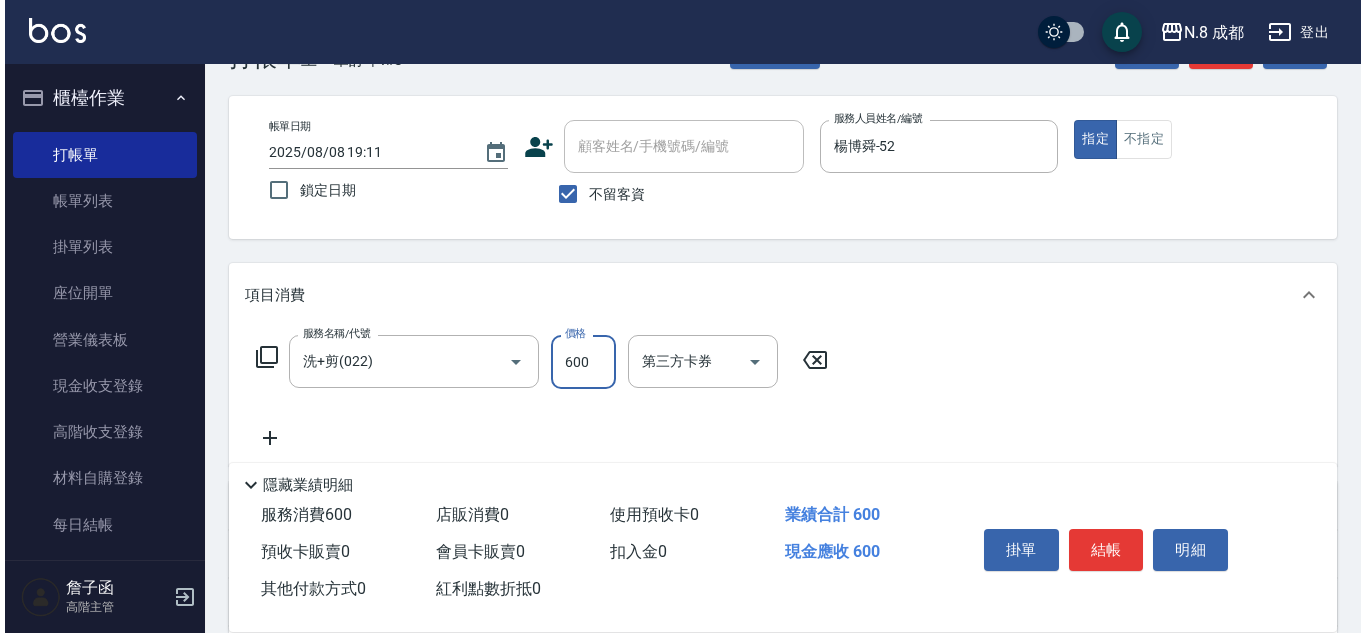 scroll, scrollTop: 100, scrollLeft: 0, axis: vertical 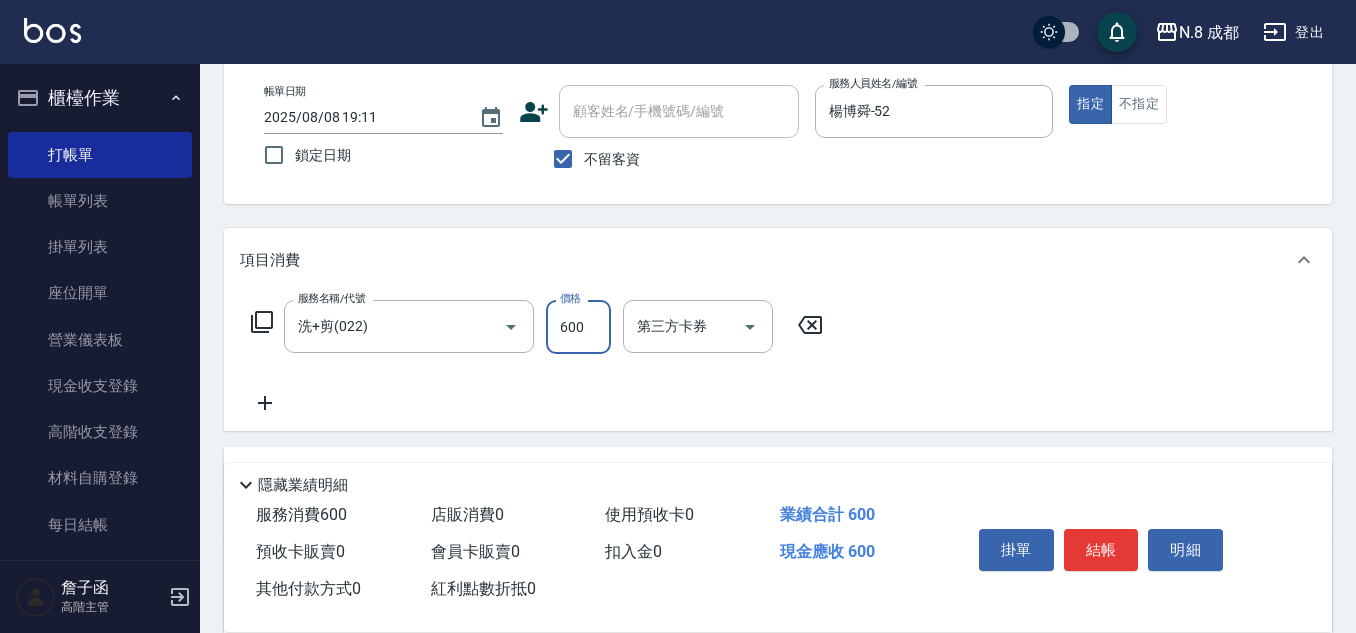 type on "600" 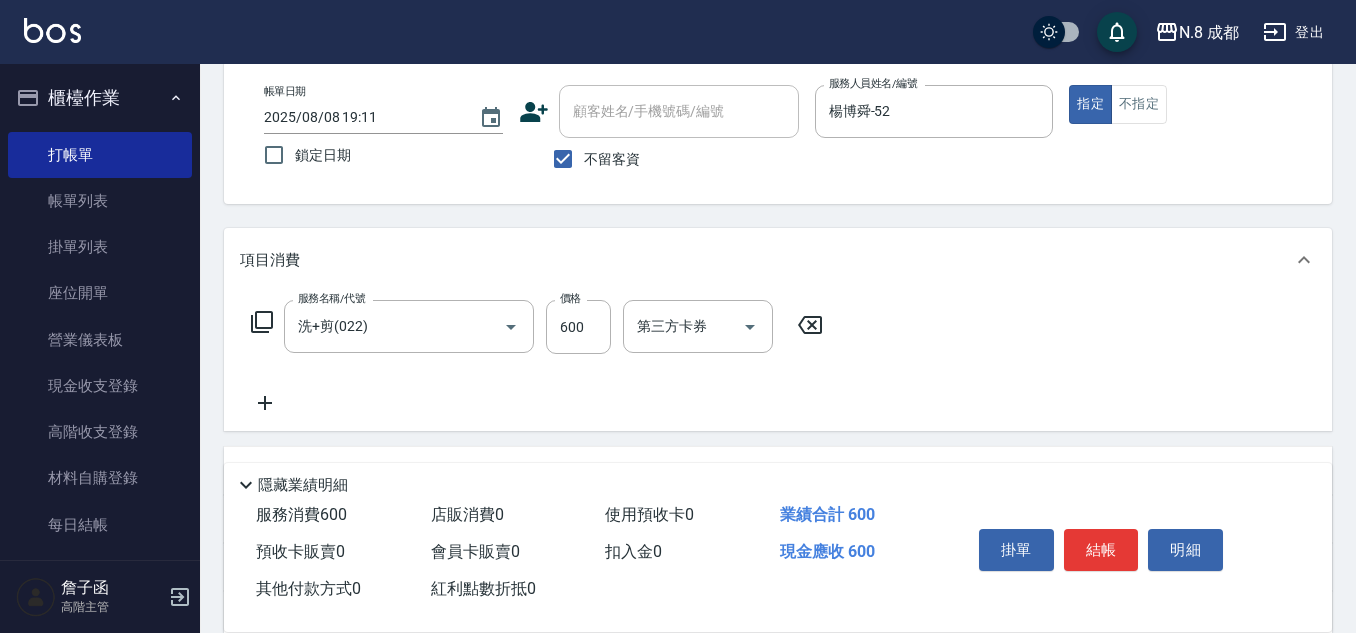 click 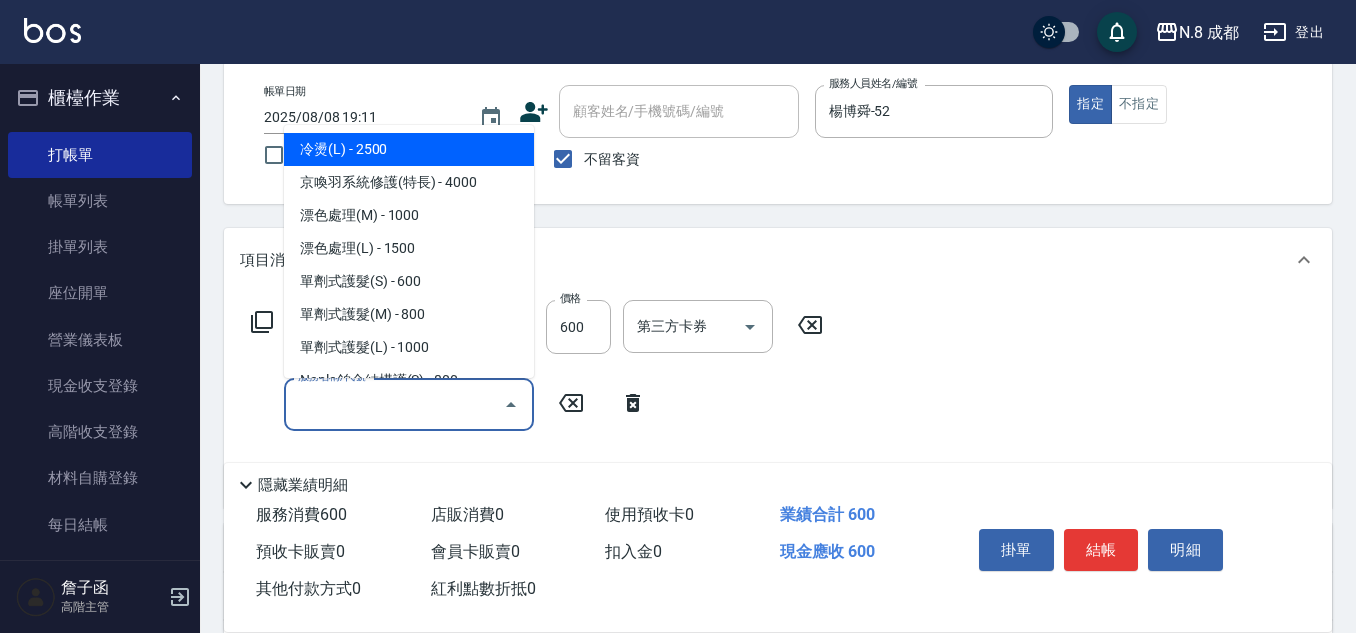 click on "服務名稱/代號" at bounding box center [394, 404] 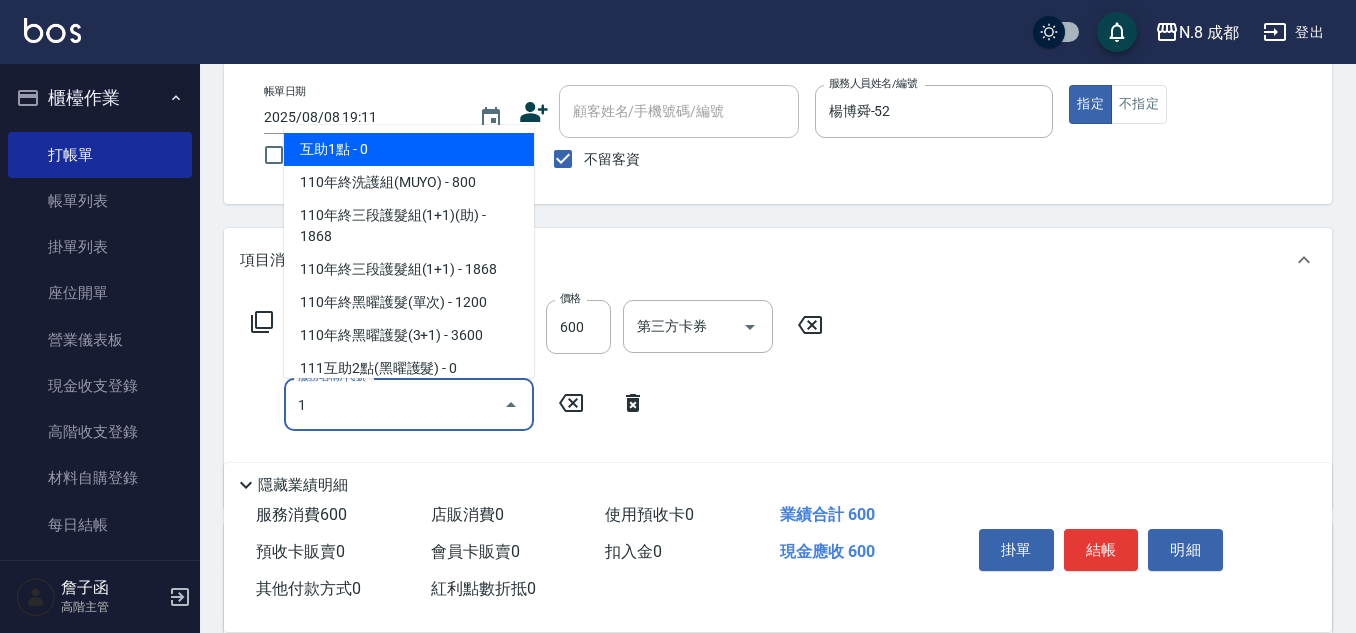 click on "互助1點 - 0" at bounding box center [409, 149] 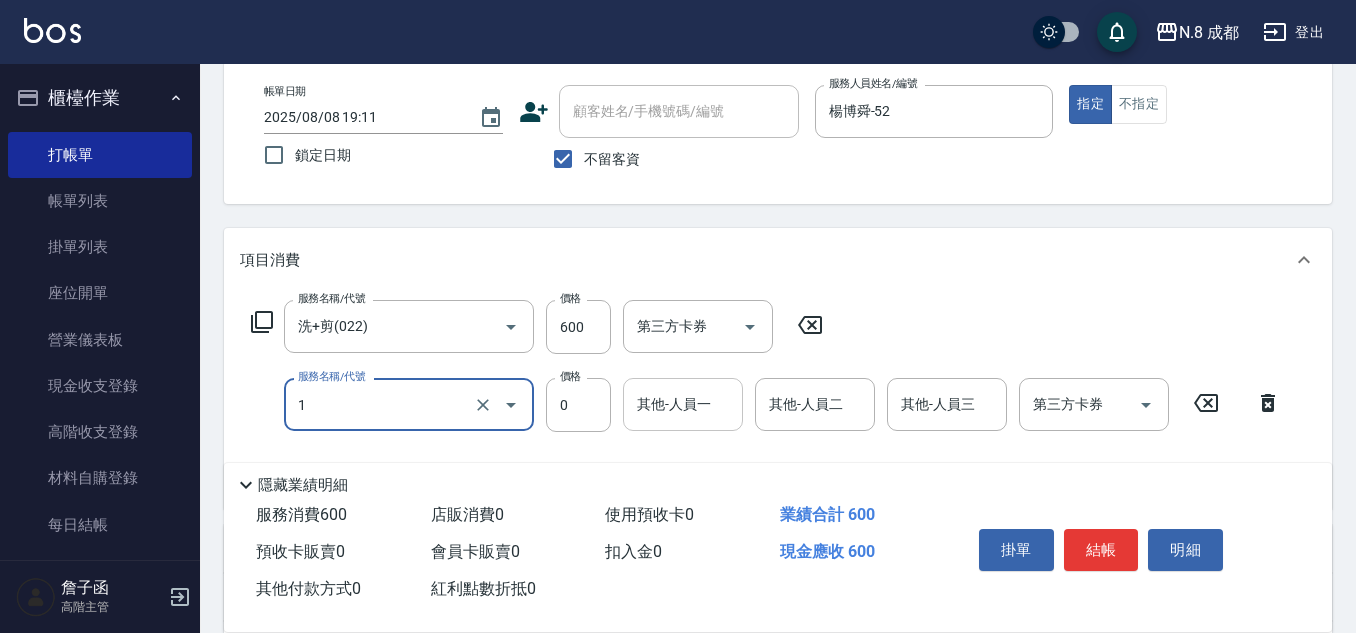 type on "互助1點(1)" 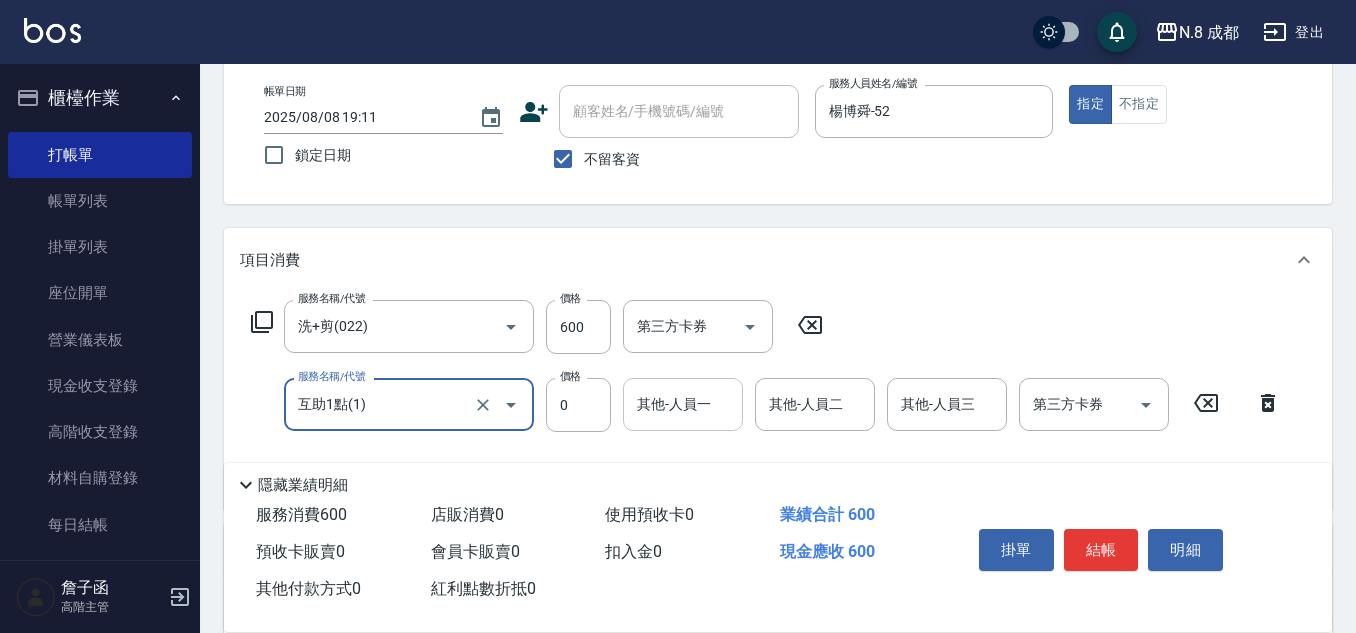 click on "其他-人員一 其他-人員一" at bounding box center [683, 404] 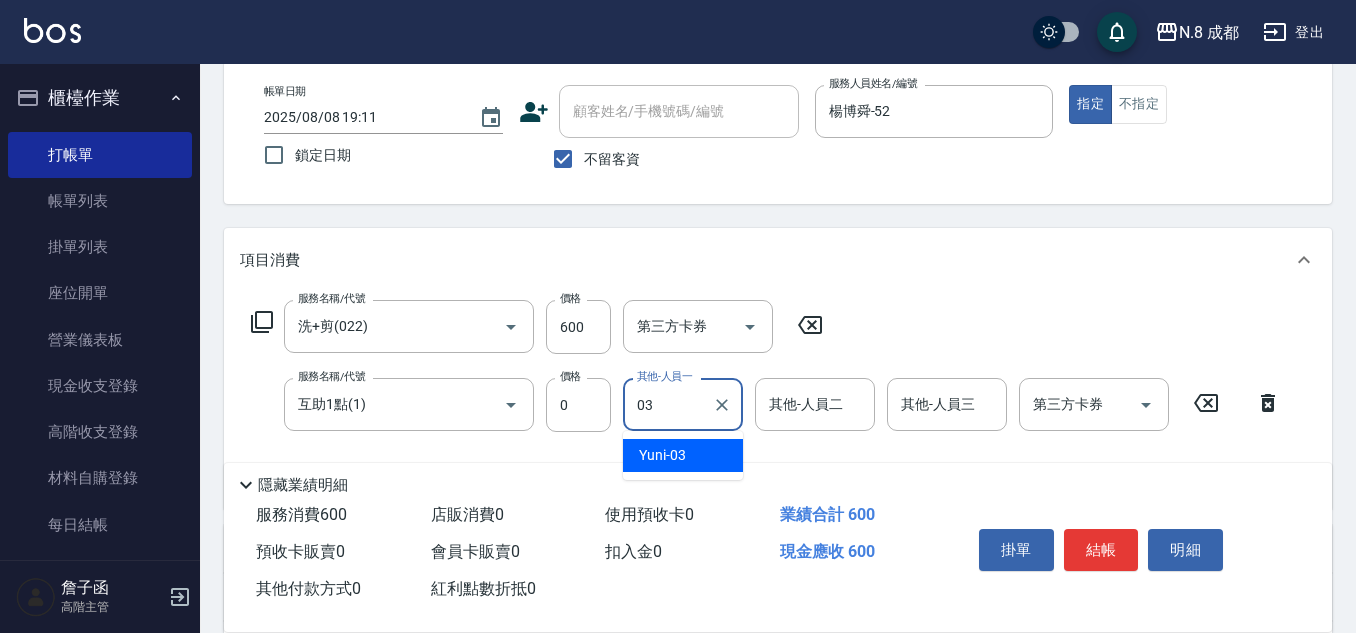 click on "[LAST] -03" at bounding box center [683, 455] 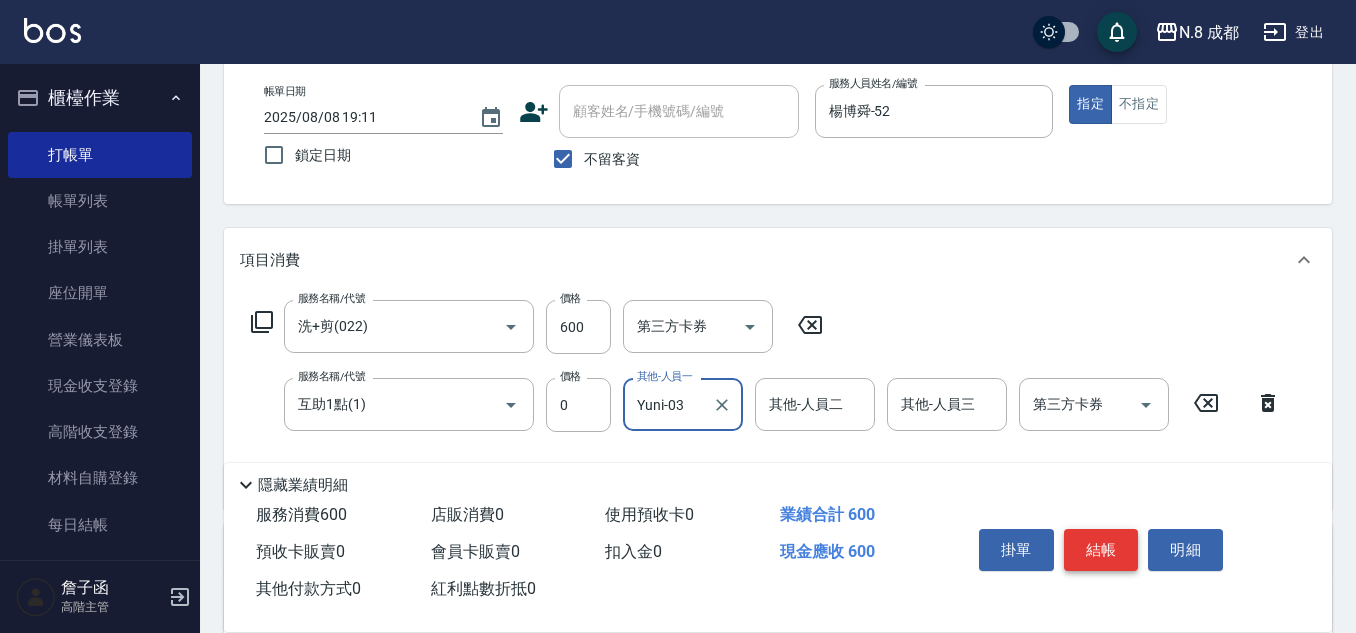 type on "Yuni-03" 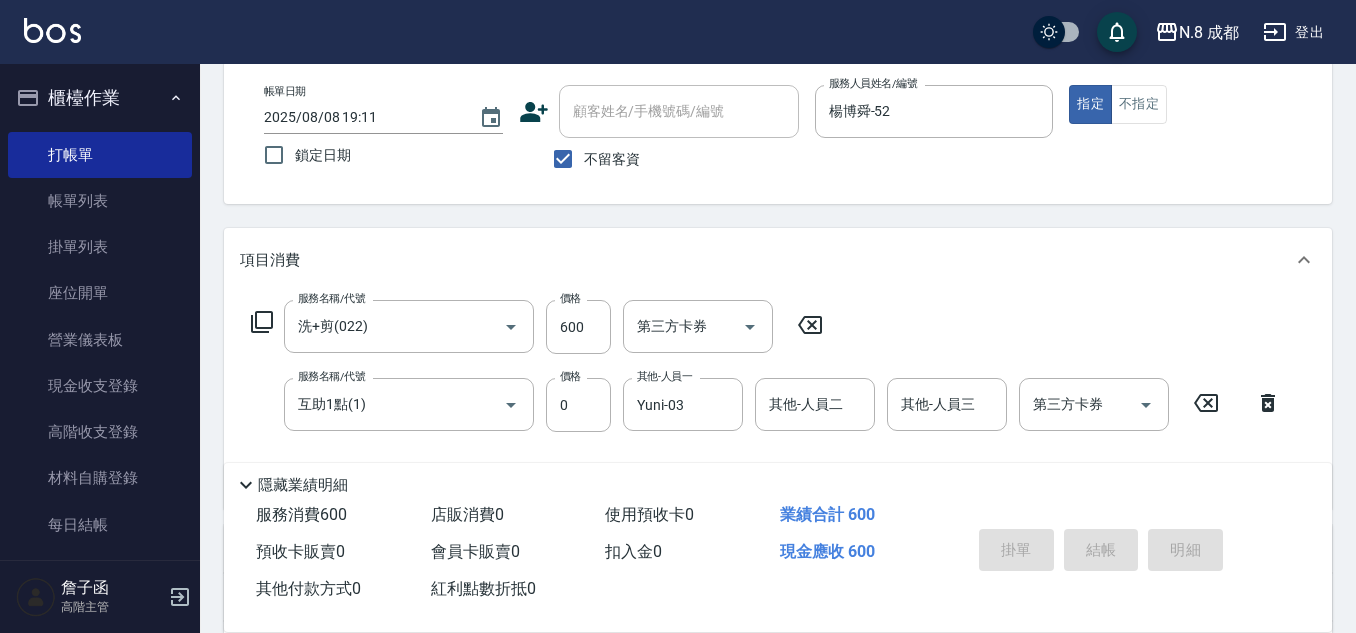 type 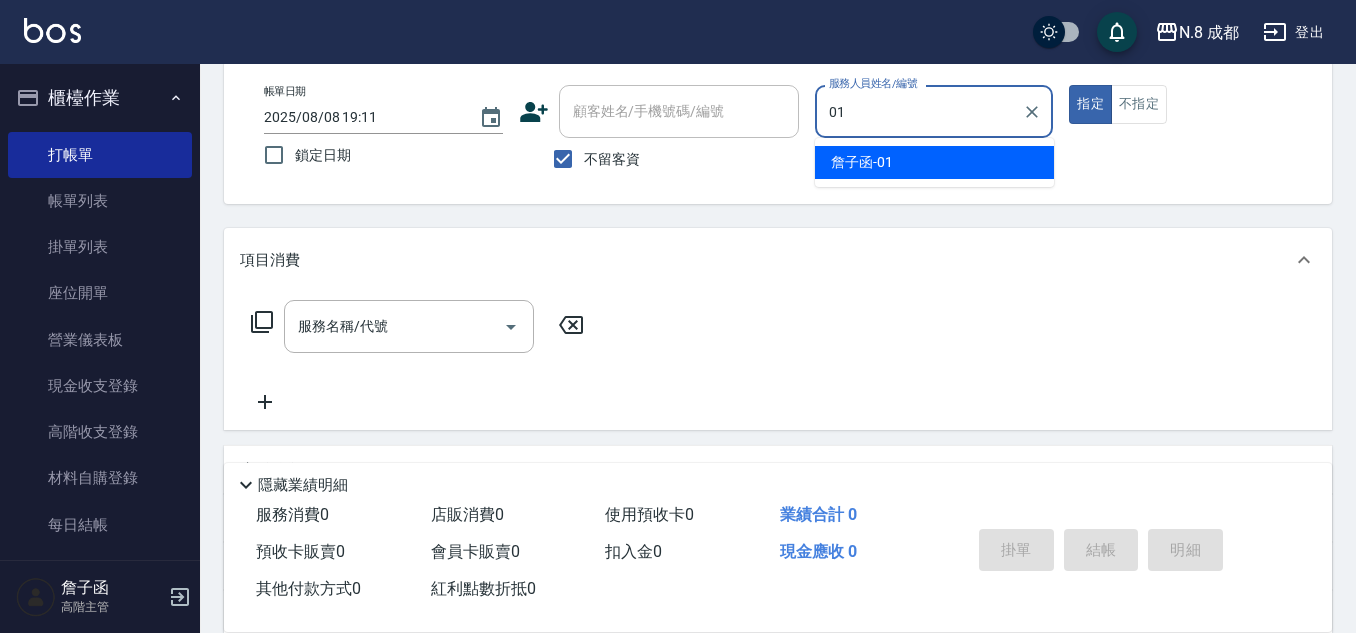 type on "0" 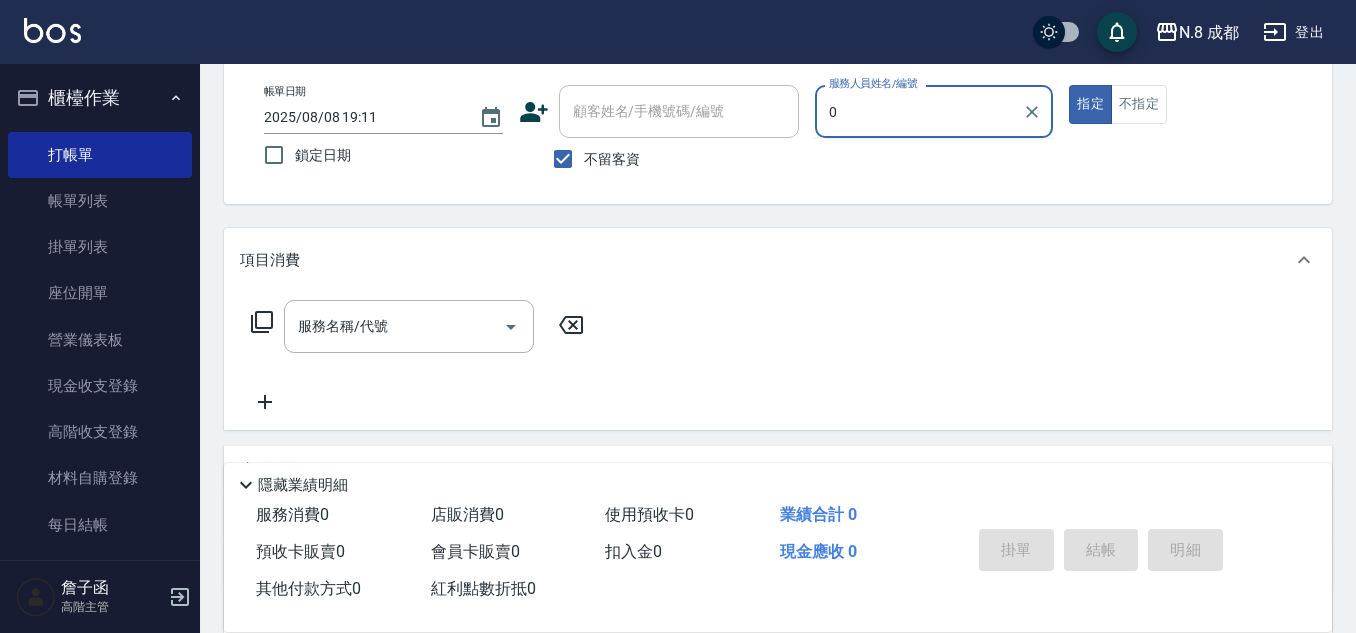 type 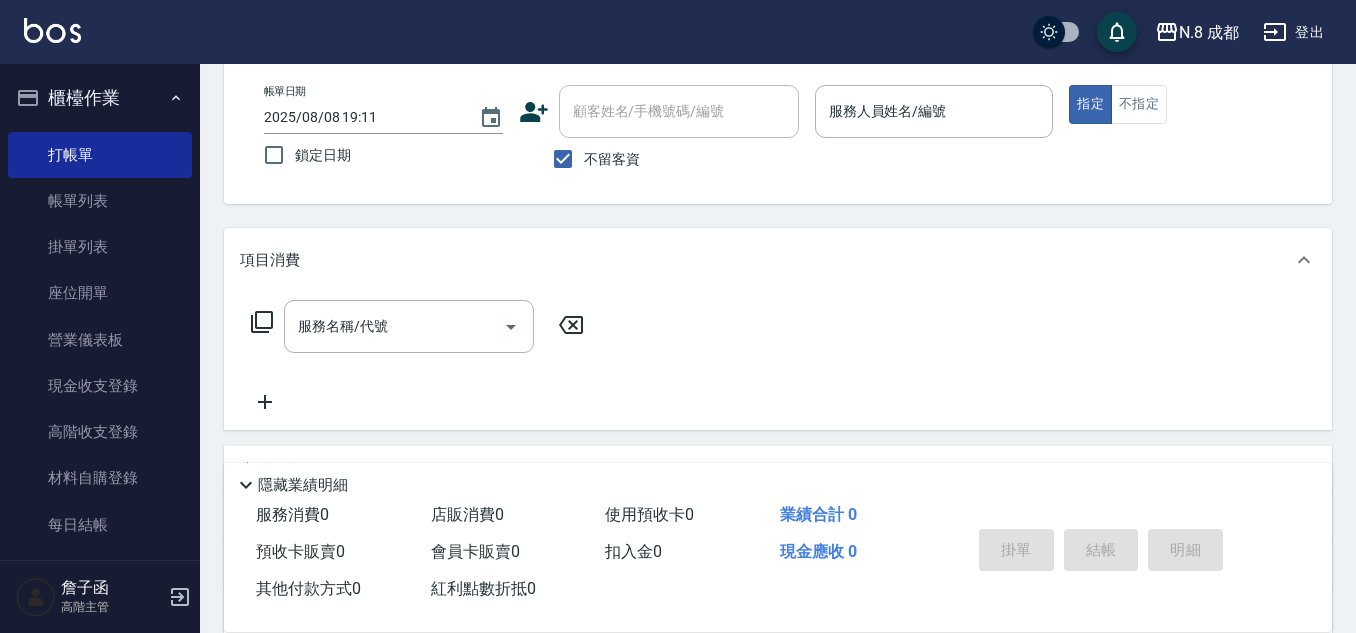 click on "不留客資" at bounding box center [612, 159] 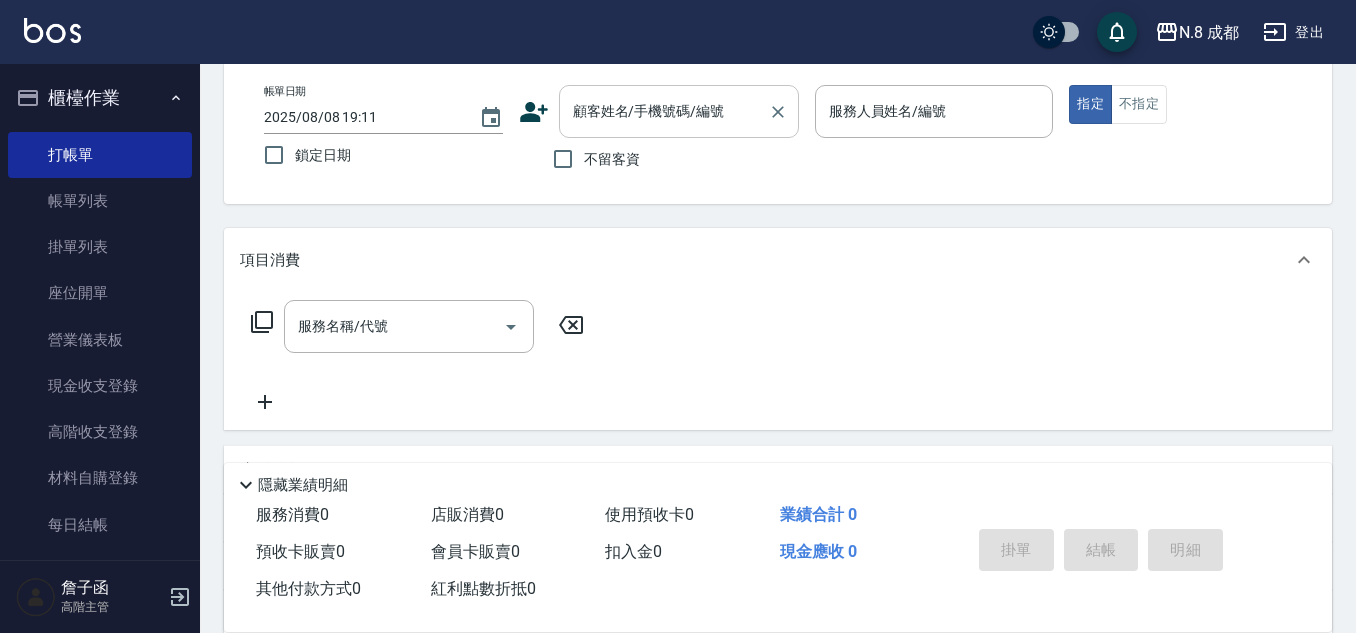 click on "顧客姓名/手機號碼/編號" at bounding box center (679, 111) 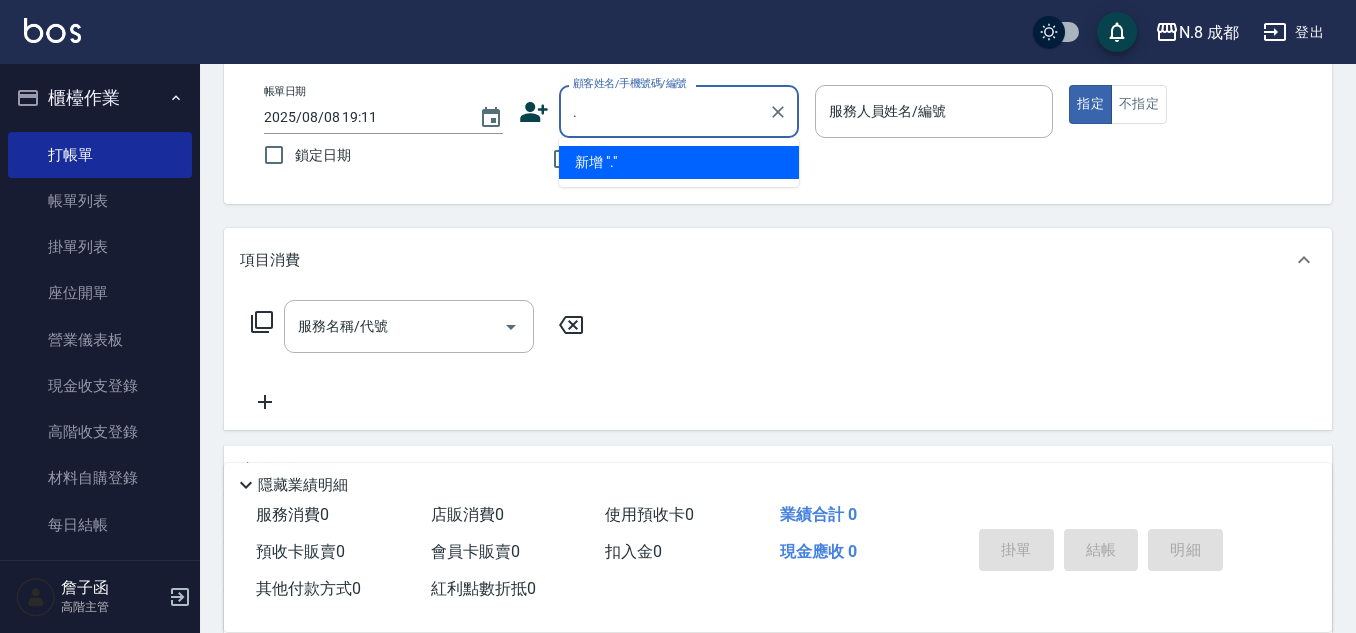drag, startPoint x: 608, startPoint y: 131, endPoint x: 565, endPoint y: 126, distance: 43.289722 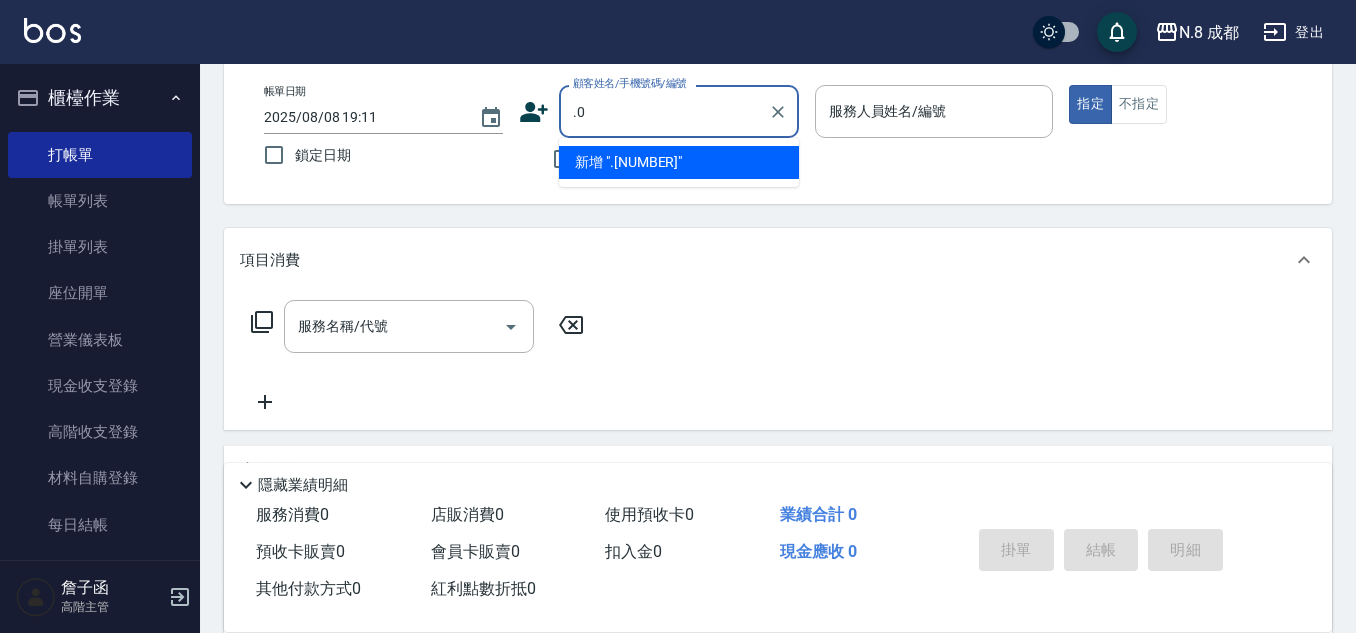 drag, startPoint x: 609, startPoint y: 114, endPoint x: 526, endPoint y: 113, distance: 83.00603 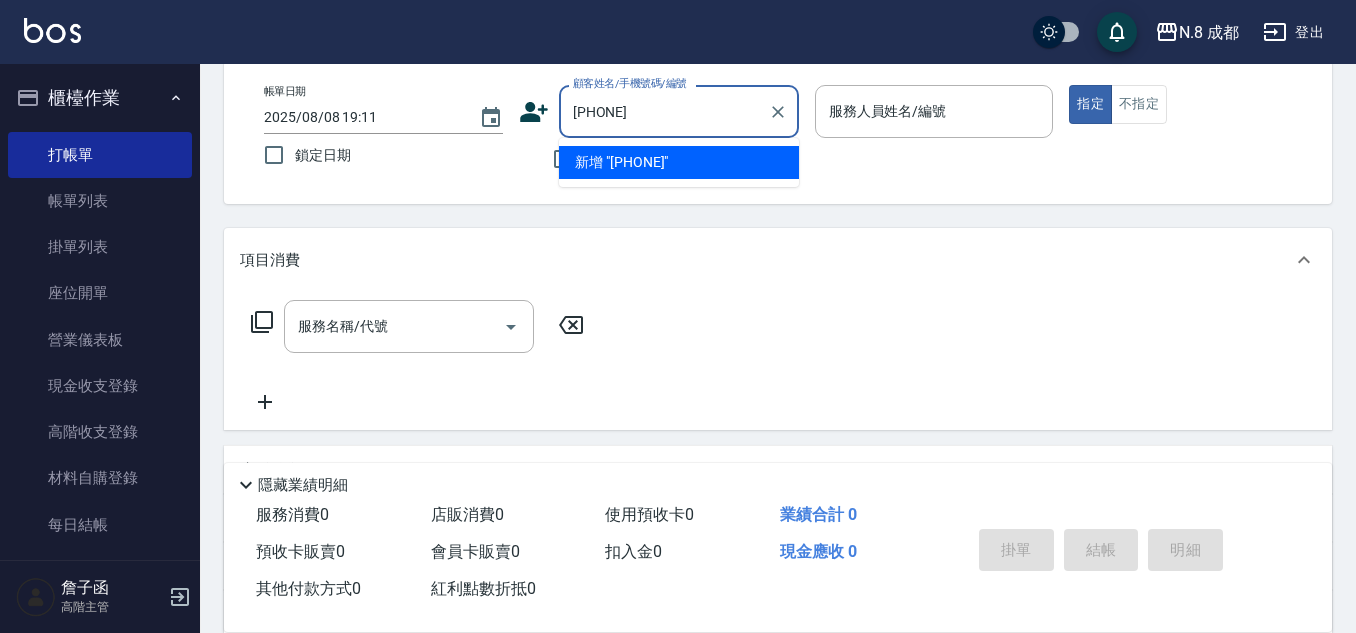 click on "新增 "[PHONE]"" at bounding box center (679, 162) 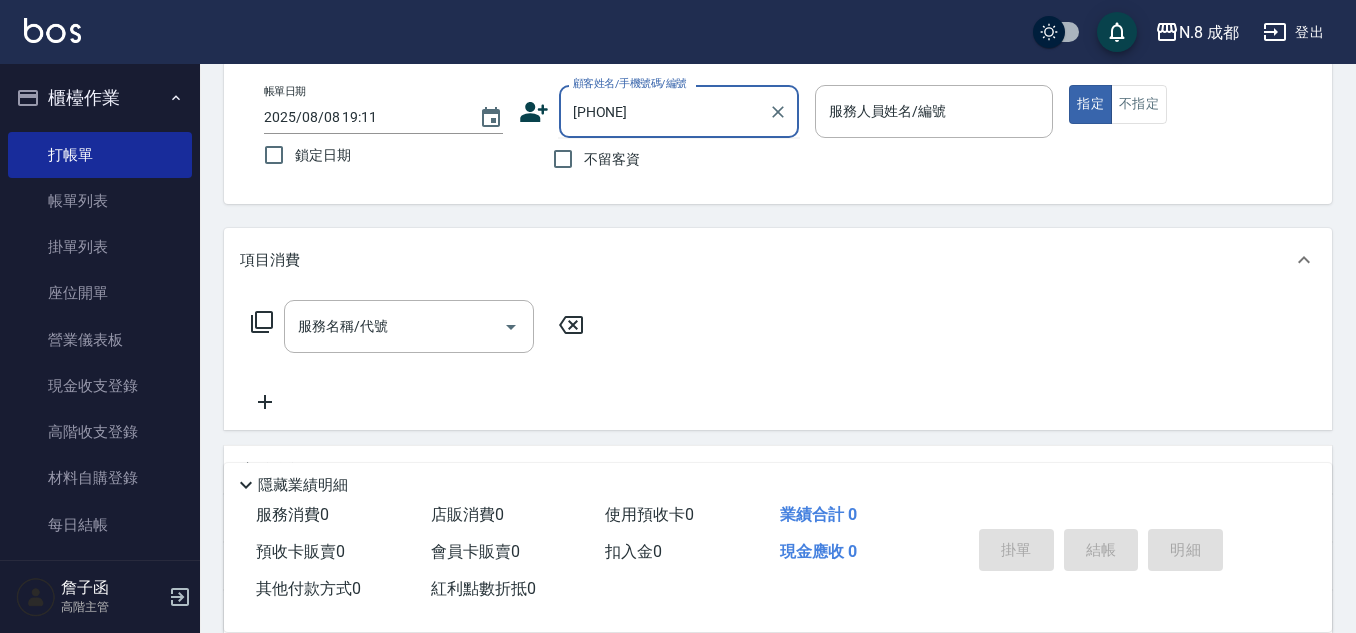 drag, startPoint x: 719, startPoint y: 115, endPoint x: 452, endPoint y: 110, distance: 267.0468 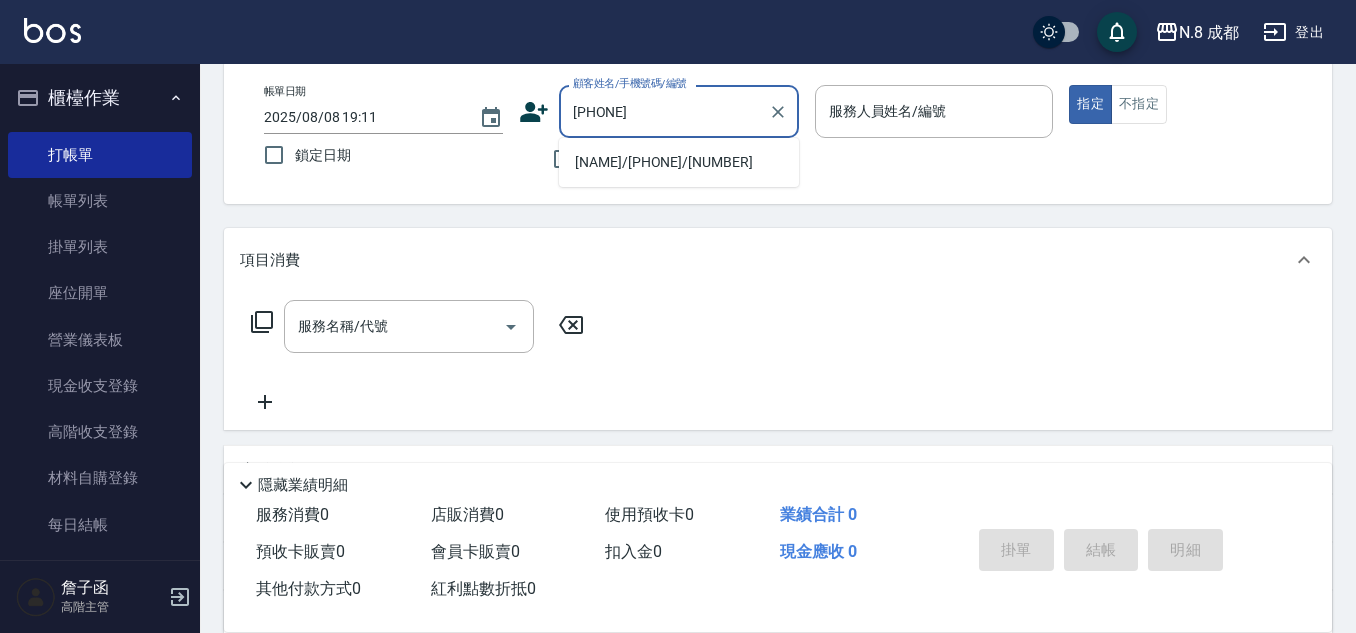click on "[NAME]/[PHONE]/[NUMBER]" at bounding box center [679, 162] 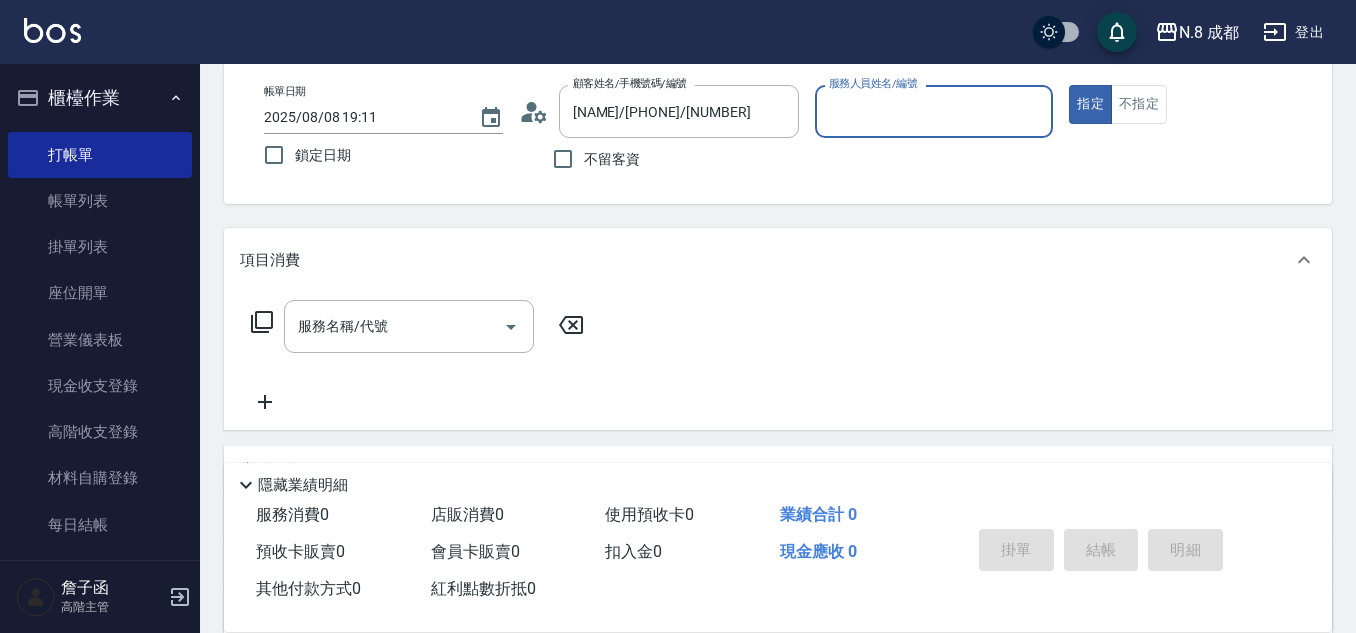 type on "高楷程-13" 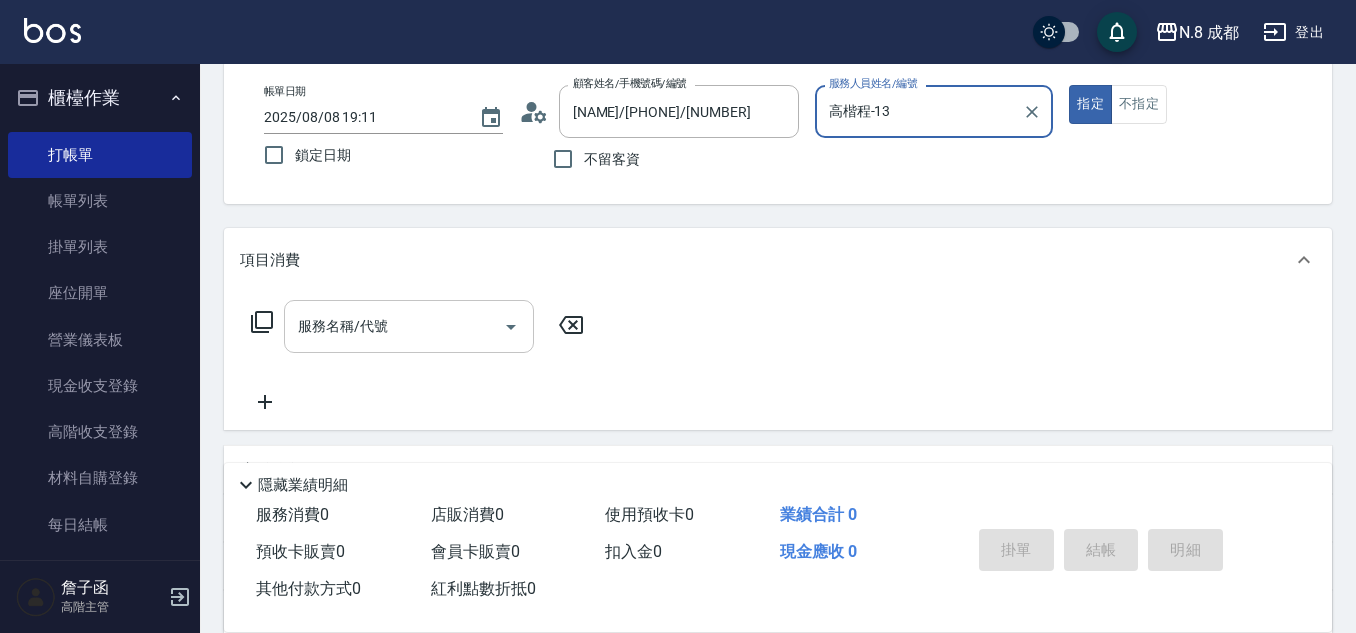 click on "服務名稱/代號" at bounding box center [394, 326] 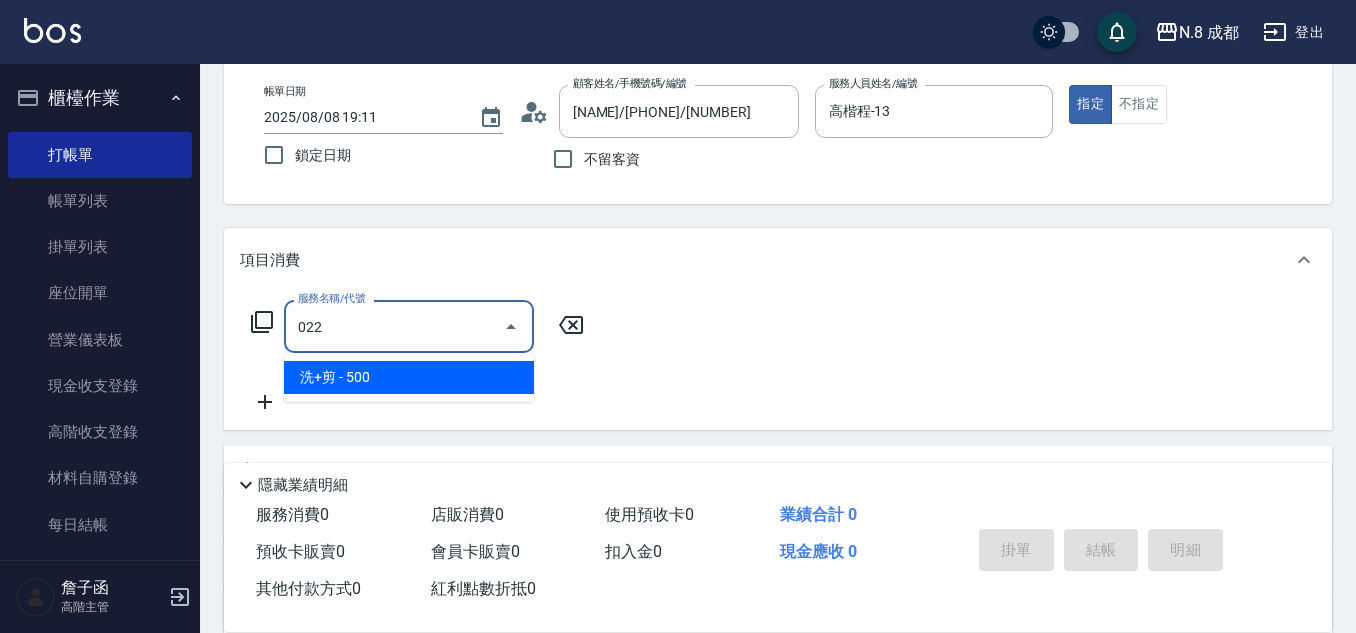 click on "洗+剪 - 500" at bounding box center (409, 377) 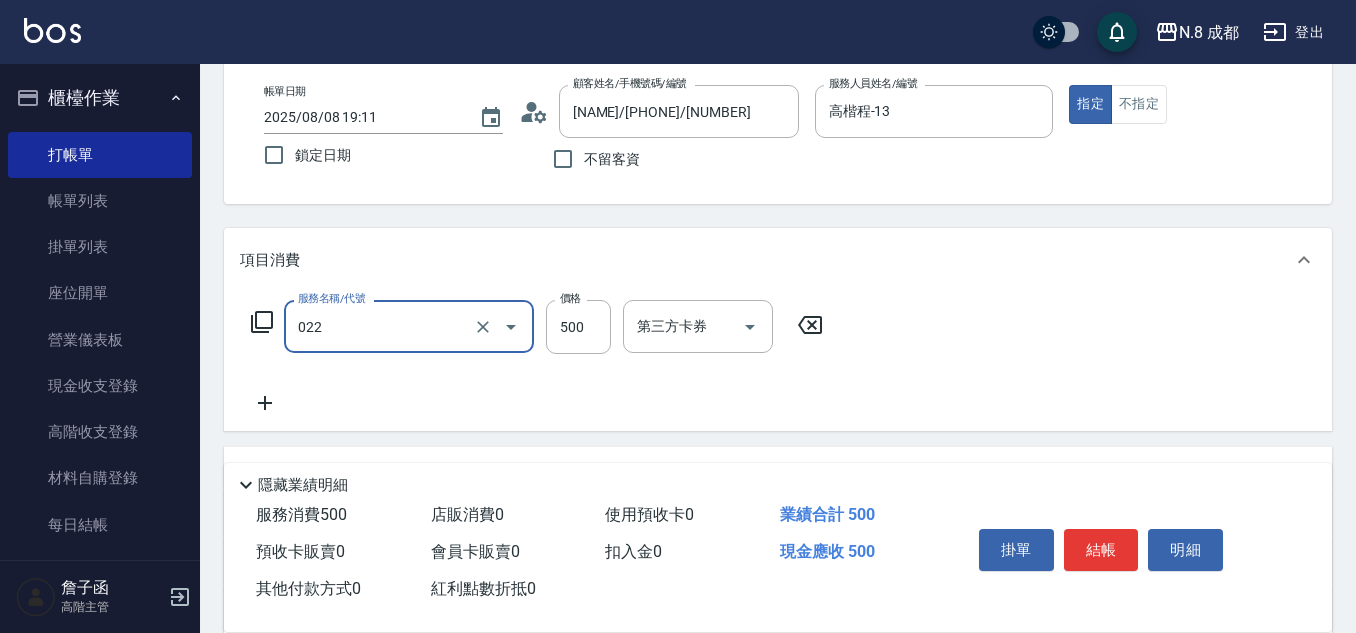 type on "洗+剪(022)" 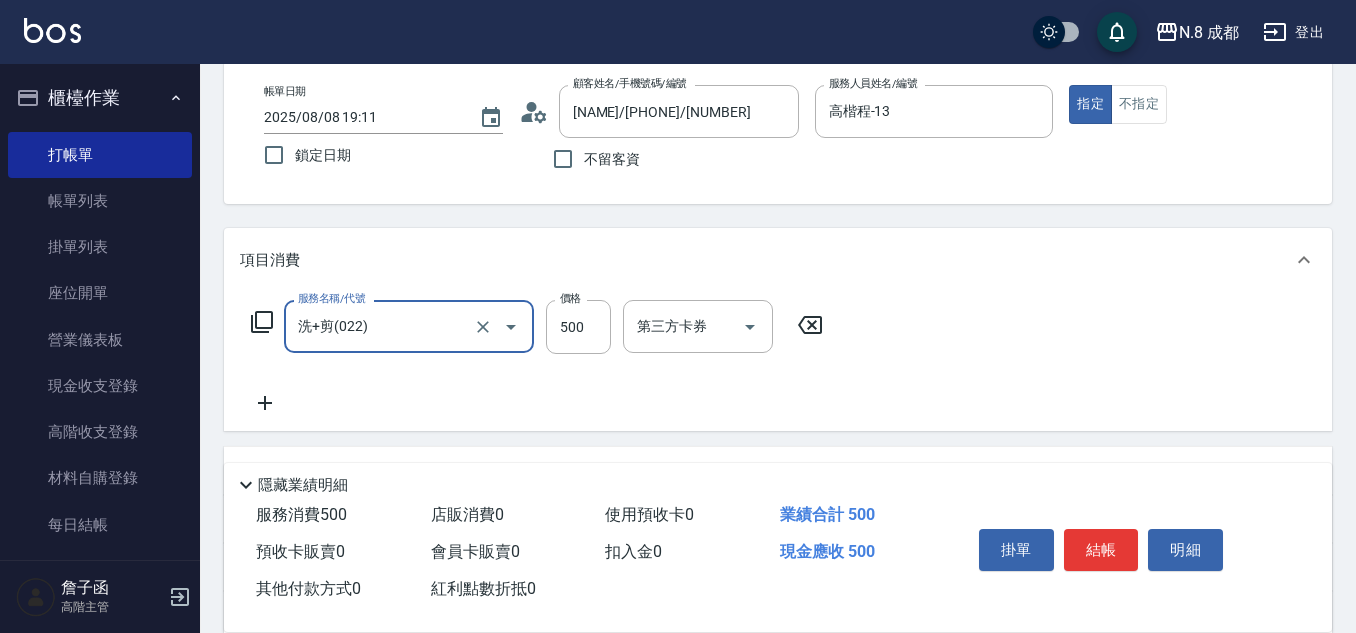 click 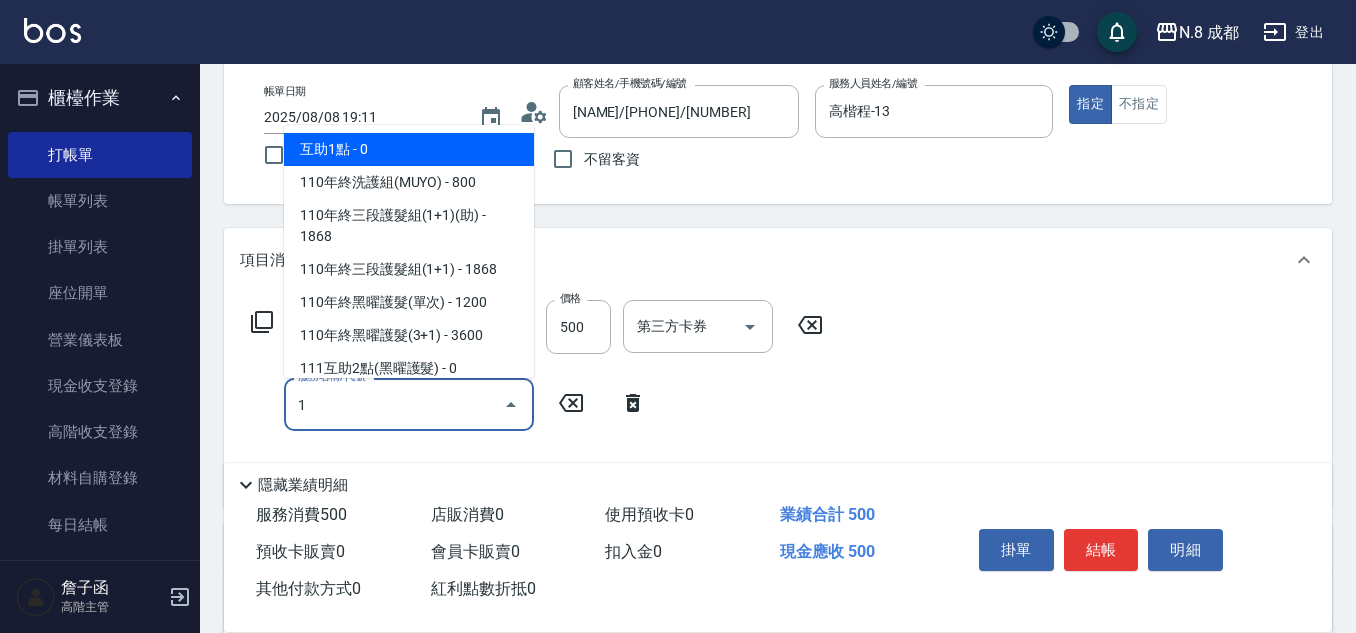 click on "互助1點 - 0" at bounding box center [409, 149] 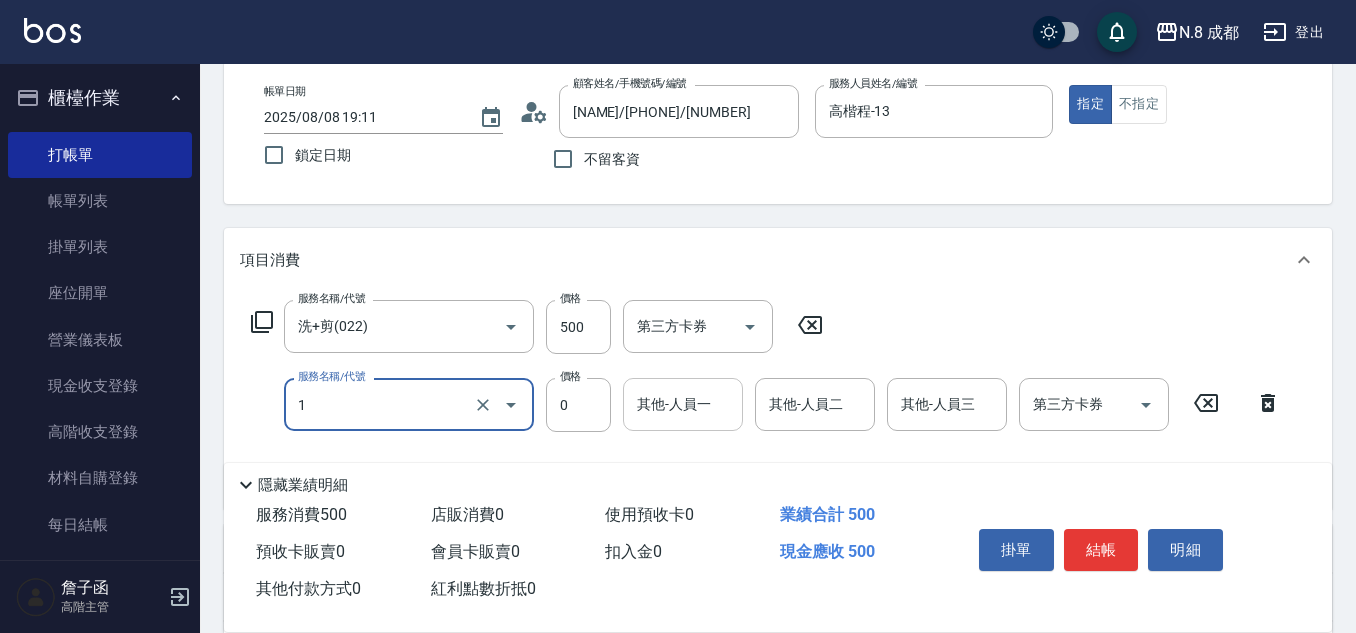 type on "互助1點(1)" 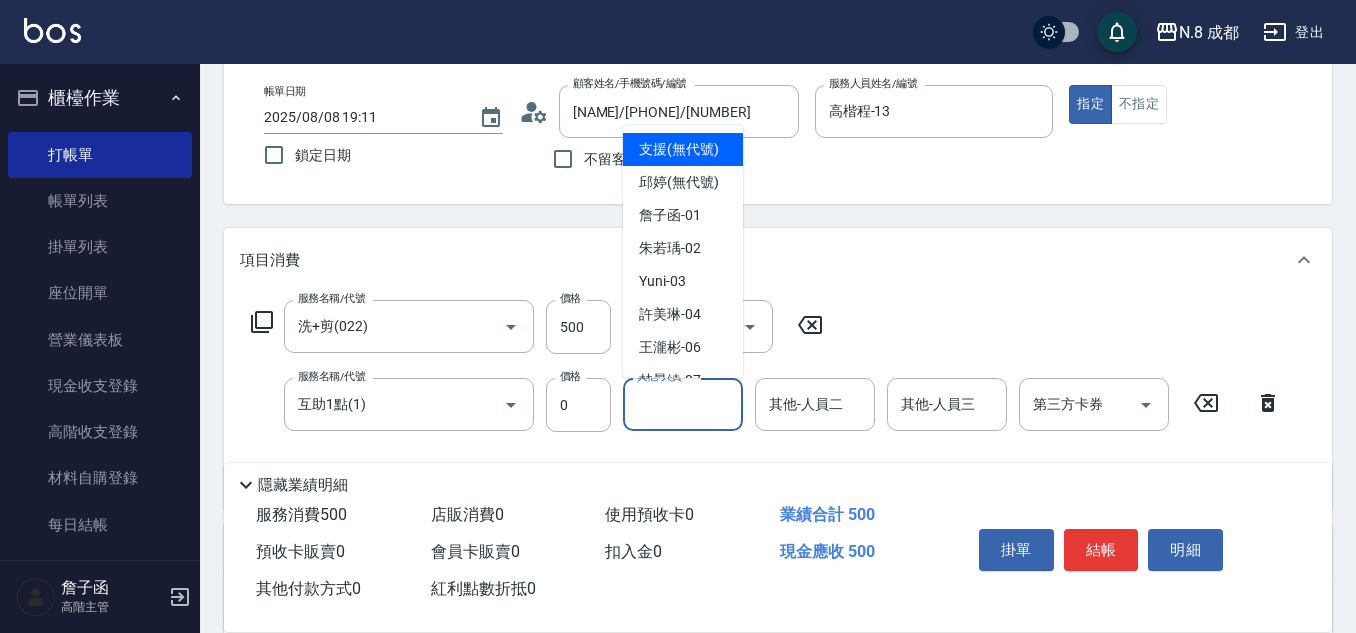 click on "其他-人員一" at bounding box center (683, 404) 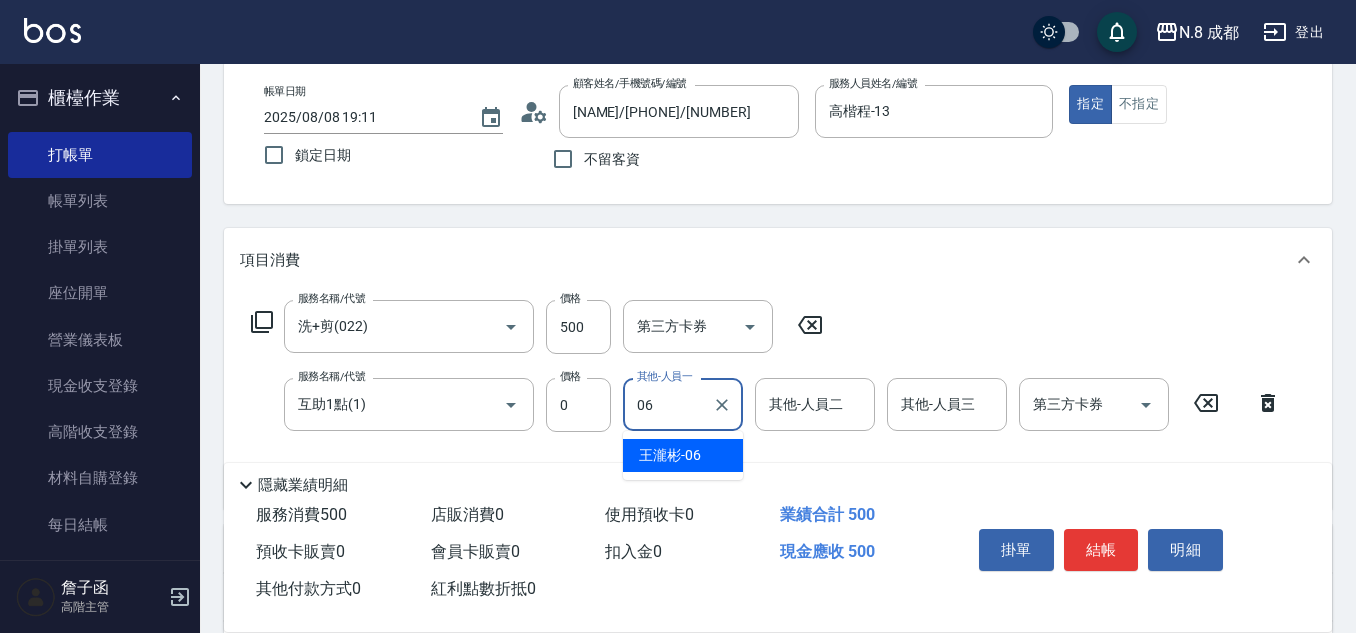 click on "[NAME] -[NUMBER]" at bounding box center [670, 455] 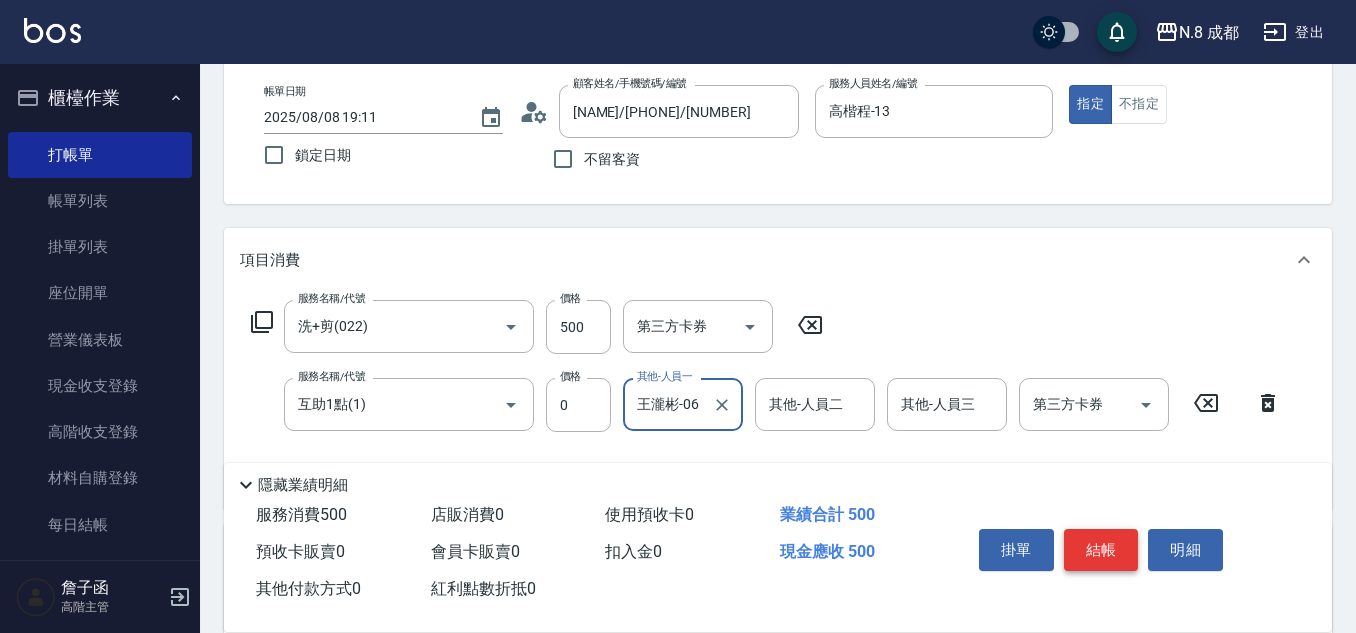 type on "王瀧彬-06" 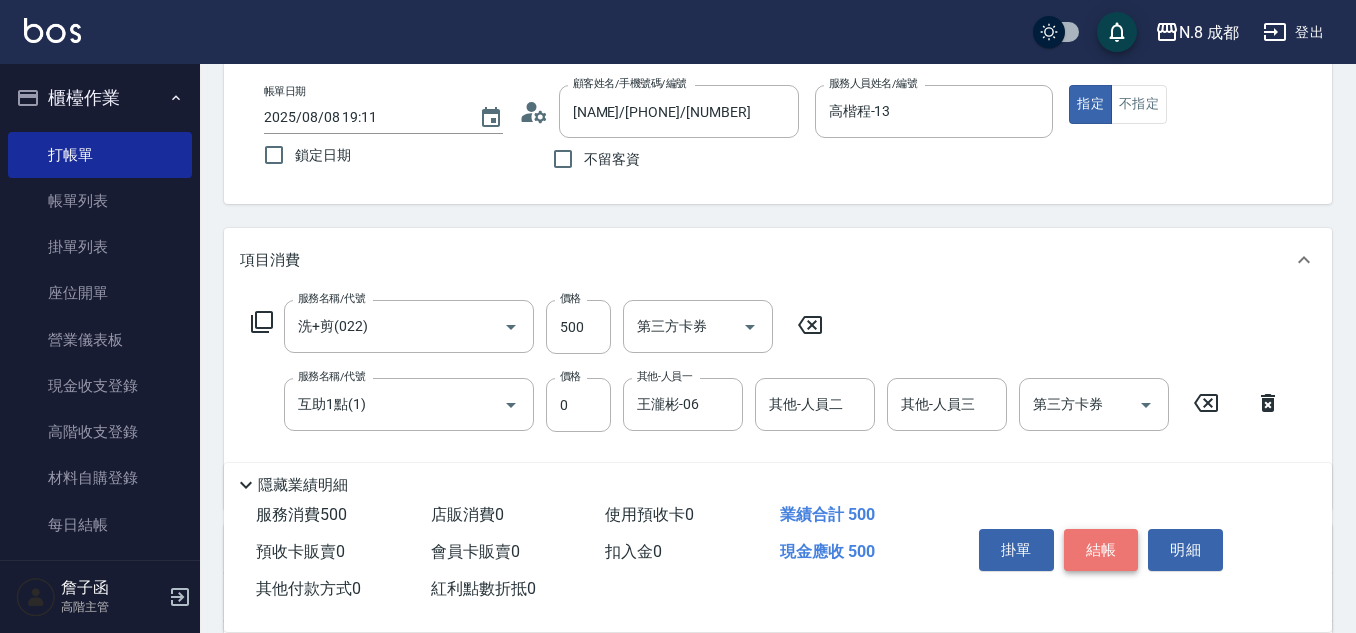 click on "結帳" at bounding box center [1101, 550] 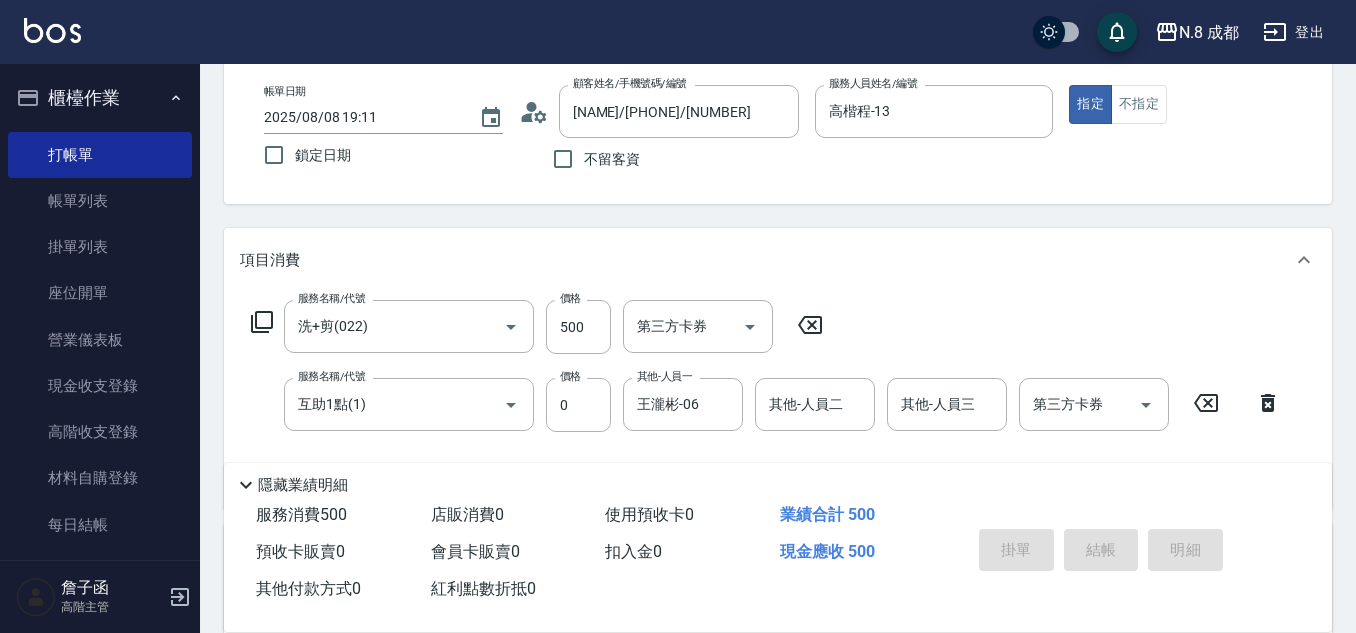 type on "2025/08/08 19:12" 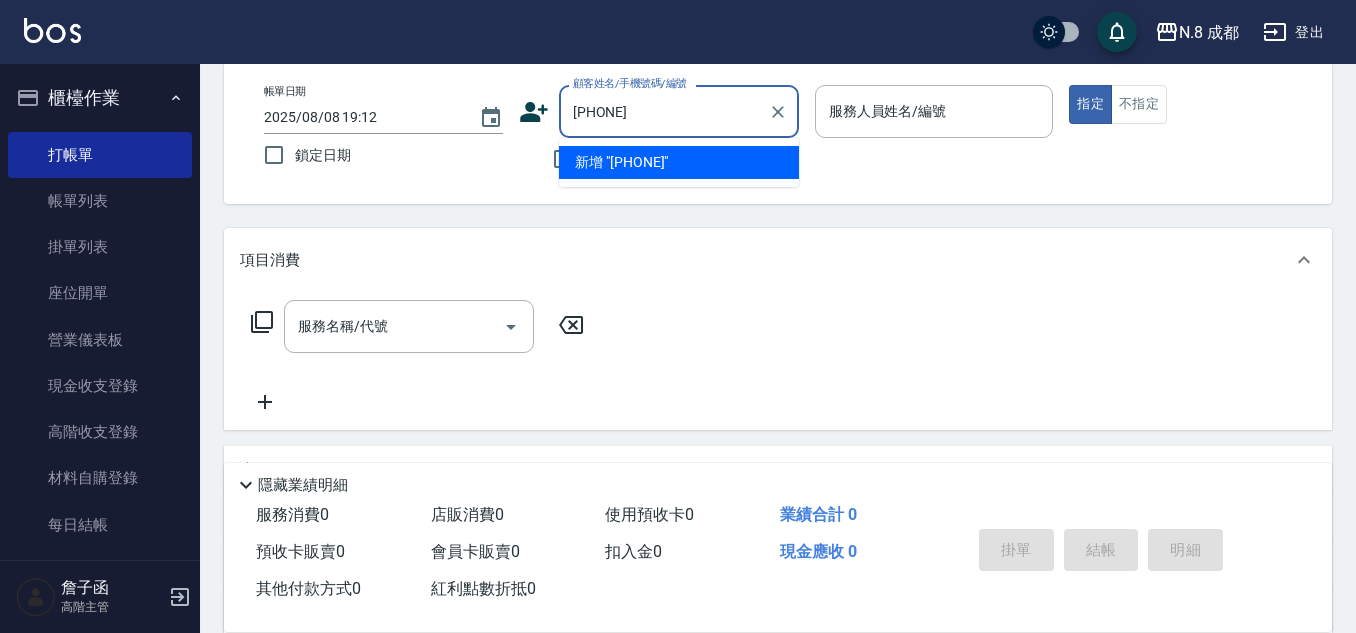 type on "[PHONE]" 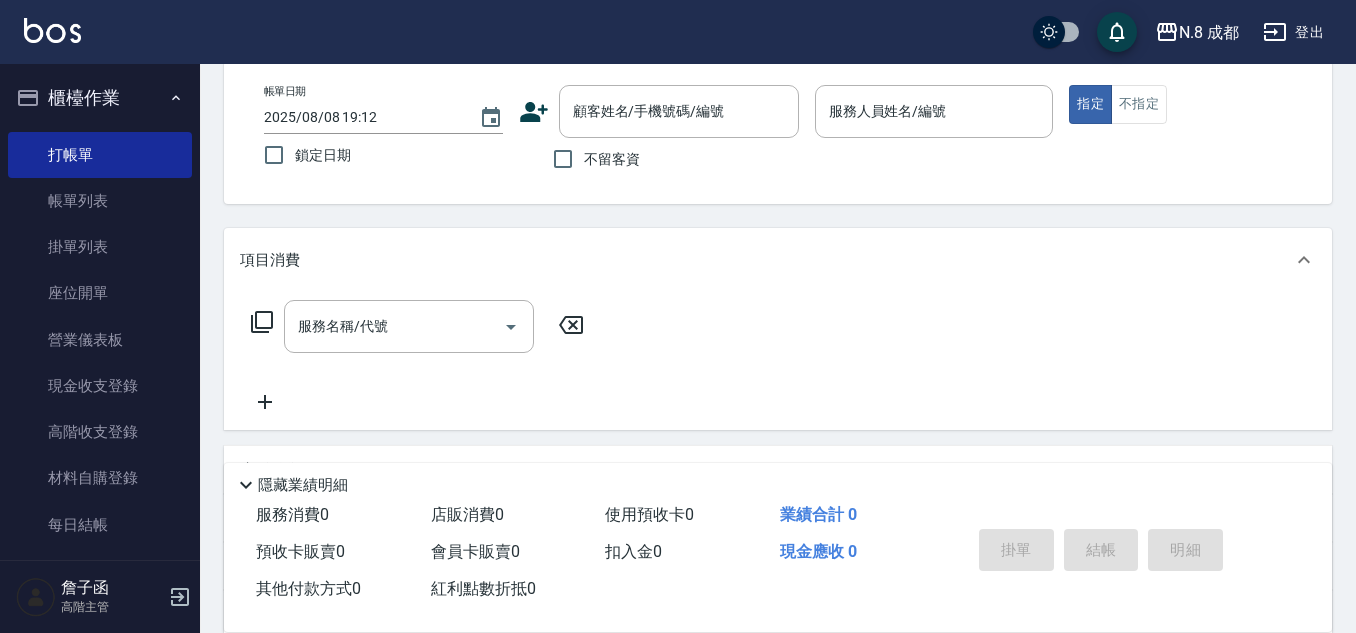 click 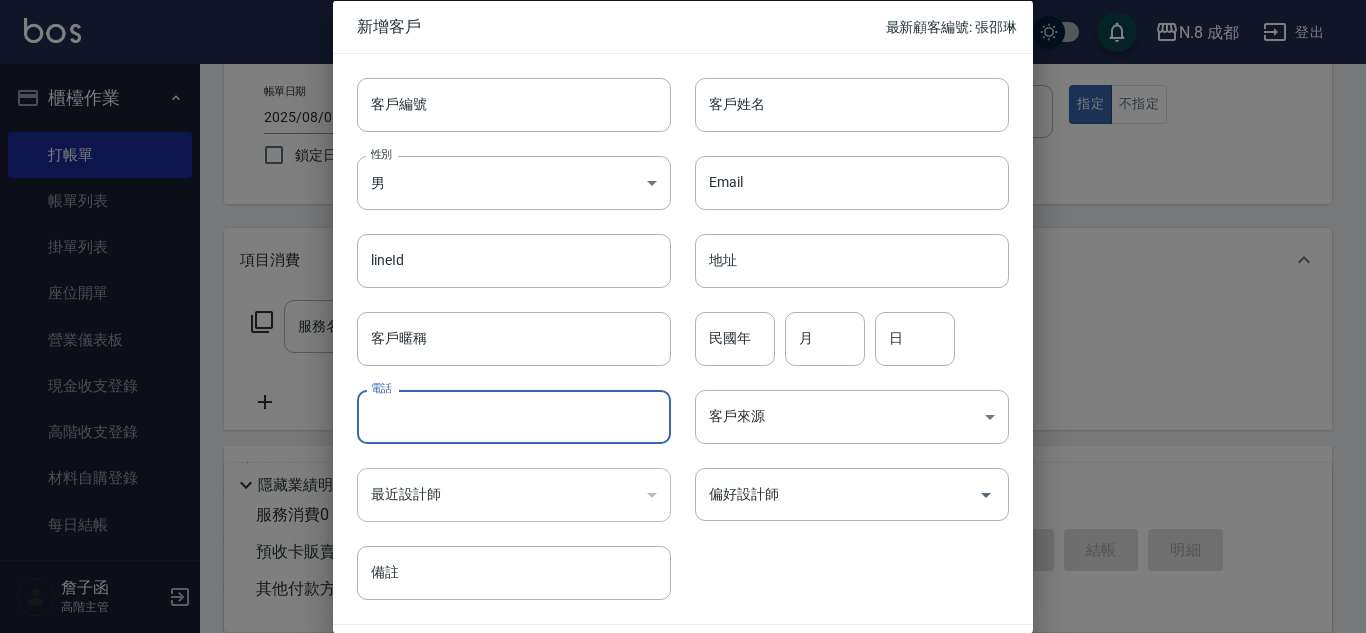drag, startPoint x: 481, startPoint y: 427, endPoint x: 485, endPoint y: 412, distance: 15.524175 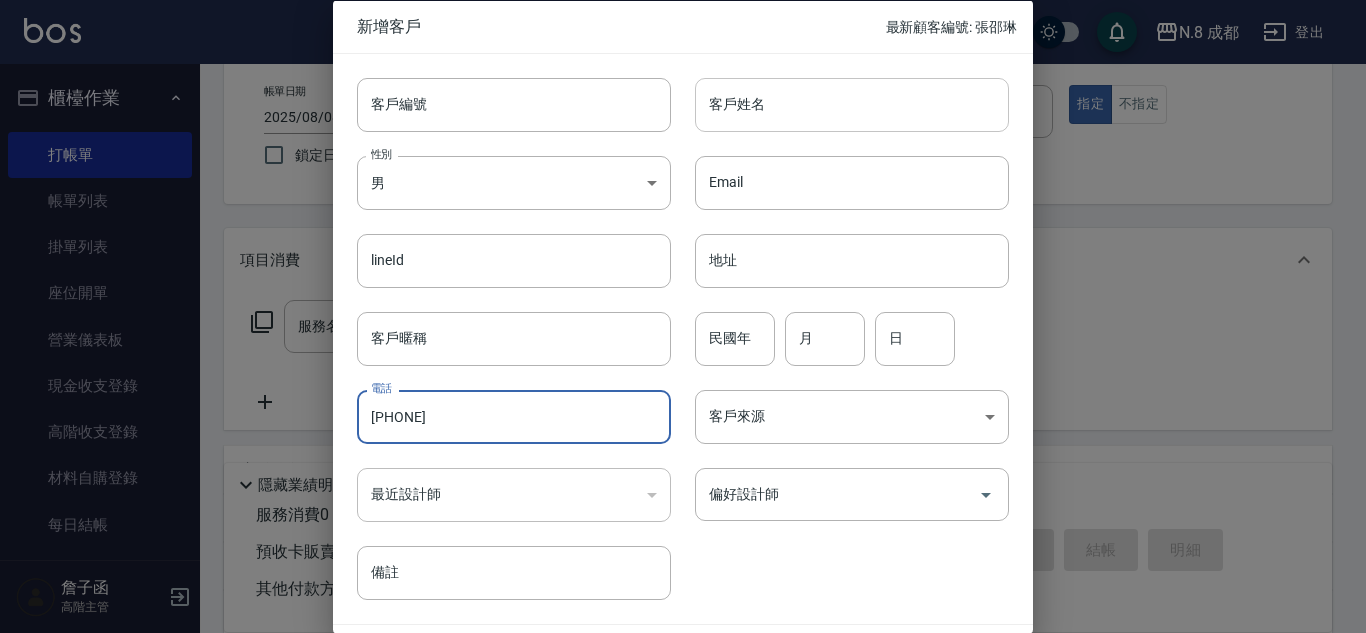 type on "[PHONE]" 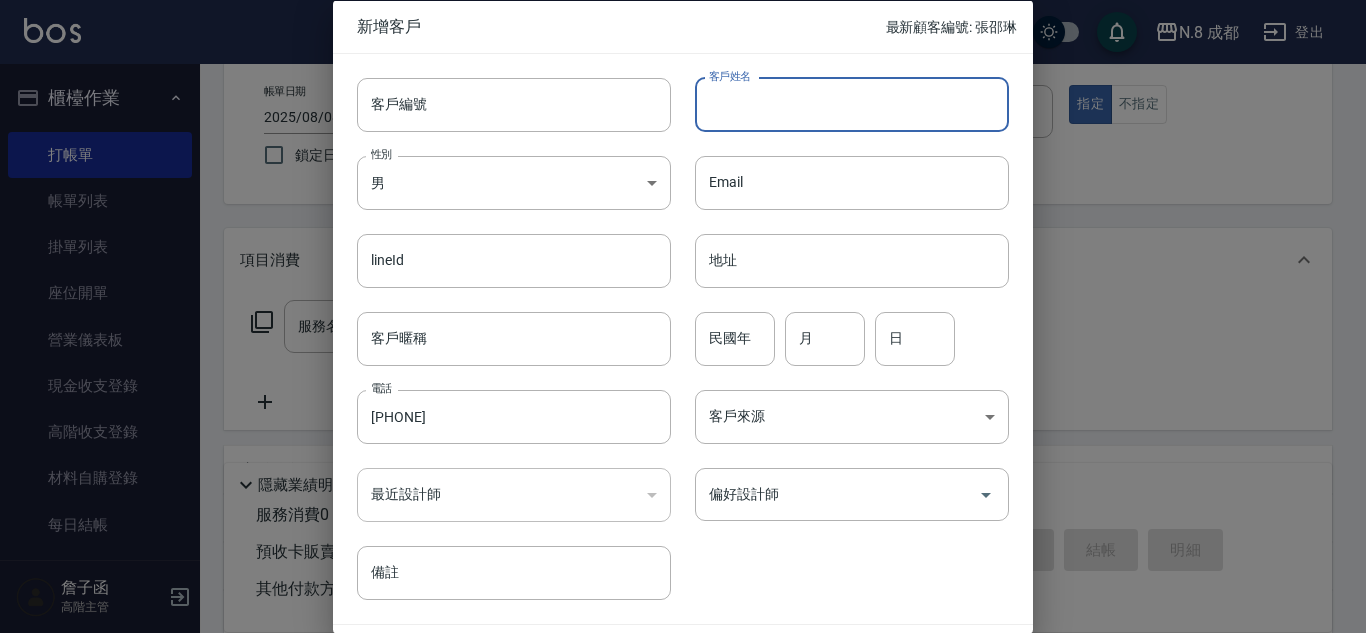 click on "客戶姓名" at bounding box center [852, 104] 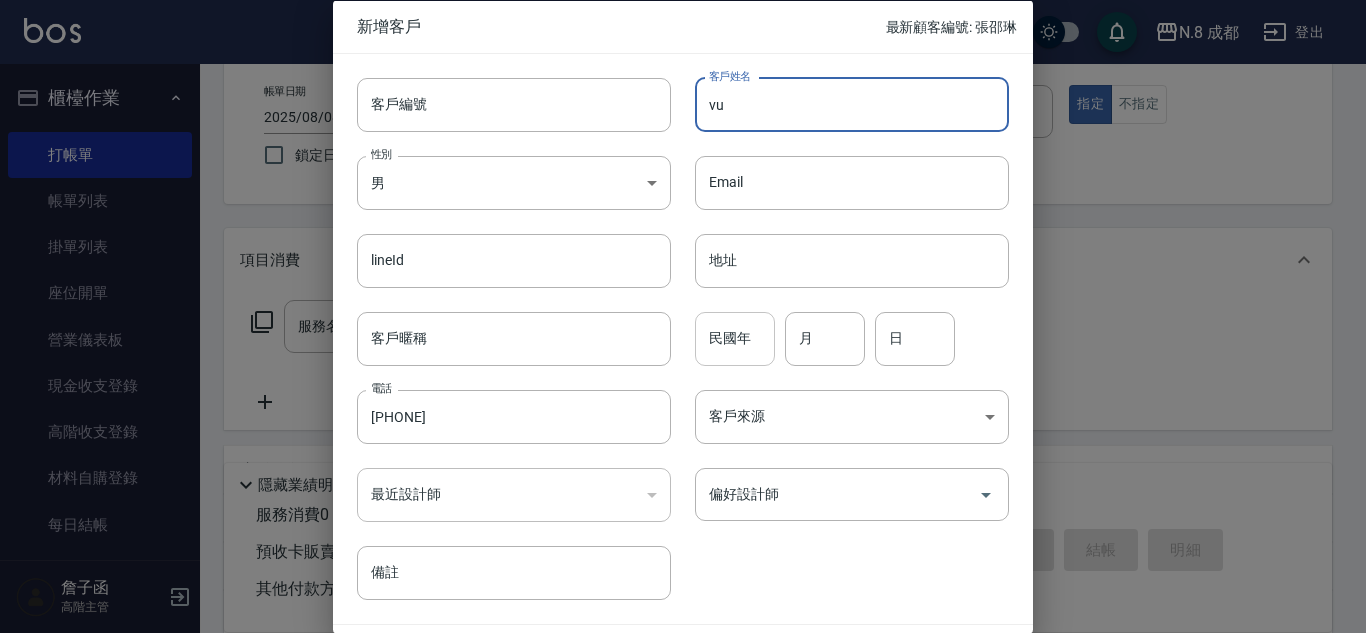 type on "v" 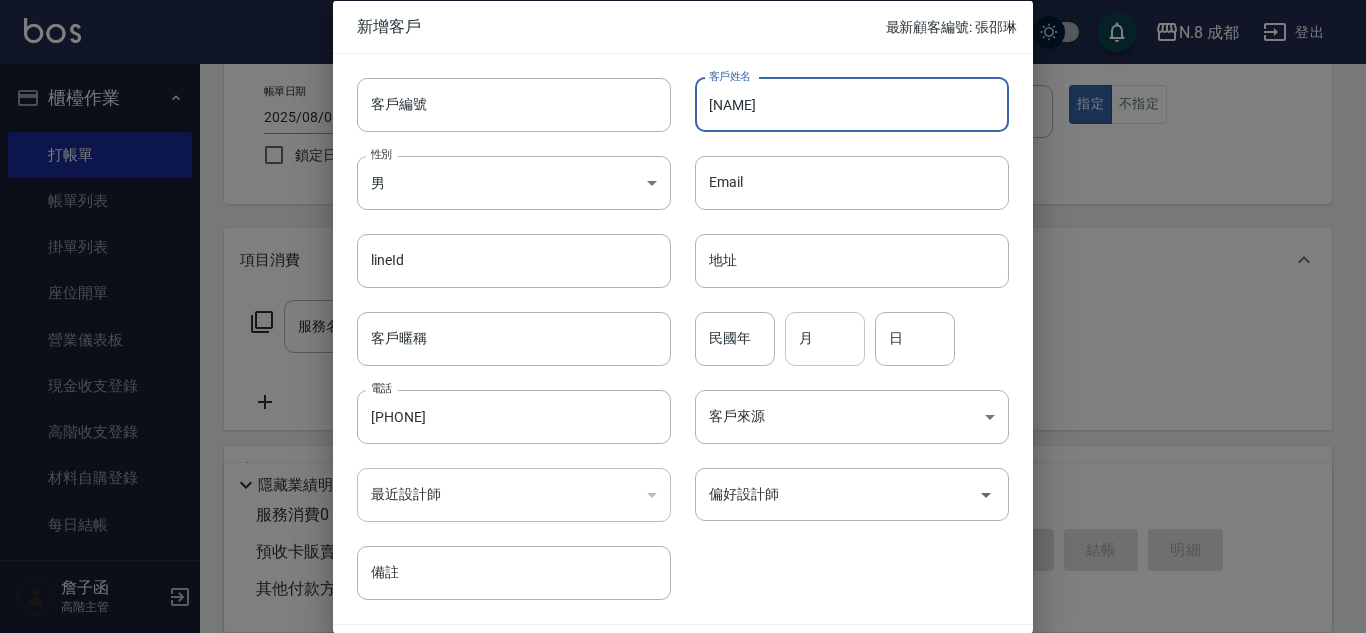 type on "[NAME]" 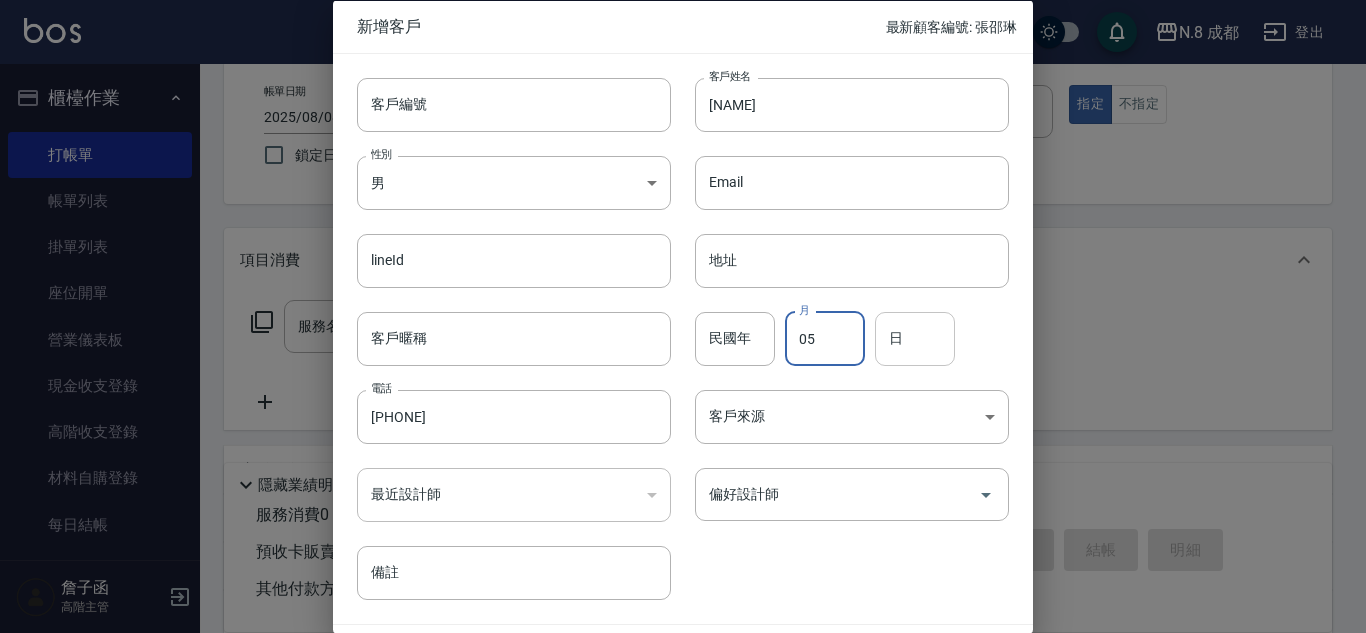 type on "05" 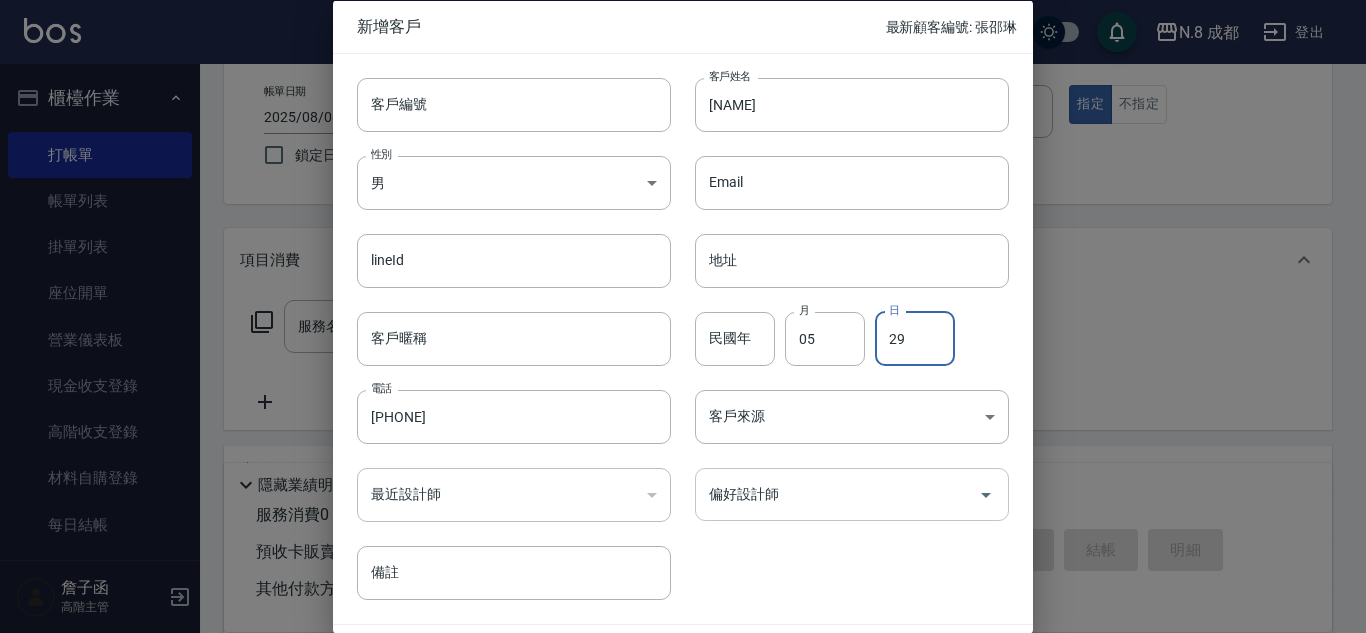type on "29" 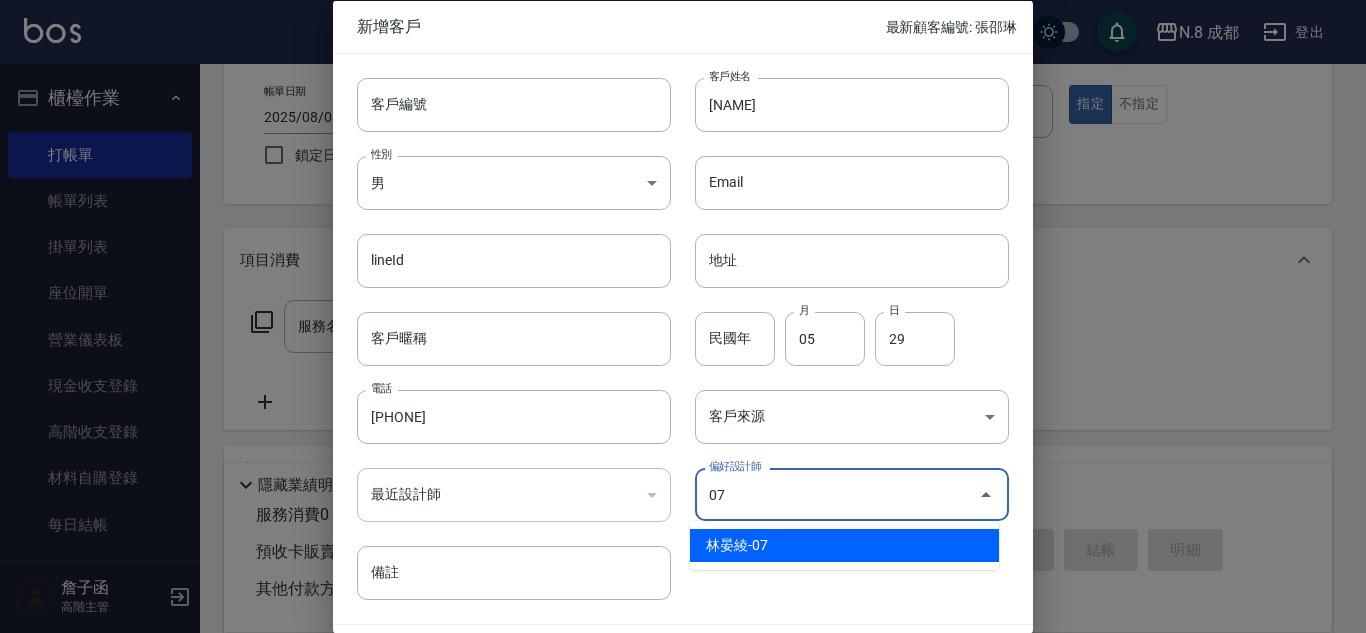 click on "林晏綾-07" at bounding box center [844, 545] 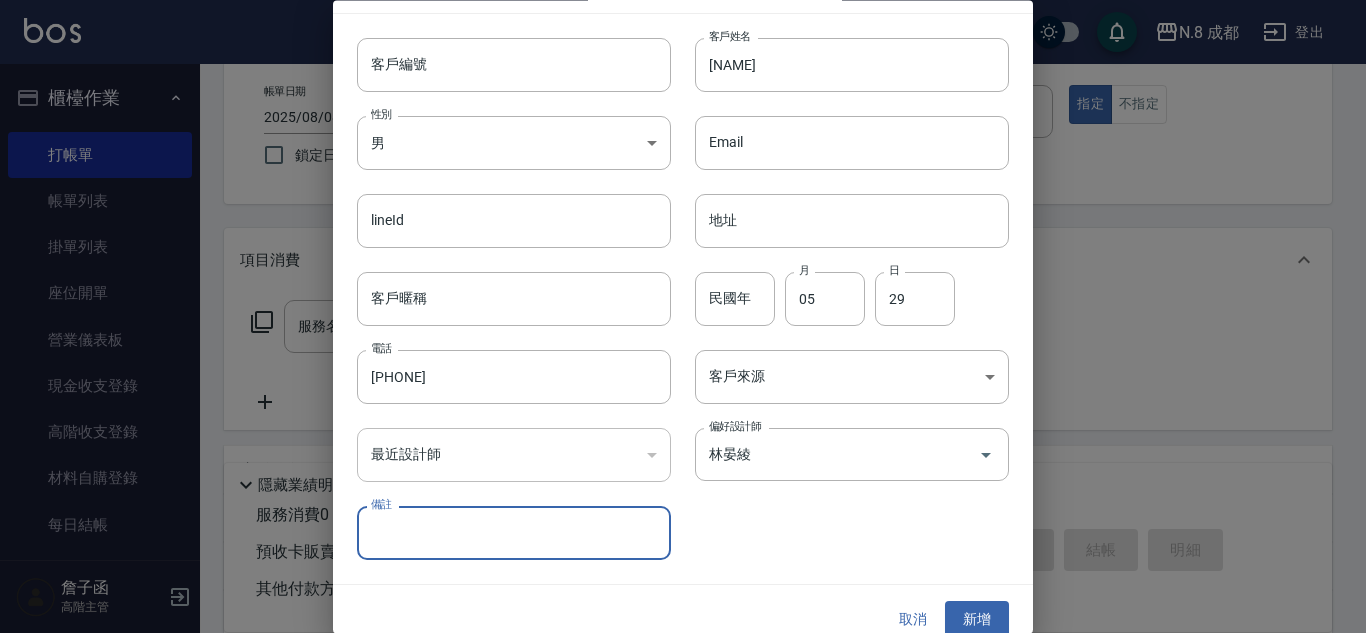scroll, scrollTop: 60, scrollLeft: 0, axis: vertical 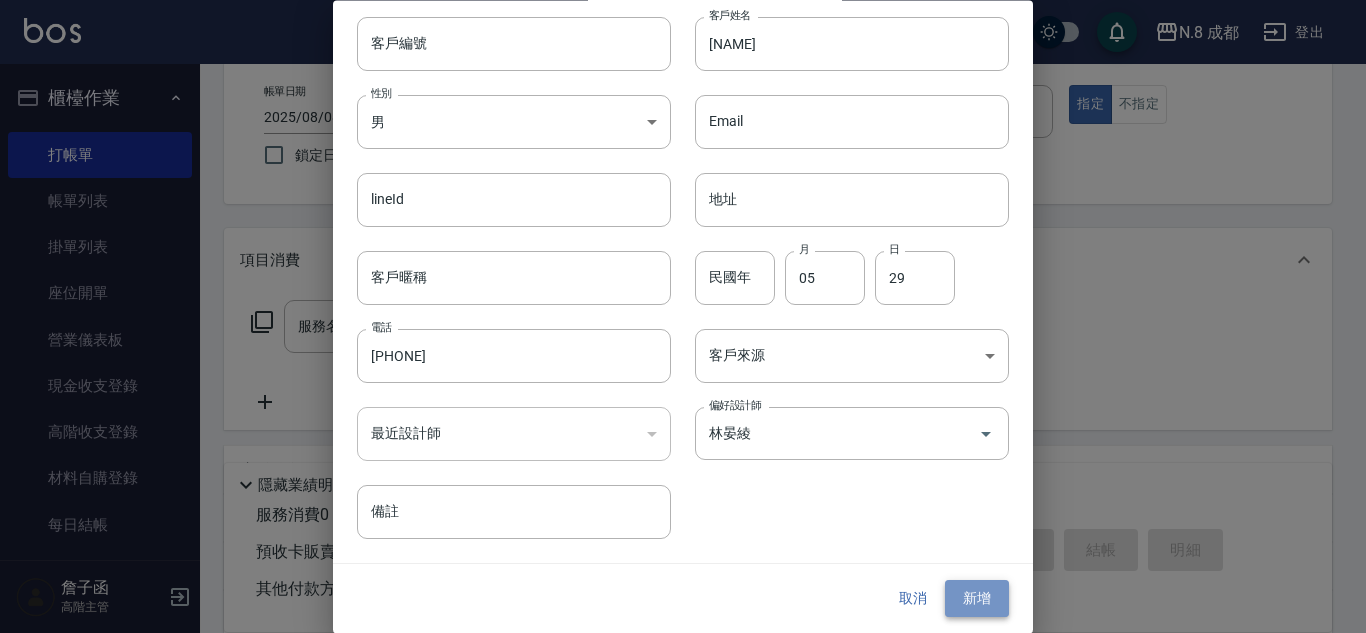 click on "新增" at bounding box center [977, 599] 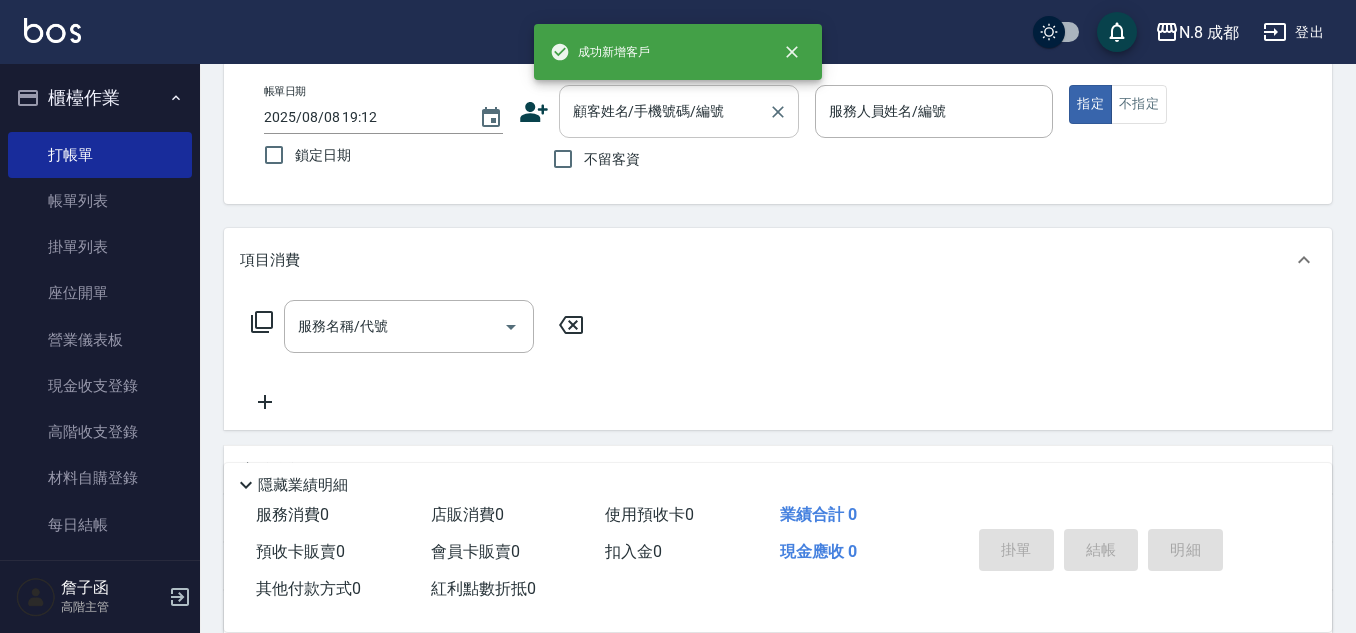 click on "顧客姓名/手機號碼/編號" at bounding box center [664, 111] 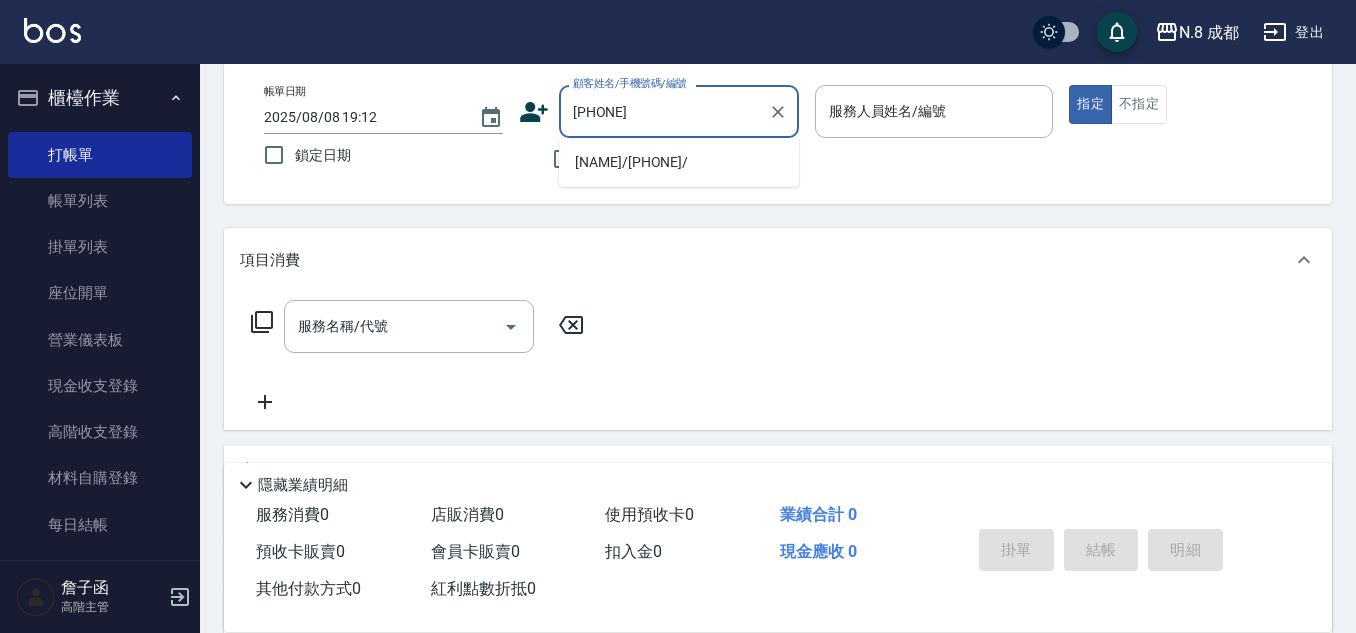 click on "[NAME]/[PHONE]/" at bounding box center [679, 162] 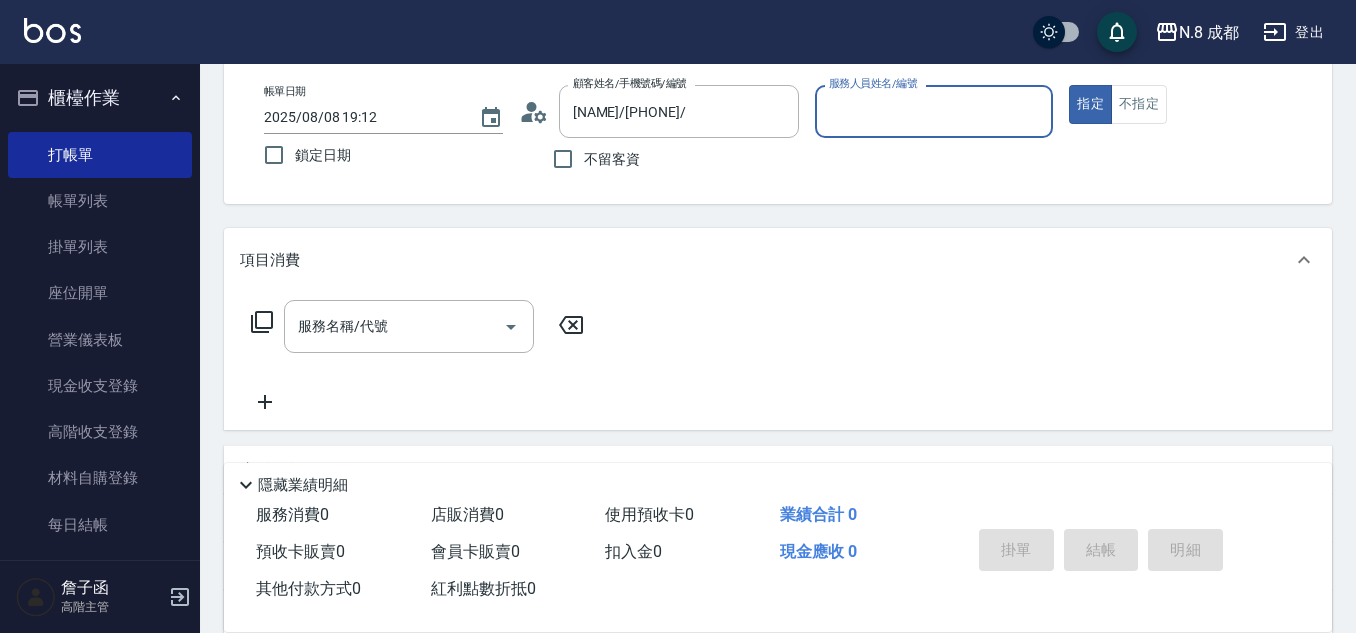 type on "林晏綾-07" 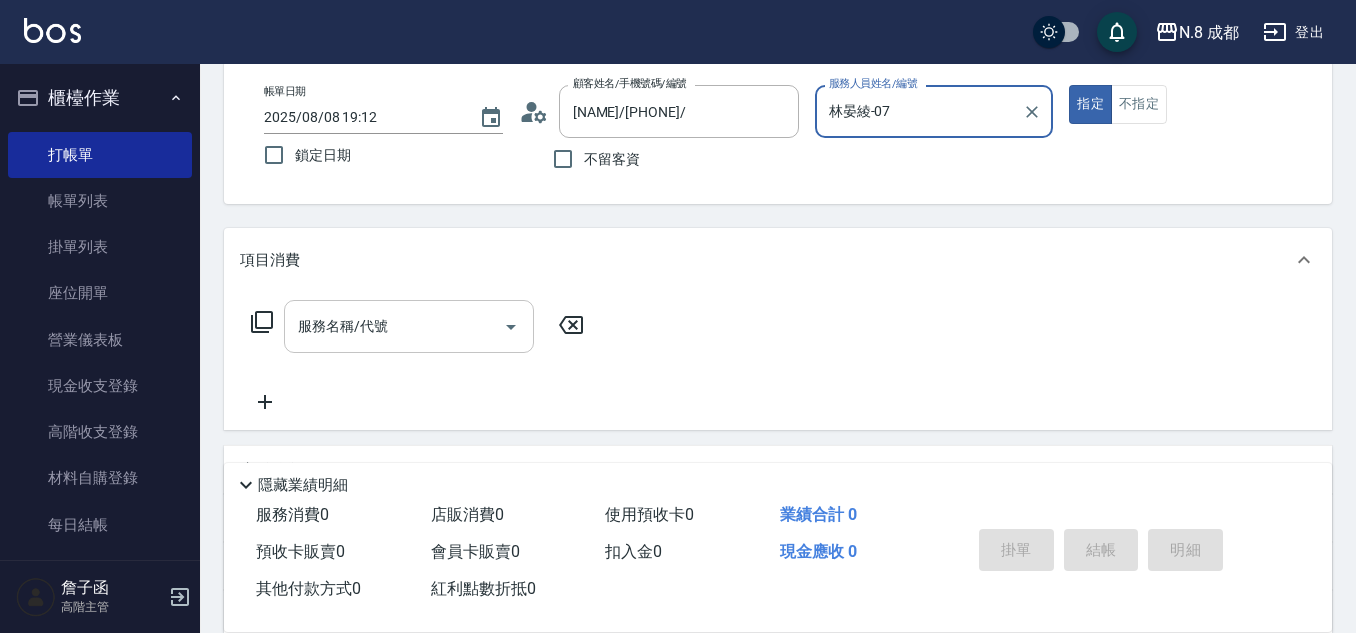 click on "服務名稱/代號" at bounding box center (394, 326) 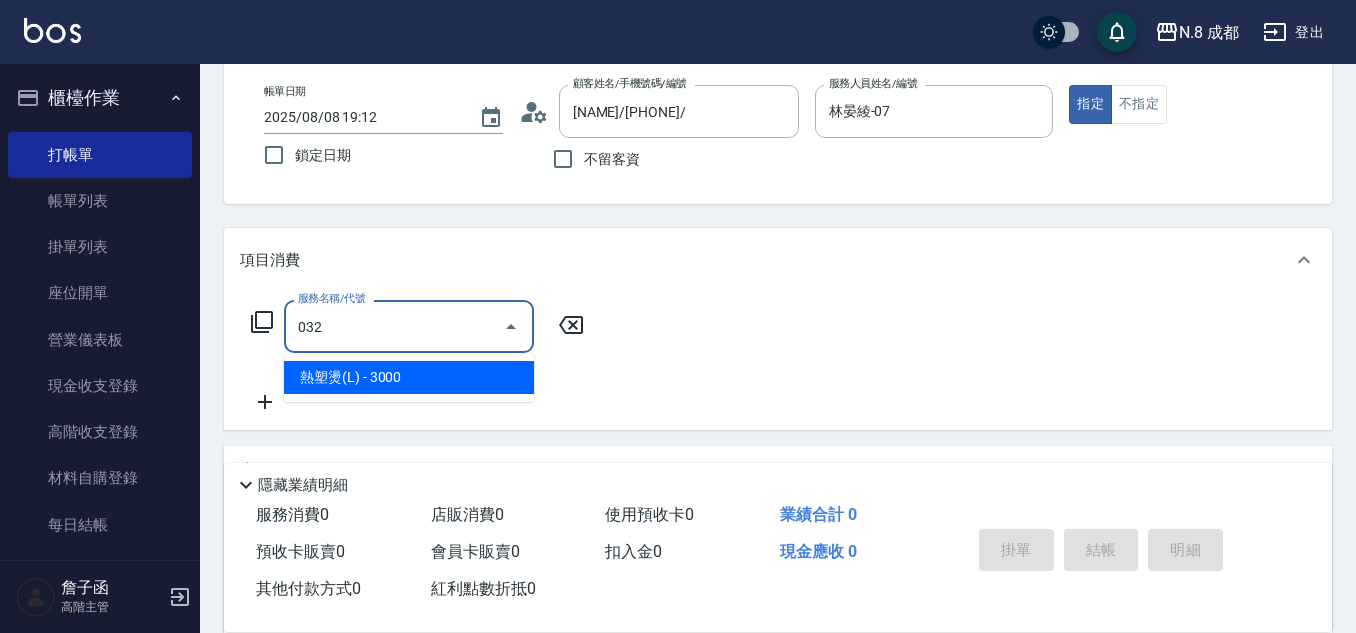 click on "熱塑燙(L) - 3000" at bounding box center [409, 377] 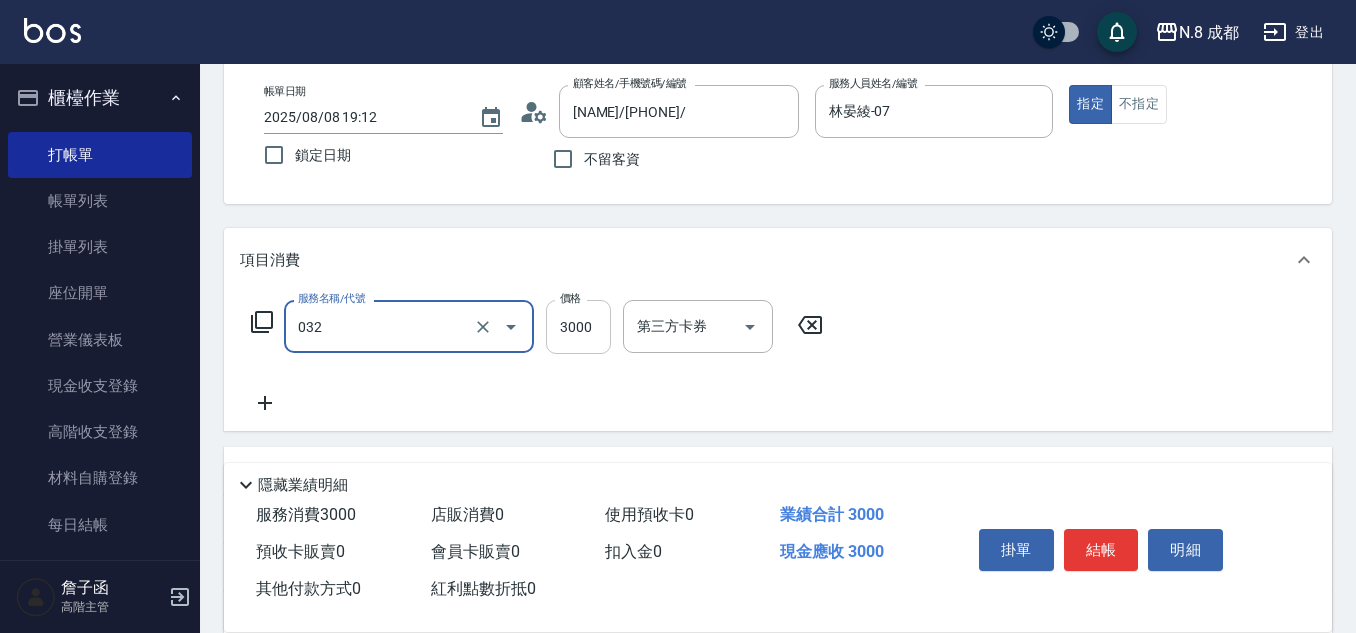 type on "熱塑燙(L)(032)" 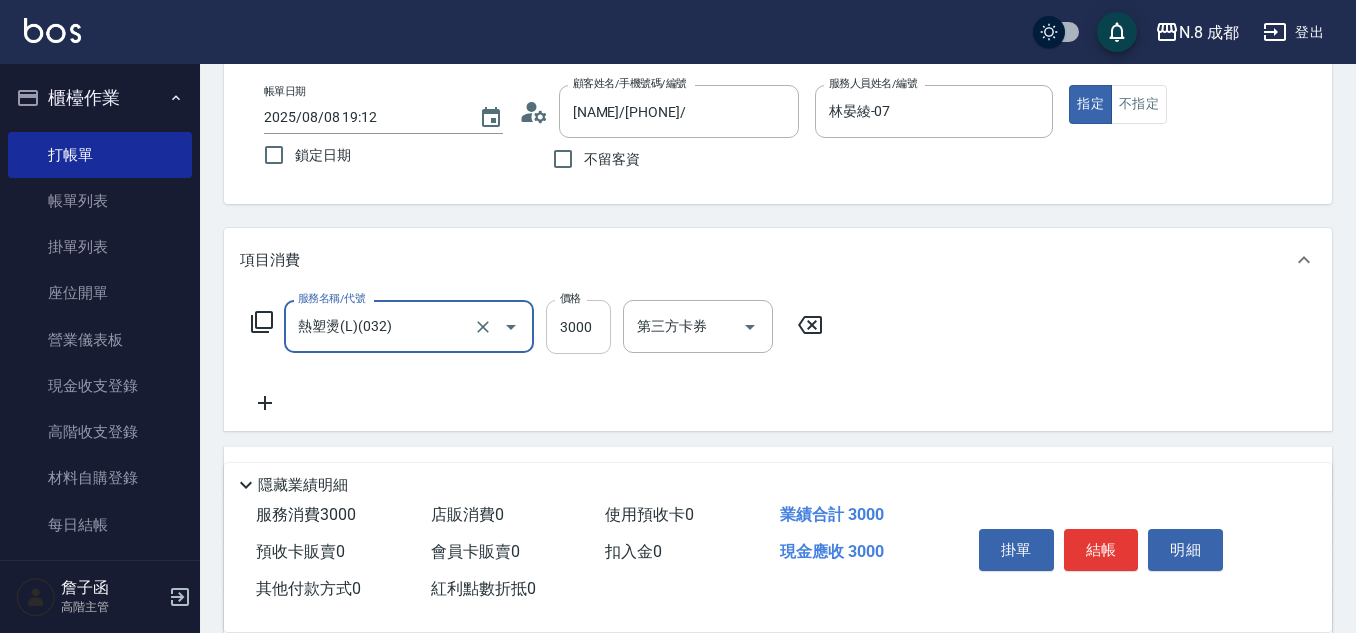 click on "3000" at bounding box center [578, 327] 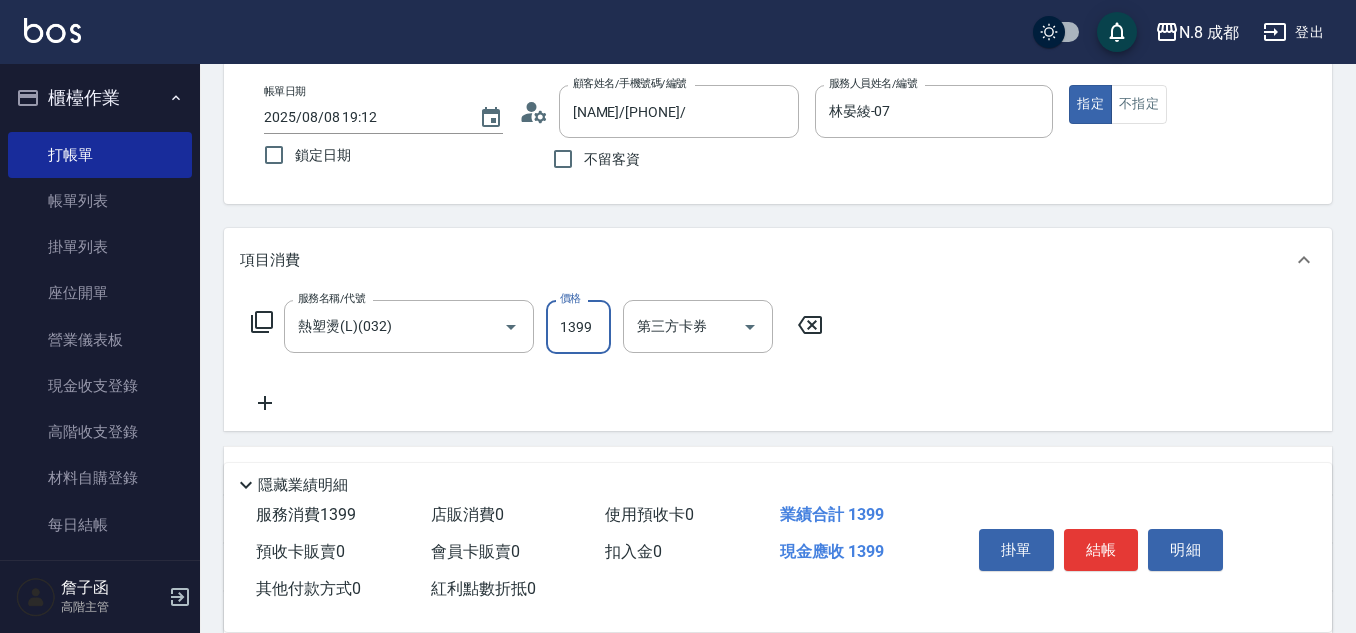 type on "1399" 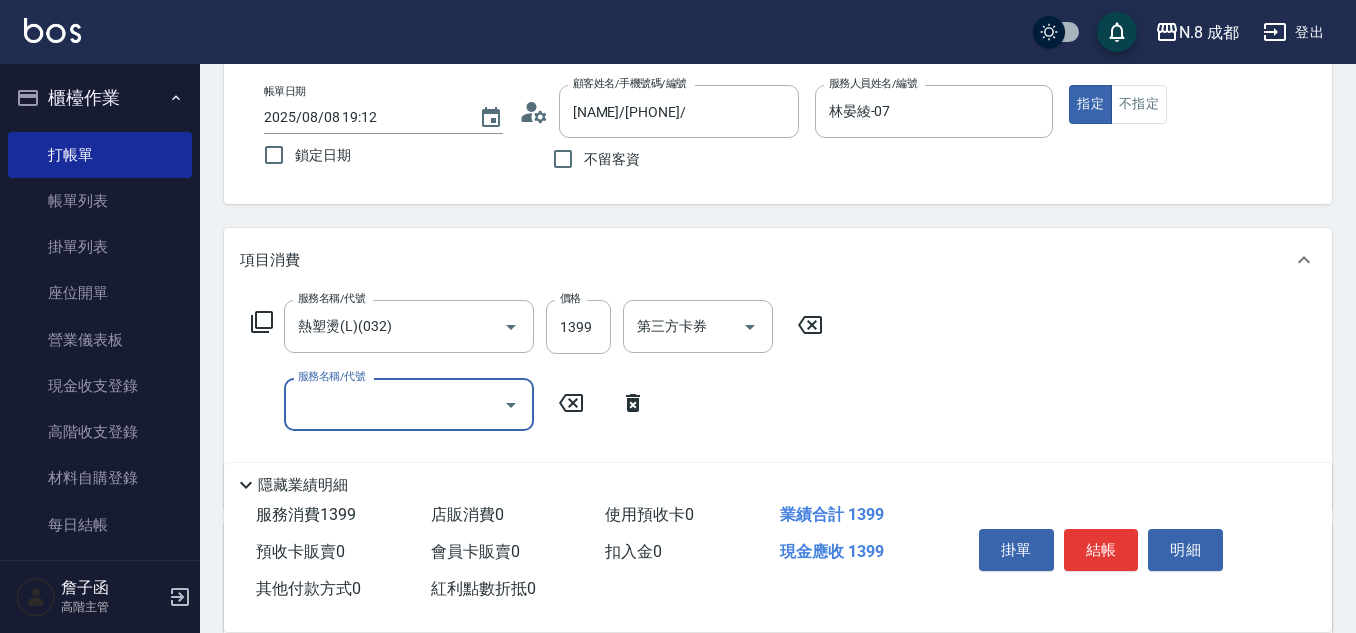 click on "服務名稱/代號" at bounding box center (394, 404) 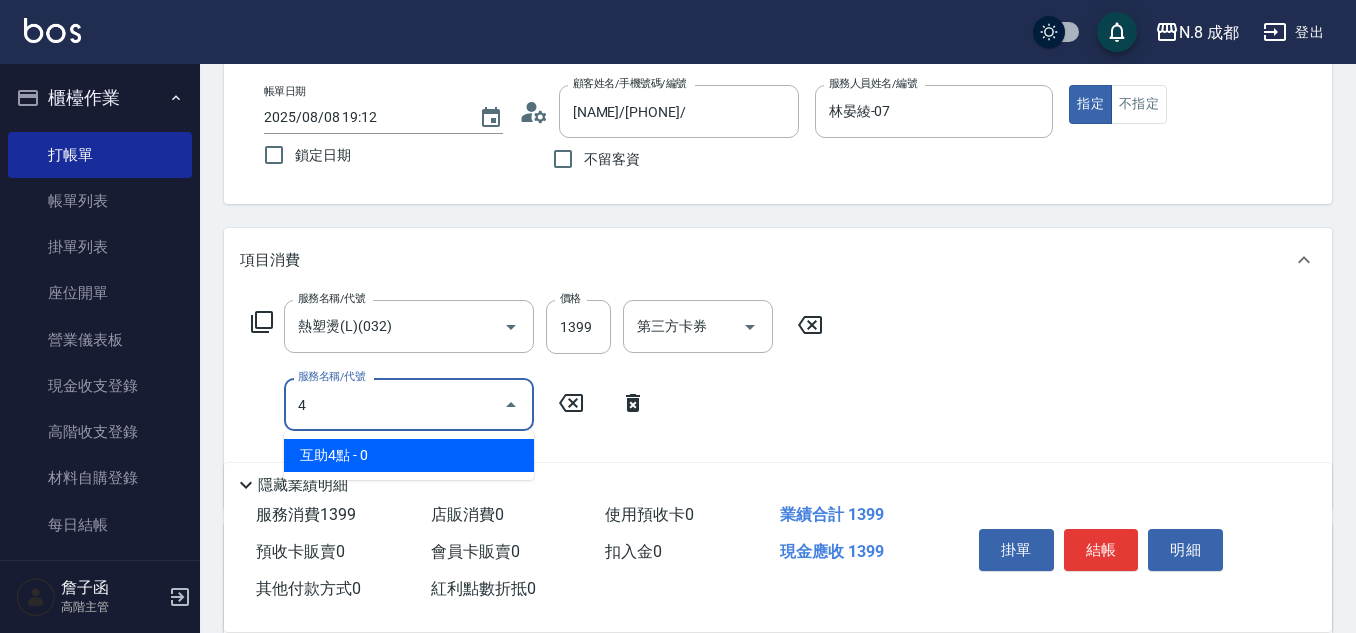 click on "互助4點 - 0" at bounding box center [409, 455] 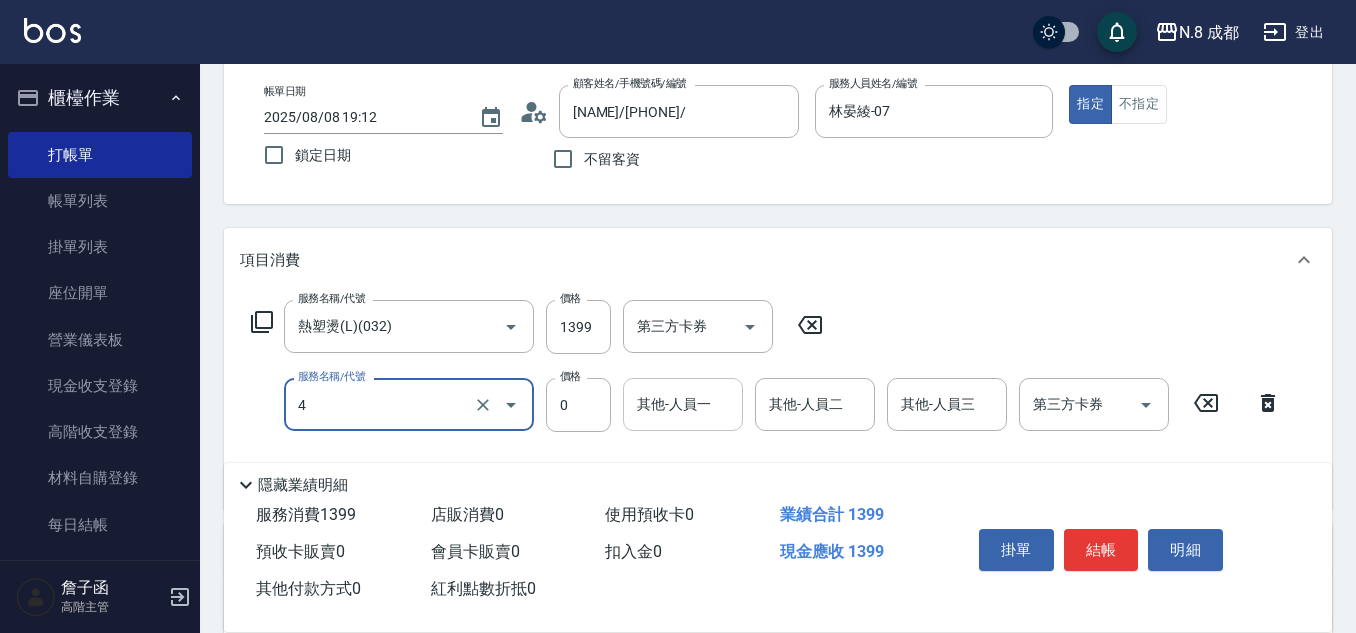 type on "互助4點(4)" 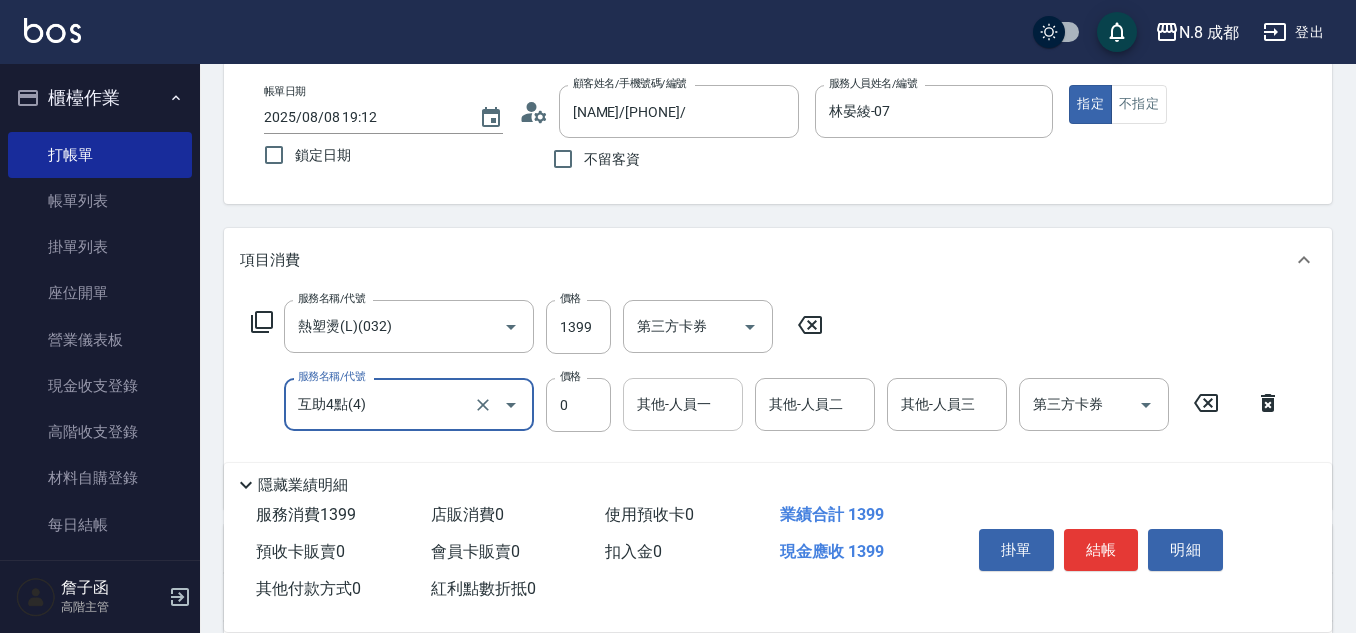 click on "其他-人員一" at bounding box center (683, 404) 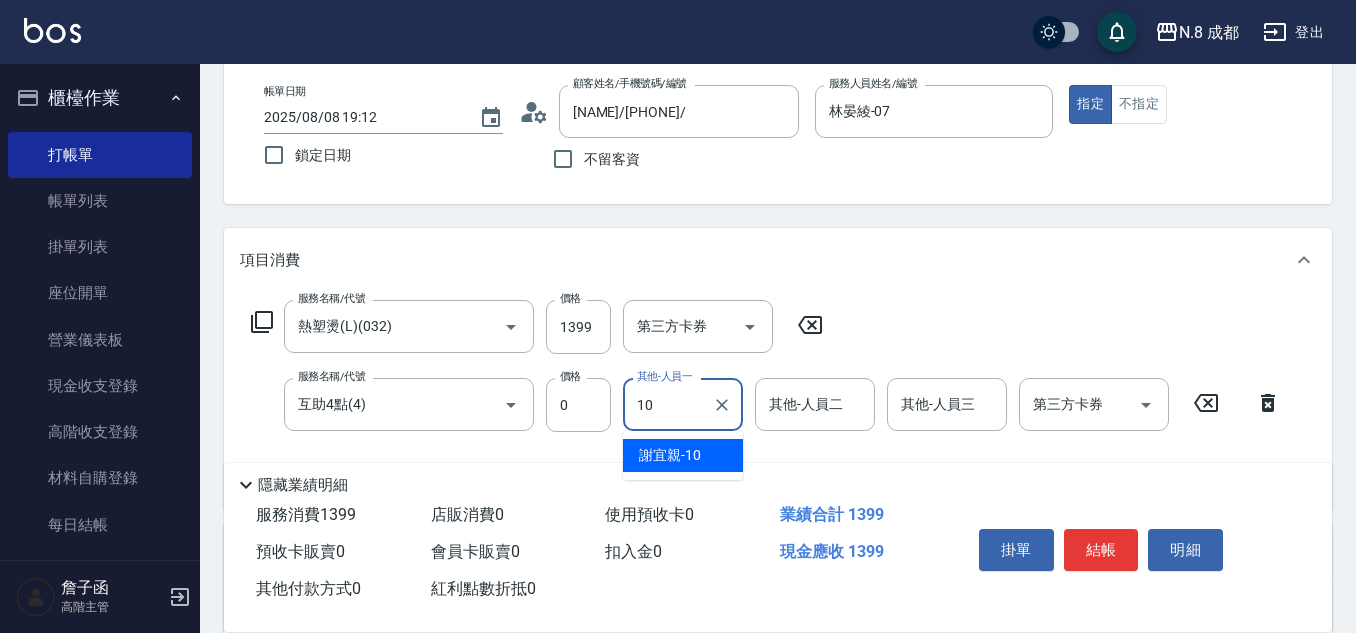 click on "[LAST] -10" at bounding box center [670, 455] 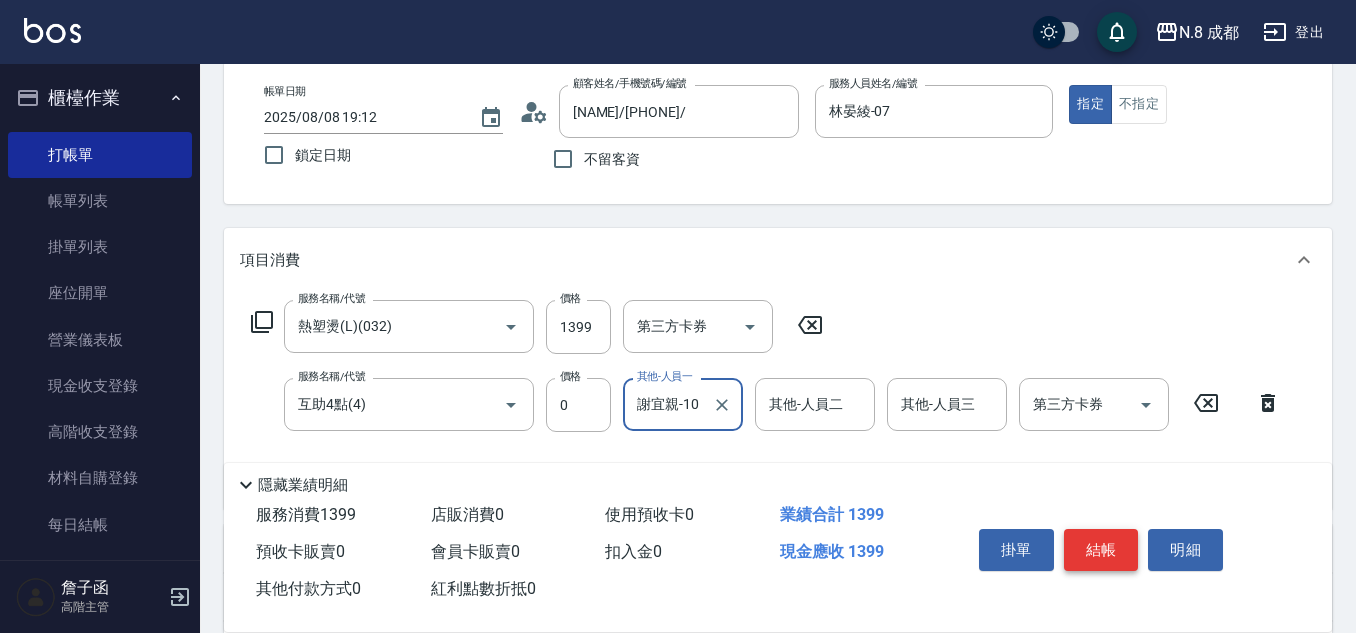 type on "謝宜親-10" 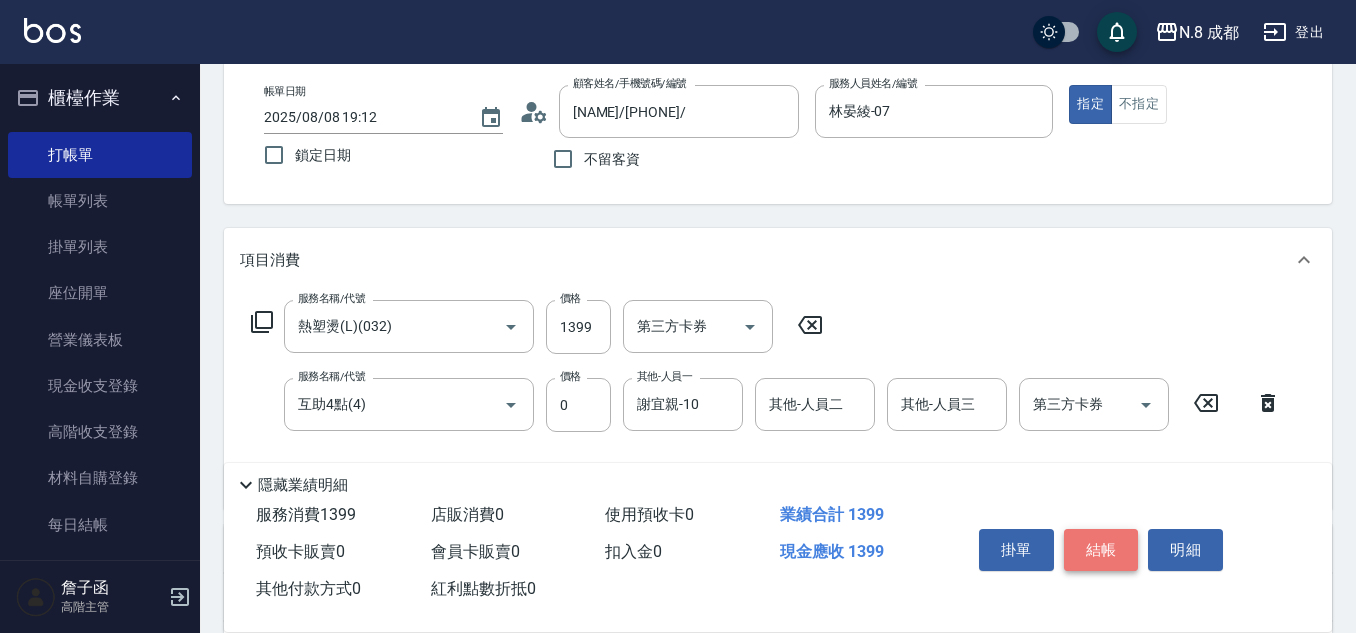 click on "結帳" at bounding box center [1101, 550] 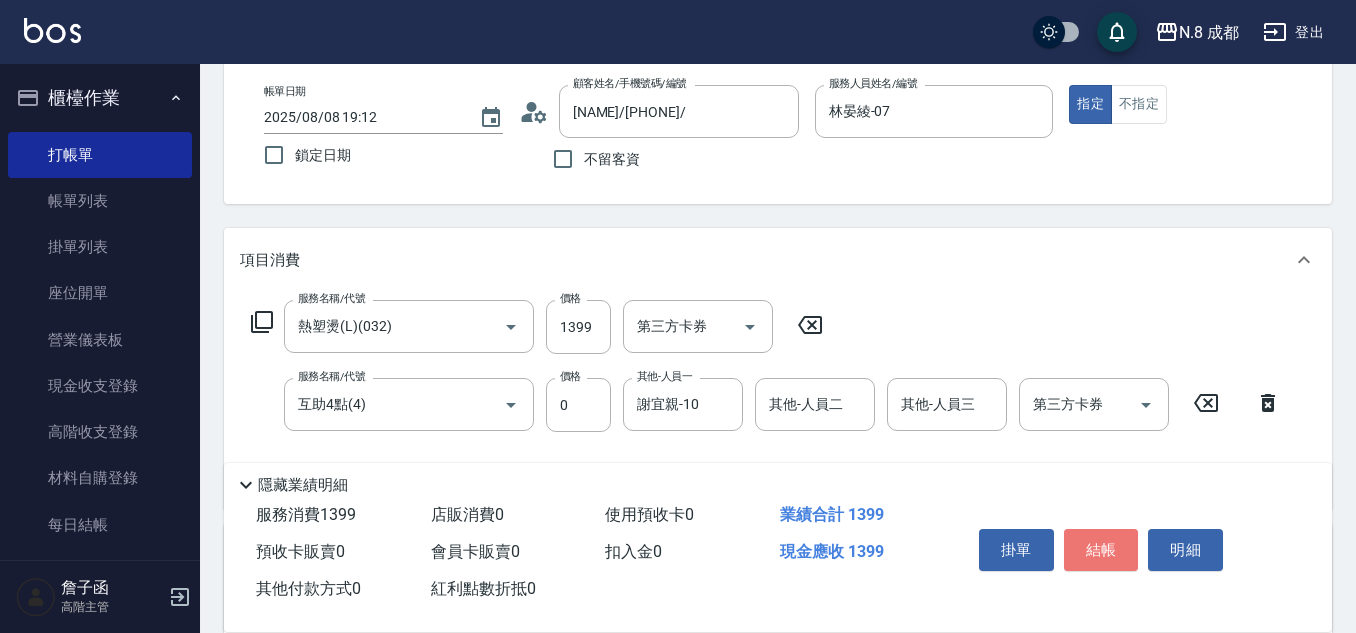 type on "[DATE] [TIME]" 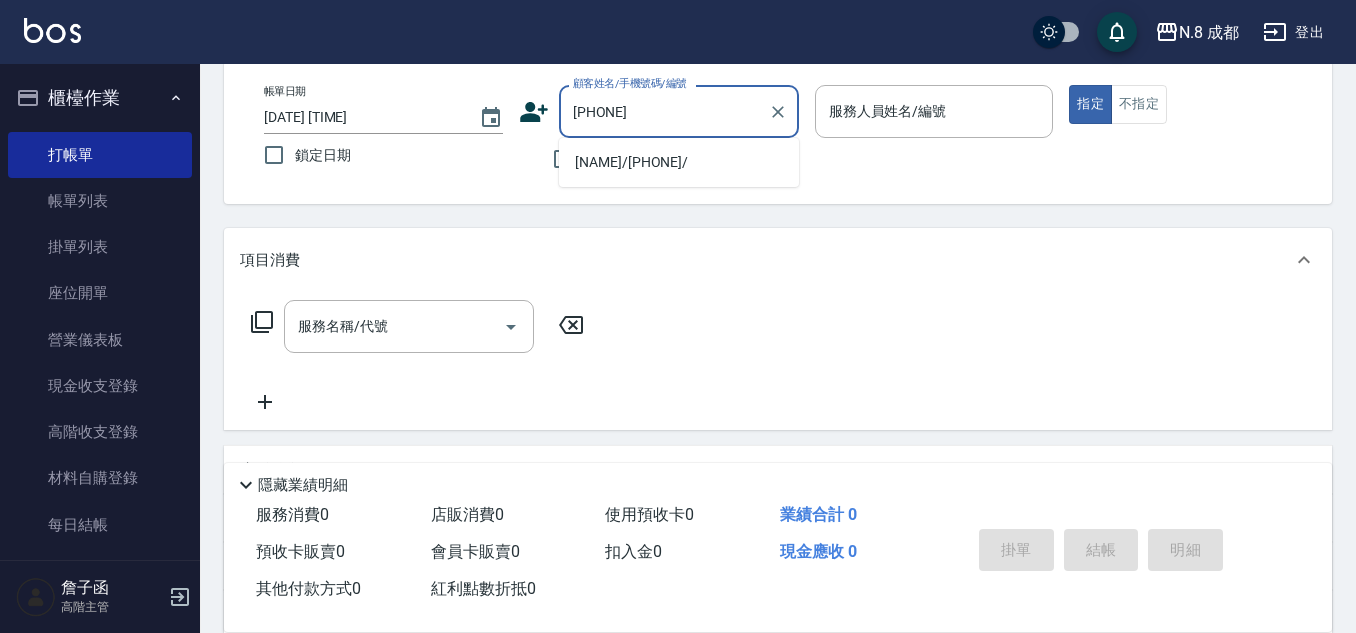 click on "[NAME]/[PHONE]/" at bounding box center [679, 162] 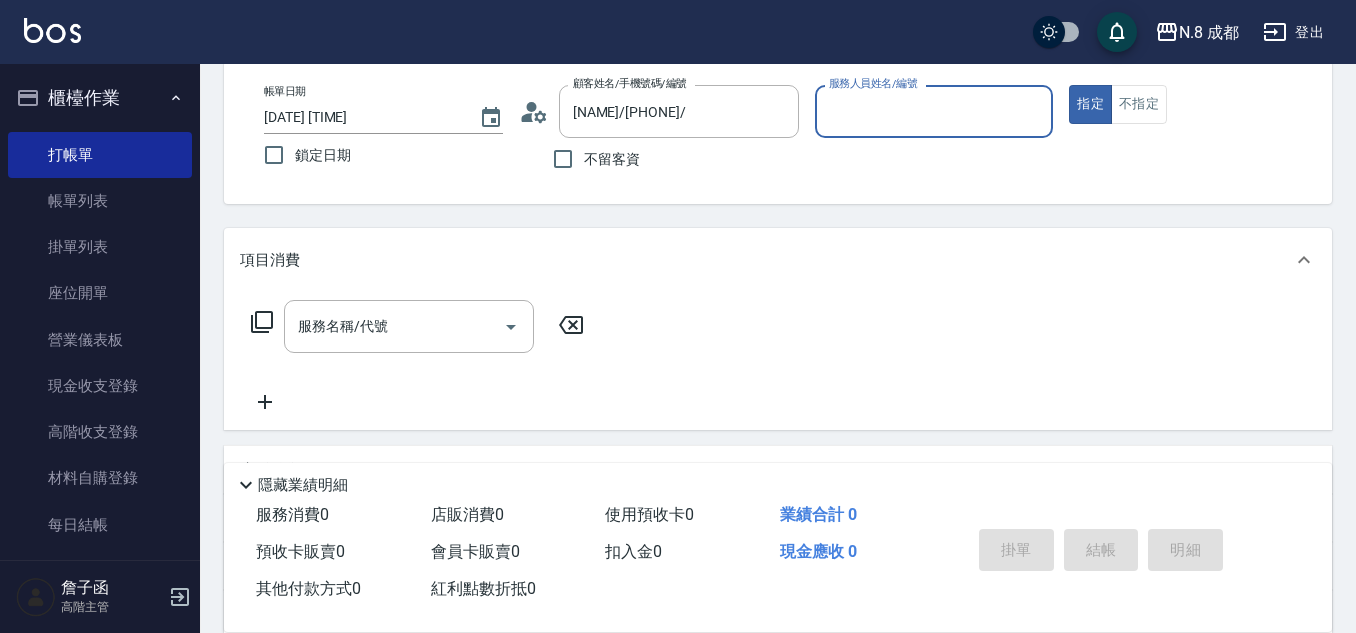 type on "明祥何-68" 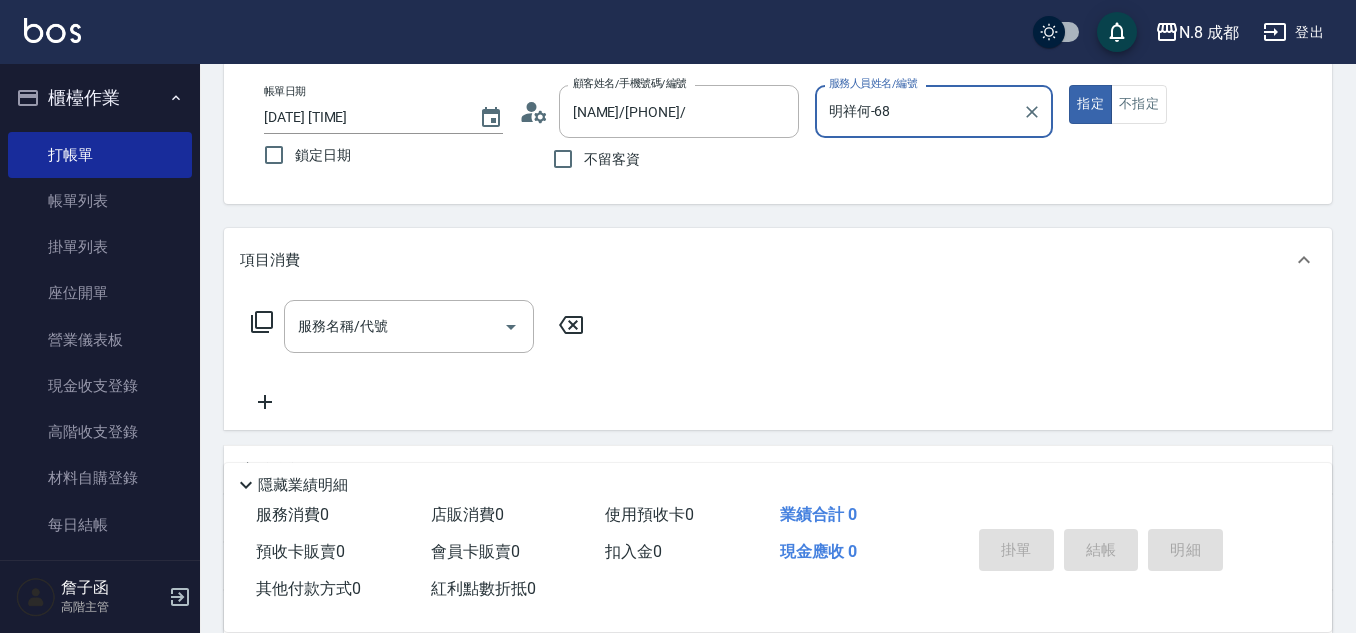click at bounding box center [1032, 112] 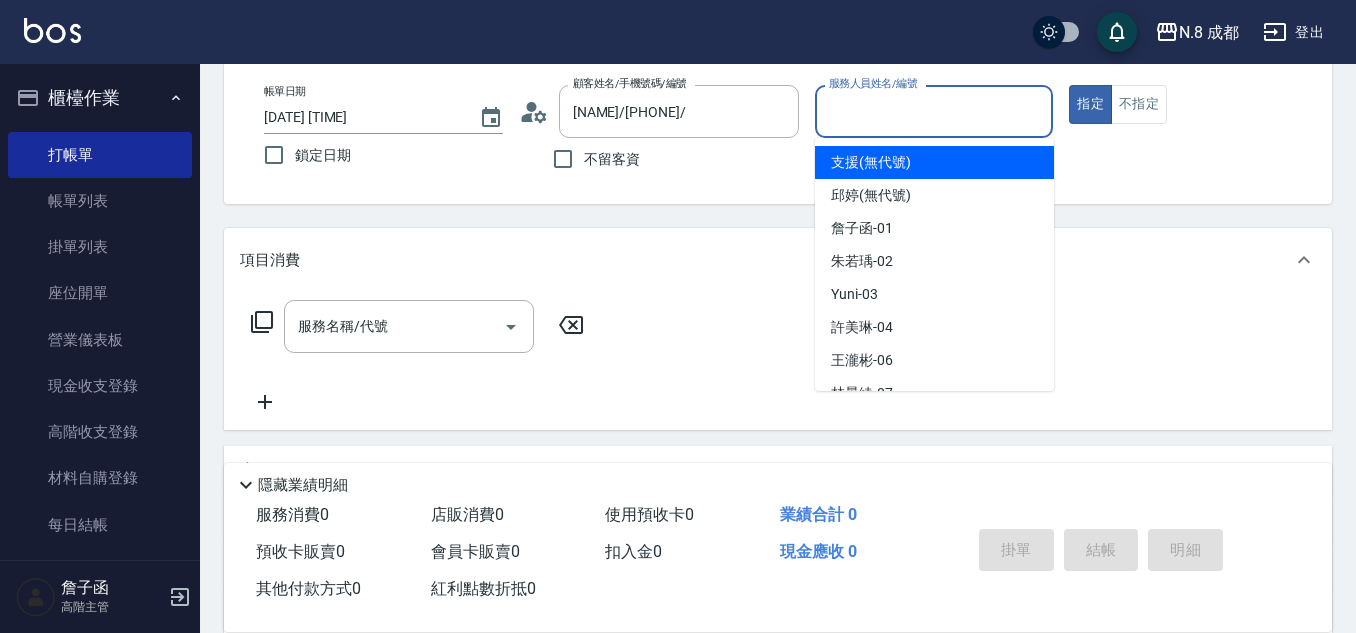 click on "服務人員姓名/編號" at bounding box center (934, 111) 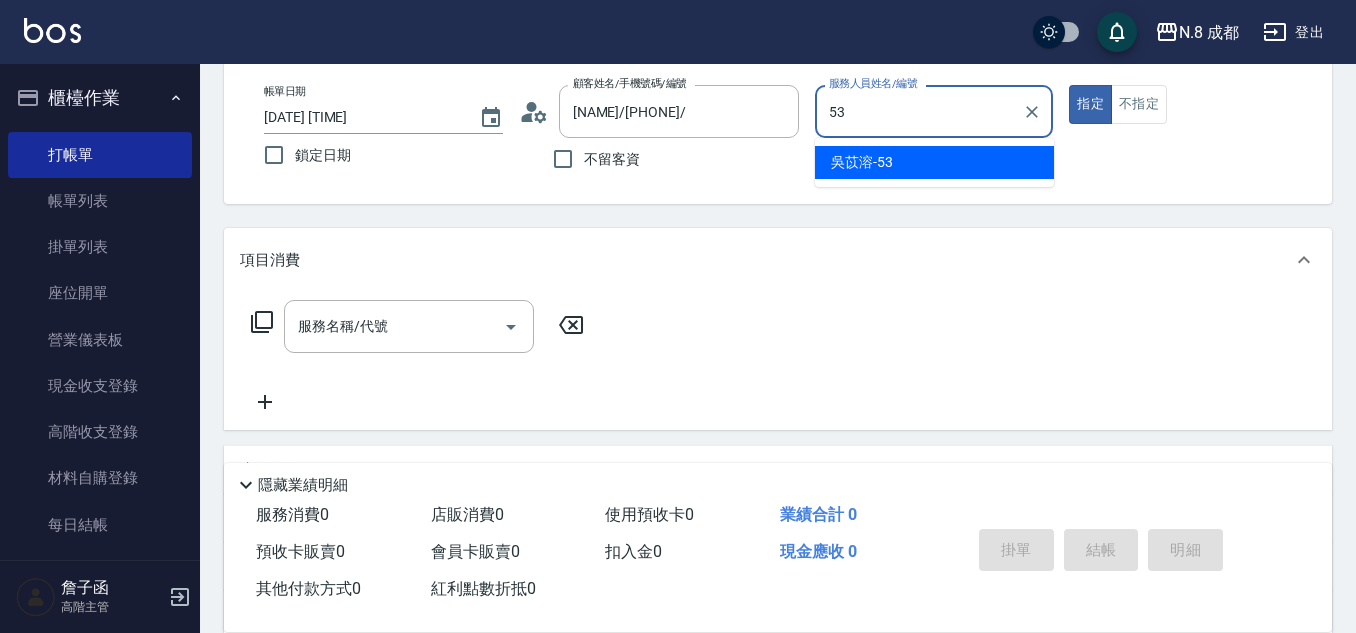click on "[LAST] -53" at bounding box center (934, 162) 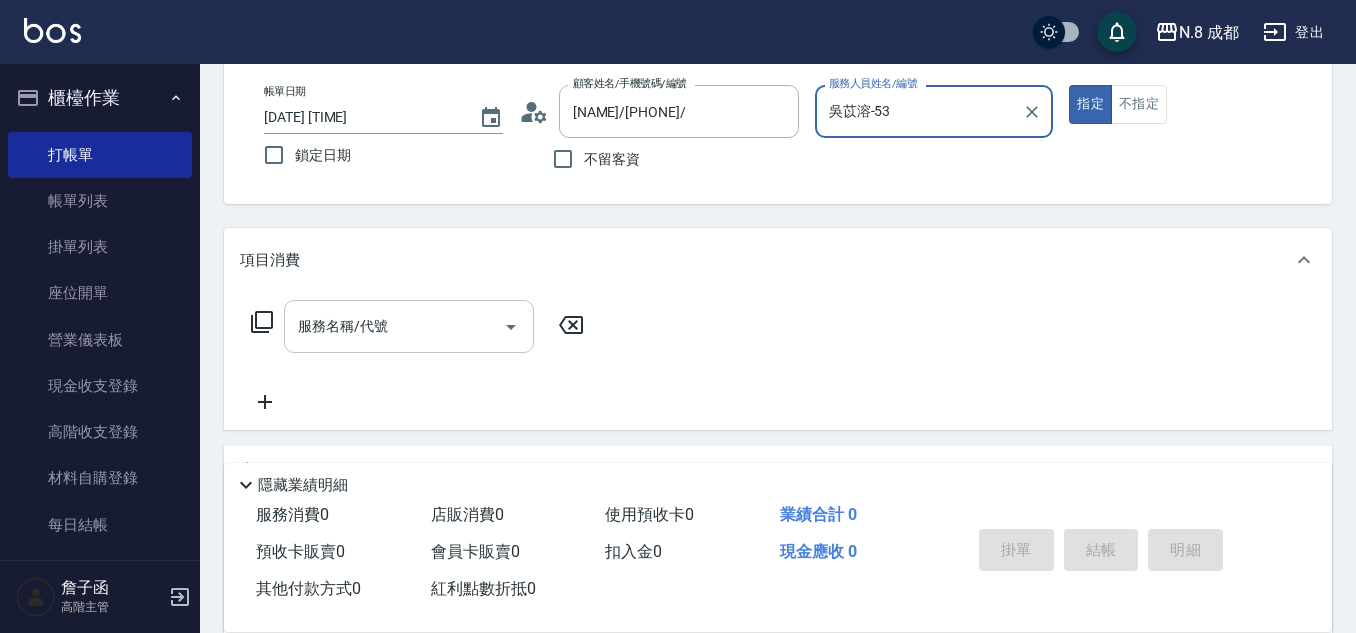 type on "吳苡溶-53" 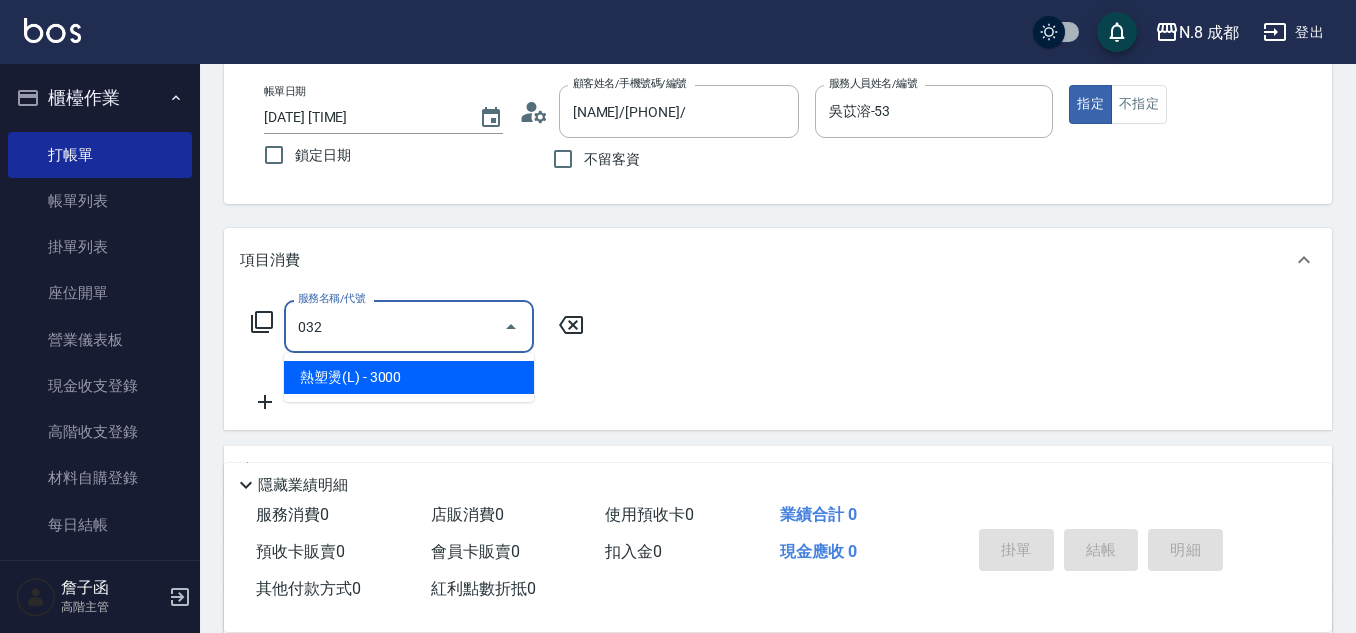 click on "熱塑燙(L) - 3000" at bounding box center (409, 377) 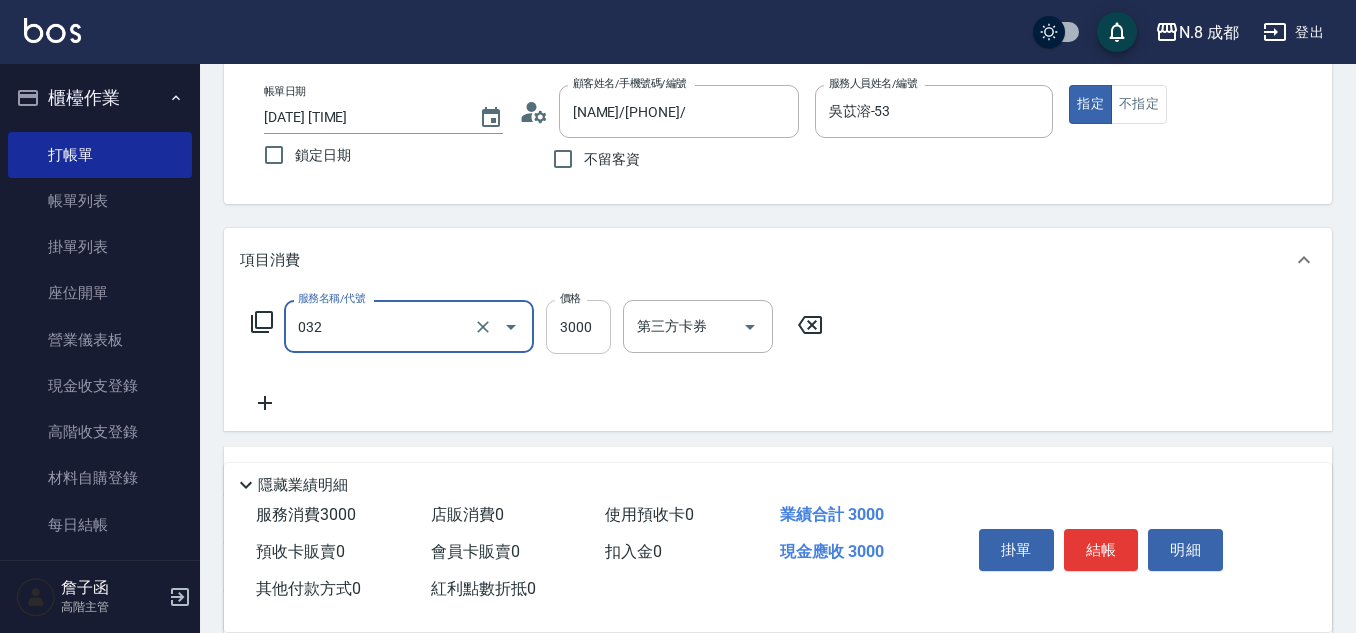 type on "熱塑燙(L)(032)" 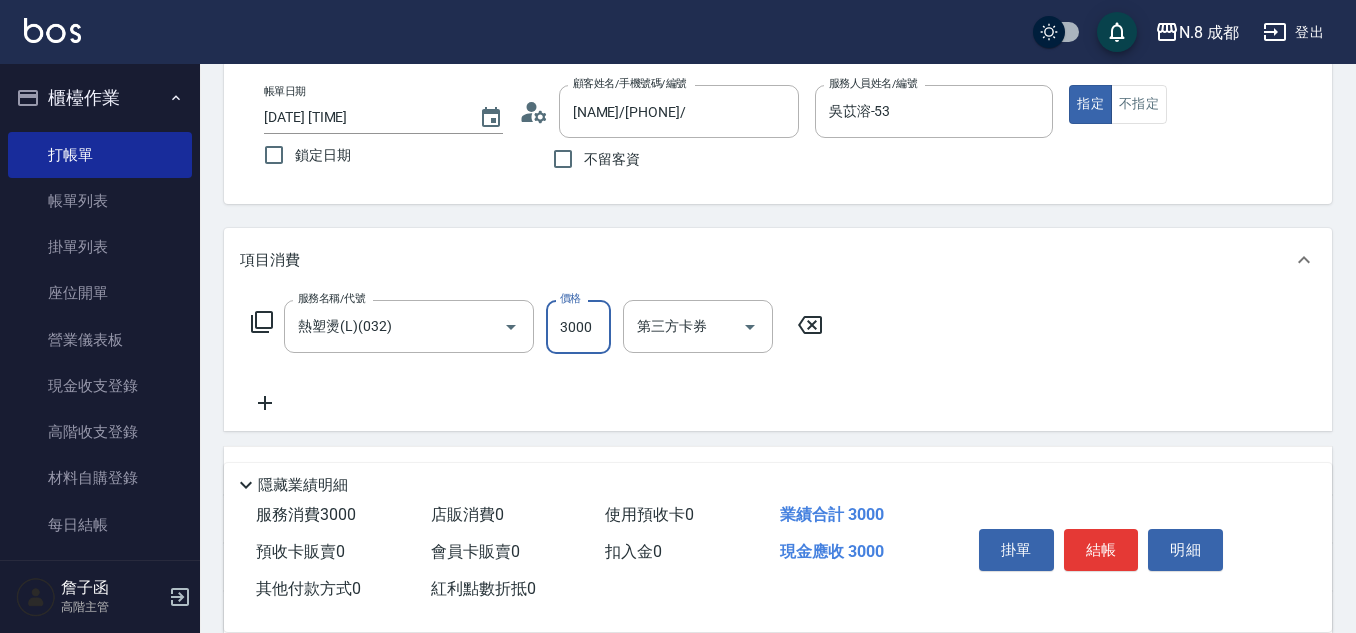 click on "3000" at bounding box center (578, 327) 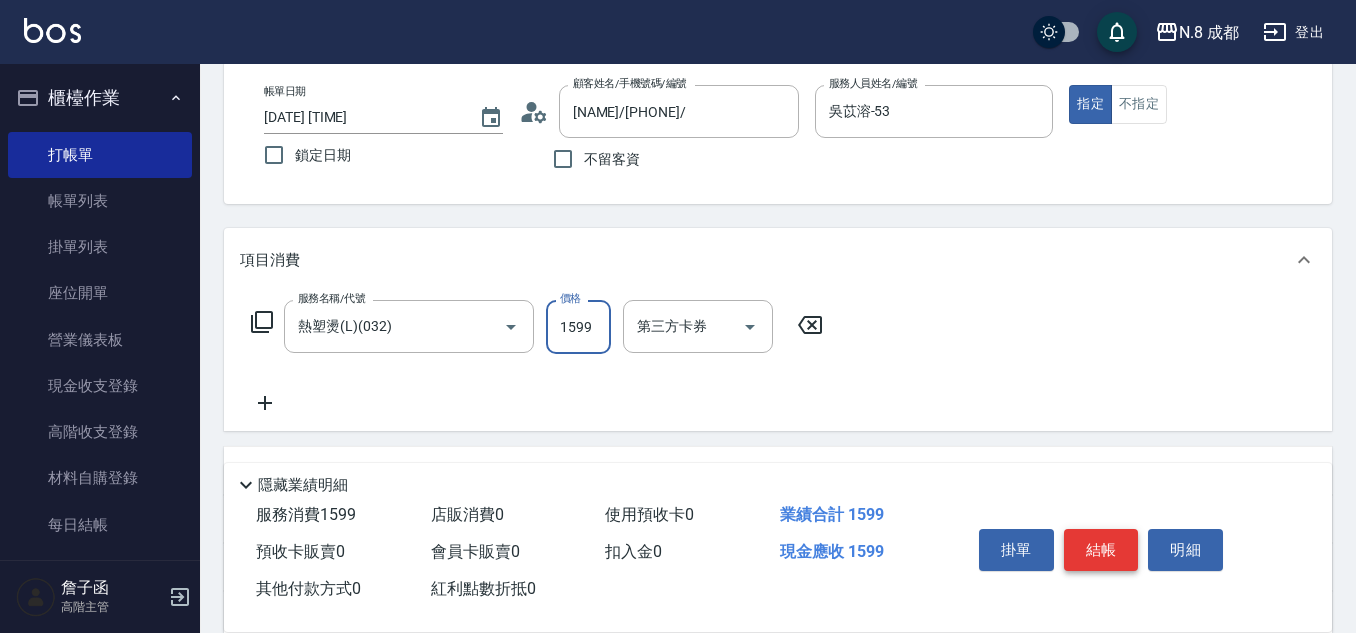 type on "1599" 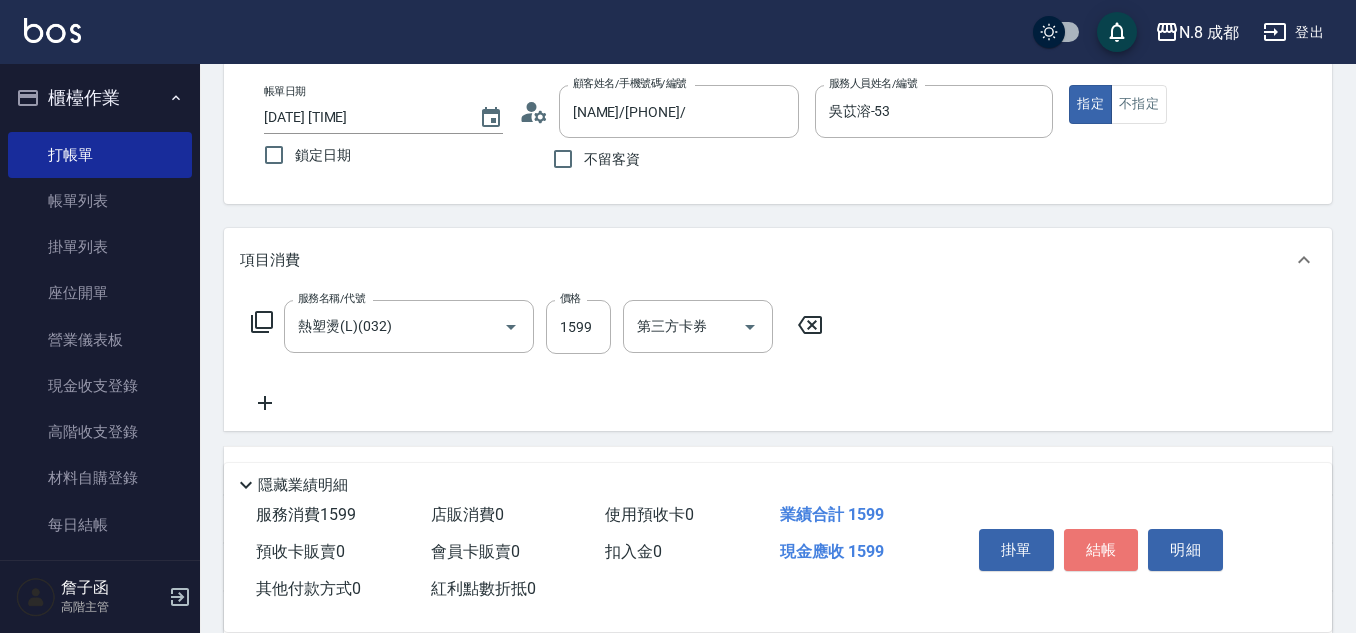 click on "結帳" at bounding box center [1101, 550] 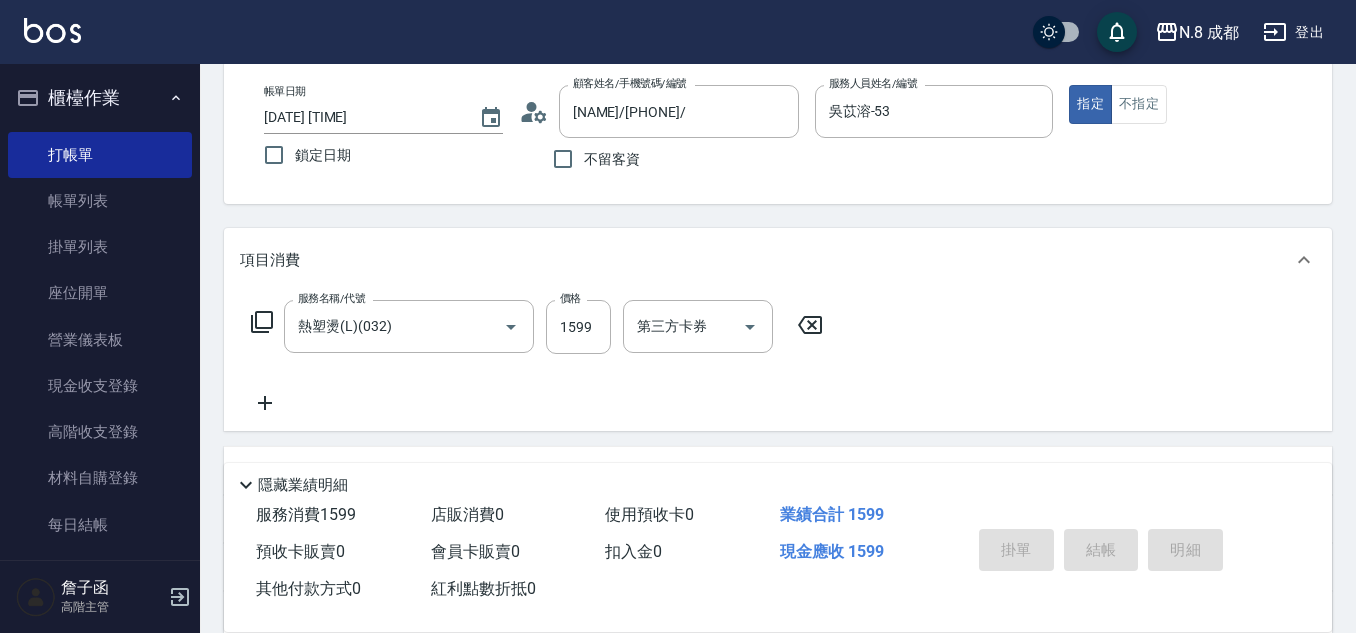 type 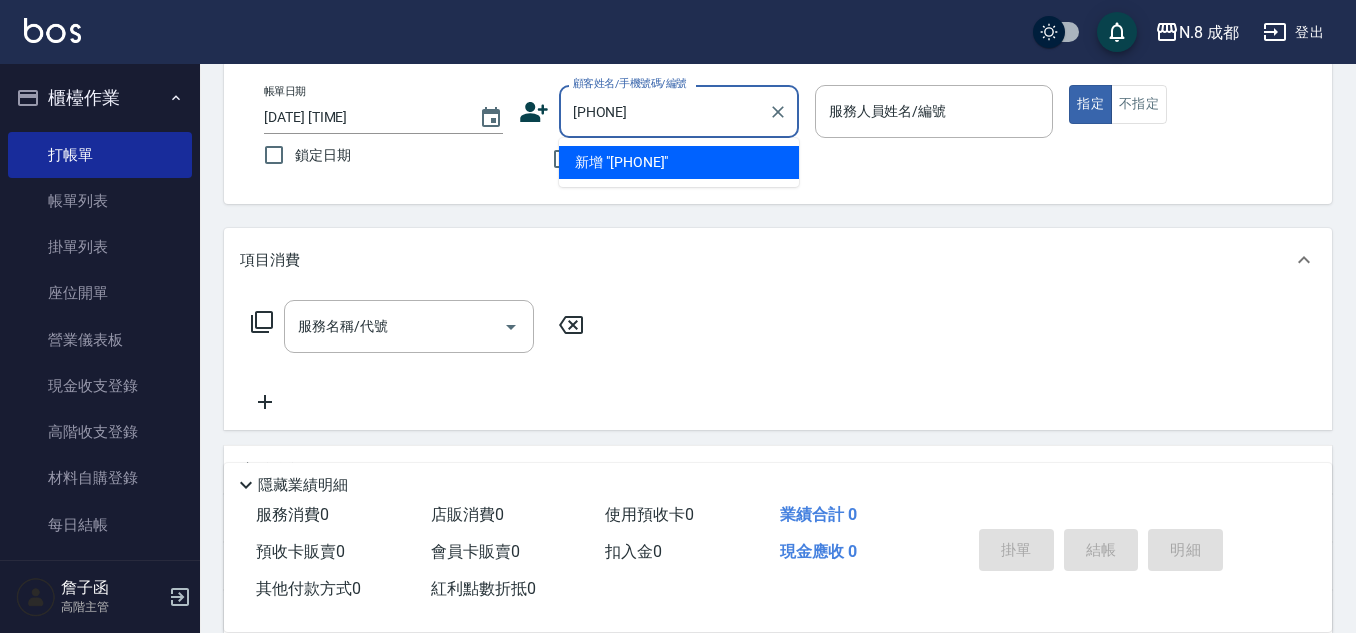 type on "[PHONE]" 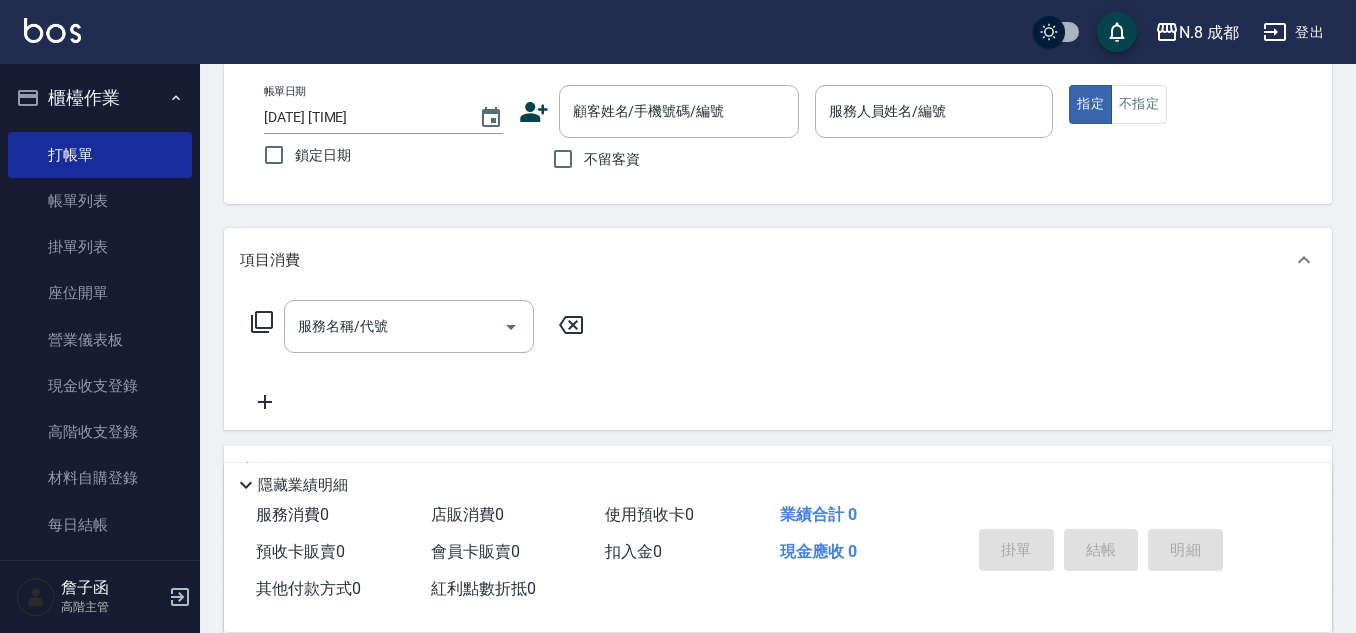 click 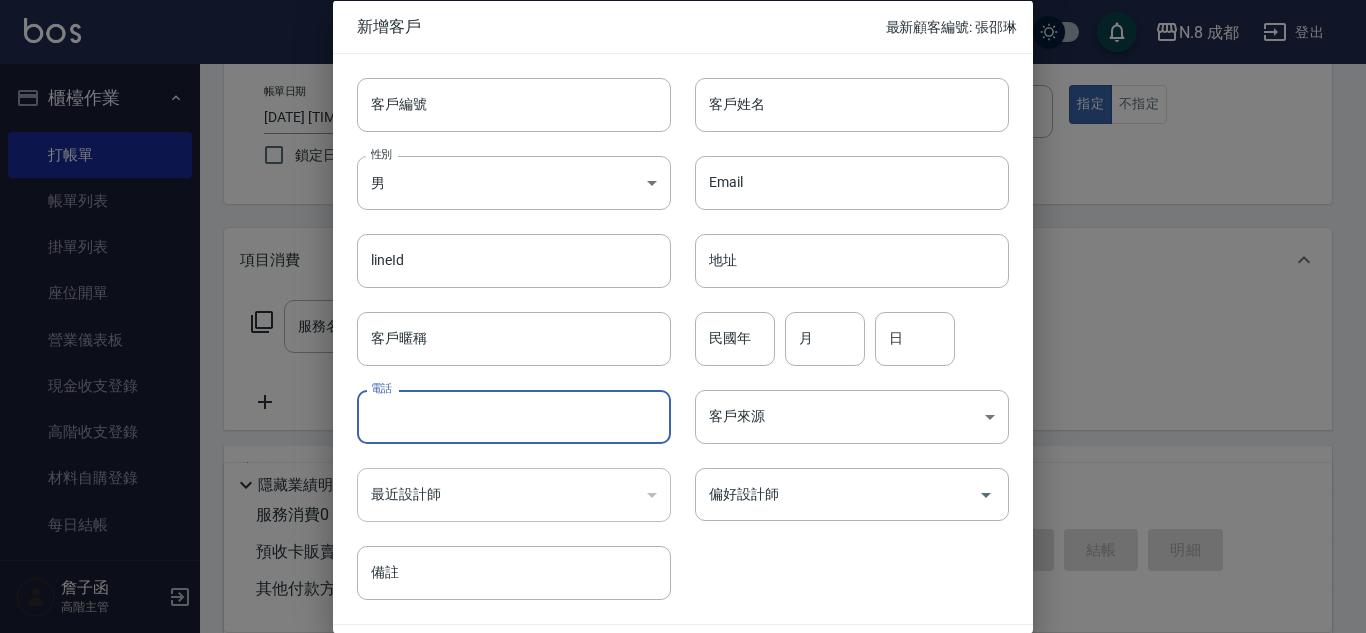 drag, startPoint x: 444, startPoint y: 412, endPoint x: 450, endPoint y: 376, distance: 36.496574 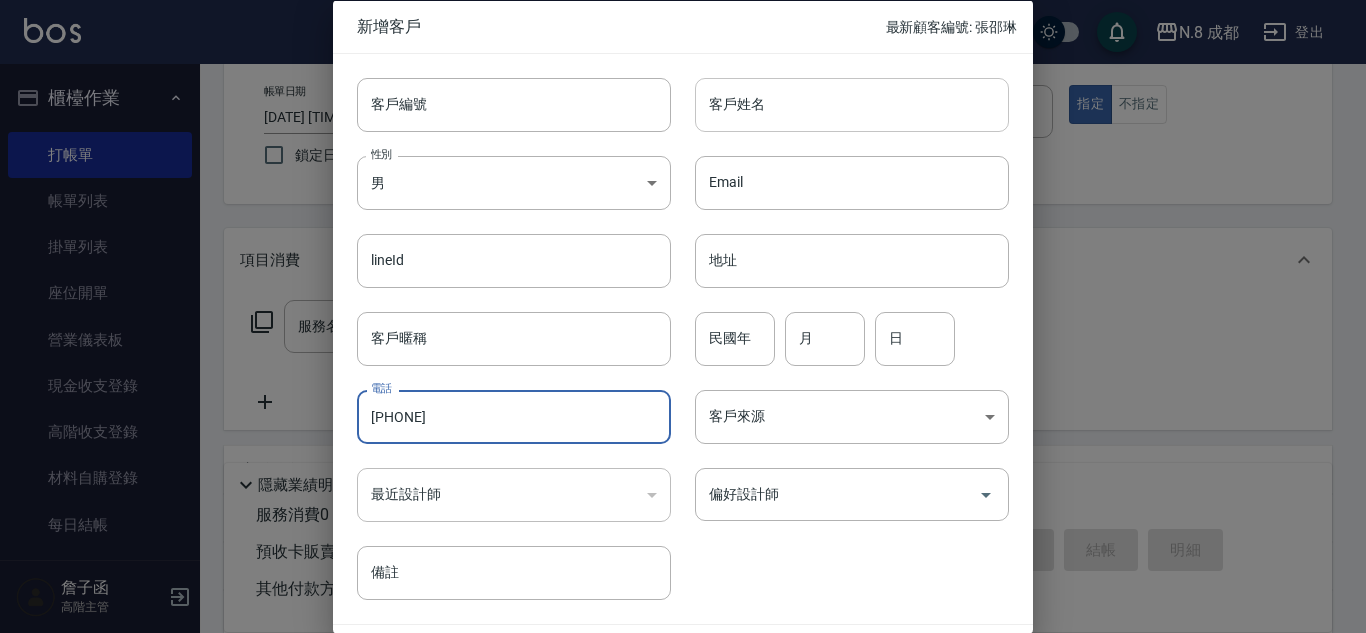 type on "[PHONE]" 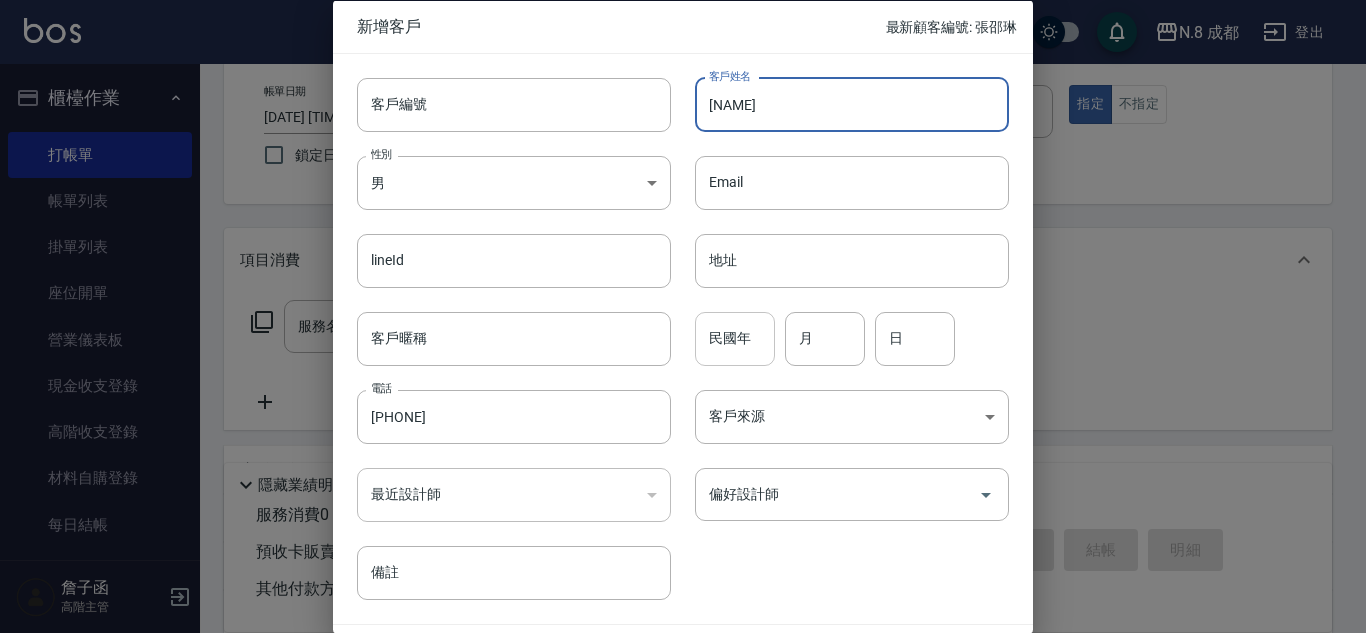 type on "[NAME]" 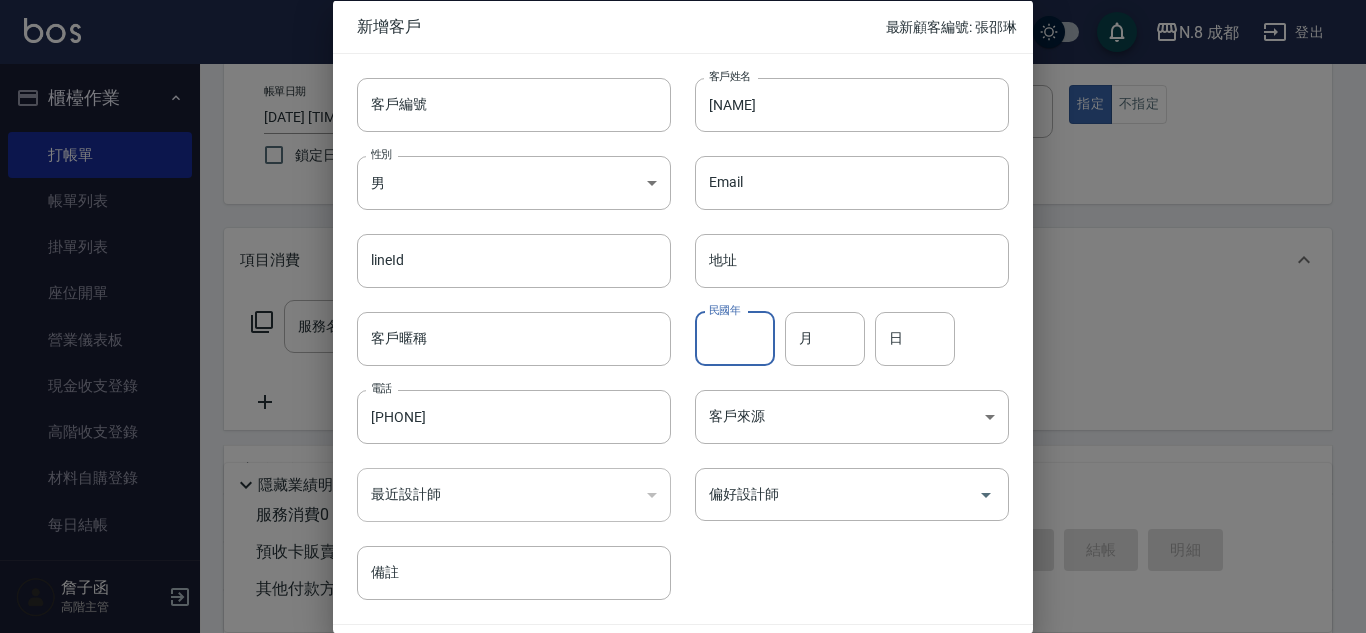 click on "民國年" at bounding box center (735, 338) 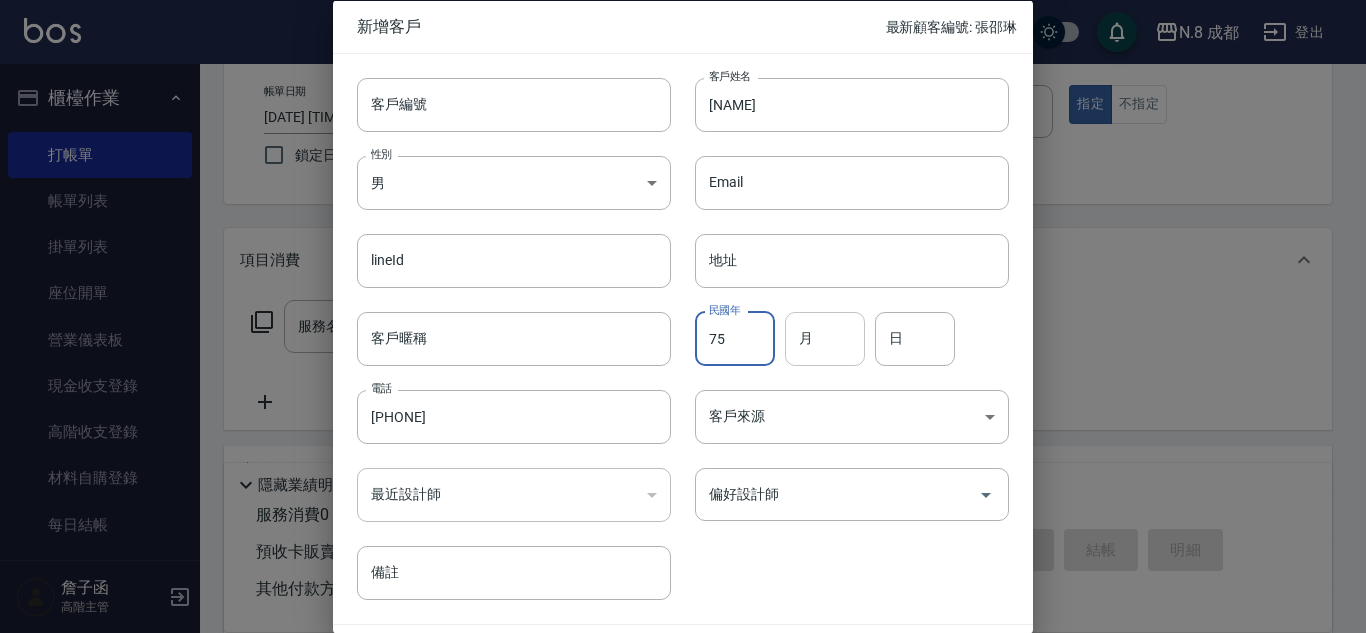 type on "75" 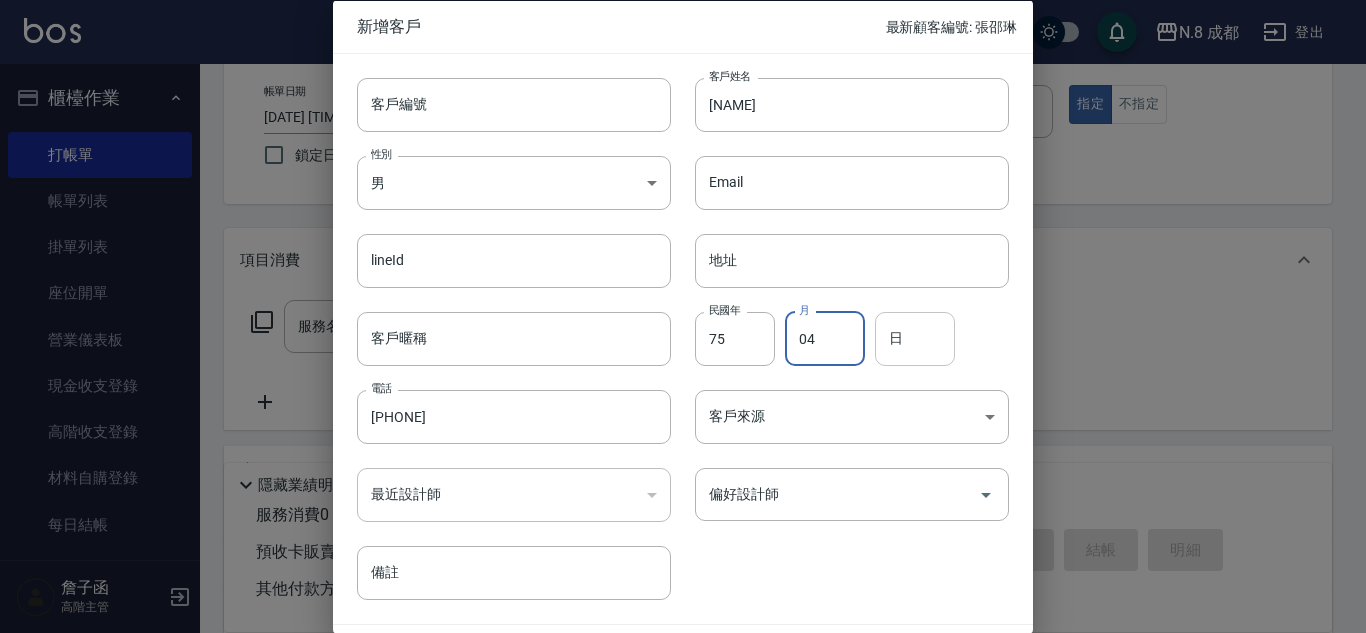 type on "04" 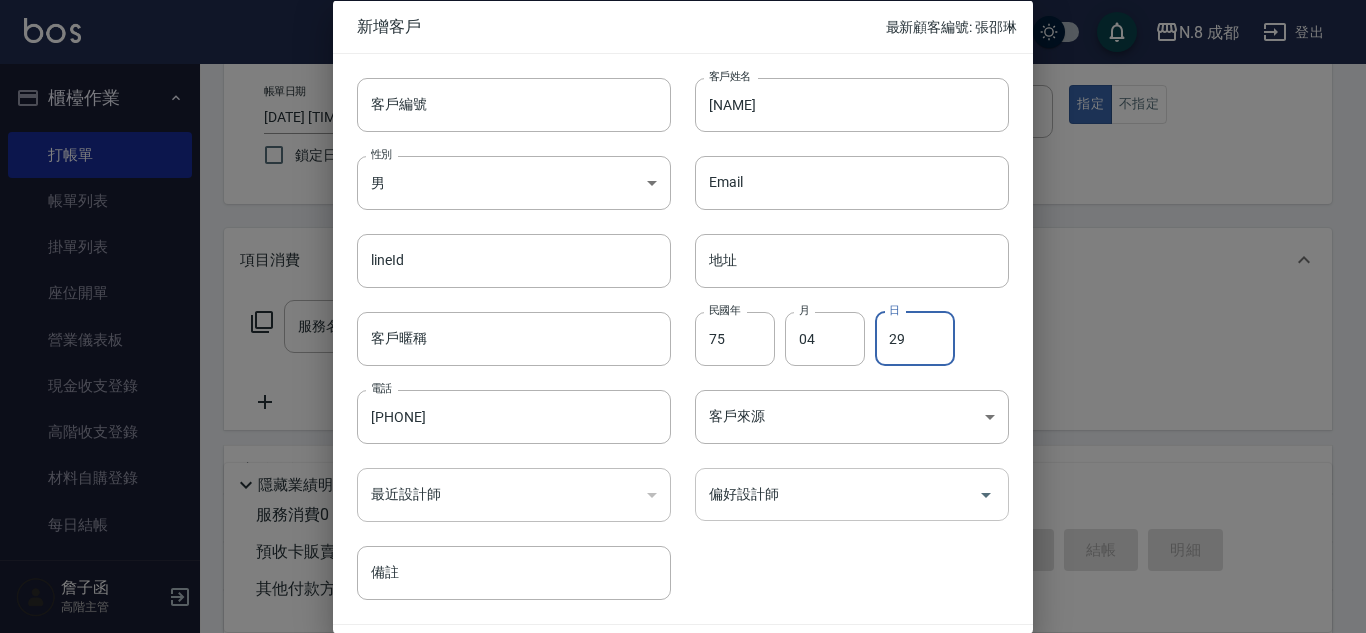 type on "29" 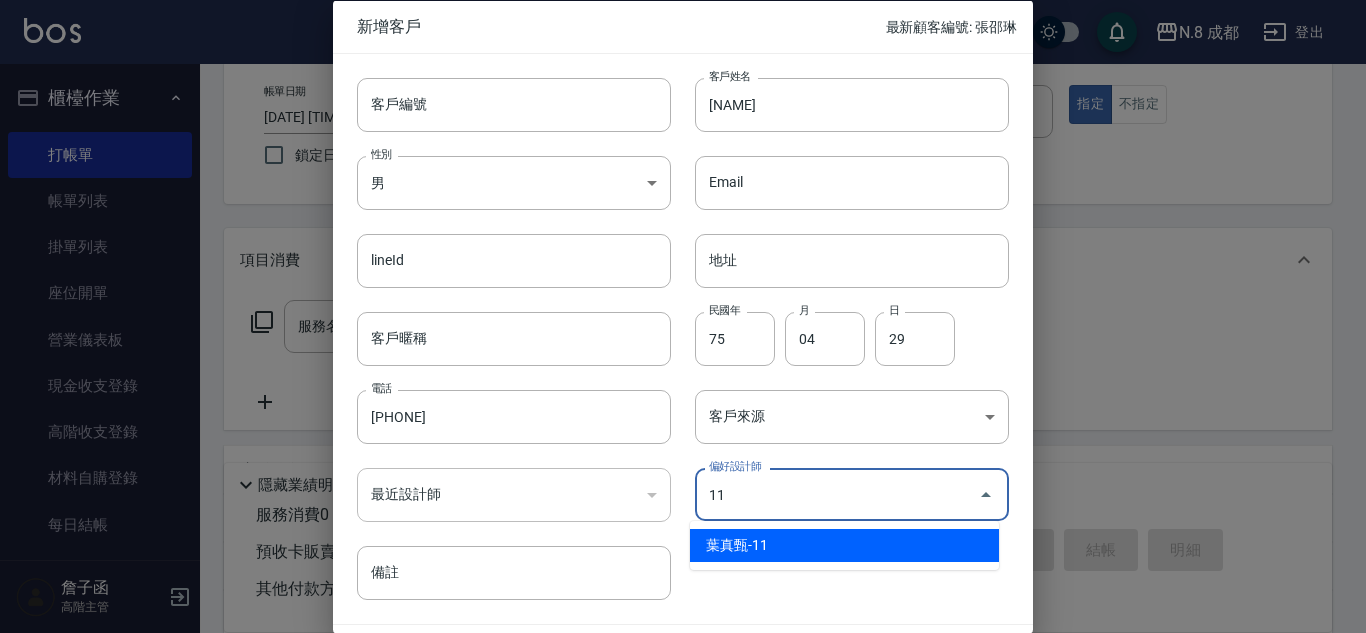 click on "葉真甄-11" at bounding box center (844, 545) 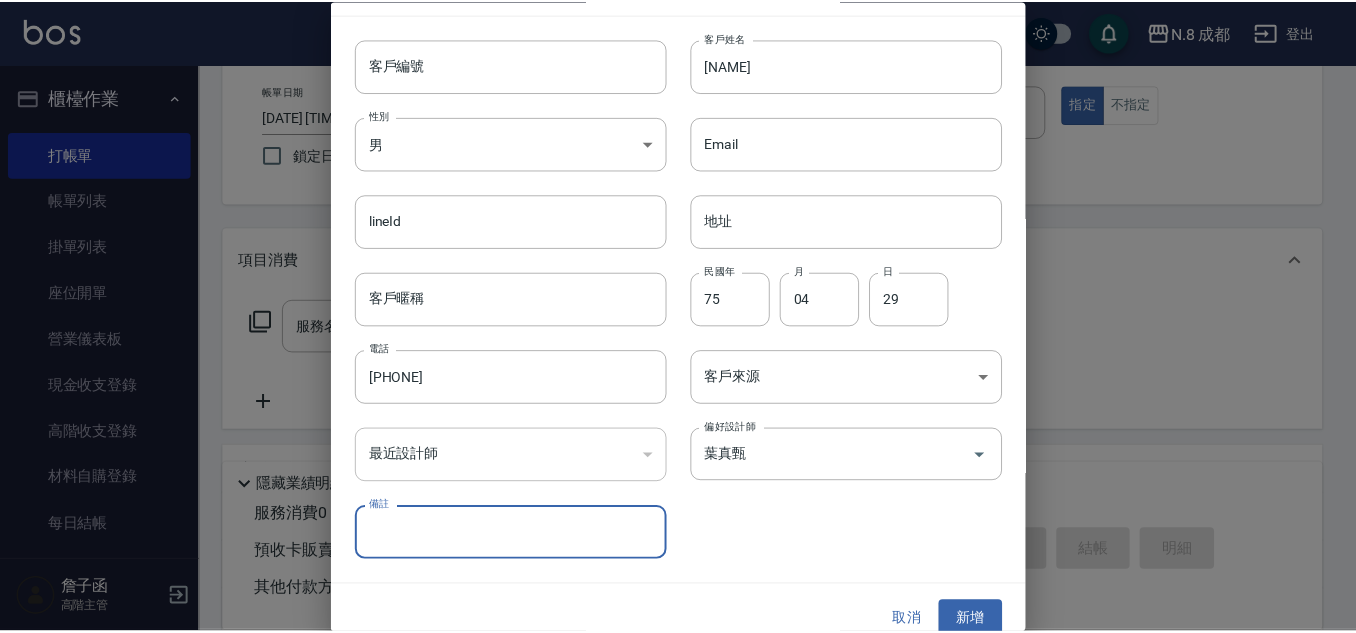 scroll, scrollTop: 60, scrollLeft: 0, axis: vertical 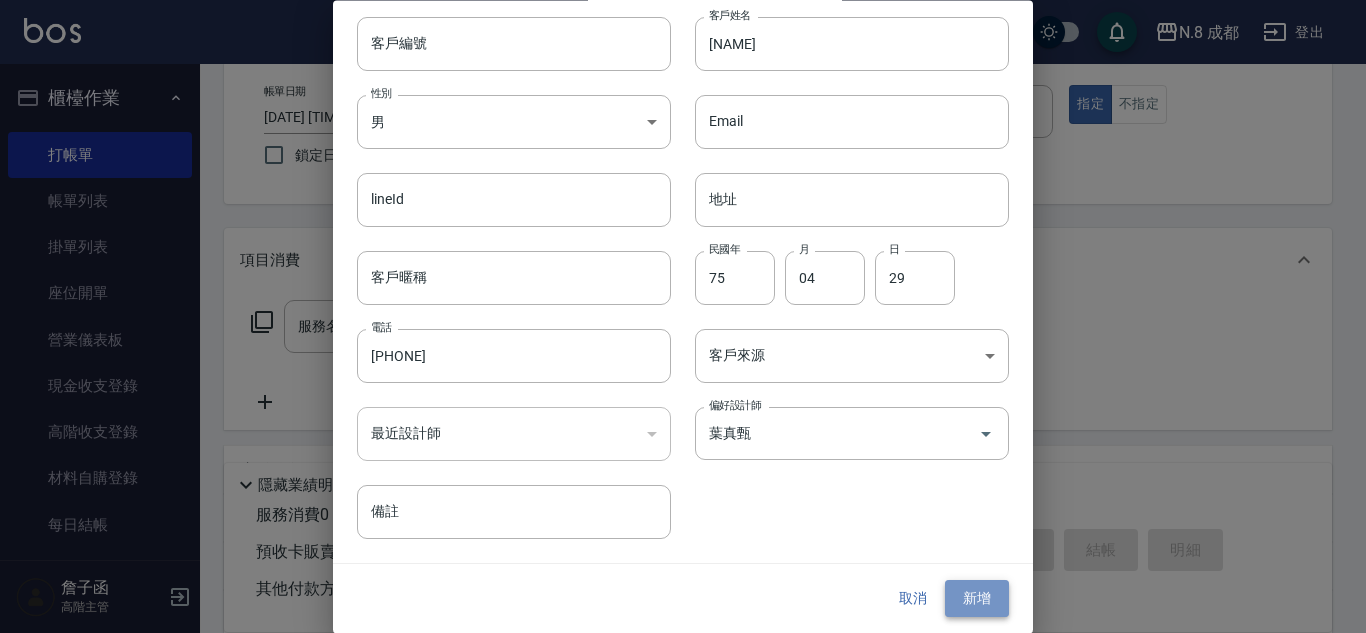click on "新增" at bounding box center [977, 599] 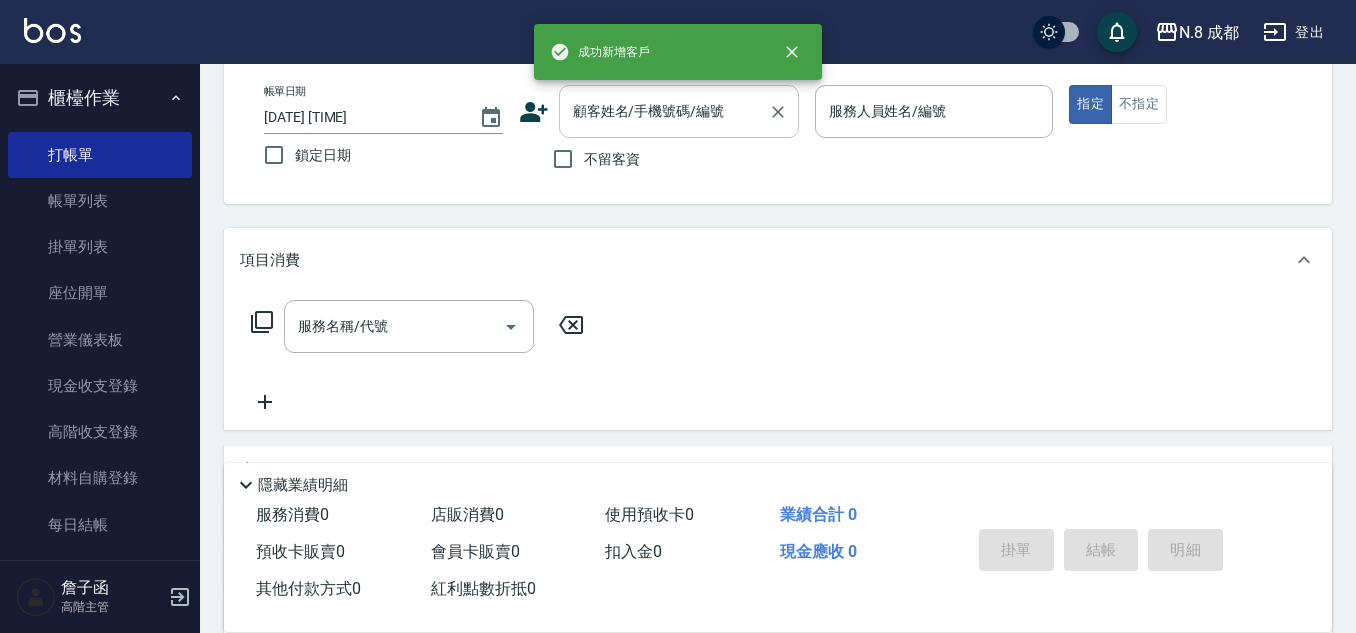 click on "顧客姓名/手機號碼/編號" at bounding box center (679, 111) 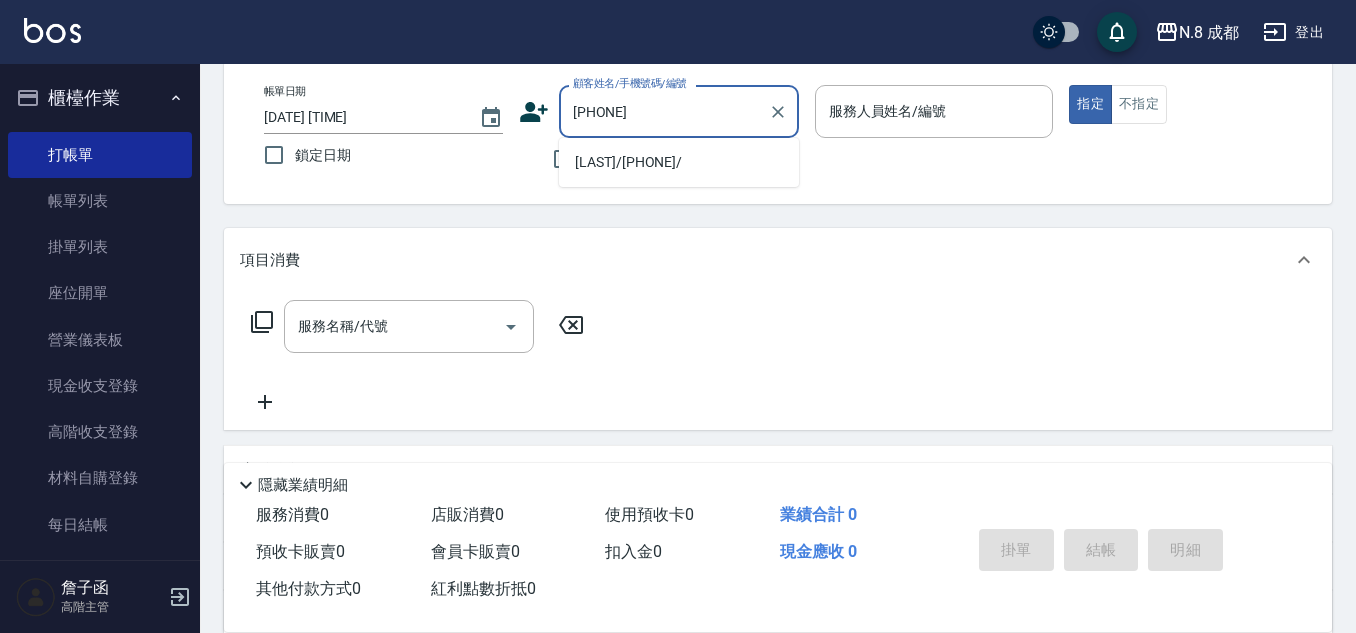click on "[LAST]/[PHONE]/" at bounding box center (679, 162) 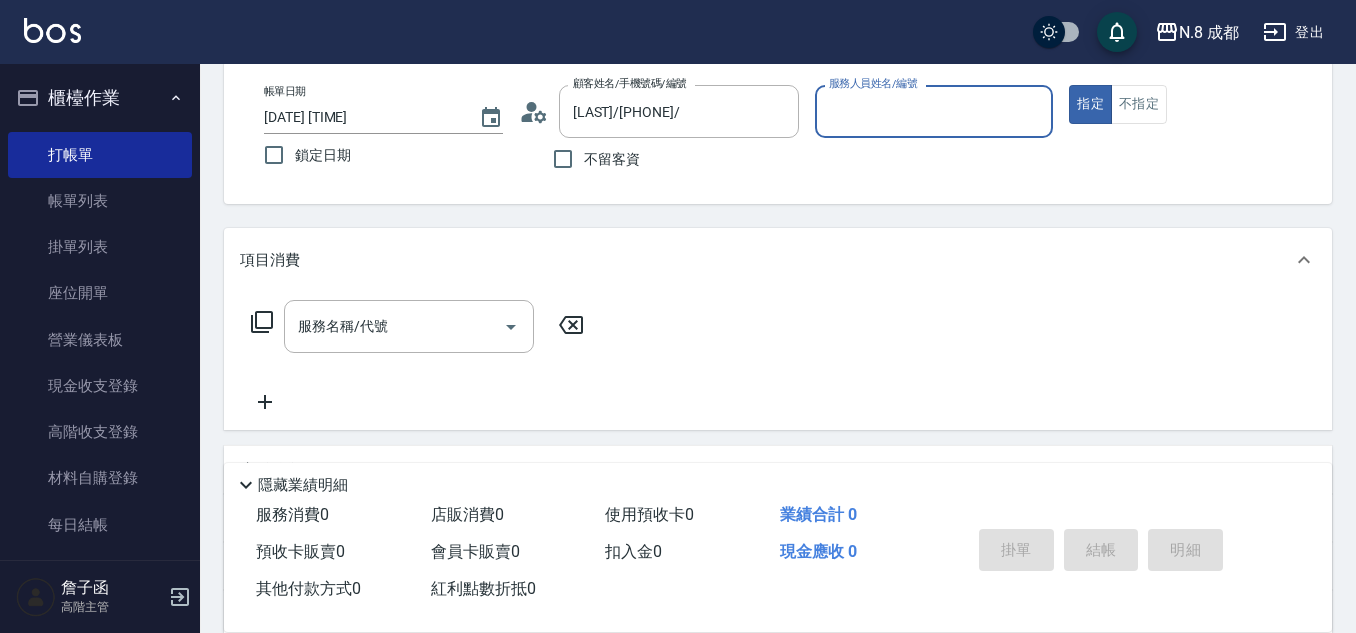 type on "葉真甄-11" 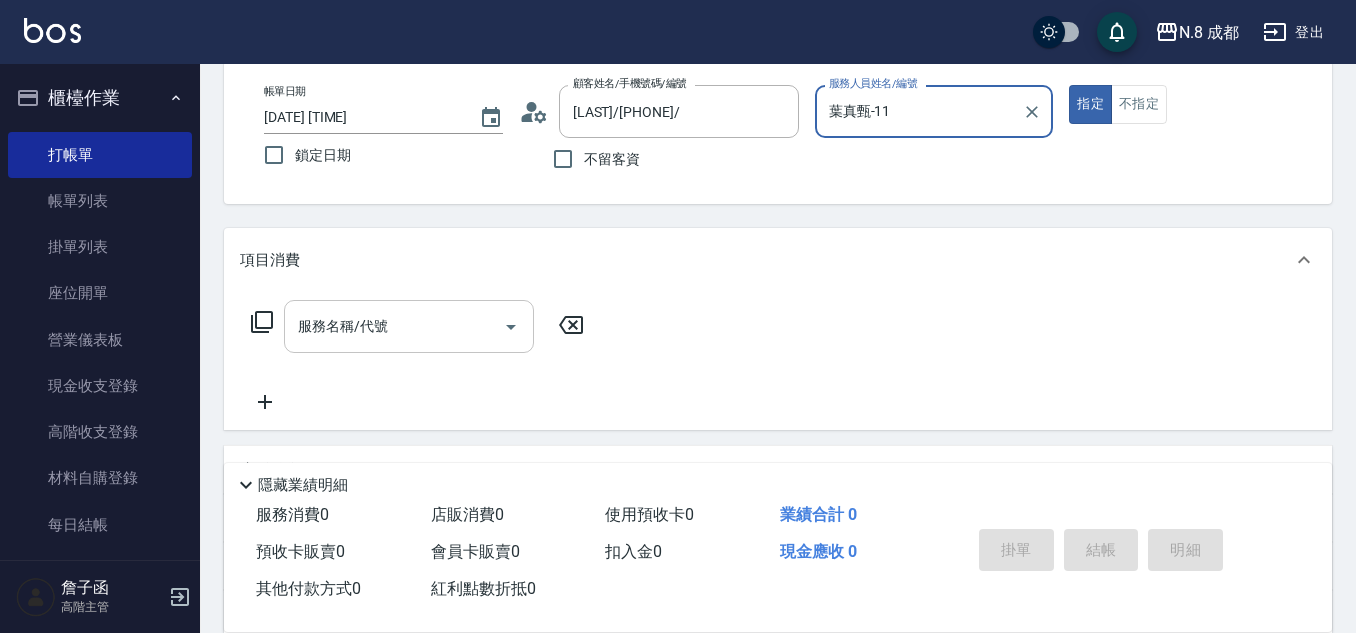 click on "服務名稱/代號" at bounding box center [394, 326] 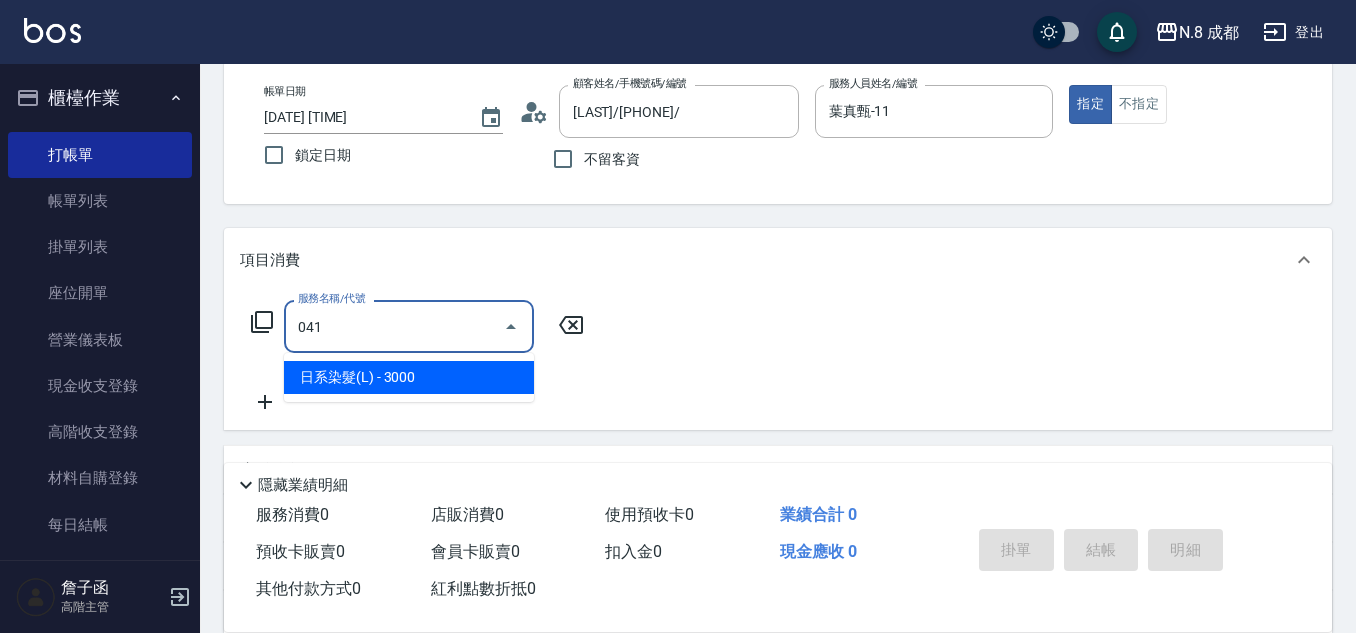 drag, startPoint x: 441, startPoint y: 376, endPoint x: 526, endPoint y: 366, distance: 85.58621 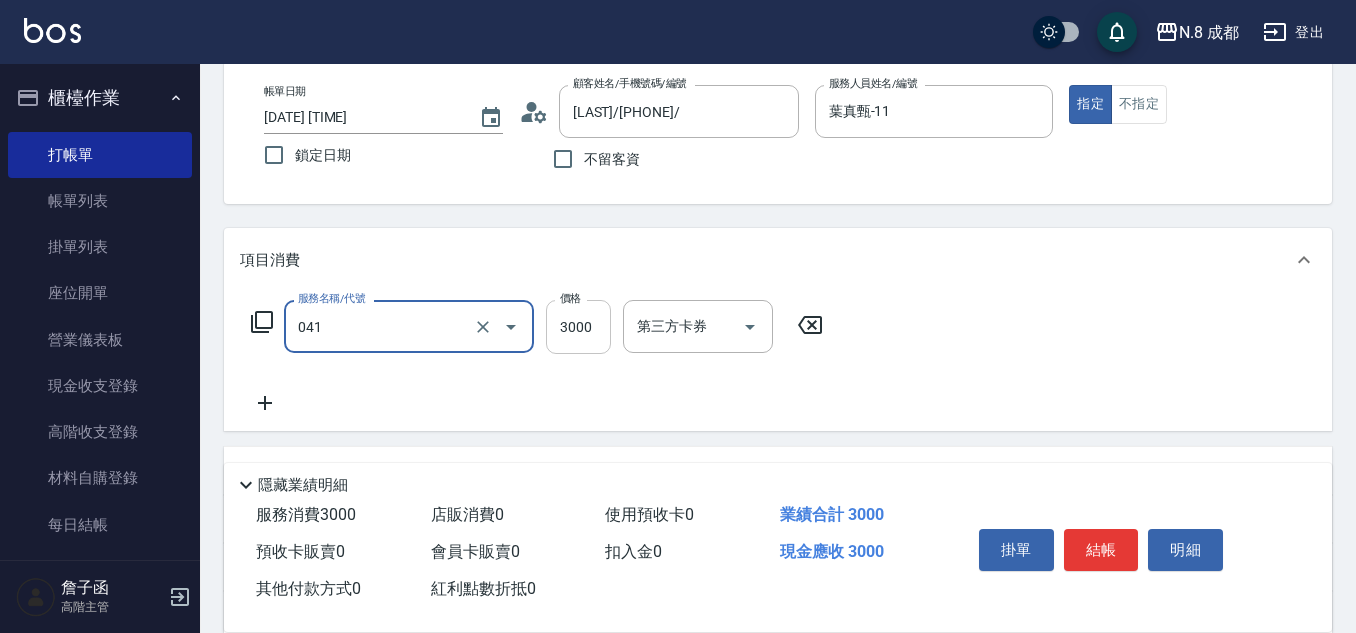 type on "日系染髮(L)(041)" 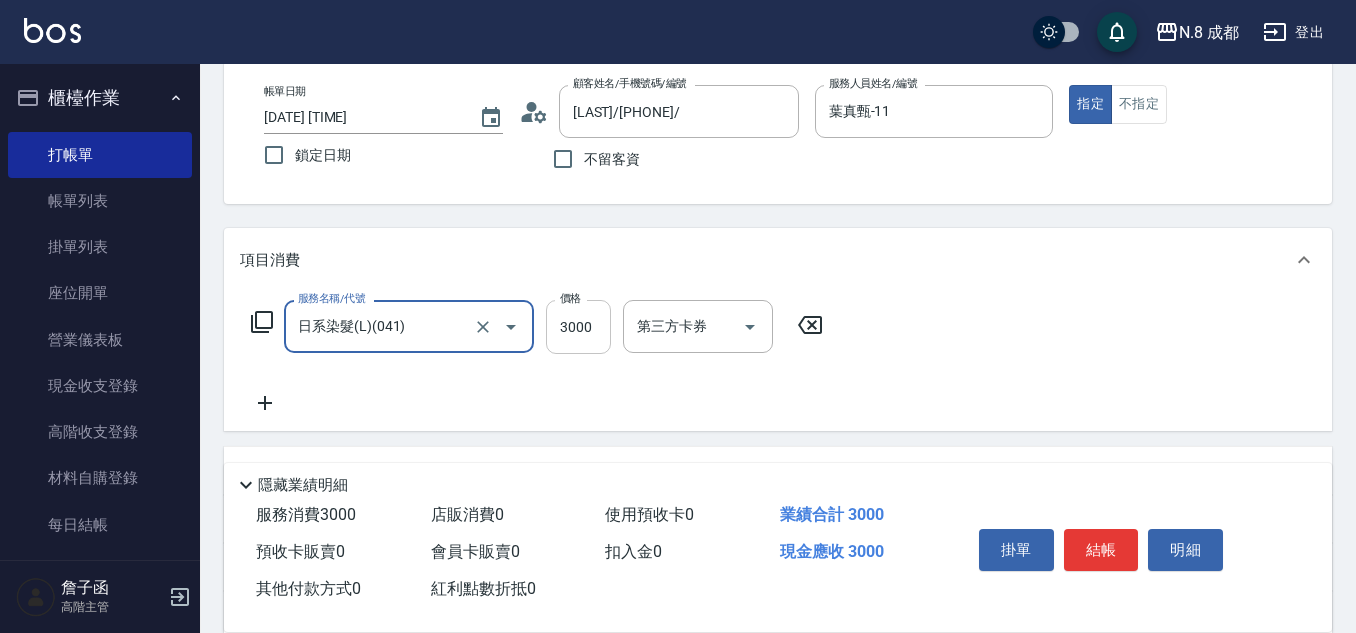 click on "3000" at bounding box center (578, 327) 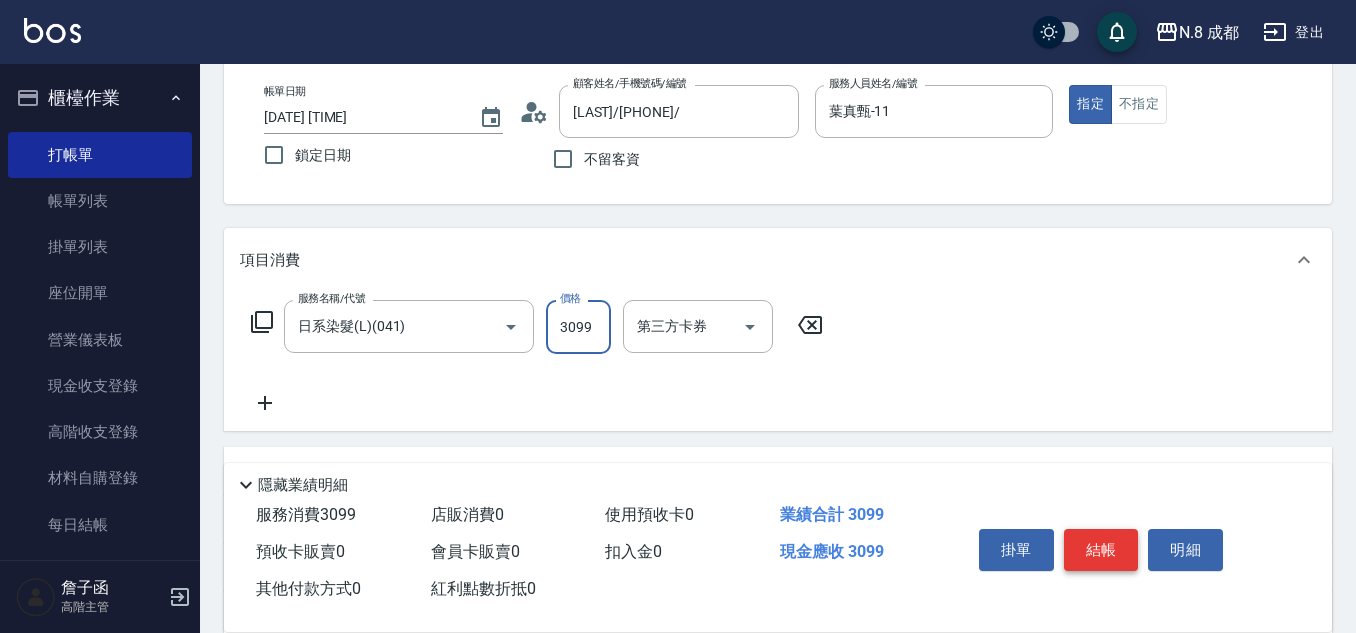 type on "3099" 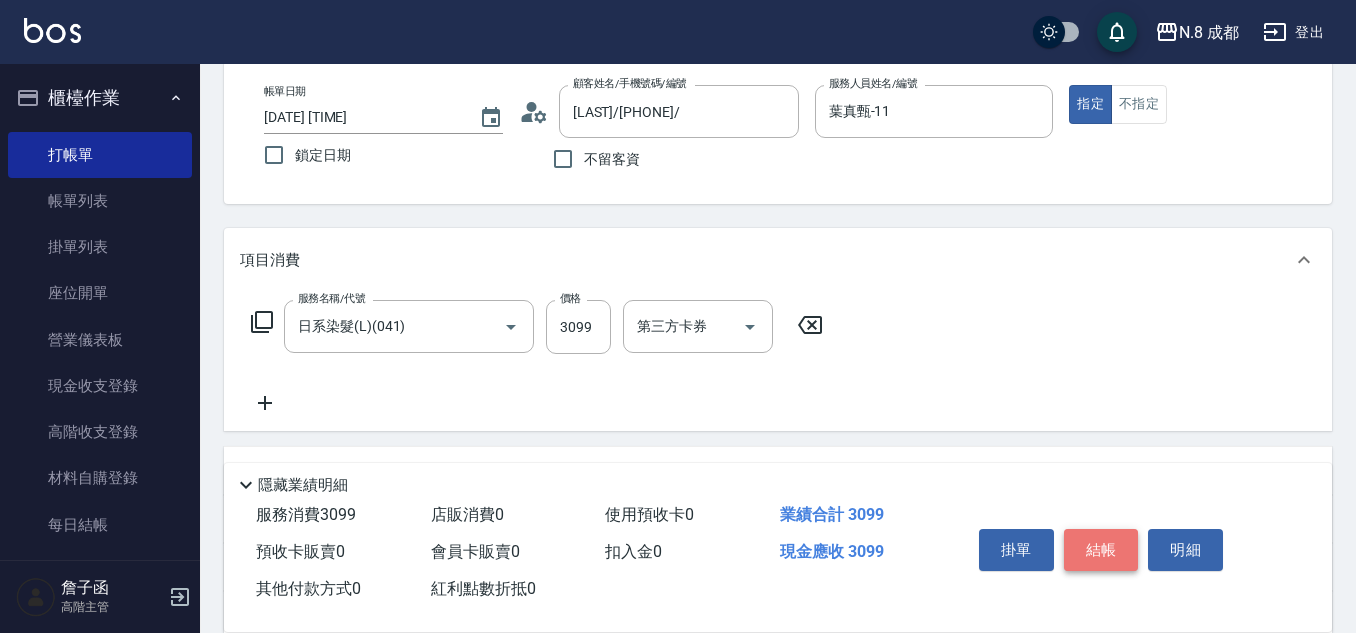 click on "結帳" at bounding box center (1101, 550) 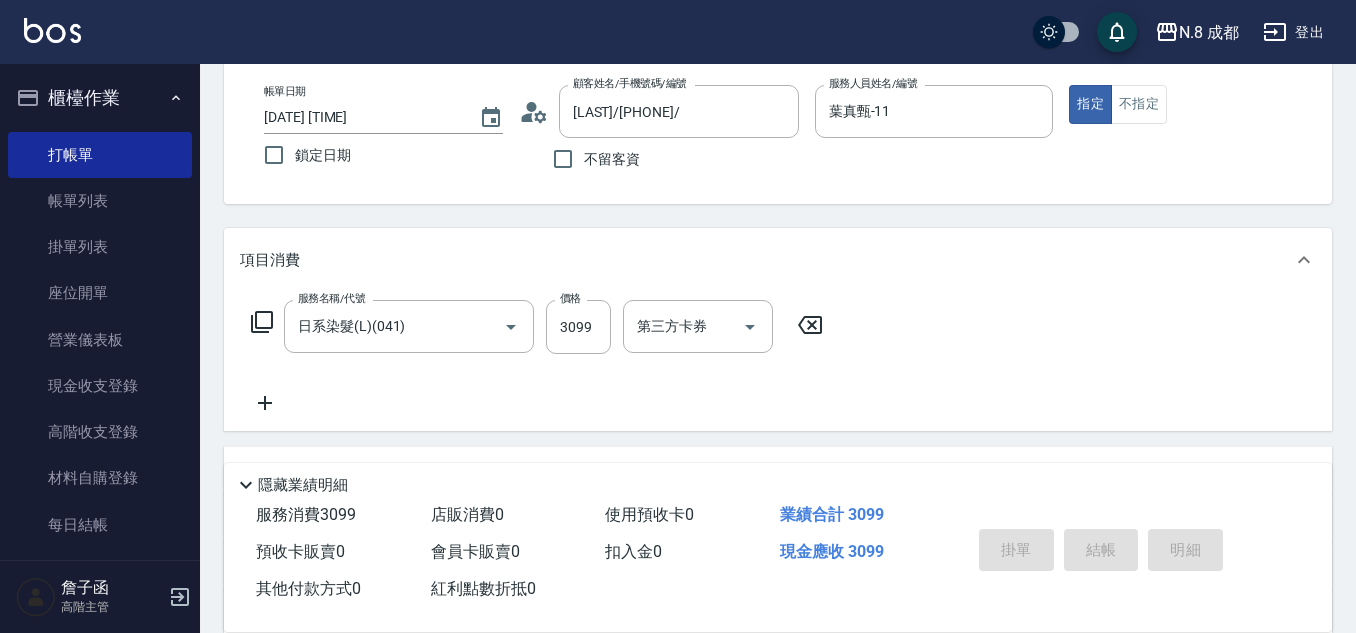 type on "[DATE] [TIME]" 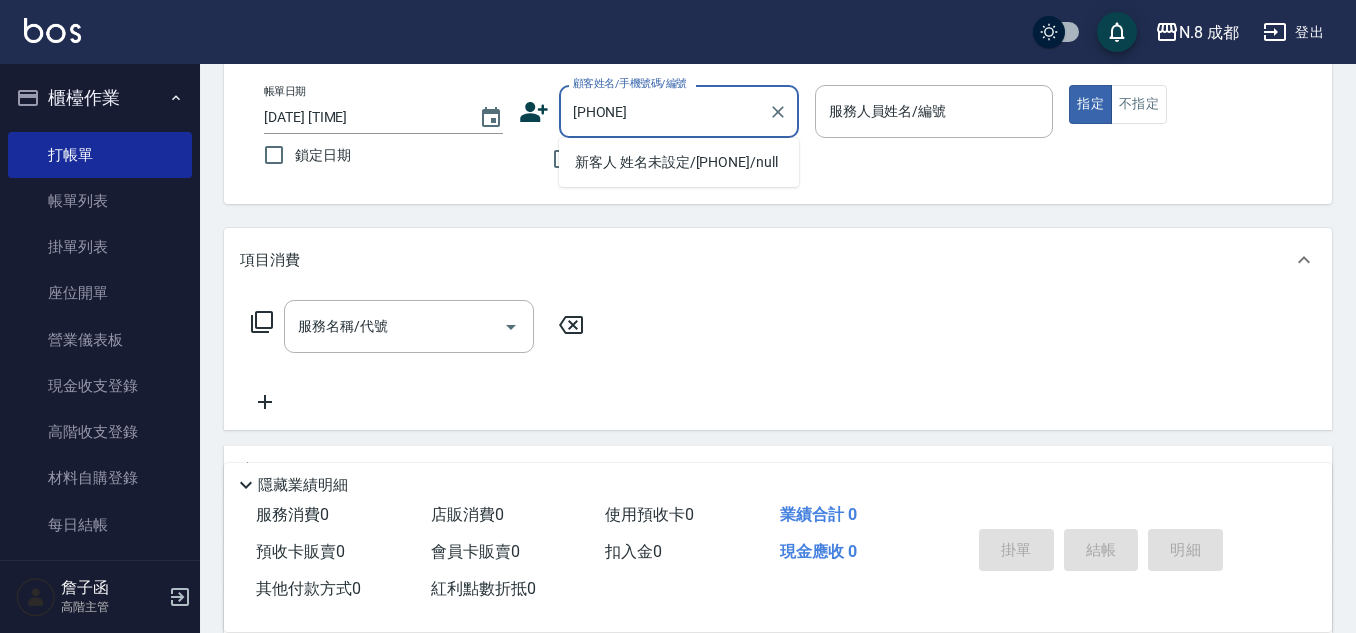 click on "新客人 姓名未設定/[PHONE]/null" at bounding box center (679, 162) 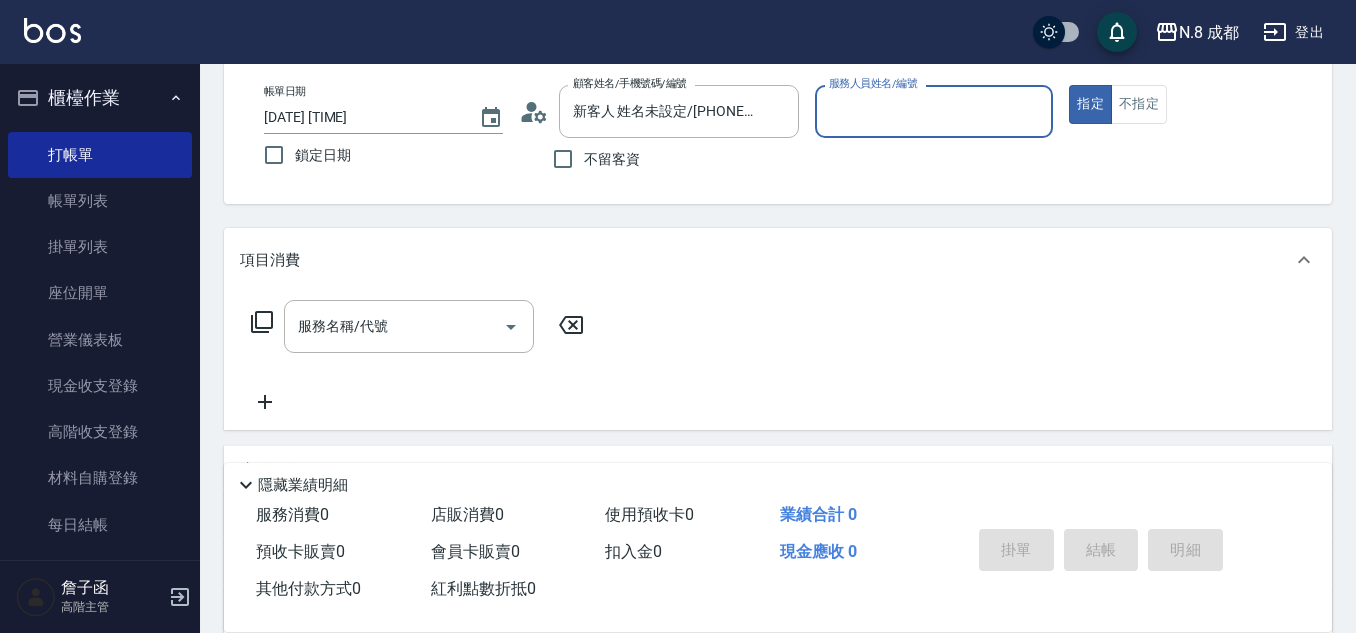 click on "服務人員姓名/編號" at bounding box center (934, 111) 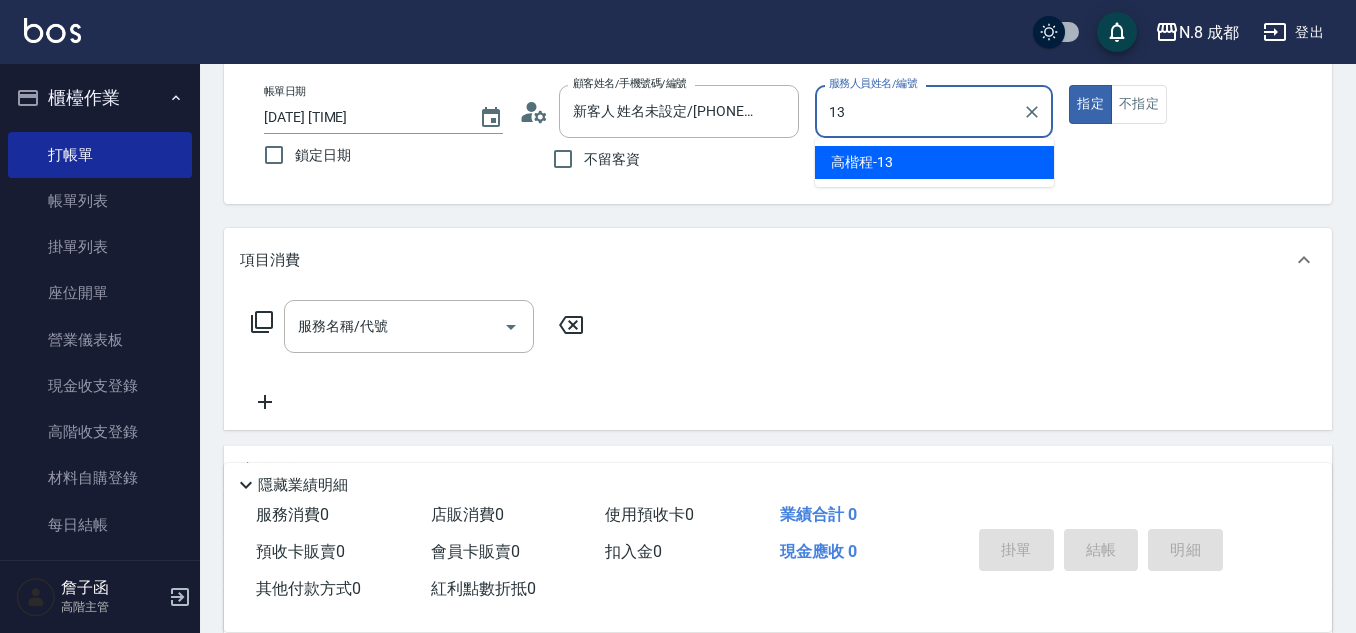 click on "[NAME] -[NUMBER]" at bounding box center [862, 162] 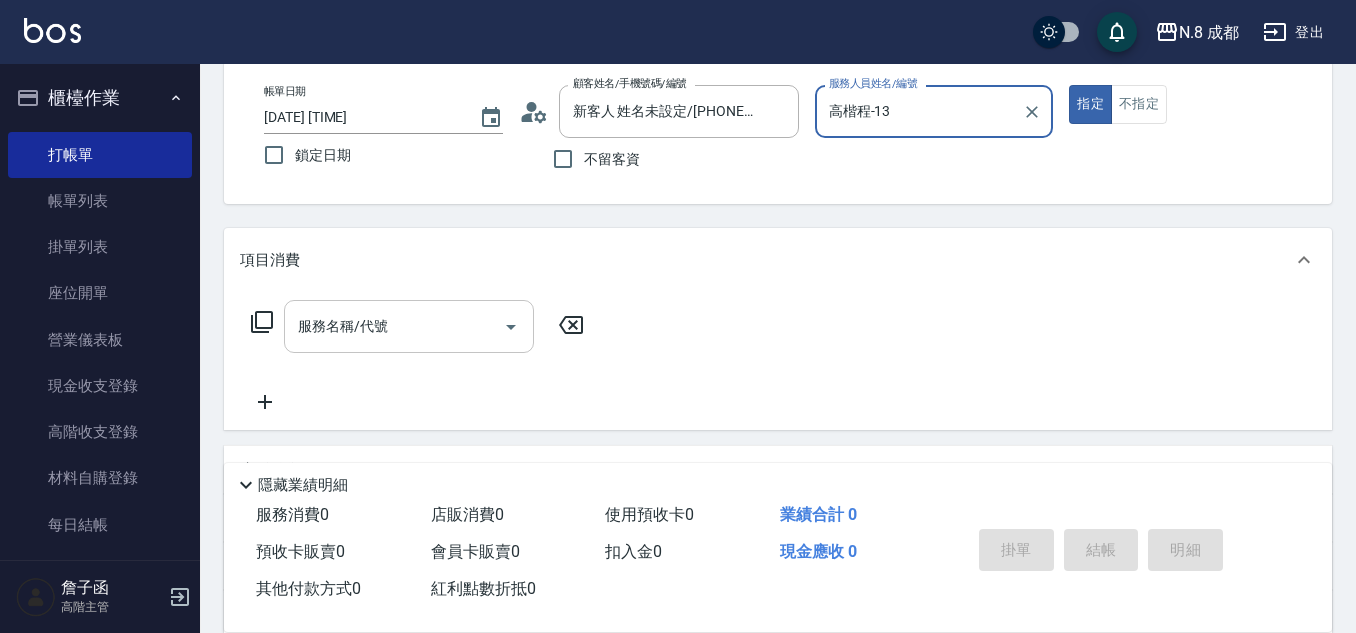 type on "高楷程-13" 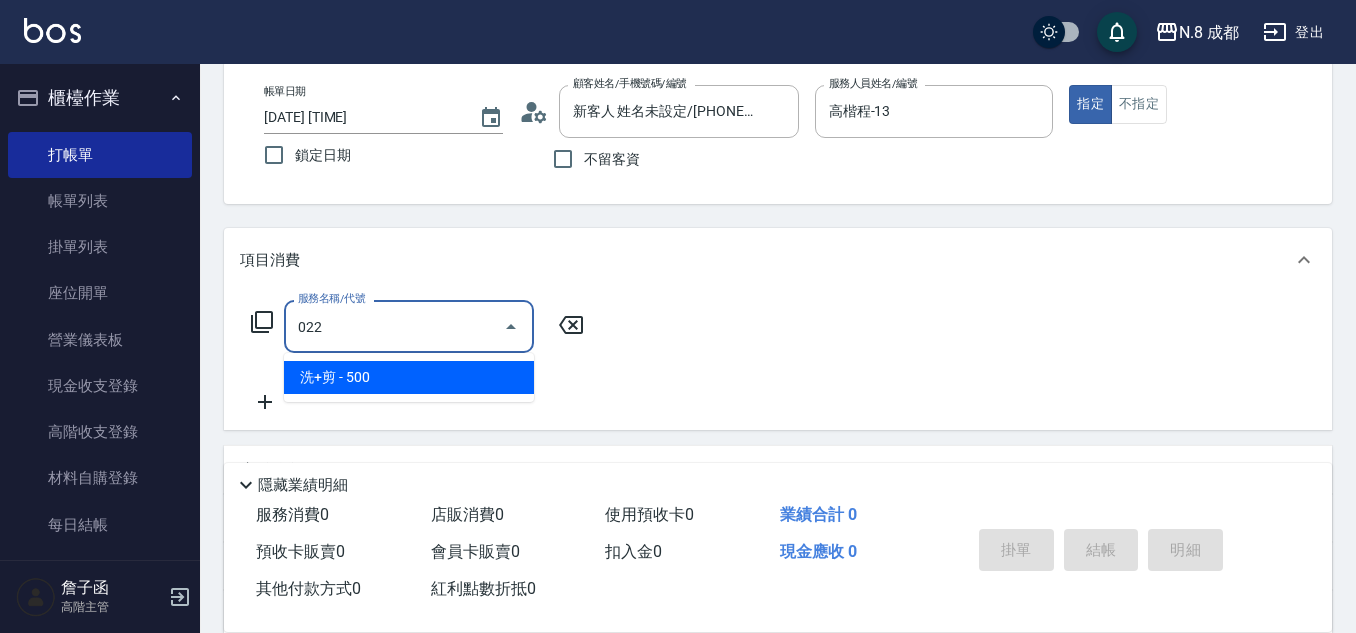 click on "洗+剪 - 500" at bounding box center (409, 377) 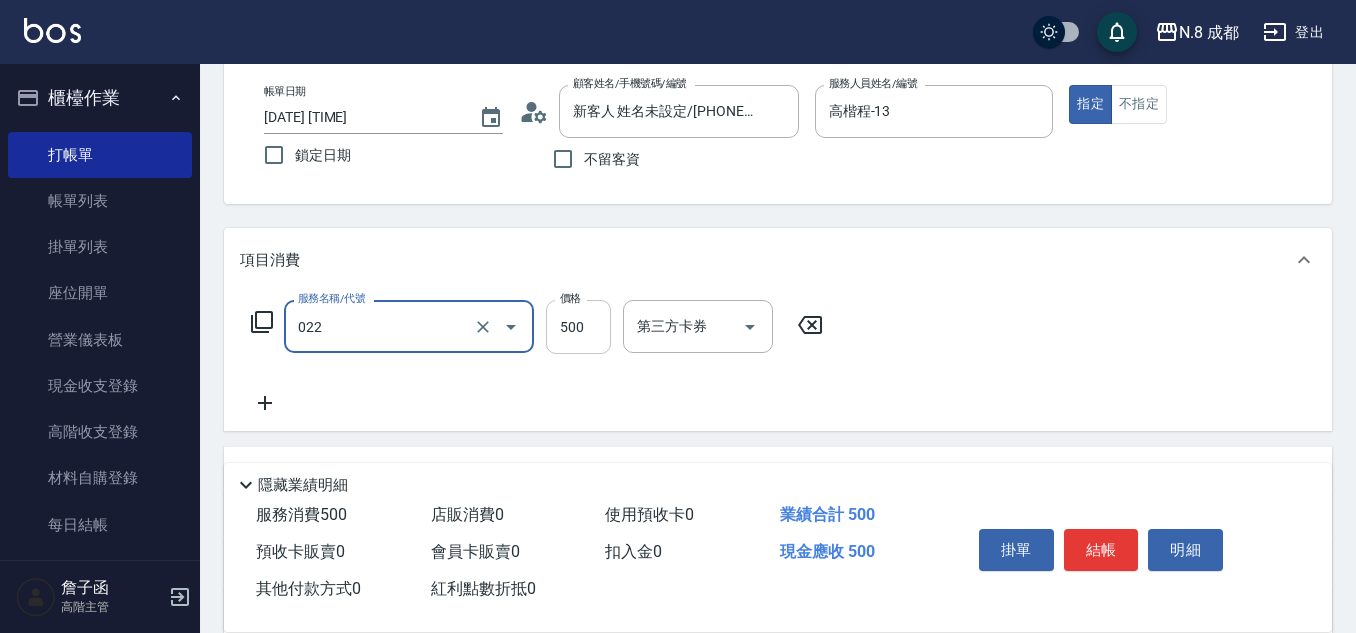 type on "洗+剪(022)" 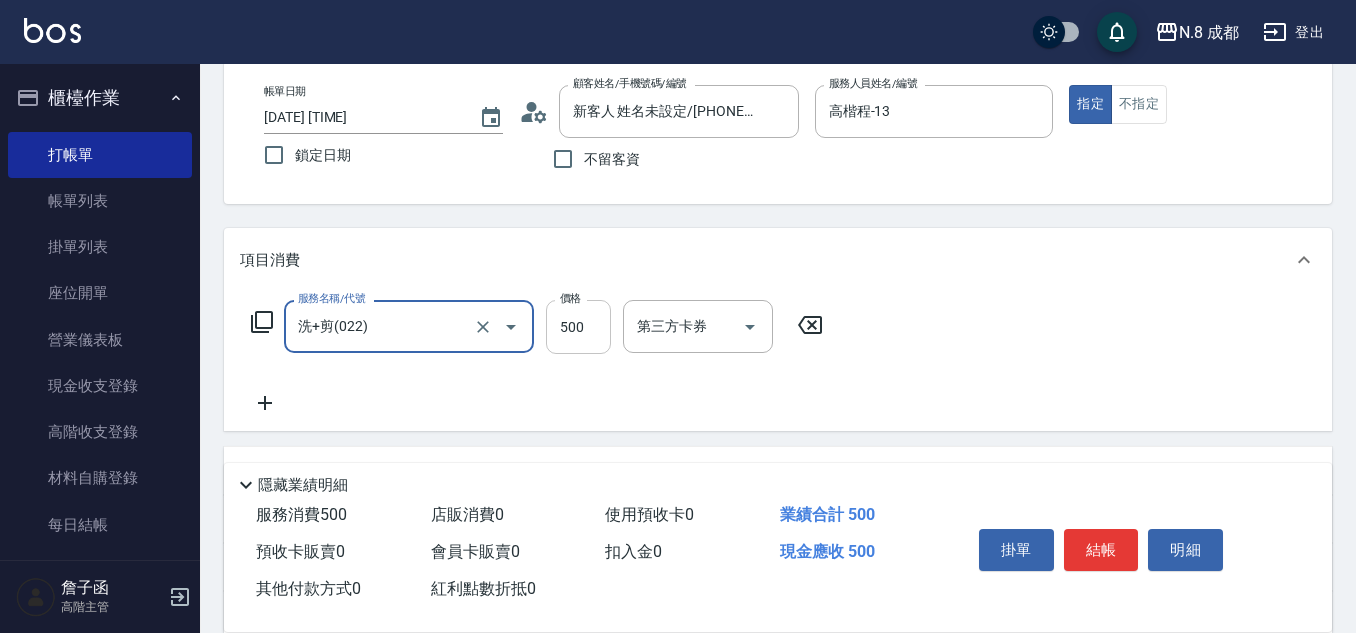 click on "500" at bounding box center (578, 327) 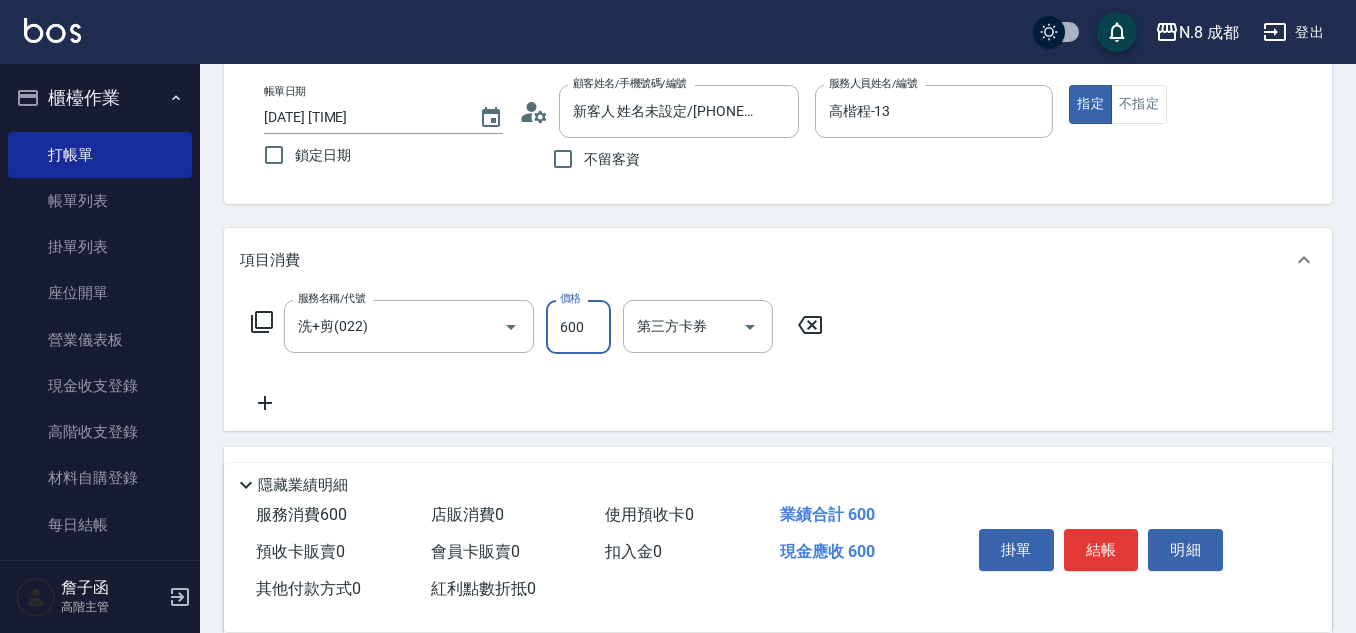 type on "600" 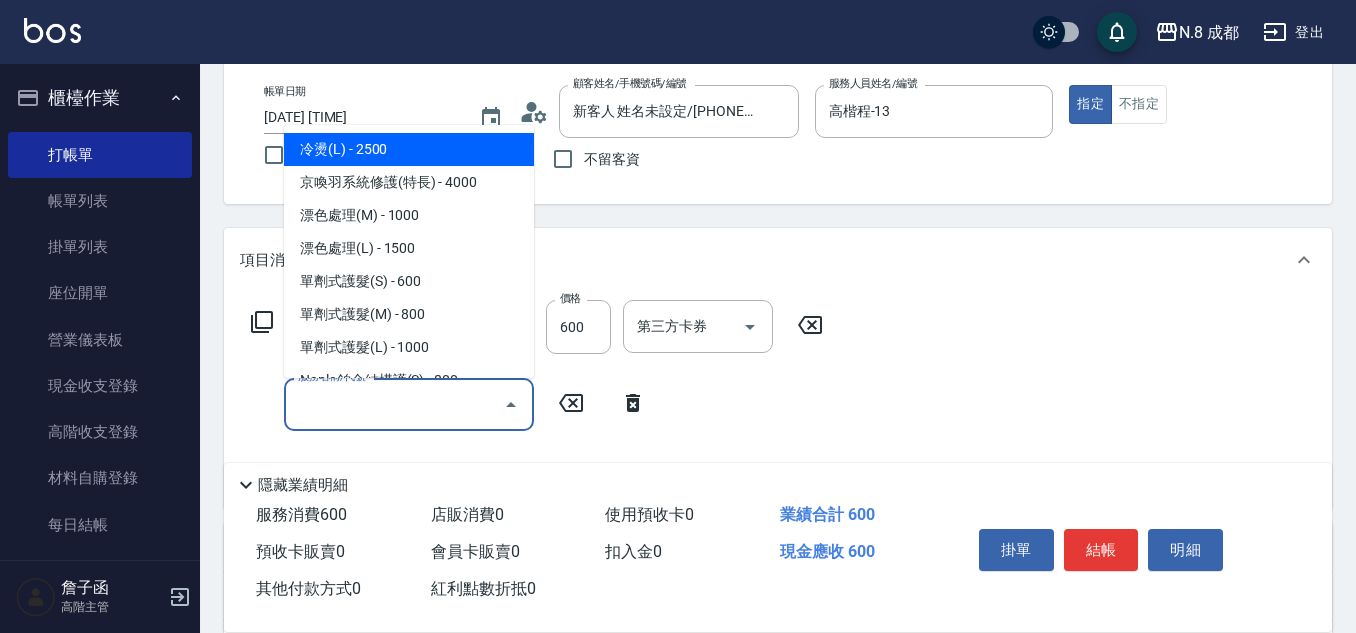 click on "服務名稱/代號" at bounding box center [394, 404] 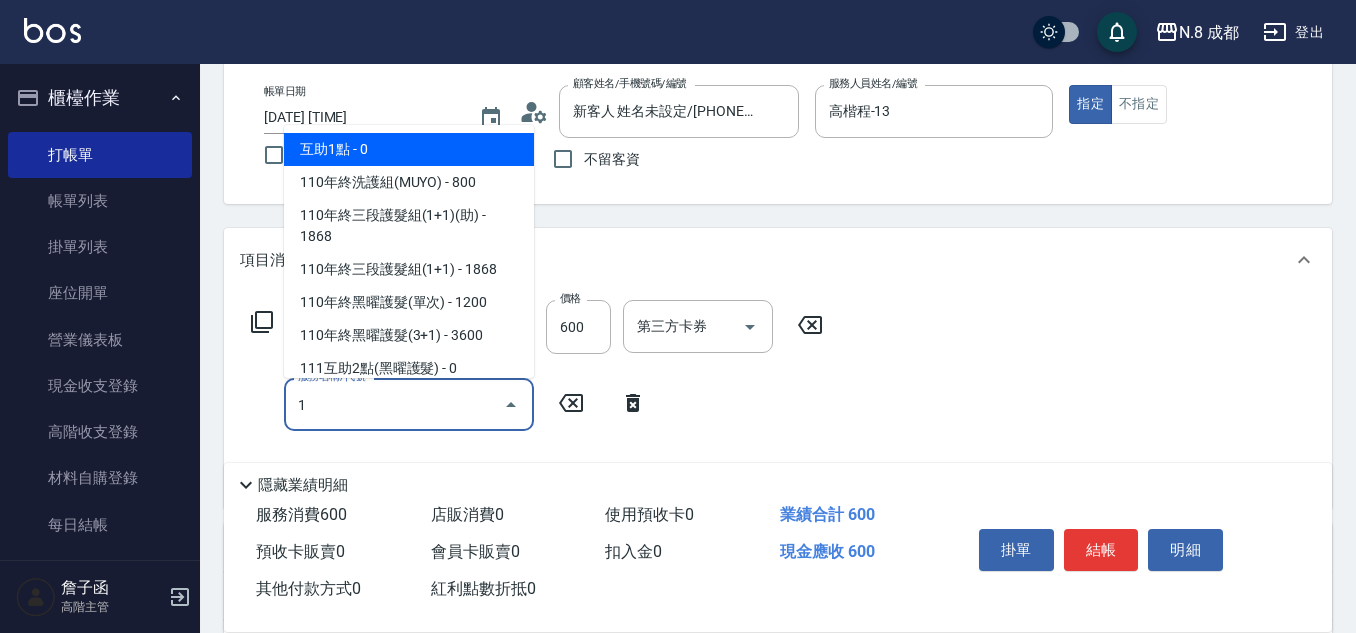 click on "互助1點 - 0" at bounding box center [409, 149] 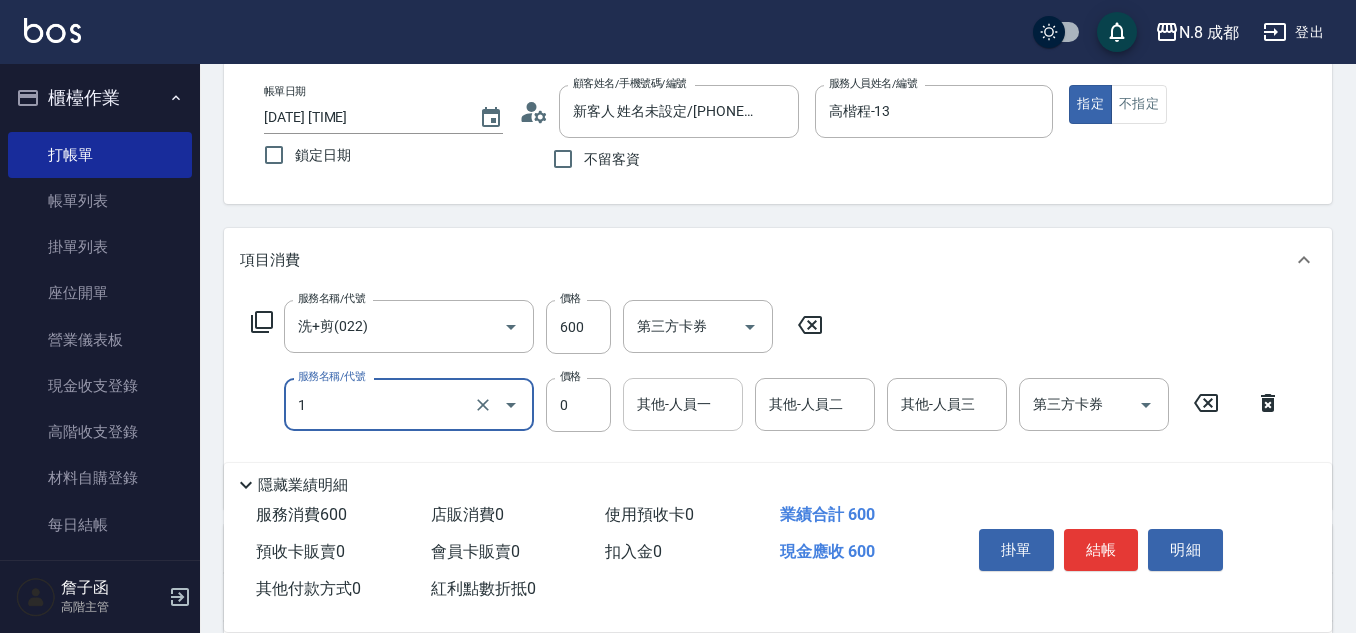 type on "互助1點(1)" 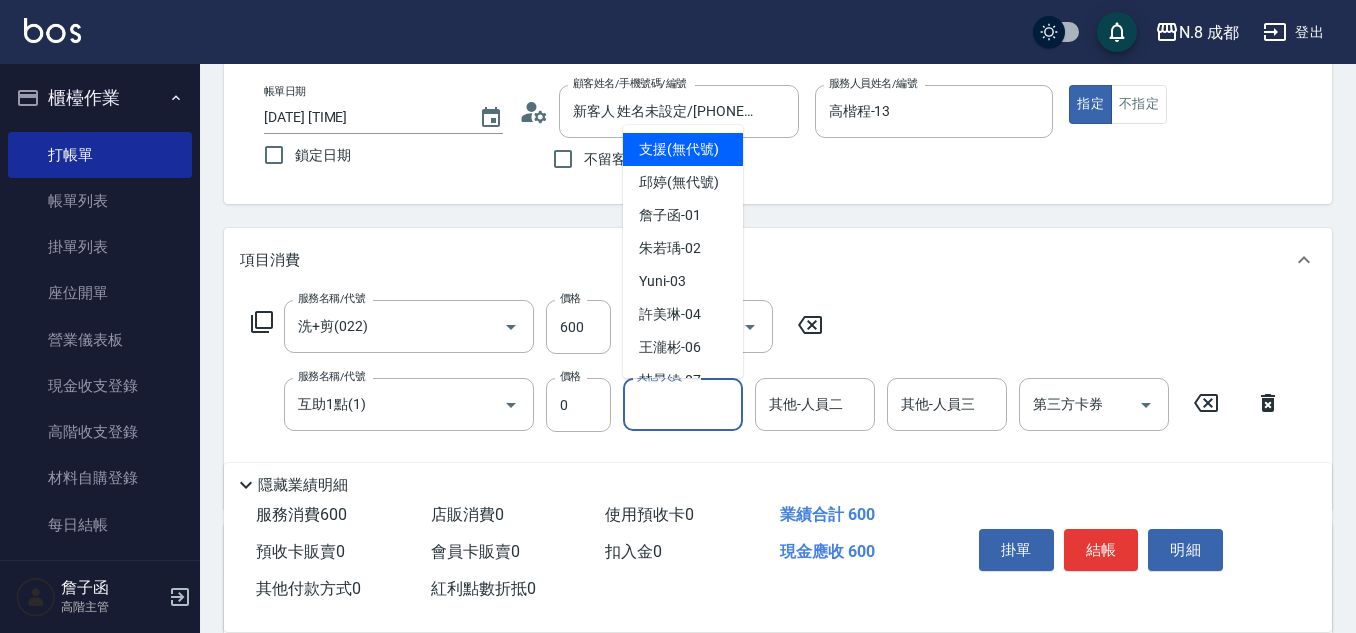 click on "其他-人員一" at bounding box center [683, 404] 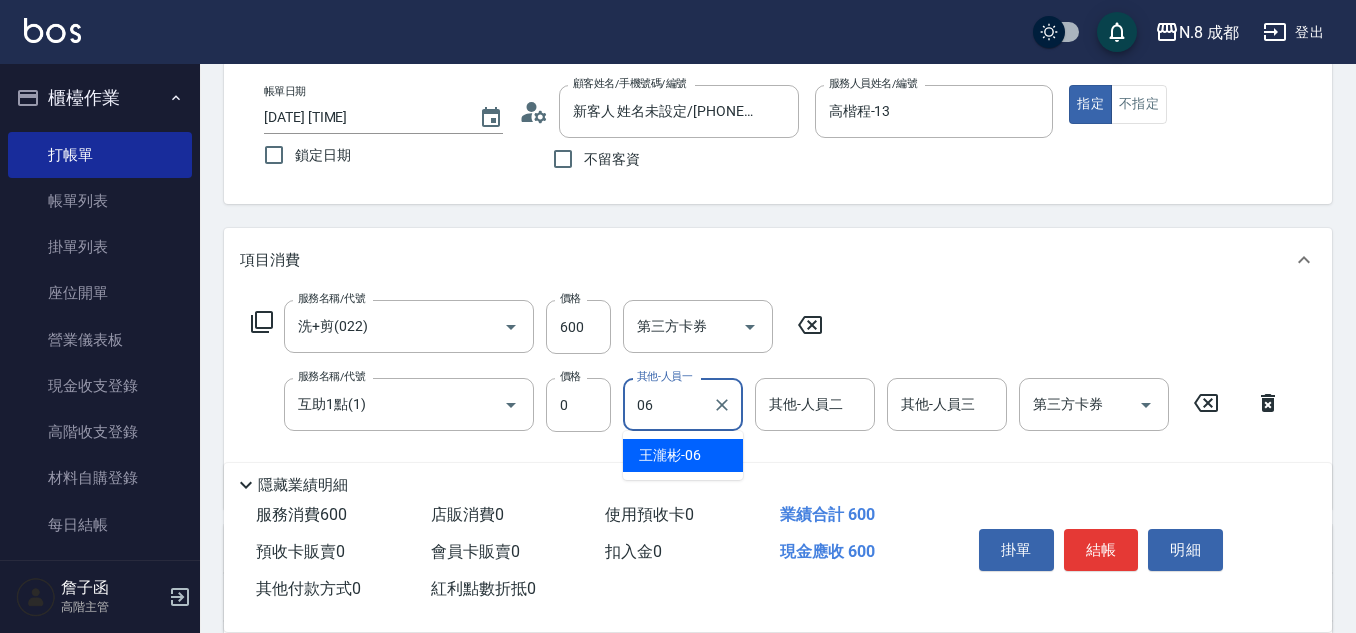 click on "[NAME] -[NUMBER]" at bounding box center (670, 455) 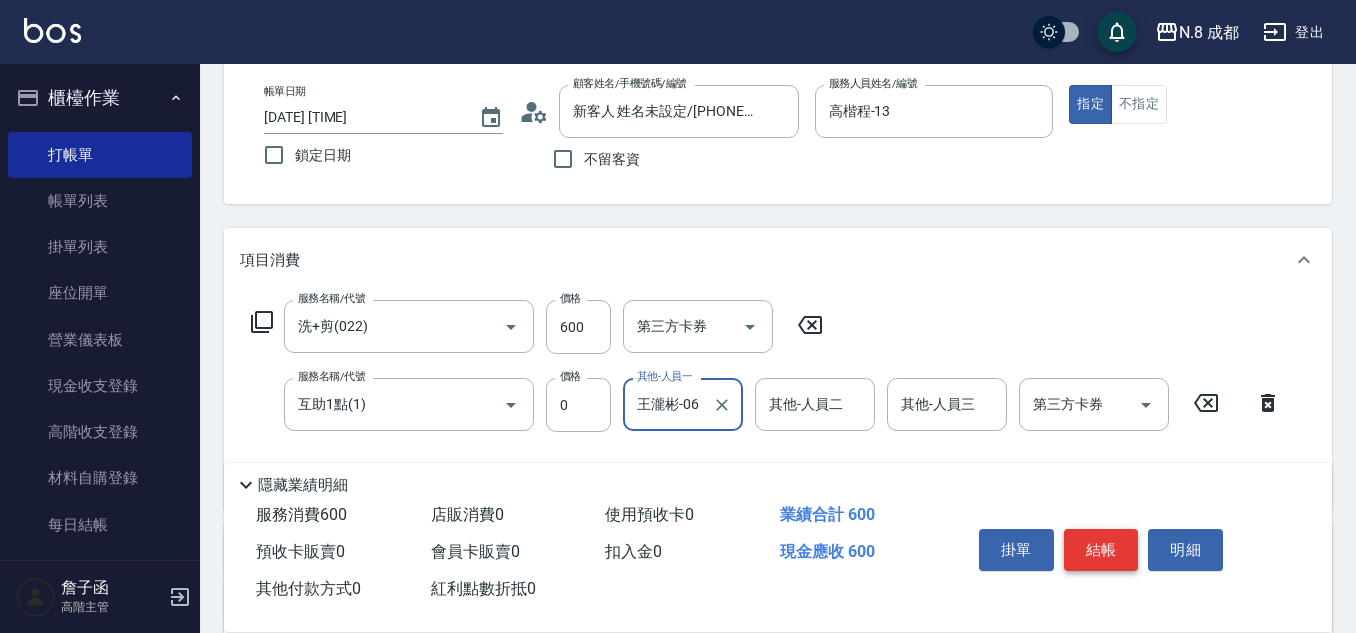 type on "王瀧彬-06" 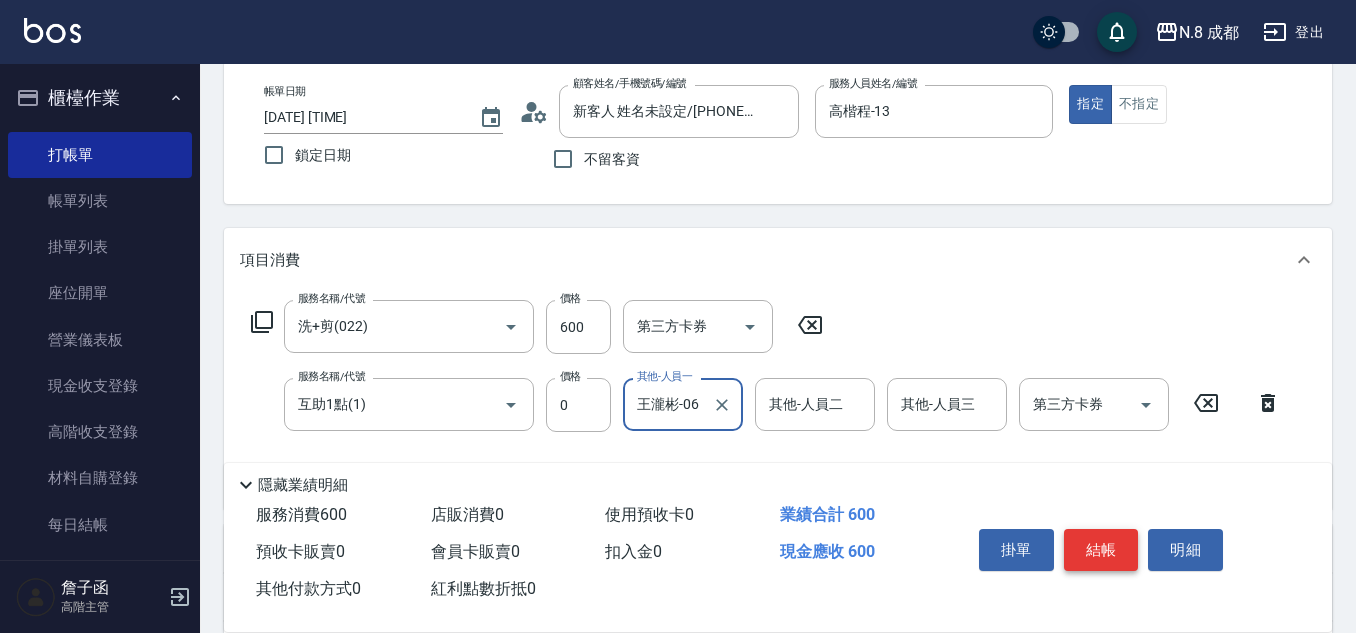 click on "結帳" at bounding box center (1101, 550) 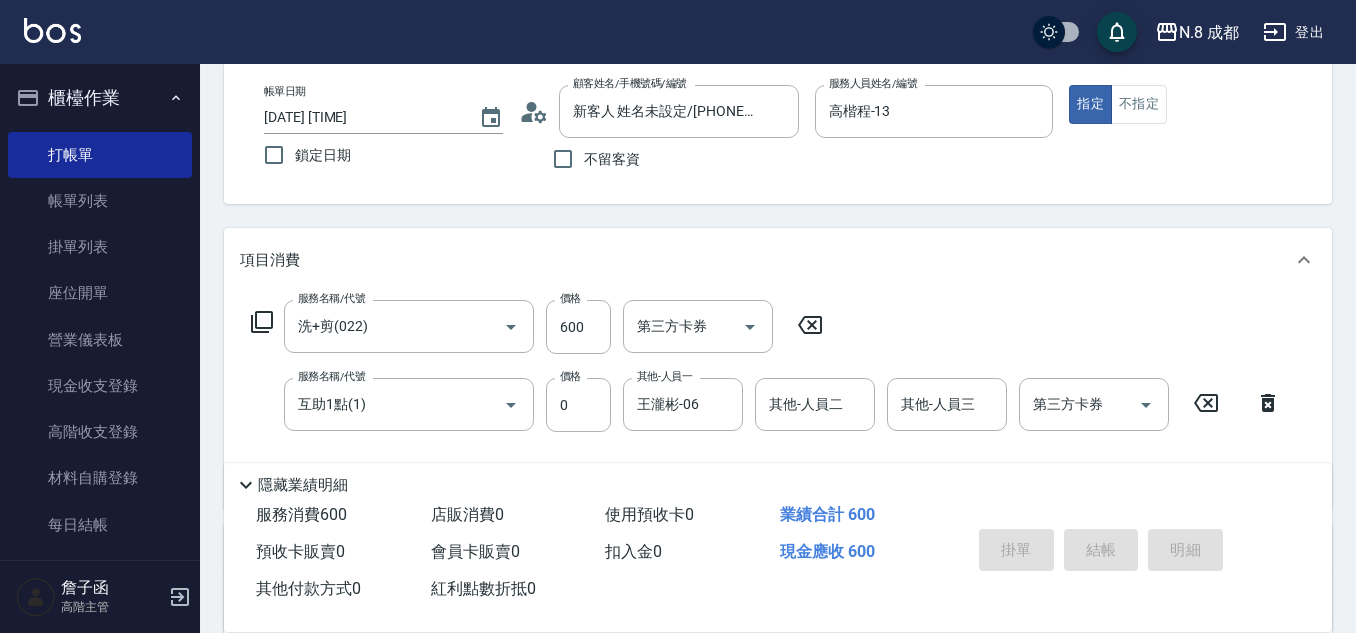 type on "帳單日期 2025/08/08 19:15" 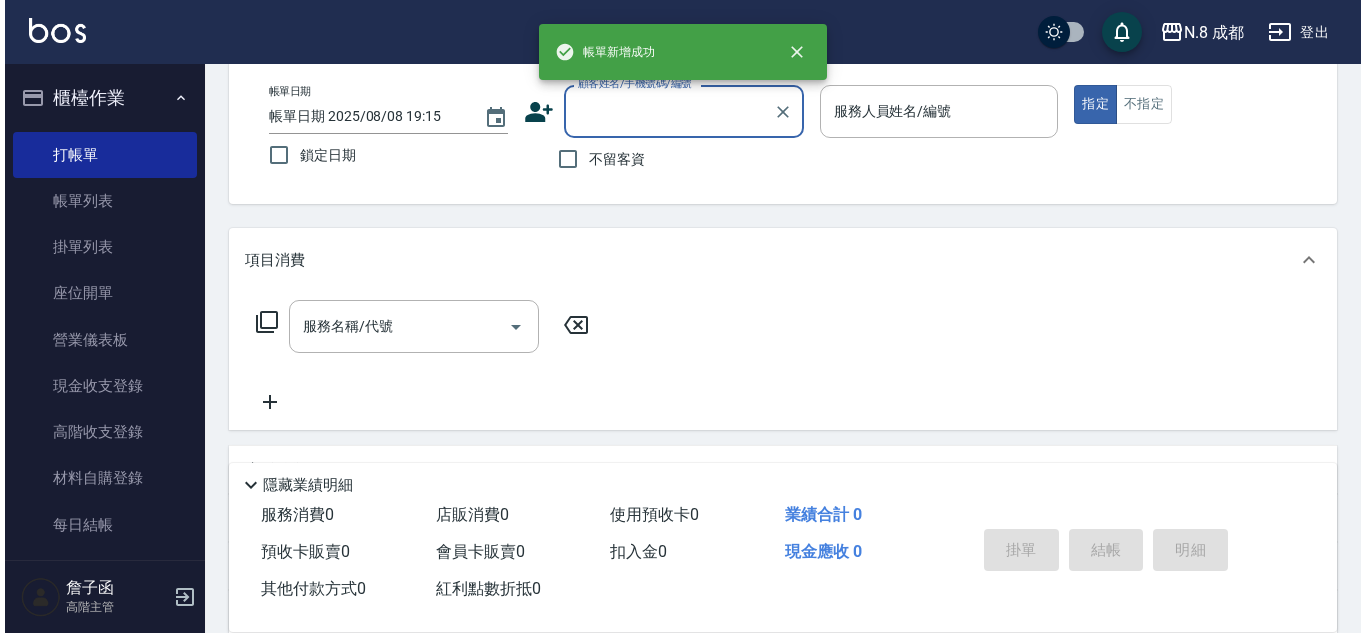 scroll, scrollTop: 0, scrollLeft: 0, axis: both 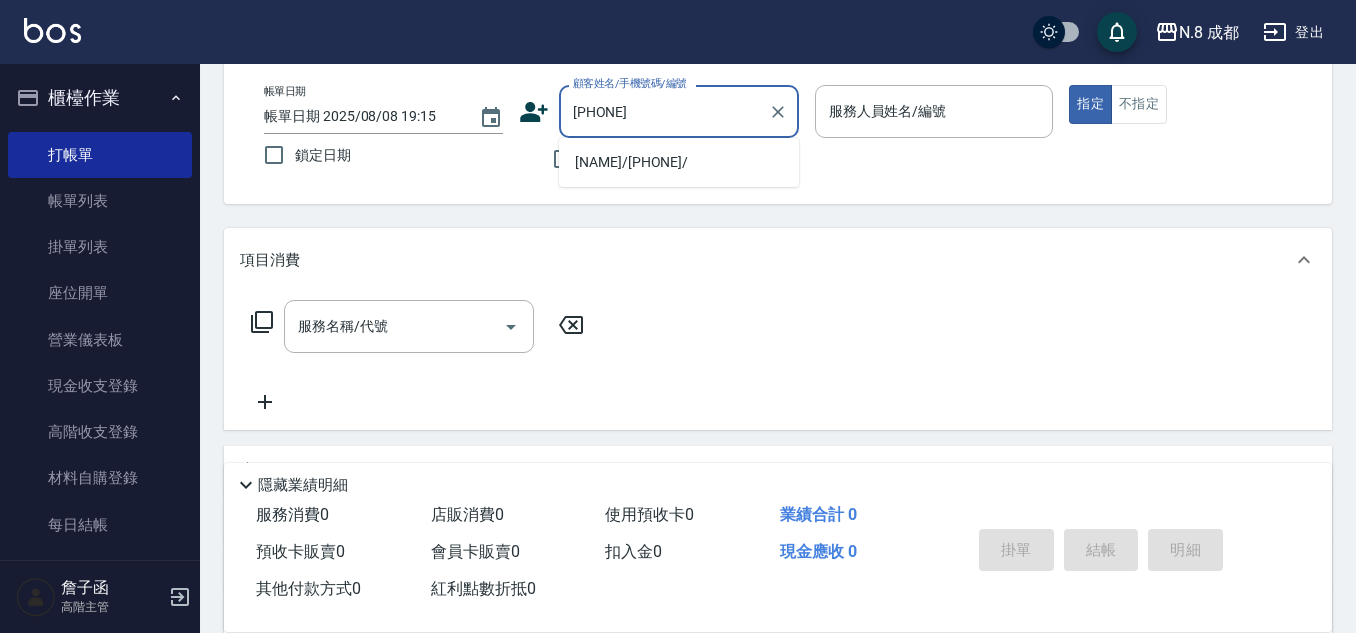 click on "[NAME]/[PHONE]/" at bounding box center (679, 162) 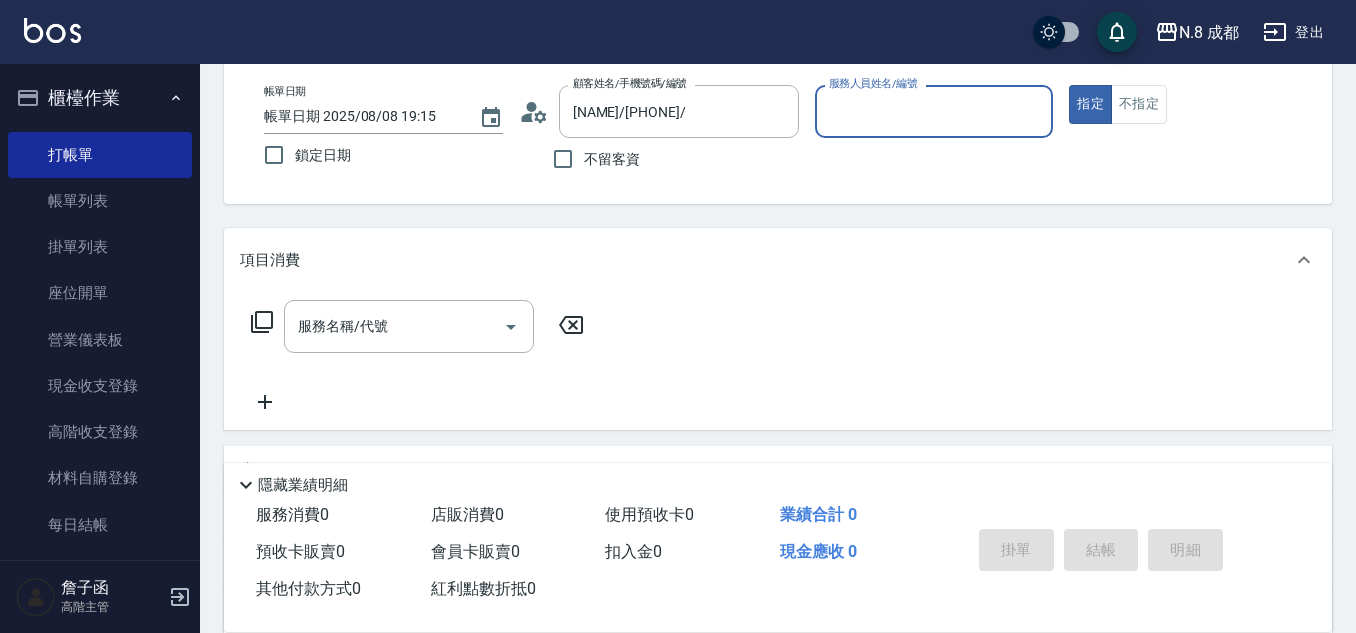 type on "明祥何-68" 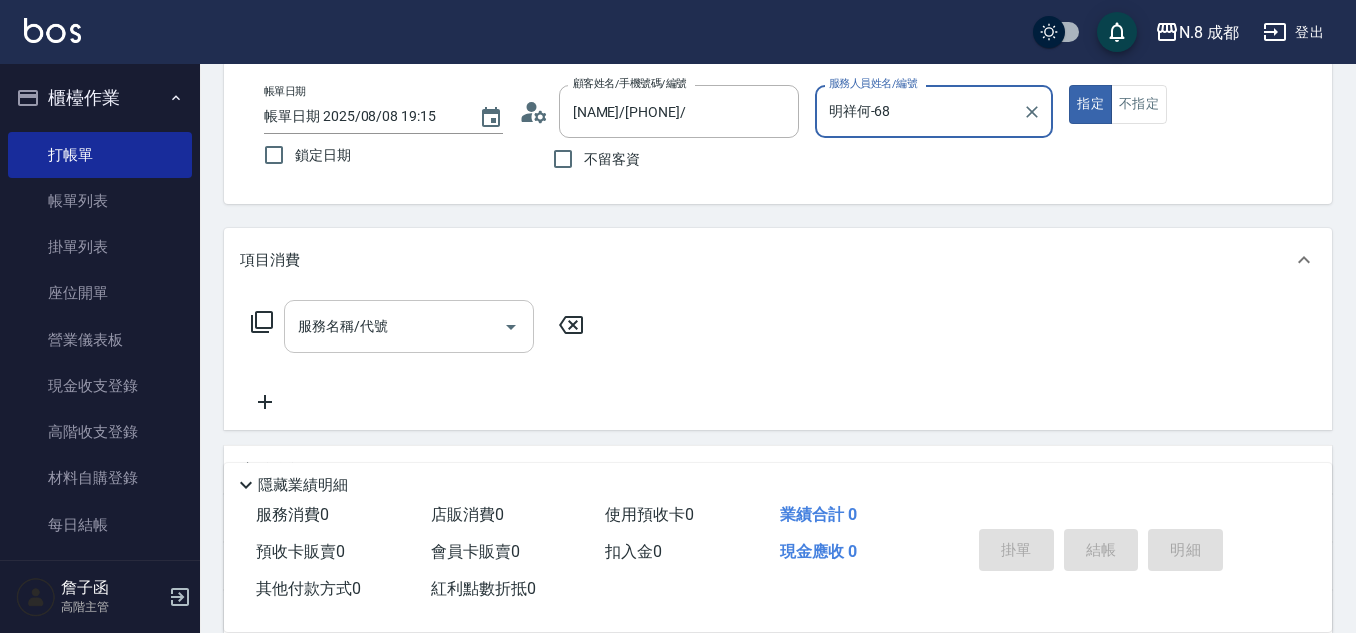 click on "服務名稱/代號" at bounding box center (394, 326) 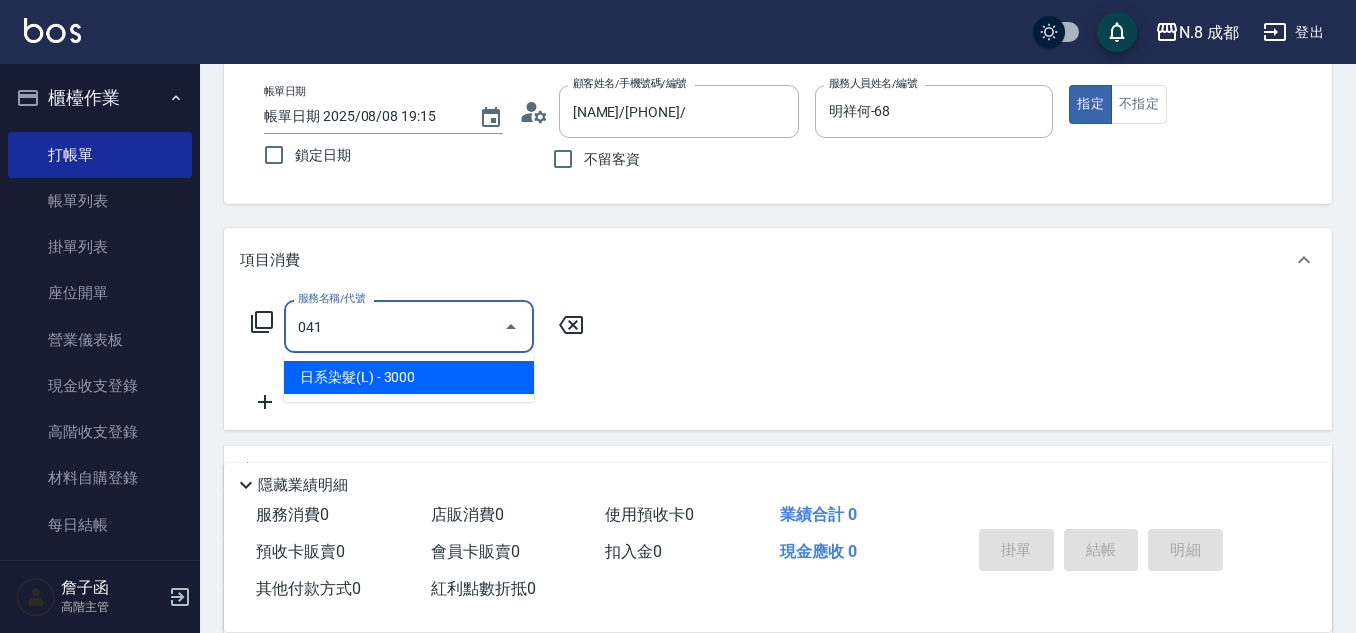 click on "日系染髮(L) - 3000" at bounding box center [409, 377] 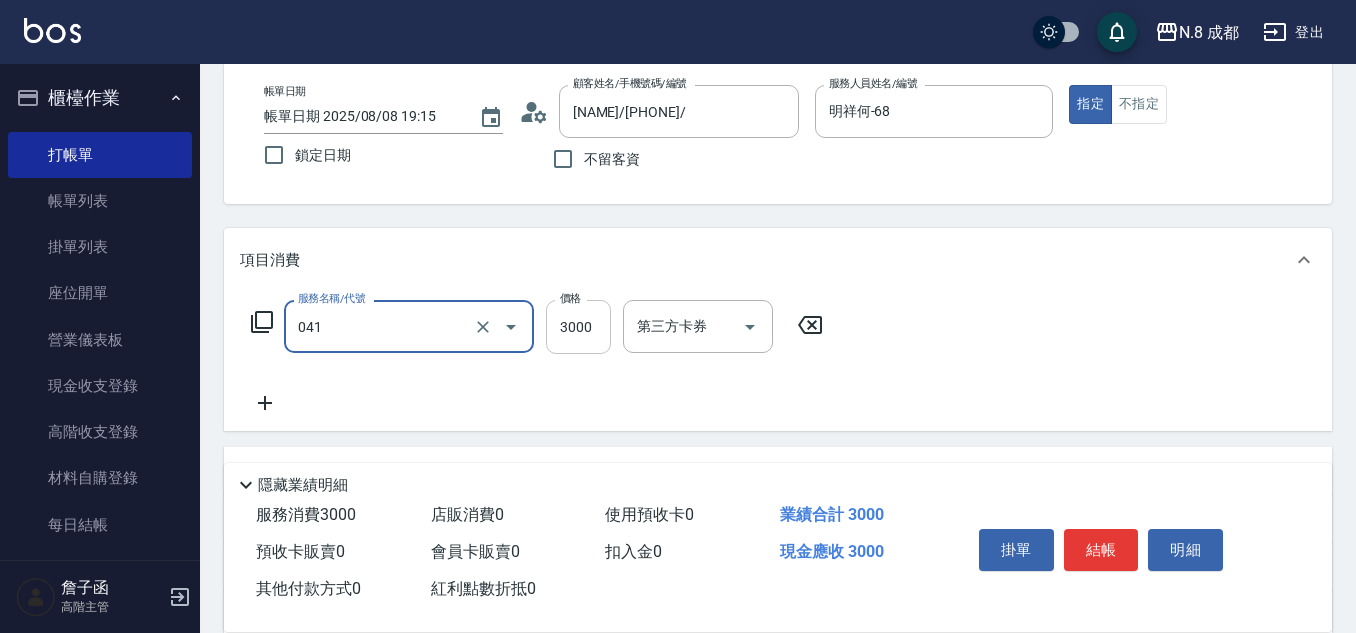 type on "日系染髮(L)(041)" 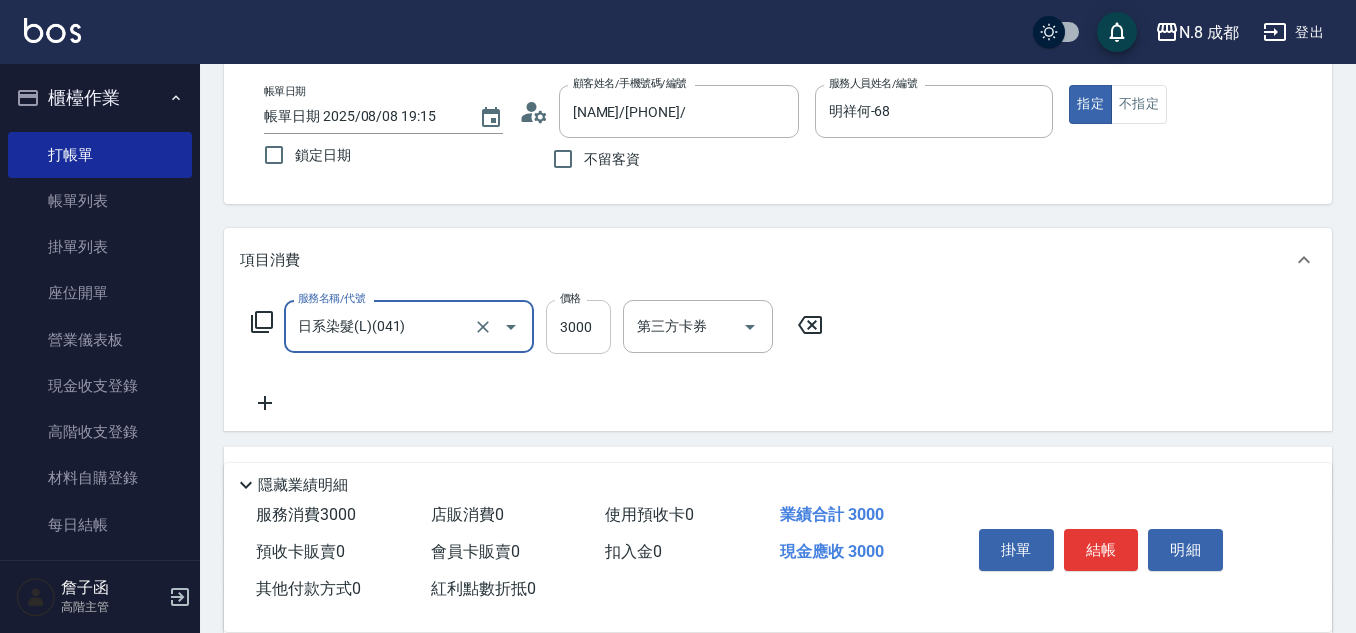click on "3000" at bounding box center (578, 327) 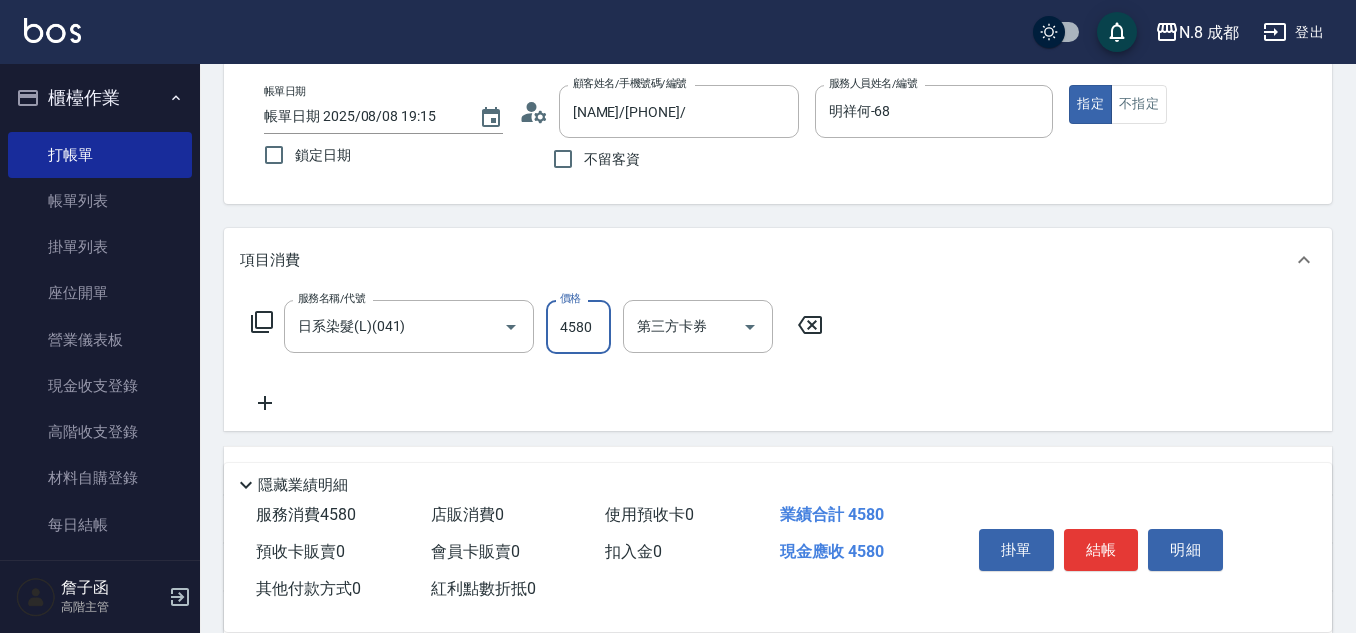 type on "4580" 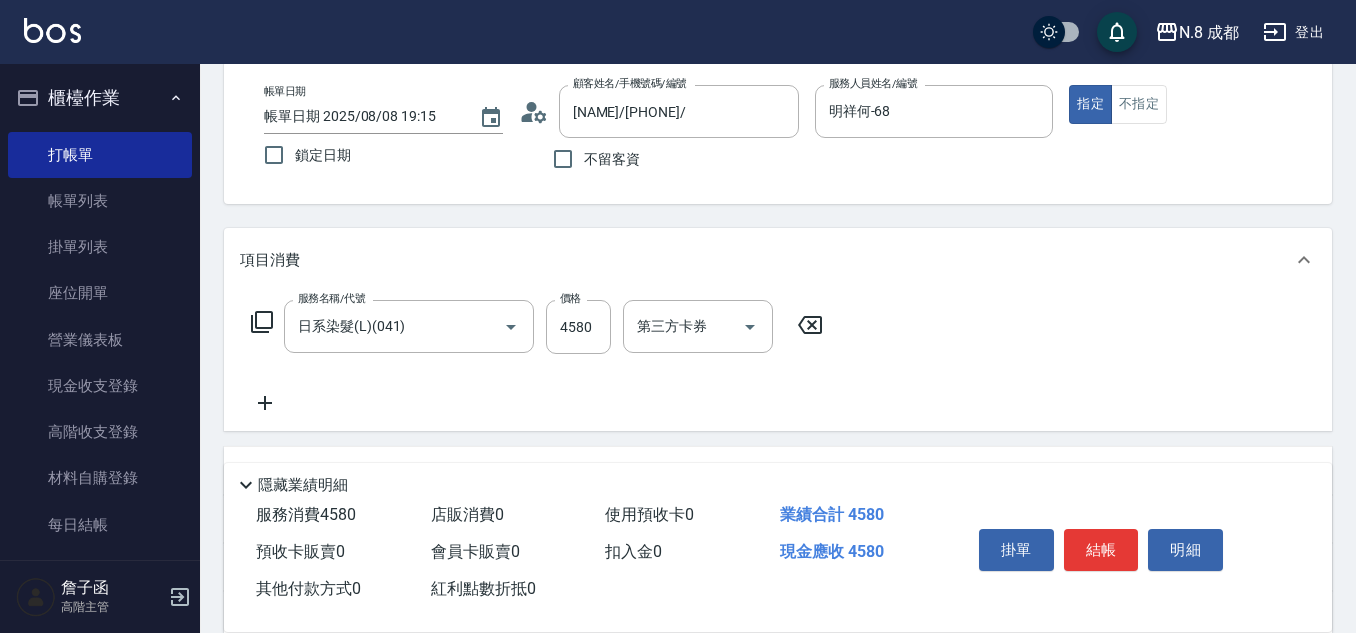 click 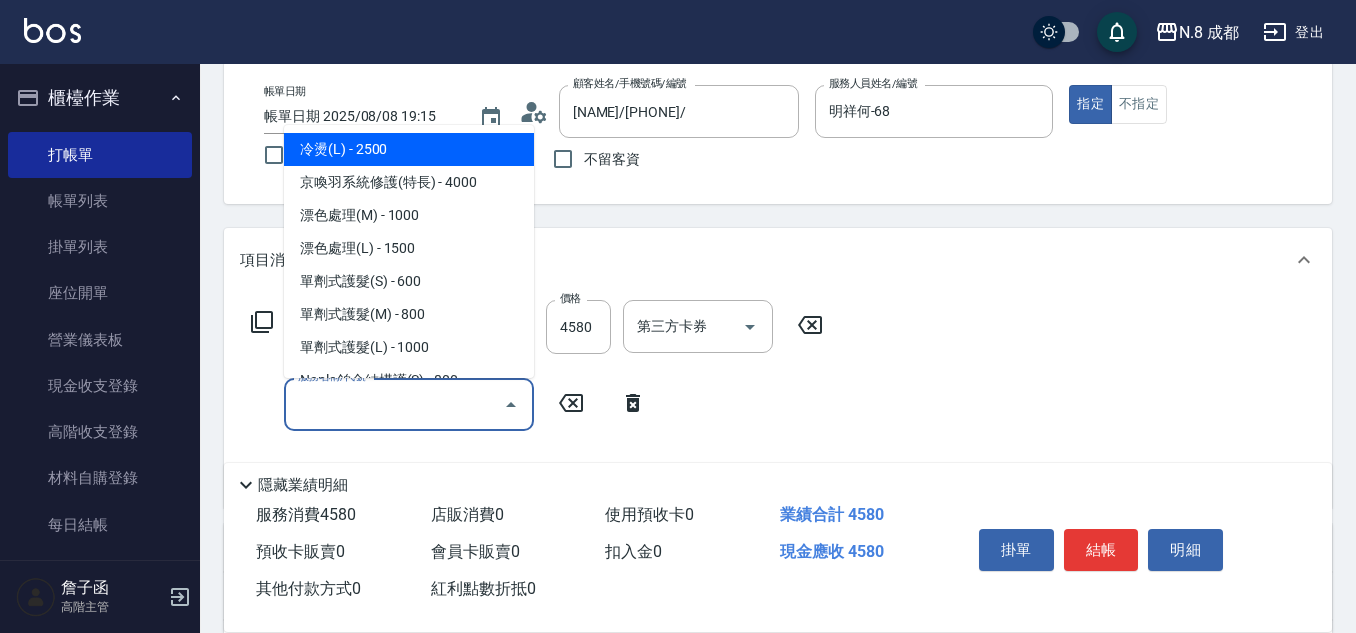 click on "服務名稱/代號" at bounding box center [394, 404] 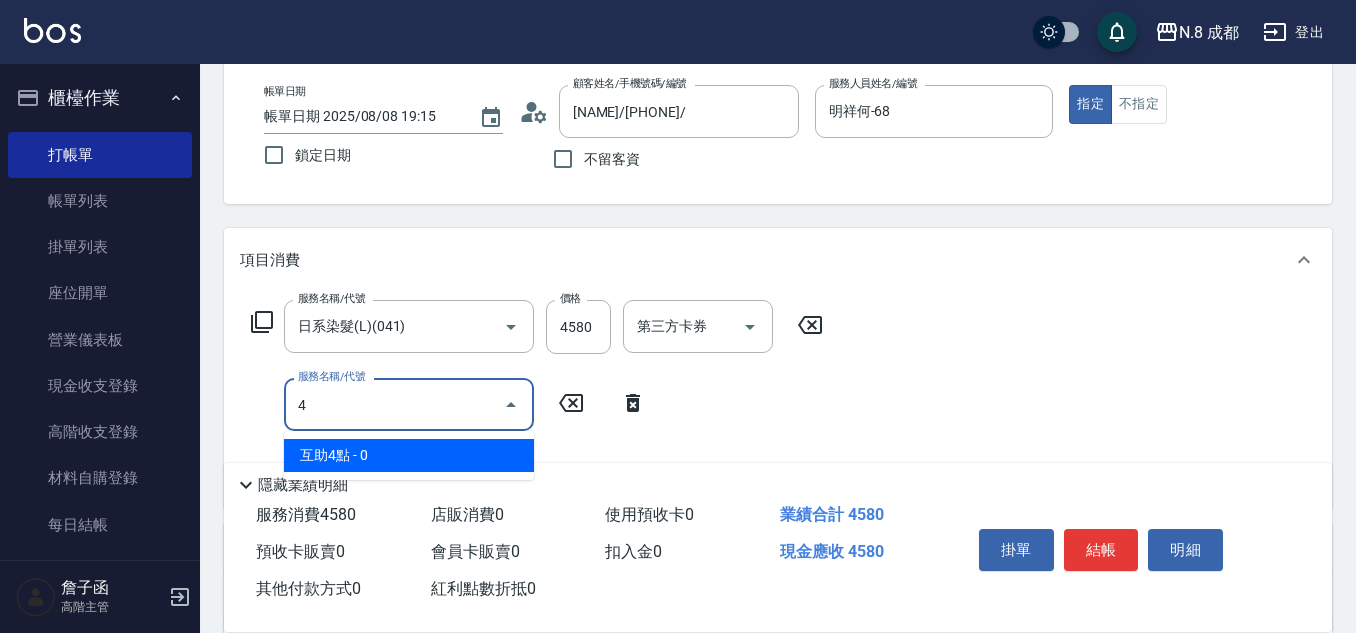 click on "互助4點 - 0" at bounding box center (409, 455) 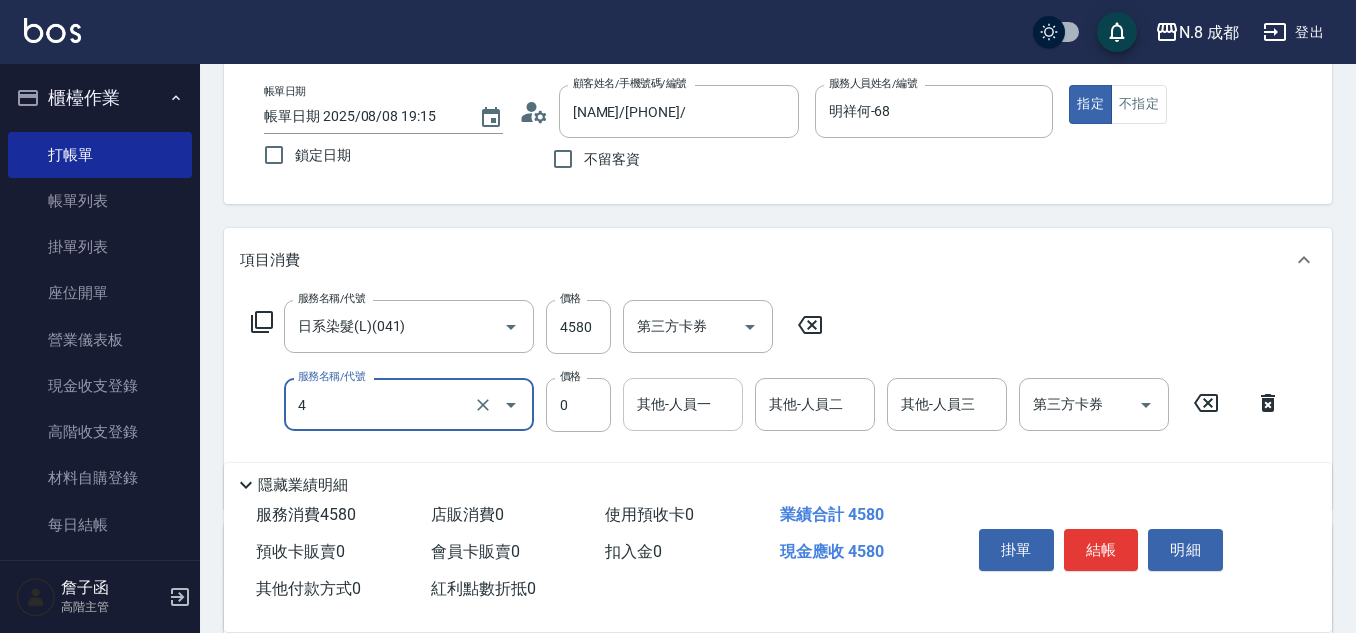 type on "互助4點(4)" 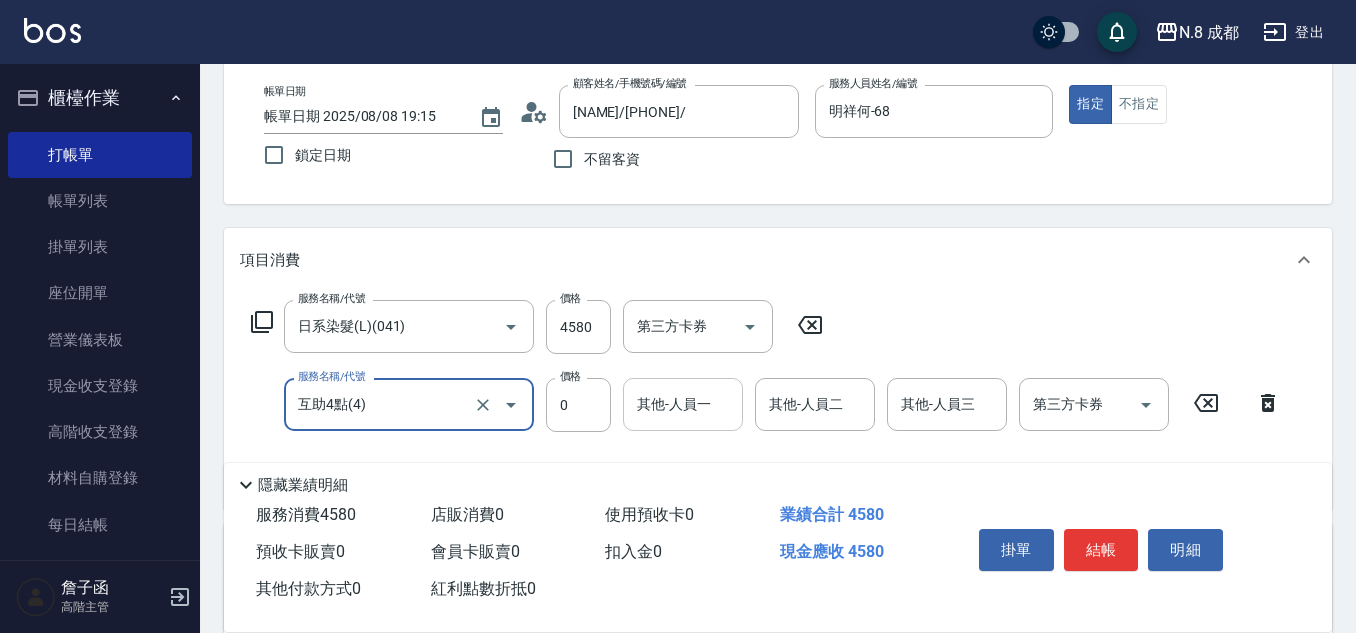 click on "其他-人員一" at bounding box center [683, 404] 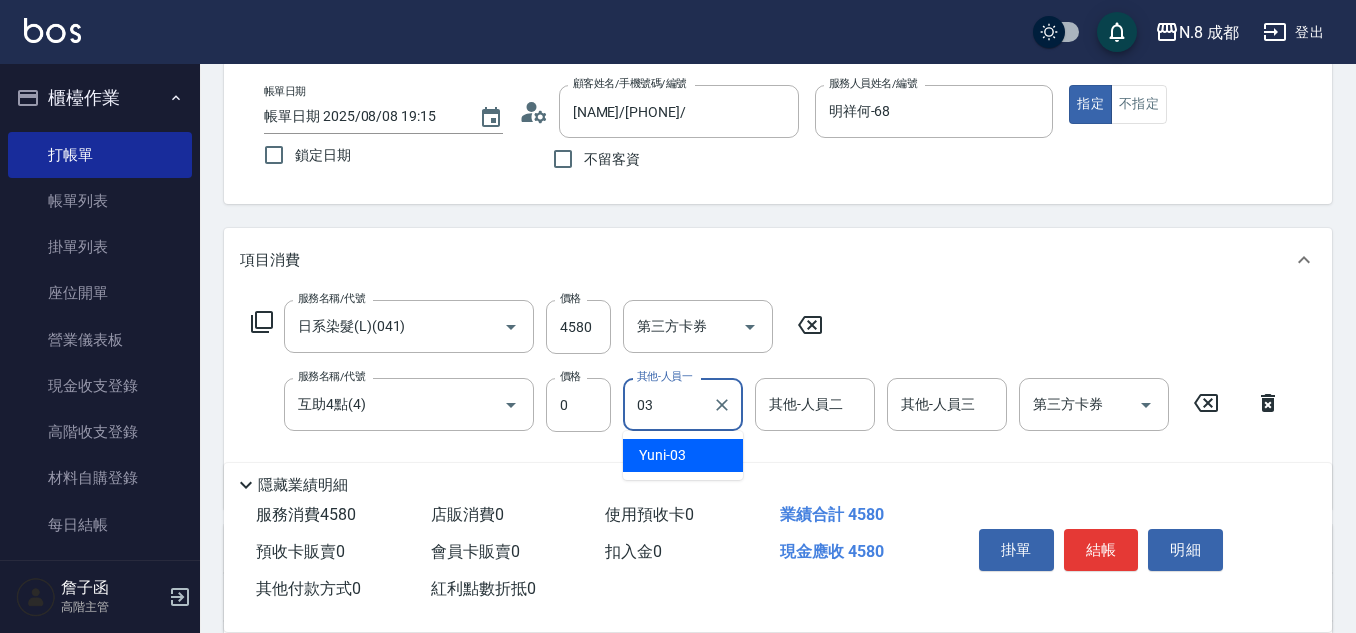 click on "[LAST] -03" at bounding box center [683, 455] 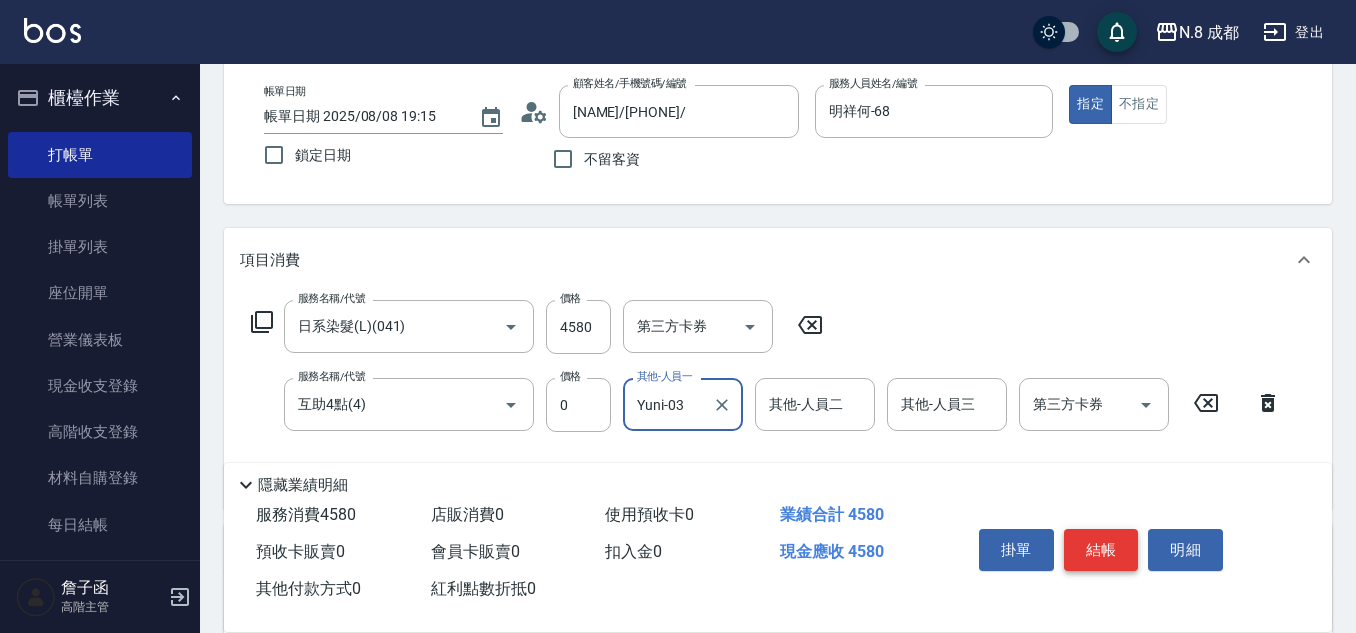 type on "Yuni-03" 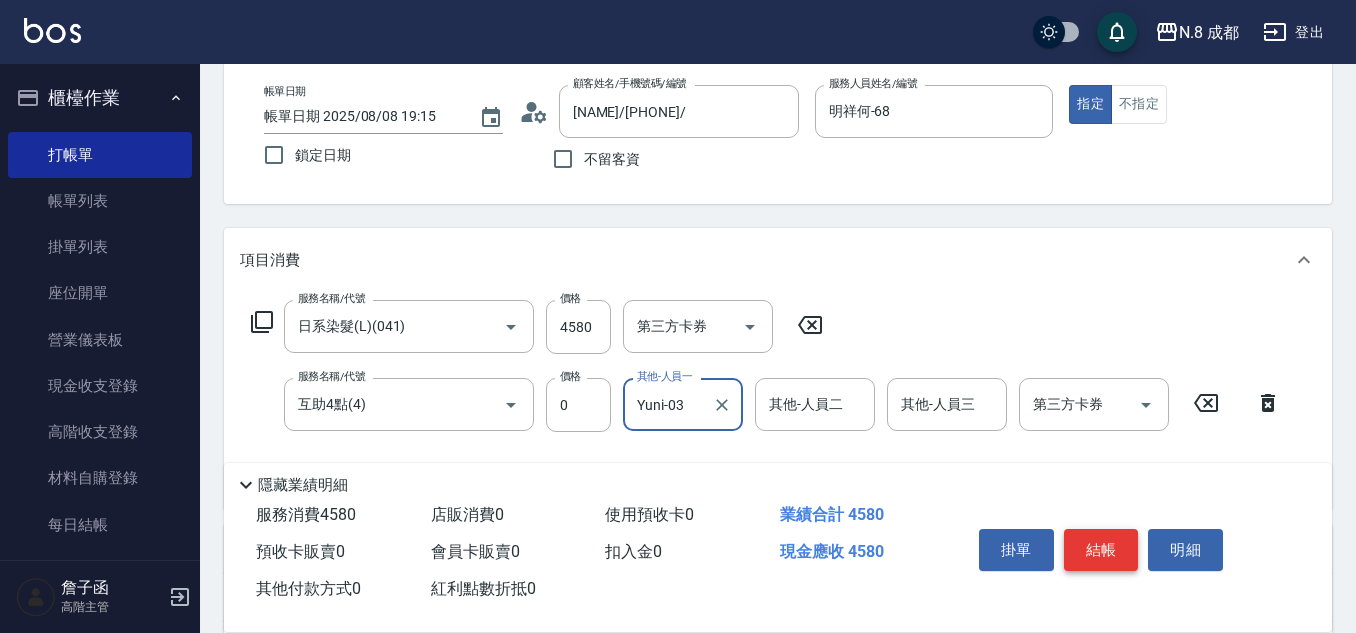 click on "結帳" at bounding box center (1101, 550) 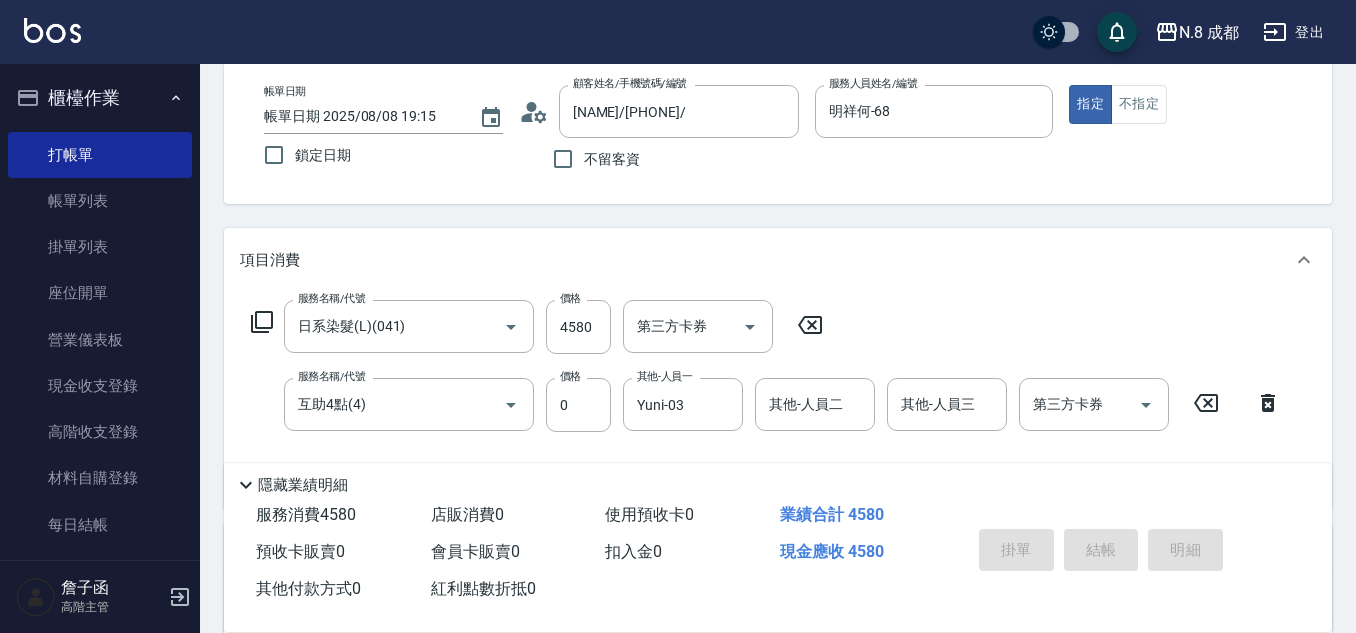 type 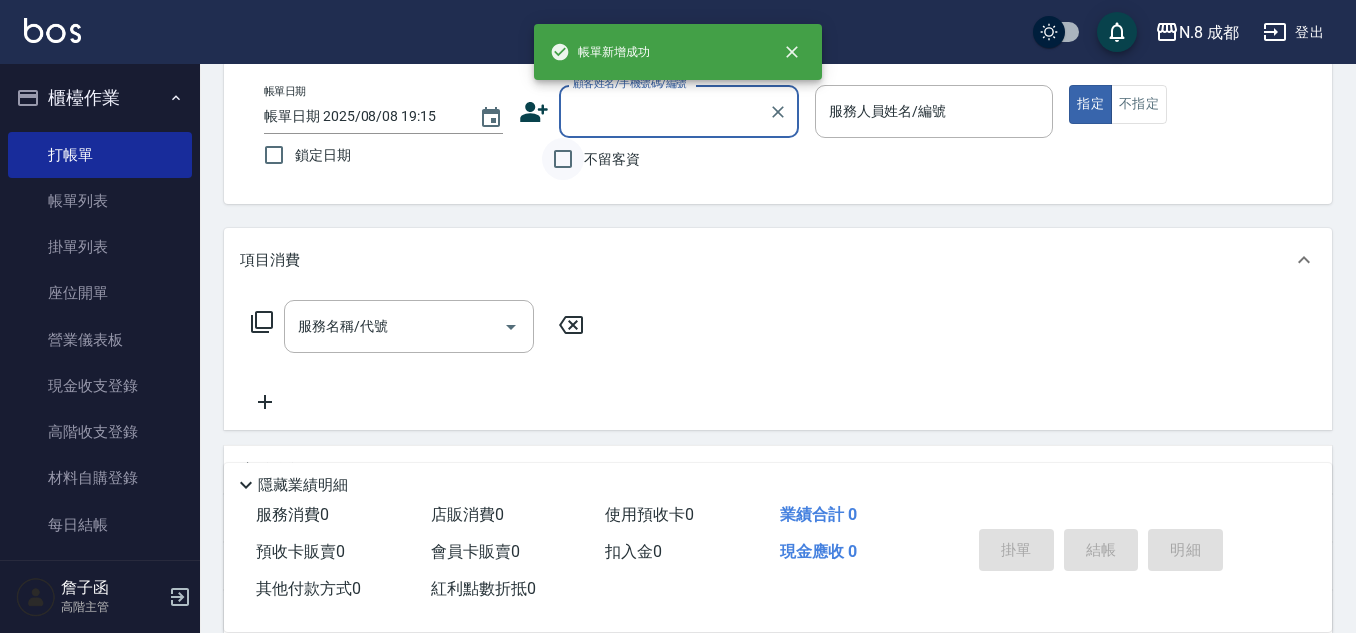 click on "不留客資" at bounding box center (563, 159) 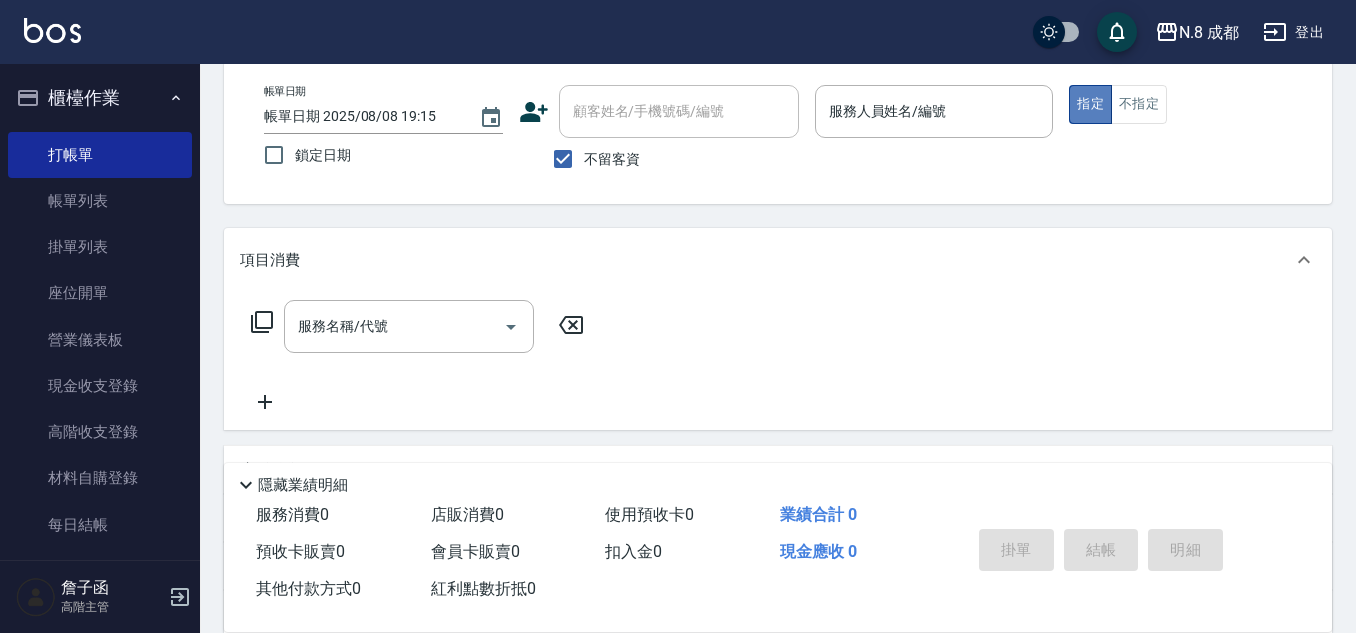 click on "指定" at bounding box center (1090, 104) 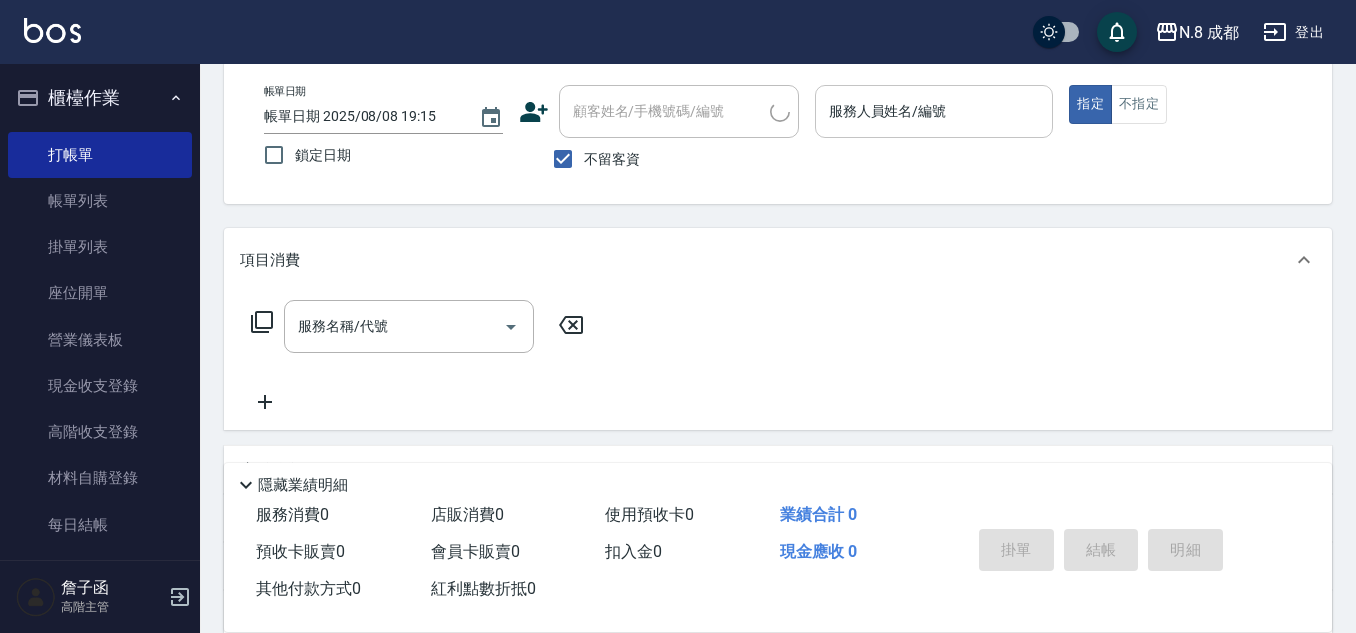click on "服務人員姓名/編號 服務人員姓名/編號" at bounding box center (934, 111) 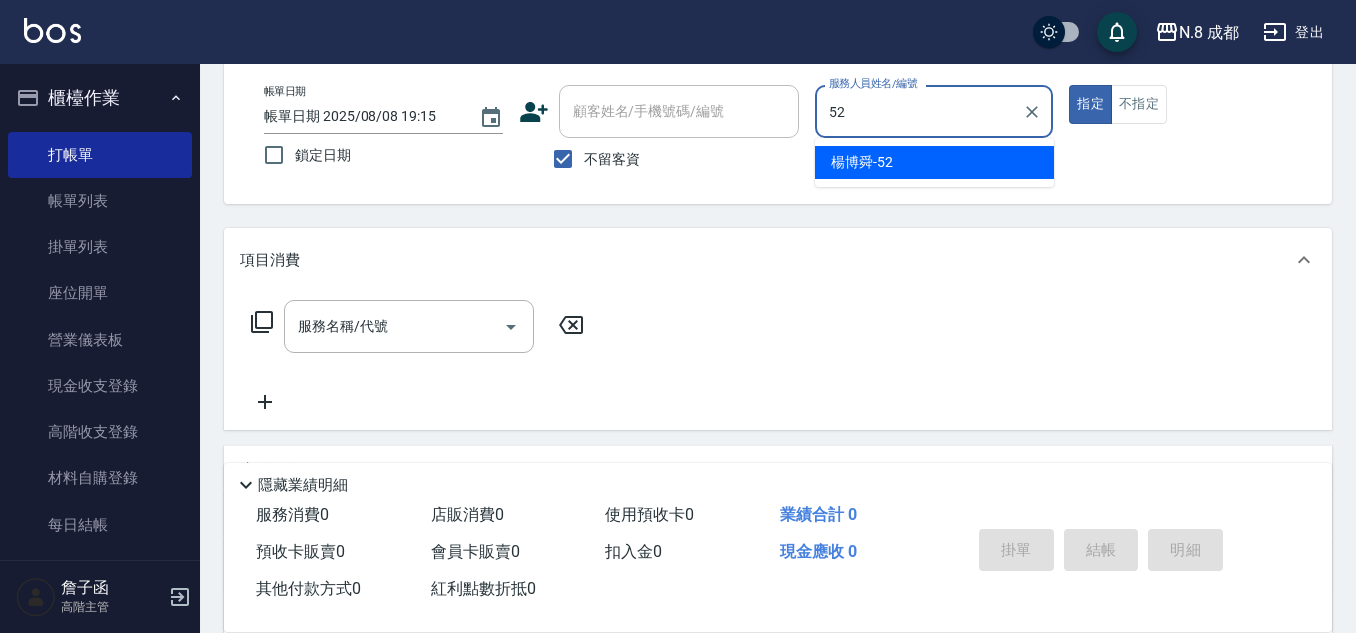 click on "[LAST] -52" at bounding box center [934, 162] 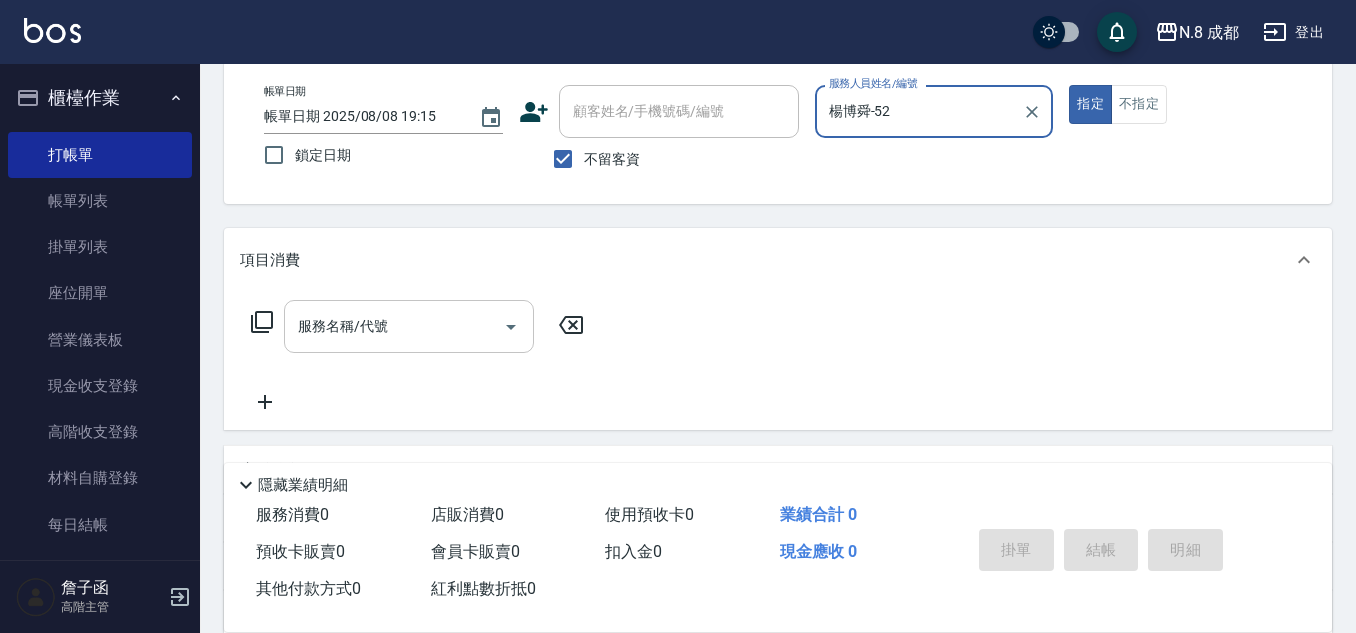 type on "楊博舜-52" 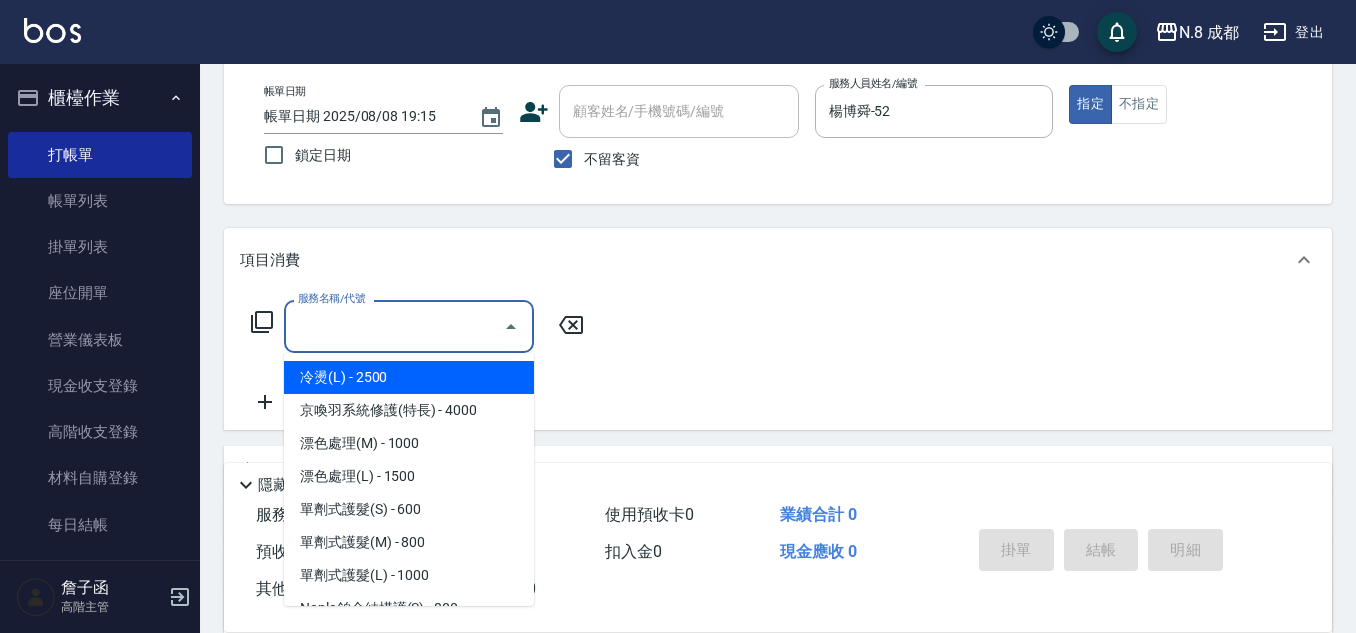 click on "服務名稱/代號" at bounding box center (394, 326) 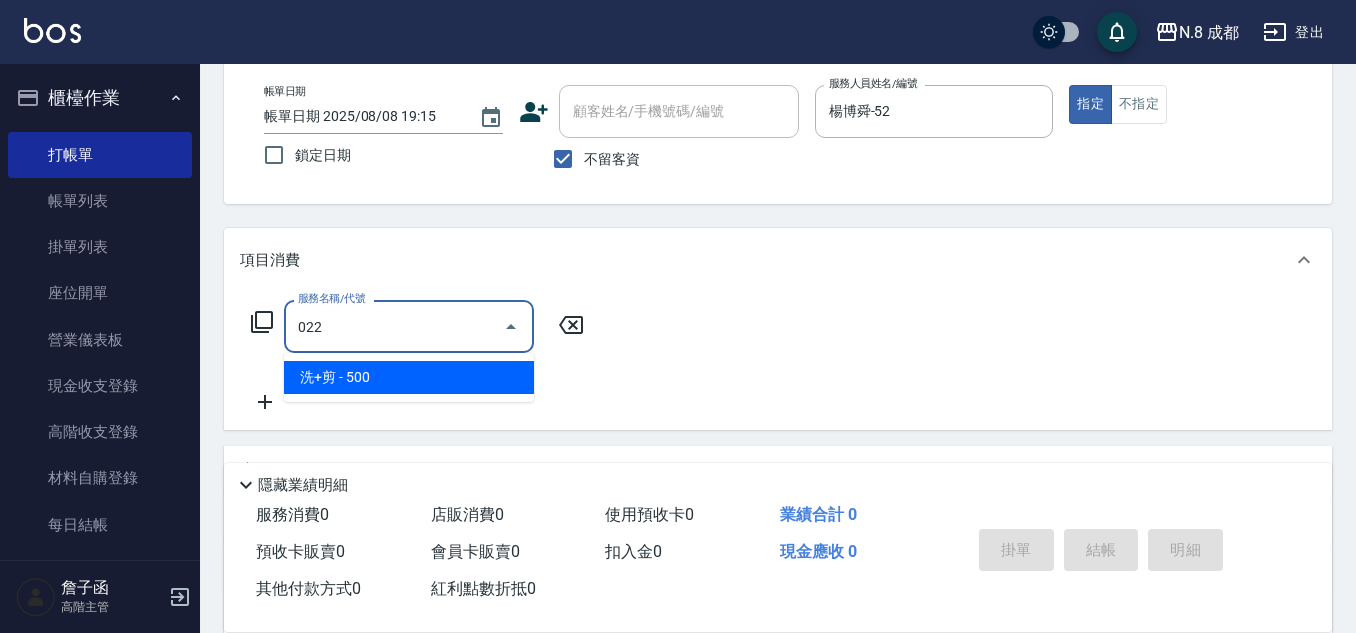 click on "洗+剪 - 500" at bounding box center [409, 377] 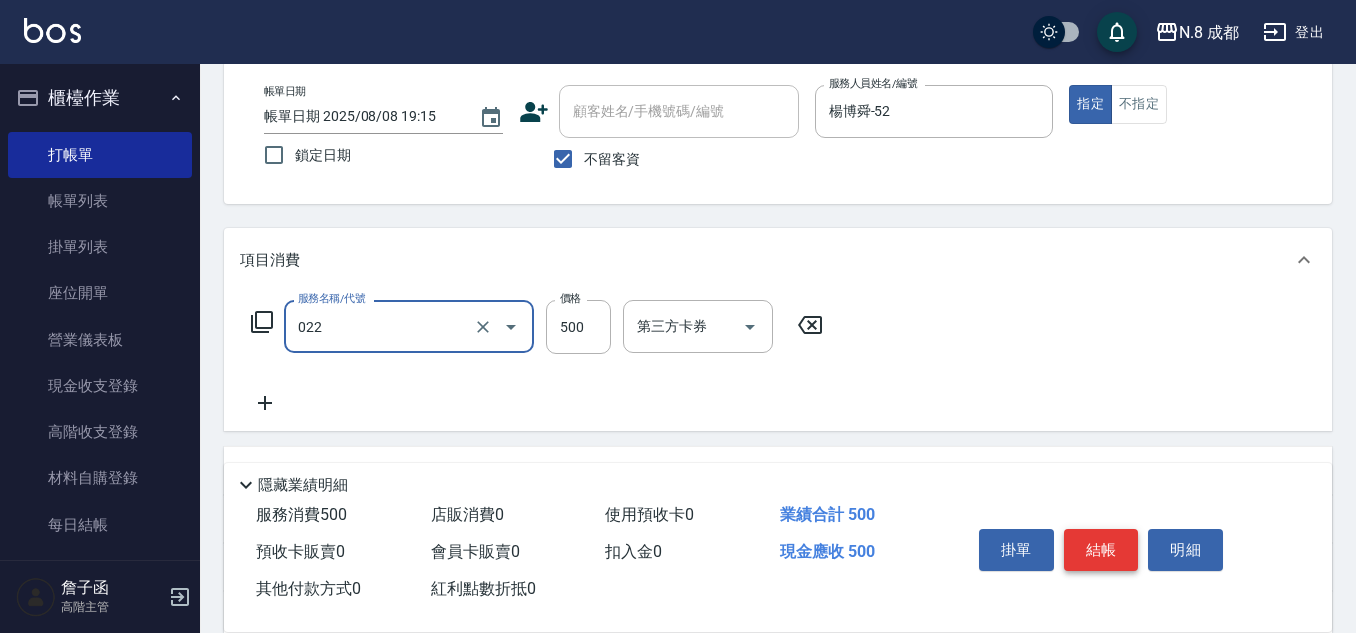 type on "洗+剪(022)" 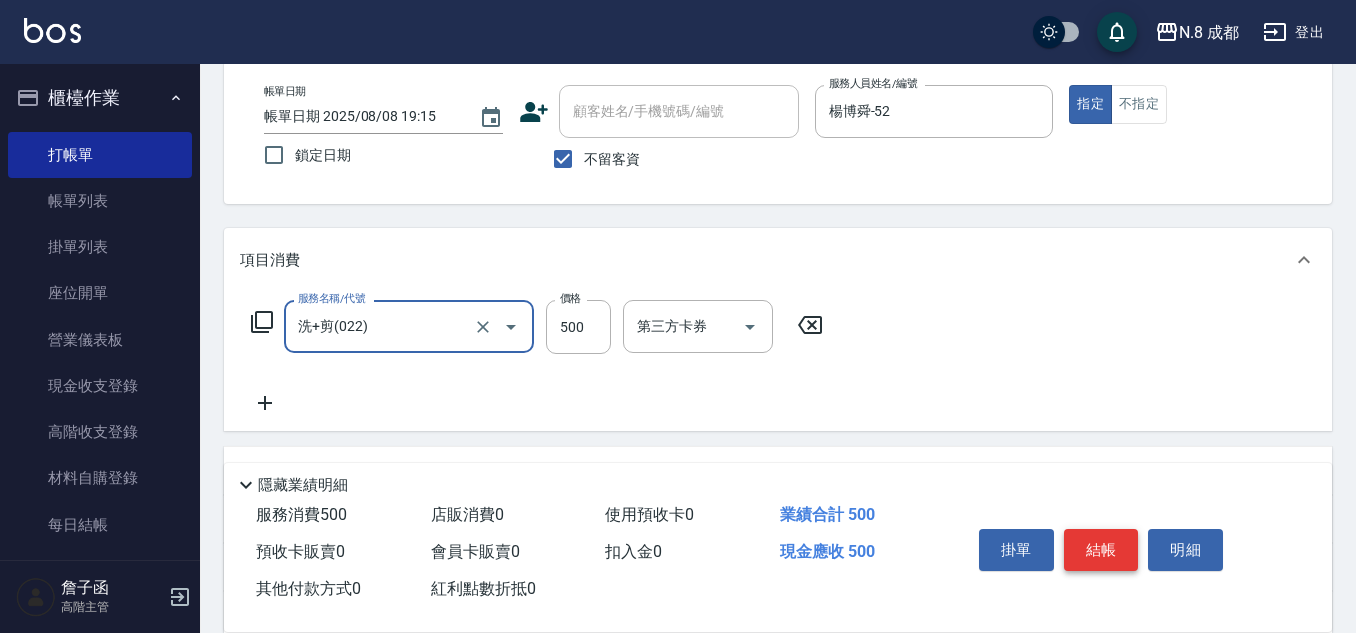 click on "結帳" at bounding box center [1101, 550] 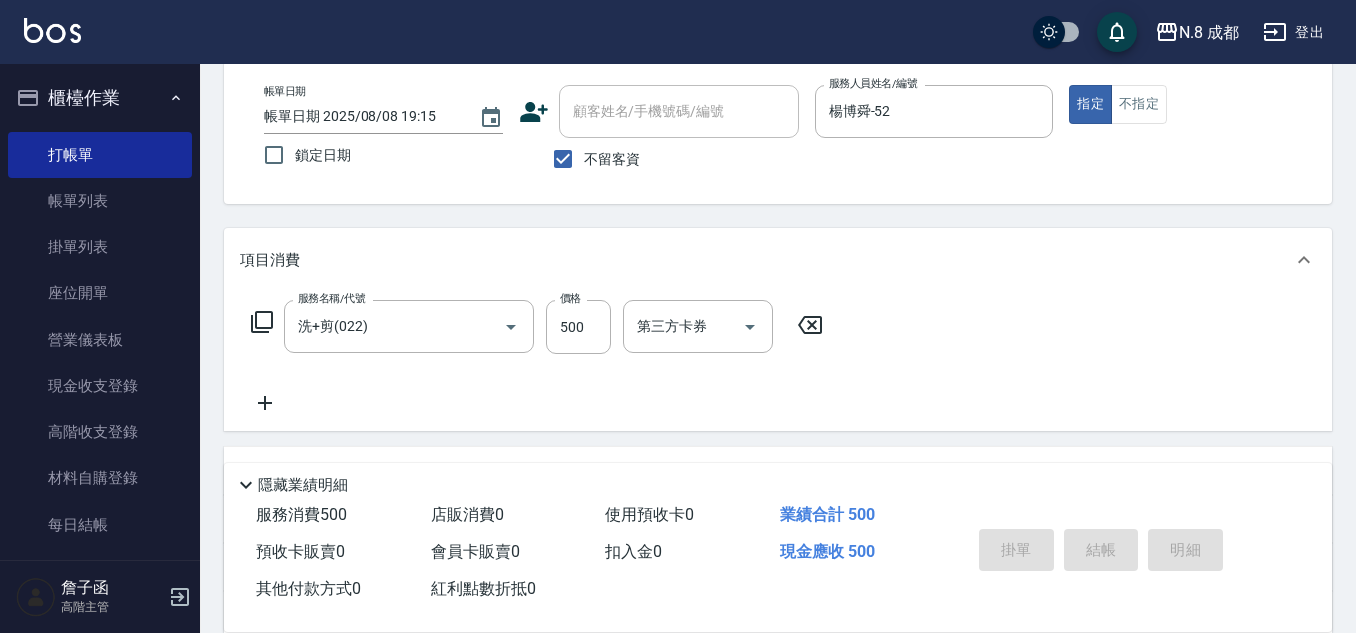 type 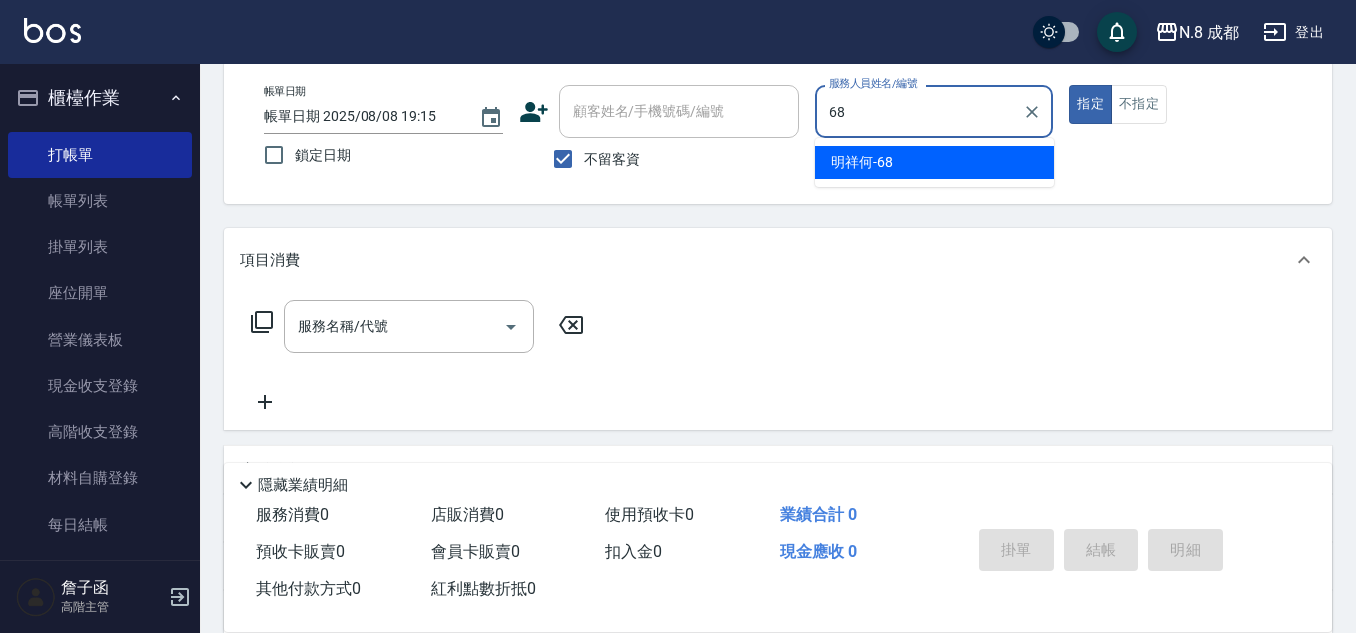 click on "[NAME] -[NUMBER]" at bounding box center [934, 162] 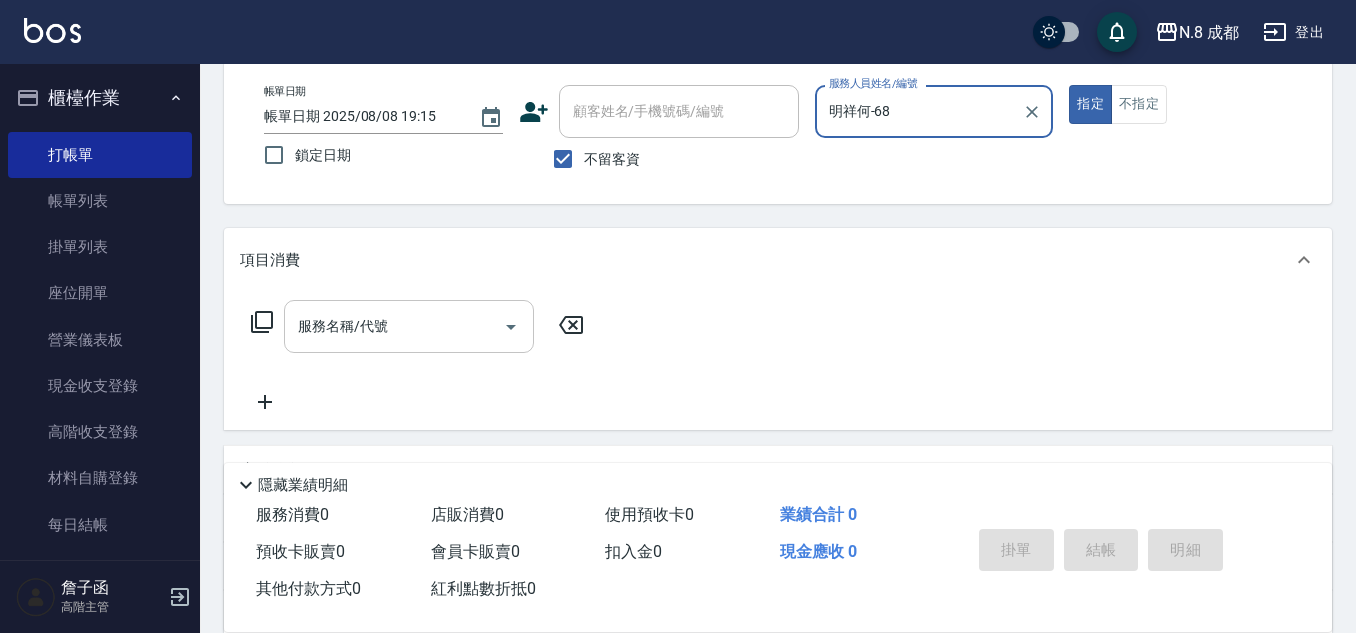 type on "明祥何-68" 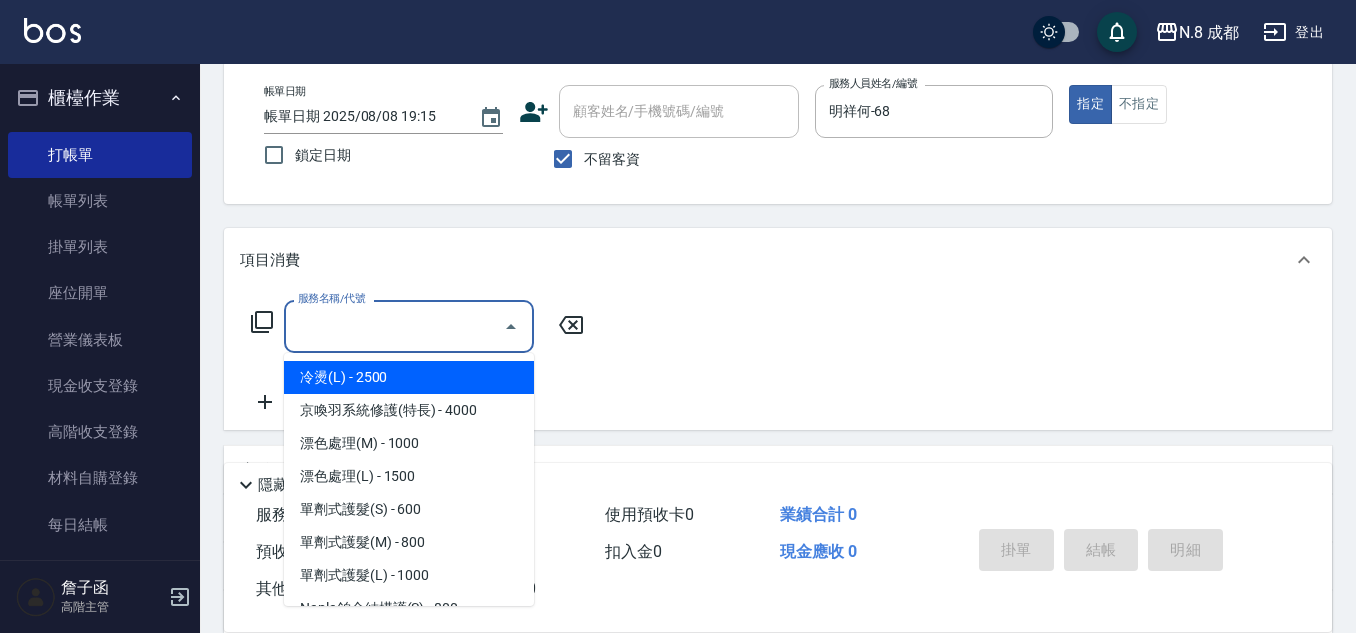 click on "服務名稱/代號" at bounding box center [394, 326] 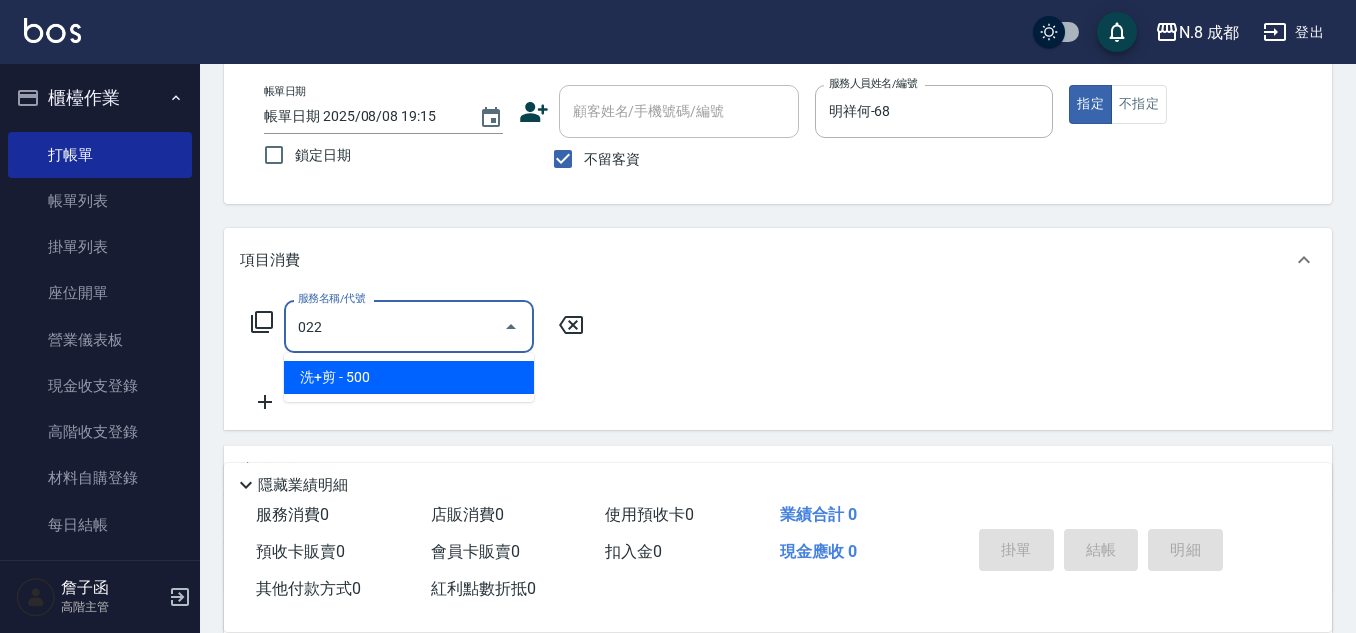 click on "洗+剪 - 500" at bounding box center (409, 377) 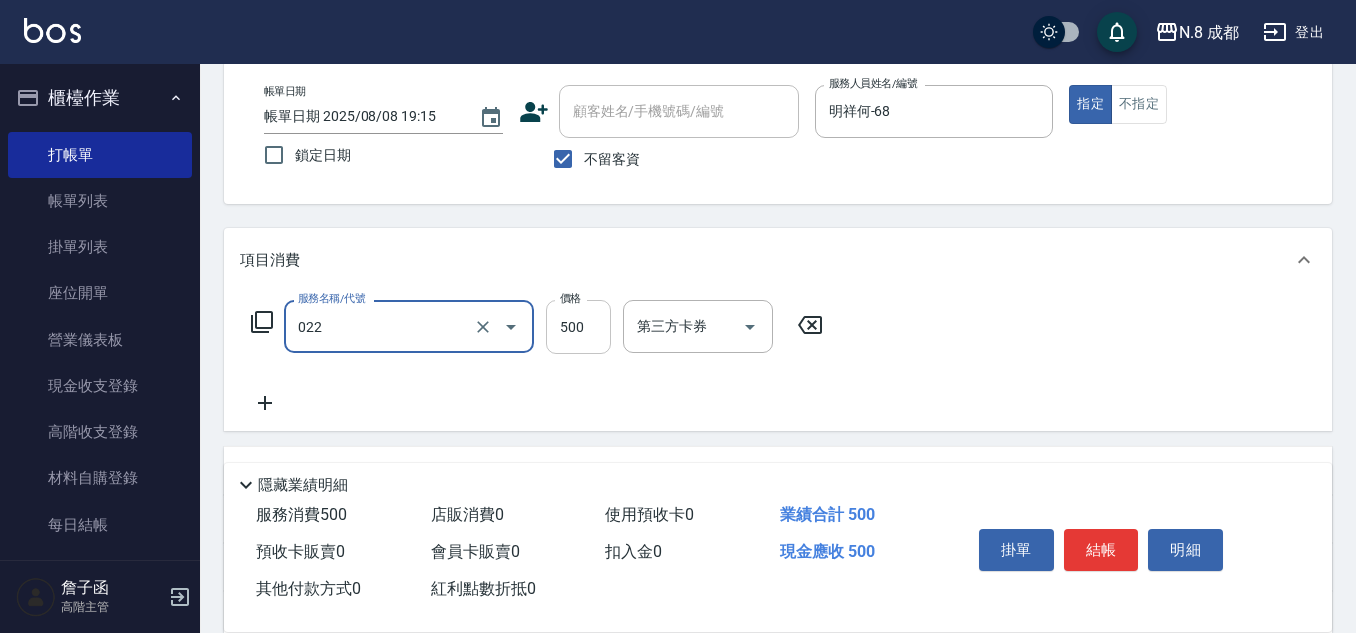 type on "洗+剪(022)" 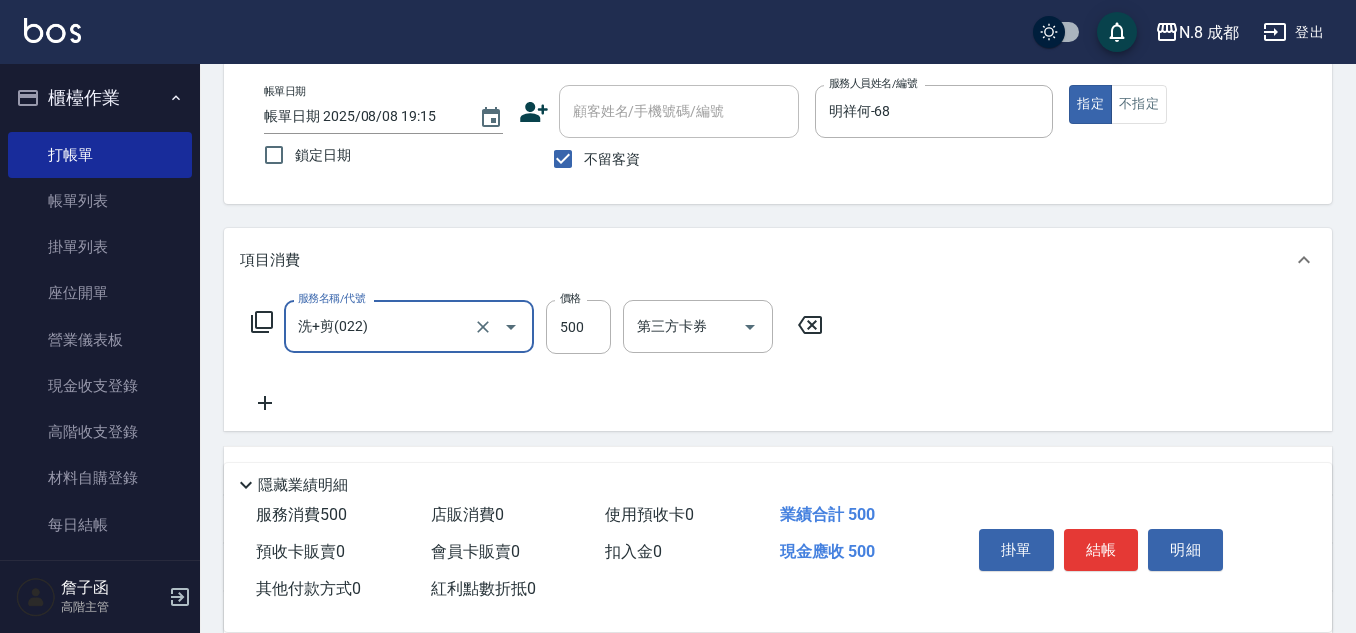 drag, startPoint x: 558, startPoint y: 331, endPoint x: 520, endPoint y: 339, distance: 38.832977 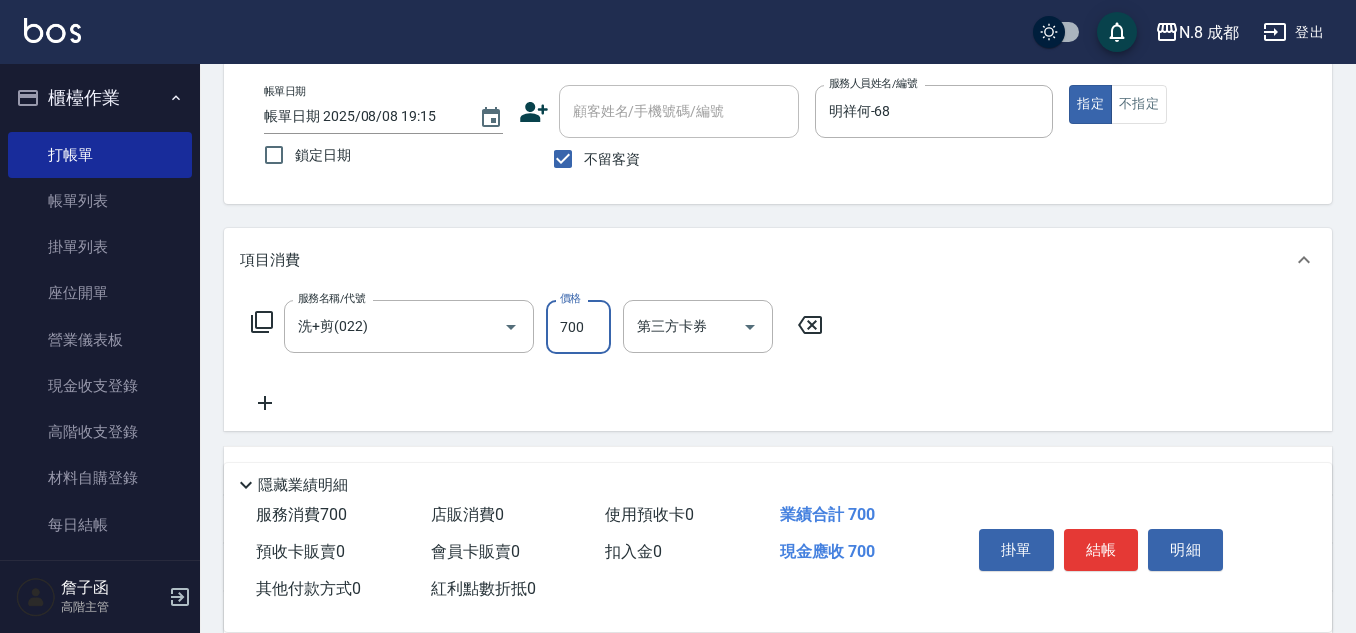 type on "700" 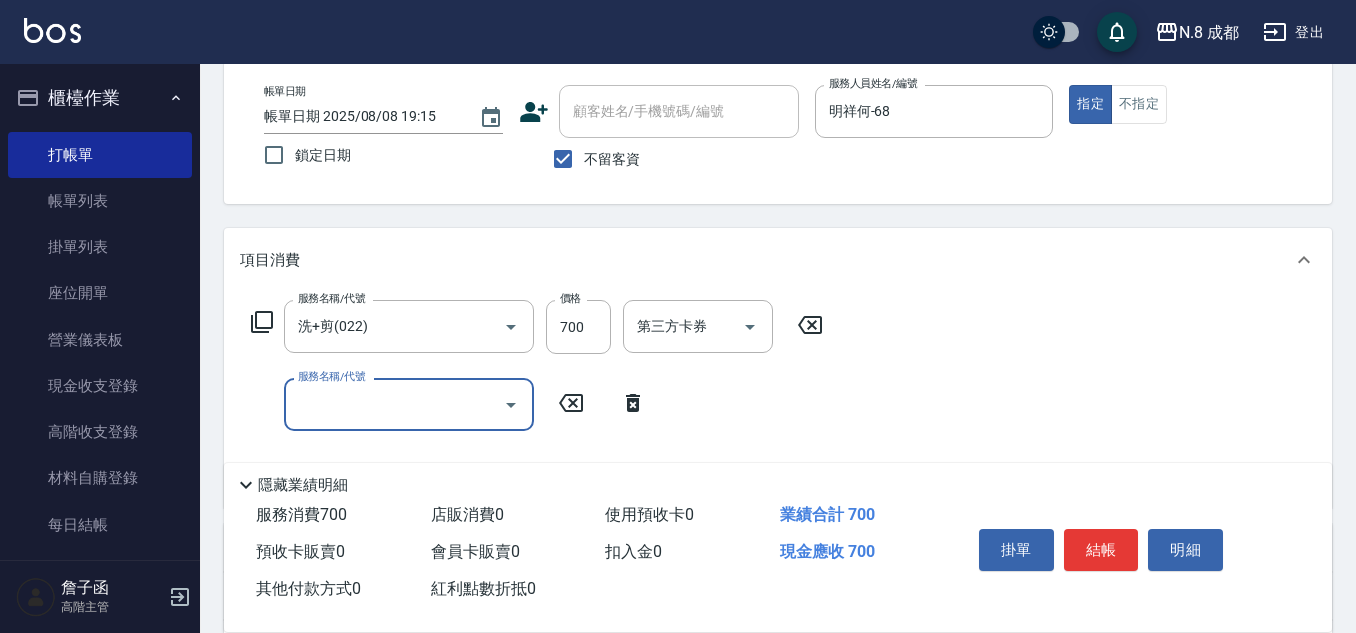 click on "服務名稱/代號 服務名稱/代號" at bounding box center [409, 404] 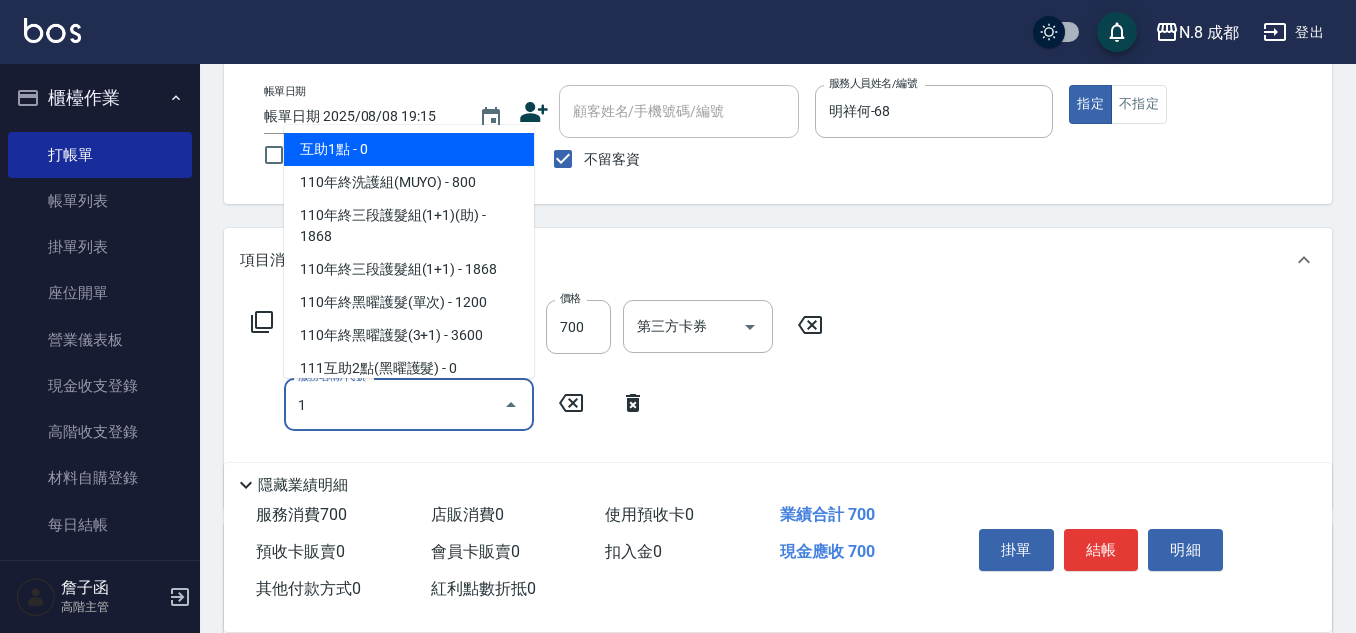 click on "互助1點 - 0" at bounding box center (409, 149) 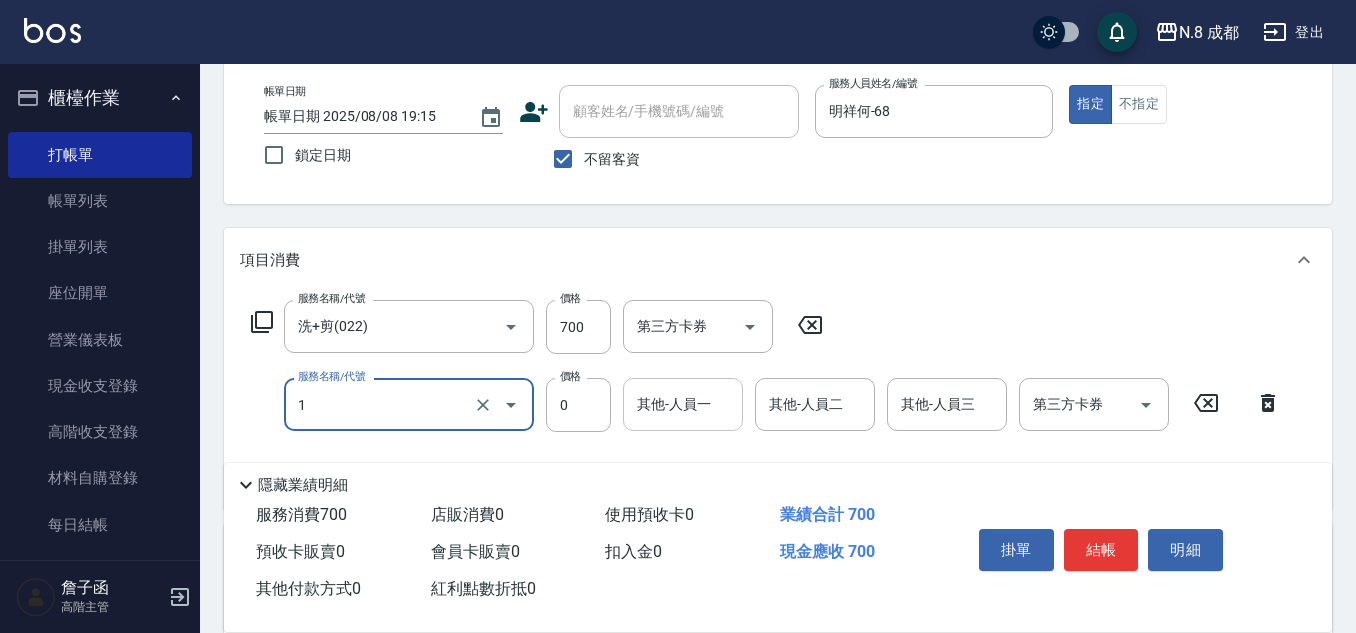 type on "互助1點(1)" 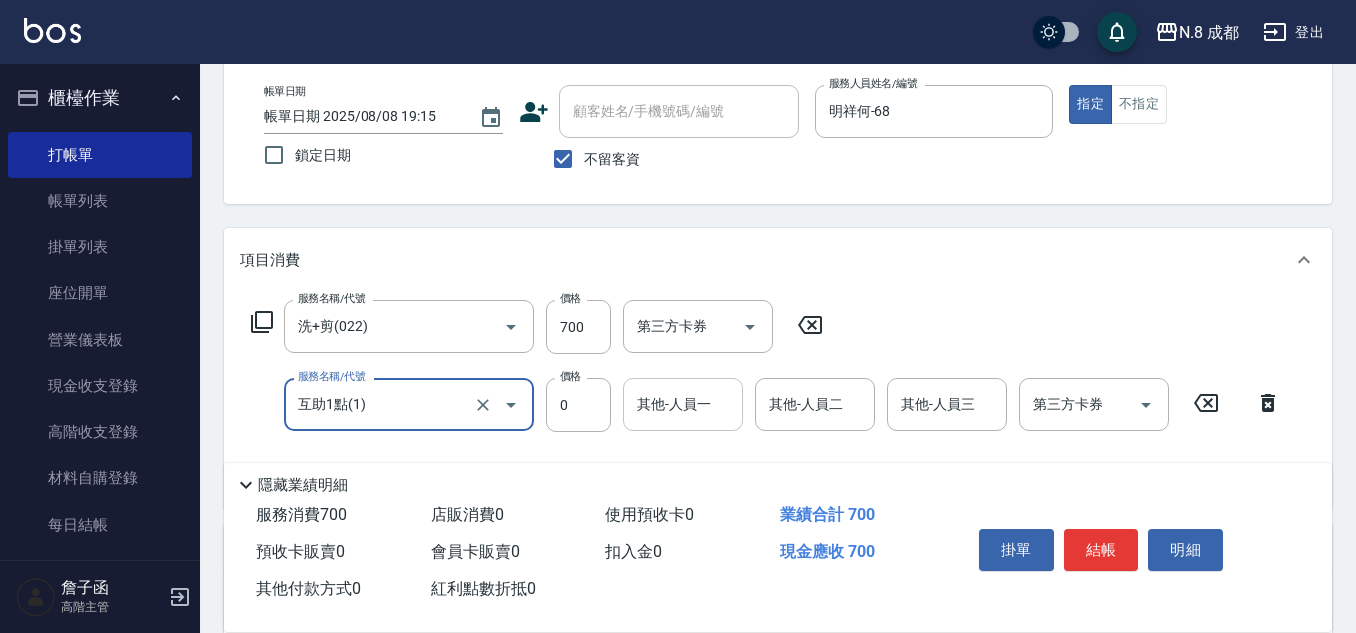click on "其他-人員一 其他-人員一" at bounding box center [683, 404] 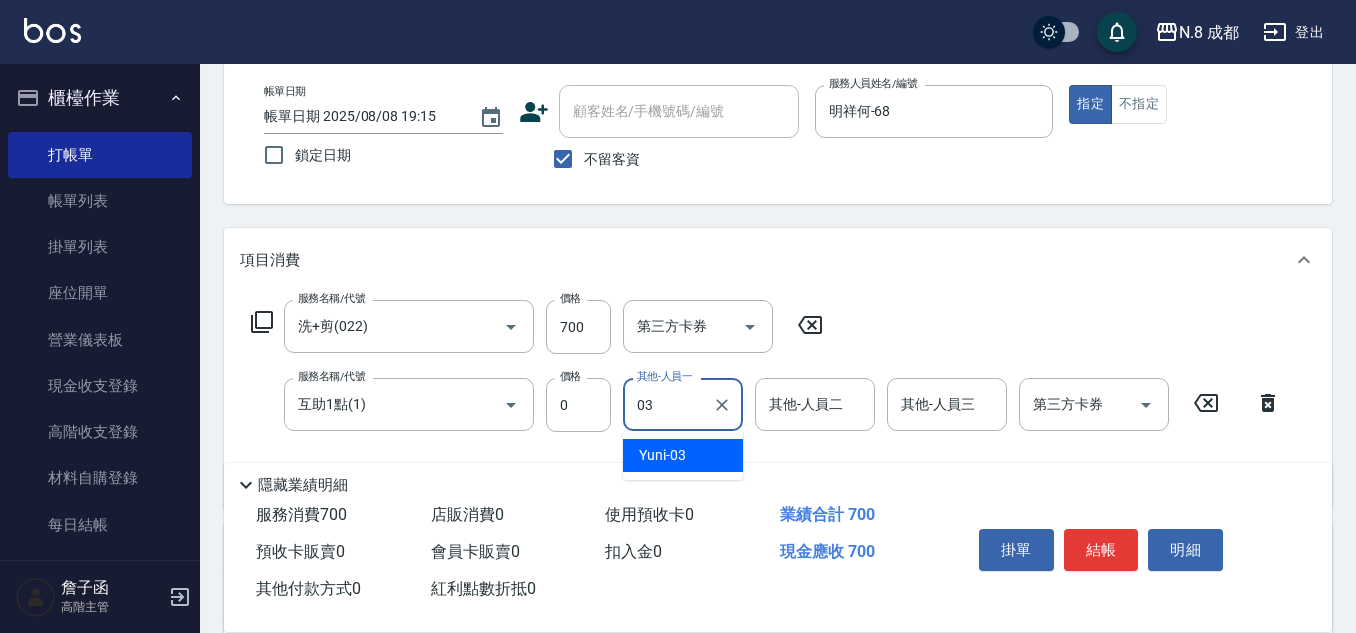 click on "[LAST] -03" at bounding box center (683, 455) 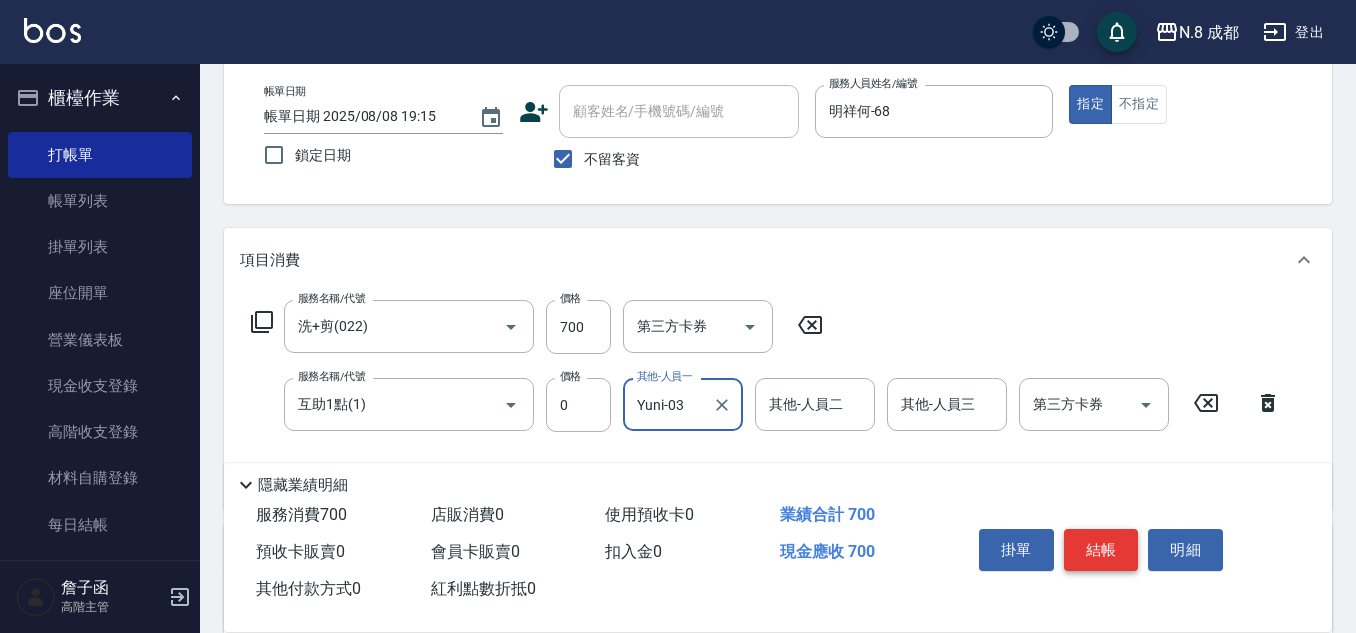 type on "Yuni-03" 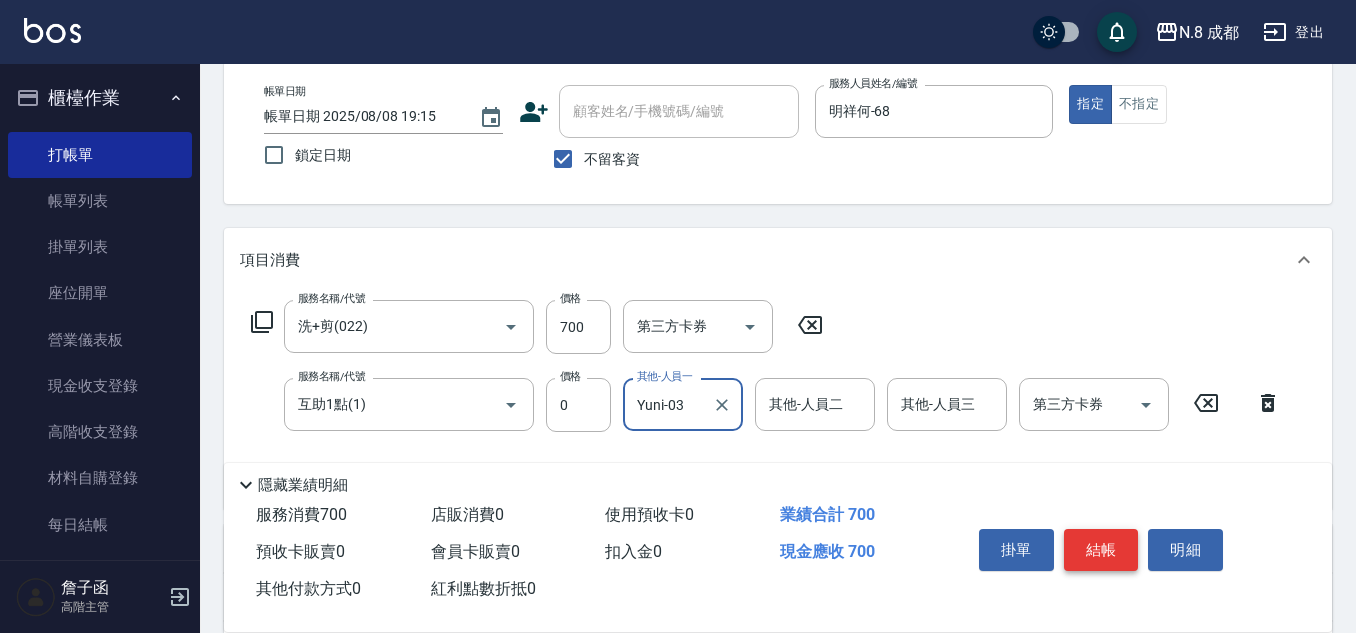 click on "結帳" at bounding box center (1101, 550) 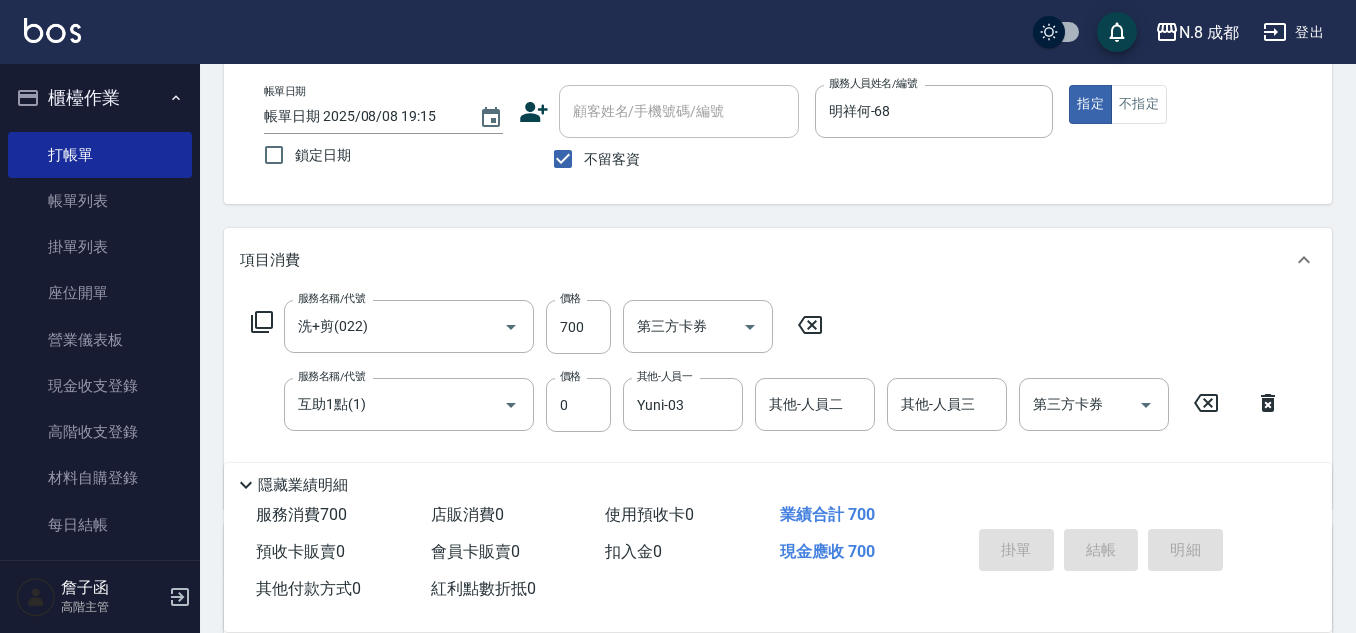 type 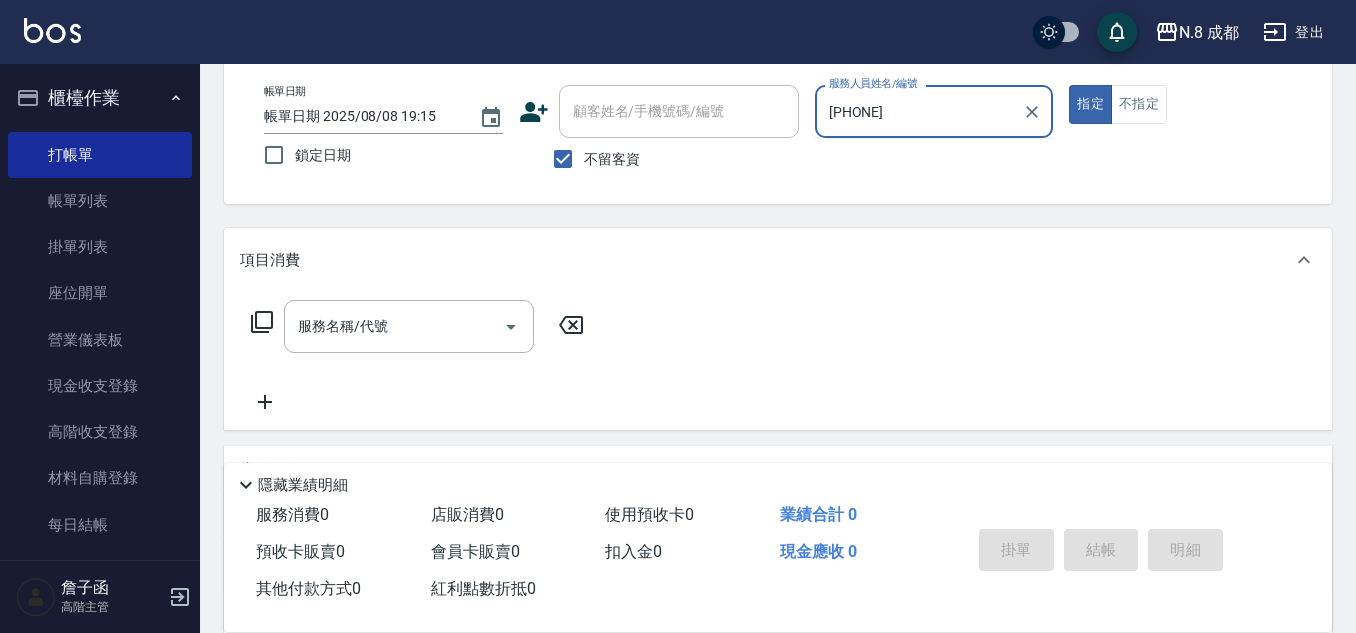 type on "[PHONE]" 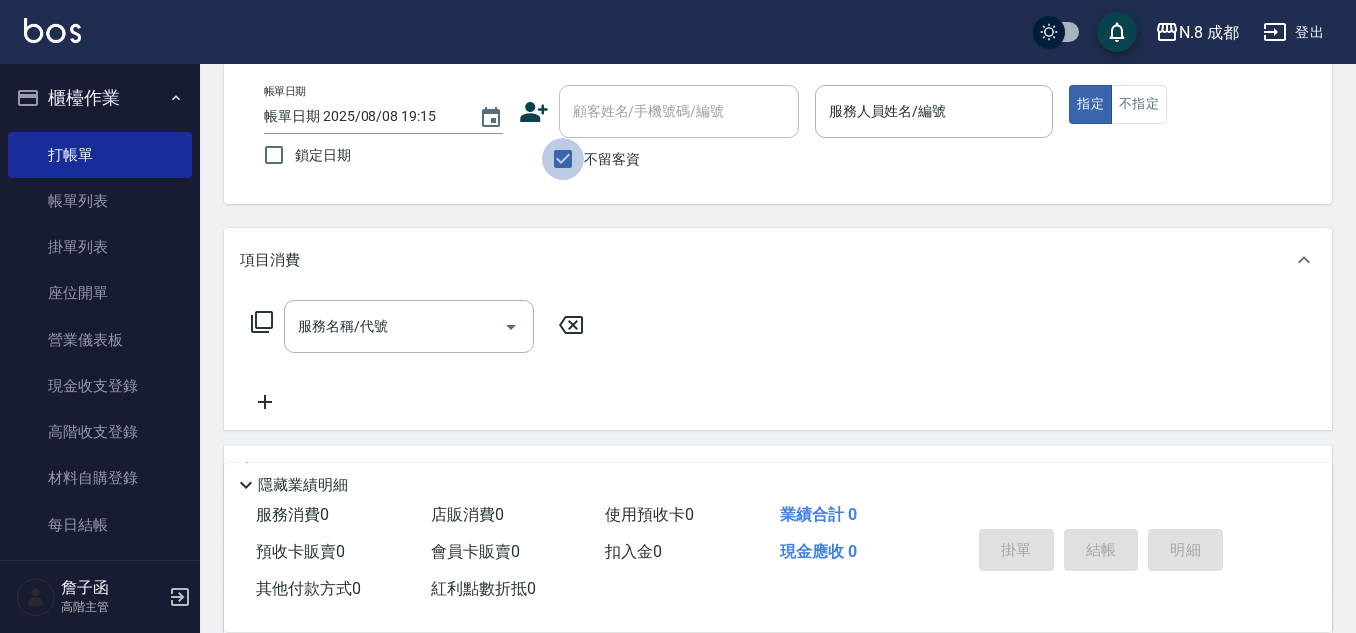 click on "不留客資" at bounding box center [563, 159] 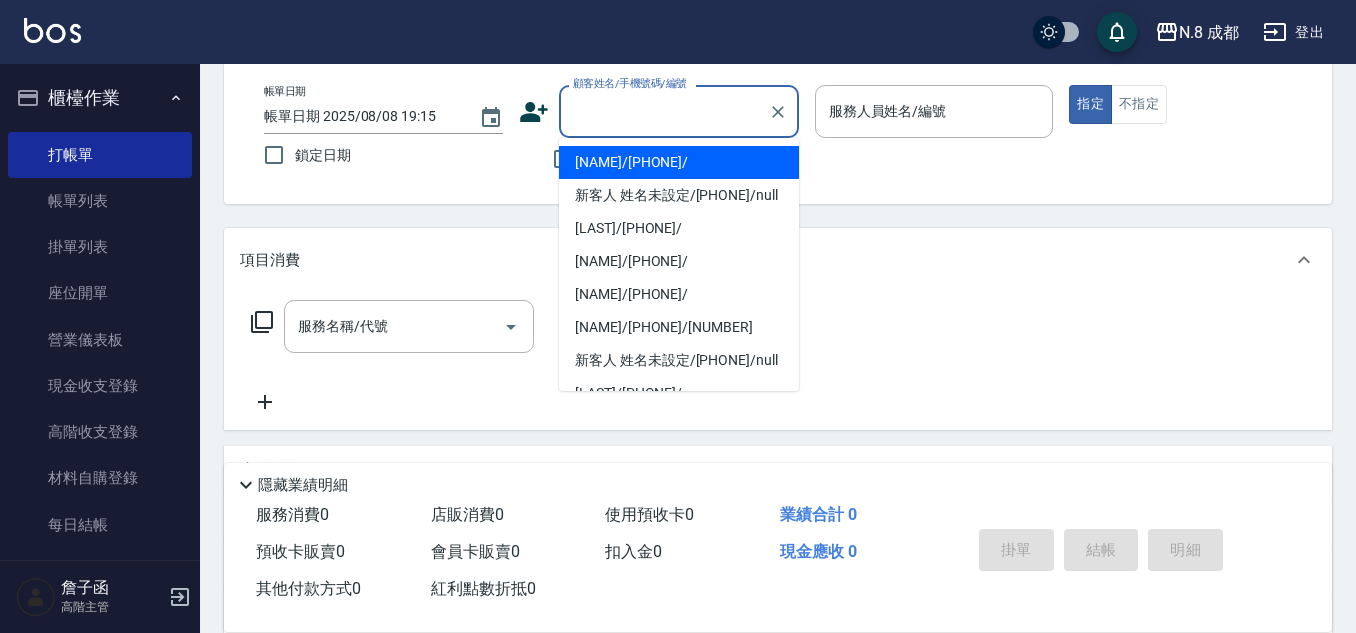 click on "顧客姓名/手機號碼/編號 顧客姓名/手機號碼/編號" at bounding box center [679, 111] 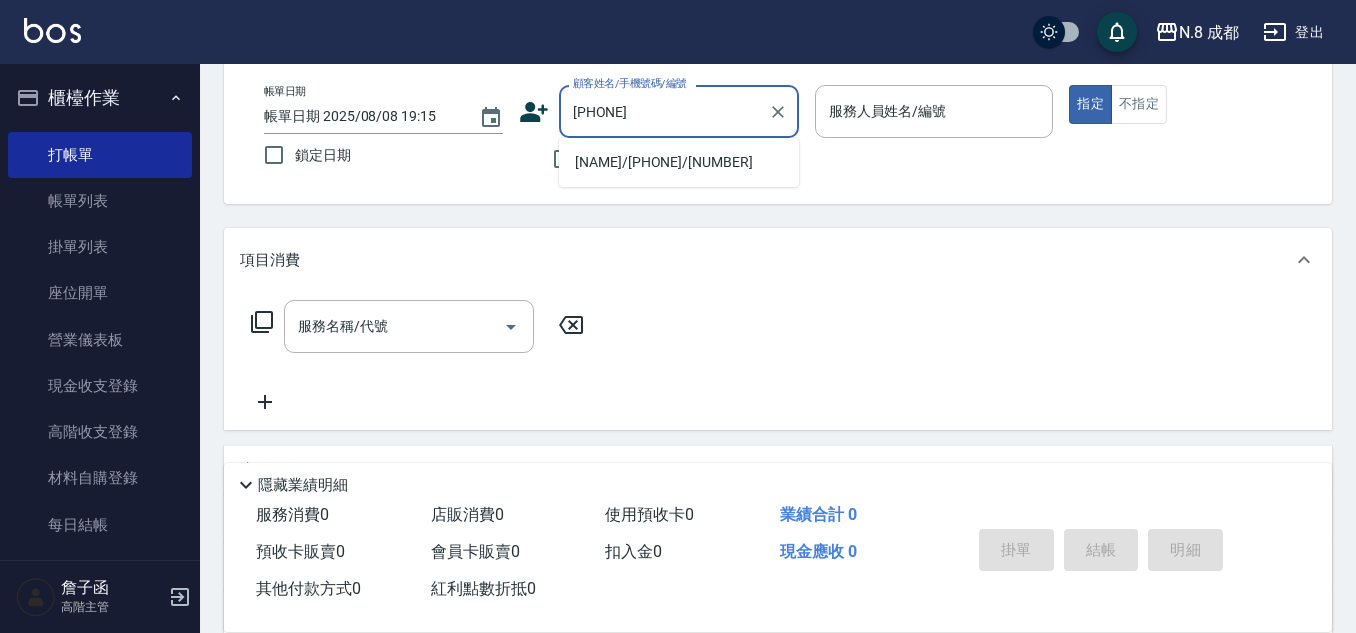 click on "[NAME]/[PHONE]/[NUMBER]" at bounding box center (679, 162) 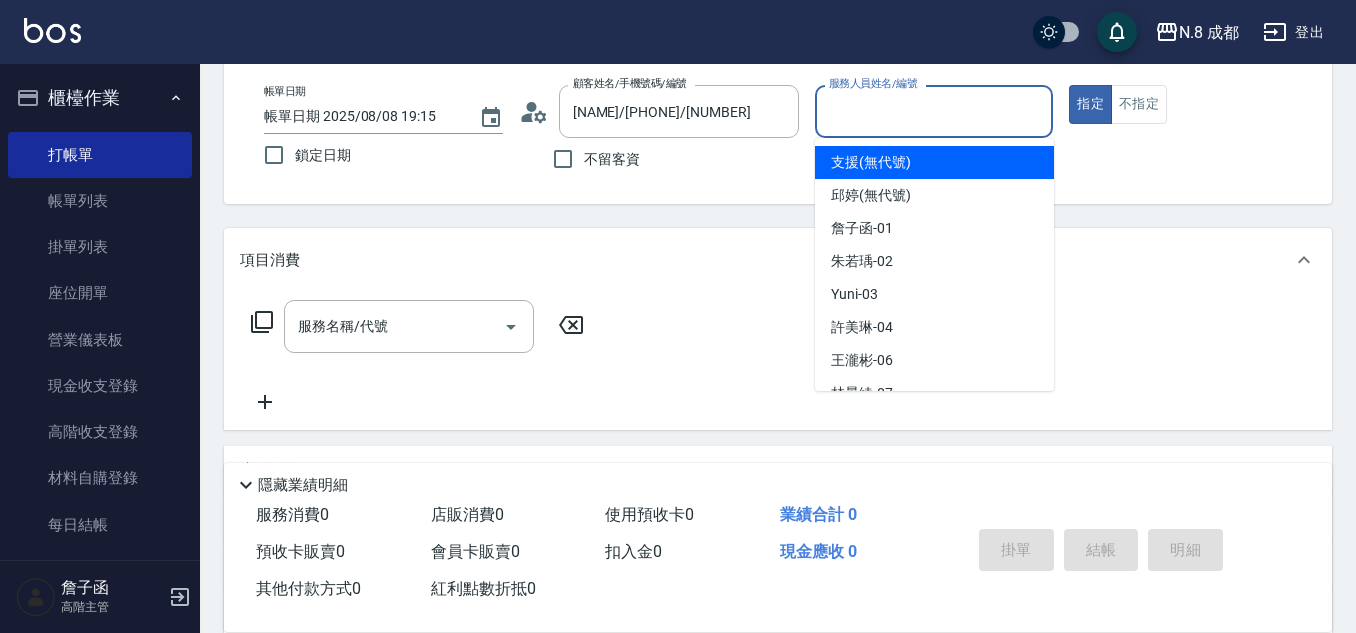 click on "服務人員姓名/編號" at bounding box center [934, 111] 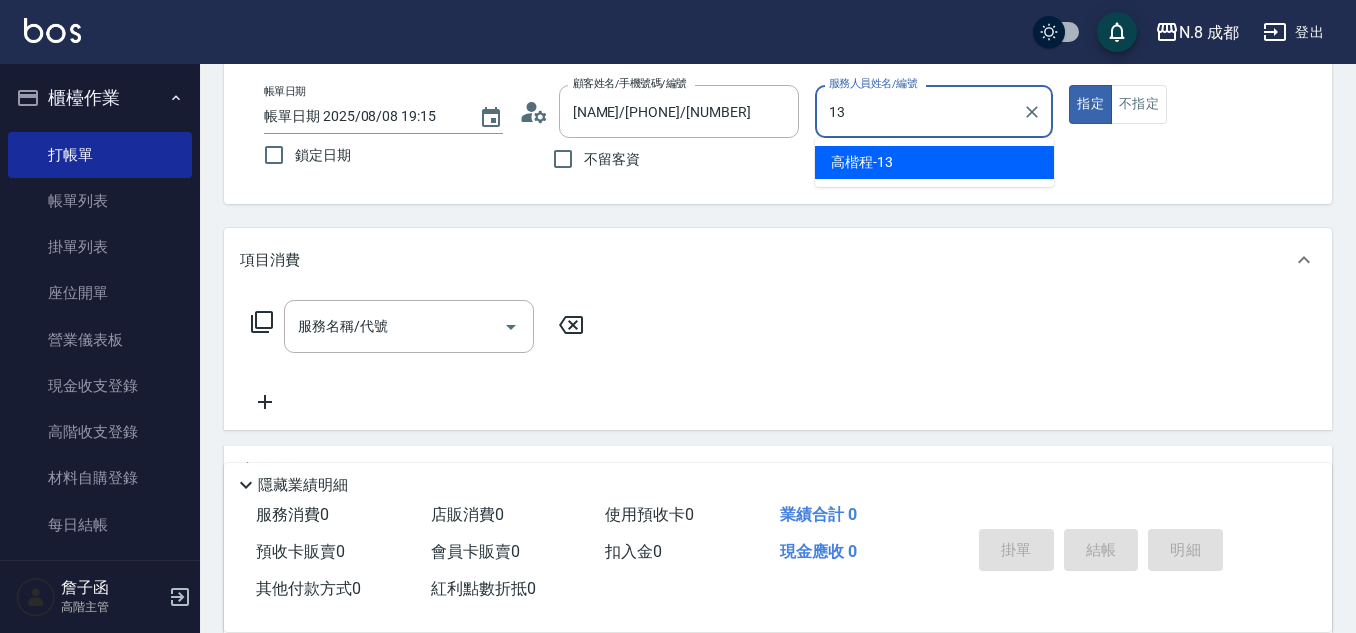 click on "[NAME] -[NUMBER]" at bounding box center (862, 162) 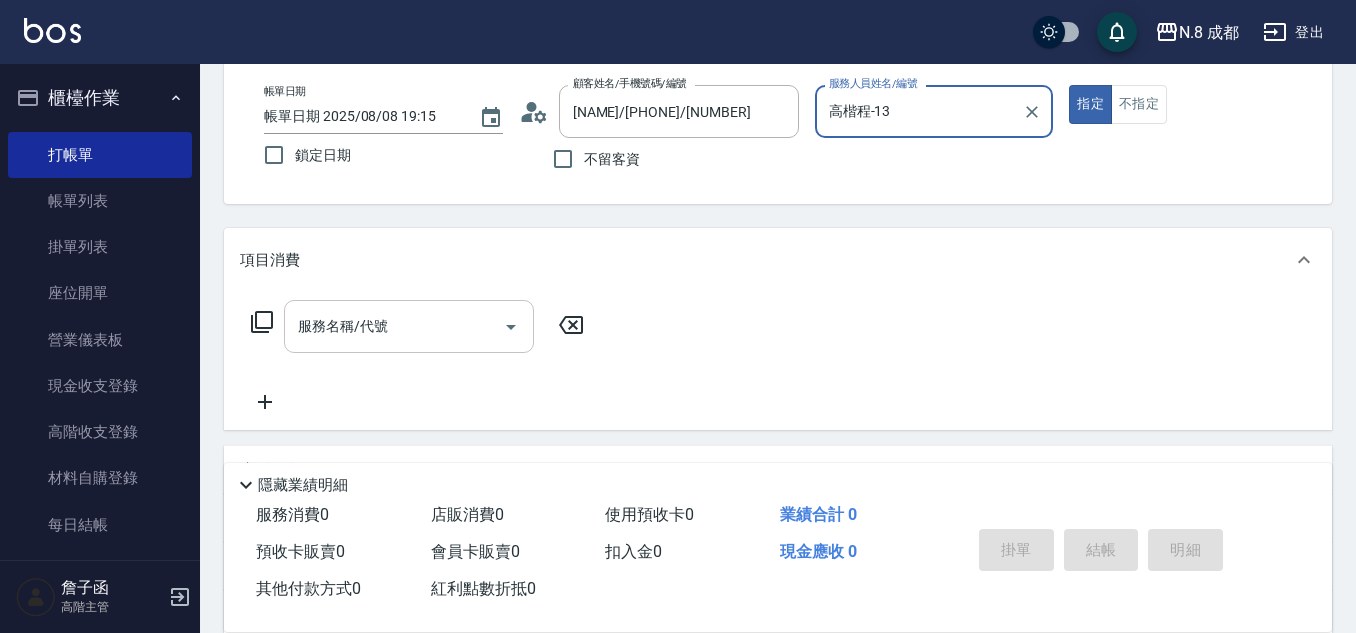 type on "高楷程-13" 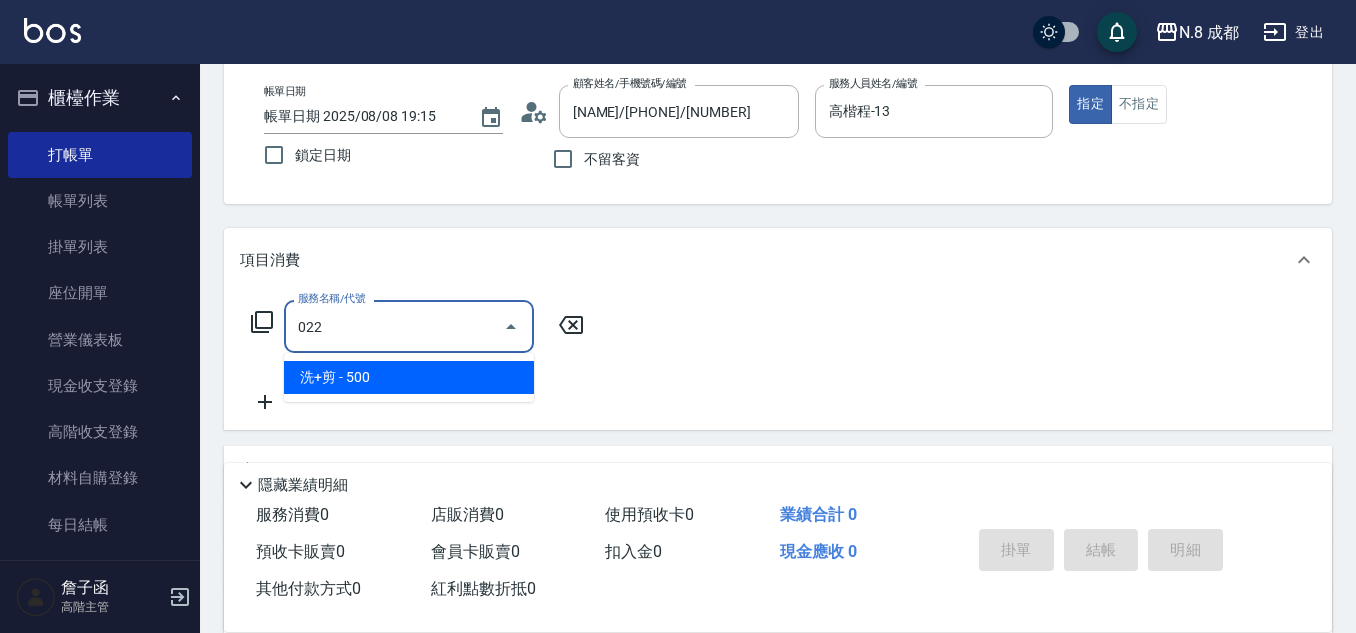 click on "洗+剪 - 500" at bounding box center (409, 377) 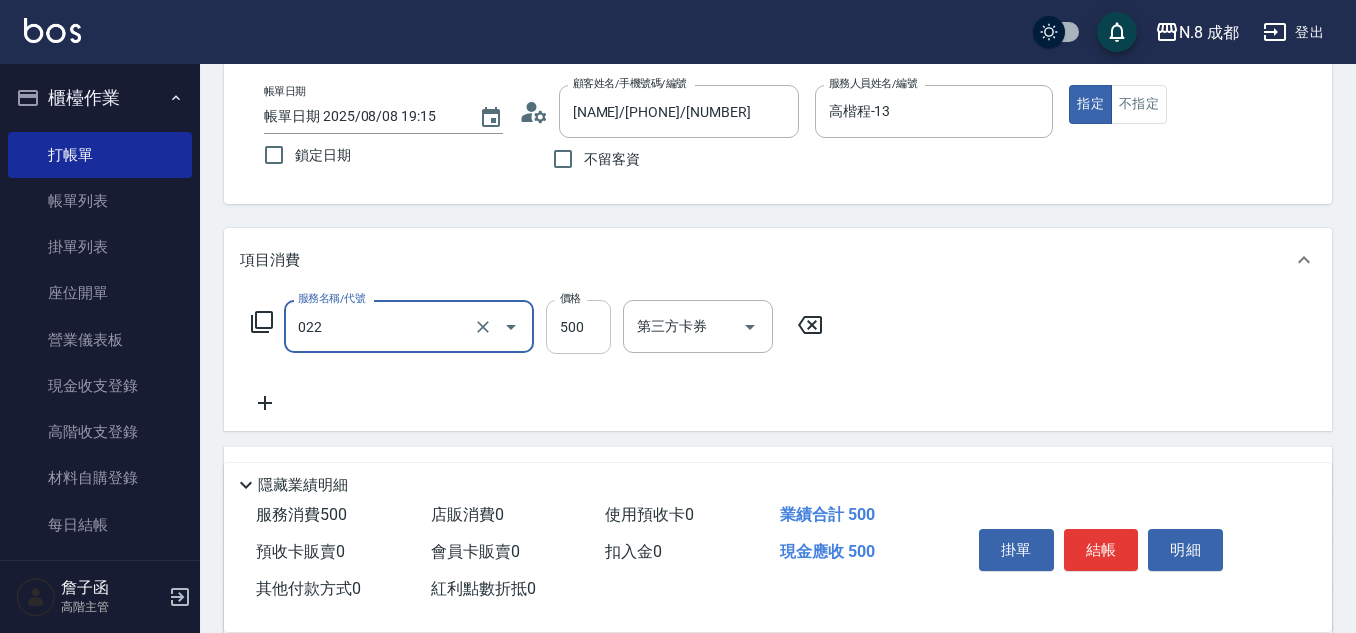 type on "洗+剪(022)" 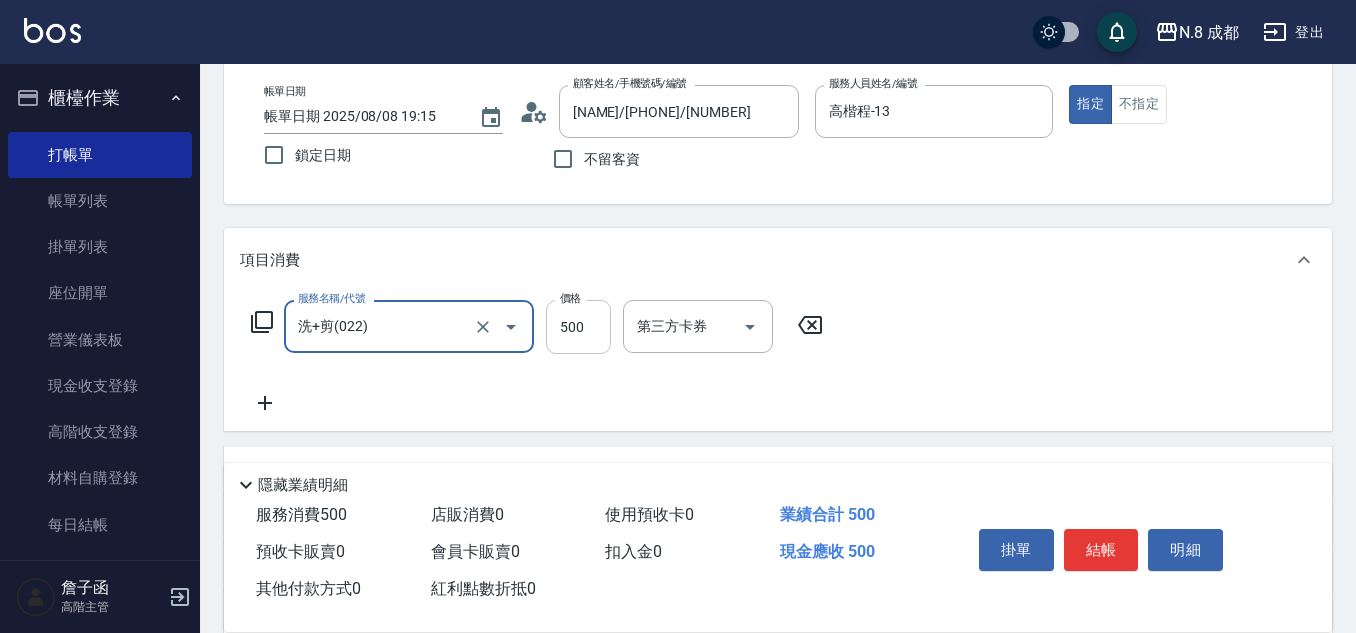 click on "500" at bounding box center [578, 327] 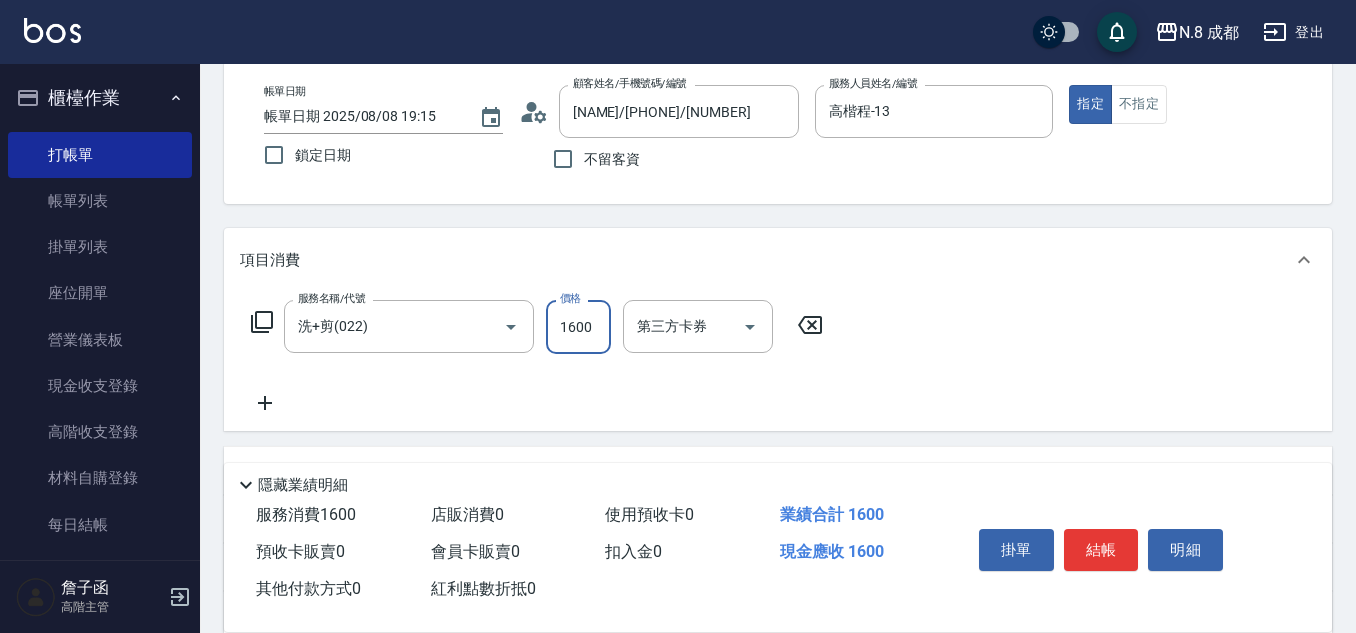 type on "1600" 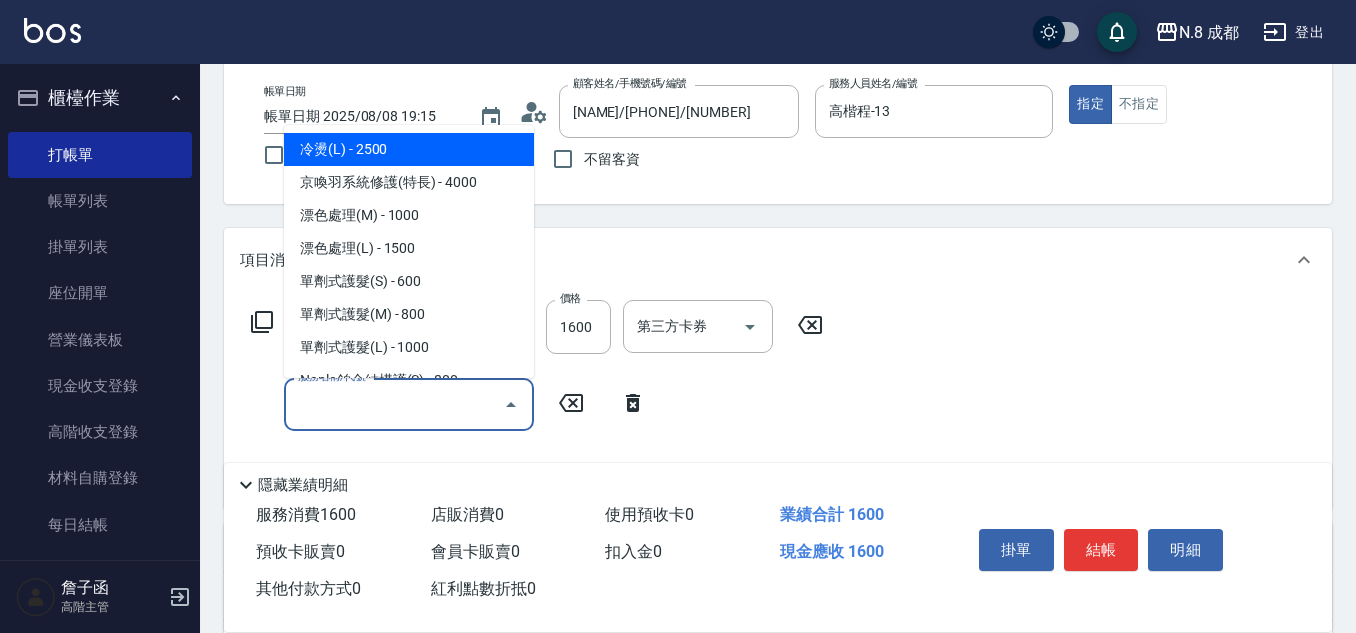 click on "服務名稱/代號" at bounding box center (394, 404) 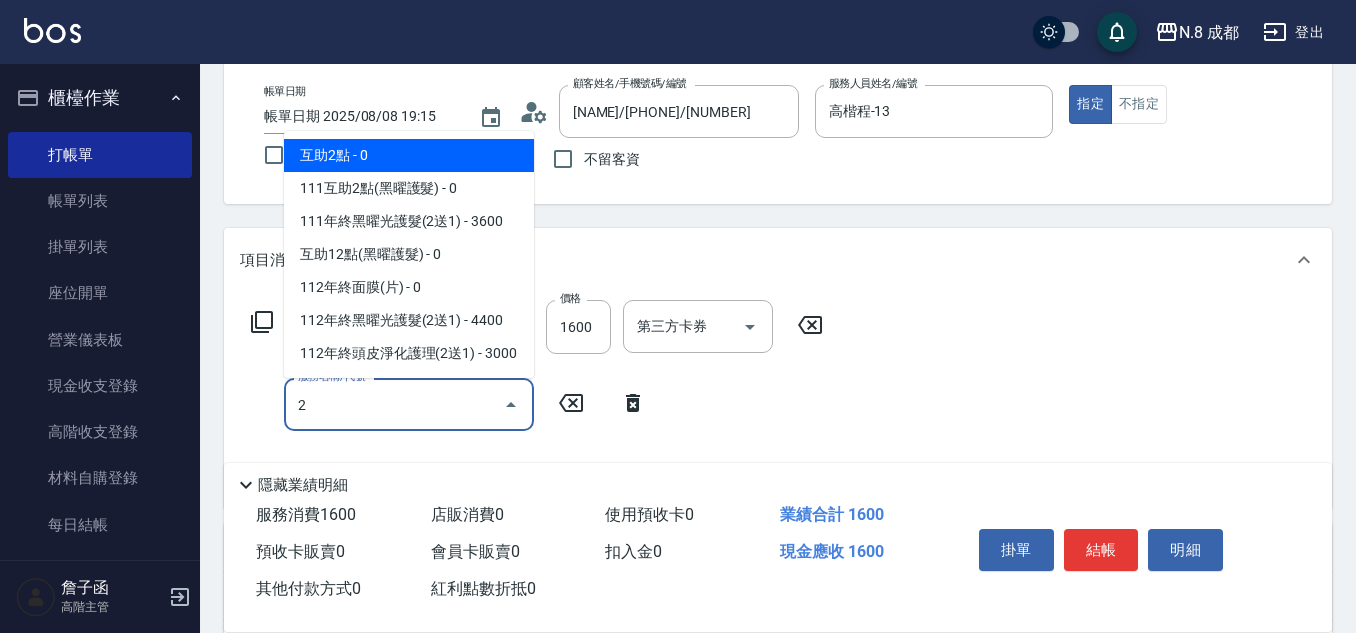 click on "互助2點 - 0" at bounding box center (409, 155) 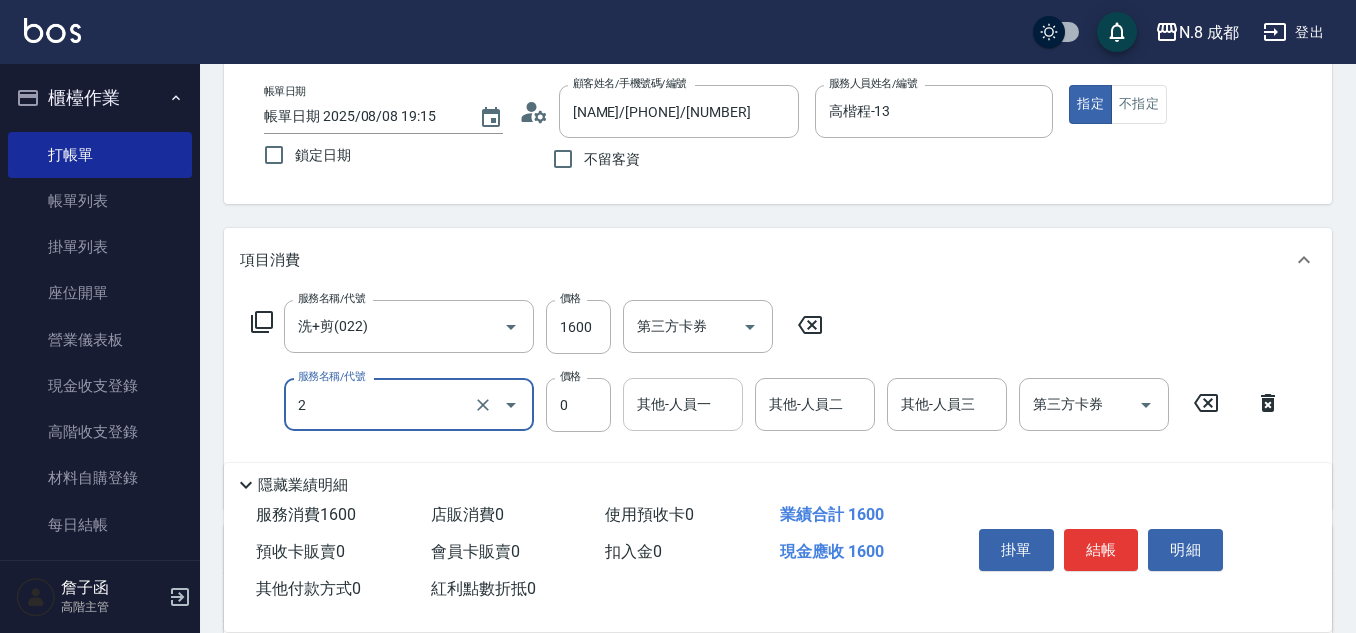 type on "互助2點(2)" 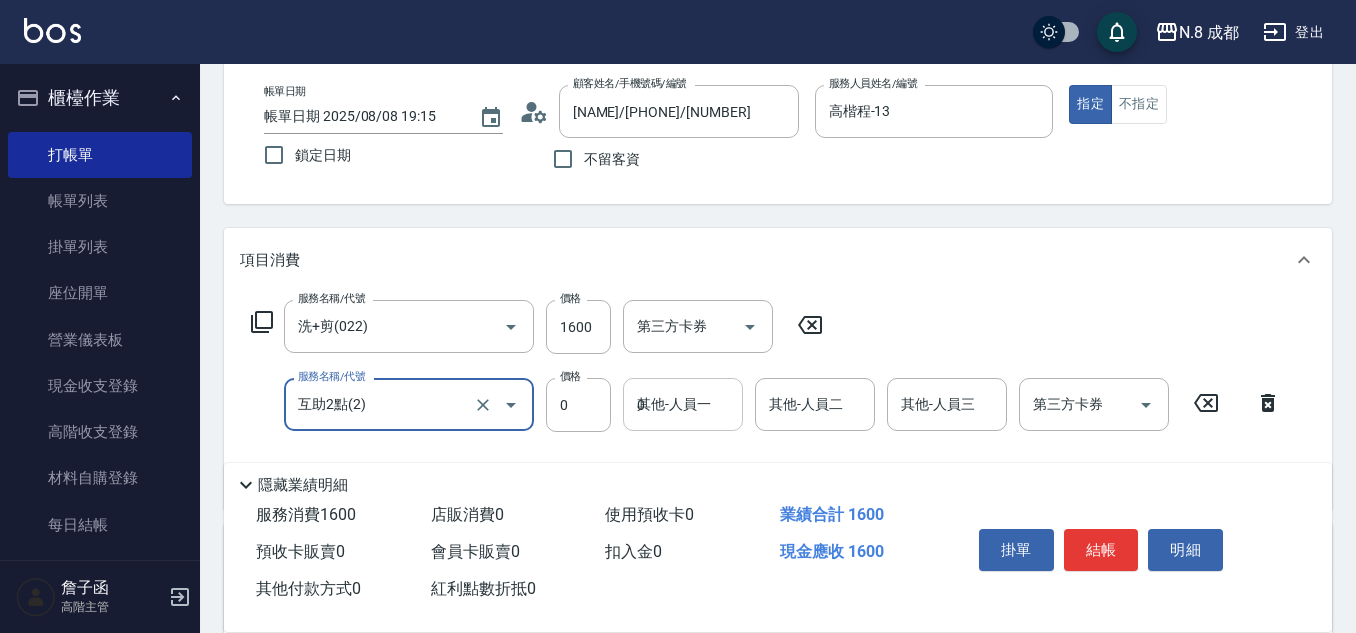 click on "其他-人員一 [NUMBER] 其他-人員一" at bounding box center (683, 404) 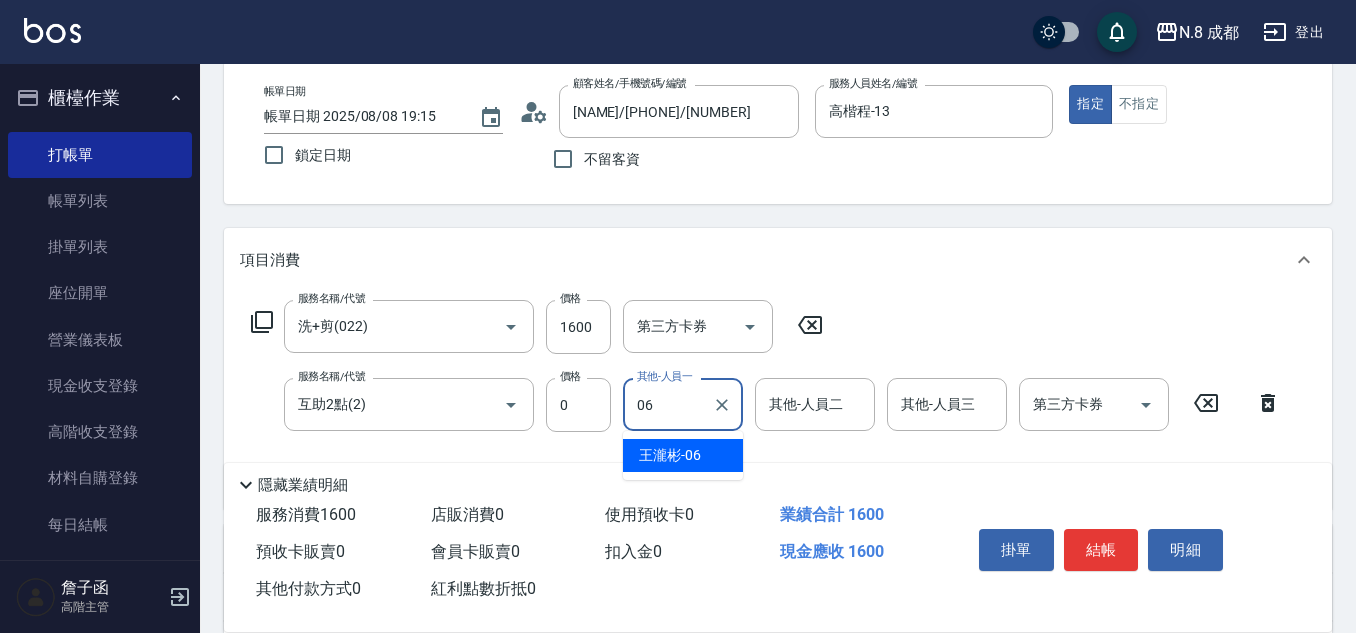 click on "[NAME] -[NUMBER]" at bounding box center (683, 455) 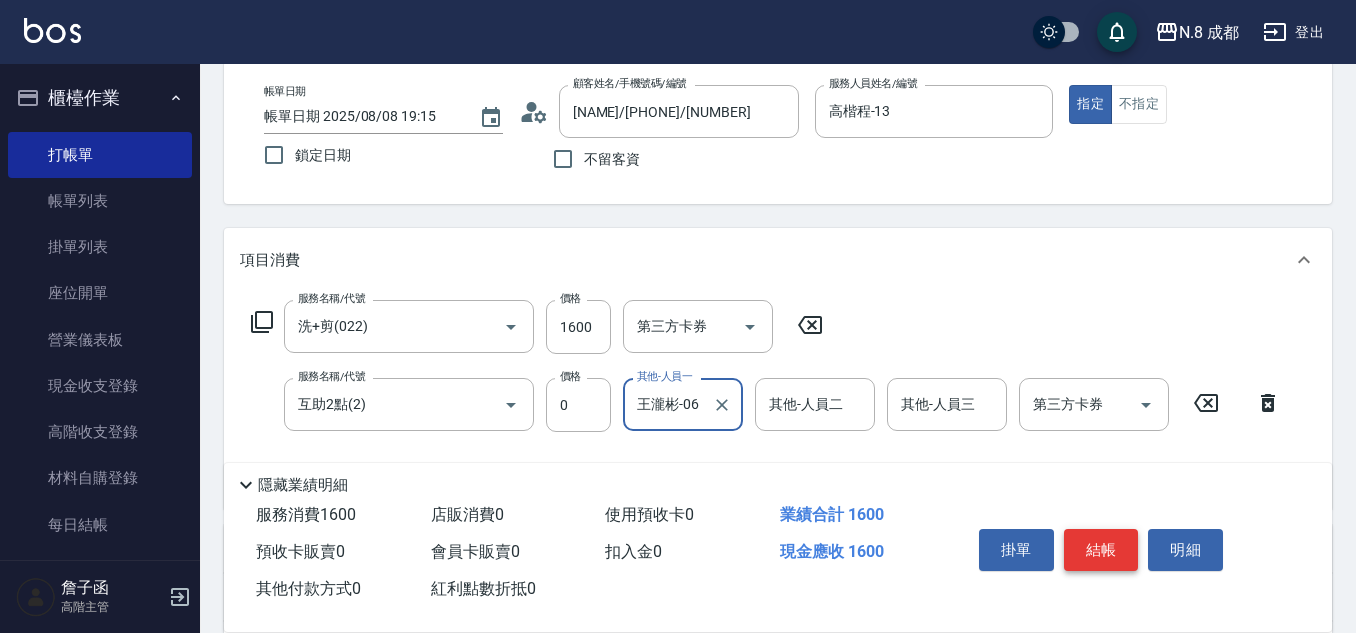 type on "王瀧彬-06" 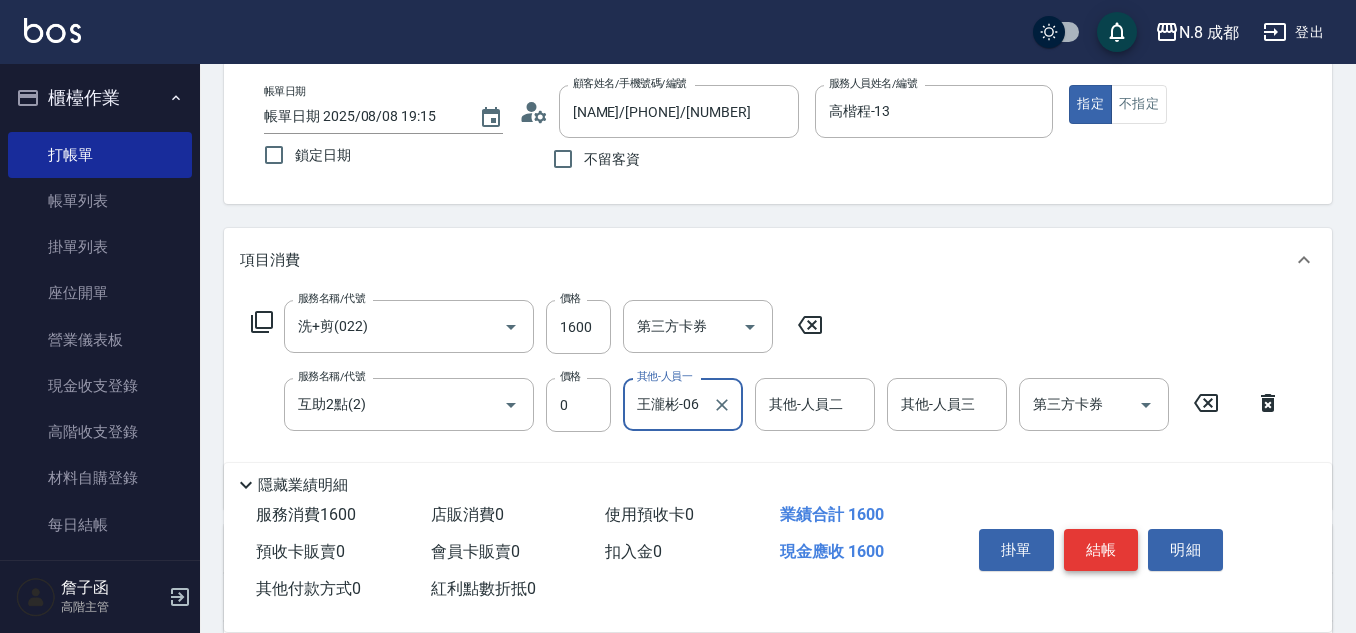click on "結帳" at bounding box center (1101, 550) 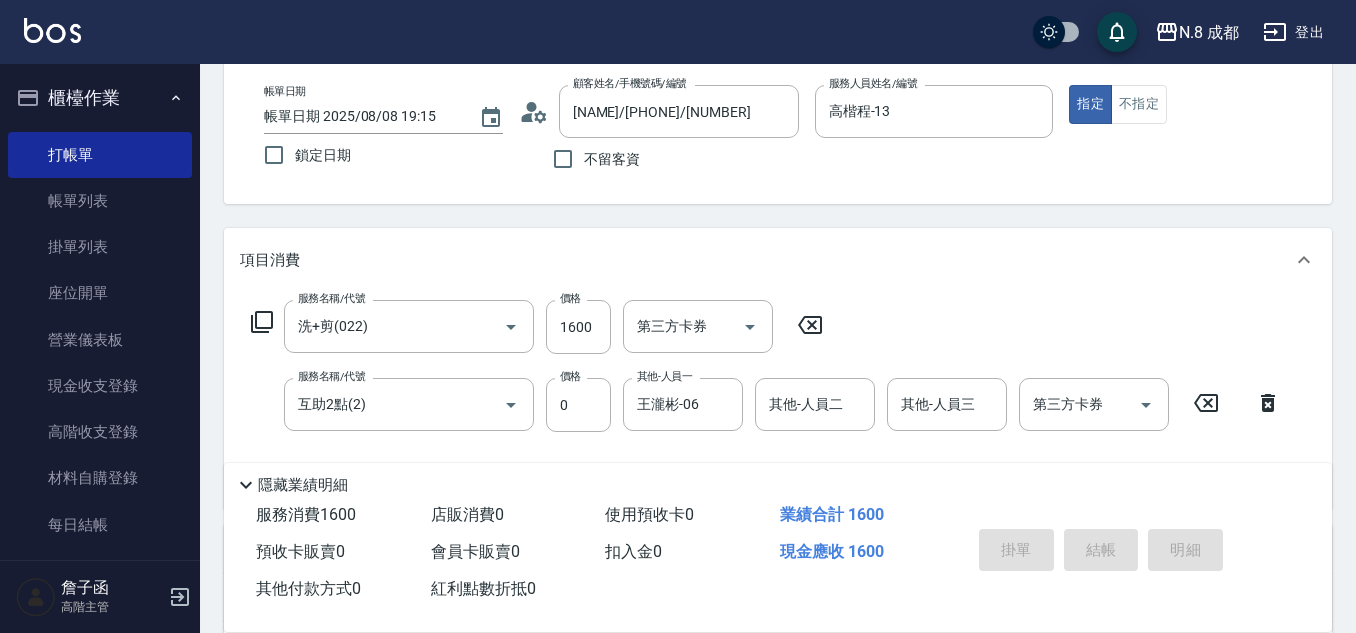 type on "2025/08/08 19:16" 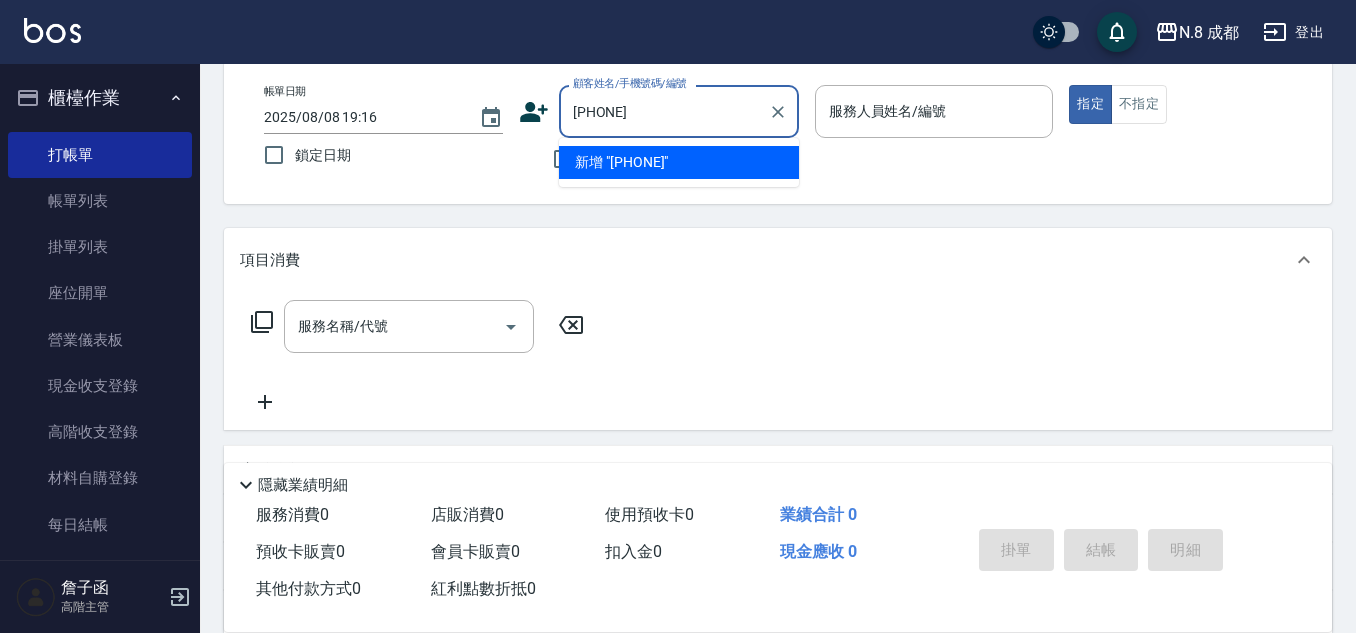 type on "[PHONE]" 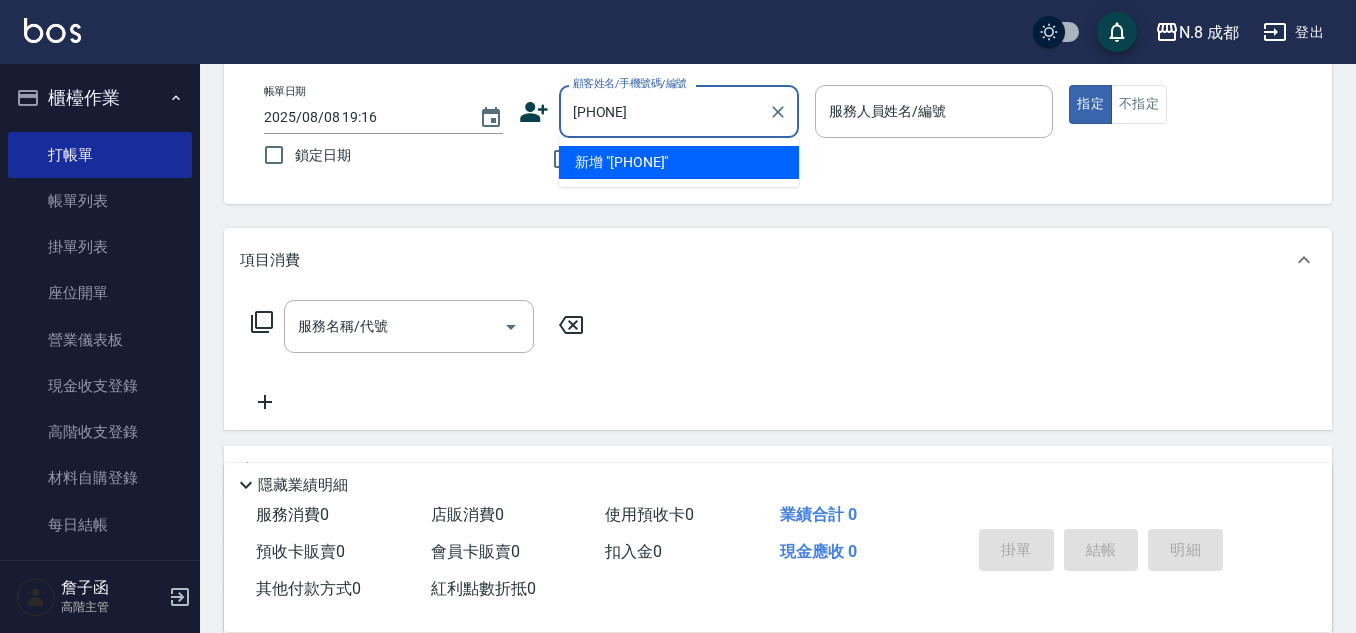 drag, startPoint x: 713, startPoint y: 121, endPoint x: 427, endPoint y: 128, distance: 286.08566 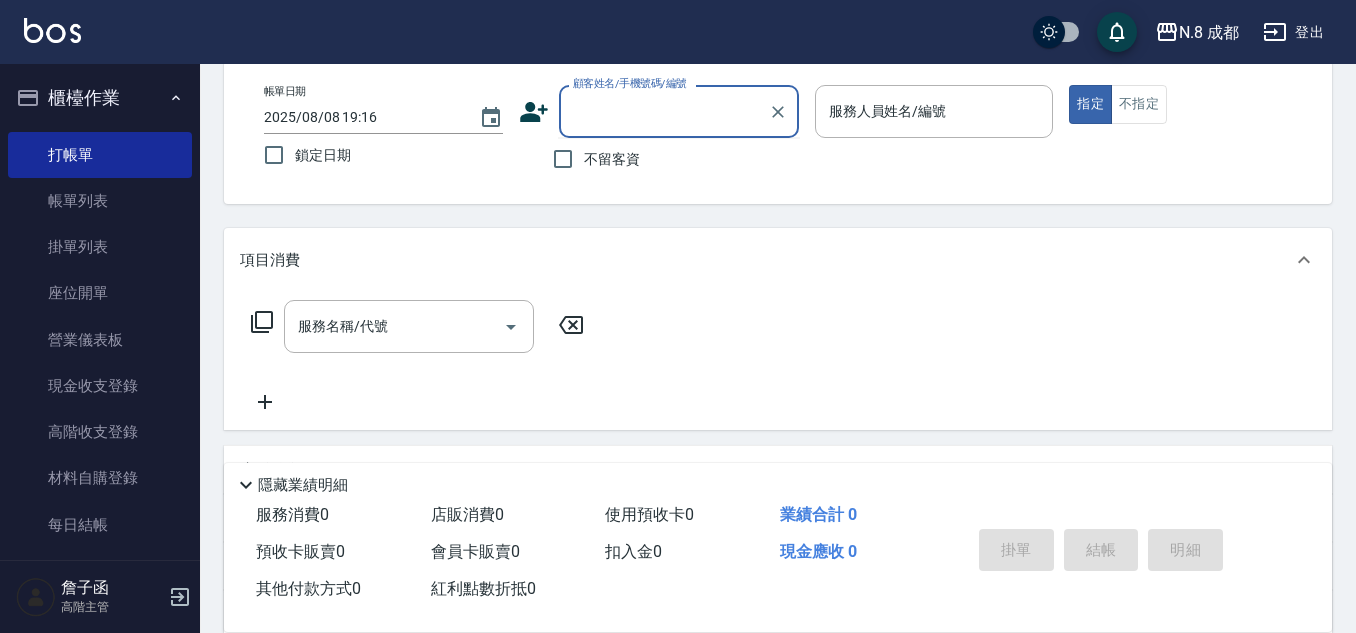 click 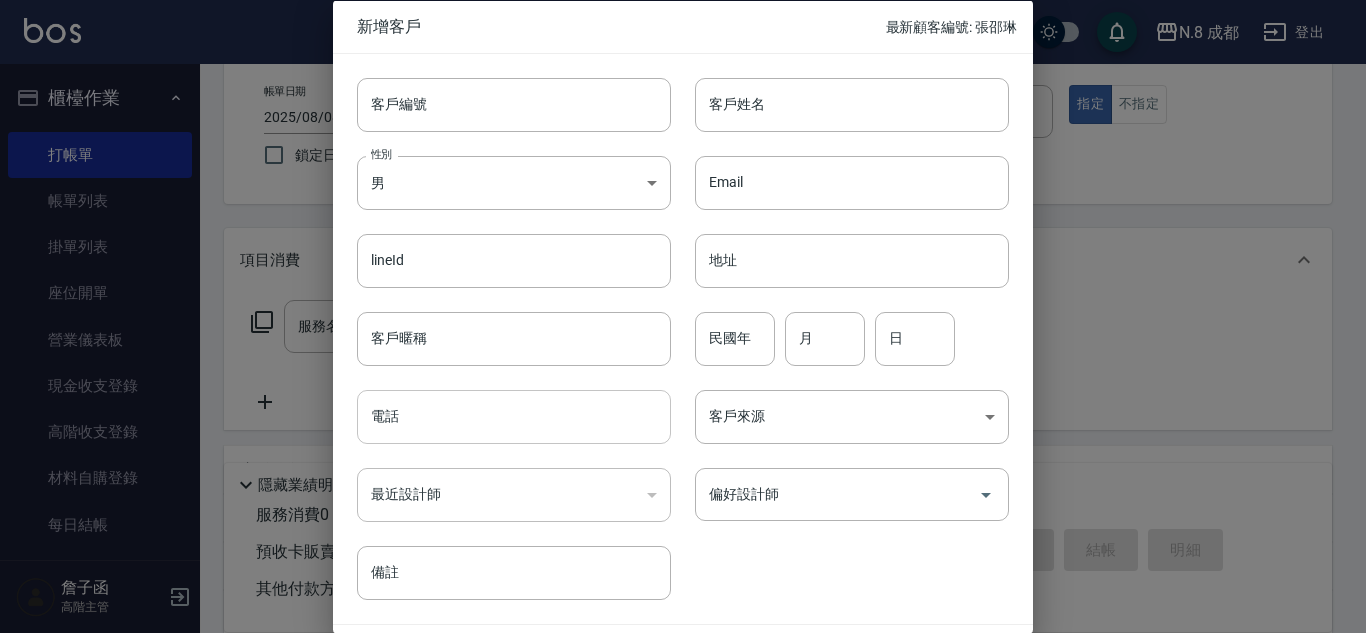 click on "電話" at bounding box center (514, 417) 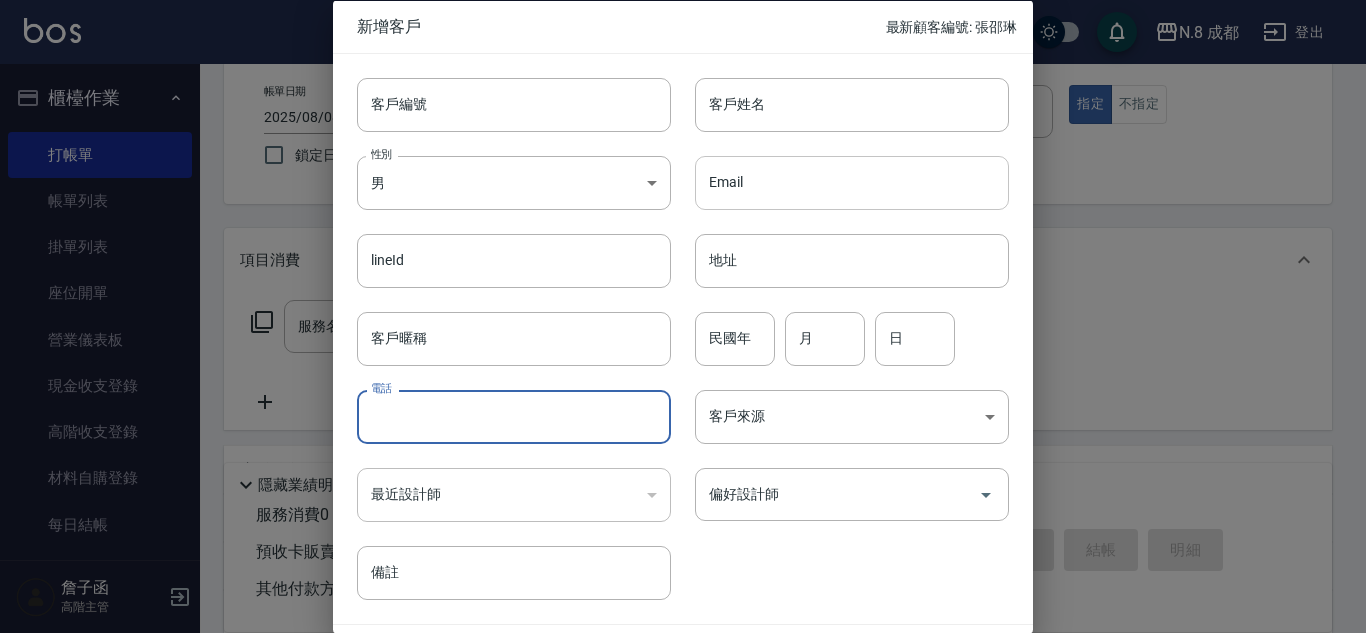 paste on "[PHONE]" 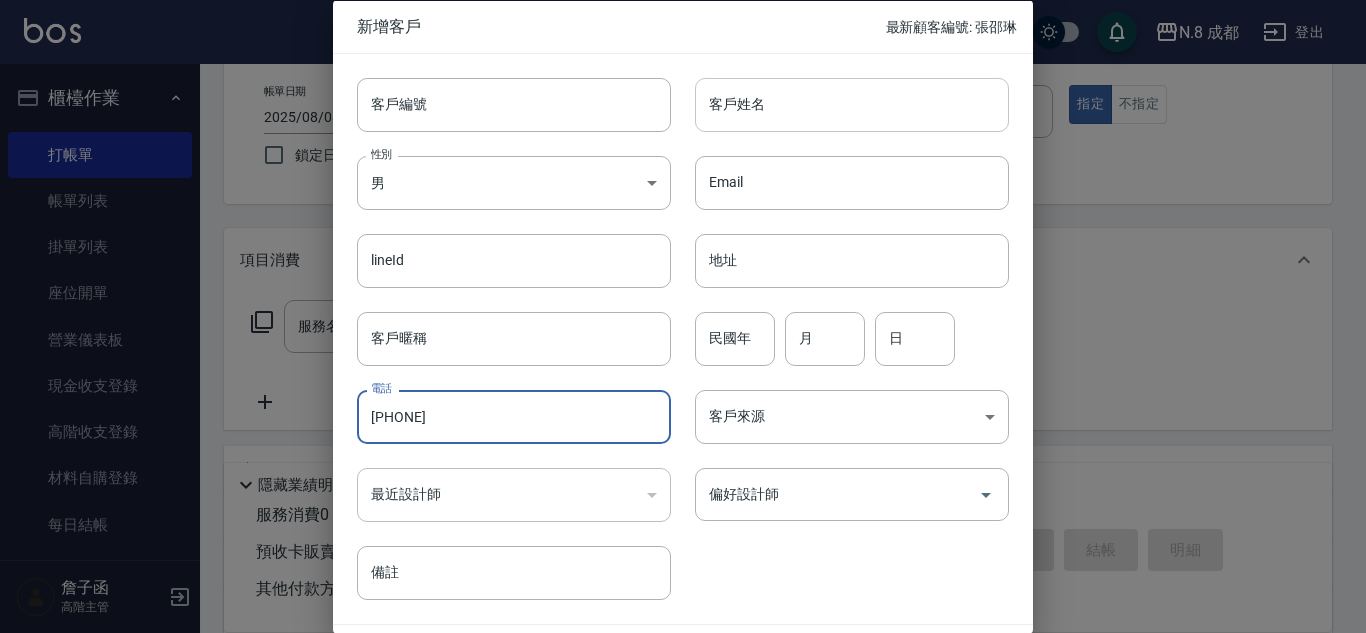 type on "[PHONE]" 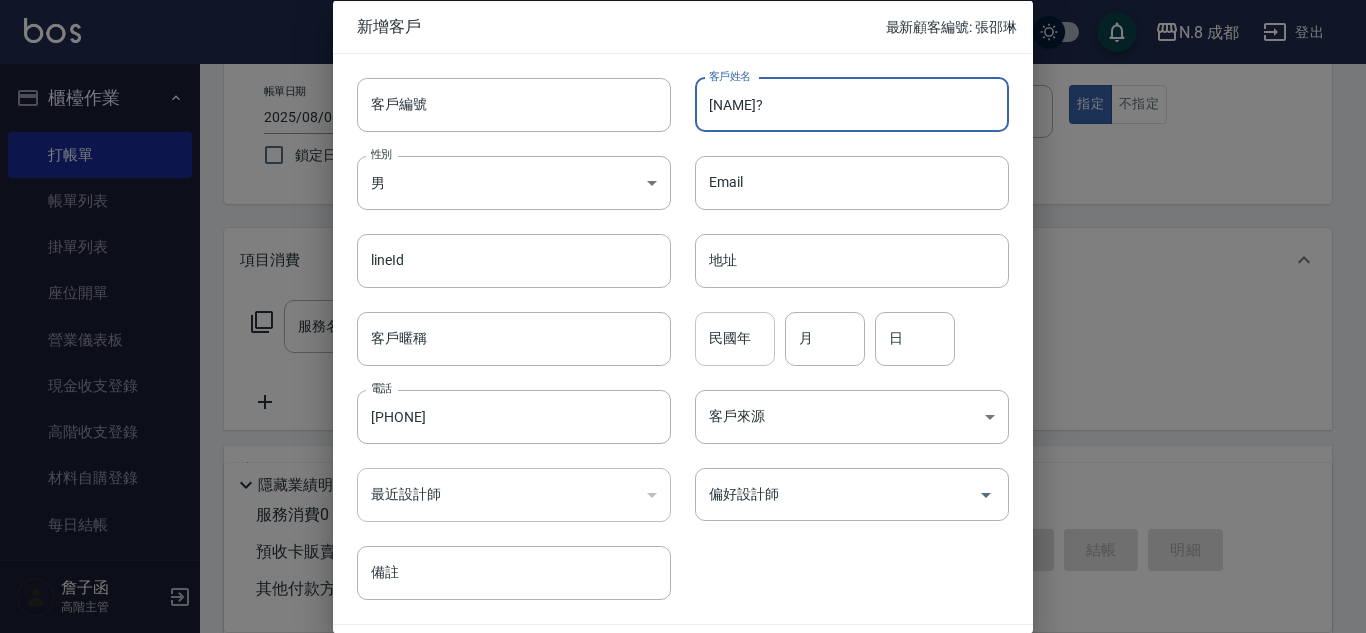 type on "[NAME]?" 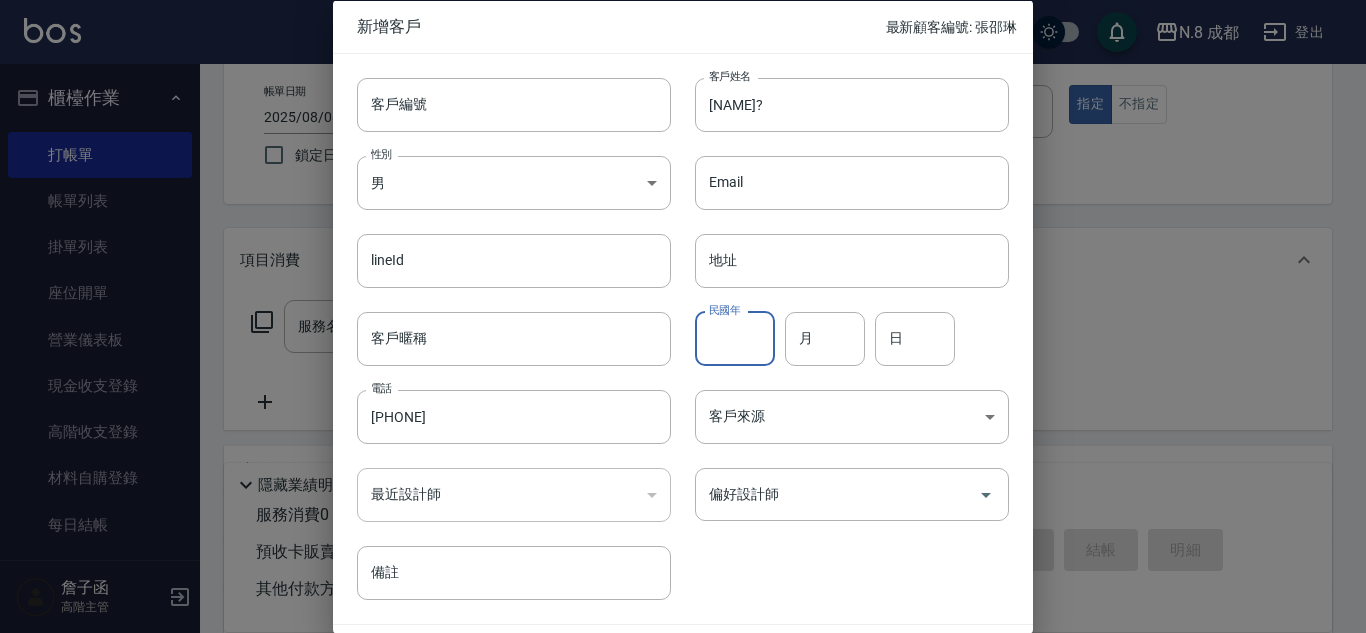 click on "民國年" at bounding box center (735, 338) 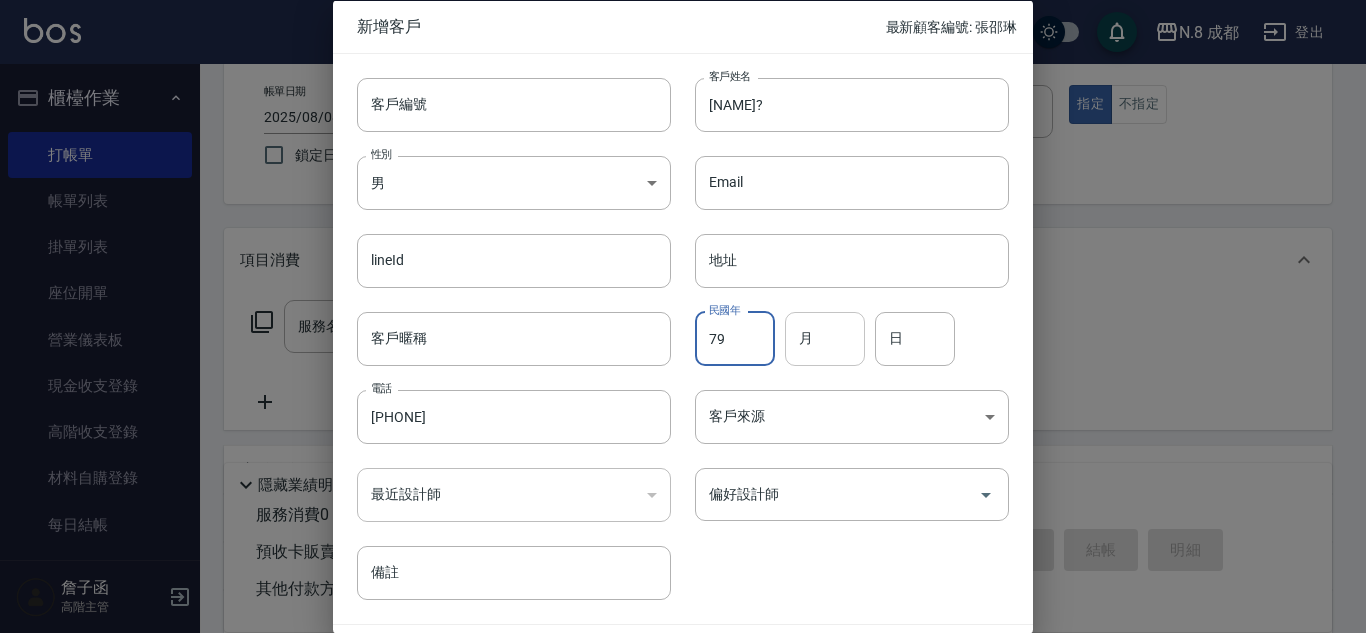 type on "79" 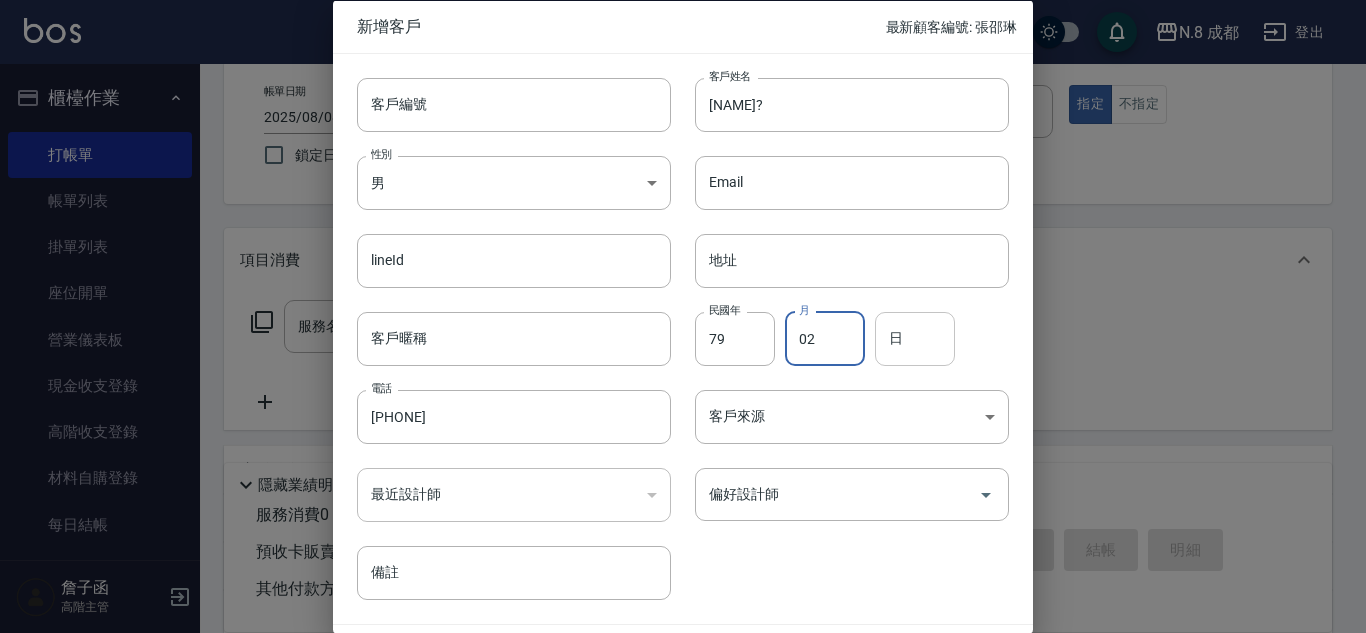 type on "02" 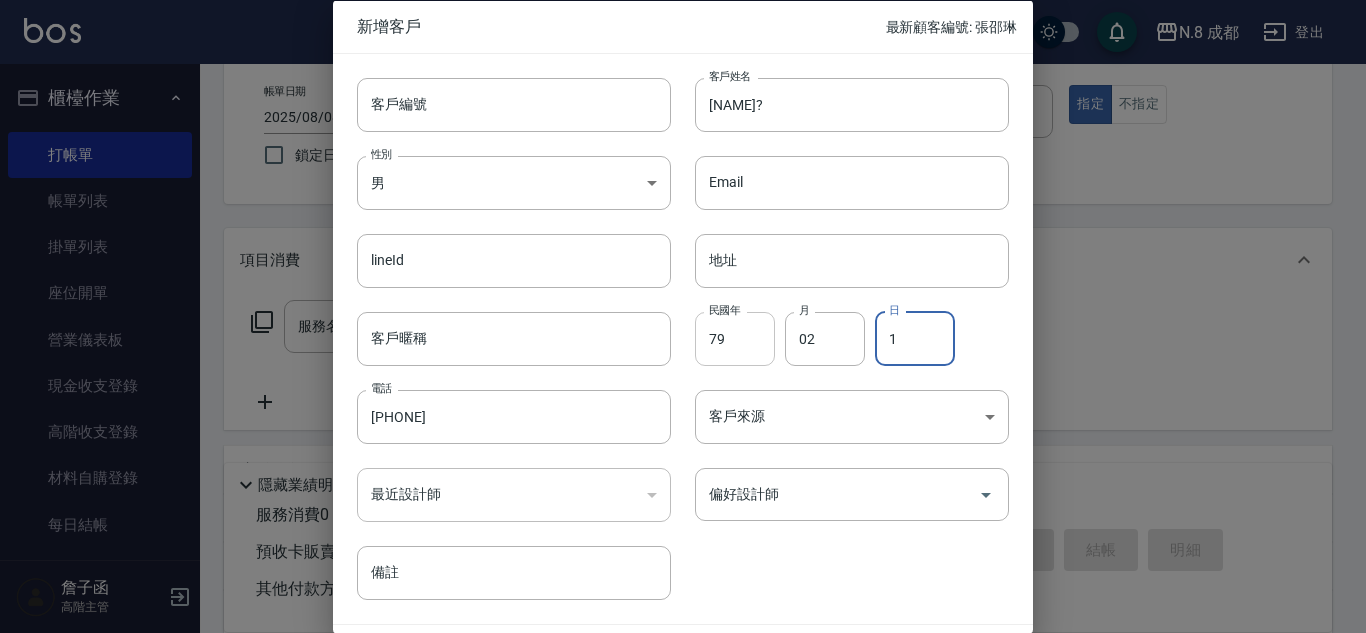 drag, startPoint x: 823, startPoint y: 347, endPoint x: 756, endPoint y: 348, distance: 67.00746 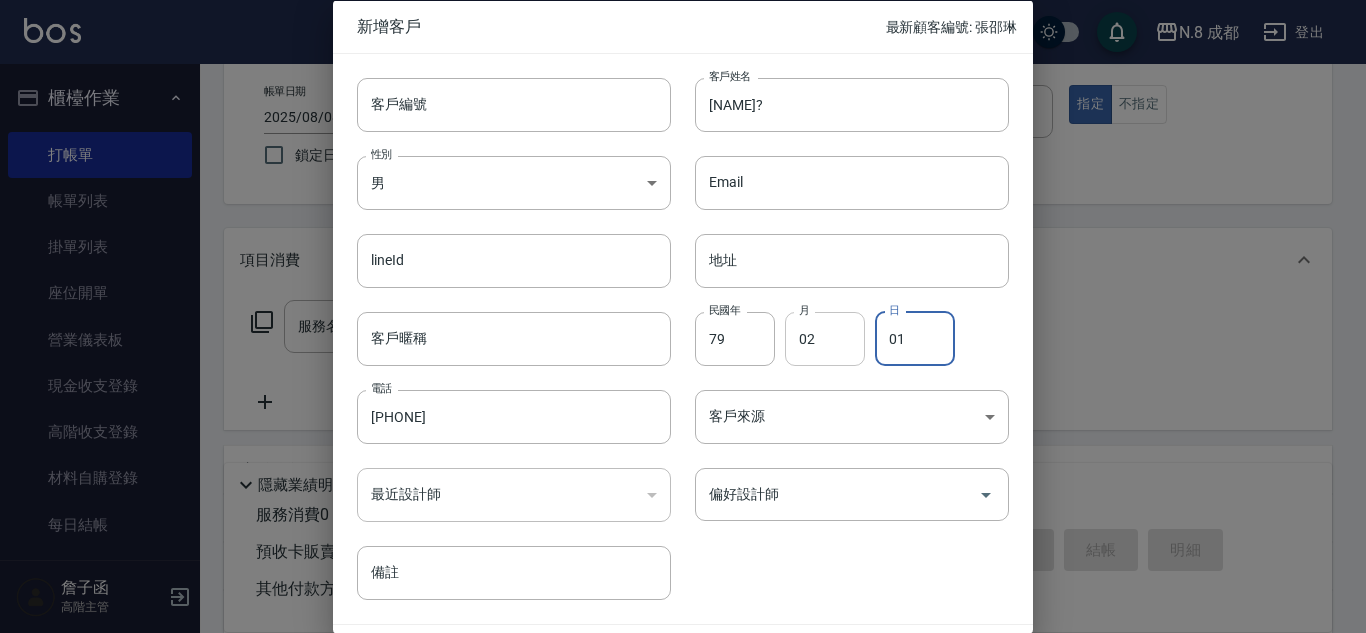 type on "01" 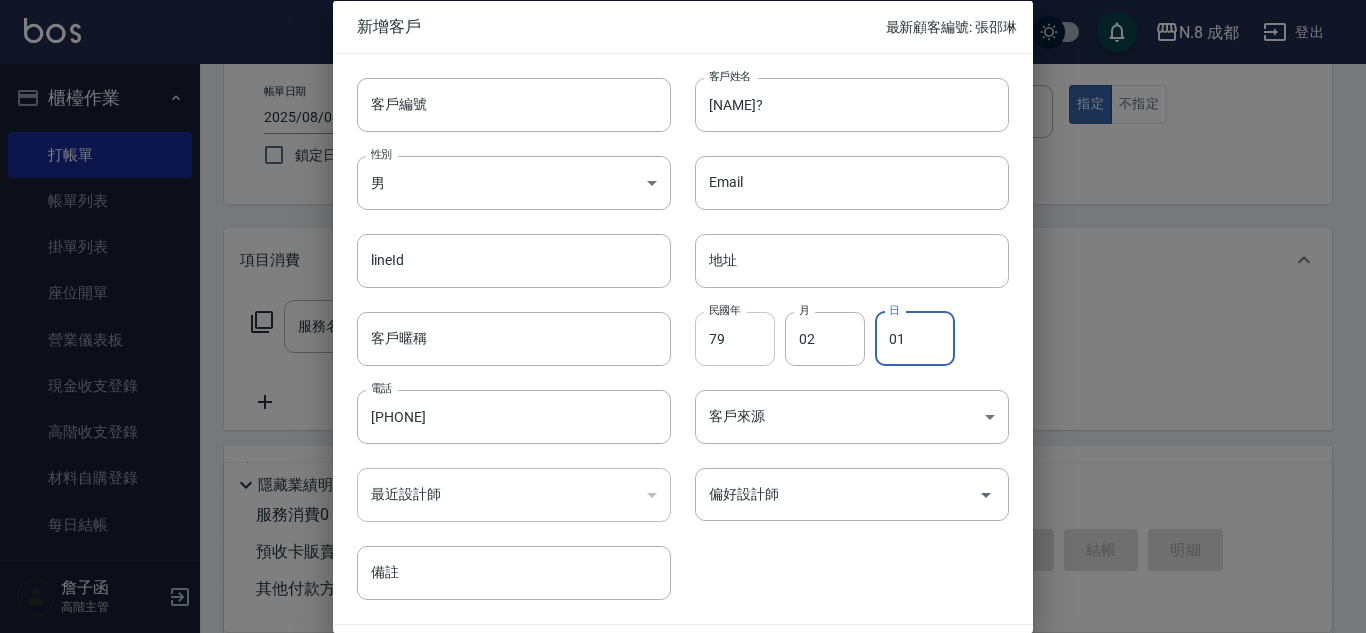 drag, startPoint x: 829, startPoint y: 339, endPoint x: 747, endPoint y: 337, distance: 82.02438 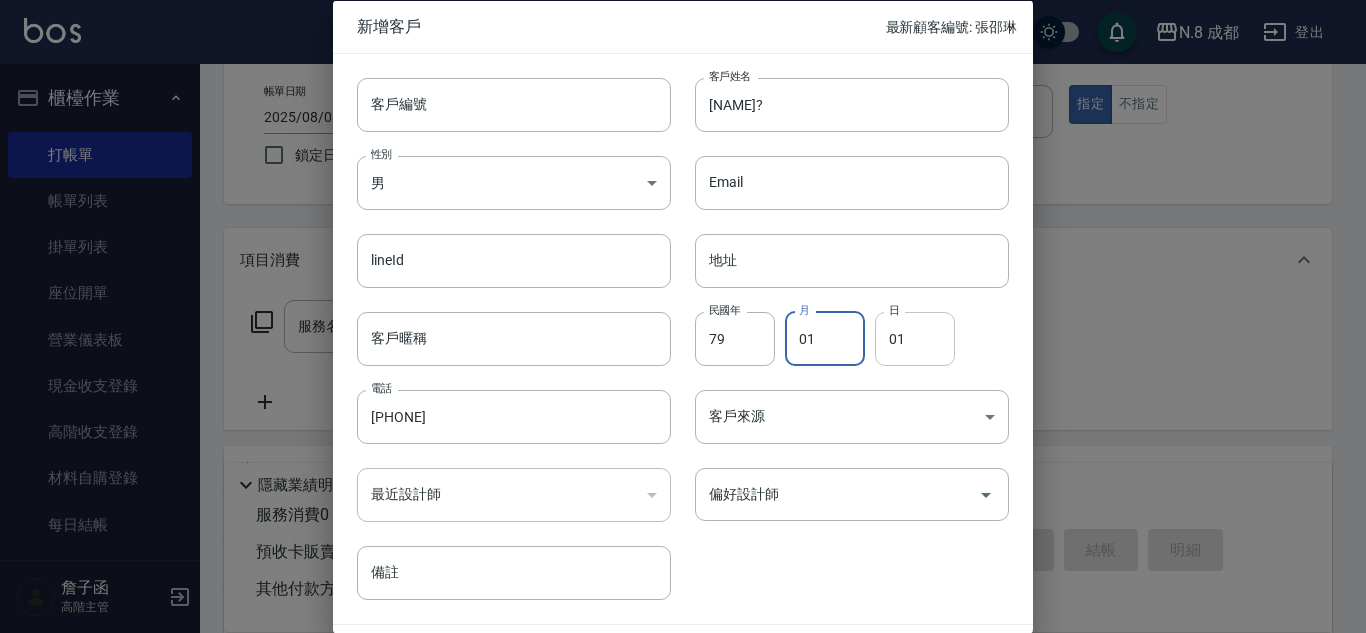 type on "01" 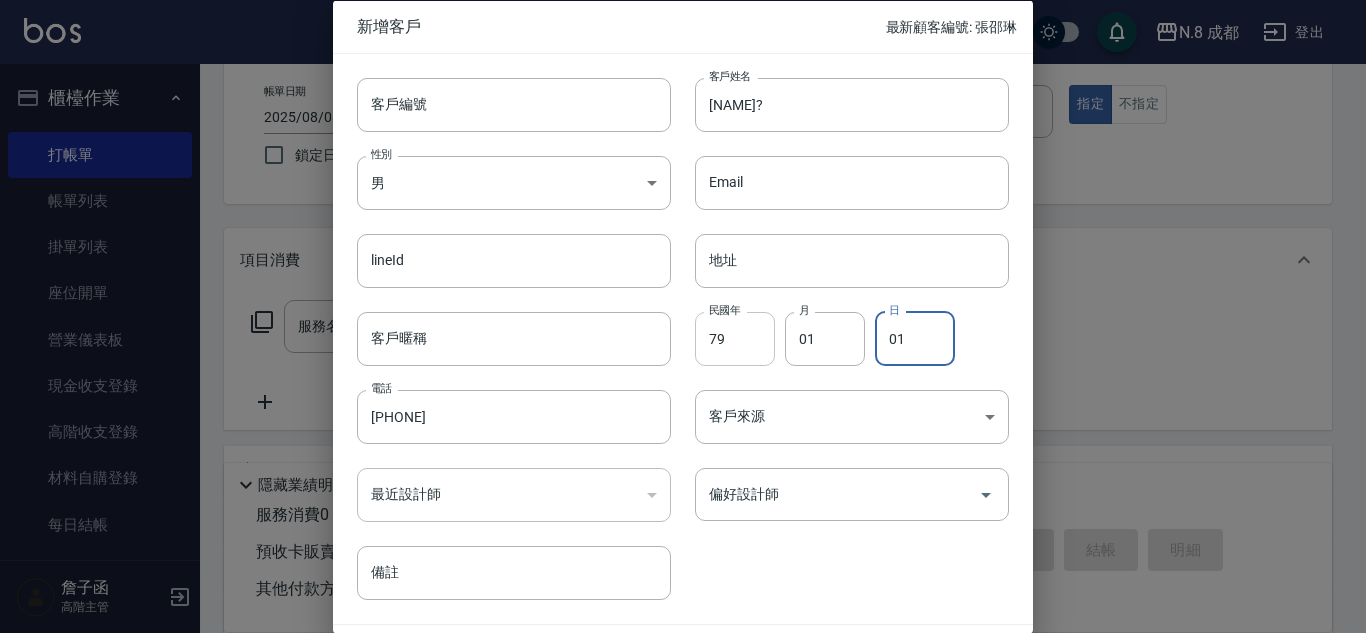 drag, startPoint x: 925, startPoint y: 345, endPoint x: 798, endPoint y: 333, distance: 127.56567 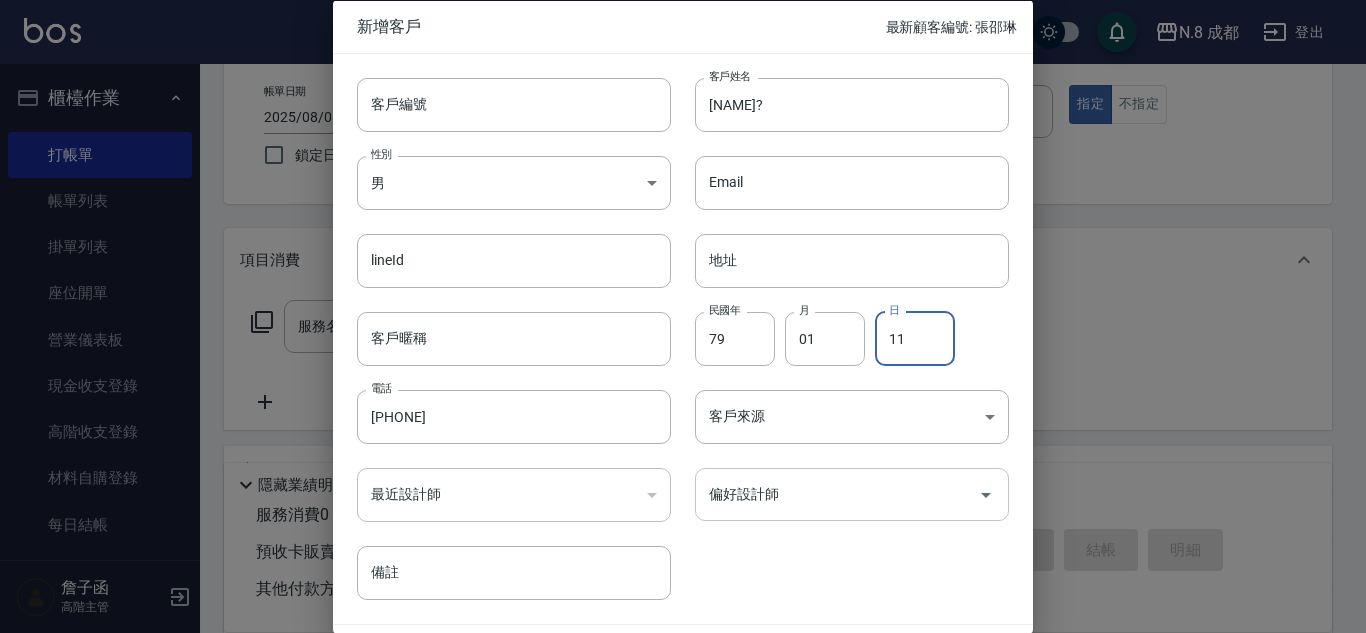 type on "11" 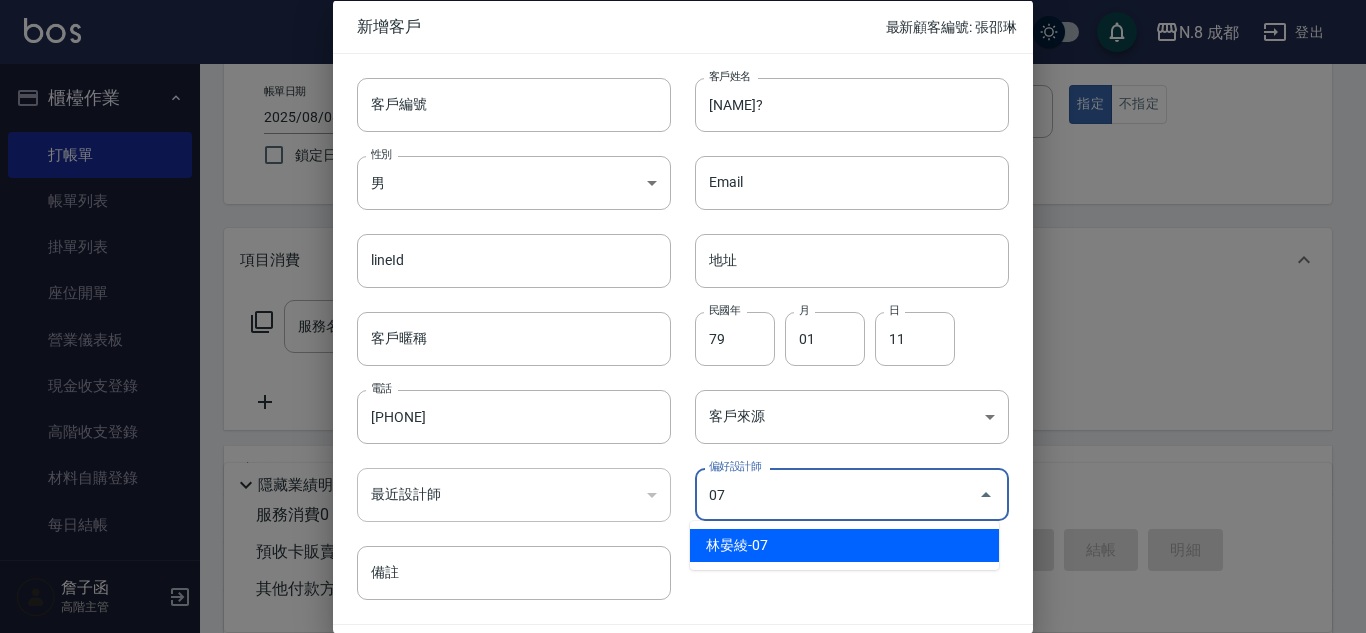 click on "林晏綾-07" at bounding box center [844, 545] 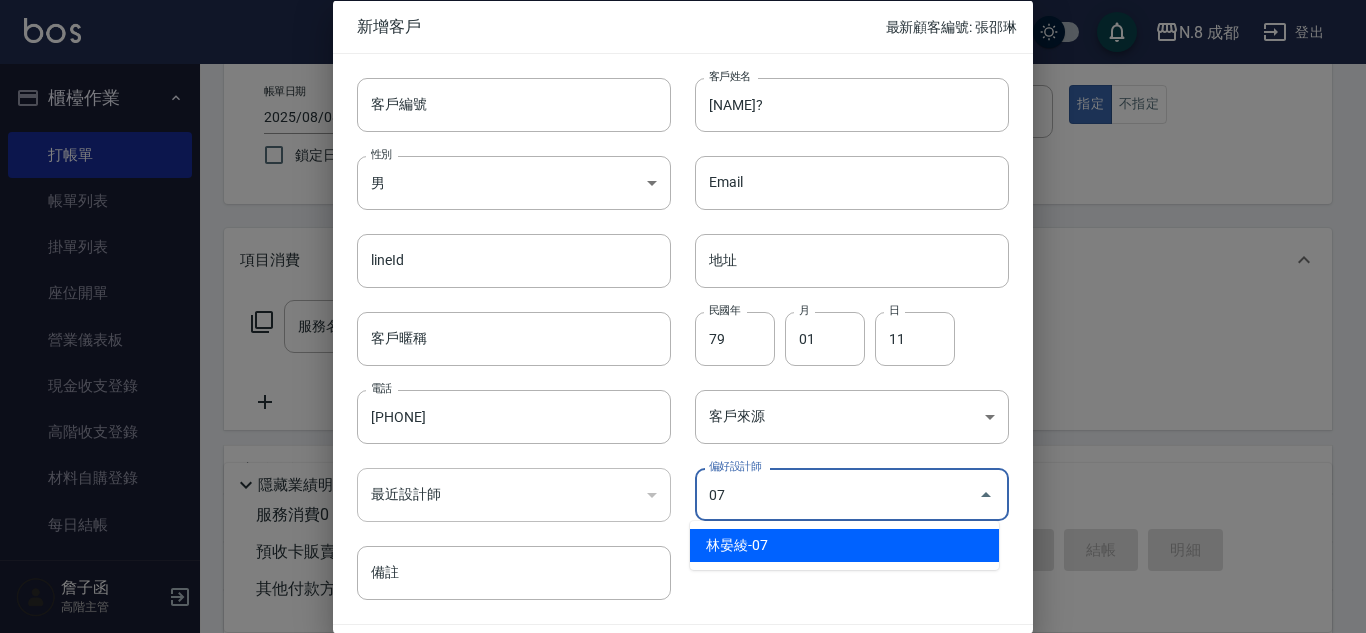 type on "林晏綾" 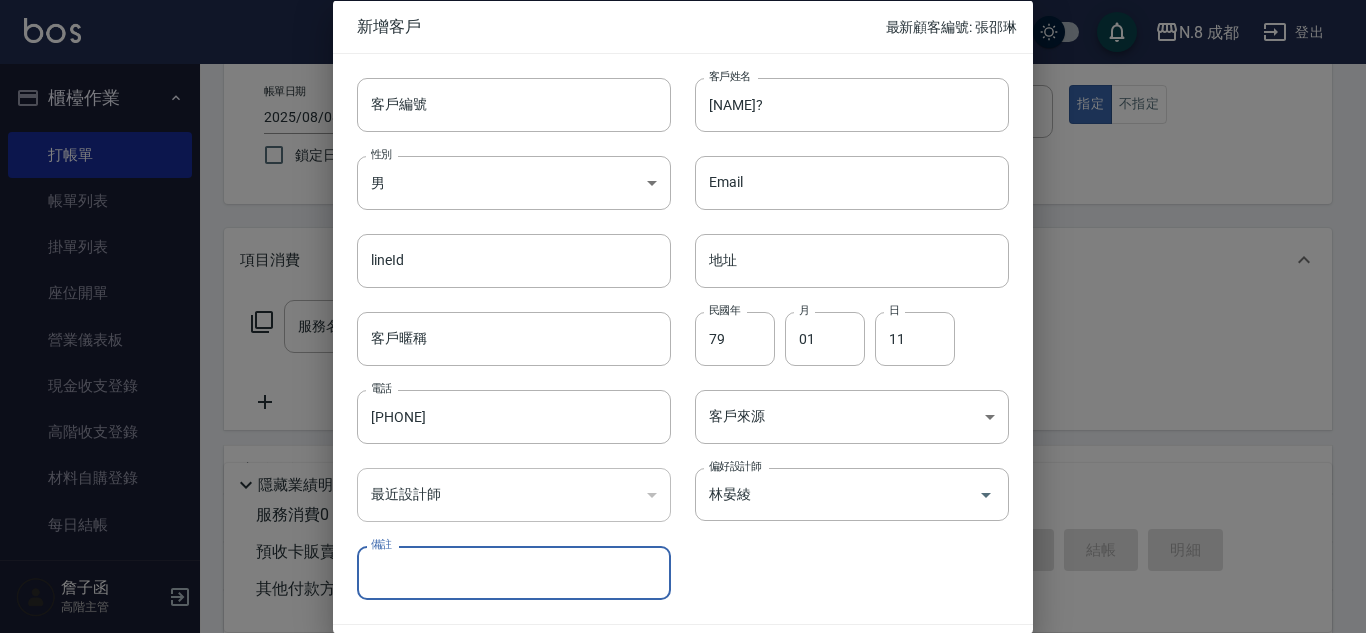 scroll, scrollTop: 60, scrollLeft: 0, axis: vertical 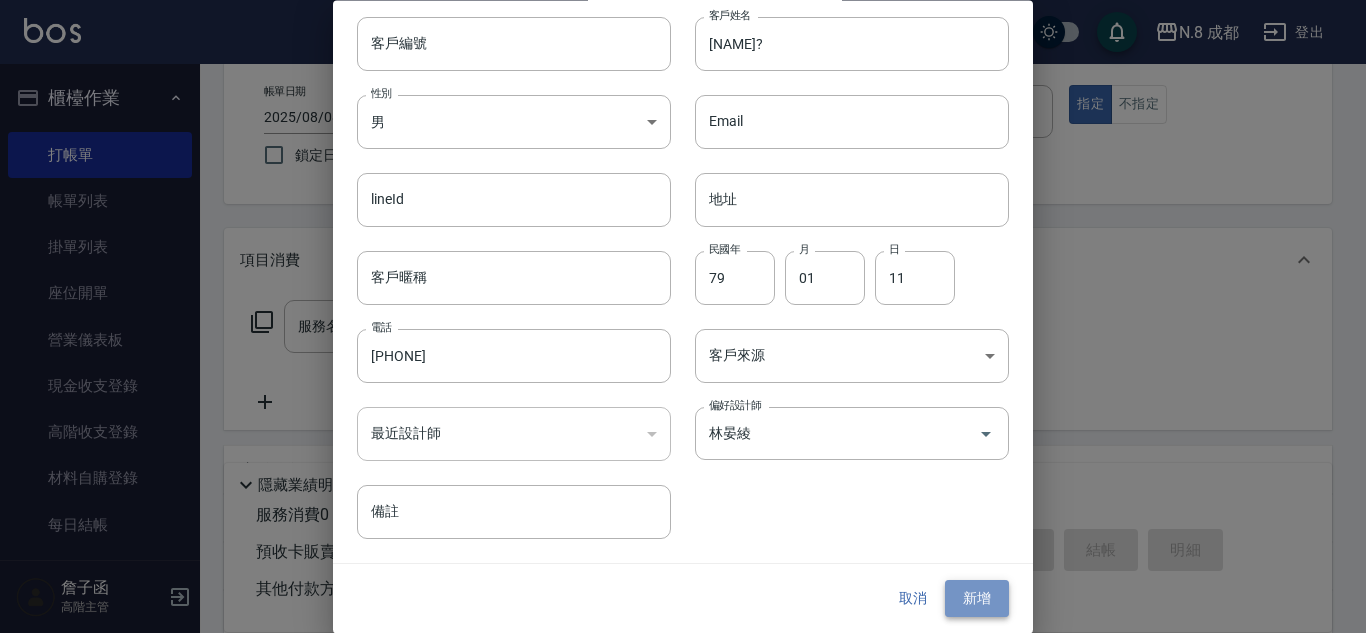 click on "新增" at bounding box center [977, 599] 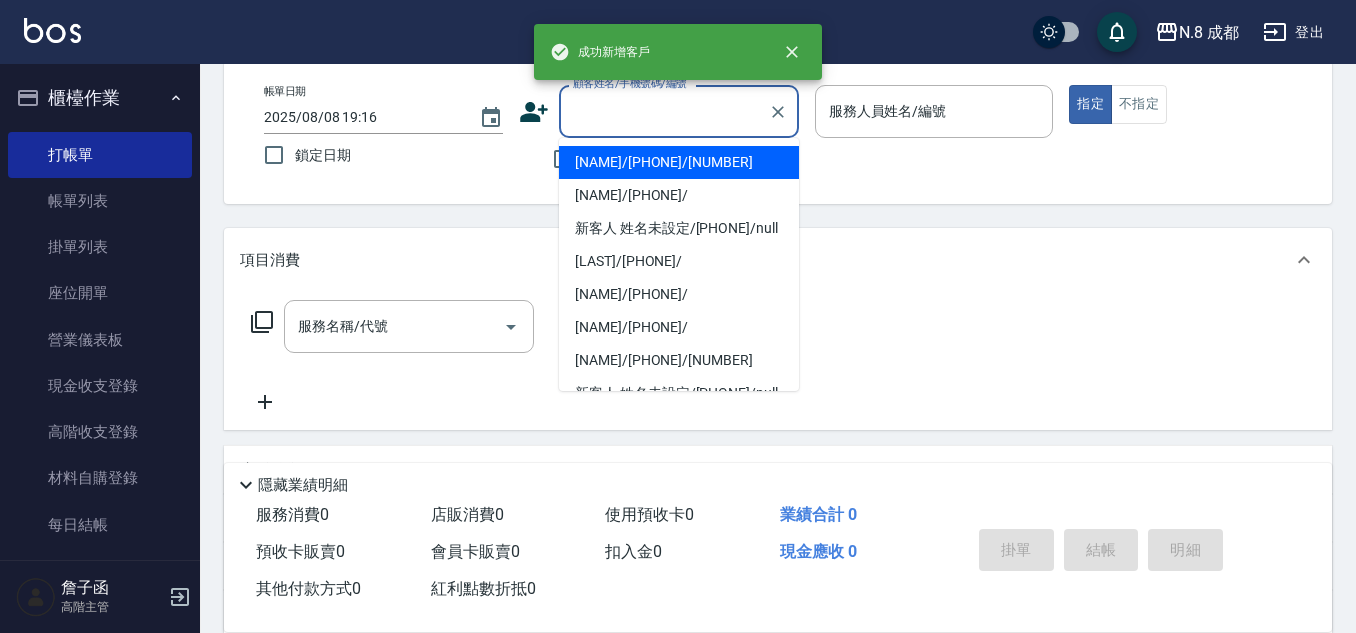 click on "顧客姓名/手機號碼/編號" at bounding box center [664, 111] 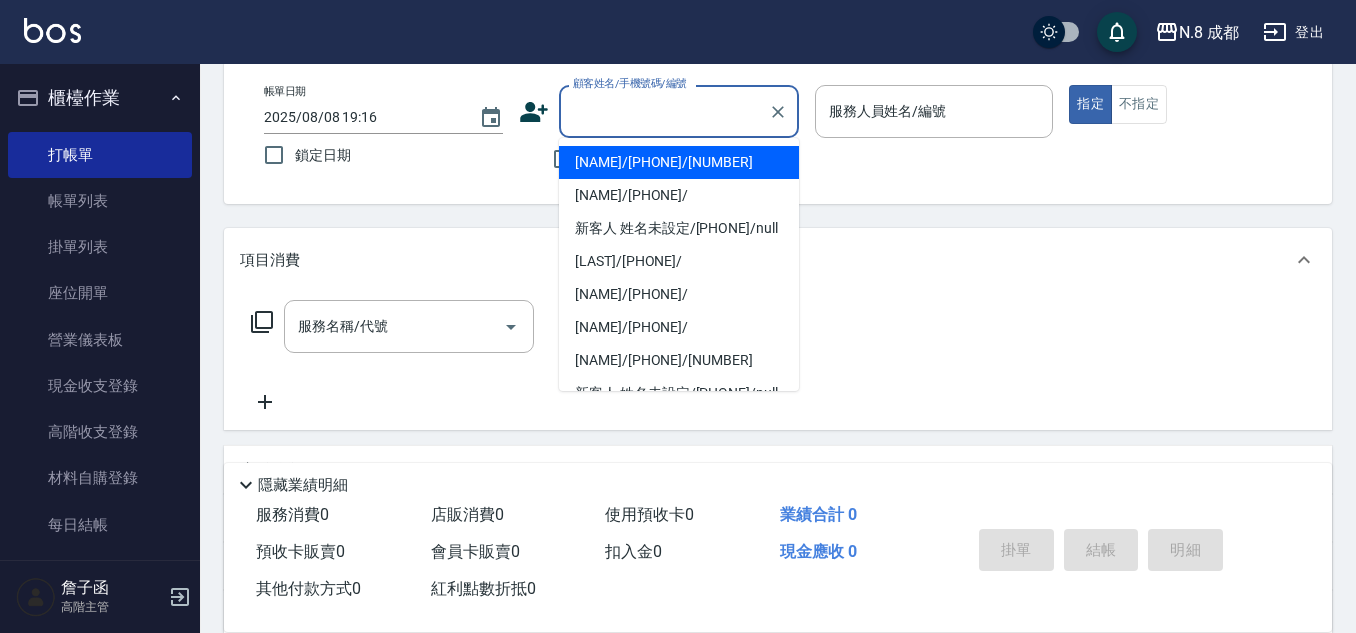 paste on "[PHONE]" 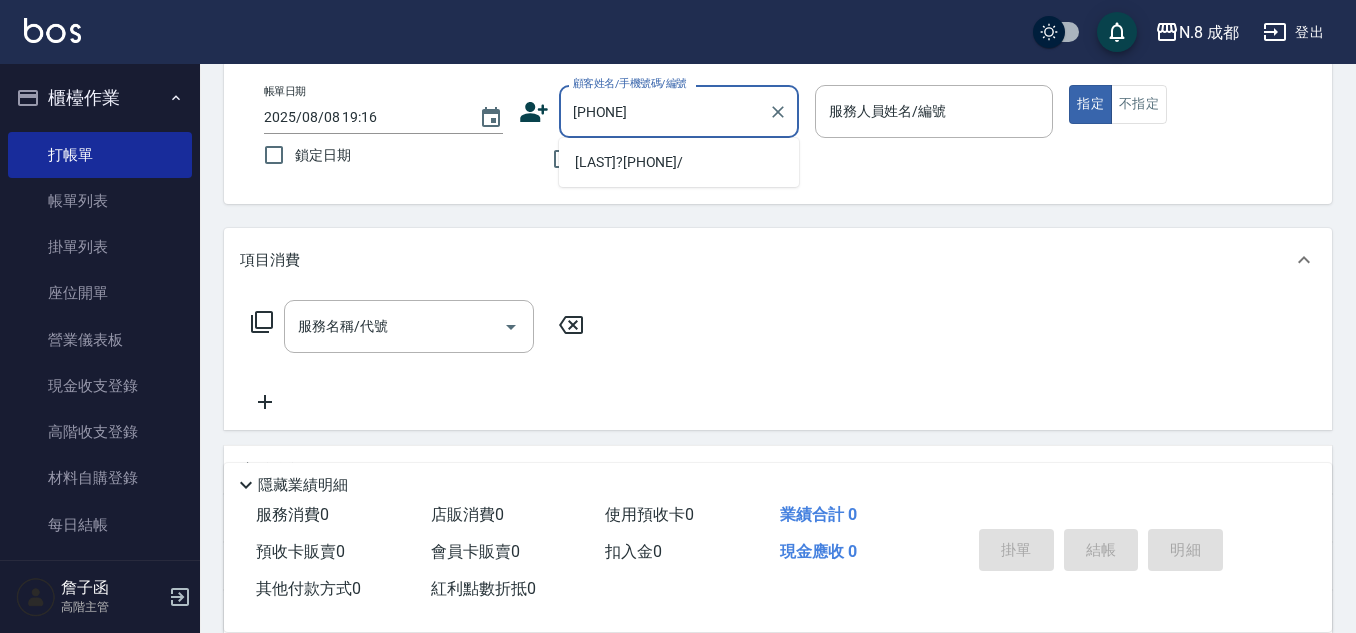 click on "[LAST]?[PHONE]/" at bounding box center [679, 162] 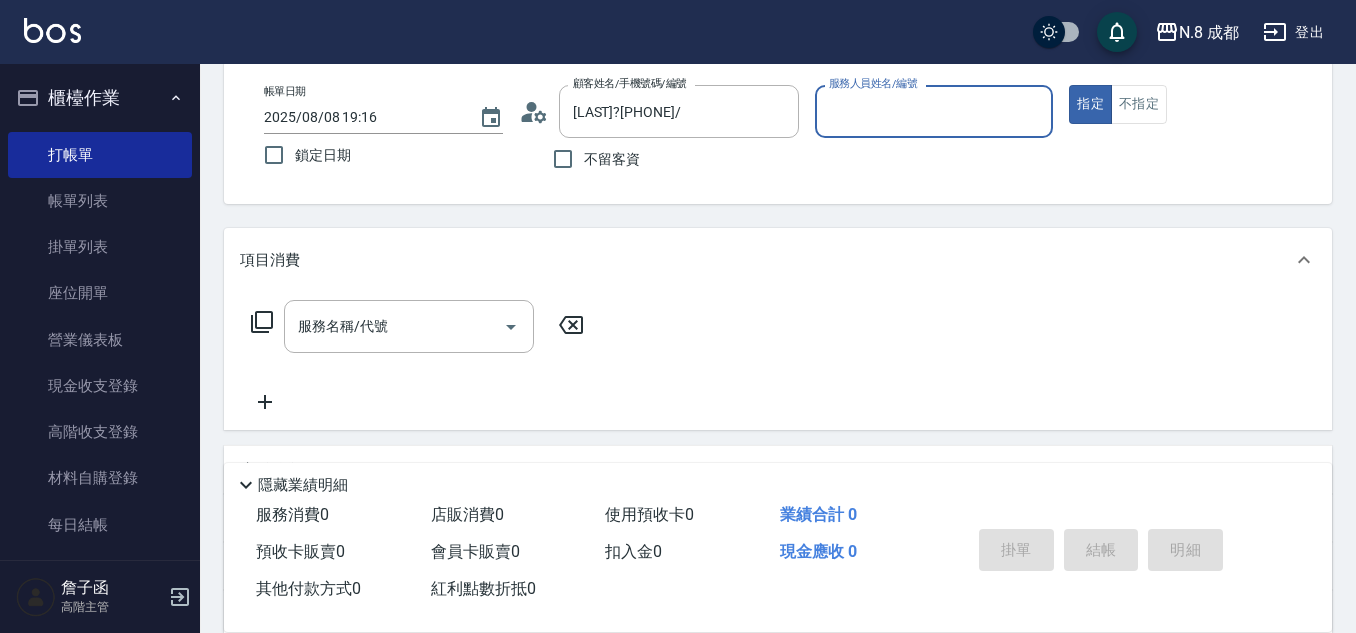 type on "林晏綾-07" 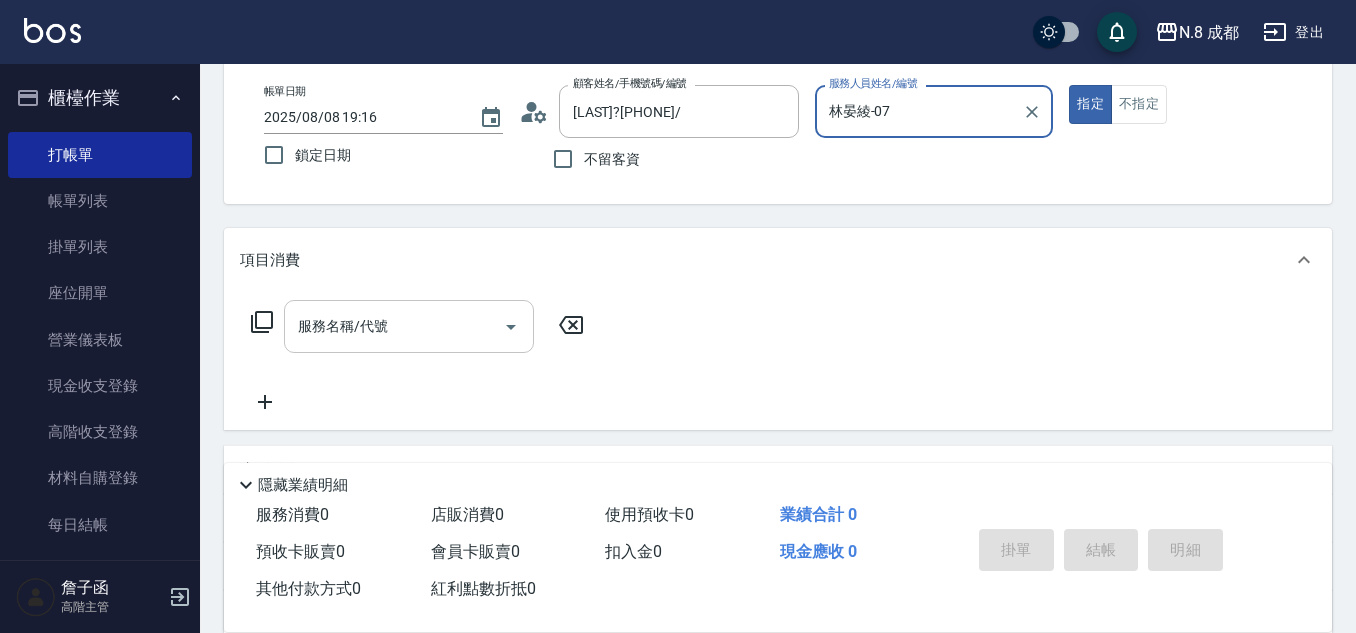 click on "服務名稱/代號" at bounding box center [394, 326] 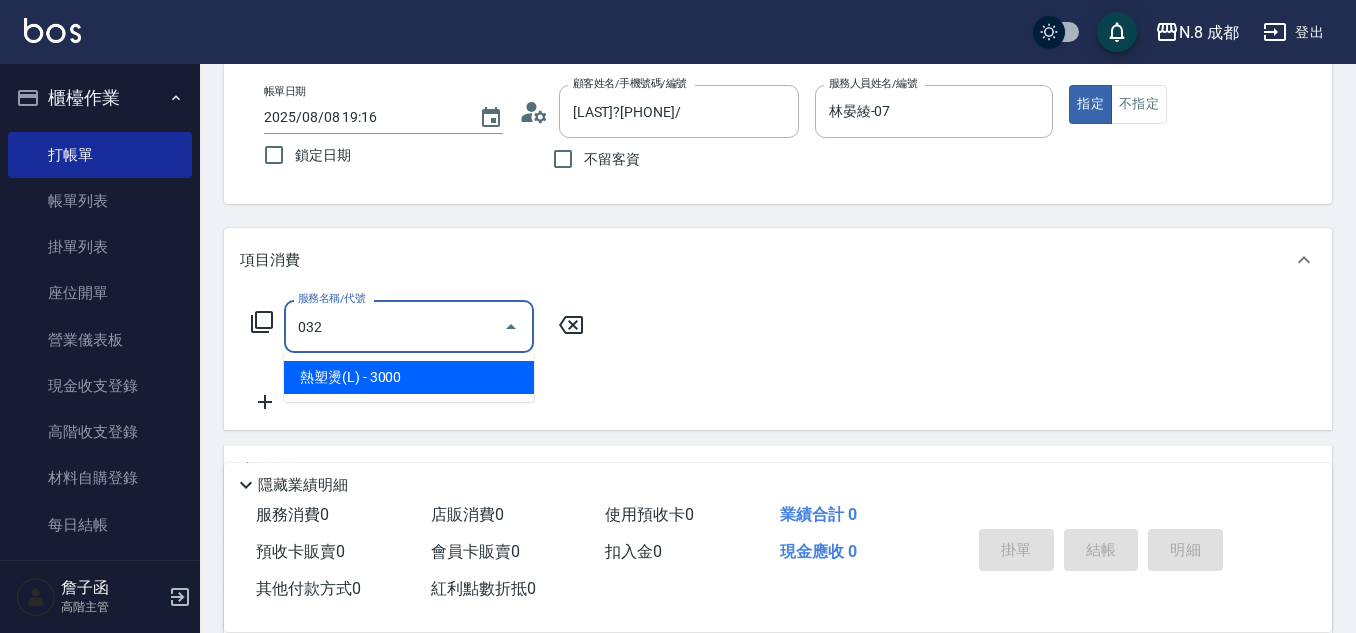 click on "熱塑燙(L) - 3000" at bounding box center [409, 377] 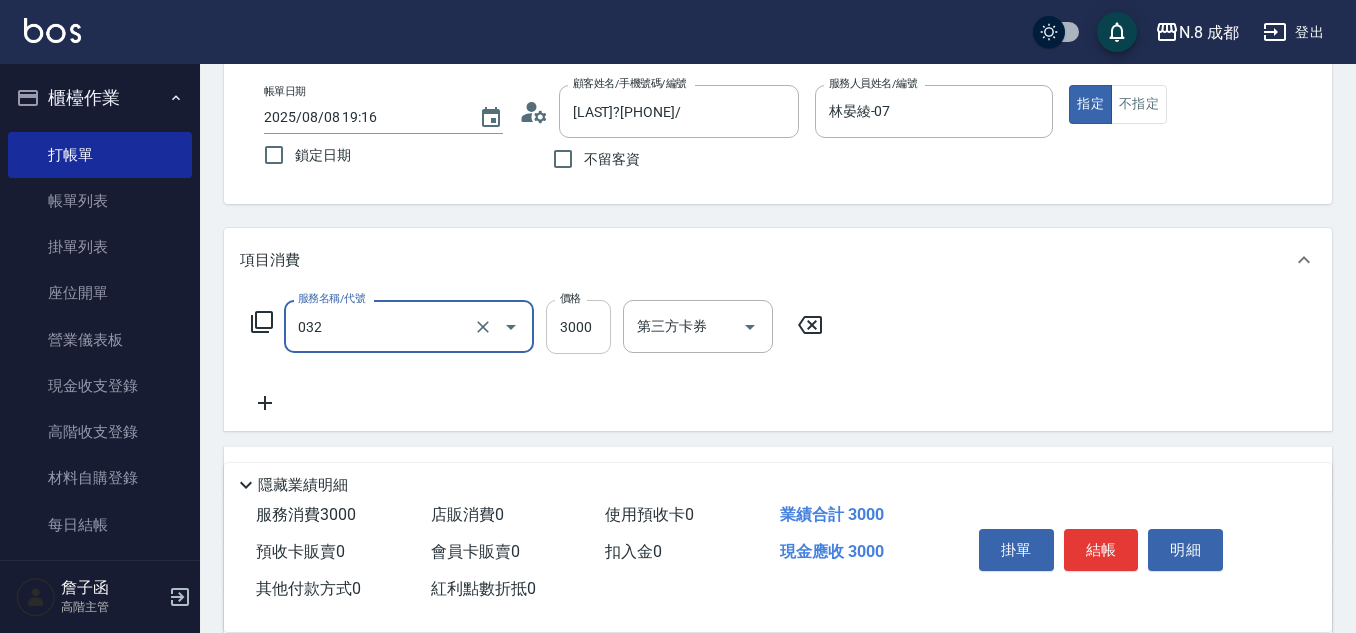 type on "熱塑燙(L)(032)" 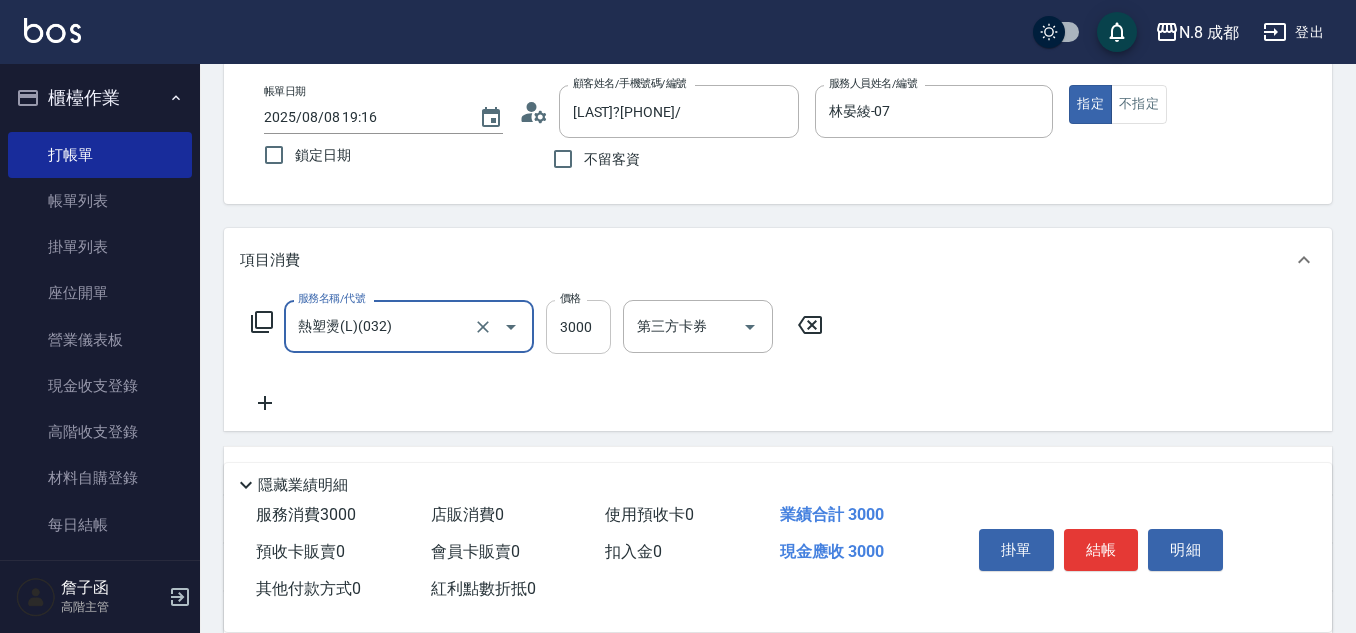 click on "3000" at bounding box center (578, 327) 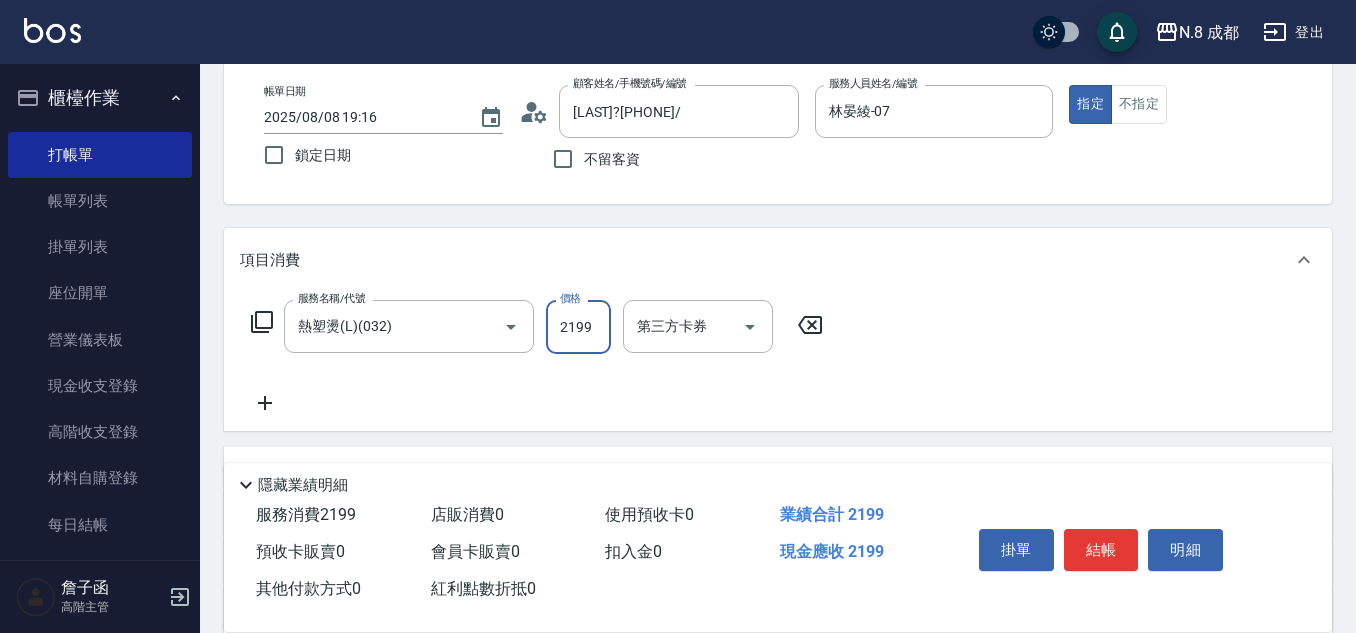type on "2199" 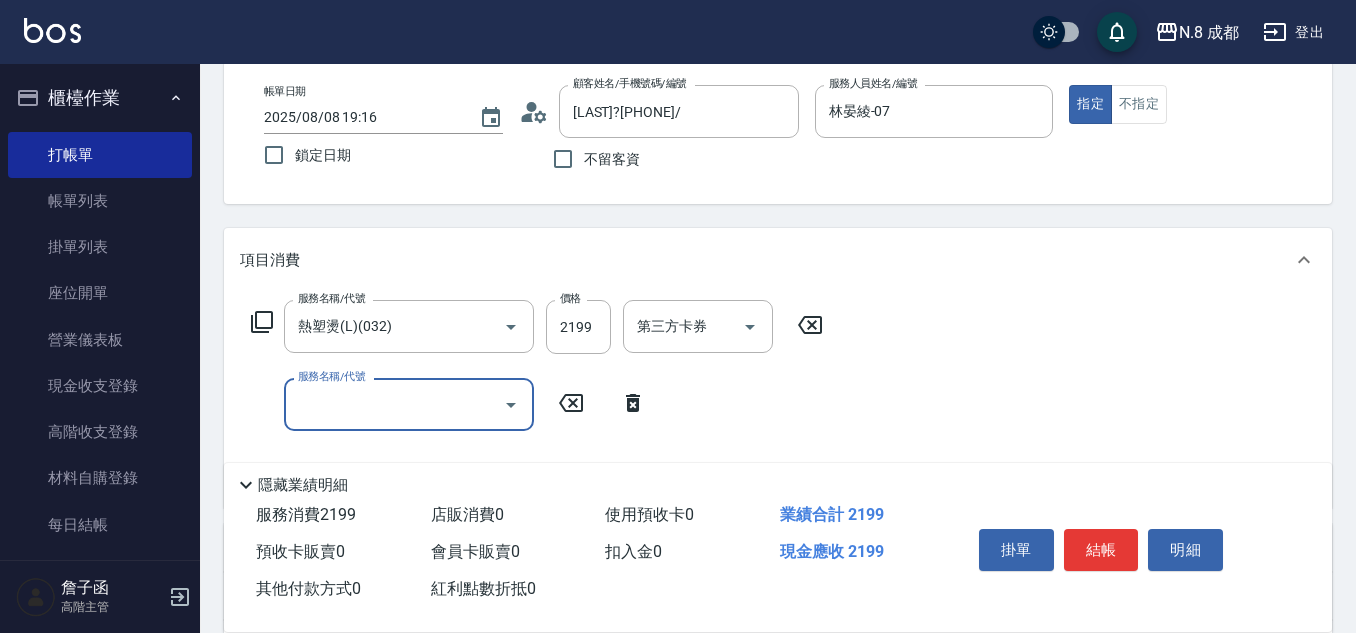 click on "服務名稱/代號" at bounding box center [394, 404] 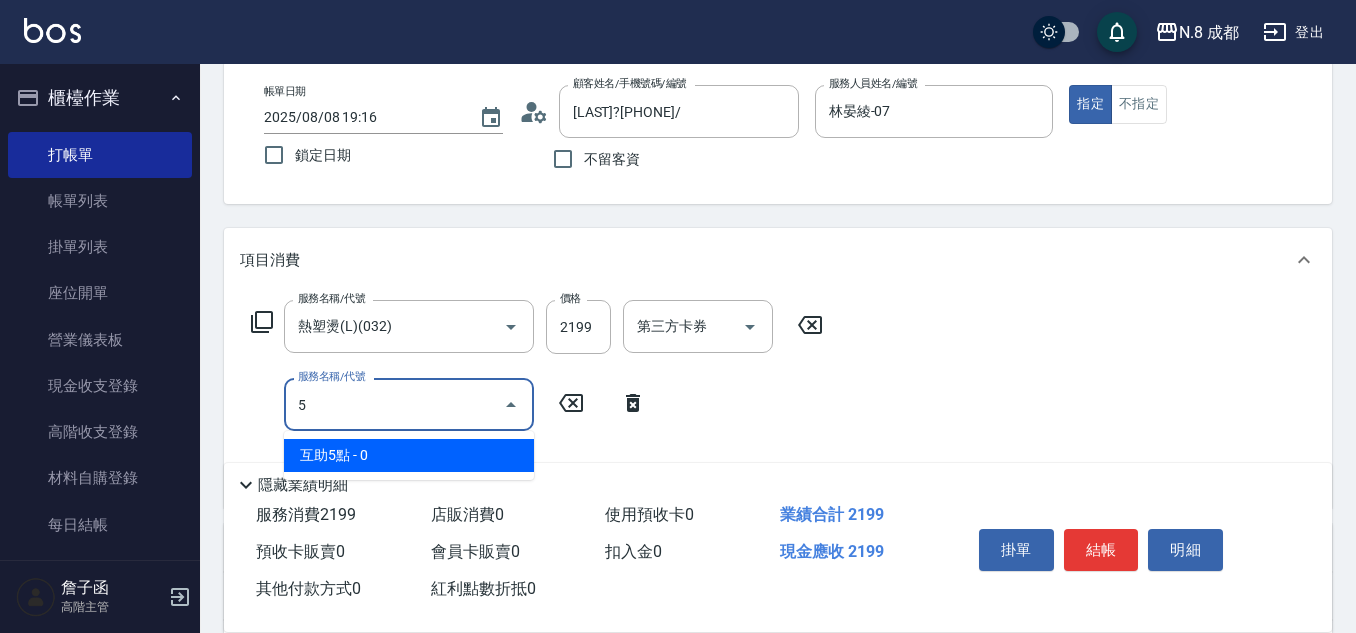 drag, startPoint x: 371, startPoint y: 447, endPoint x: 619, endPoint y: 417, distance: 249.80792 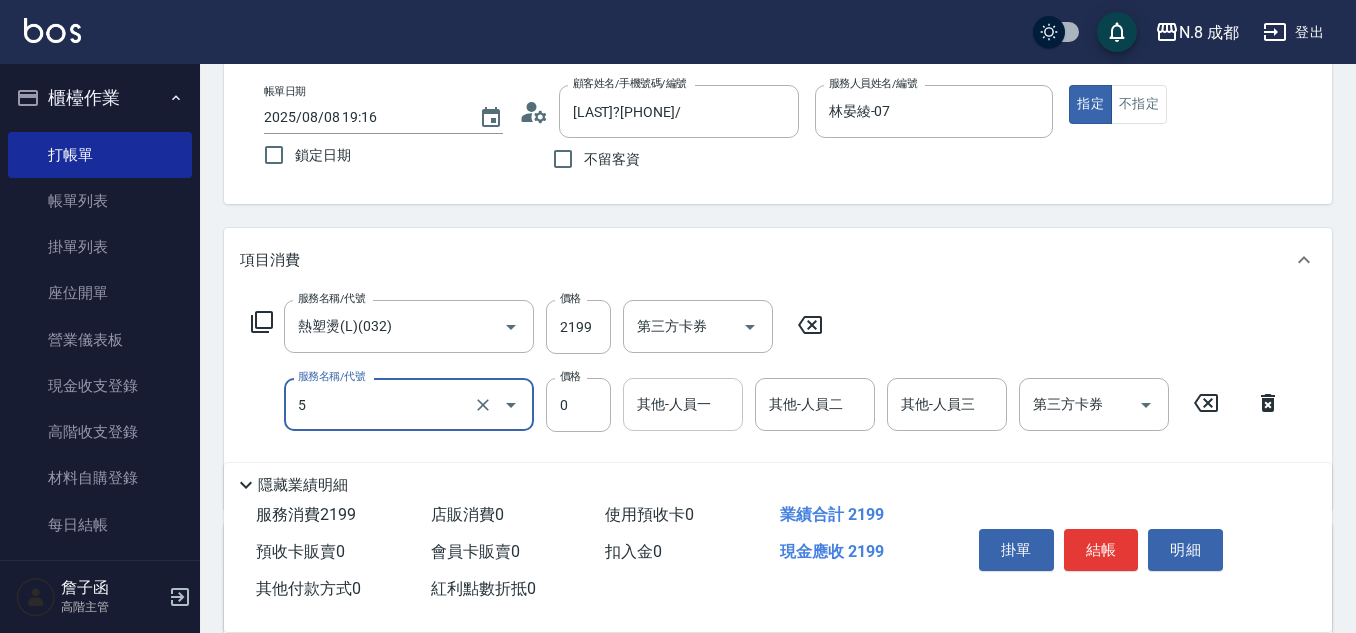 type on "互助5點(5)" 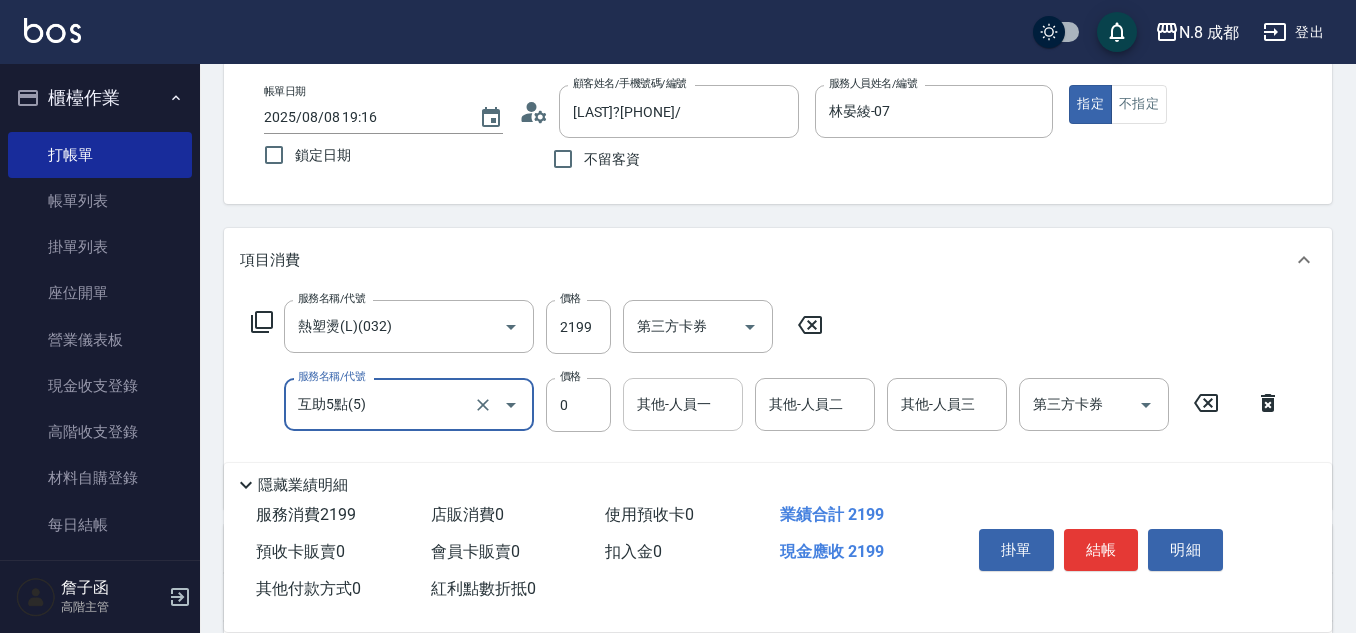 click on "其他-人員一 其他-人員一" at bounding box center (683, 404) 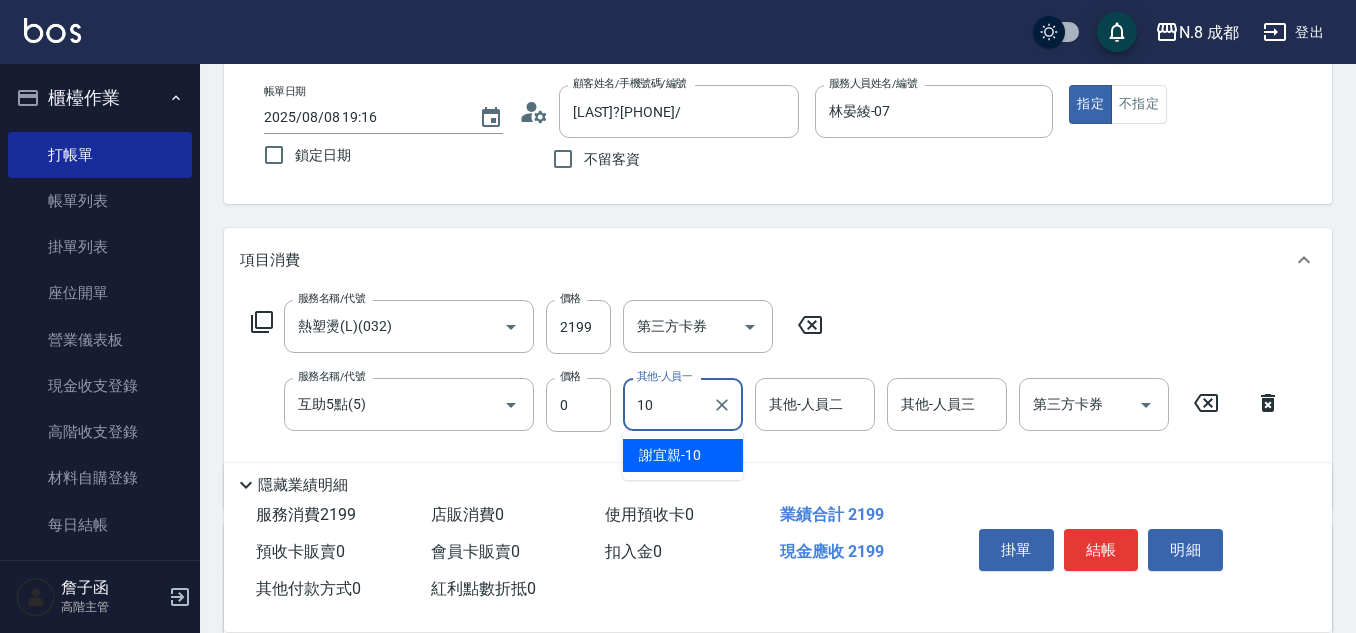 click on "[LAST] -10" at bounding box center [670, 455] 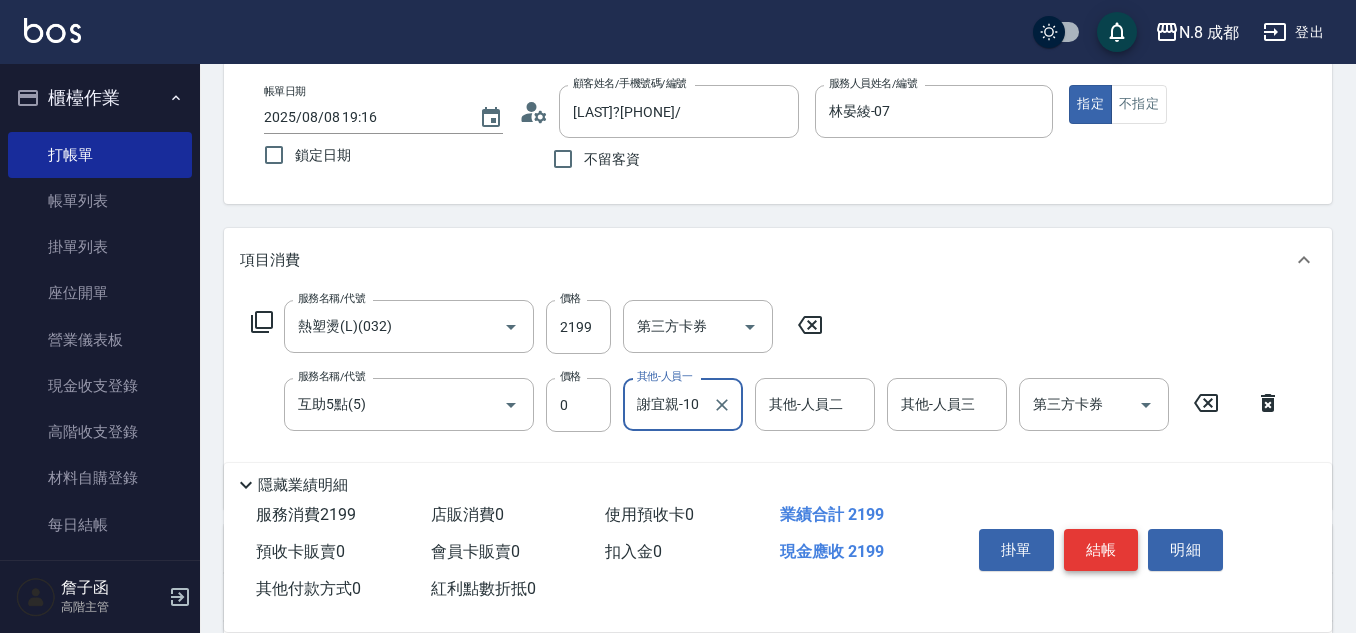 type on "謝宜親-10" 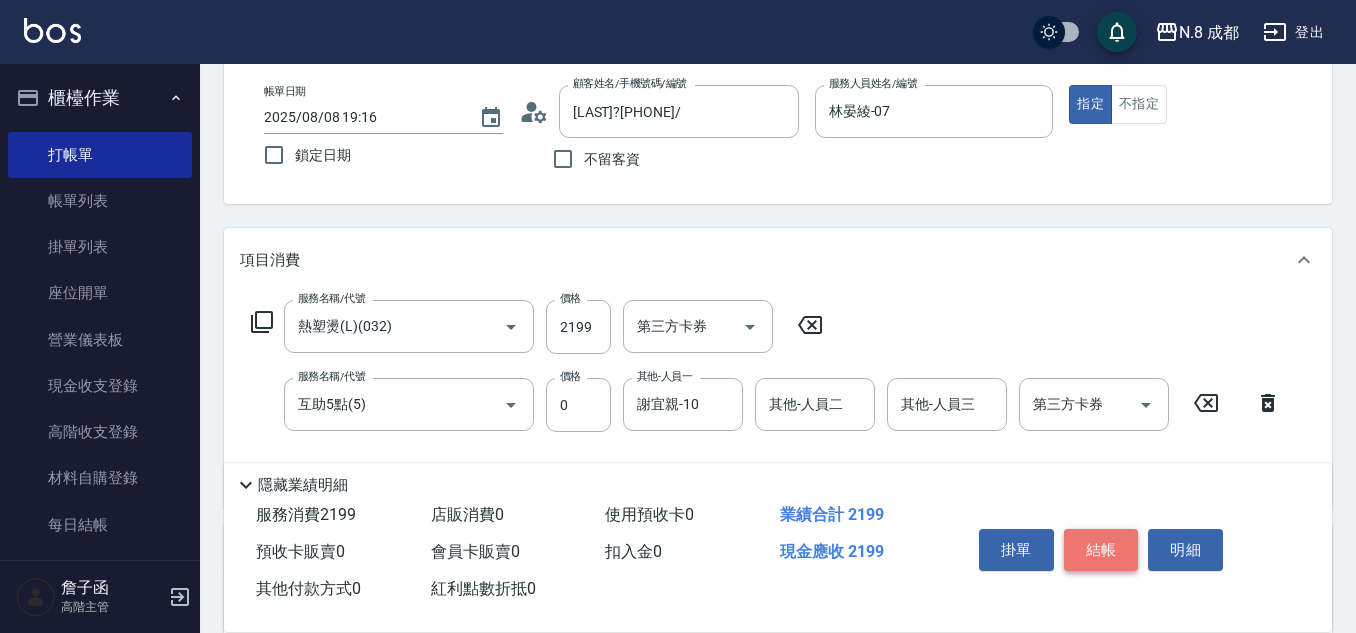 click on "結帳" at bounding box center (1101, 550) 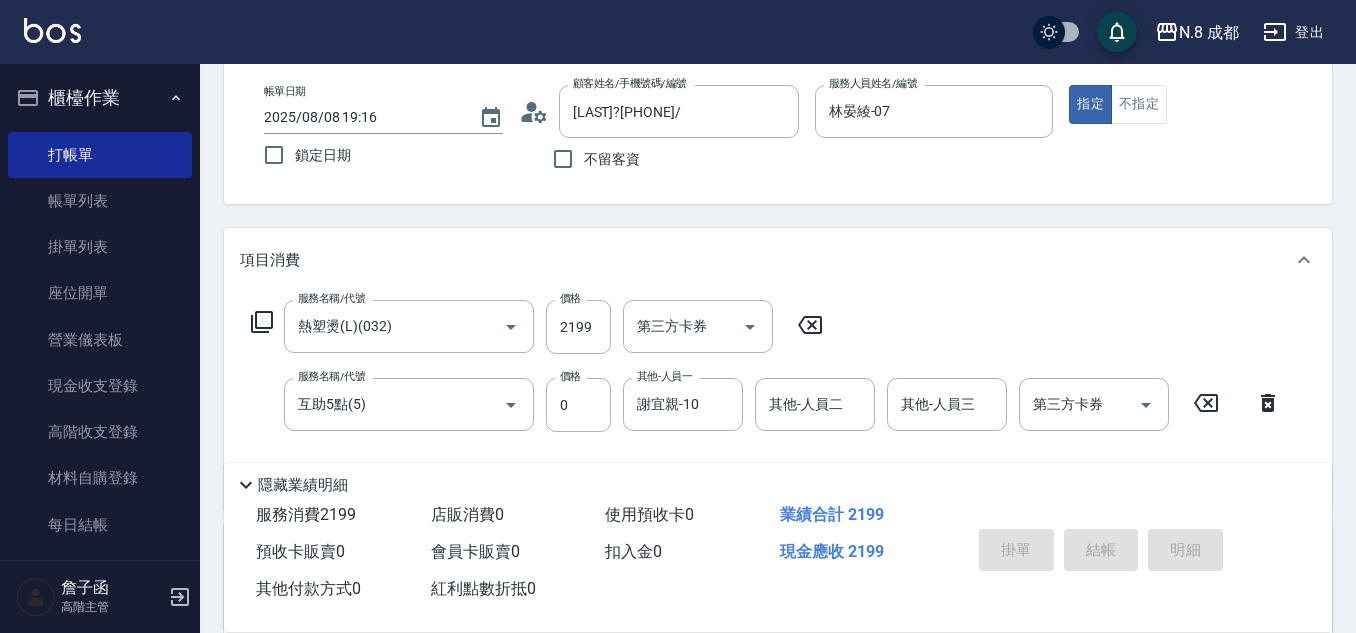 type on "[DATE] [TIME]" 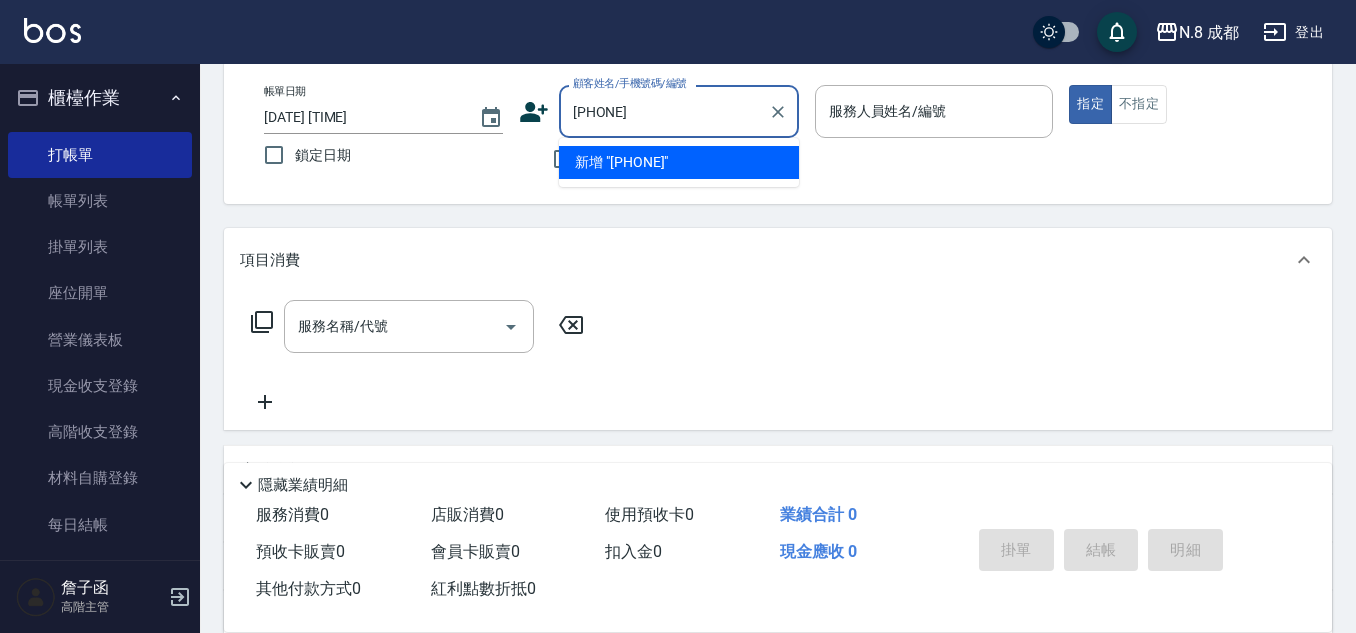 type on "[PHONE]" 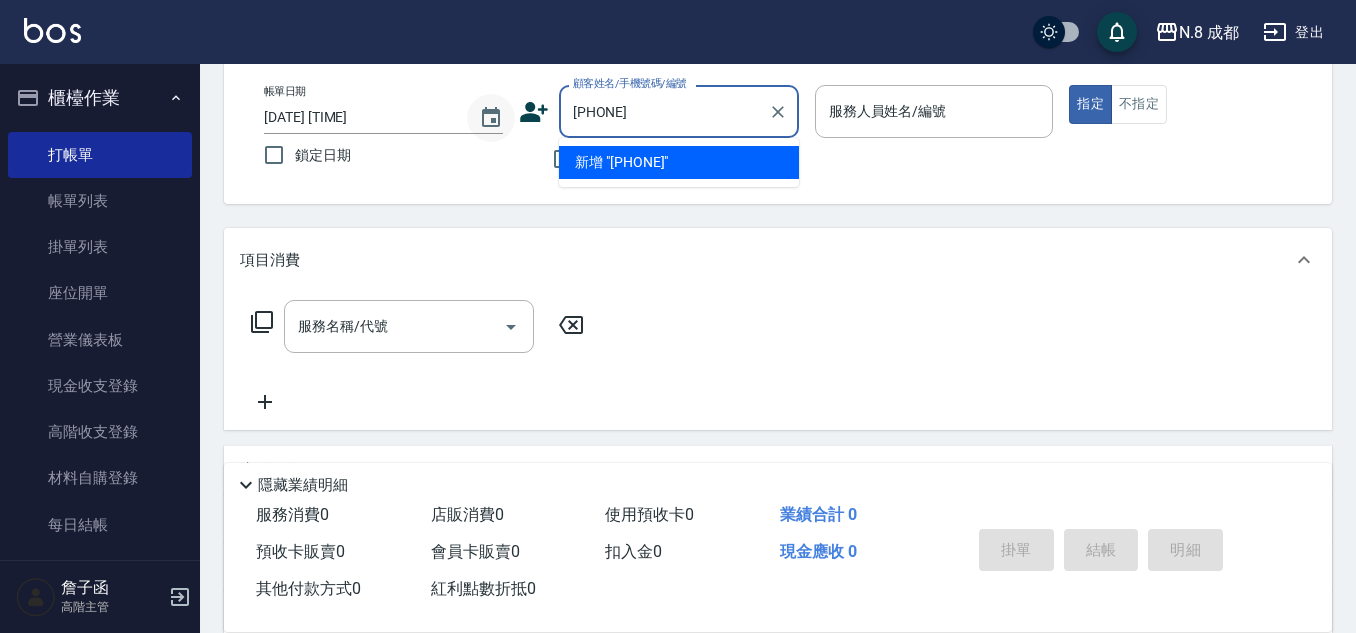 drag, startPoint x: 612, startPoint y: 114, endPoint x: 472, endPoint y: 124, distance: 140.35669 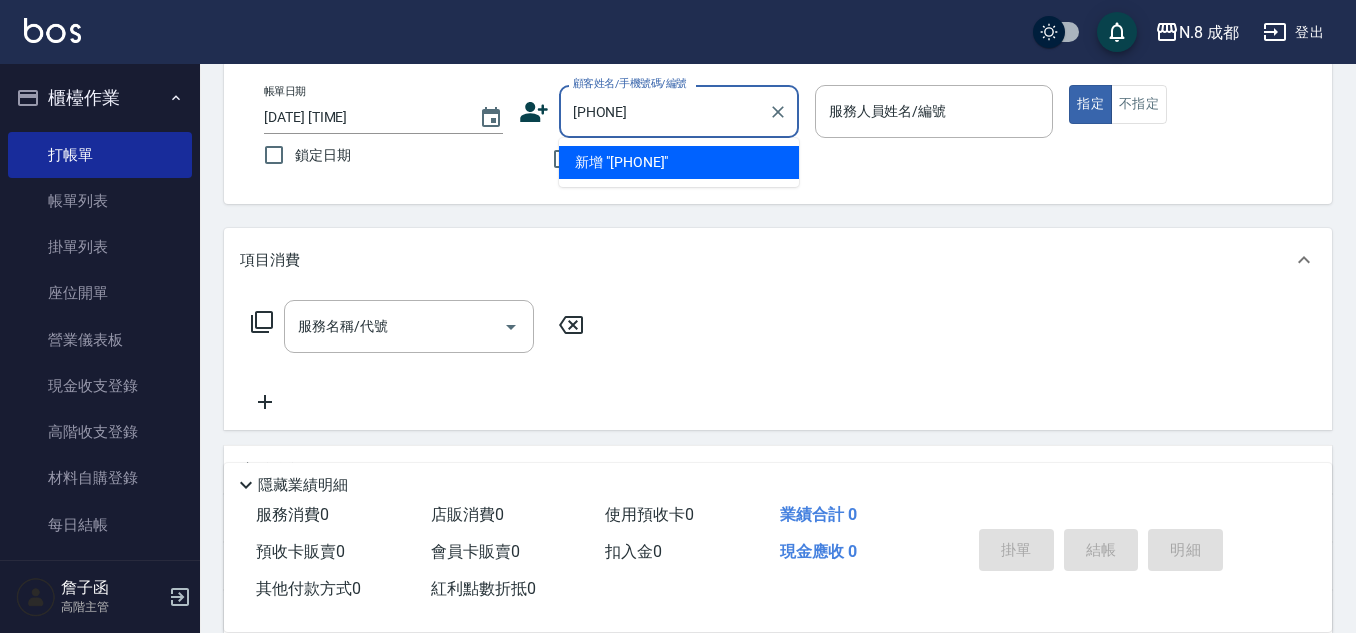 type 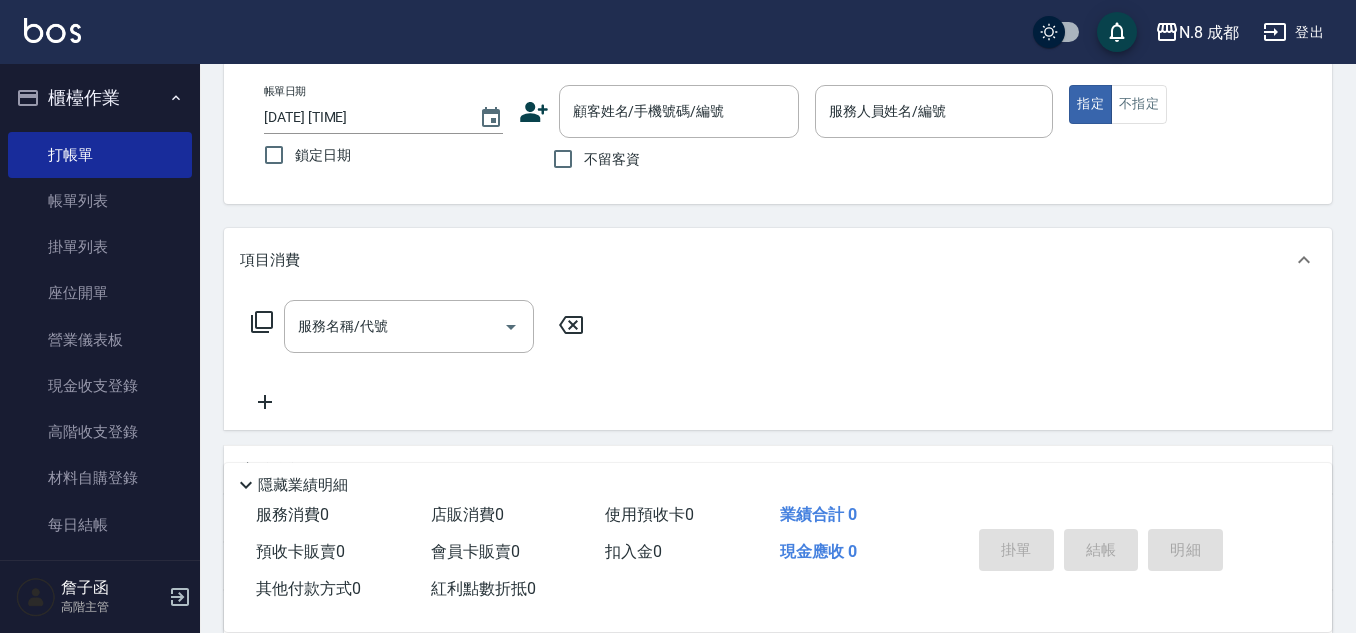 click 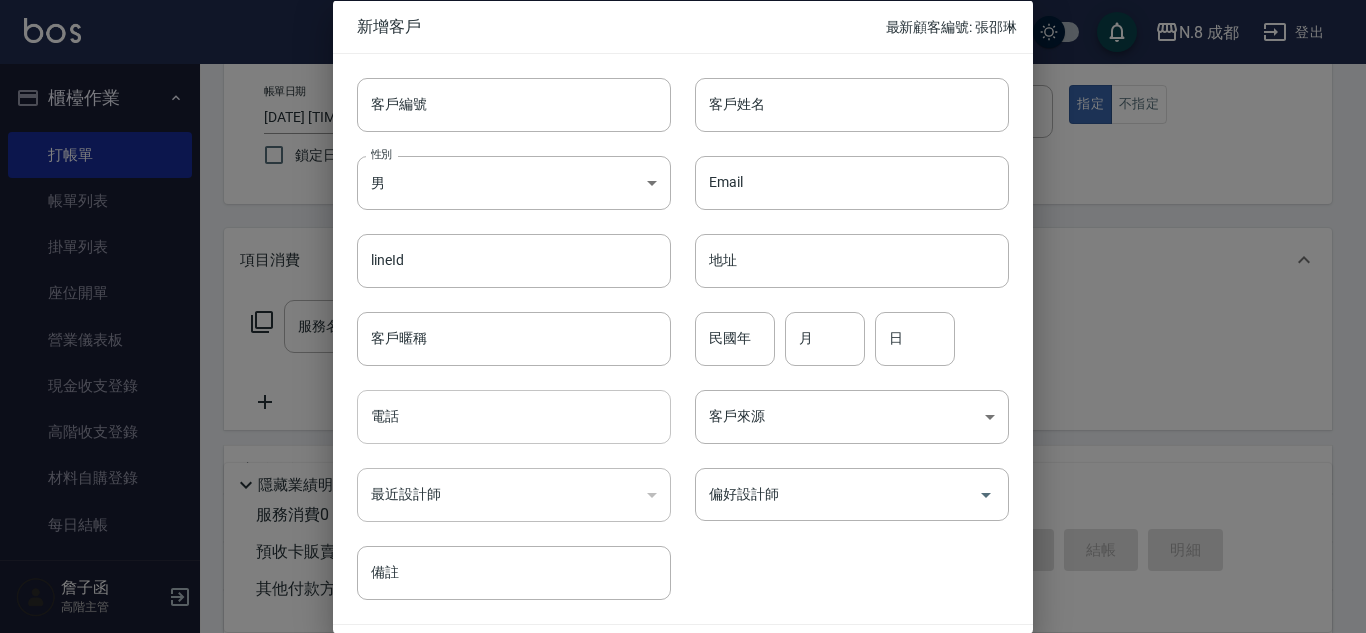 drag, startPoint x: 496, startPoint y: 407, endPoint x: 544, endPoint y: 390, distance: 50.92151 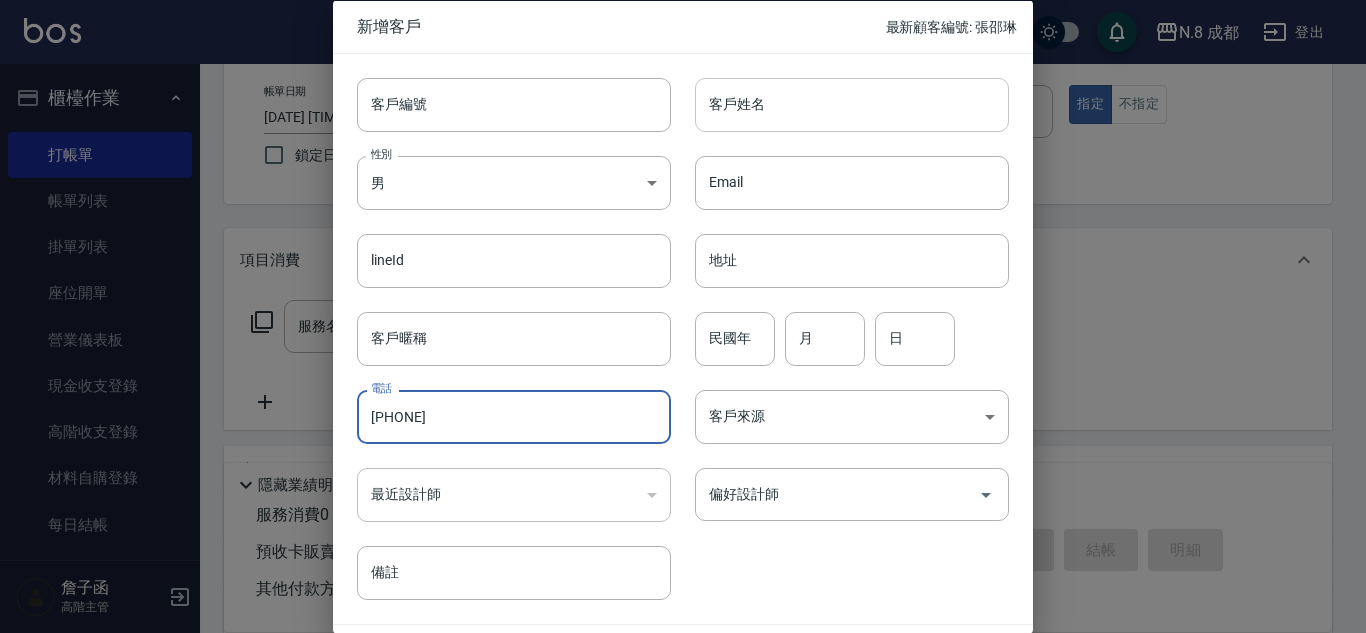 type on "[PHONE]" 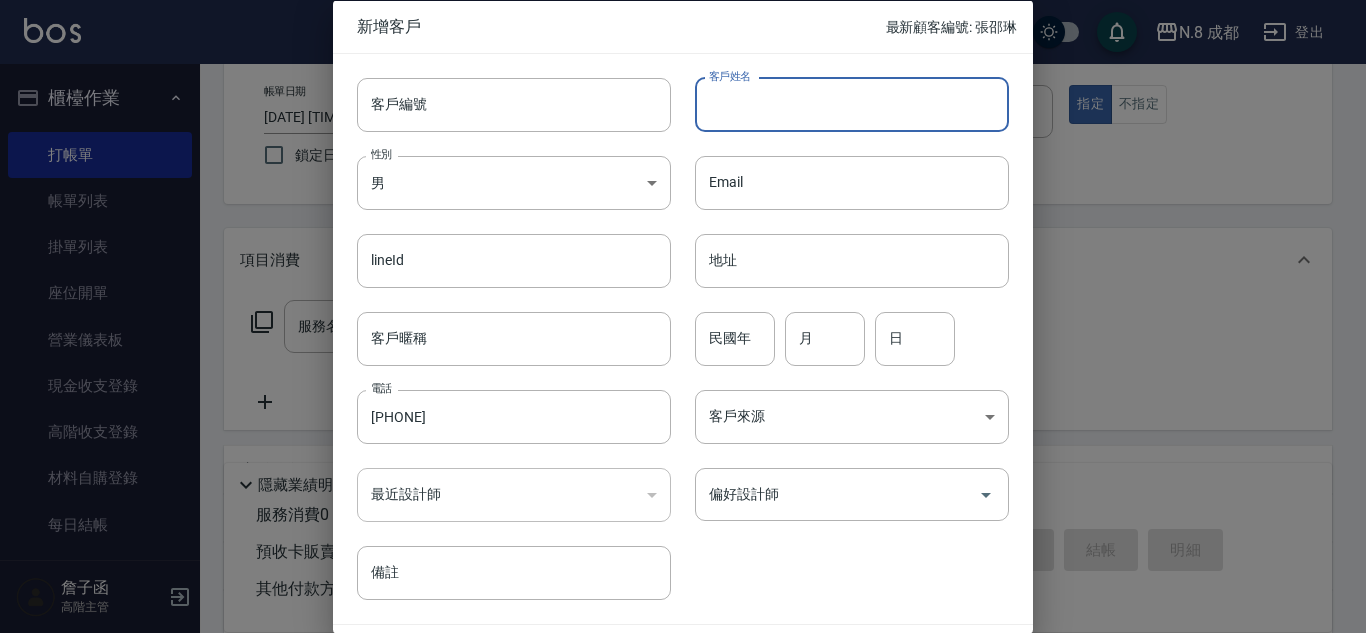 drag, startPoint x: 828, startPoint y: 96, endPoint x: 838, endPoint y: 101, distance: 11.18034 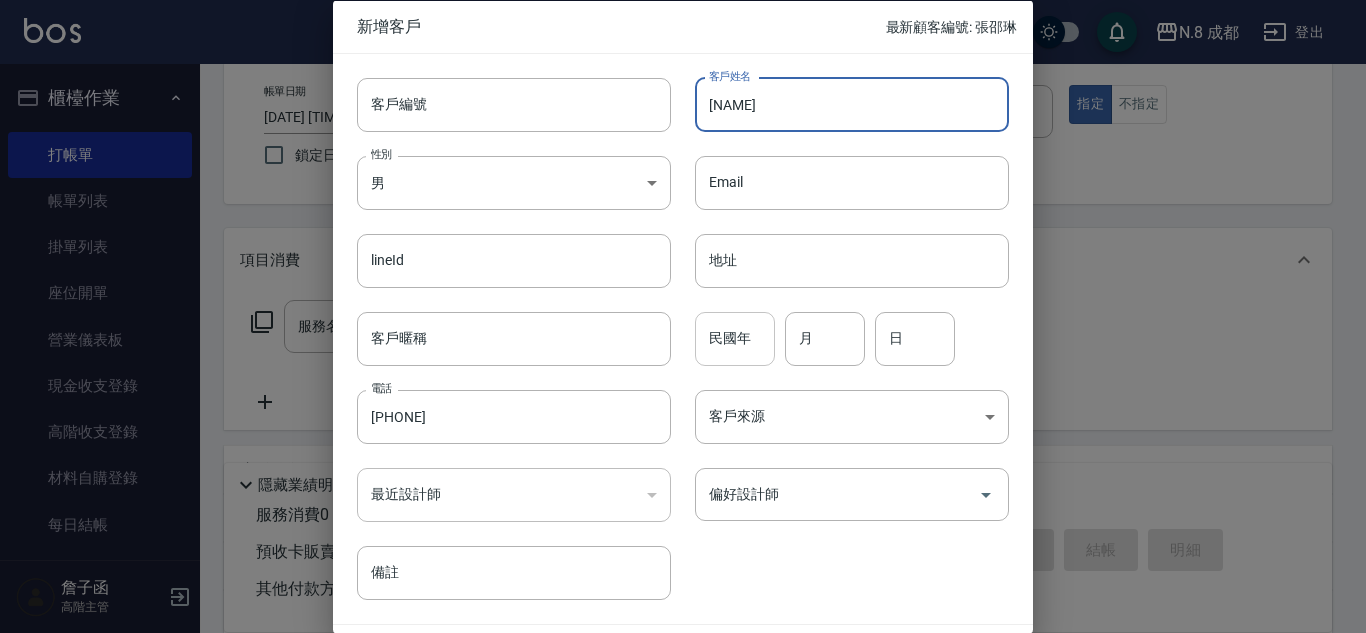 type on "[NAME]" 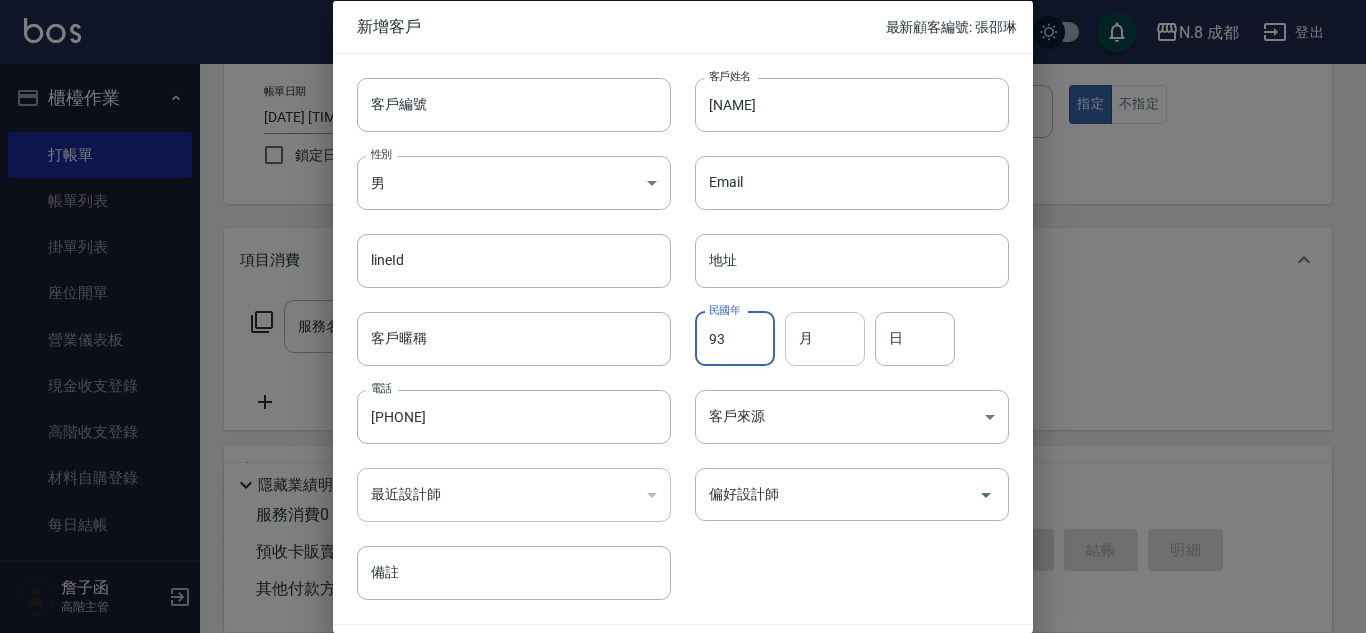 type on "93" 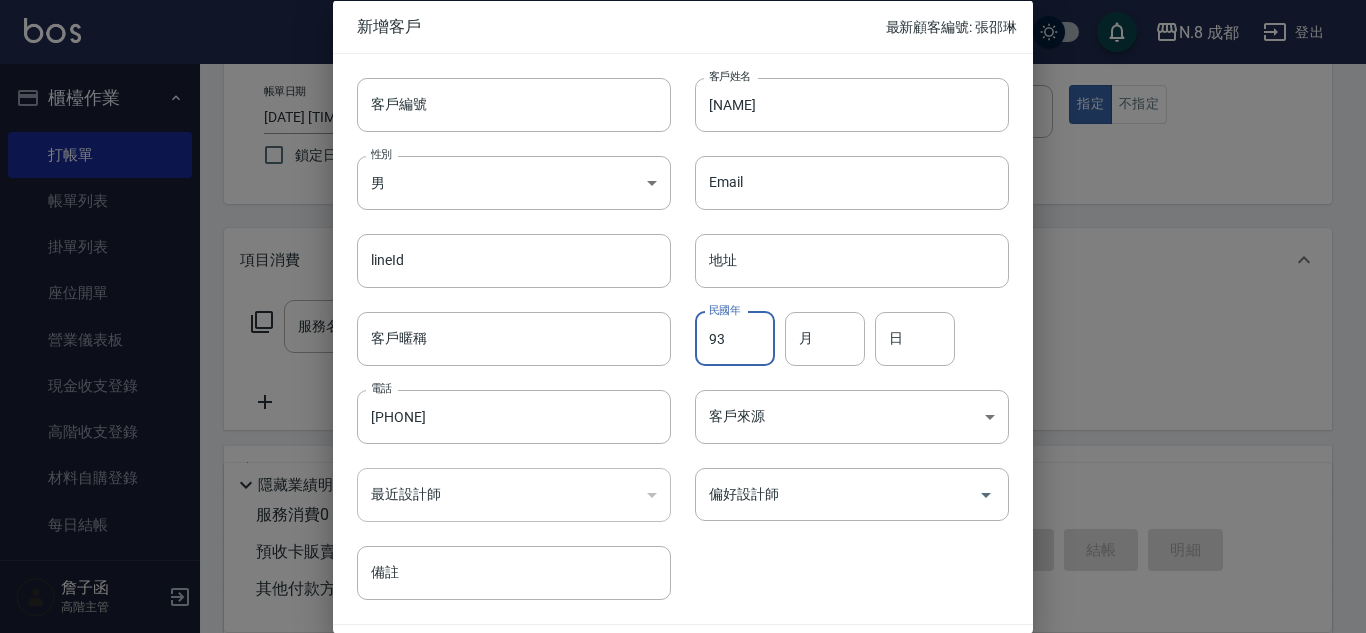 drag, startPoint x: 823, startPoint y: 343, endPoint x: 865, endPoint y: 337, distance: 42.426407 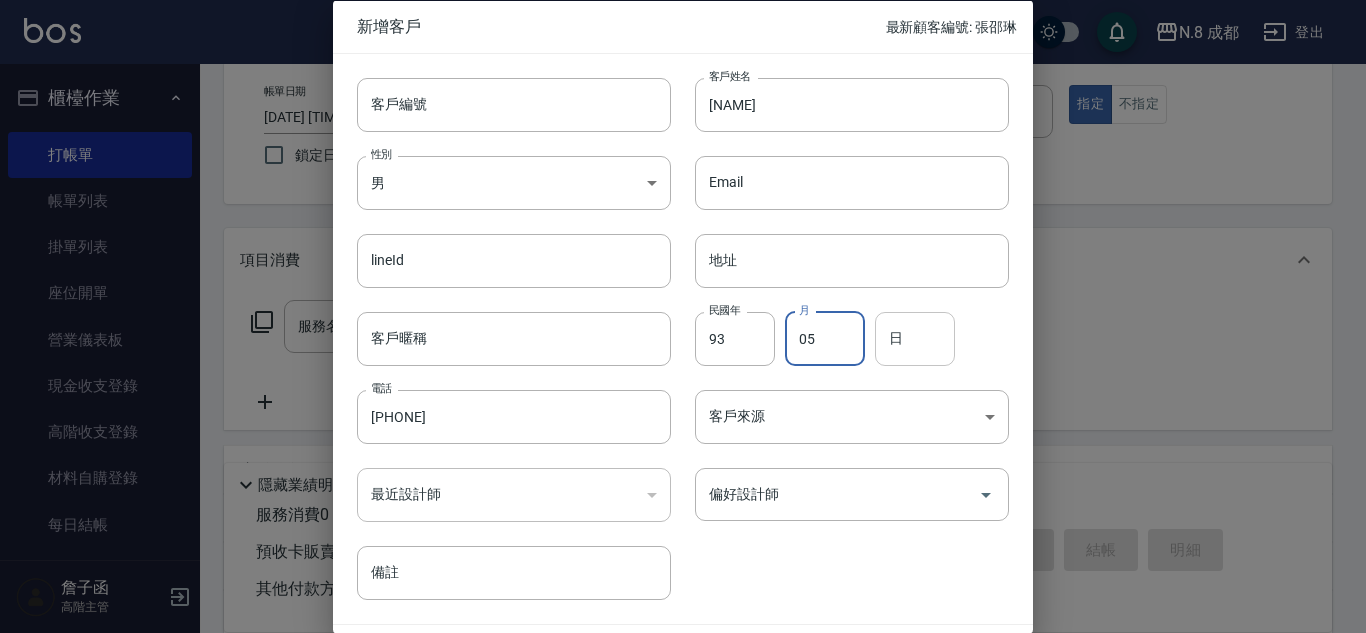type on "05" 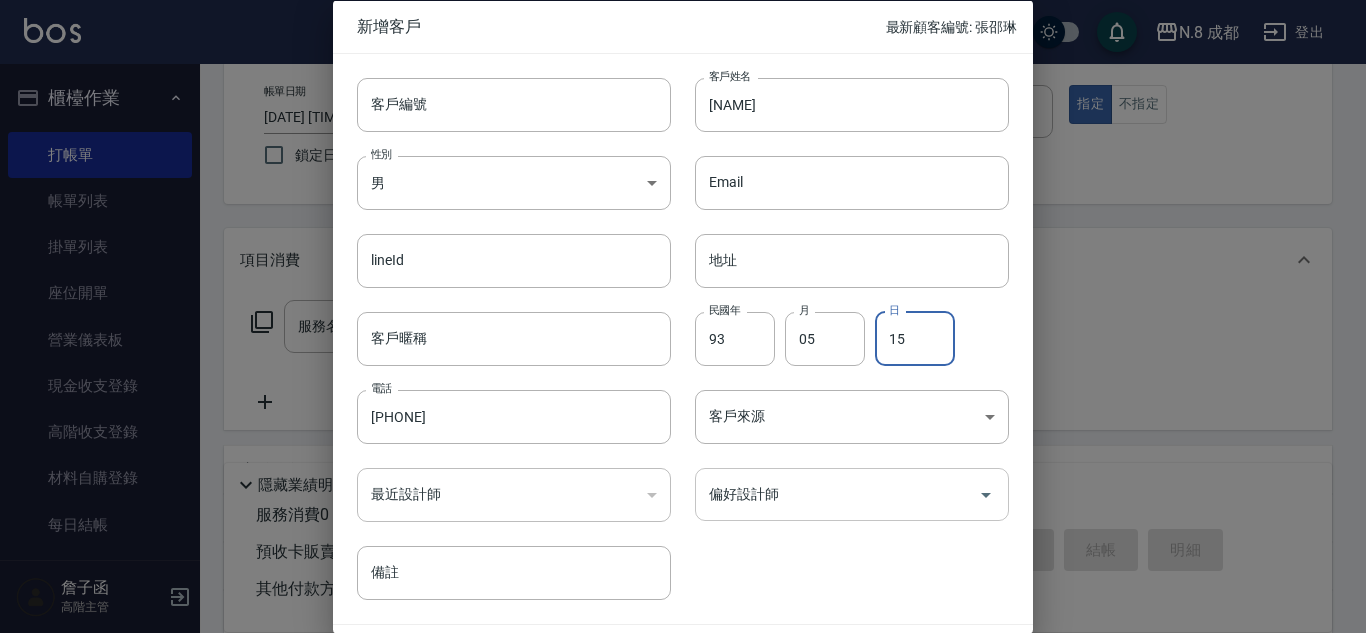 type on "15" 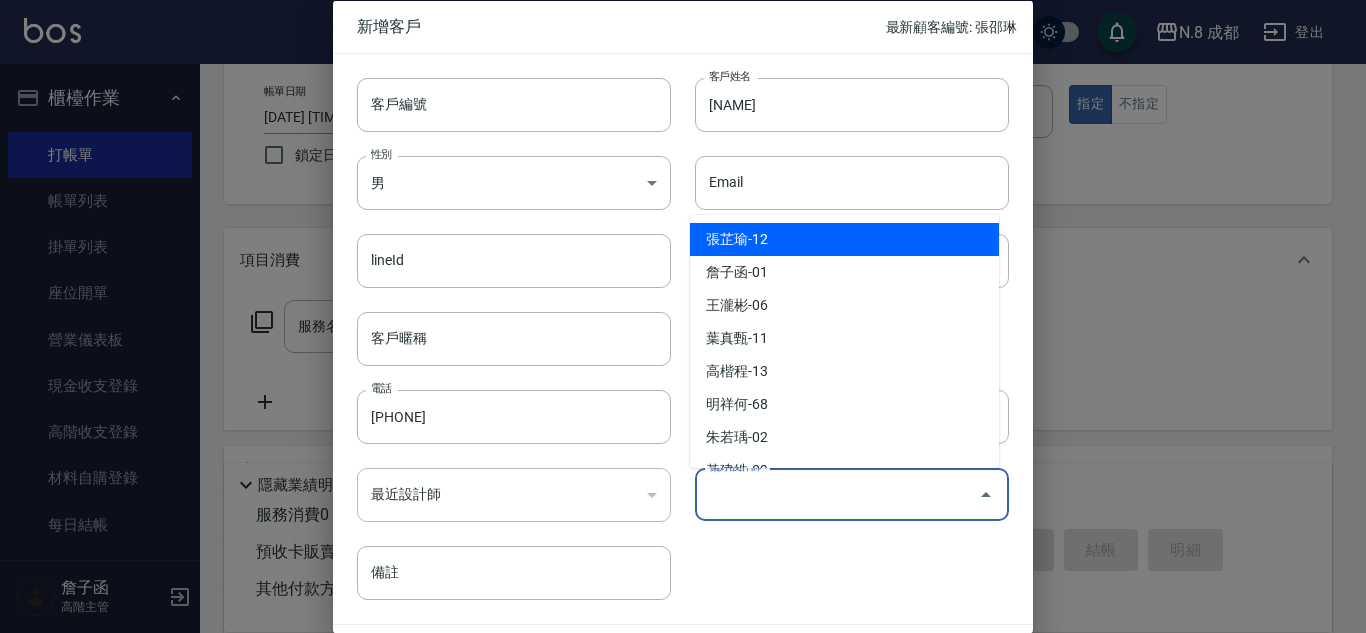click on "偏好設計師" at bounding box center (837, 494) 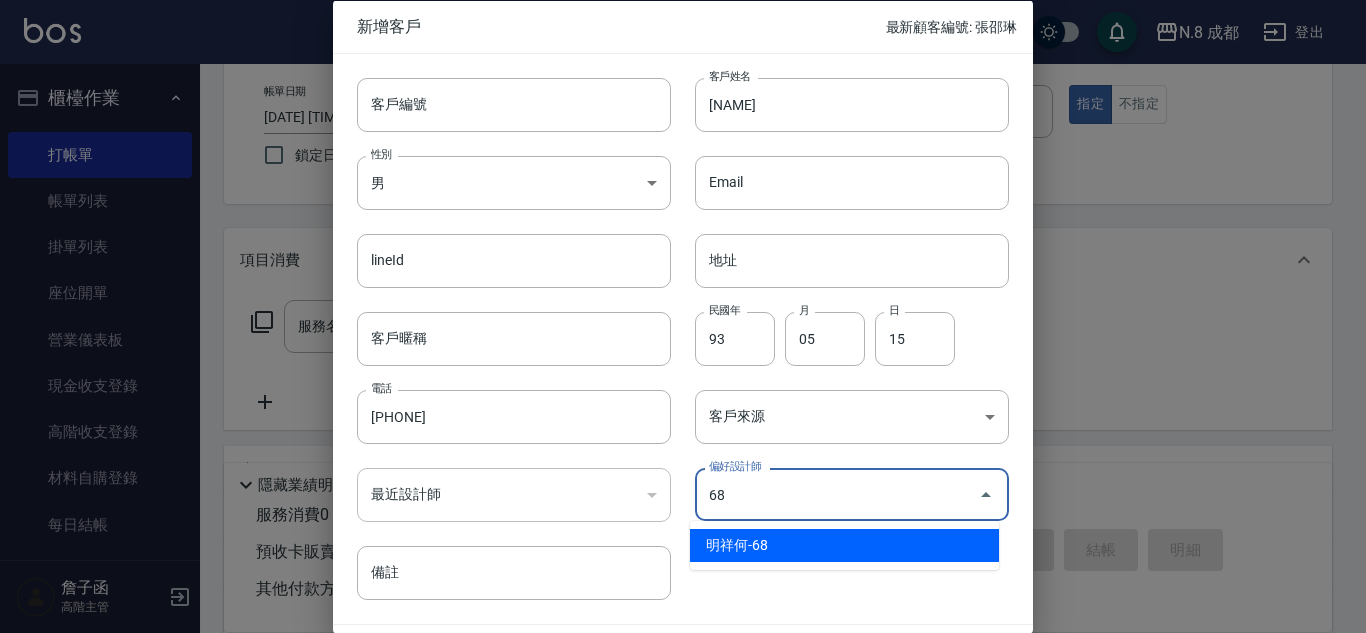 click on "明祥何-68" at bounding box center (844, 545) 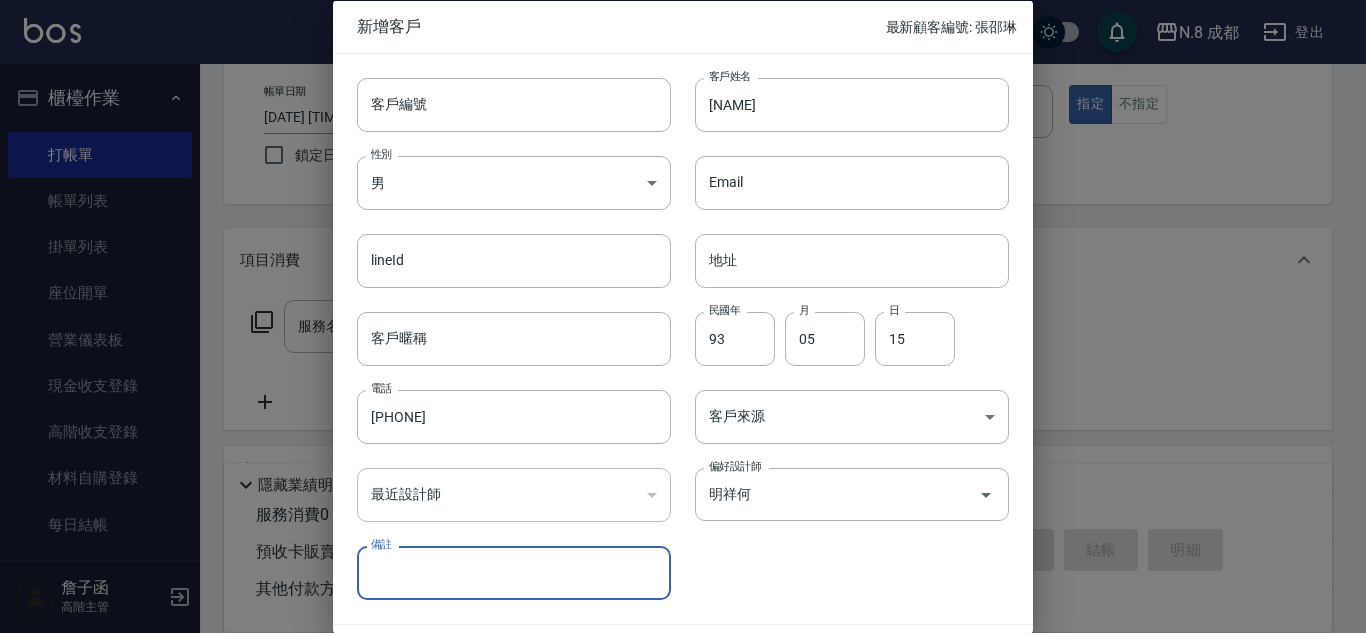 scroll, scrollTop: 60, scrollLeft: 0, axis: vertical 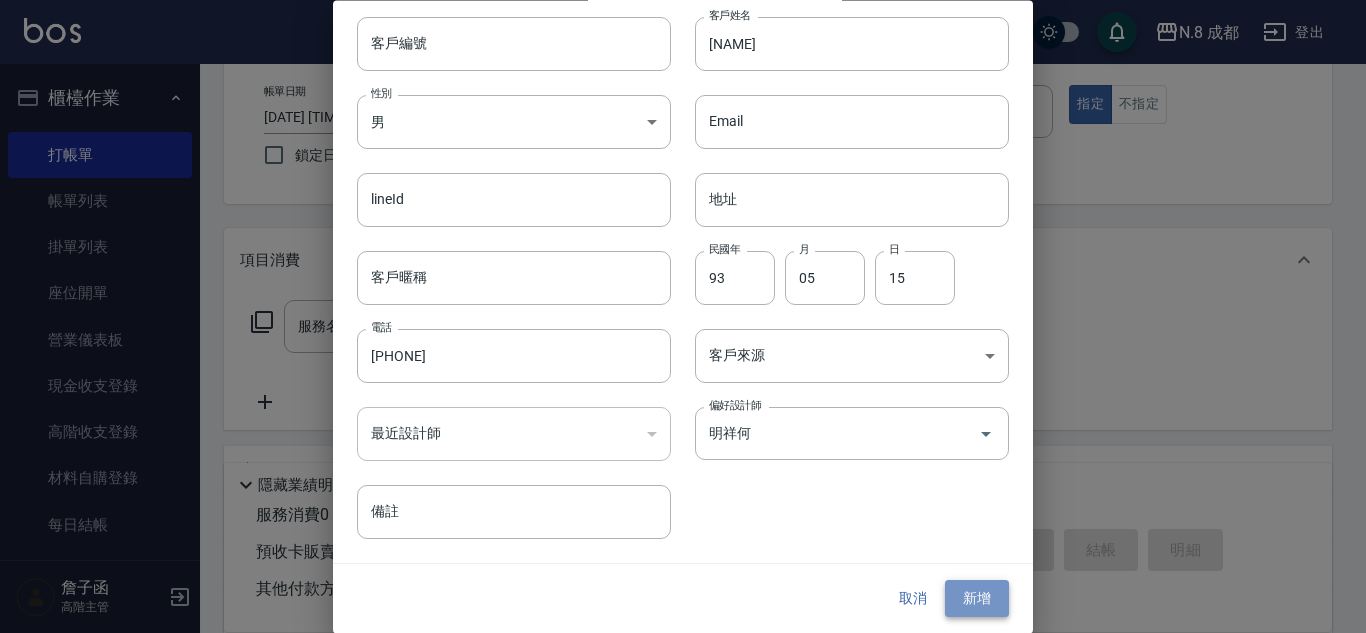 click on "新增" at bounding box center [977, 599] 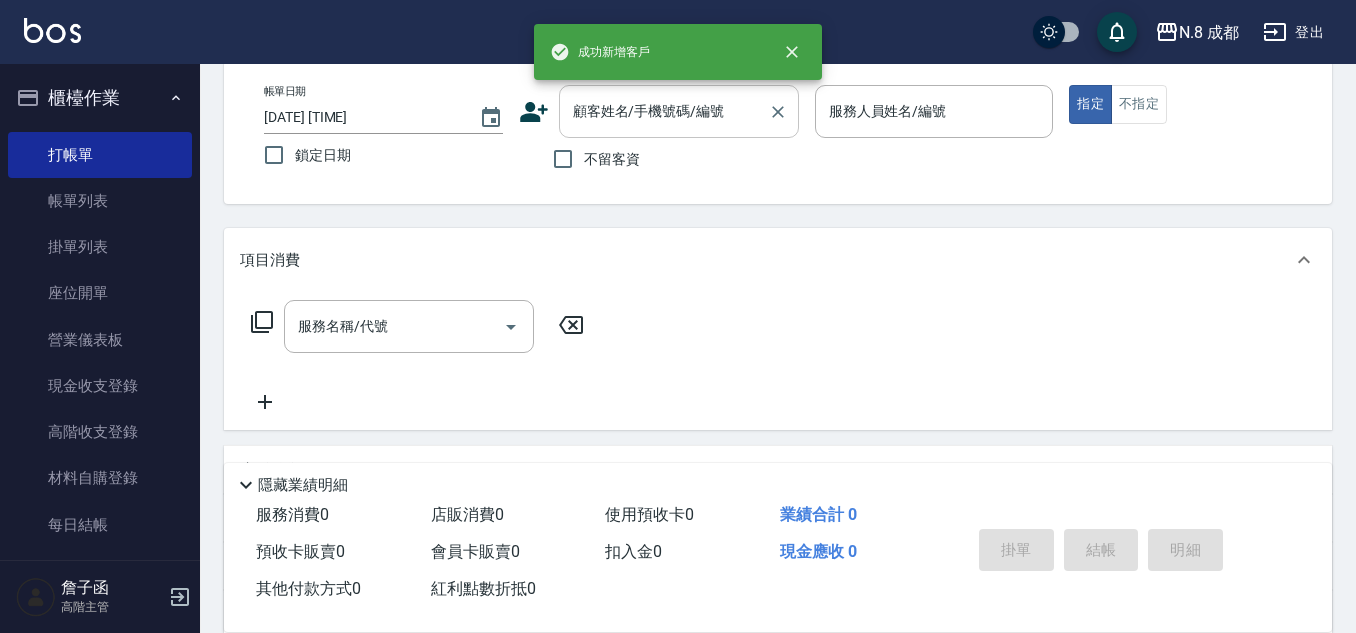 click on "顧客姓名/手機號碼/編號" at bounding box center [664, 111] 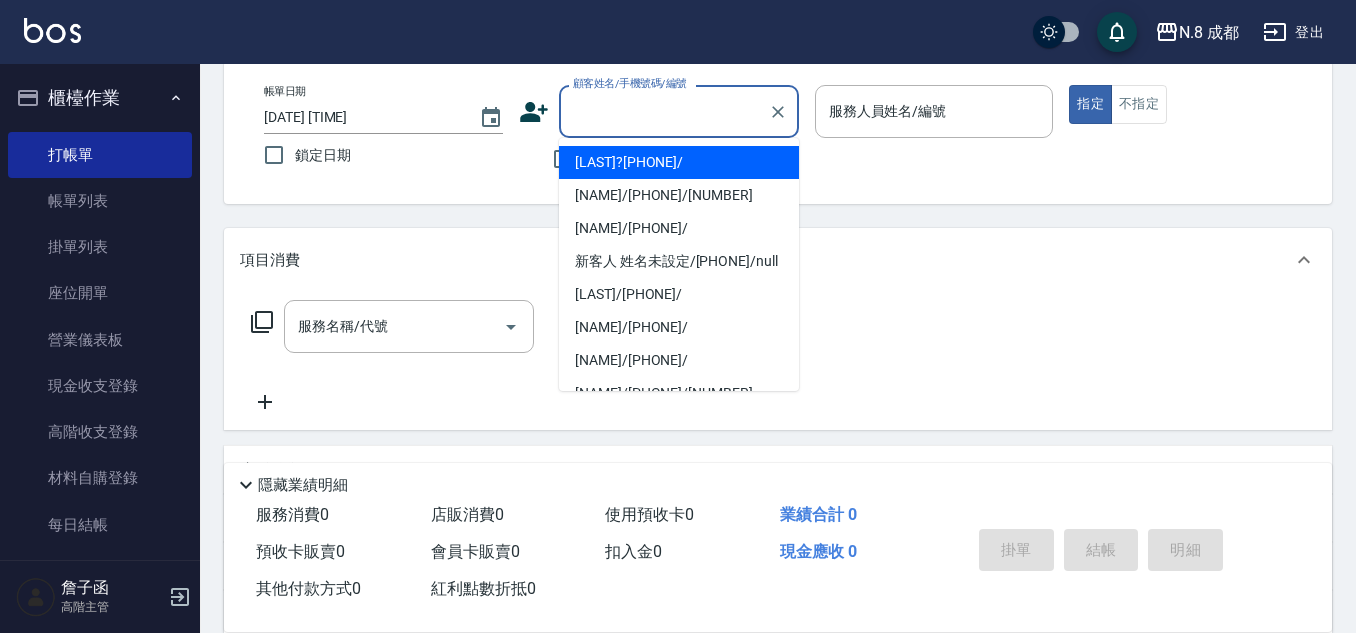 paste on "[PHONE]" 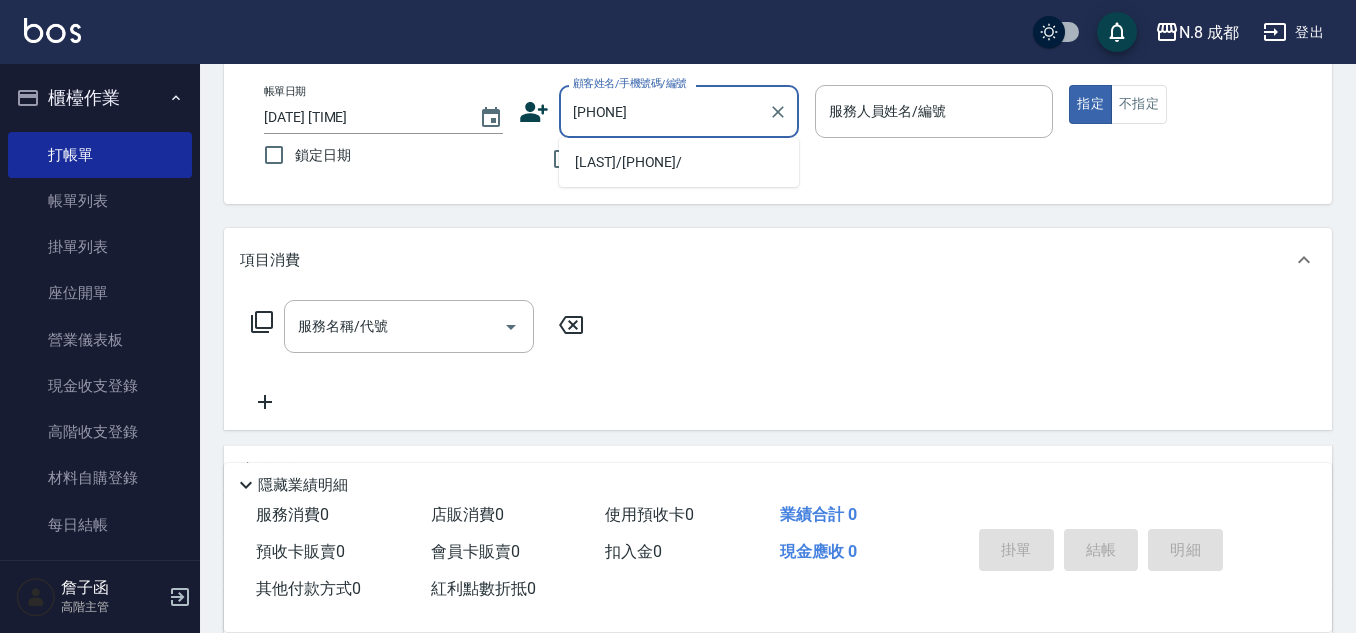 click on "[LAST]/[PHONE]/" at bounding box center (679, 162) 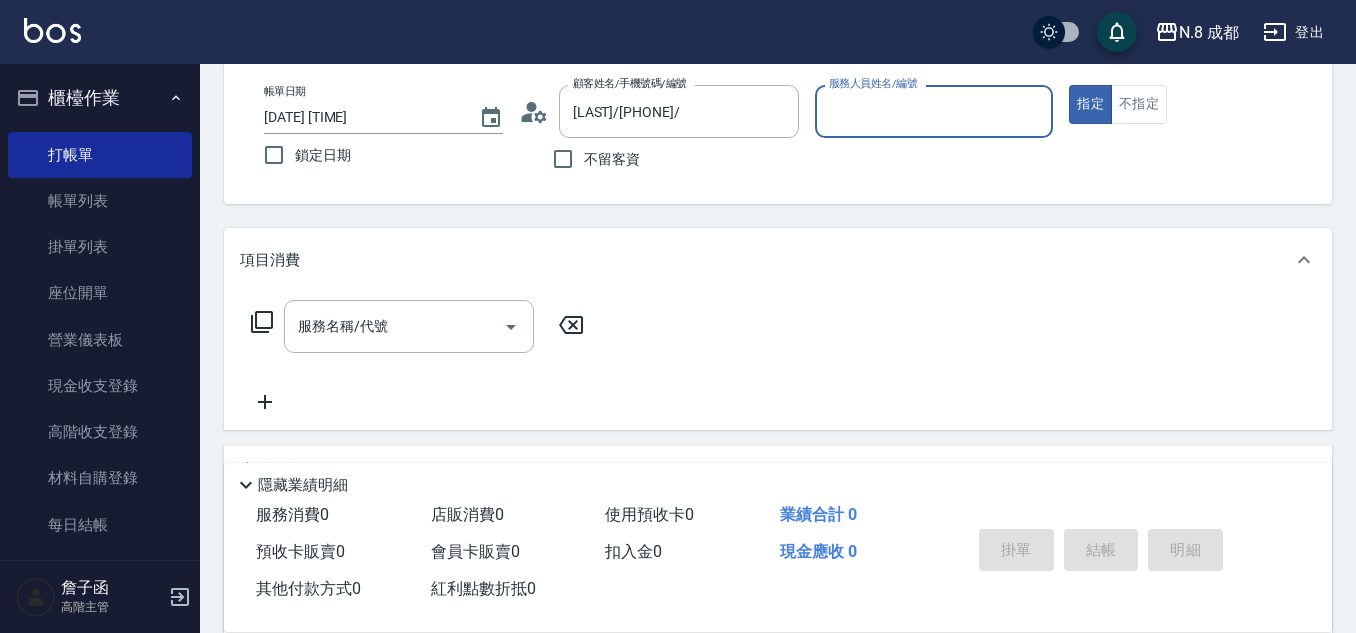 type on "明祥何-68" 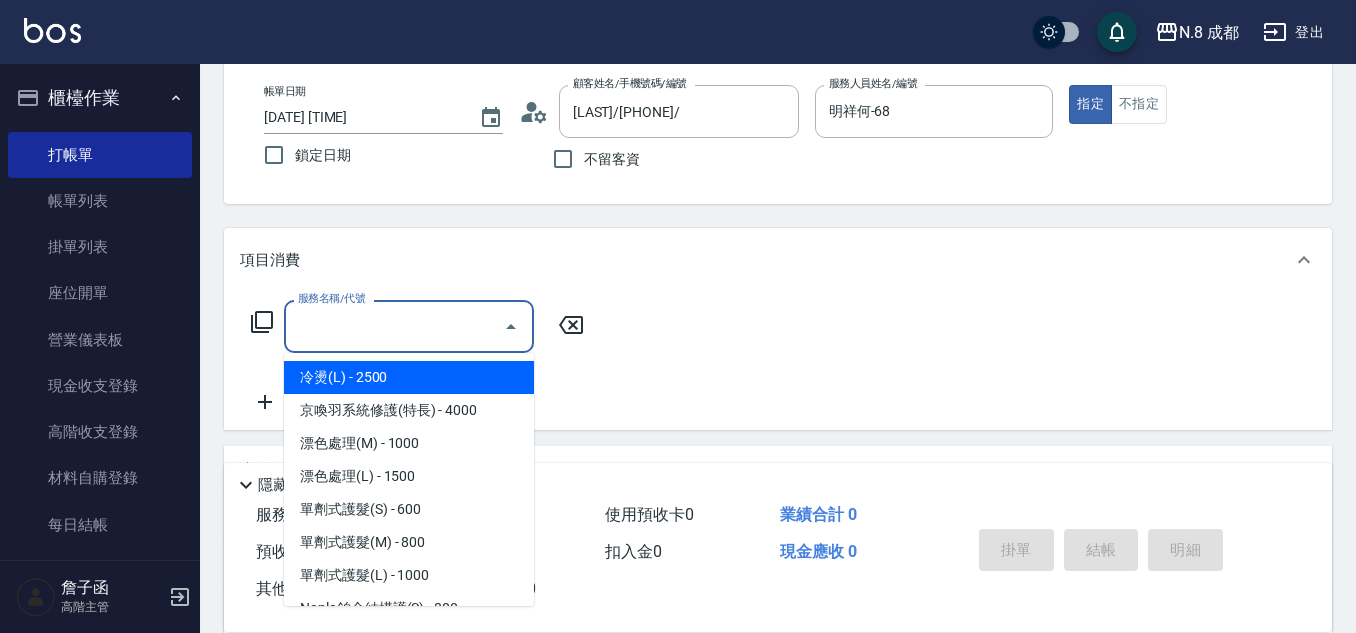 drag, startPoint x: 416, startPoint y: 328, endPoint x: 450, endPoint y: 320, distance: 34.928497 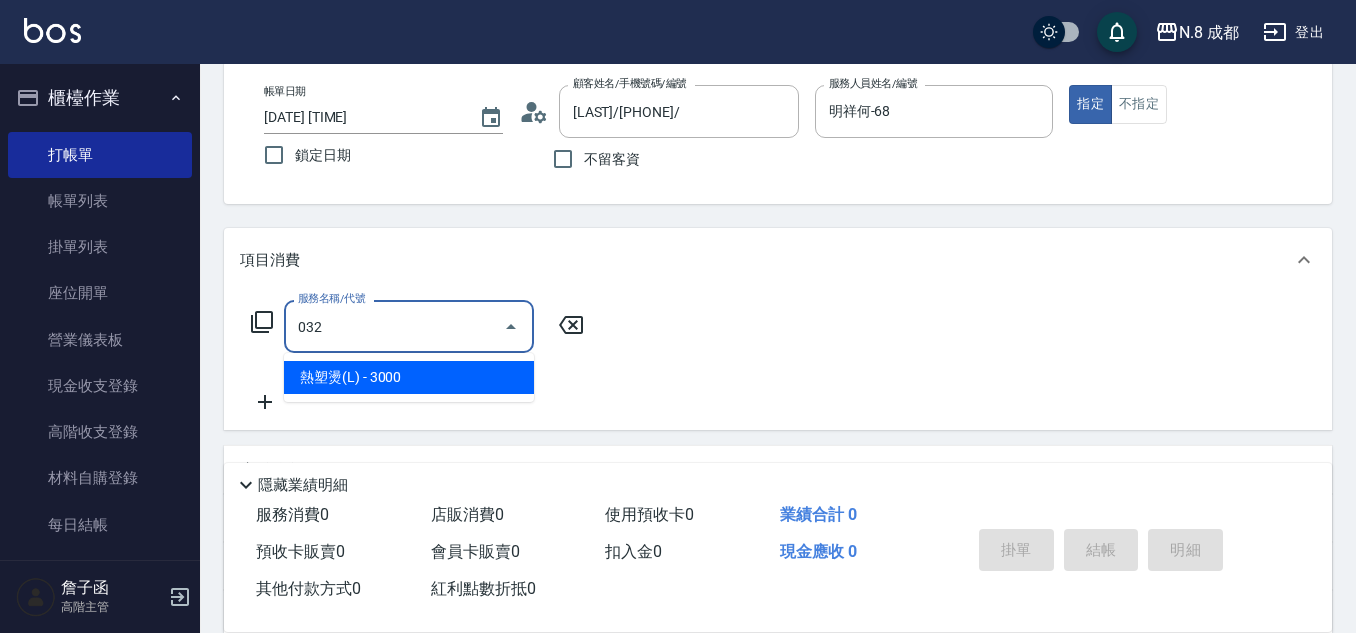 drag, startPoint x: 446, startPoint y: 375, endPoint x: 507, endPoint y: 355, distance: 64.195015 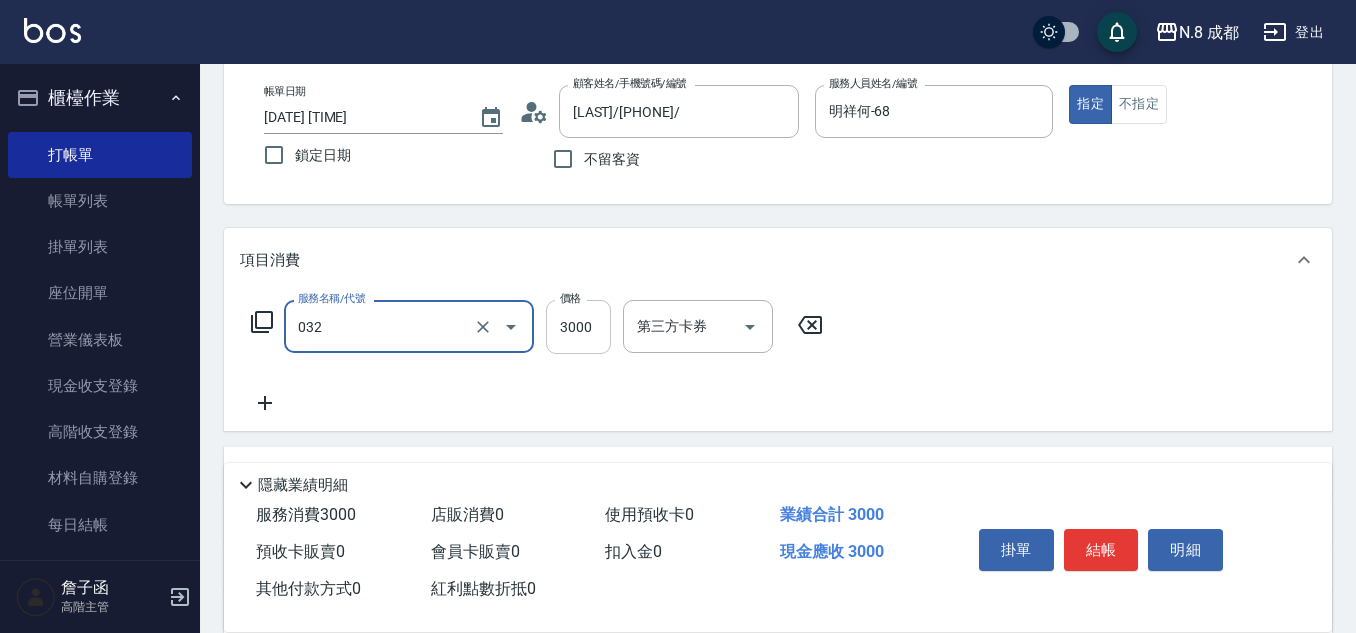 type on "熱塑燙(L)(032)" 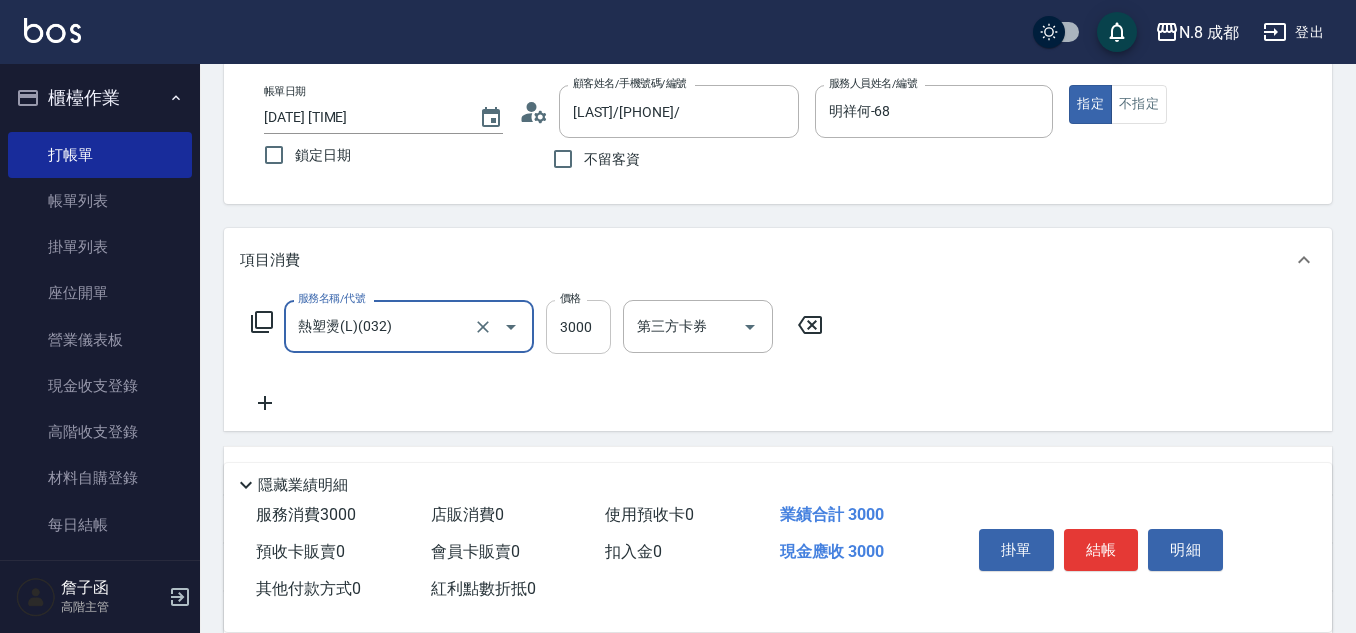 click on "3000" at bounding box center (578, 327) 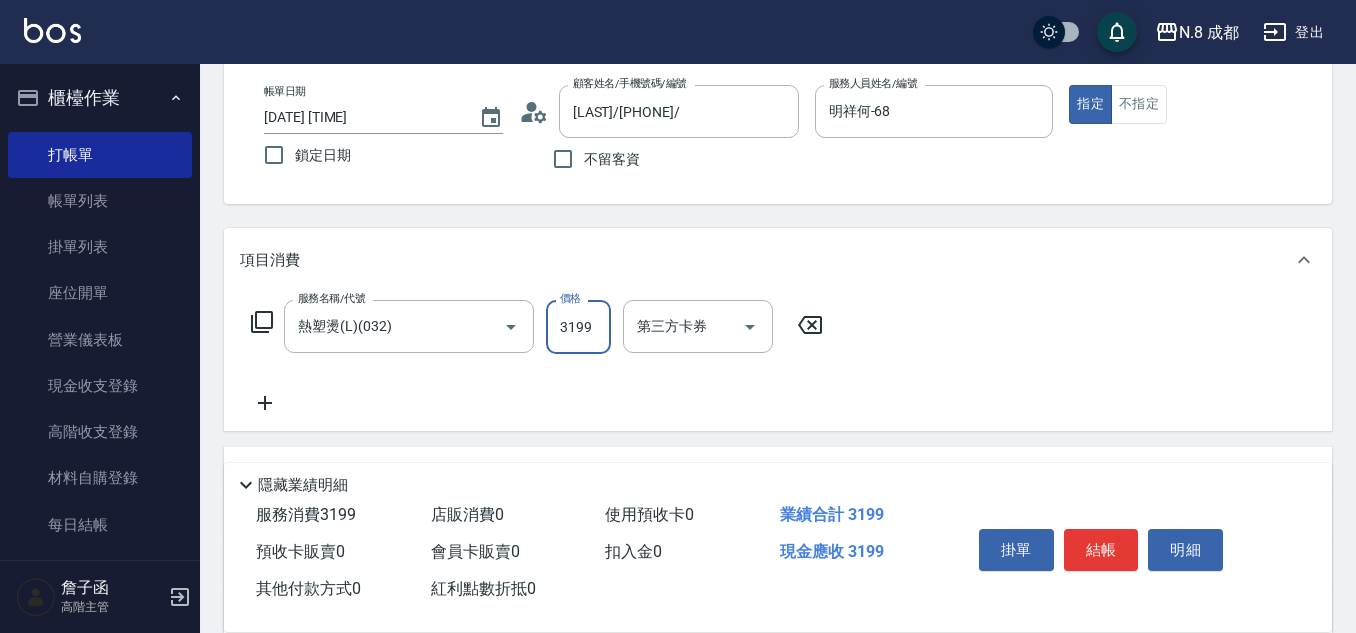 type on "3199" 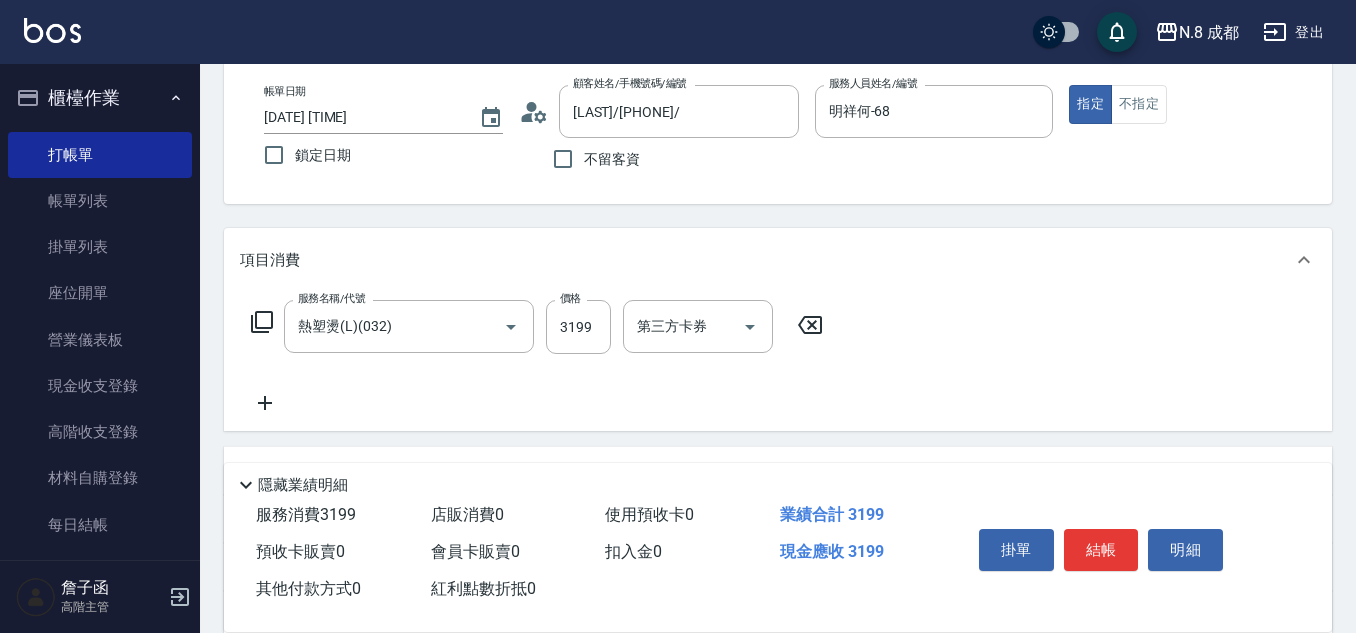 click 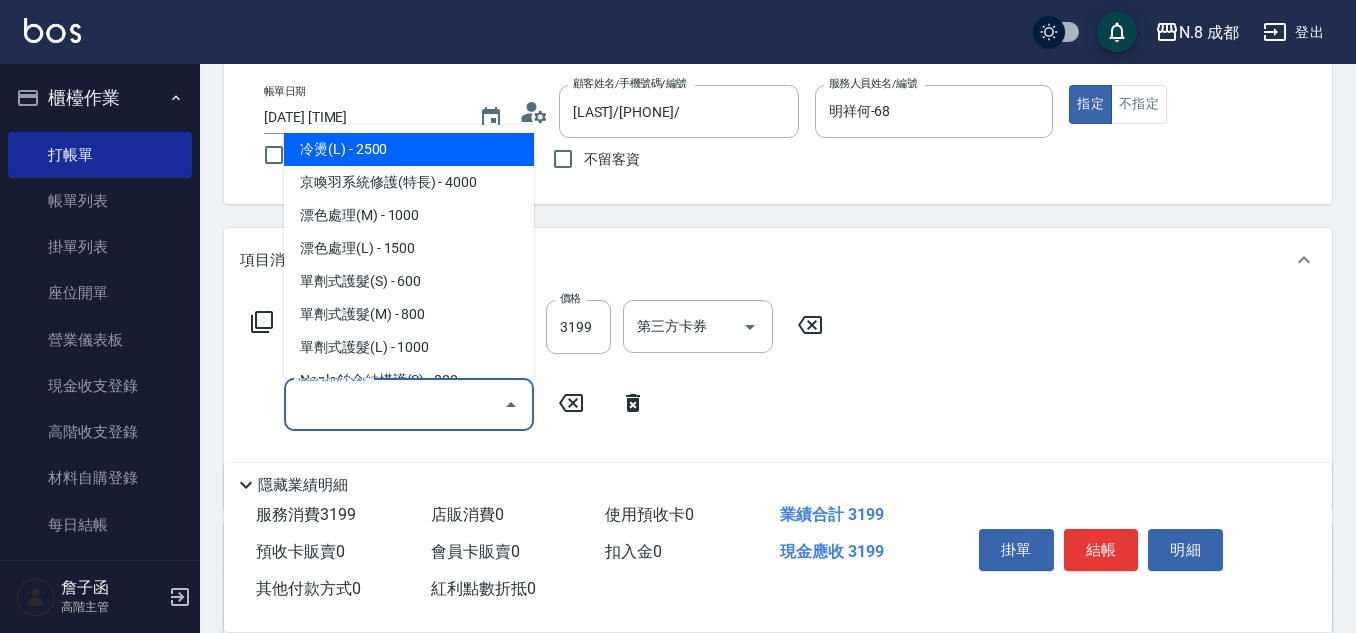 click on "服務名稱/代號" at bounding box center (394, 404) 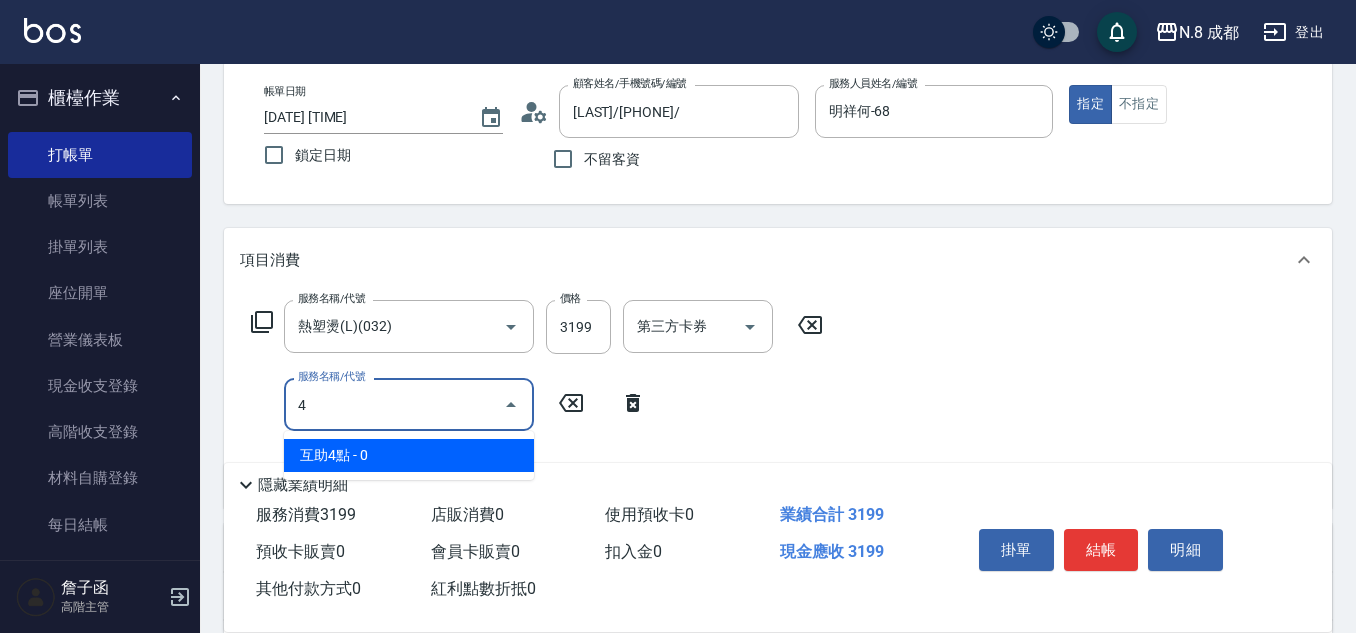 click on "互助4點 - 0" at bounding box center (409, 455) 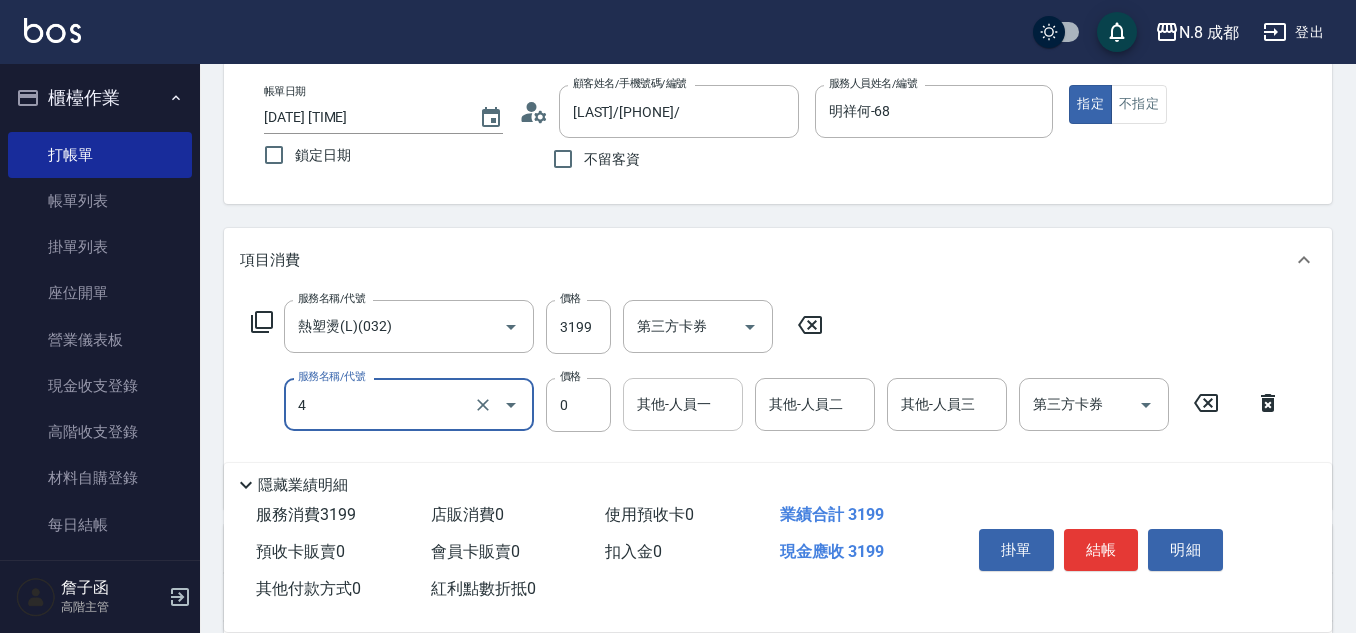 type on "互助4點(4)" 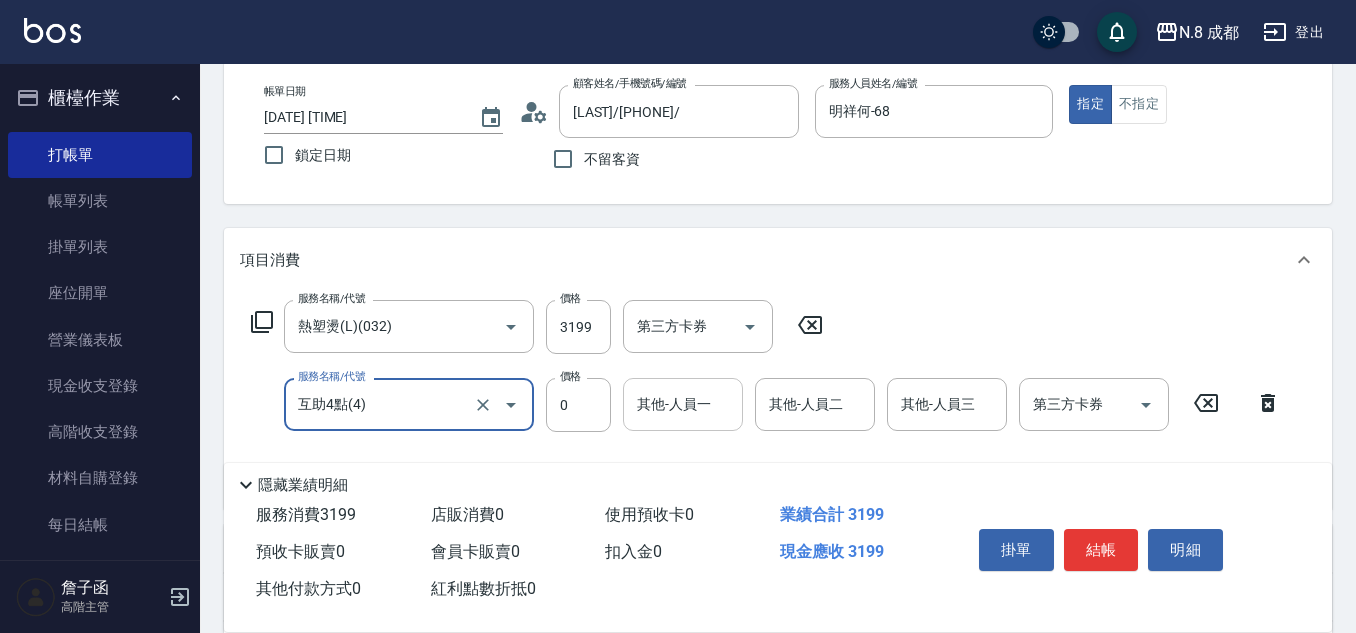 click on "其他-人員一" at bounding box center [683, 404] 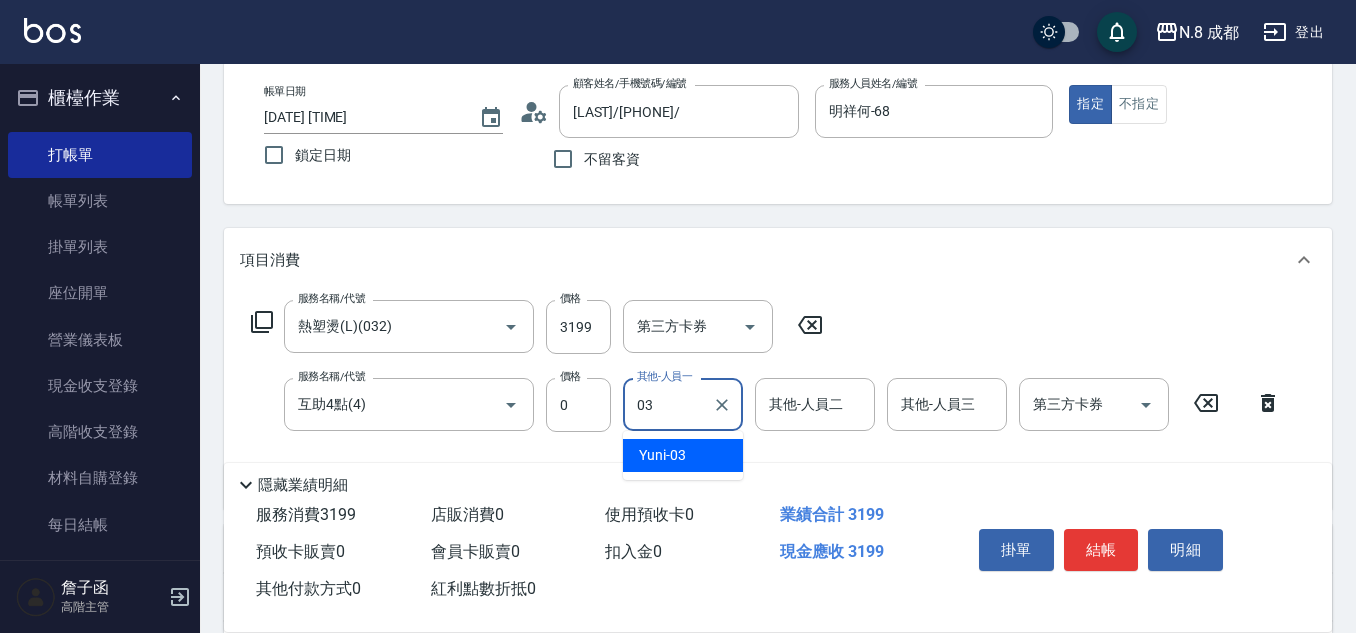 click on "[LAST] -03" at bounding box center (683, 455) 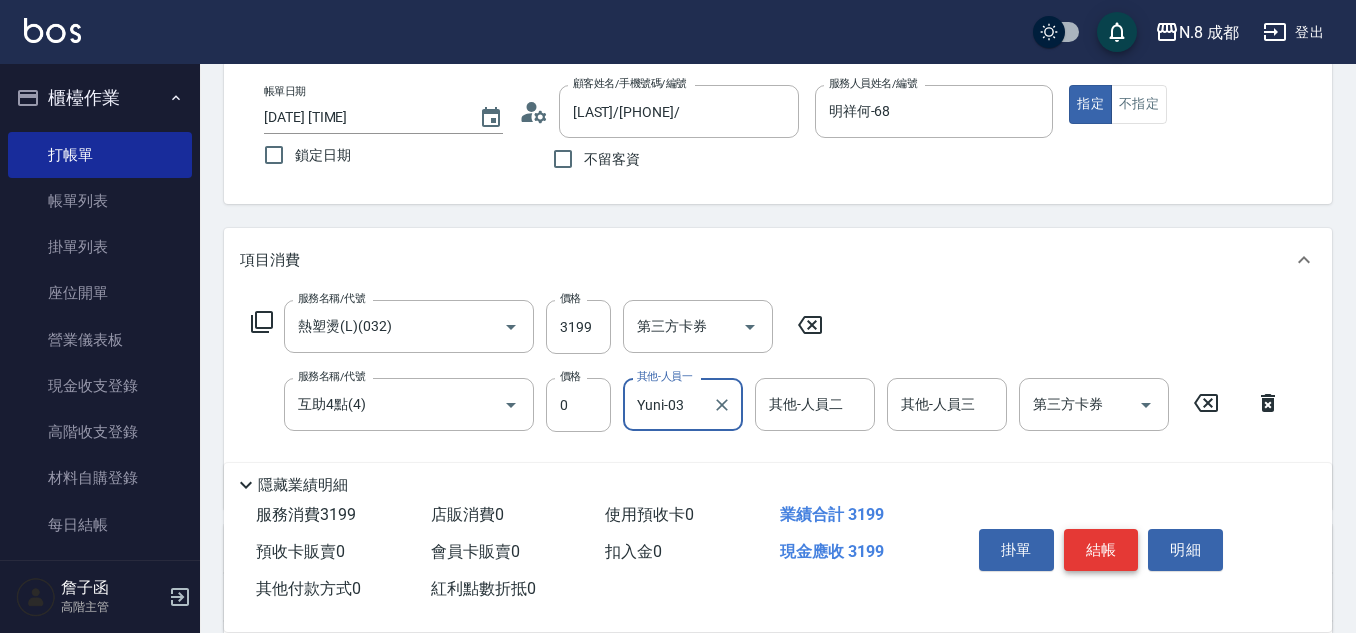 type on "Yuni-03" 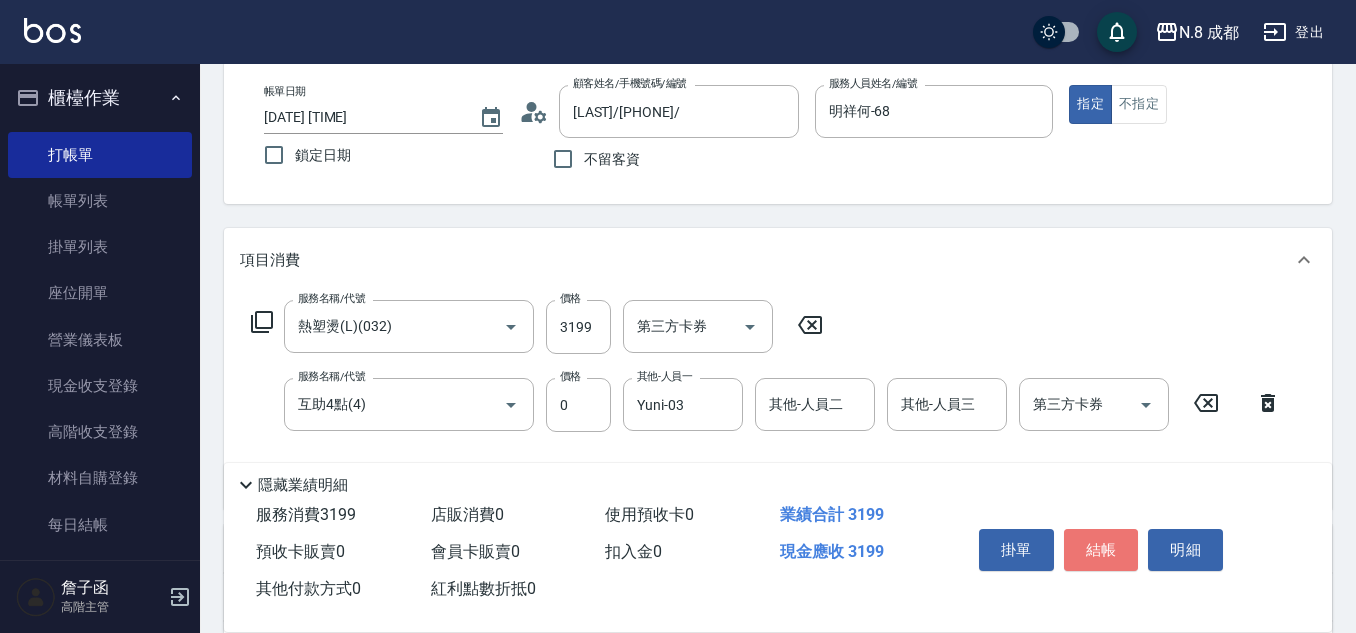 click on "結帳" at bounding box center (1101, 550) 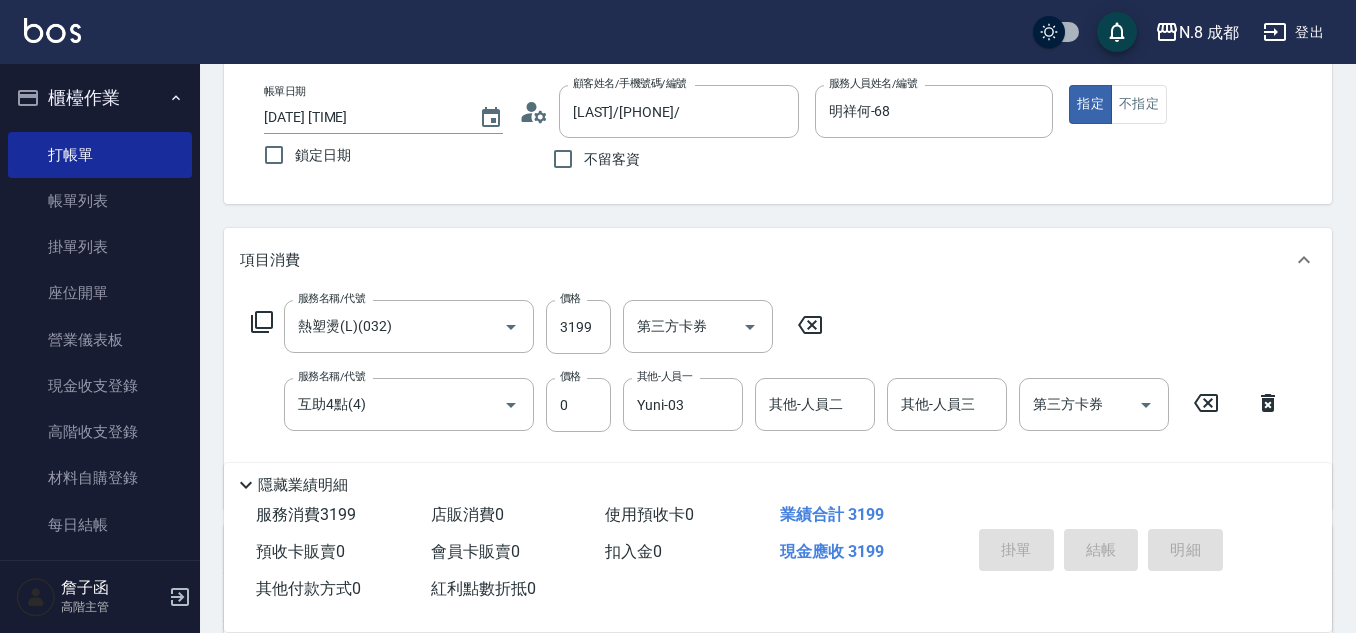 type 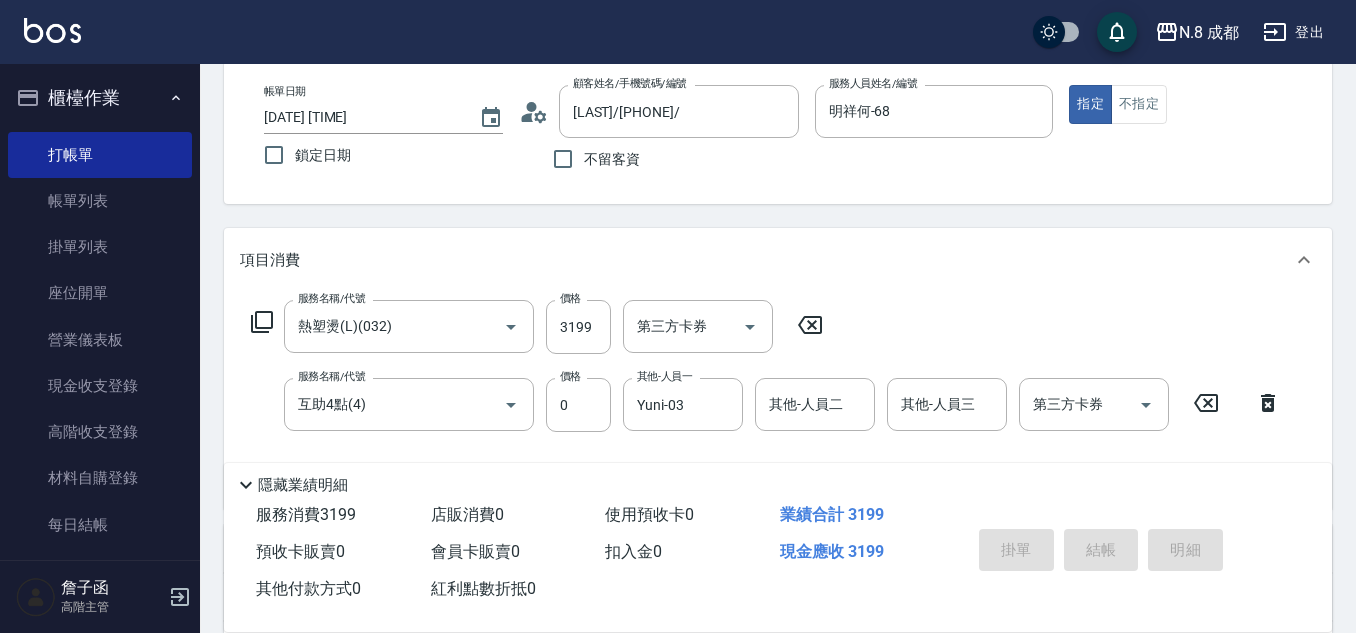 type 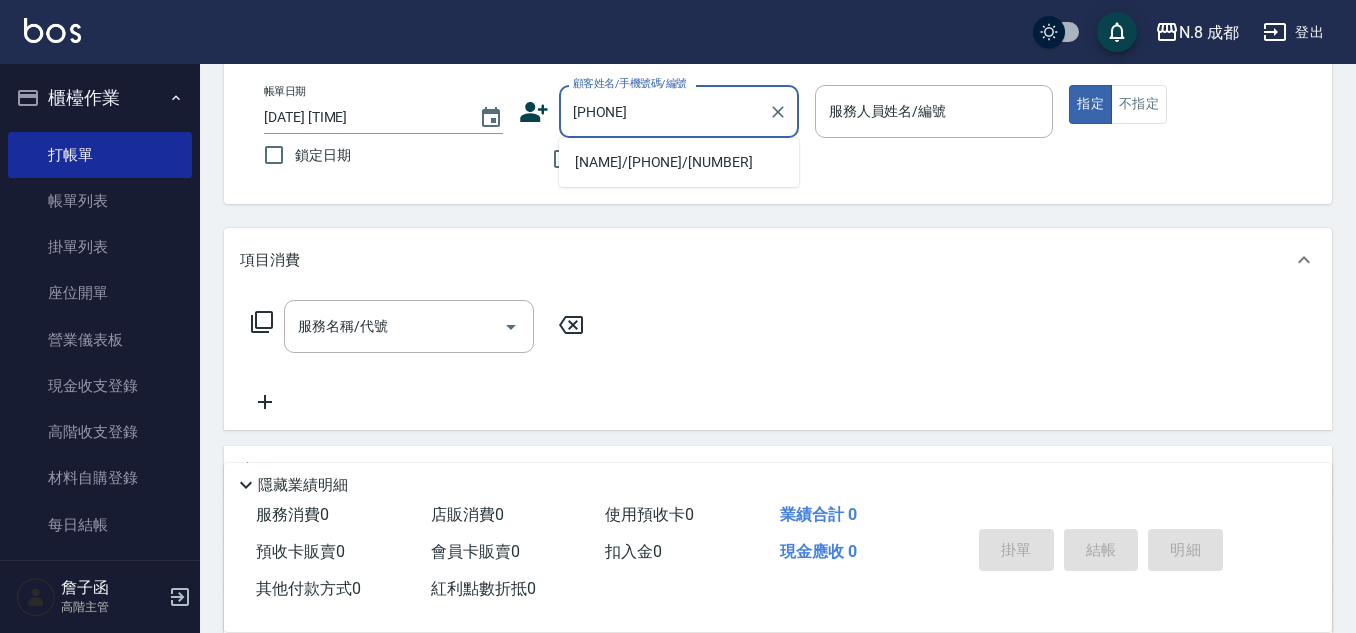 click on "[NAME]/[PHONE]/[NUMBER]" at bounding box center (679, 162) 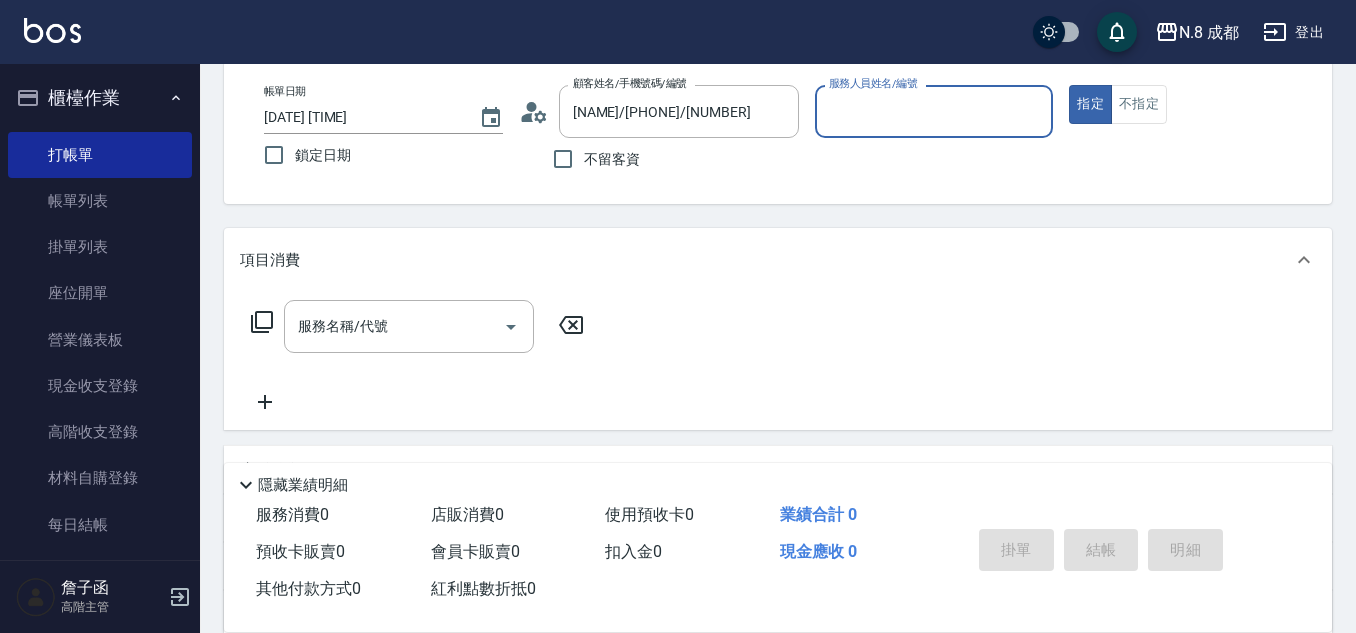 type on "高楷程-13" 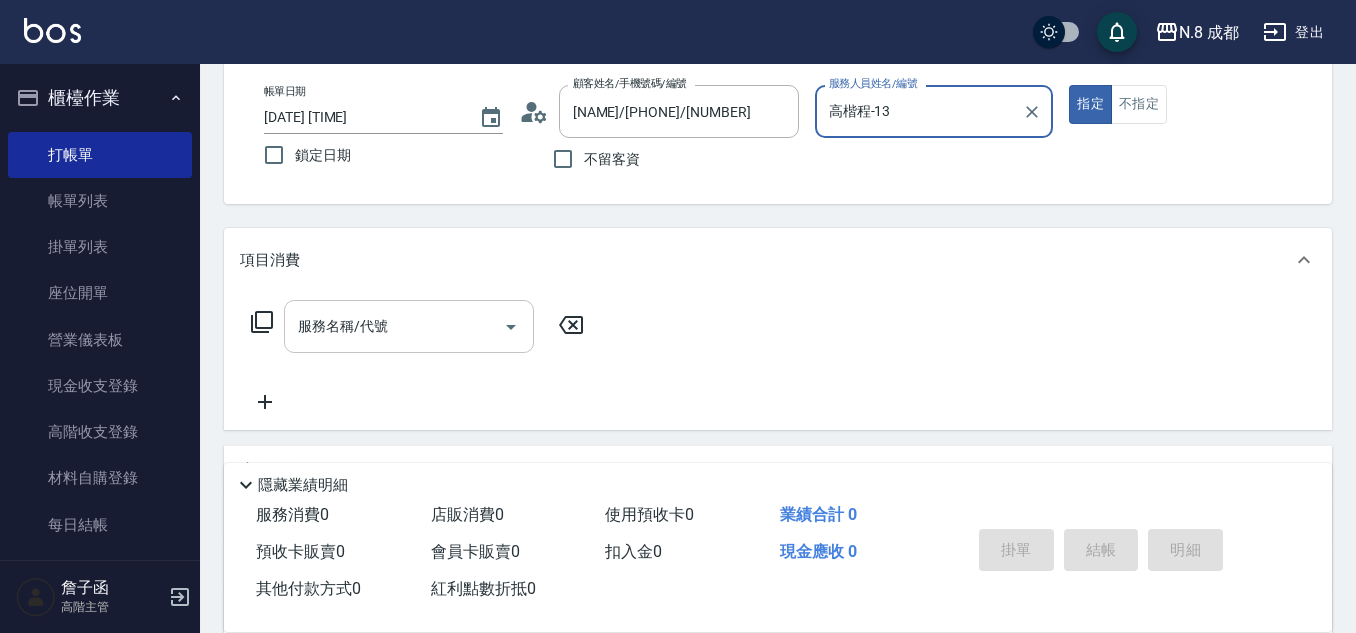 click on "服務名稱/代號" at bounding box center (394, 326) 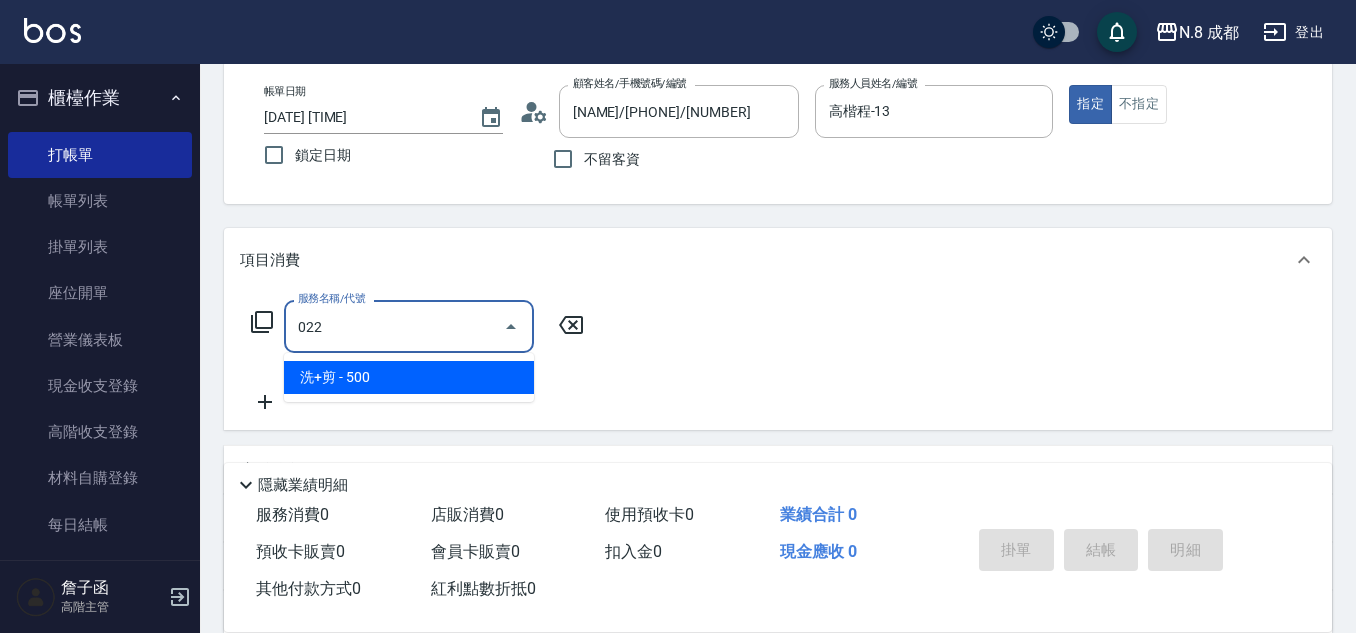 click on "洗+剪 - 500" at bounding box center (409, 377) 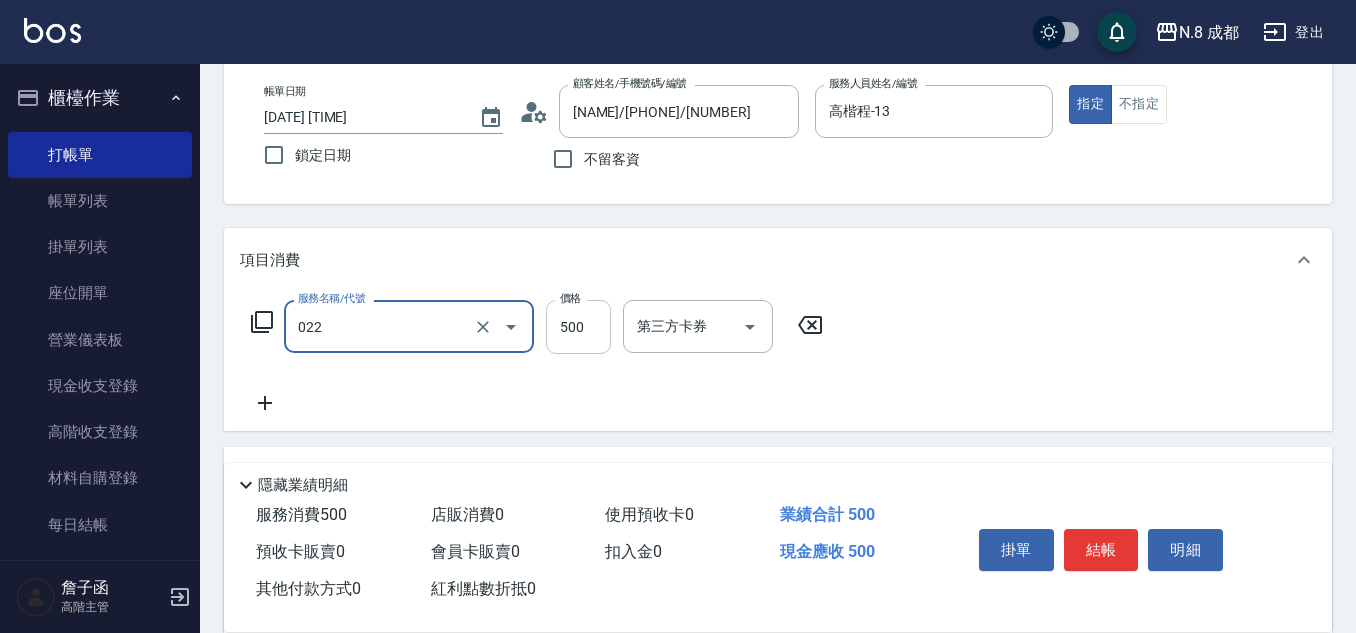 type on "洗+剪(022)" 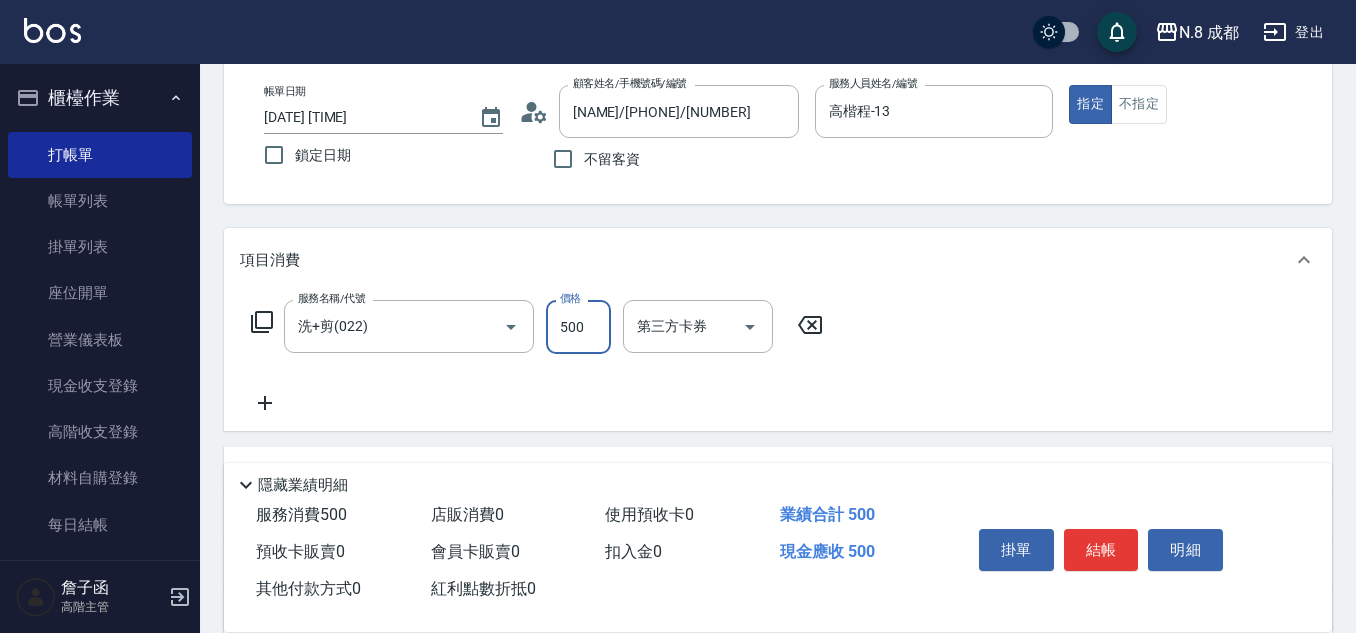 click on "500" at bounding box center [578, 327] 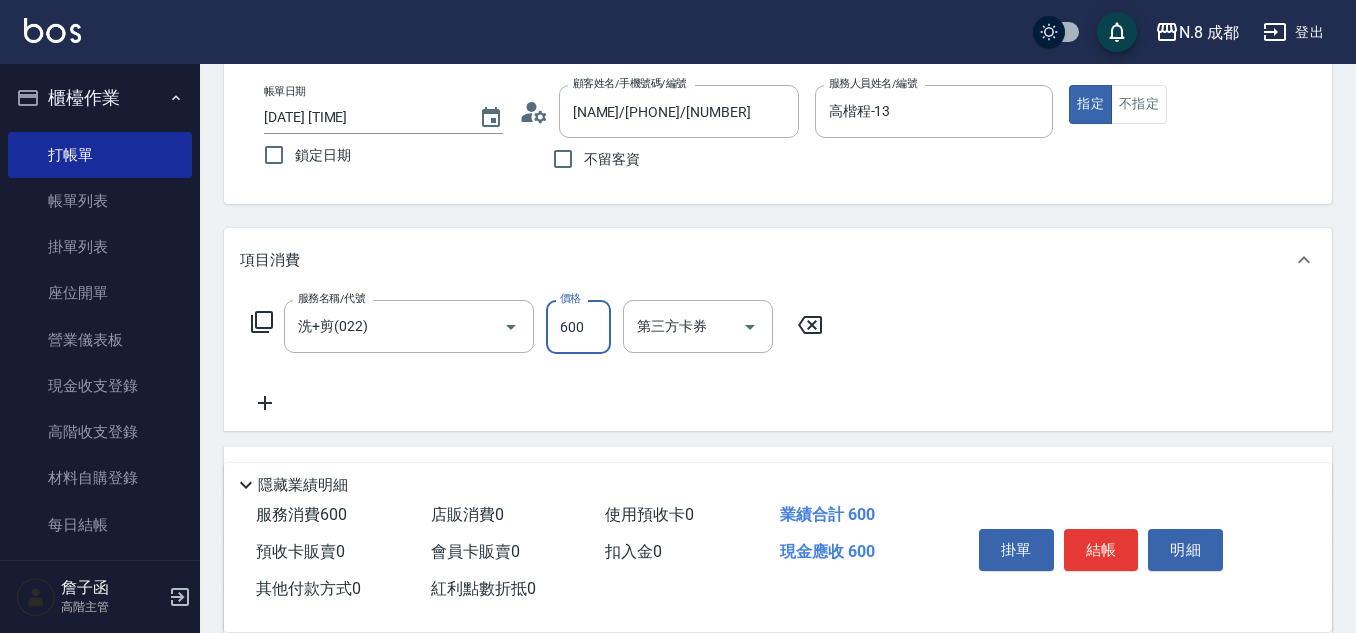 type on "600" 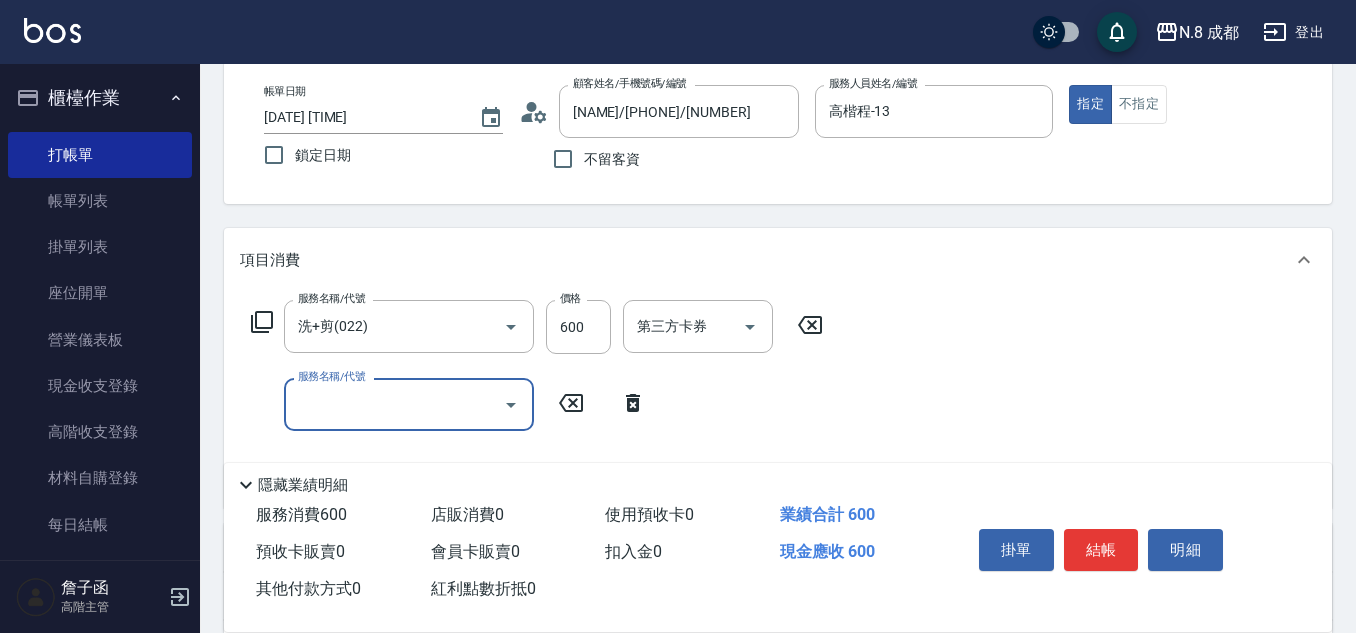 click on "服務名稱/代號" at bounding box center [394, 404] 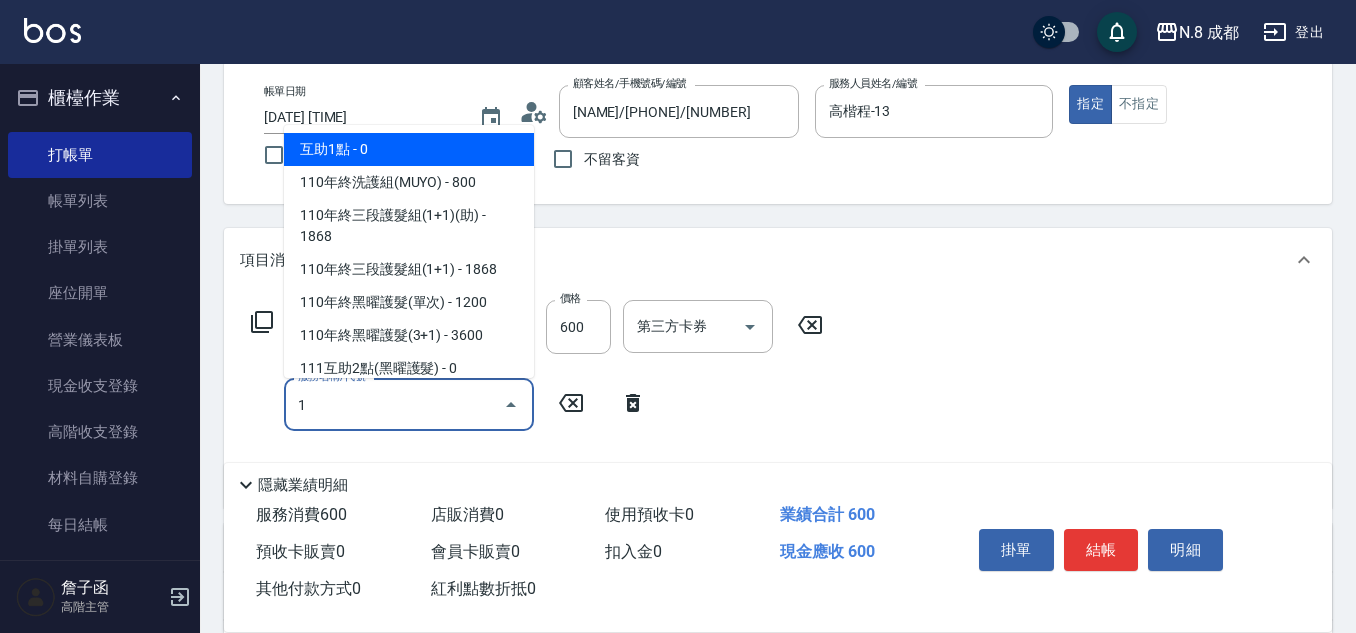 click on "互助1點 - 0" at bounding box center (409, 149) 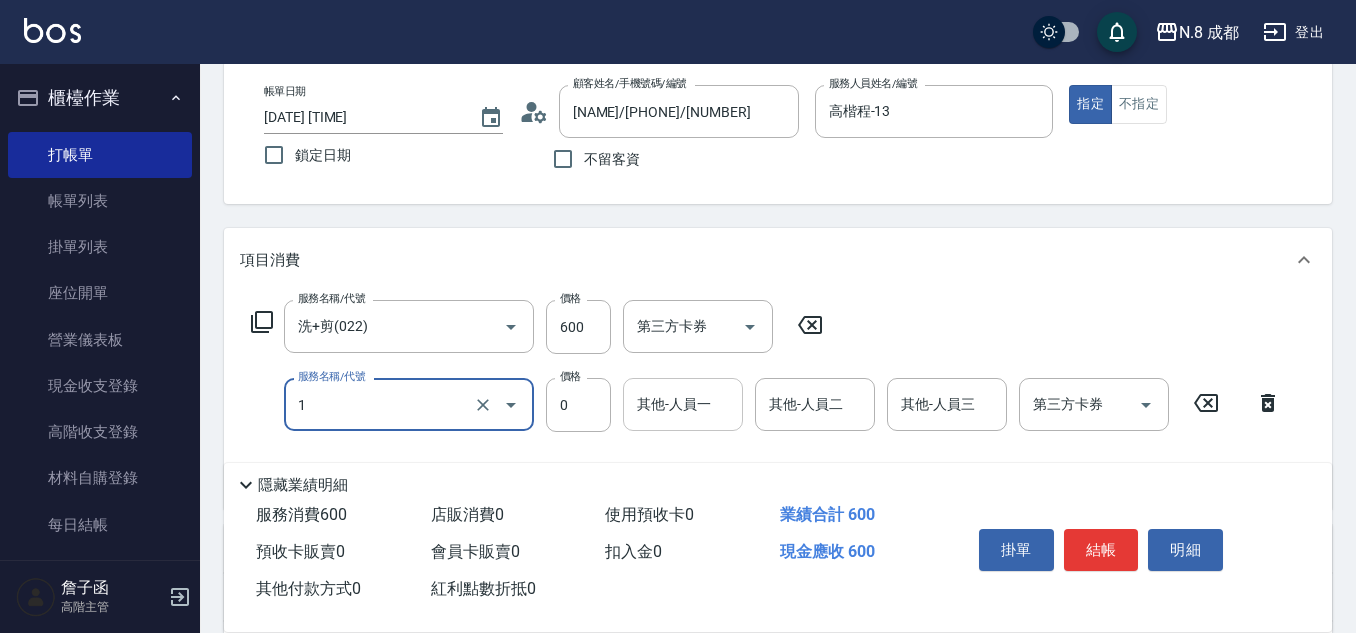 type on "互助1點(1)" 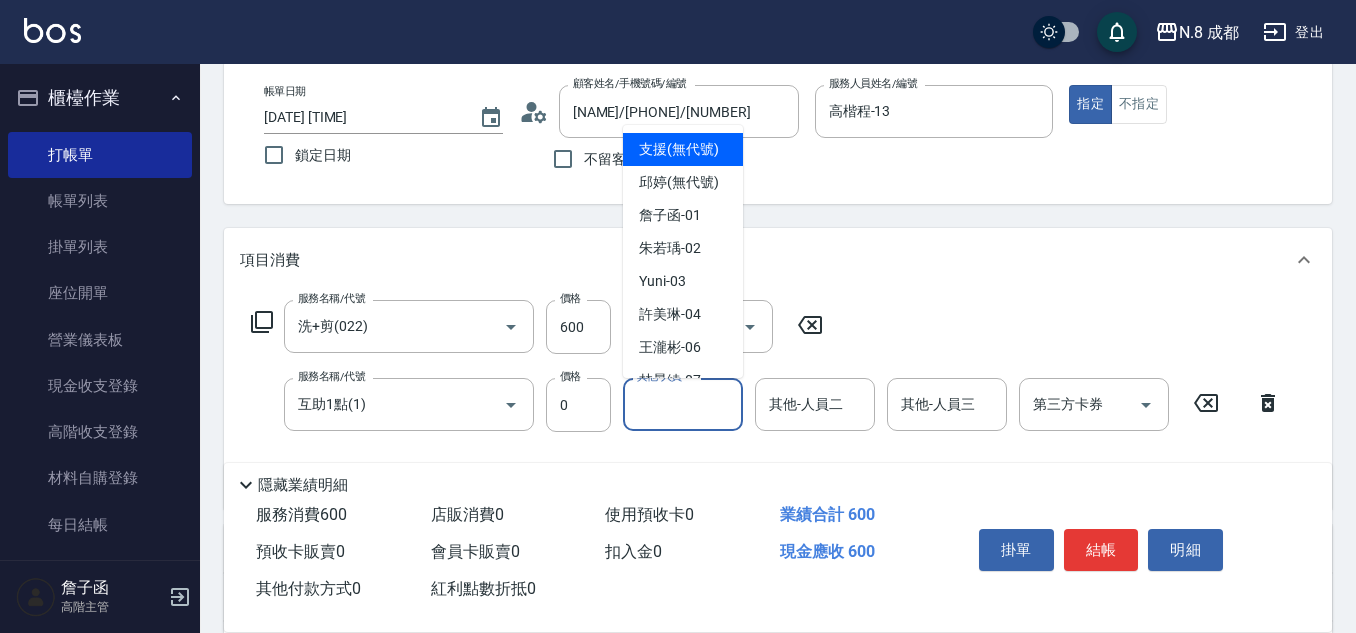 click on "其他-人員一" at bounding box center [683, 404] 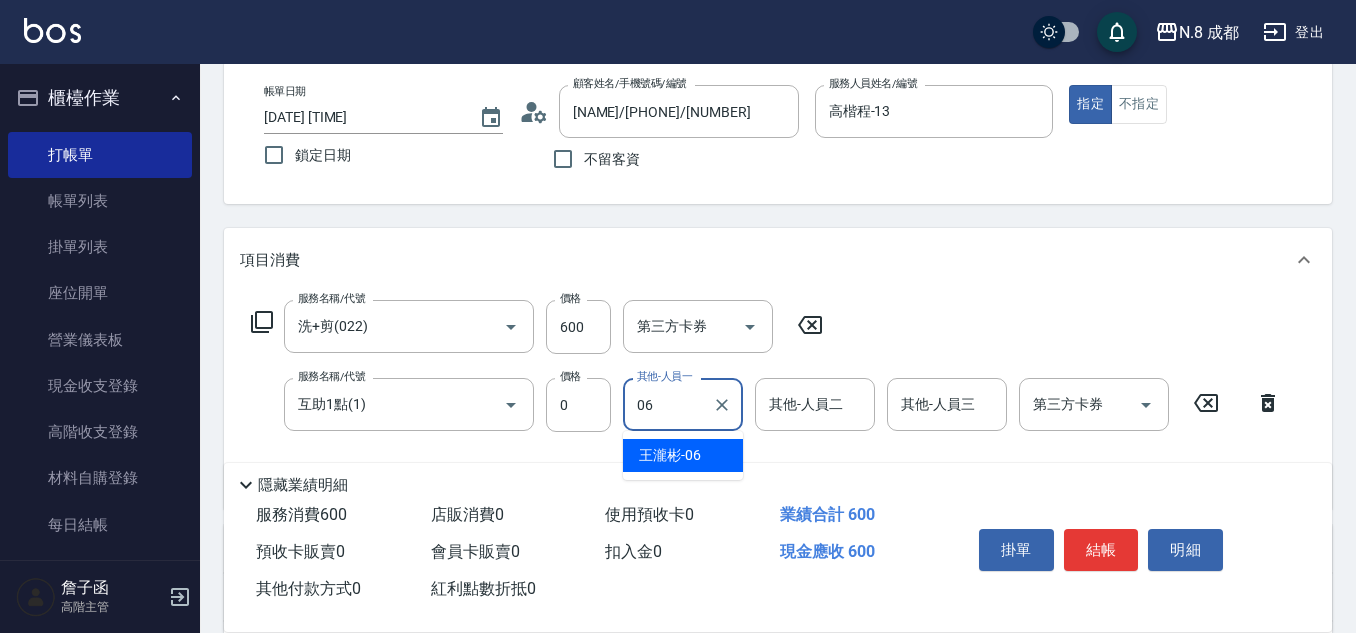 click on "[NAME] -[NUMBER]" at bounding box center (670, 455) 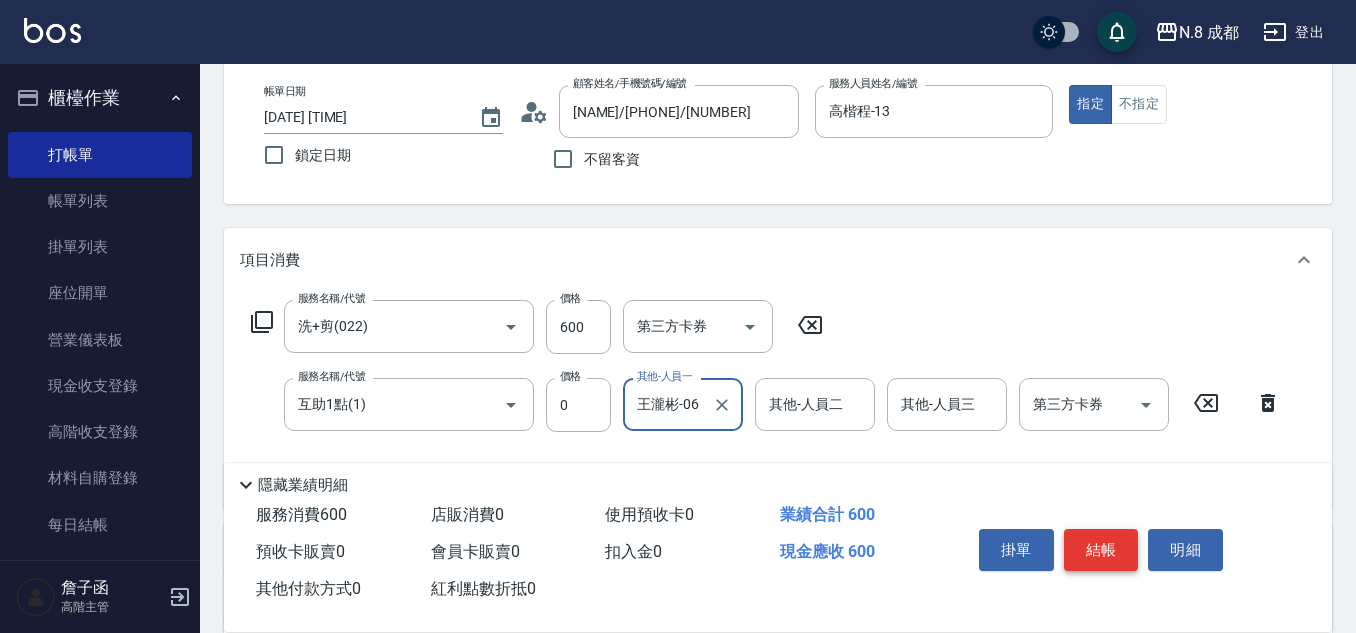 type on "王瀧彬-06" 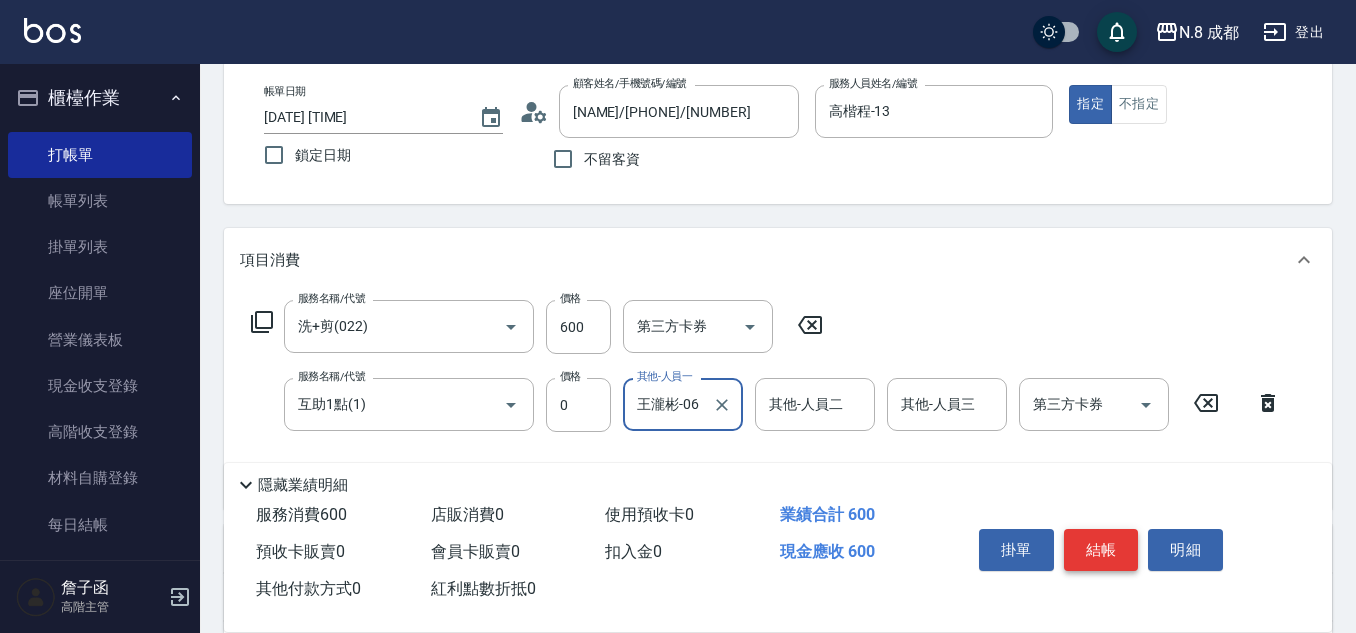 click on "結帳" at bounding box center [1101, 550] 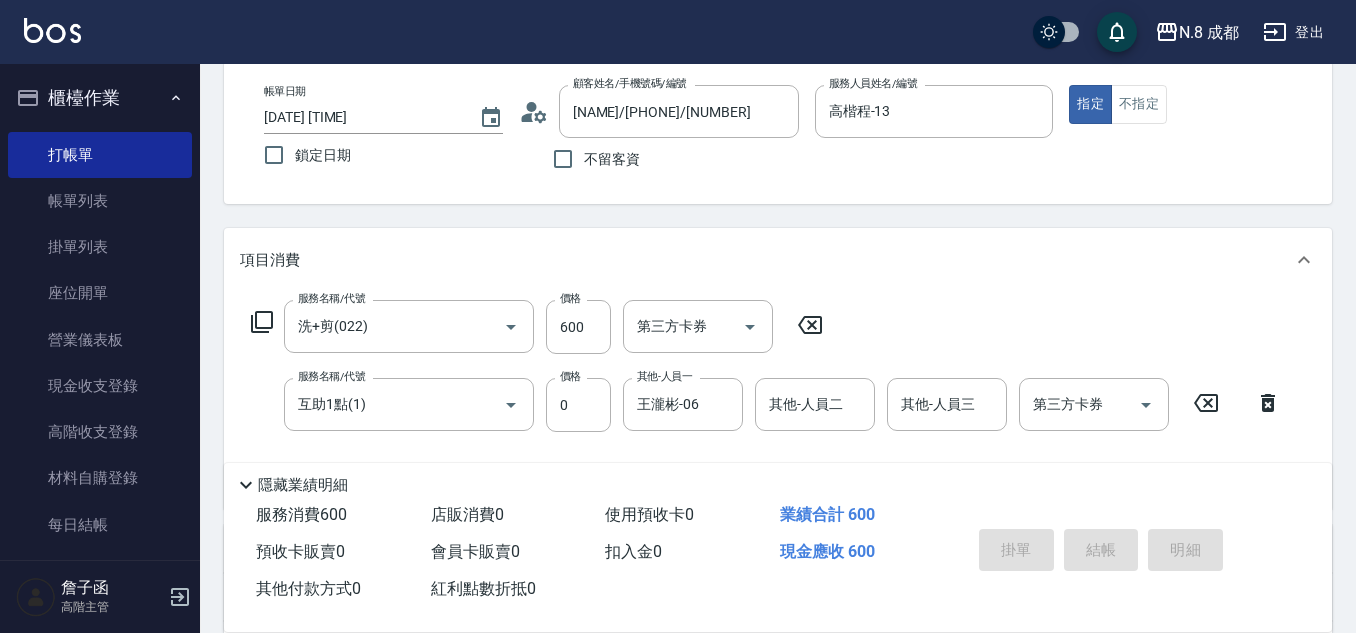 type on "2025/08/08 19:18" 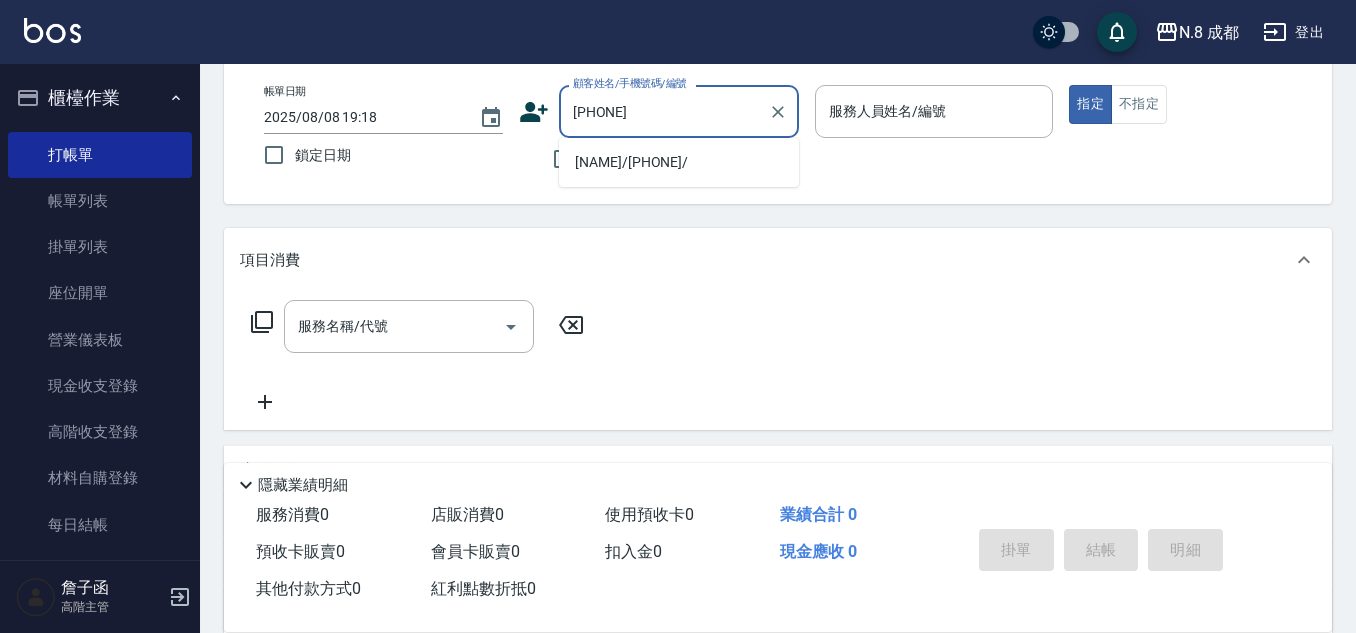 click on "[NAME]/[PHONE]/" at bounding box center (679, 162) 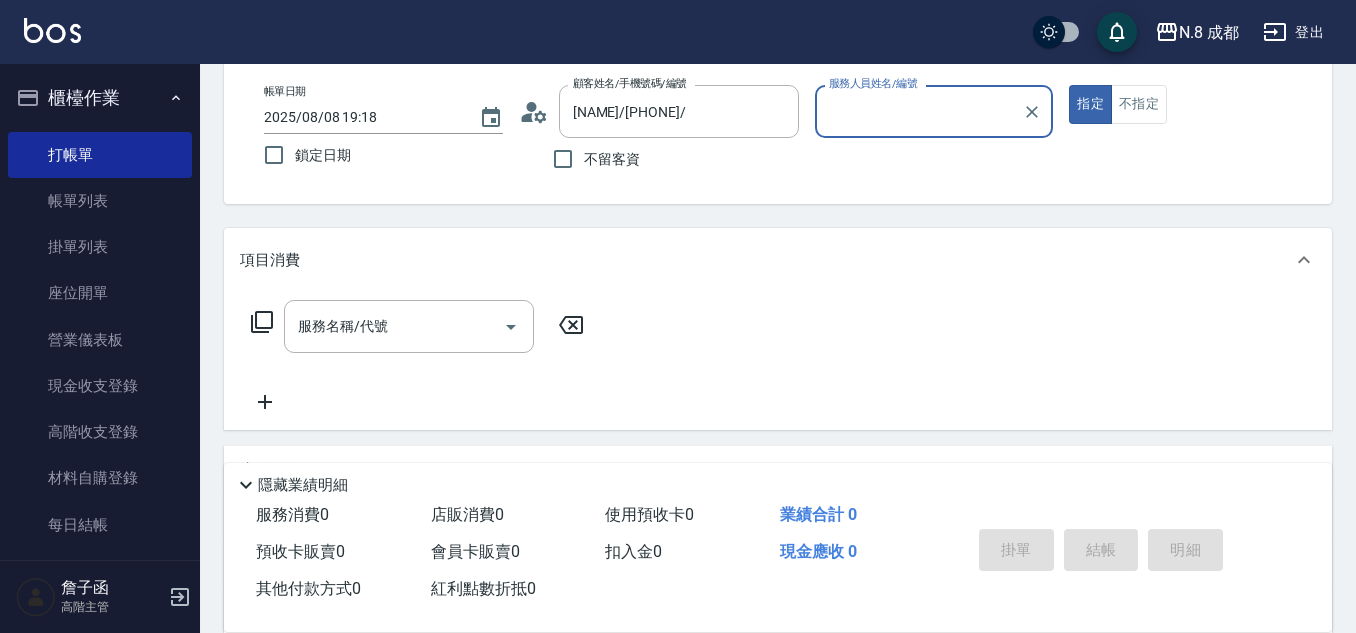 type on "高楷程-13" 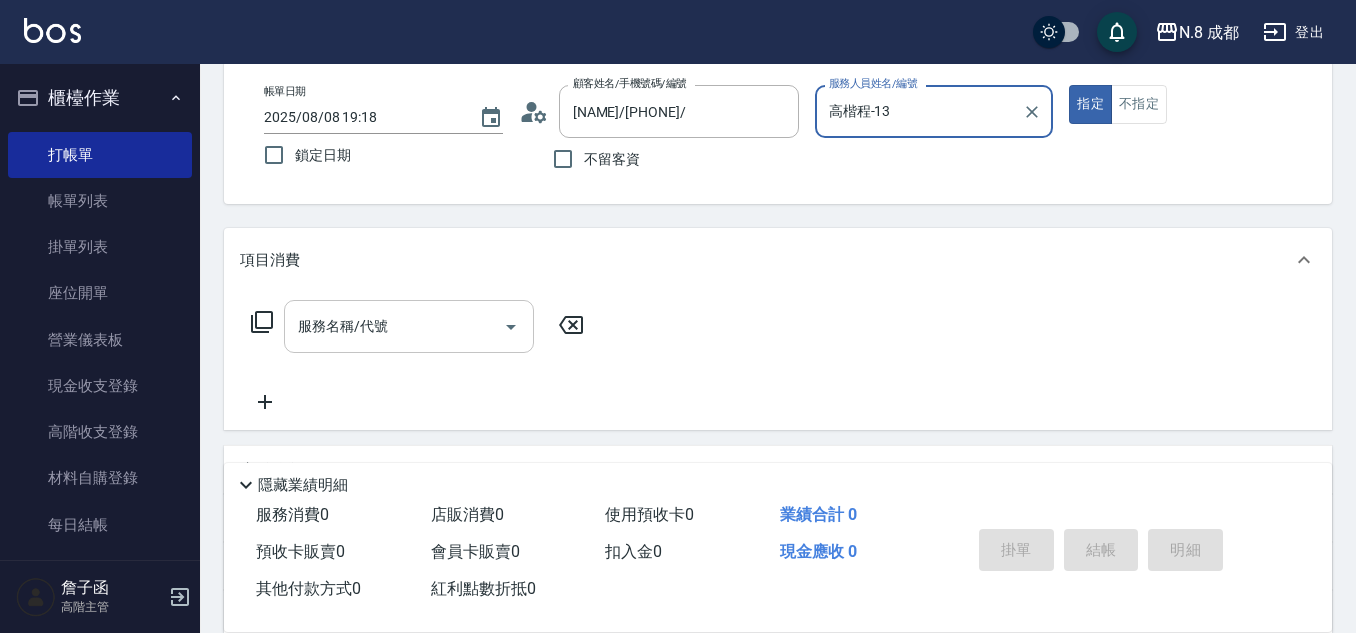 click on "服務名稱/代號" at bounding box center (394, 326) 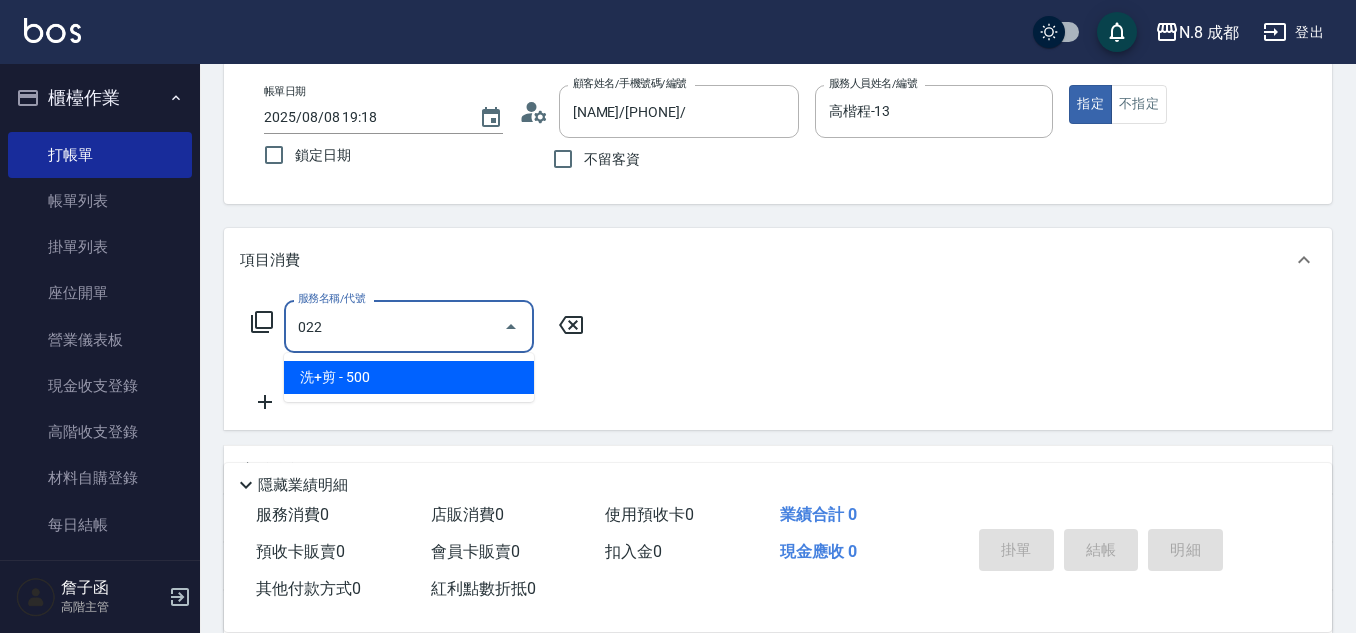 drag, startPoint x: 390, startPoint y: 379, endPoint x: 402, endPoint y: 377, distance: 12.165525 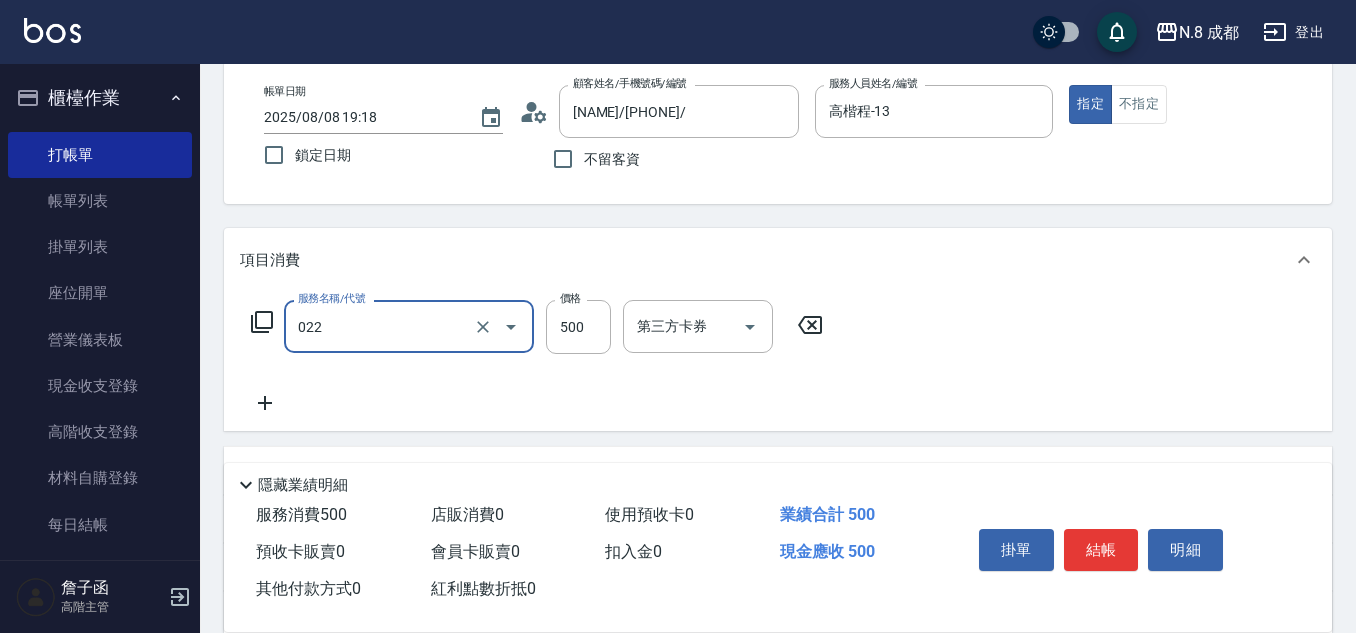 type on "洗+剪(022)" 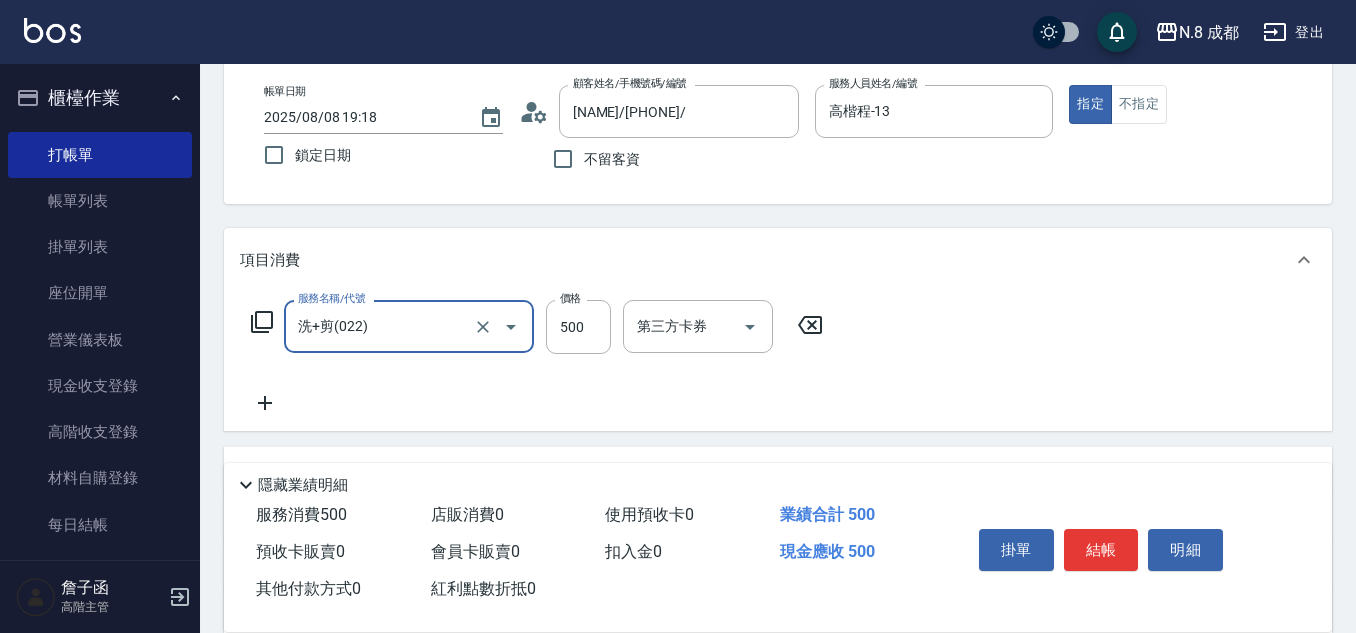 click on "服務名稱/代號 洗+剪(022) 服務名稱/代號 價格 500 價格 第三方卡券 第三方卡券" at bounding box center [537, 327] 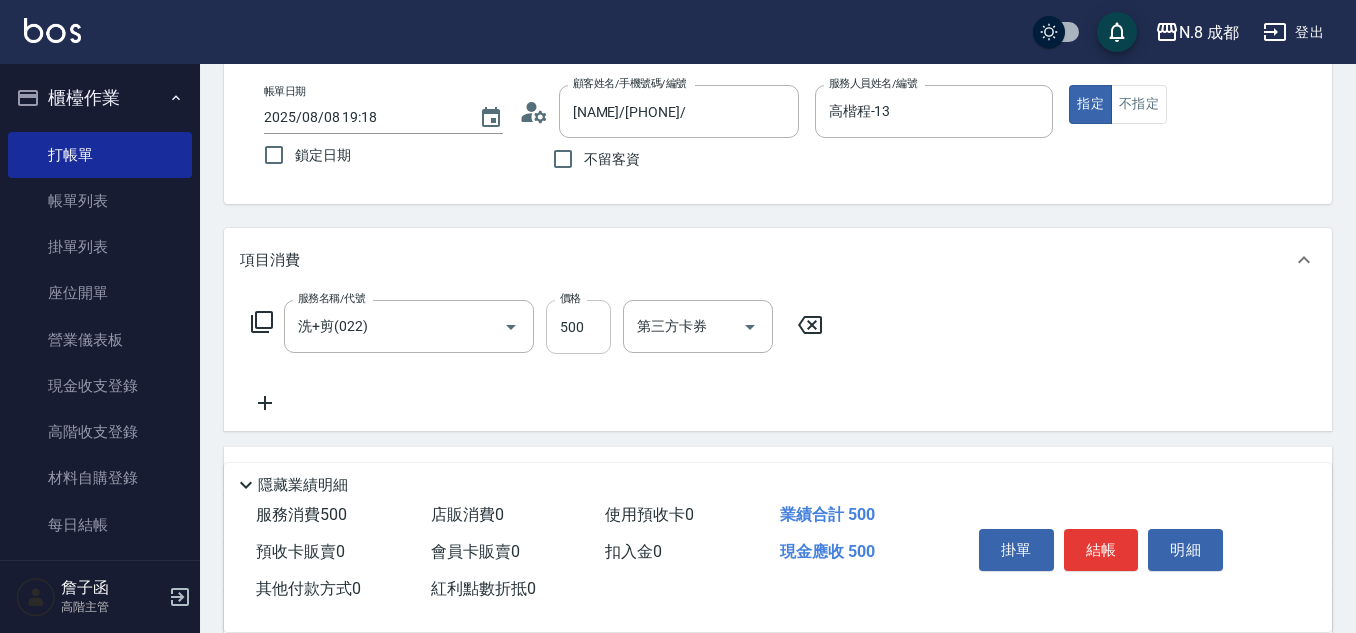 click on "500" at bounding box center (578, 327) 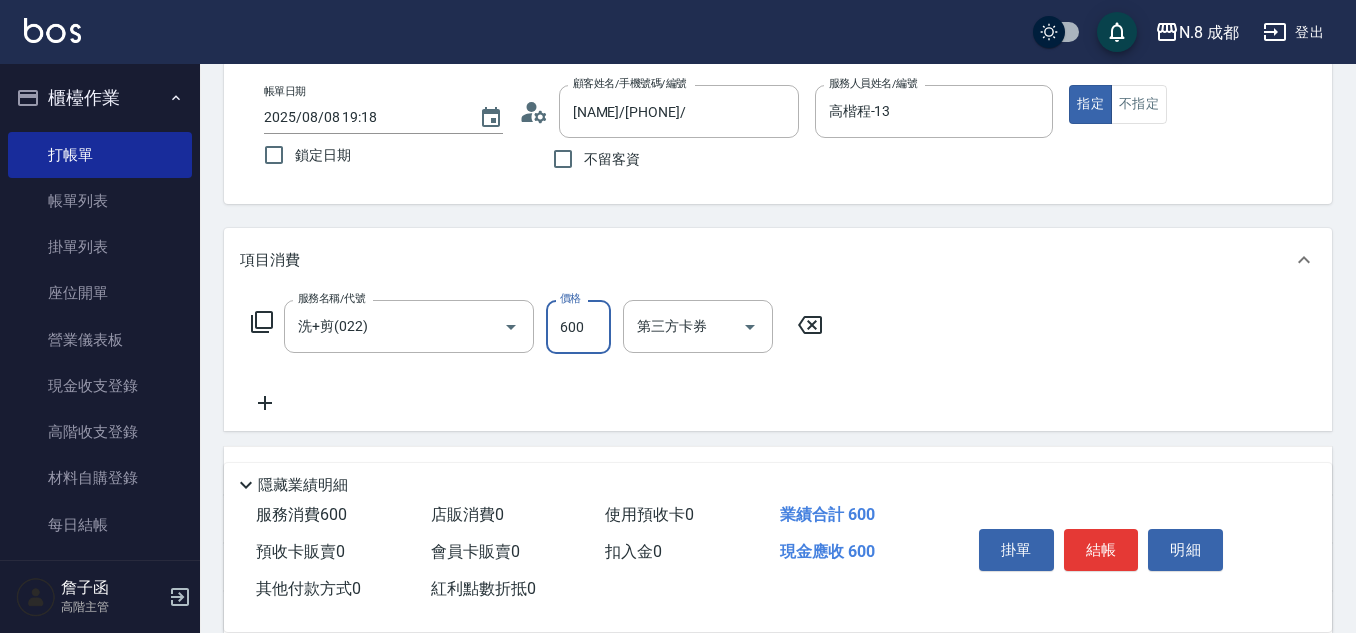 type on "600" 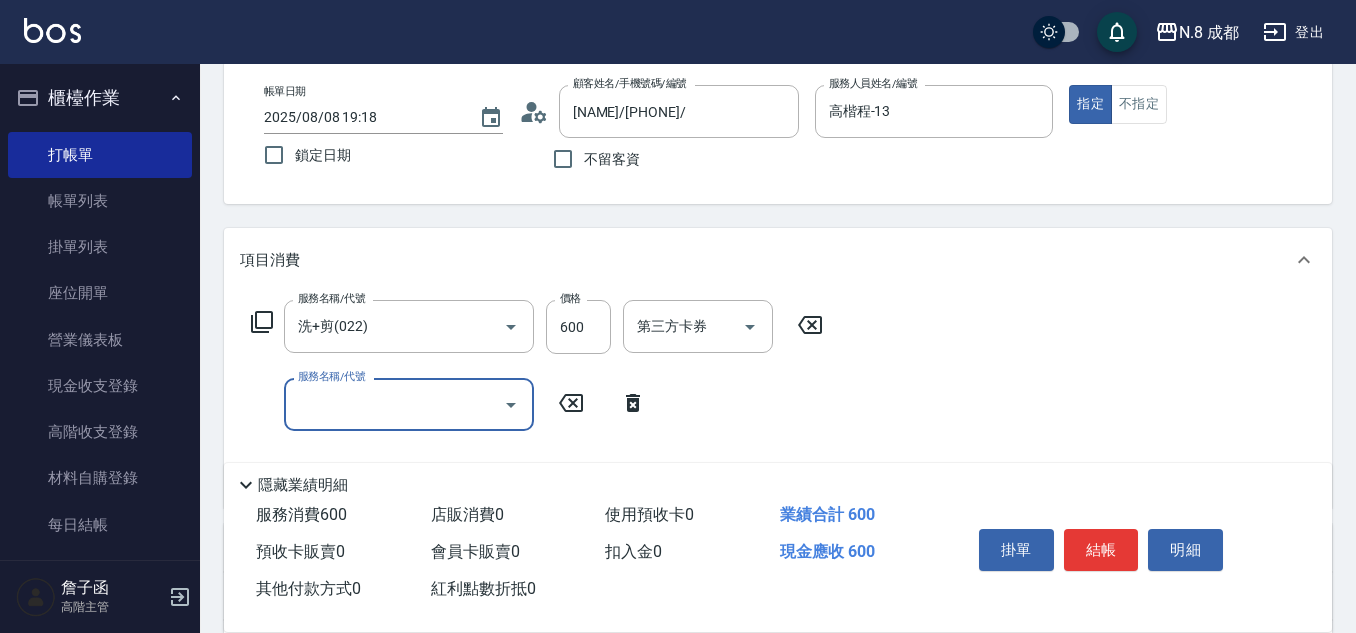 click on "服務名稱/代號" at bounding box center [394, 404] 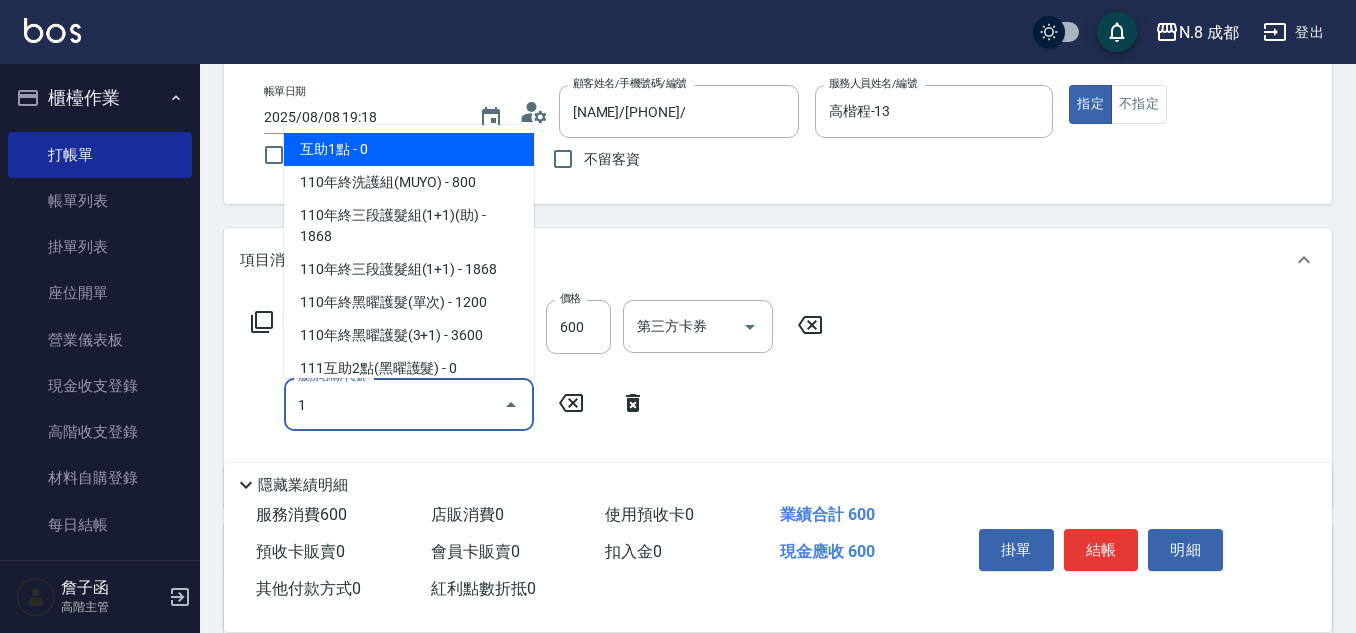 drag, startPoint x: 369, startPoint y: 142, endPoint x: 407, endPoint y: 165, distance: 44.418465 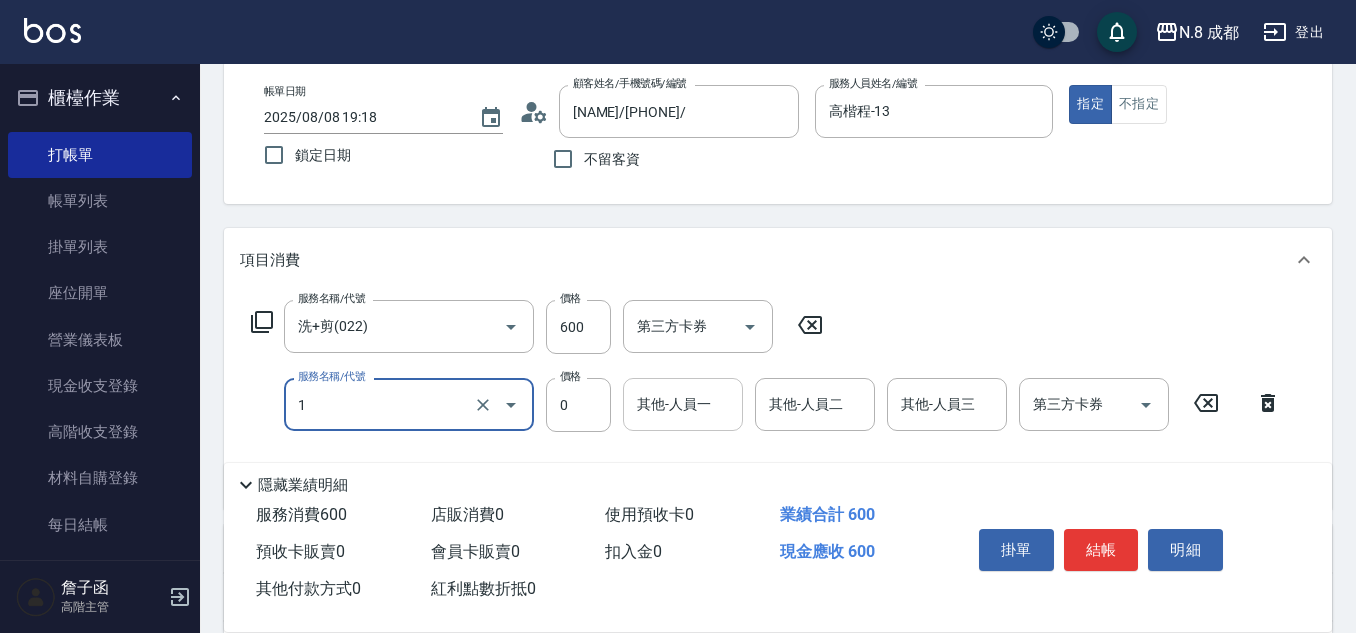 type on "互助1點(1)" 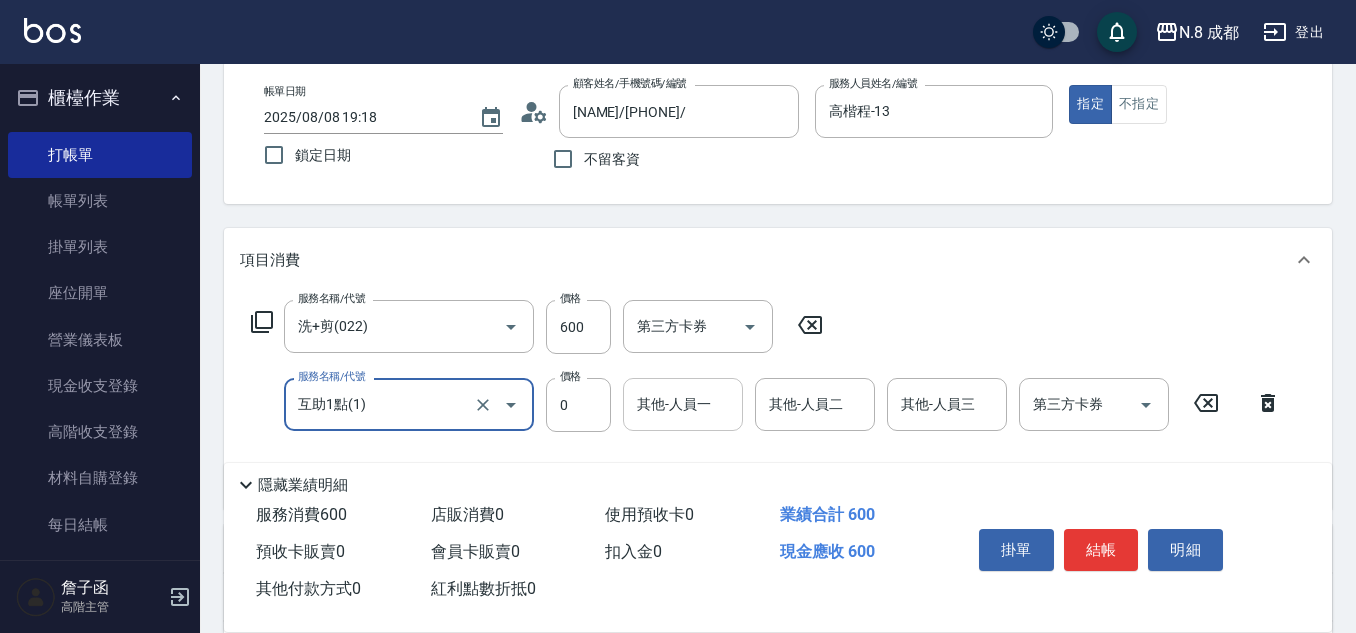 click on "其他-人員一" at bounding box center [683, 404] 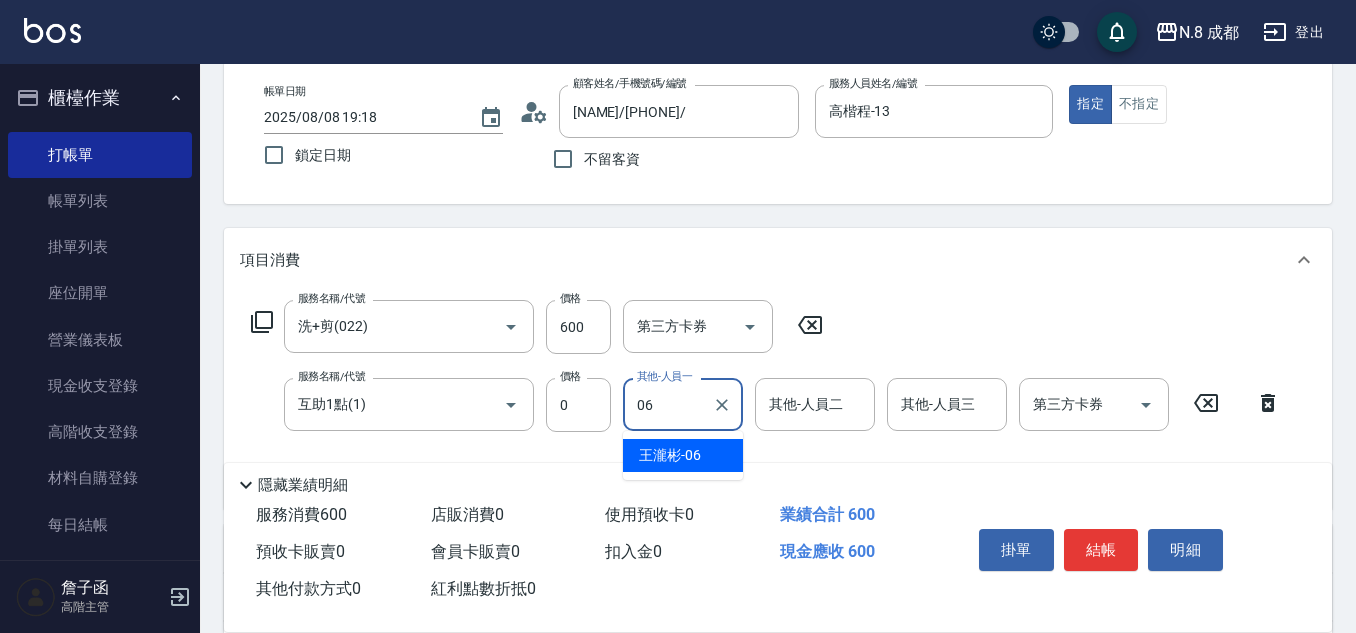 click on "[NAME] -[NUMBER]" at bounding box center [683, 455] 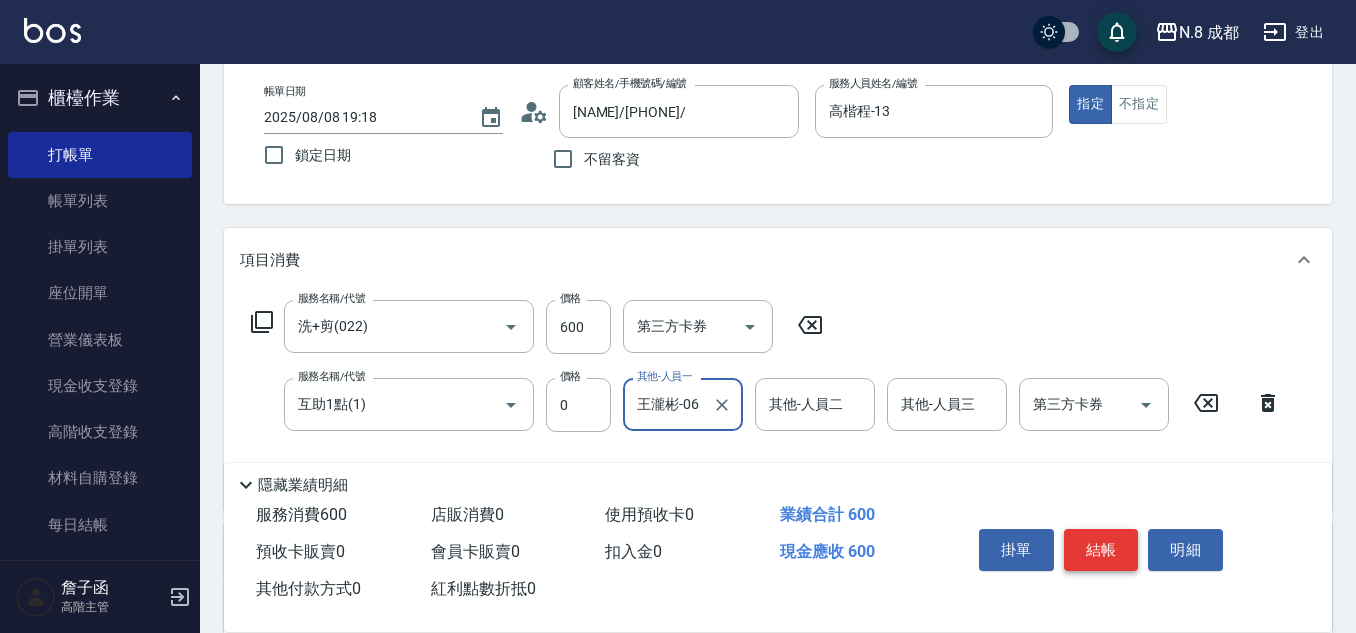 type on "王瀧彬-06" 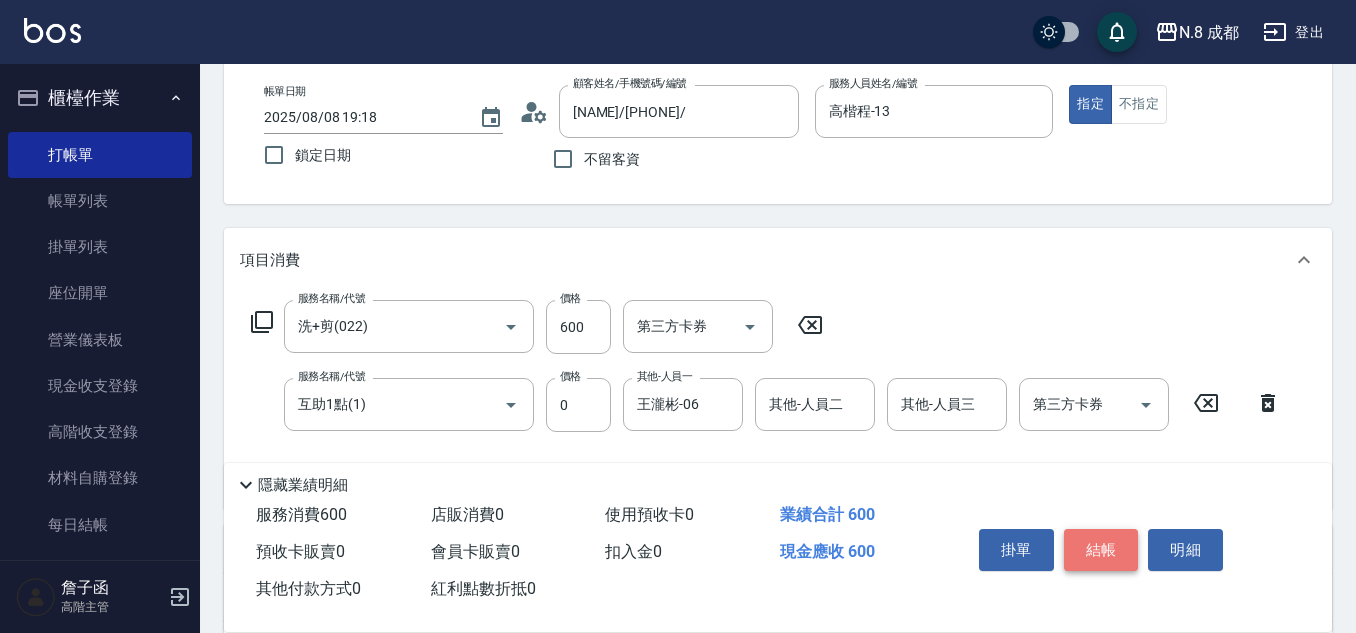 click on "結帳" at bounding box center (1101, 550) 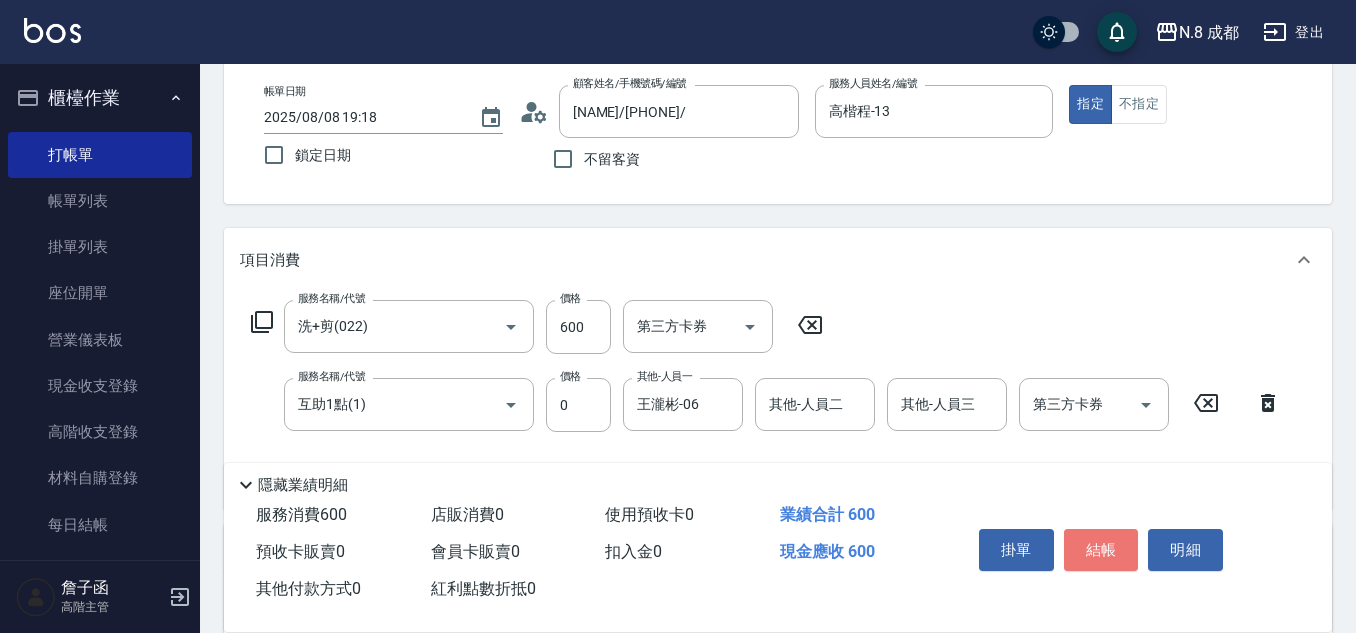 type 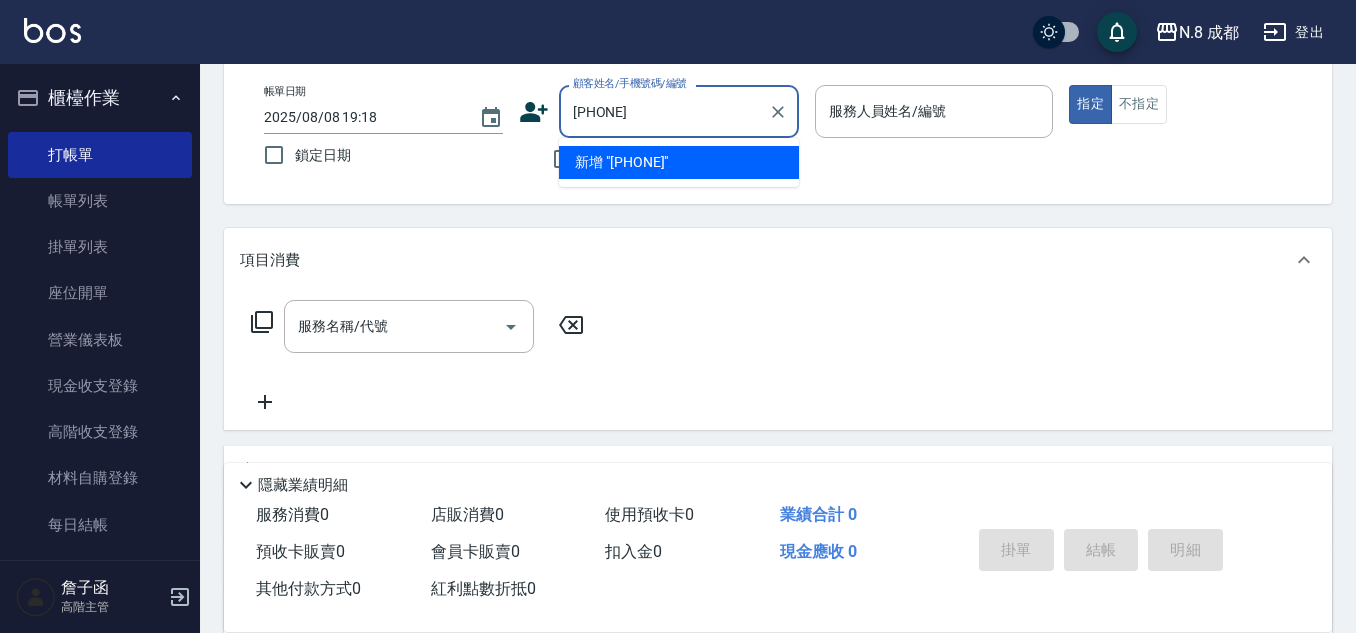 type on "[PHONE]" 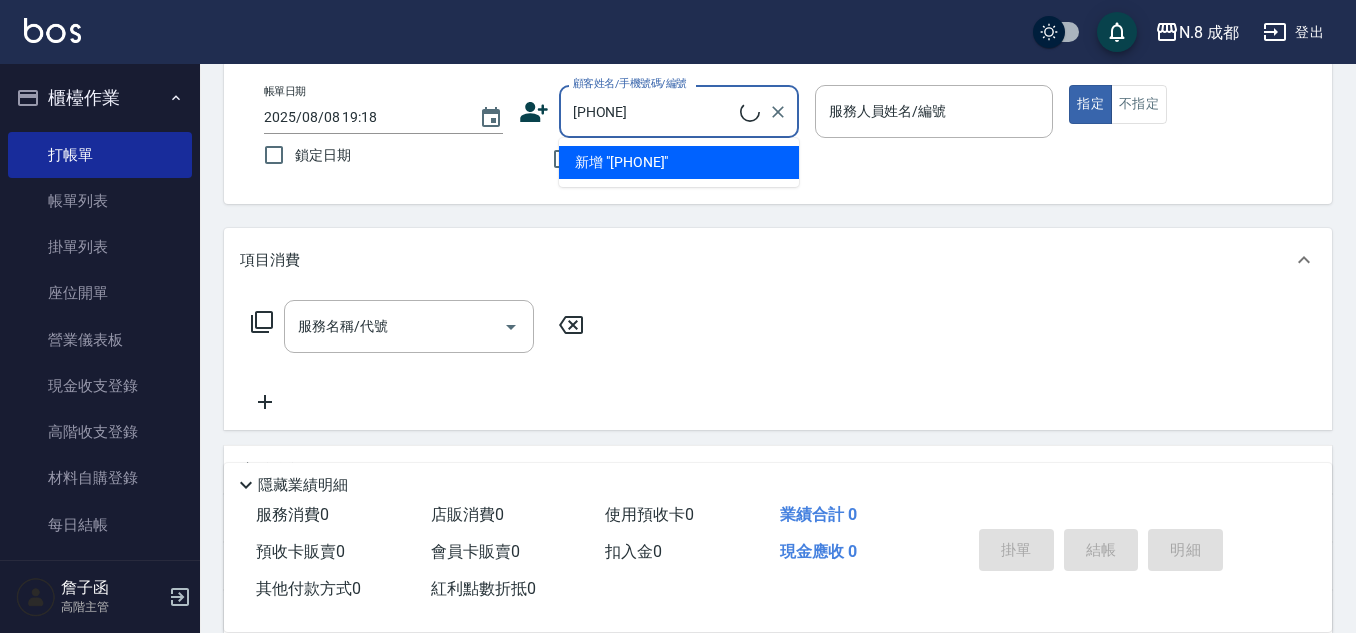 drag, startPoint x: 708, startPoint y: 123, endPoint x: 433, endPoint y: 125, distance: 275.00726 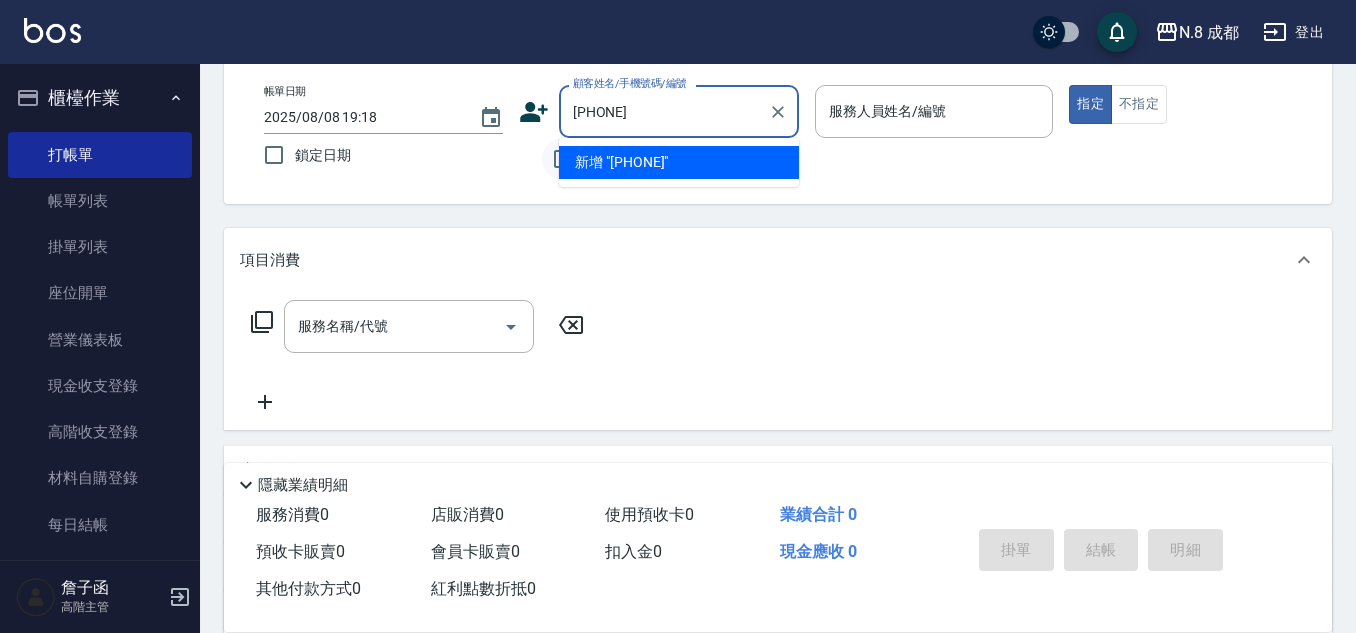 type 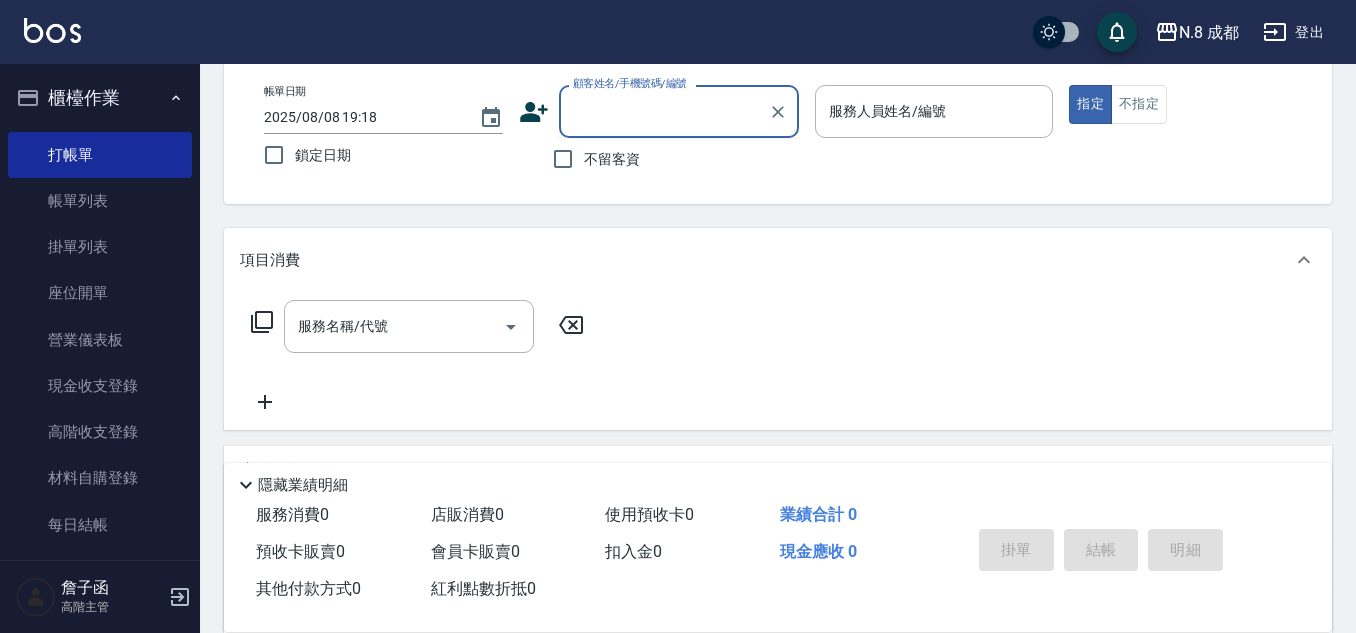 click 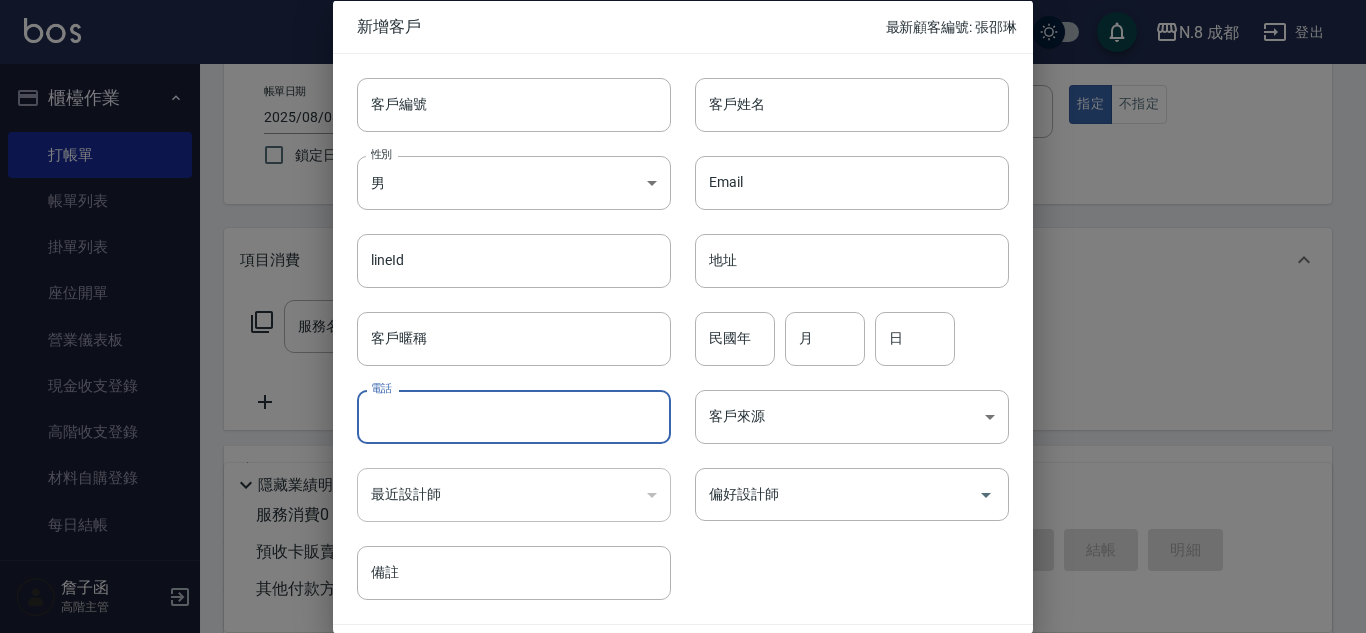 drag, startPoint x: 491, startPoint y: 425, endPoint x: 508, endPoint y: 414, distance: 20.248457 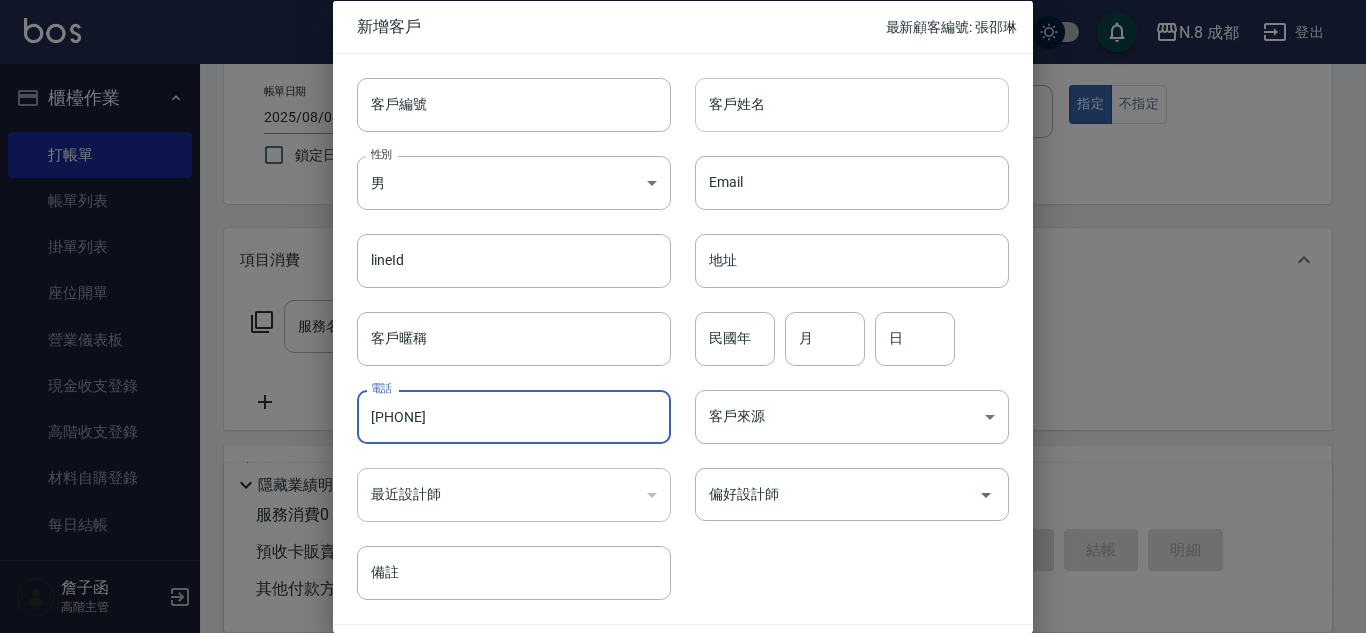 type on "[PHONE]" 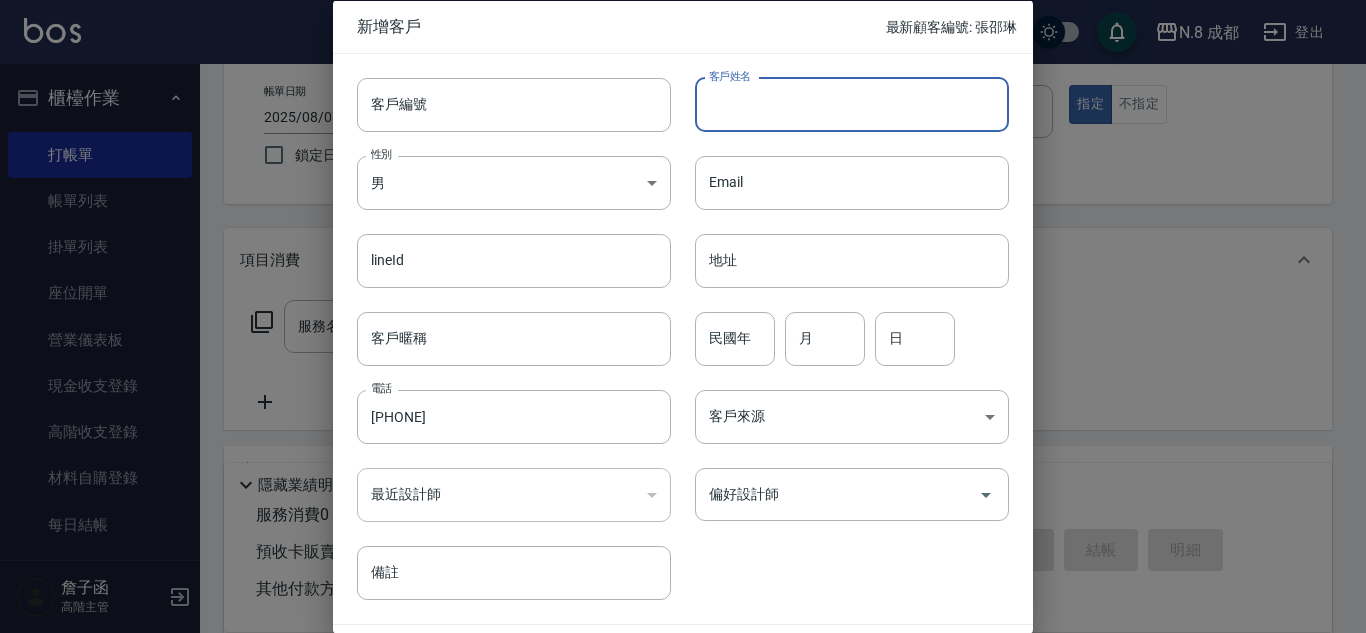 click on "客戶姓名" at bounding box center [852, 104] 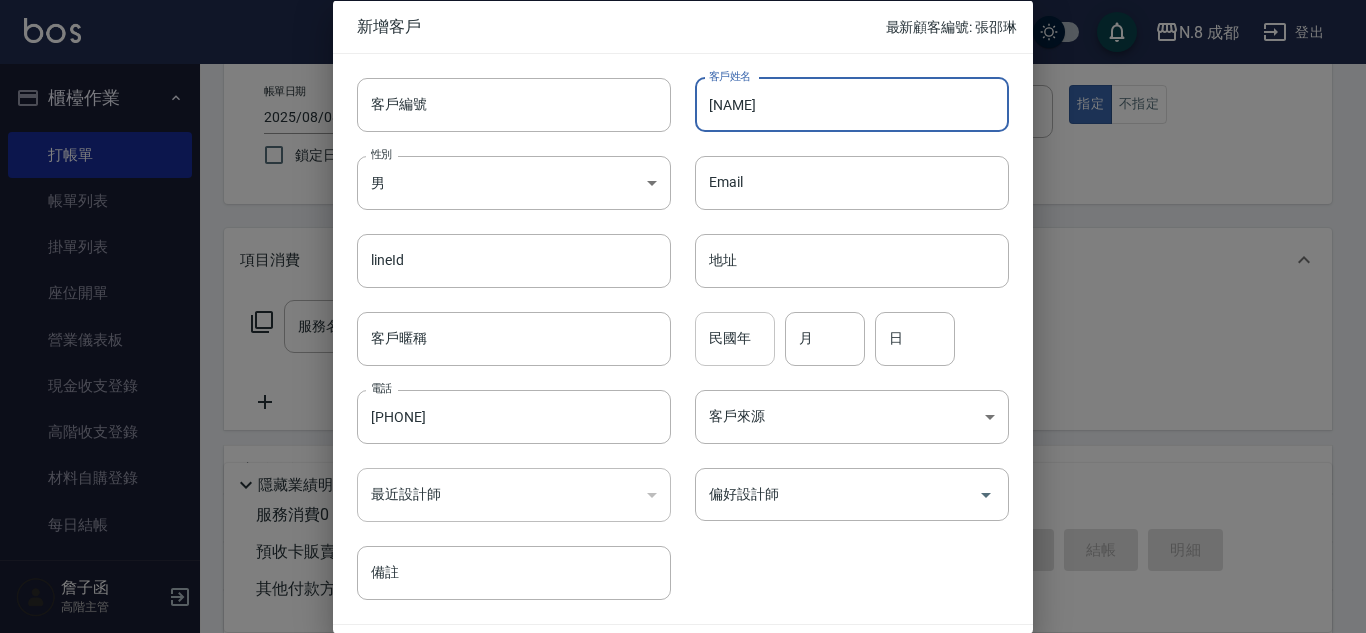 type on "[NAME]" 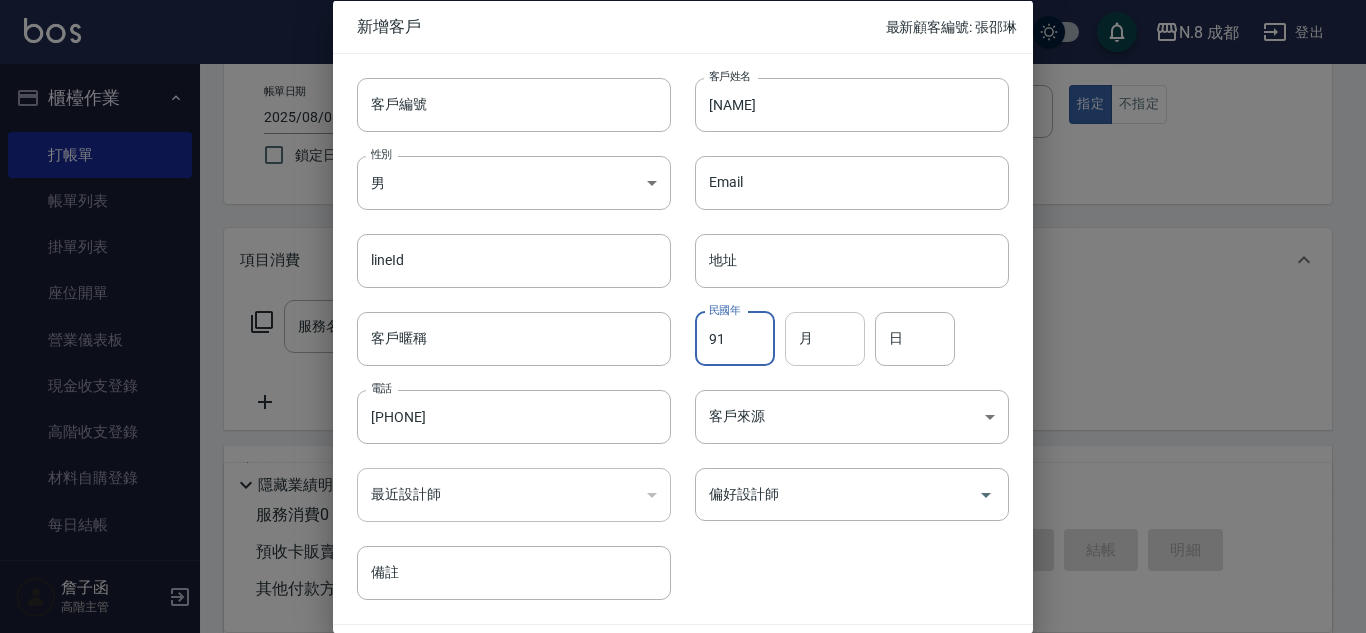 type on "91" 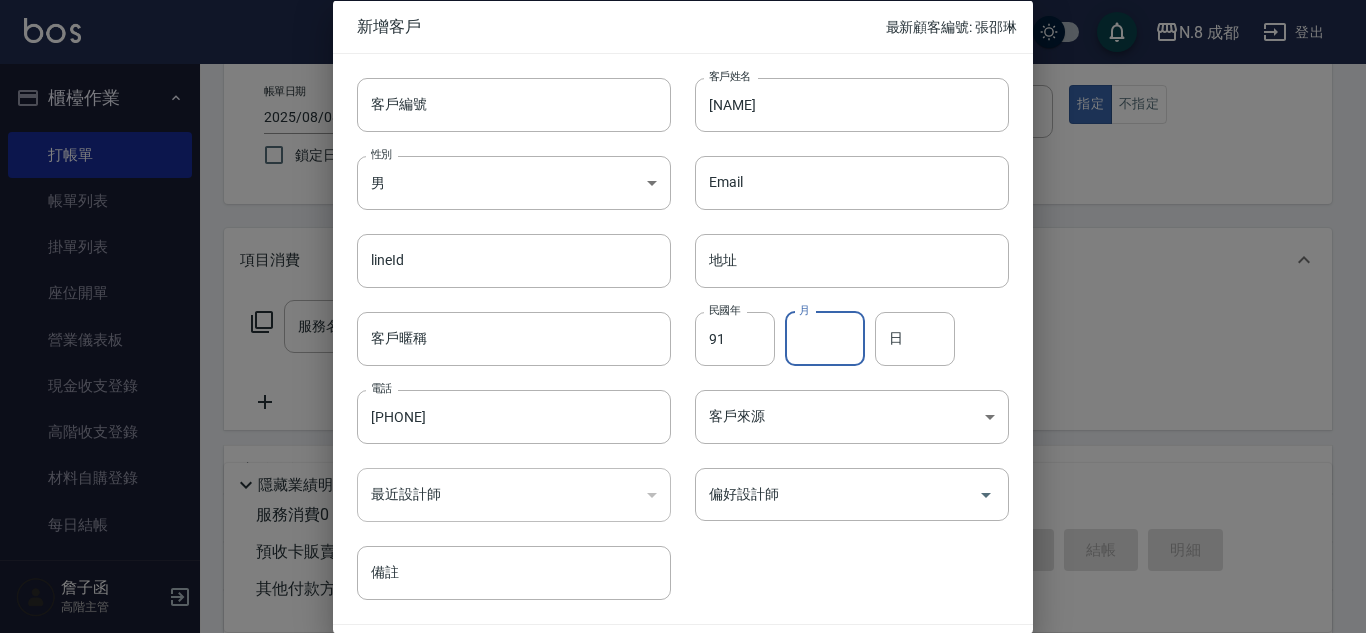 click on "月" at bounding box center [825, 338] 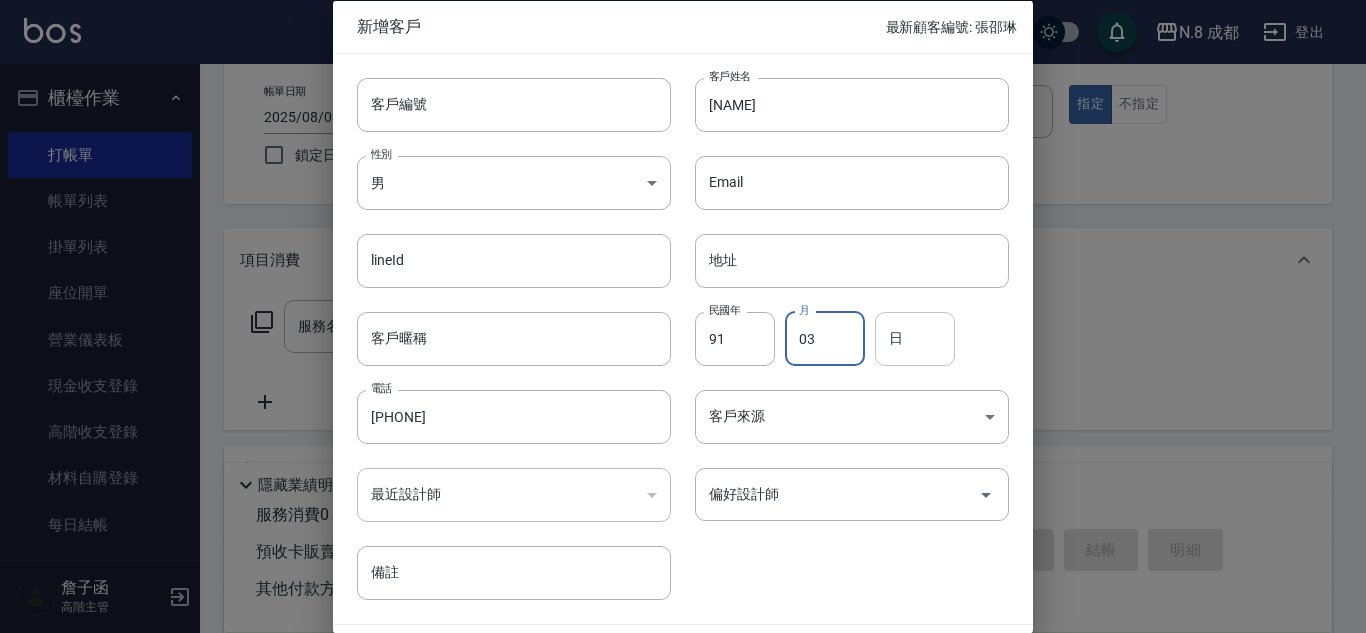 type on "03" 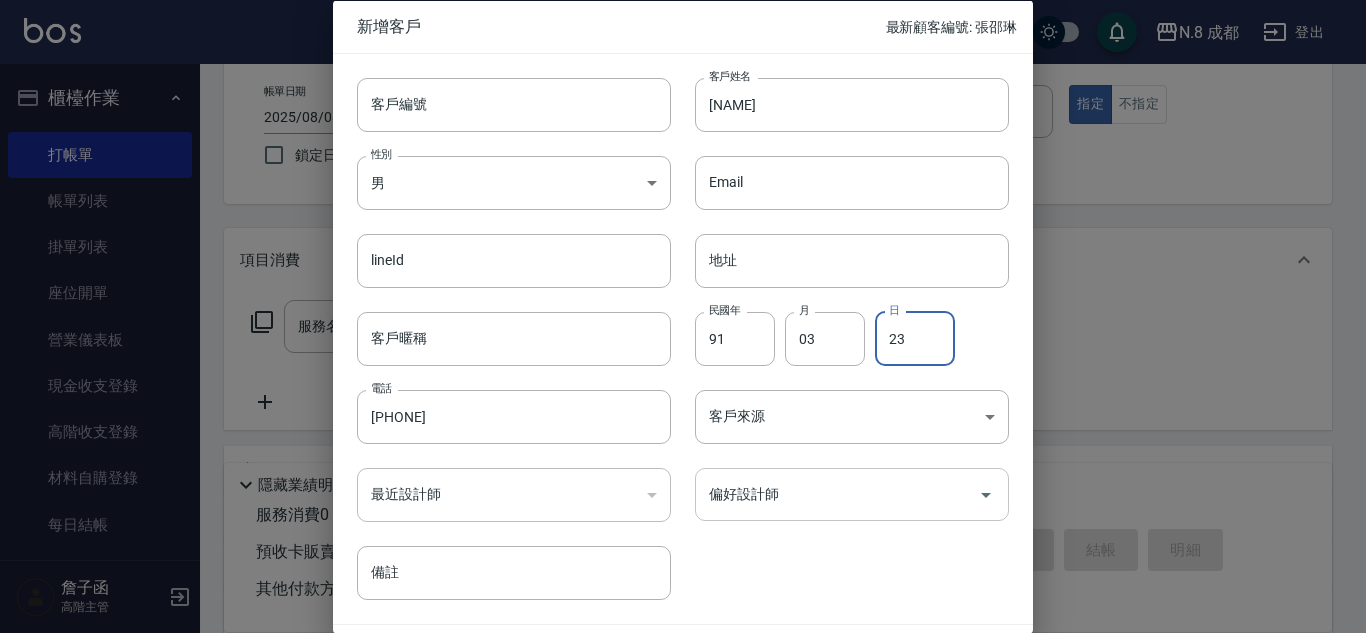 type on "23" 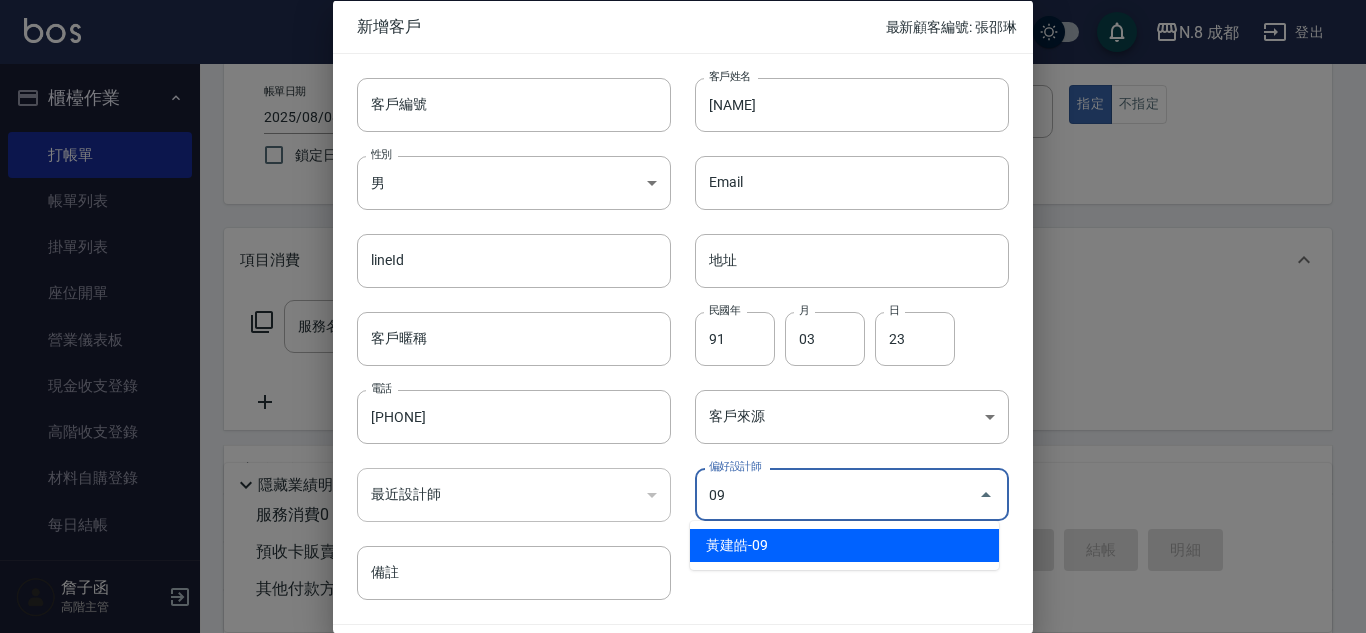 click on "黃建皓-09" at bounding box center (844, 545) 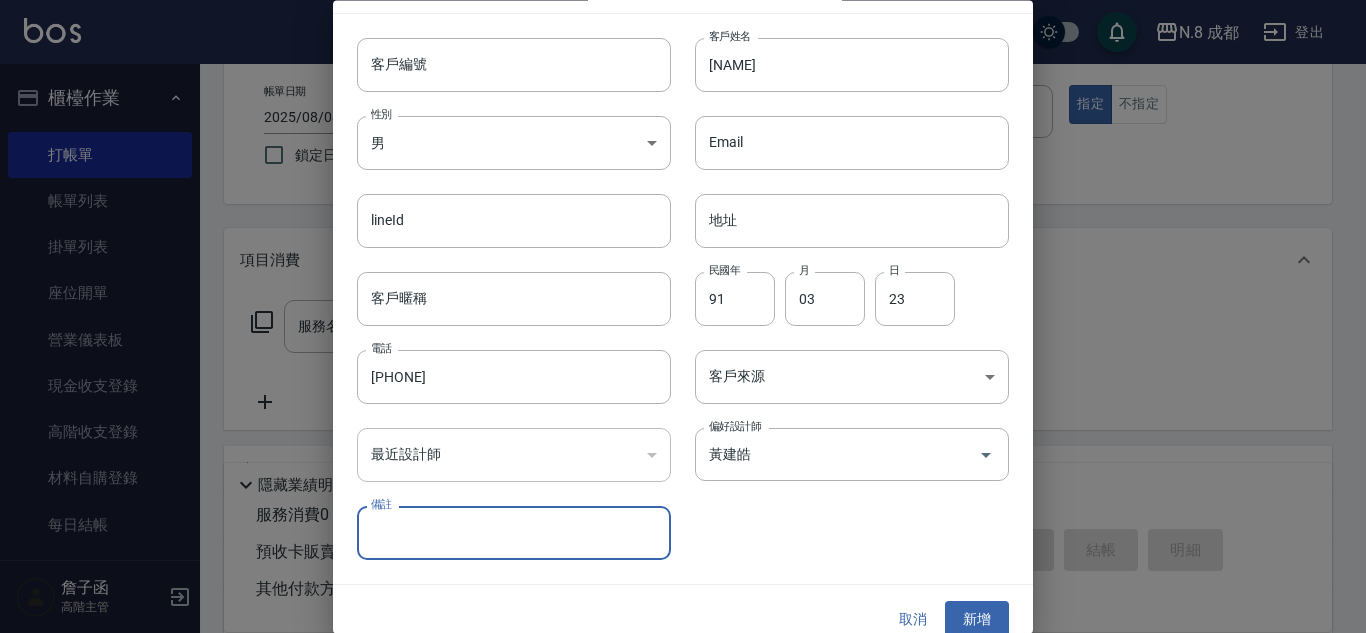 scroll, scrollTop: 60, scrollLeft: 0, axis: vertical 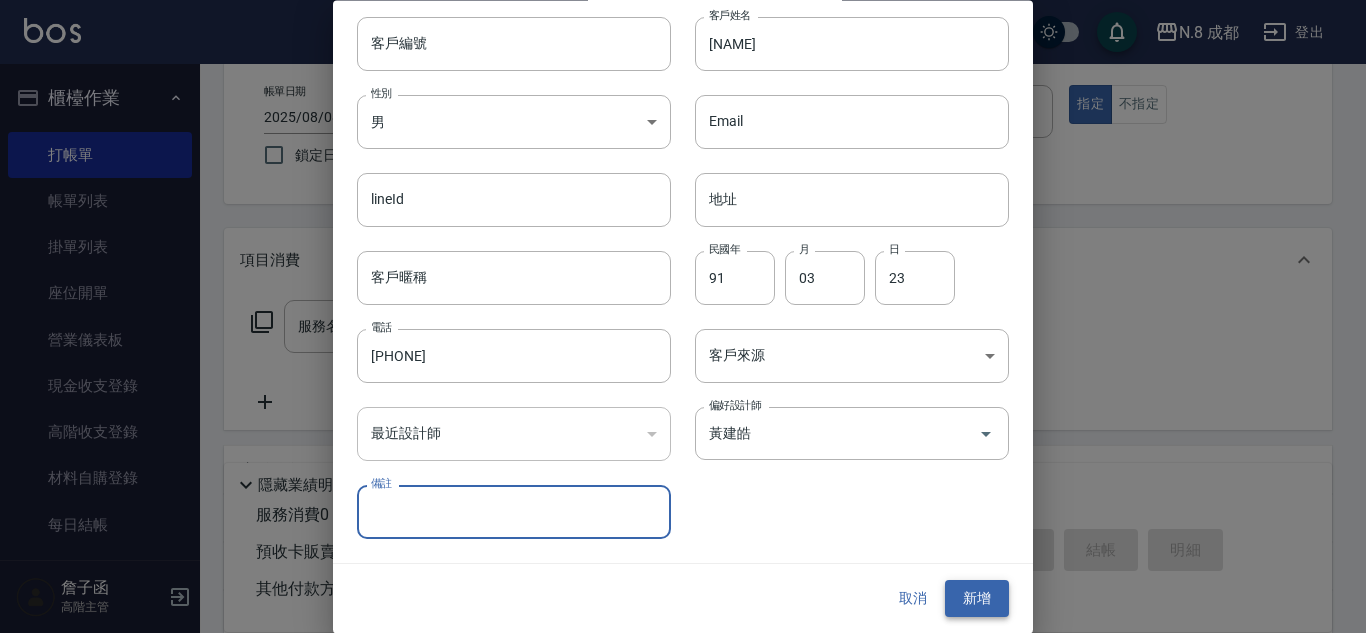 drag, startPoint x: 969, startPoint y: 597, endPoint x: 962, endPoint y: 586, distance: 13.038404 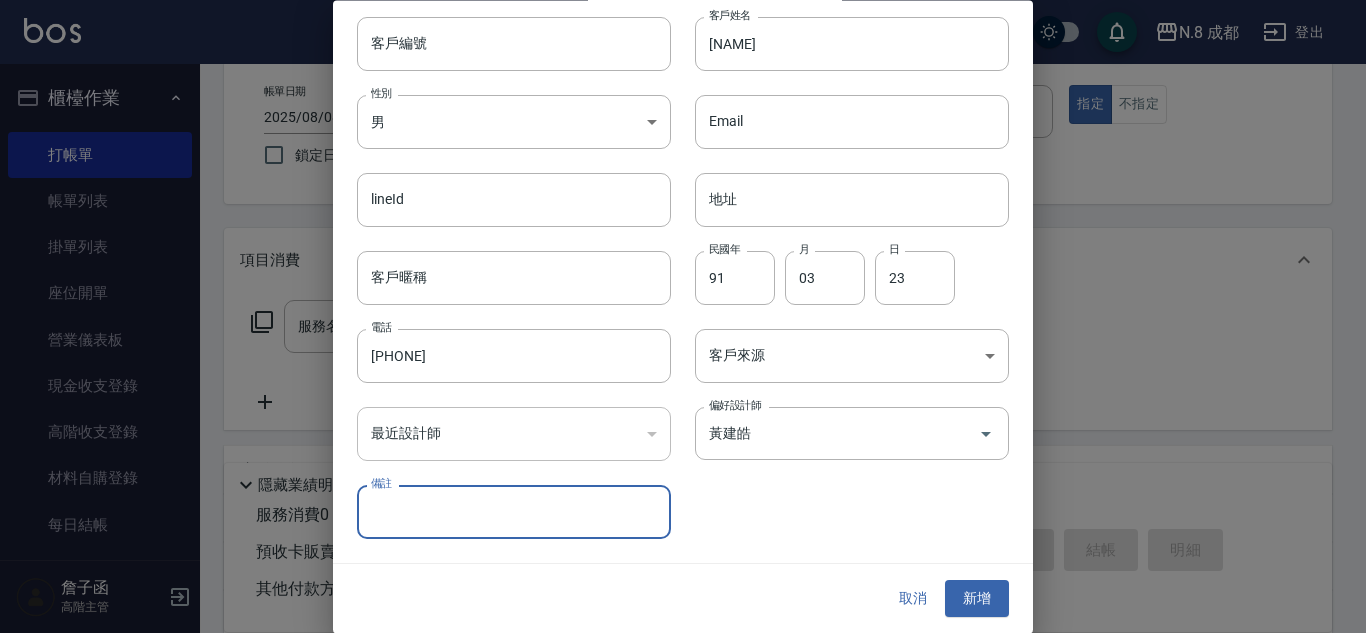click on "新增" at bounding box center (977, 599) 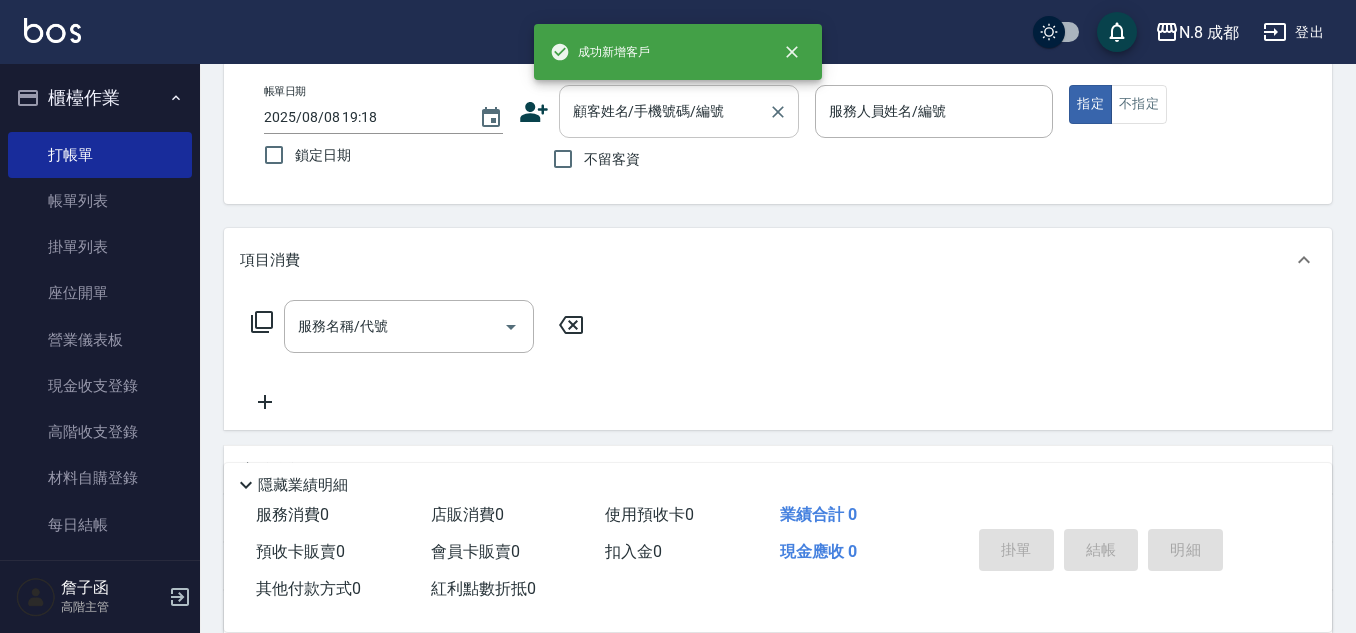 click on "顧客姓名/手機號碼/編號" at bounding box center (664, 111) 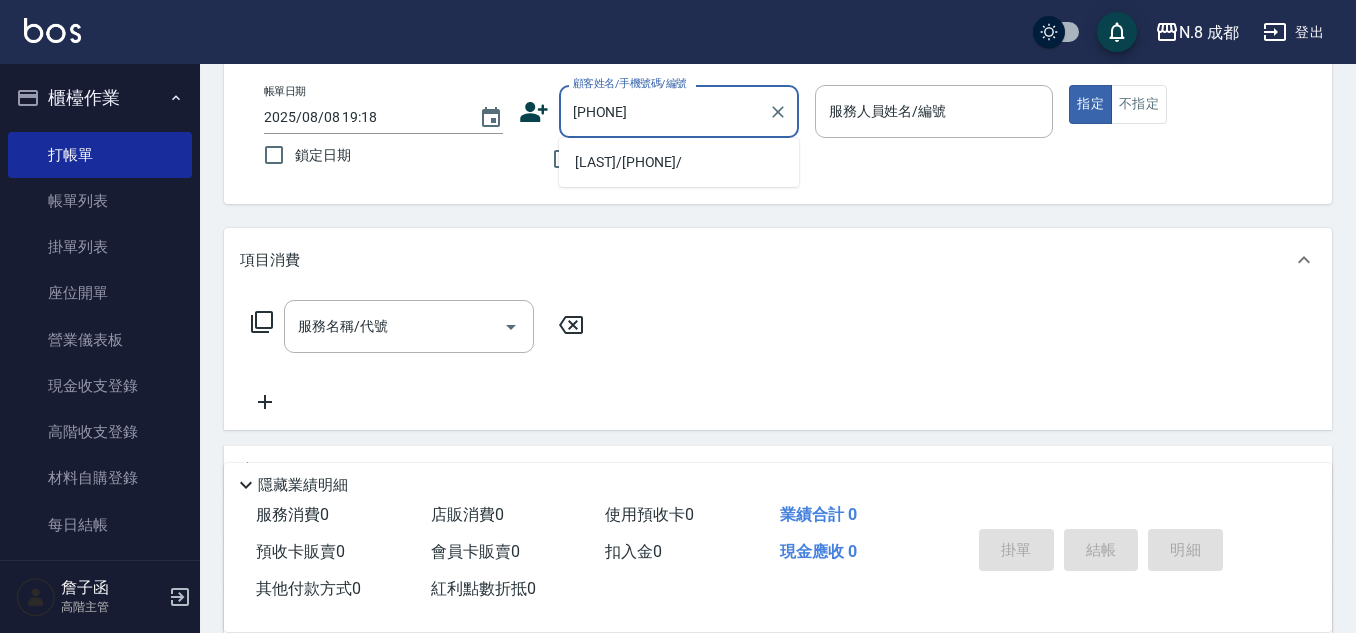 click on "[LAST]/[PHONE]/" at bounding box center (679, 162) 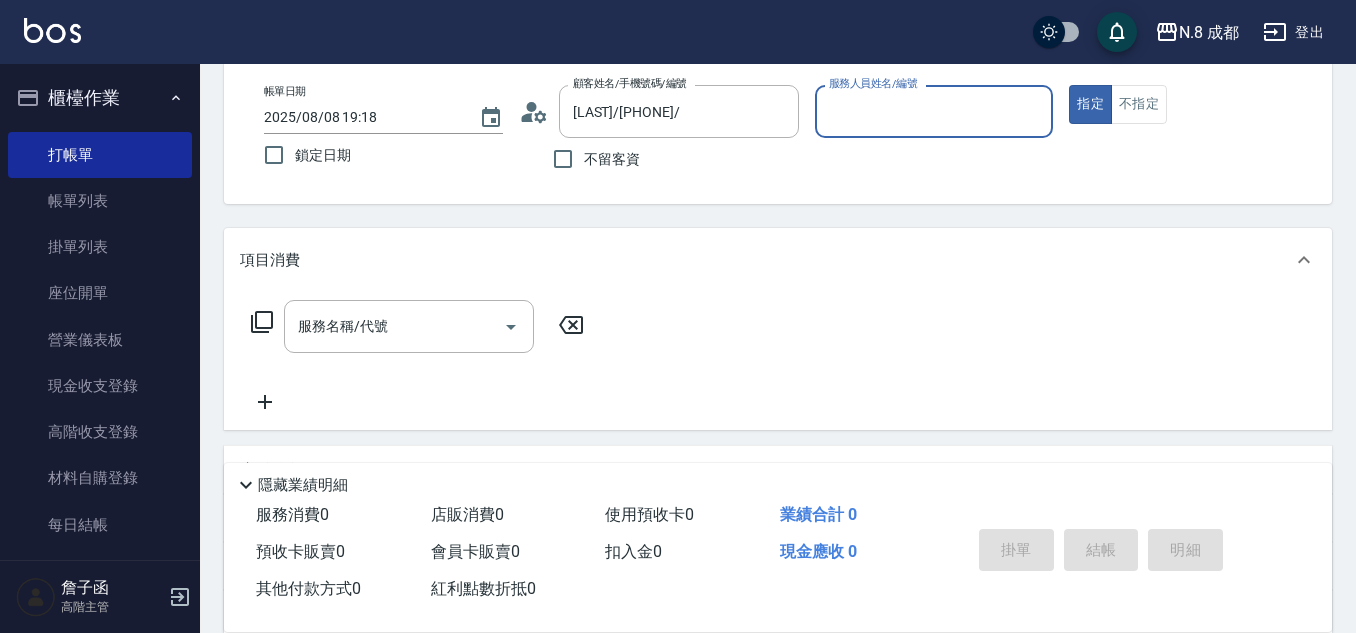 type on "黃建皓-09" 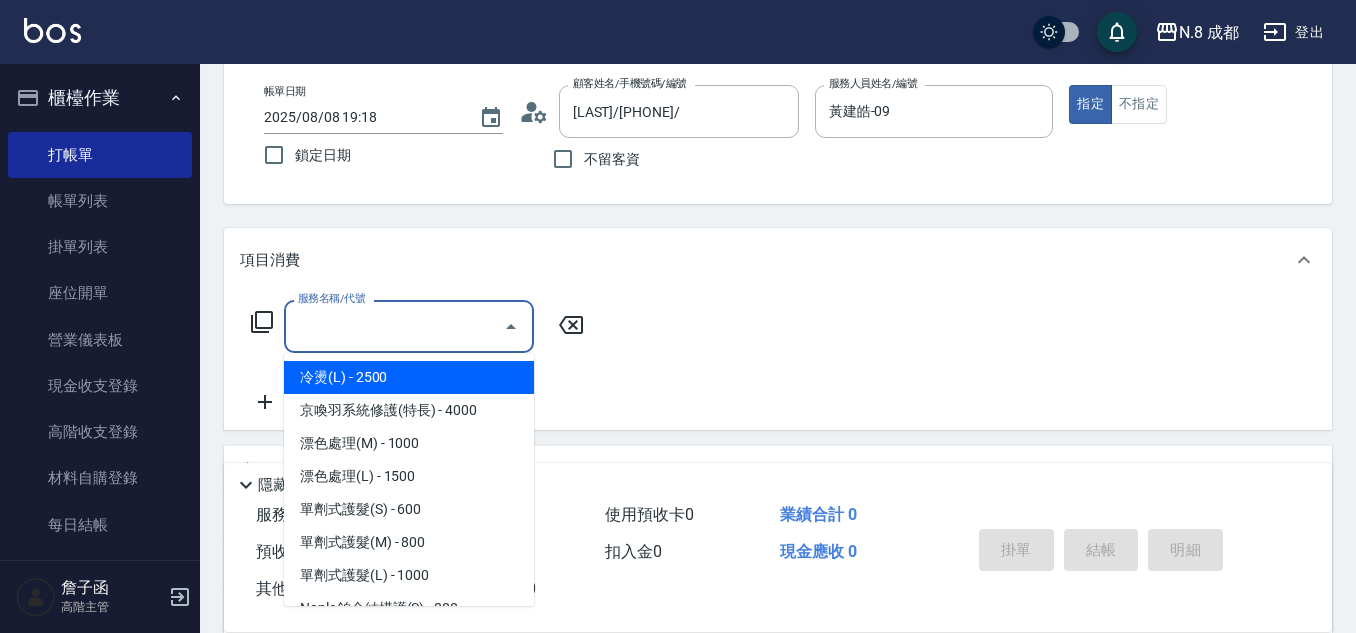 click on "服務名稱/代號" at bounding box center (394, 326) 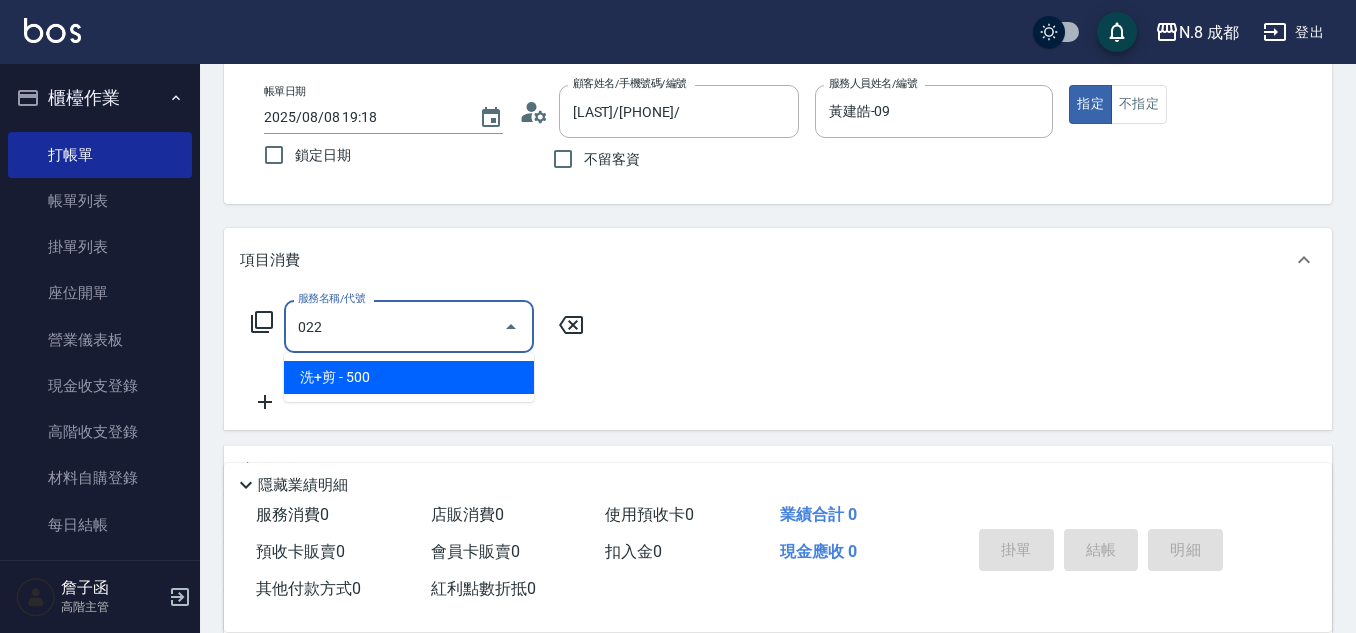click on "洗+剪 - 500" at bounding box center [409, 377] 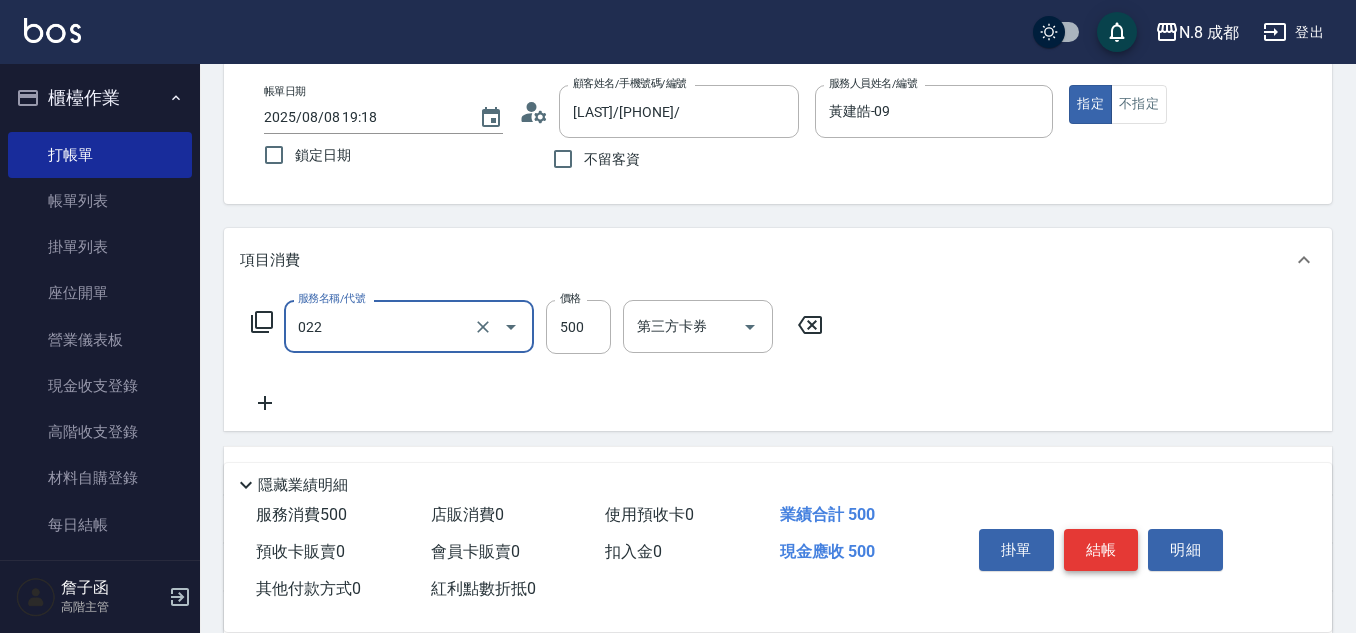 type on "洗+剪(022)" 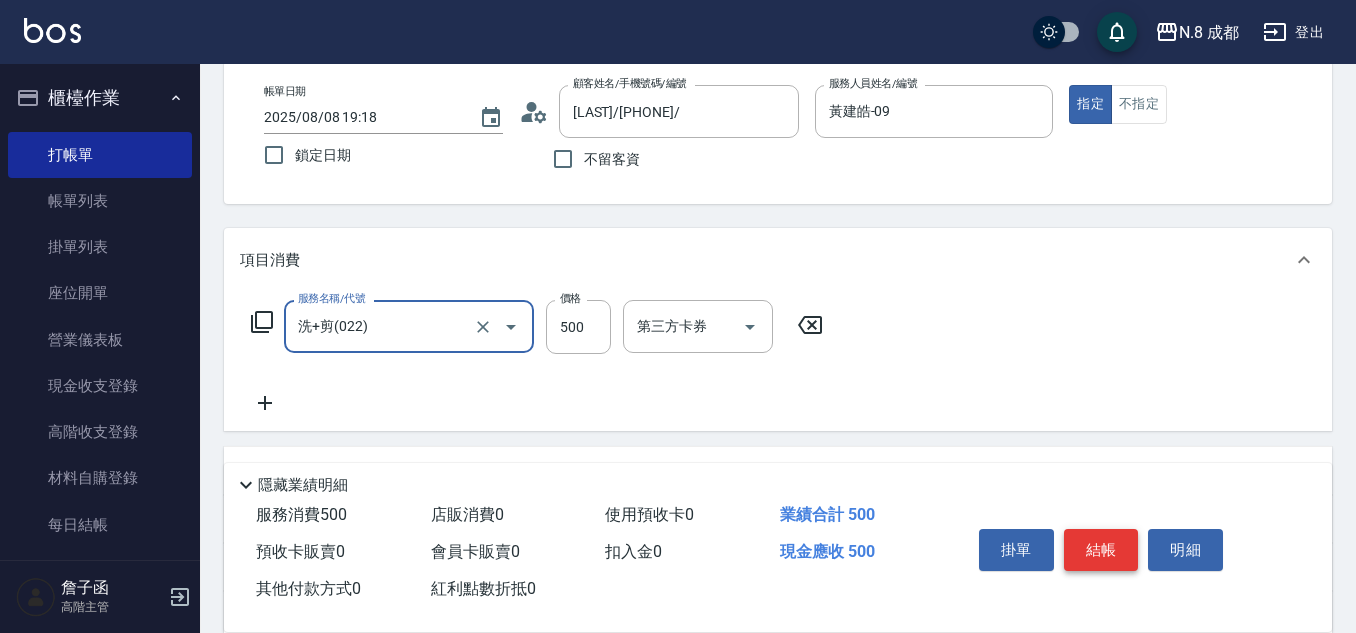 click on "結帳" at bounding box center [1101, 550] 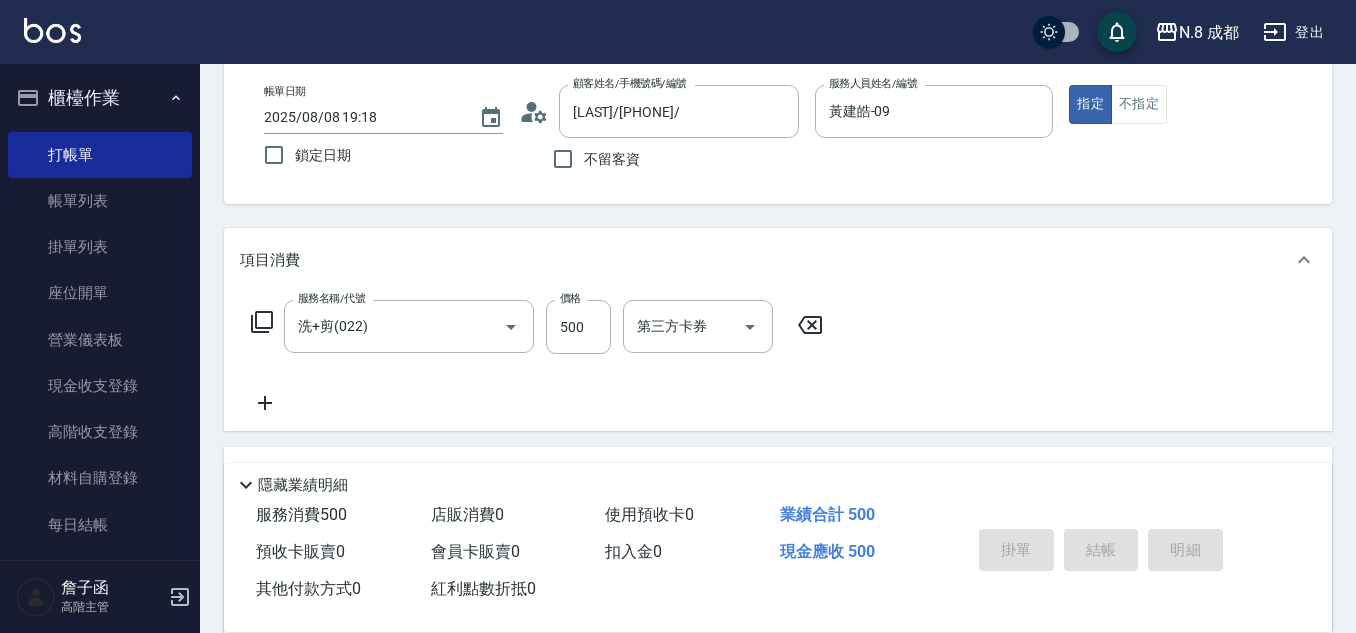 type on "[DATE] [TIME]" 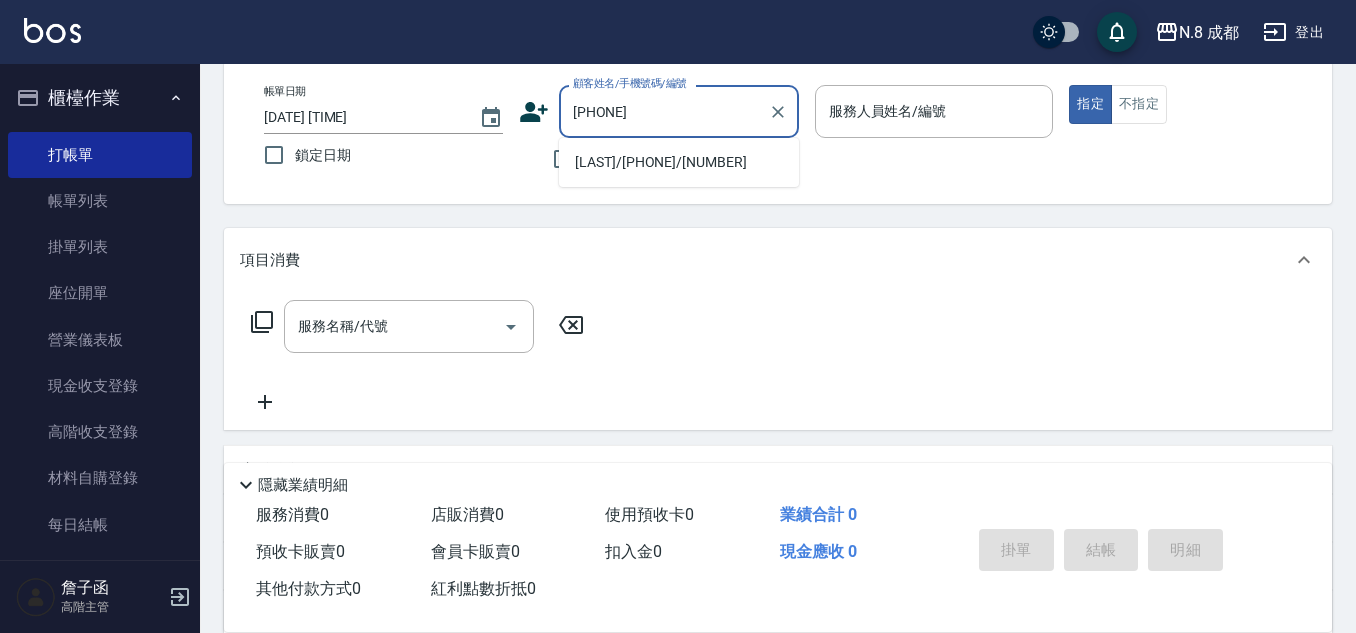 click on "[LAST]/[PHONE]/[NUMBER]" at bounding box center [679, 162] 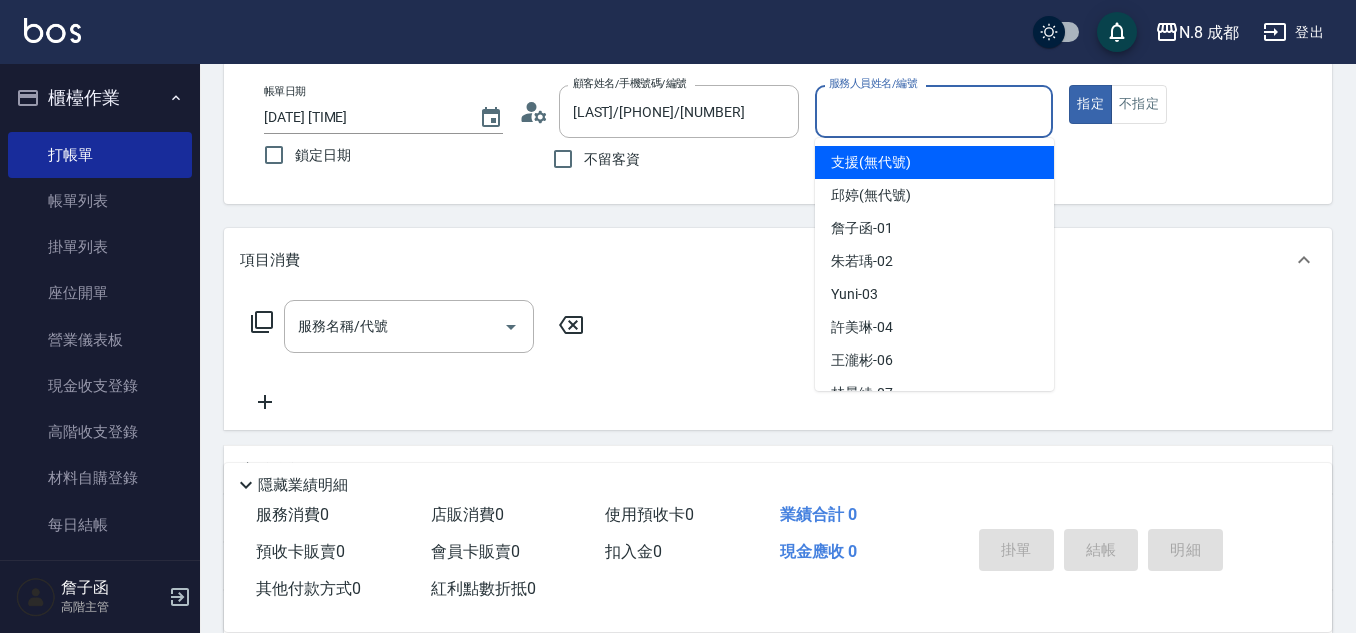 click on "服務人員姓名/編號" at bounding box center [934, 111] 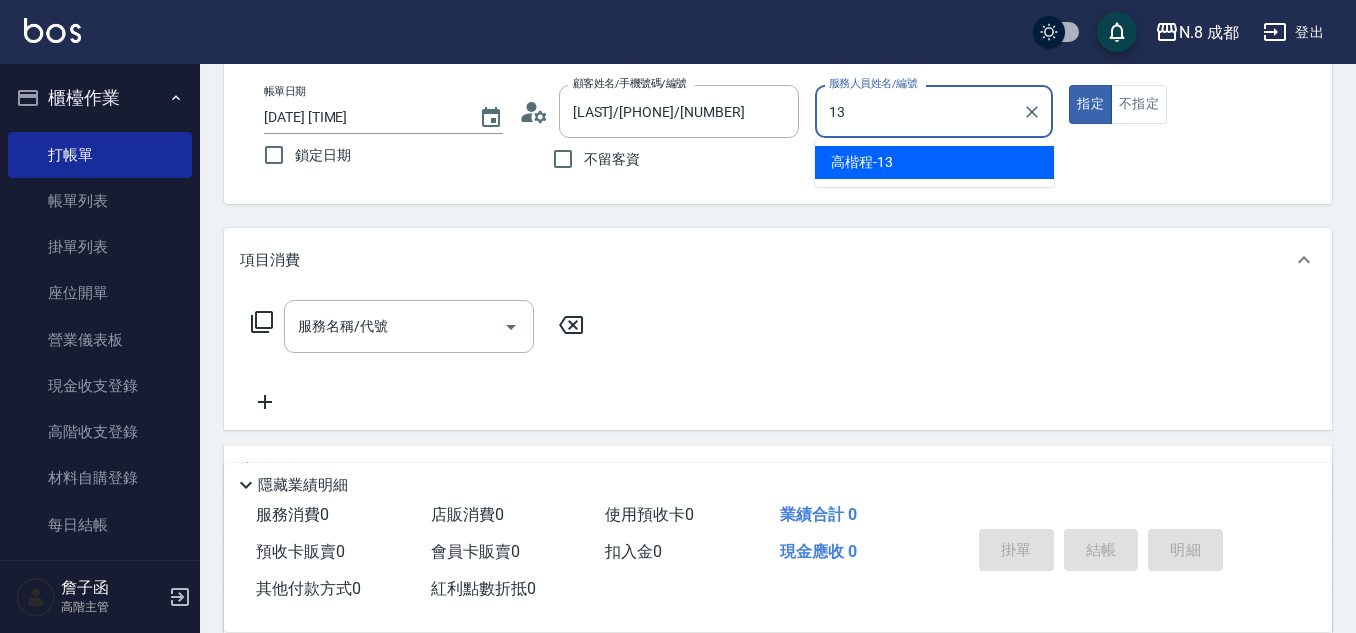 click on "[NAME] -[NUMBER]" at bounding box center [862, 162] 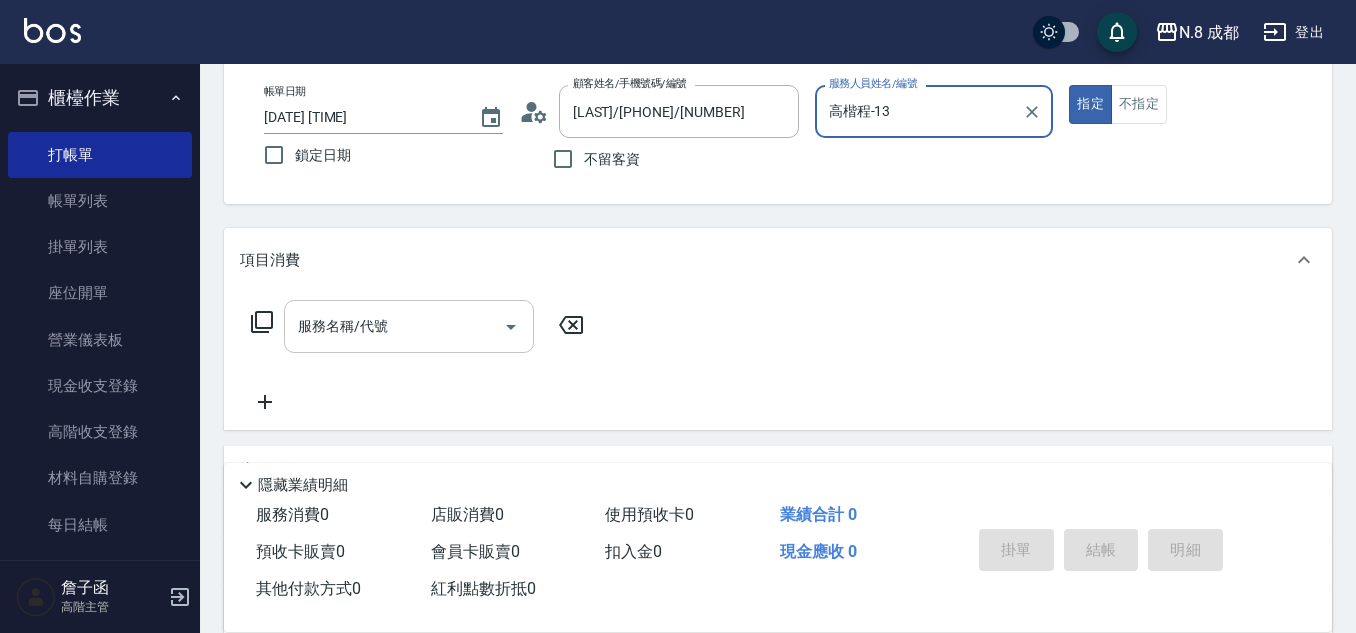 drag, startPoint x: 378, startPoint y: 331, endPoint x: 388, endPoint y: 317, distance: 17.20465 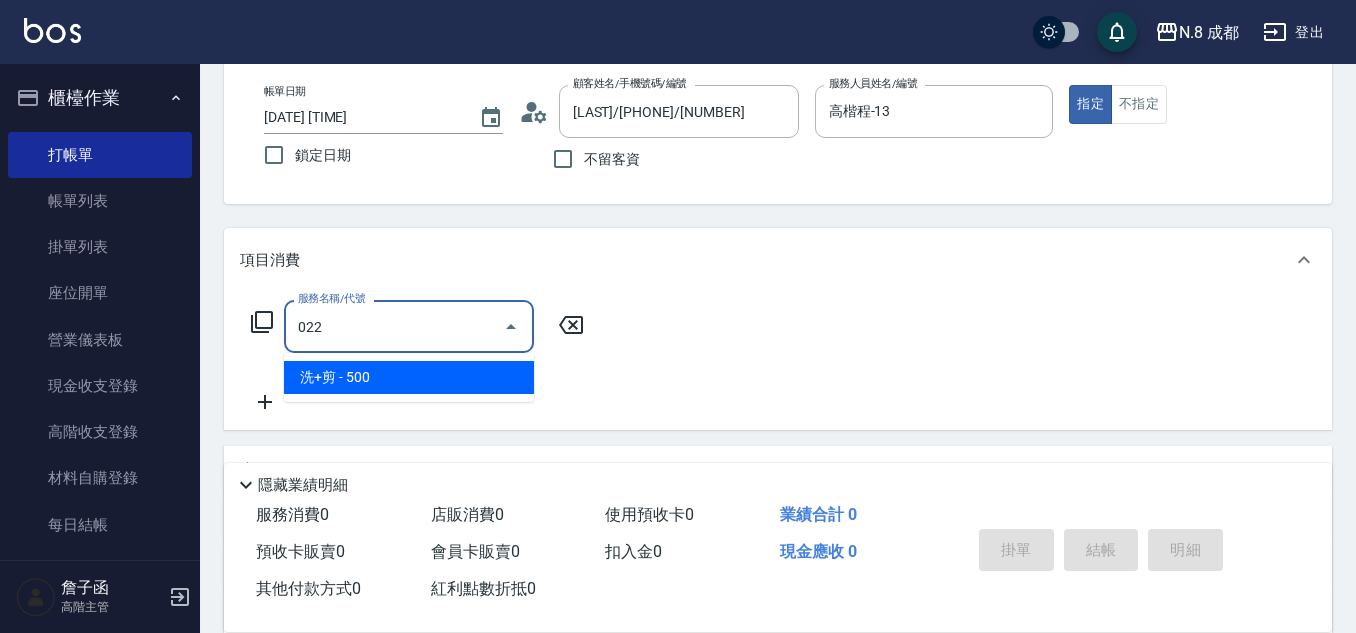 click on "洗+剪 - 500" at bounding box center (409, 377) 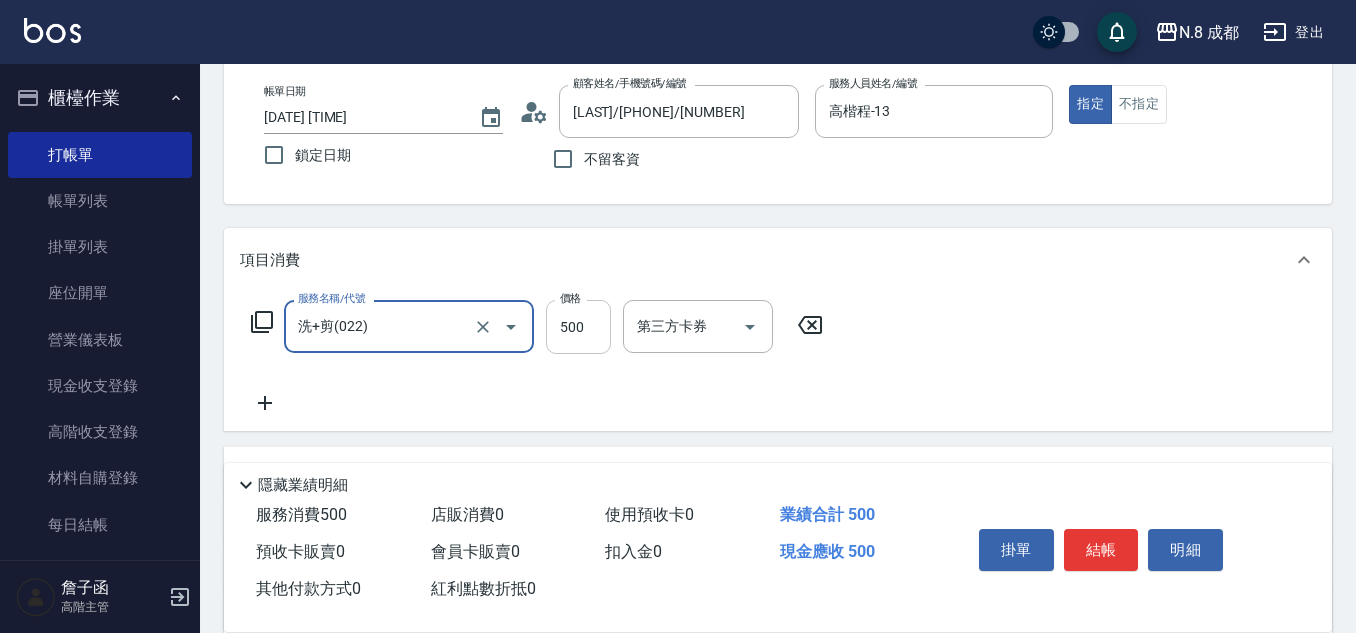 drag, startPoint x: 561, startPoint y: 336, endPoint x: 549, endPoint y: 336, distance: 12 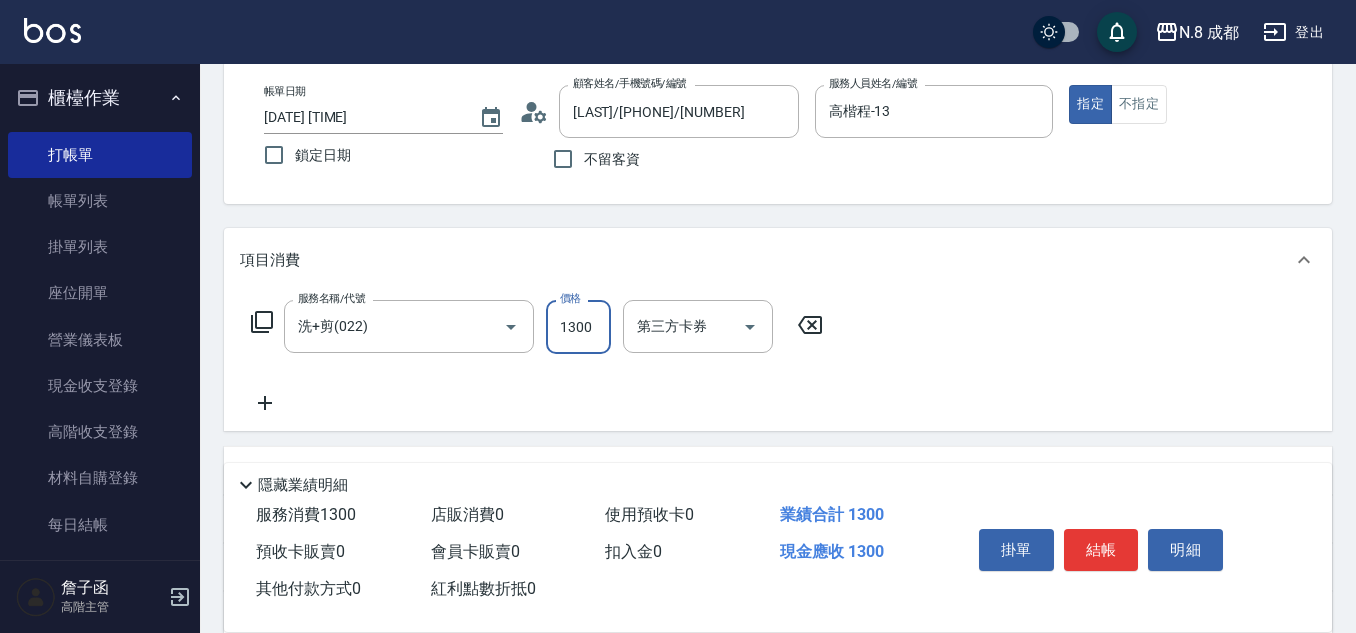 click 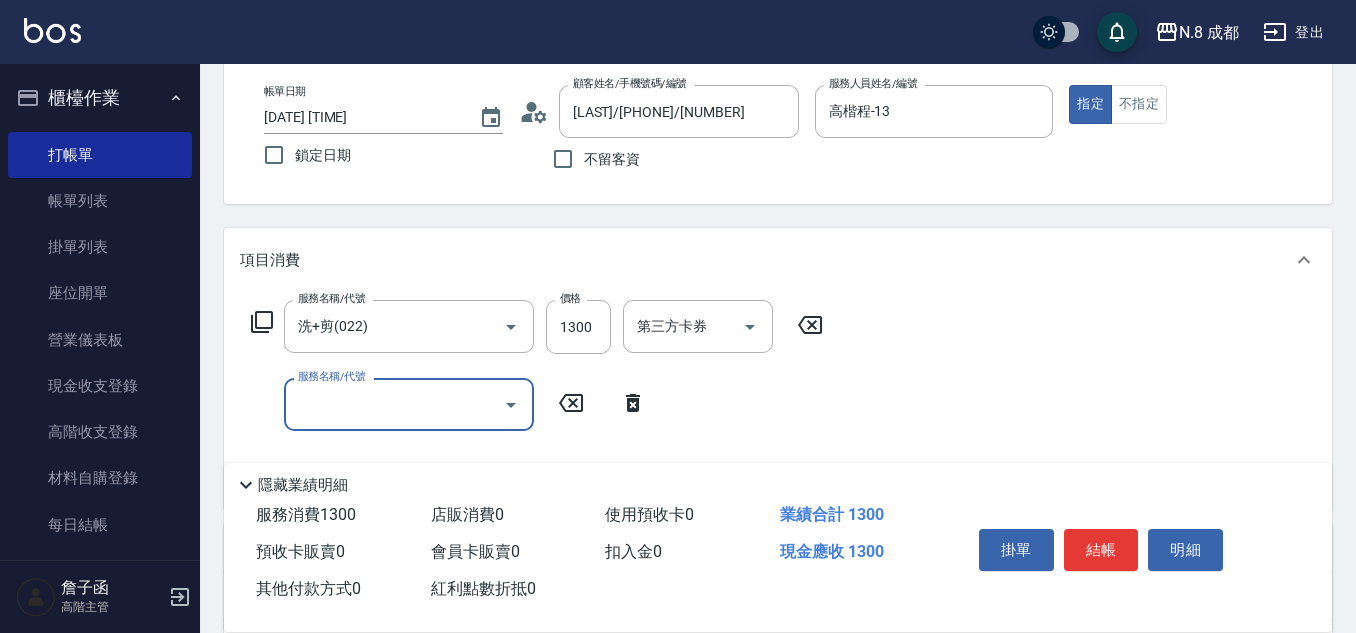 drag, startPoint x: 310, startPoint y: 399, endPoint x: 342, endPoint y: 391, distance: 32.984844 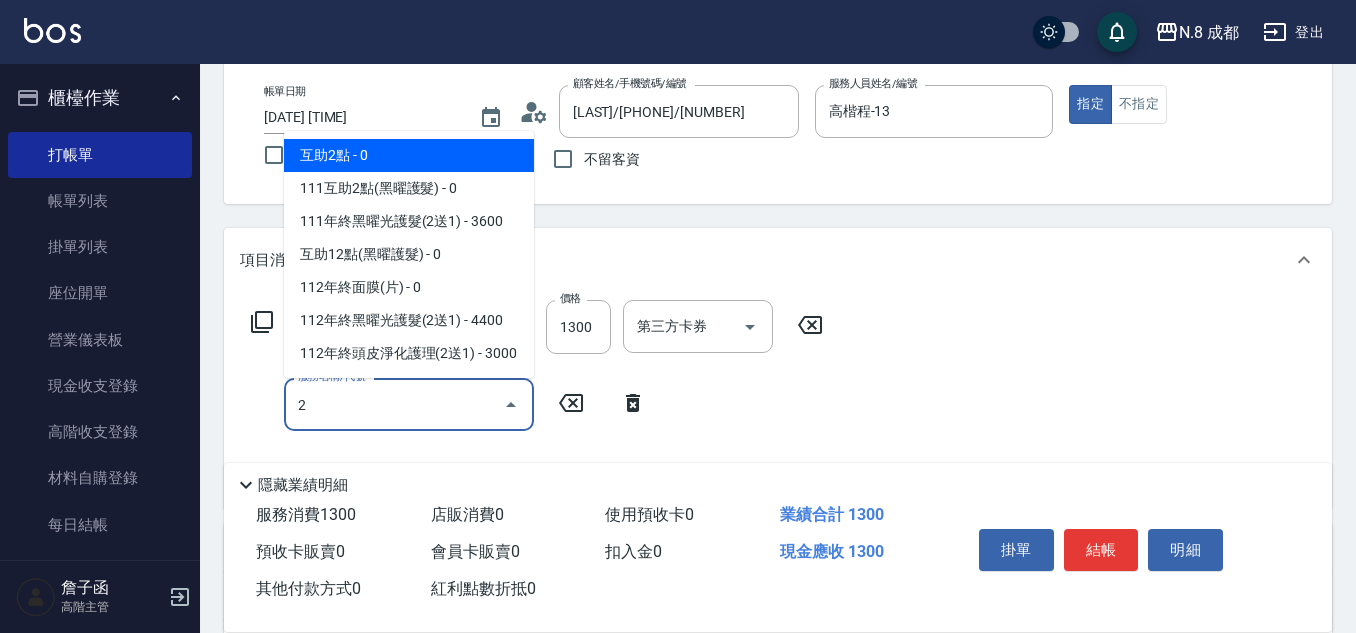 click on "互助2點 - 0" at bounding box center (409, 155) 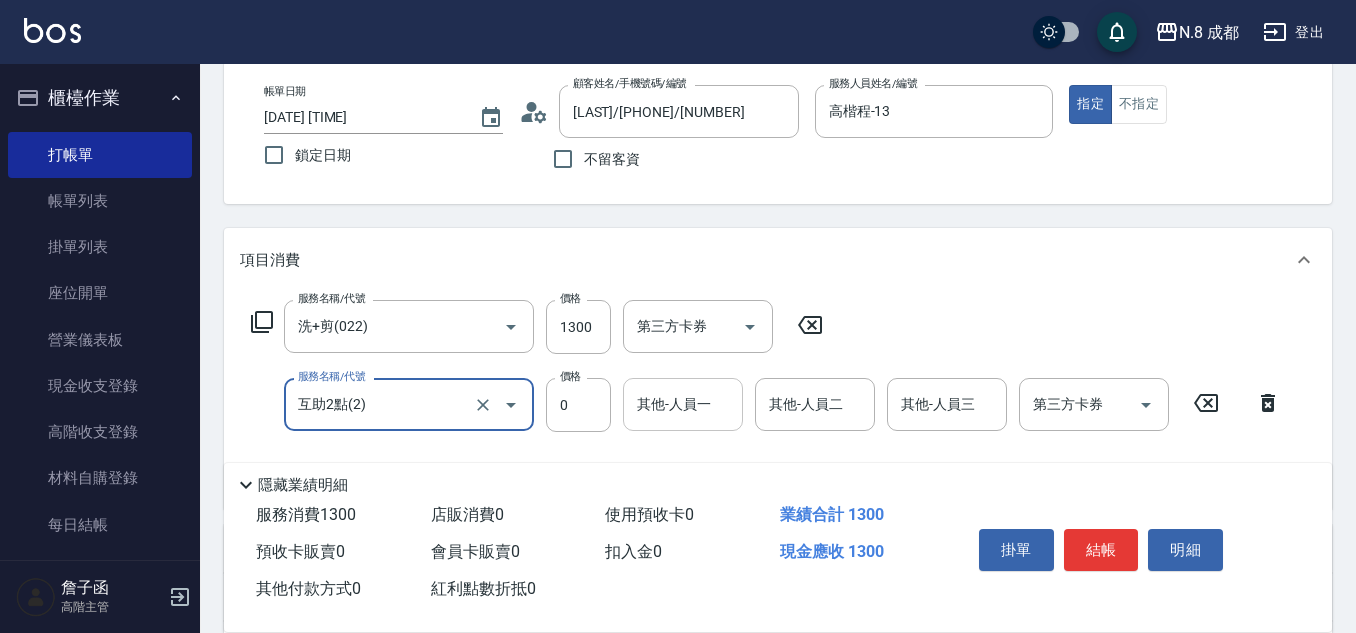 click on "其他-人員一" at bounding box center (683, 404) 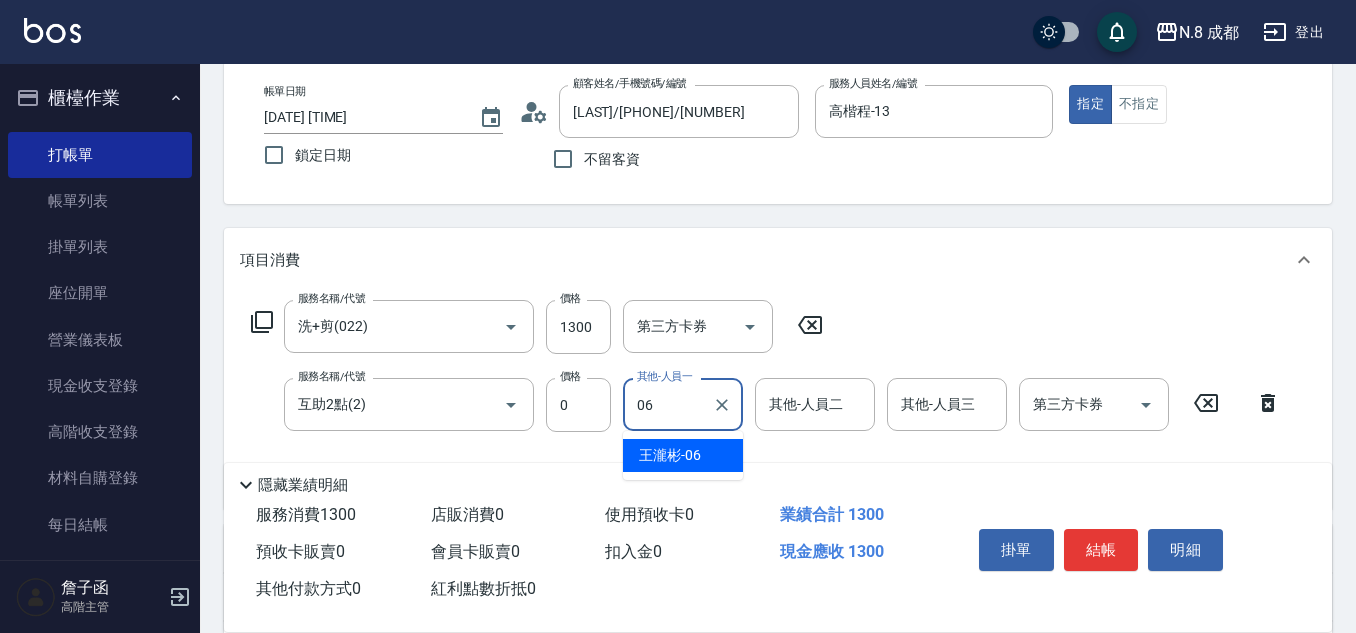 click on "[NAME] -[NUMBER]" at bounding box center (670, 455) 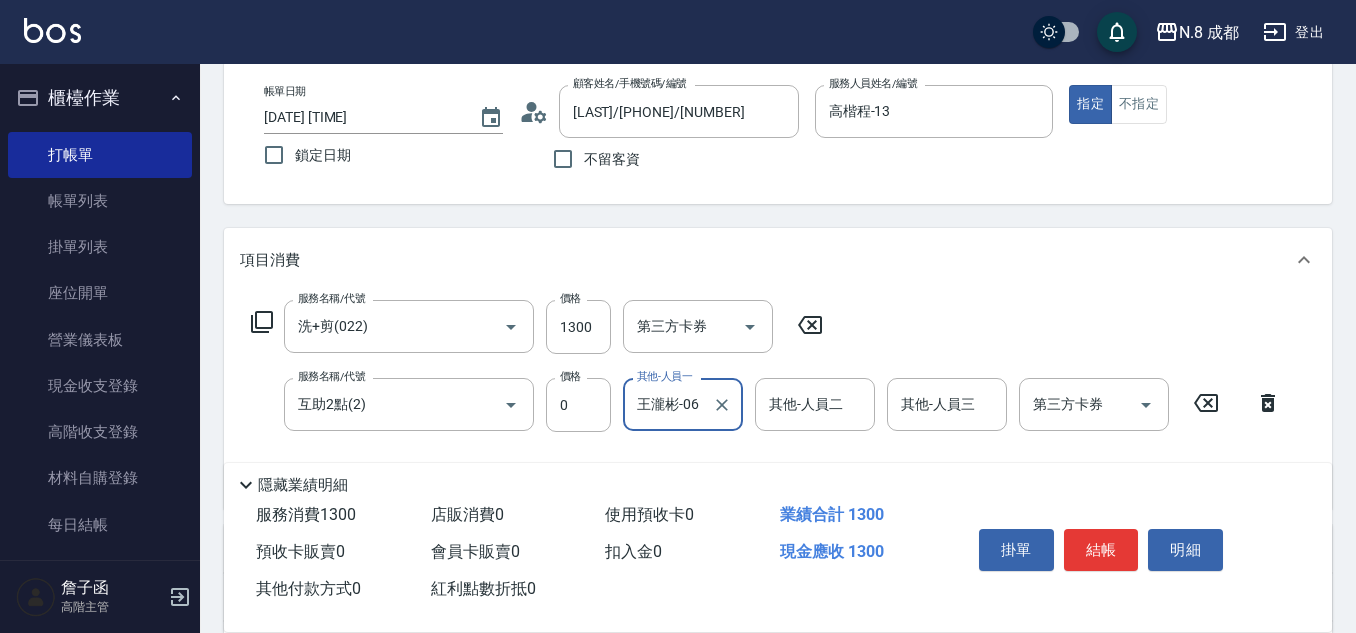 click on "結帳" at bounding box center (1101, 550) 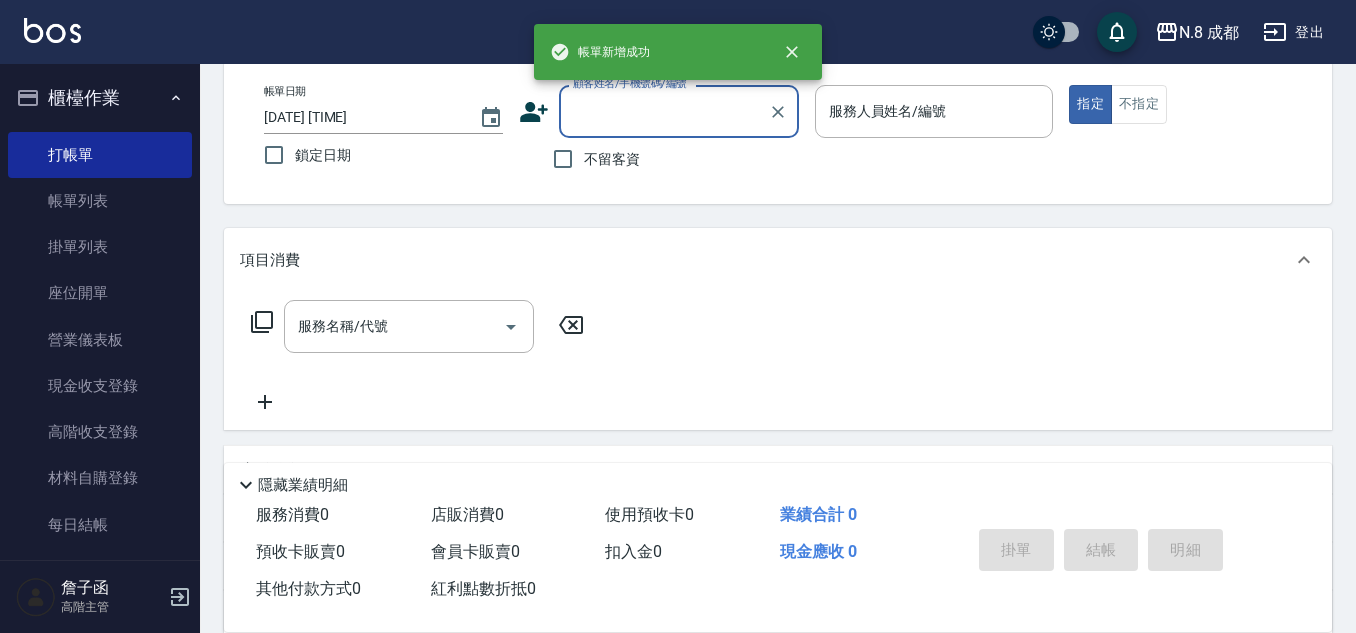drag, startPoint x: 563, startPoint y: 153, endPoint x: 733, endPoint y: 149, distance: 170.04706 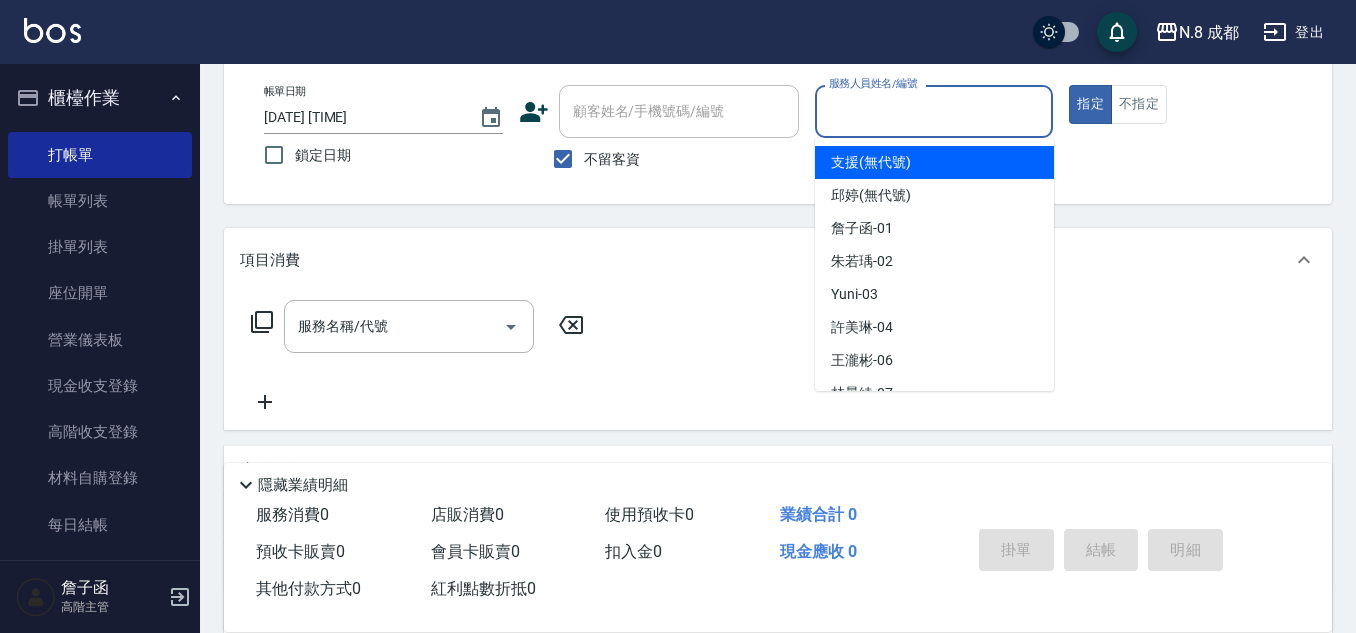 click on "服務人員姓名/編號" at bounding box center (934, 111) 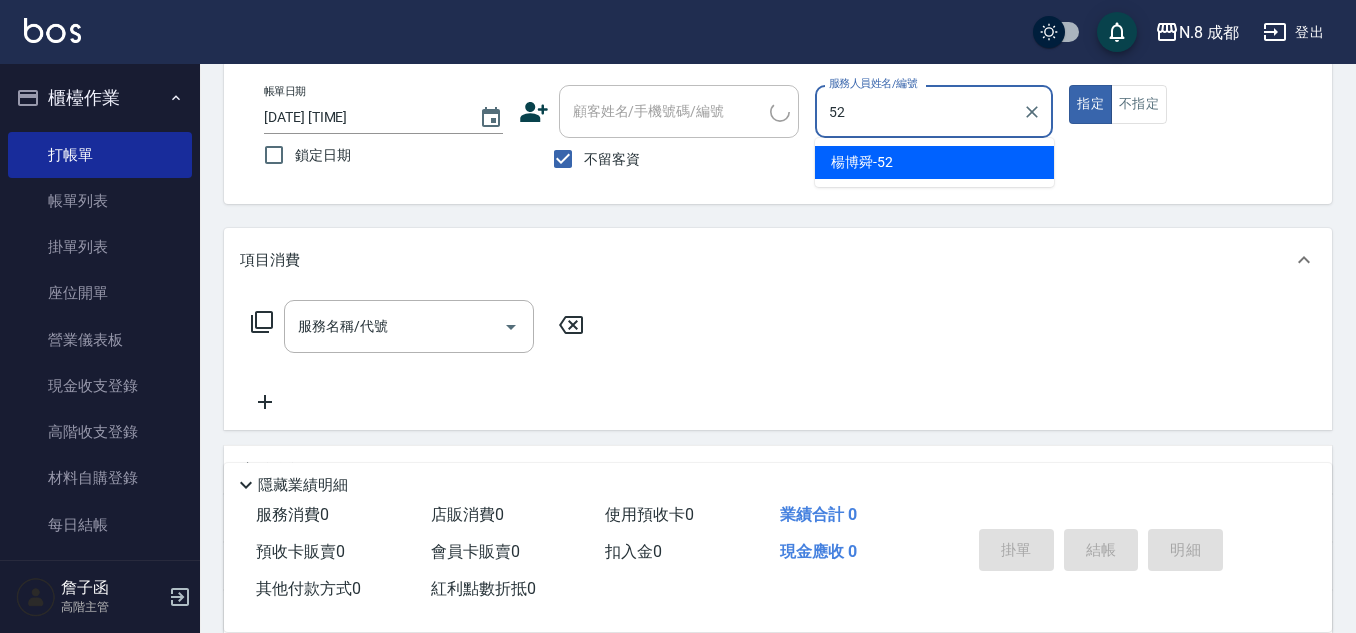 click on "[LAST] -52" at bounding box center [862, 162] 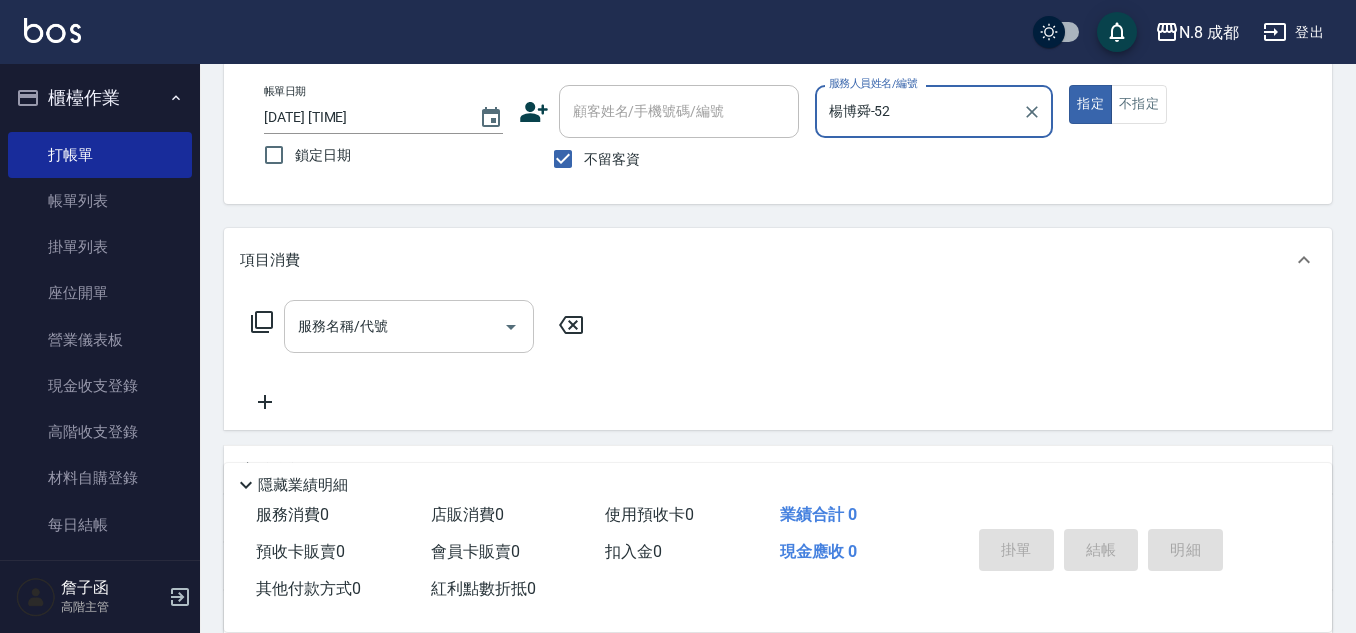 drag, startPoint x: 373, startPoint y: 326, endPoint x: 383, endPoint y: 327, distance: 10.049875 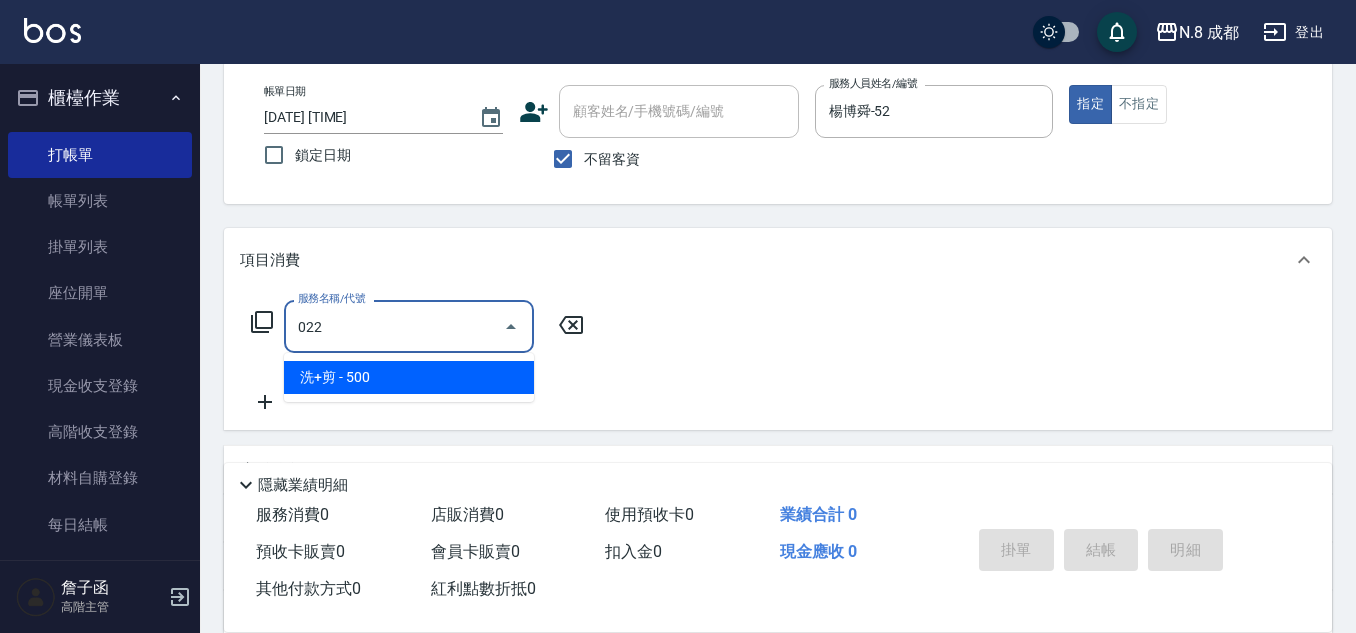 click on "洗+剪 - 500" at bounding box center [409, 377] 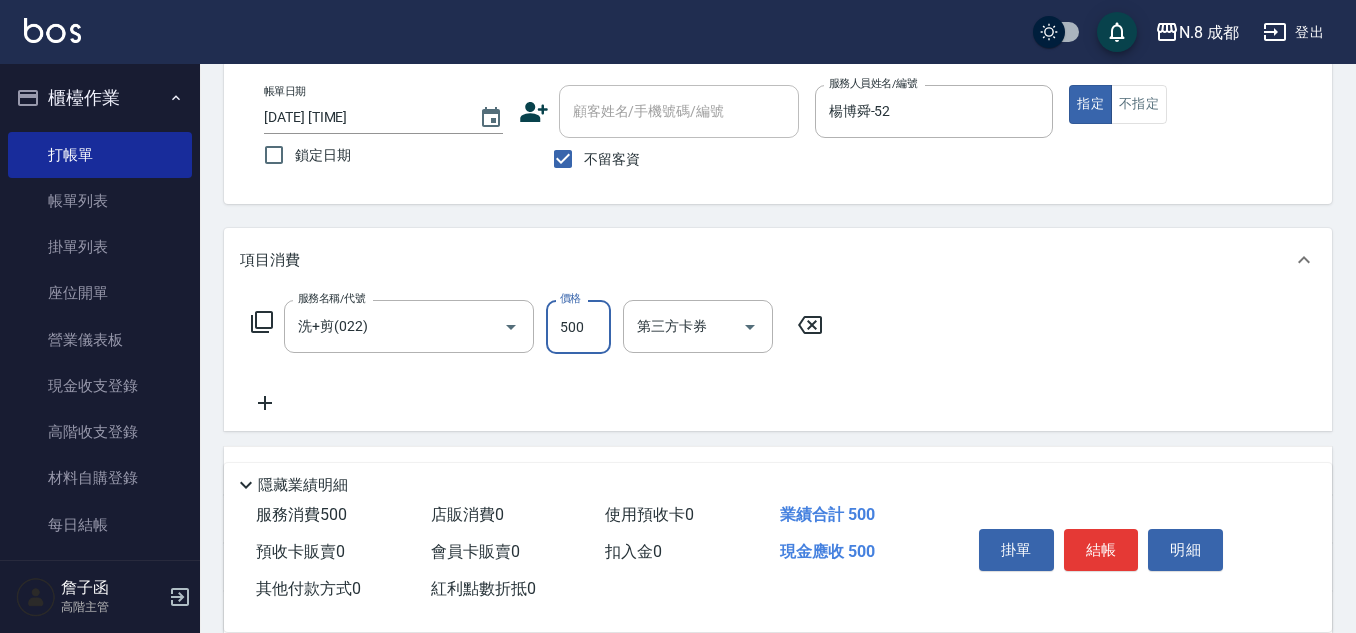 click on "500" at bounding box center [578, 327] 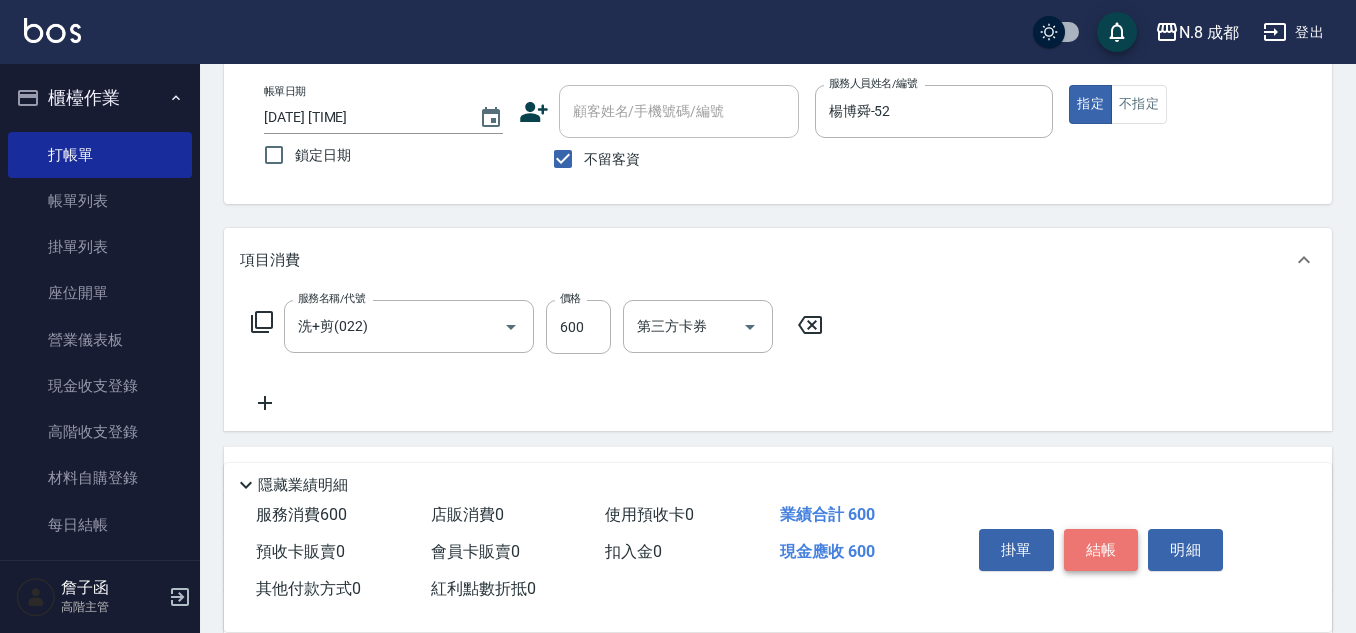 click on "結帳" at bounding box center [1101, 550] 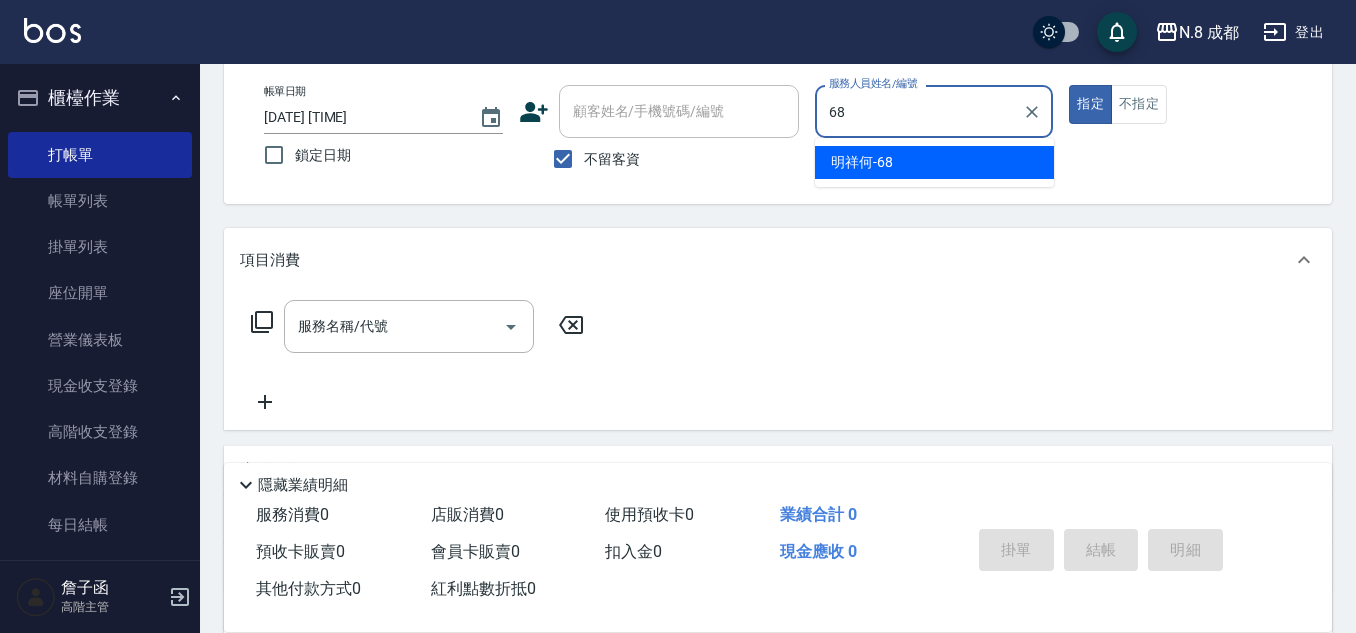 click on "[NAME] -[NUMBER]" at bounding box center (934, 162) 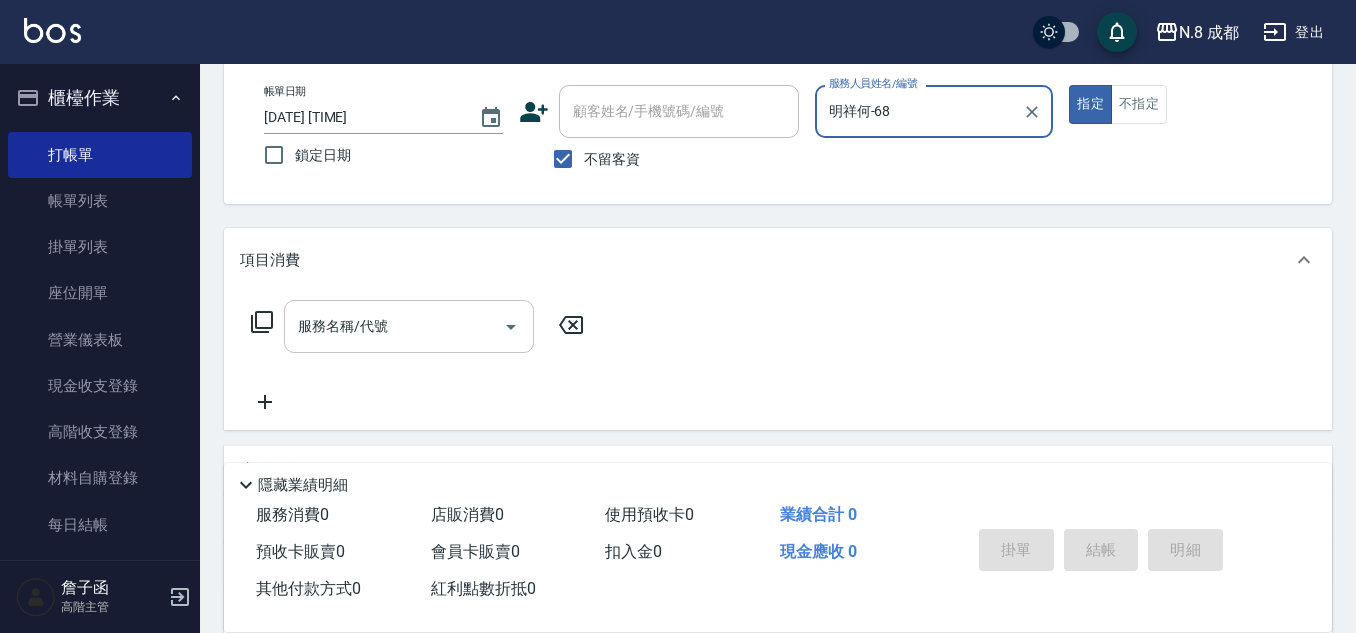 click on "服務名稱/代號" at bounding box center (394, 326) 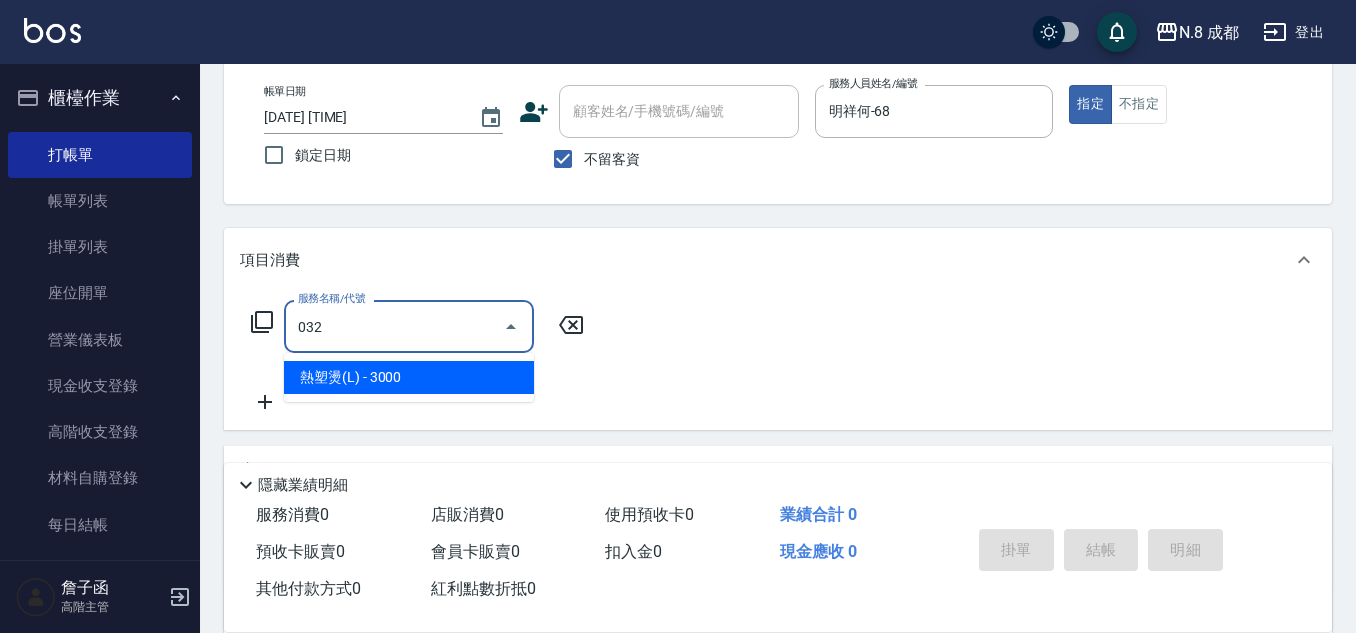 click on "熱塑燙(L) - 3000" at bounding box center (409, 377) 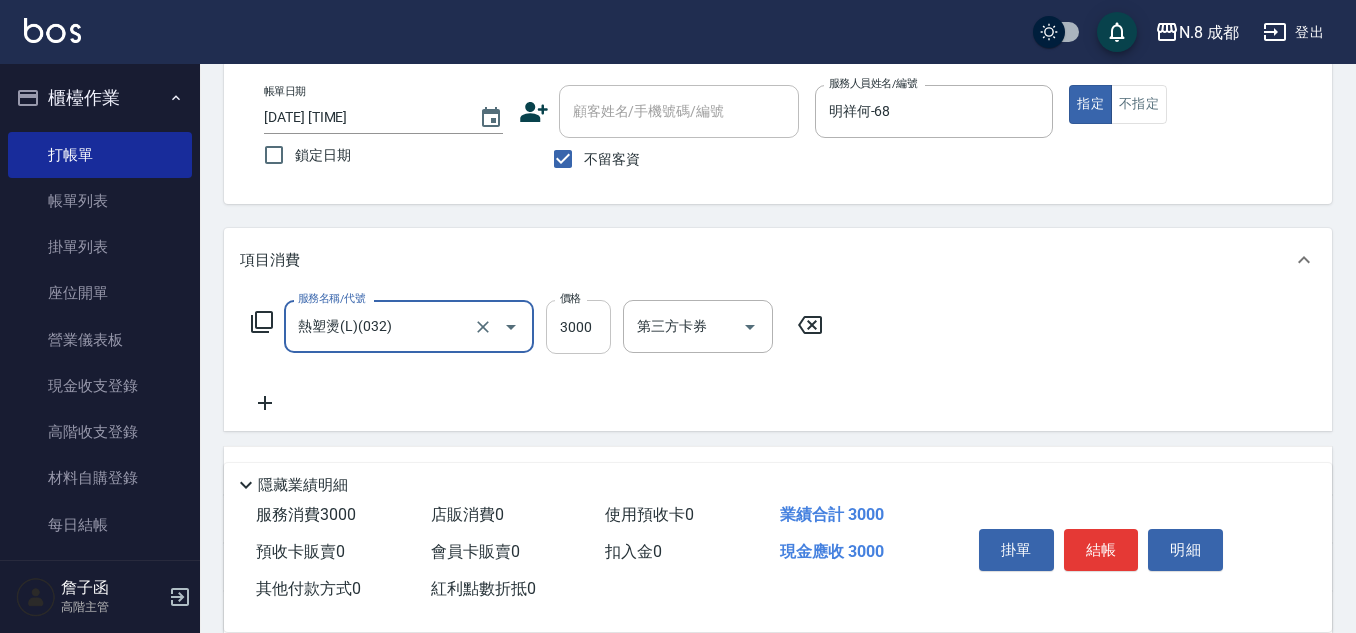 click on "3000" at bounding box center [578, 327] 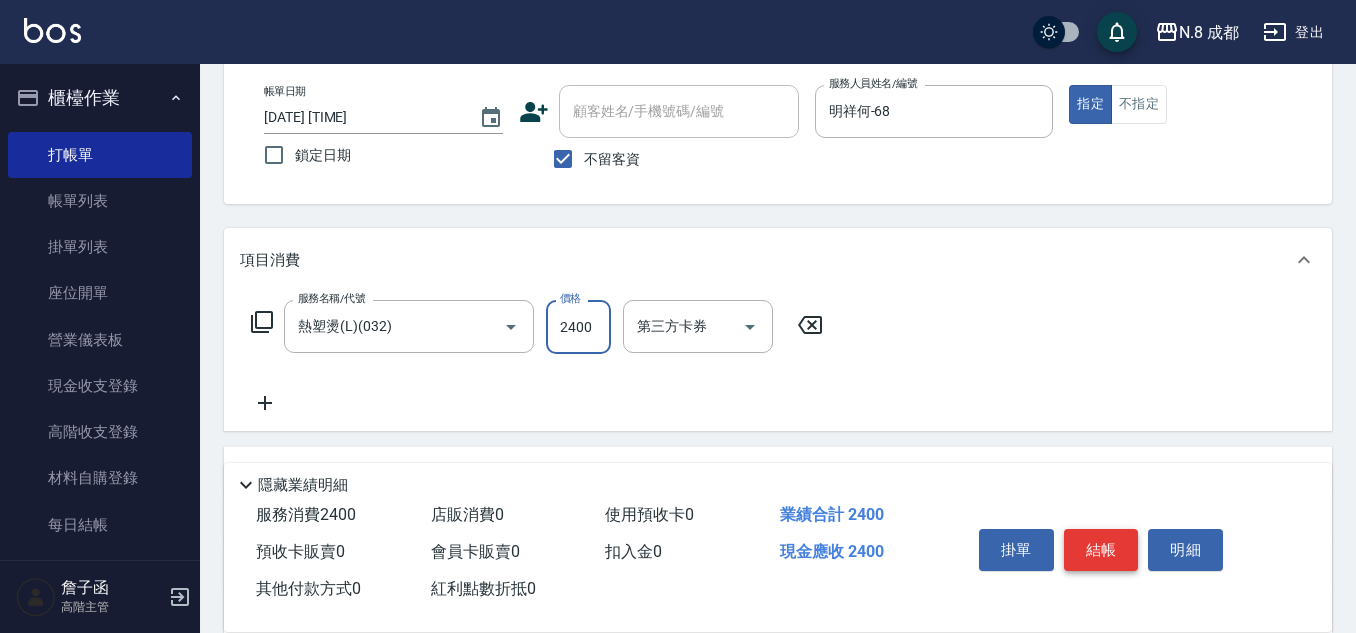 click on "結帳" at bounding box center [1101, 550] 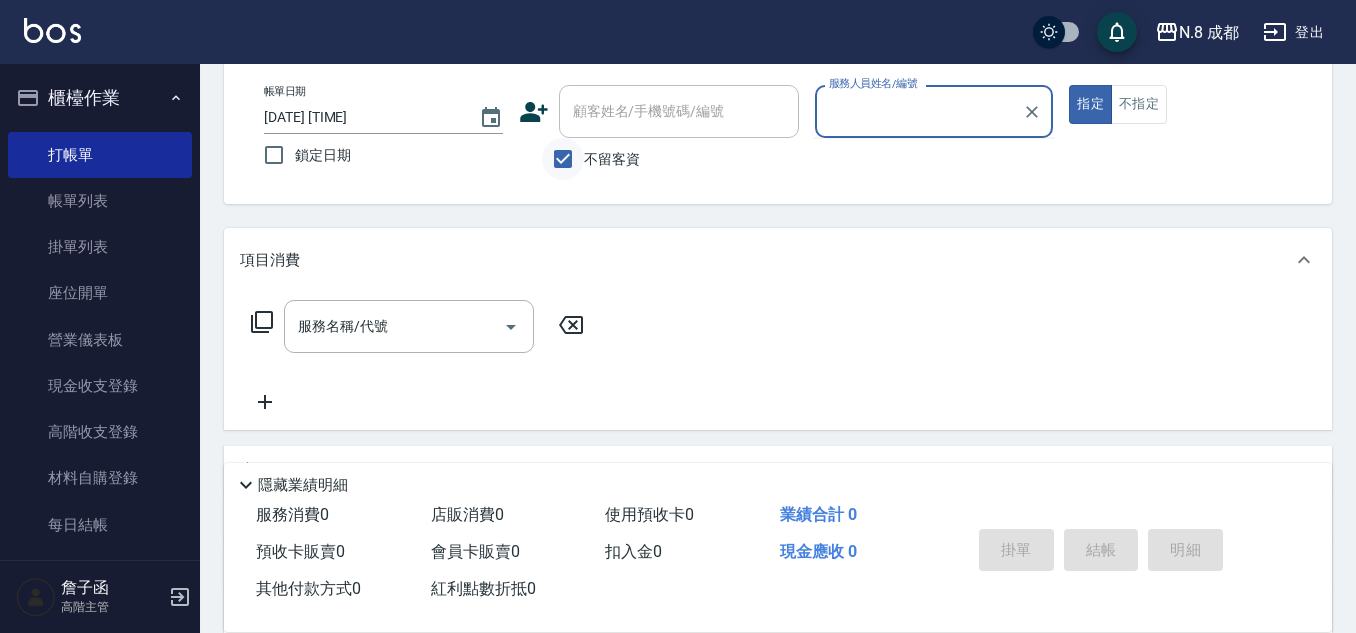 click on "不留客資" at bounding box center [563, 159] 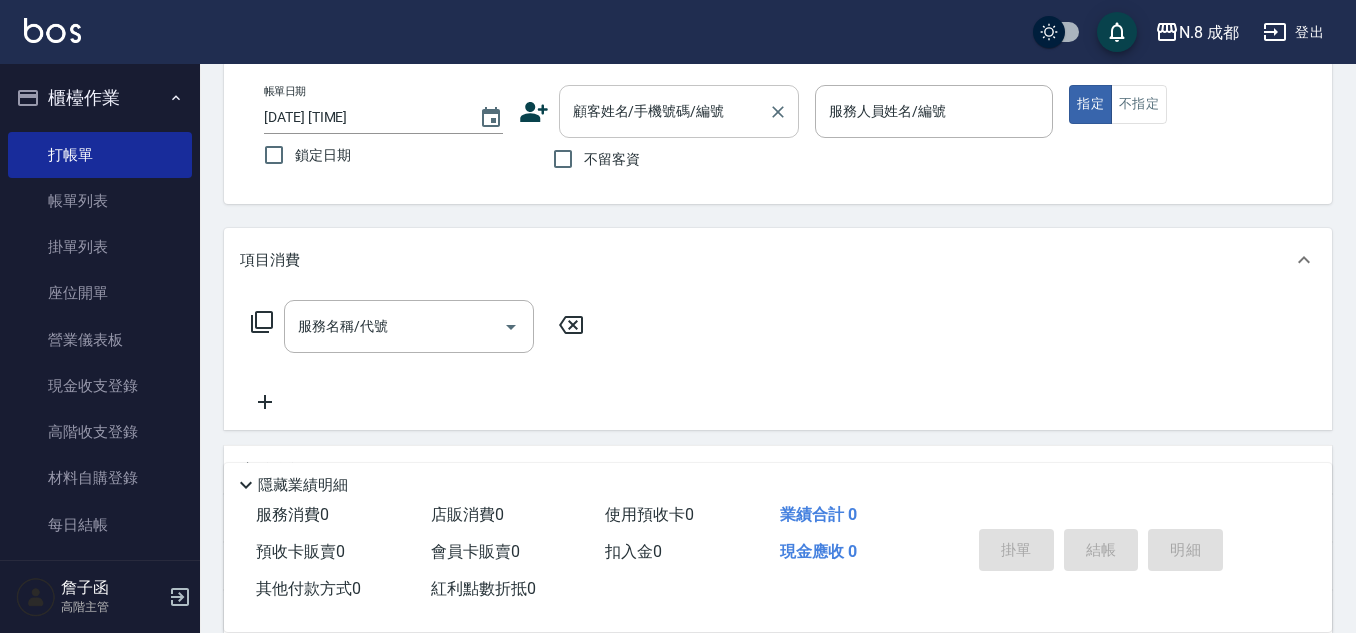 click on "顧客姓名/手機號碼/編號 顧客姓名/手機號碼/編號" at bounding box center [679, 111] 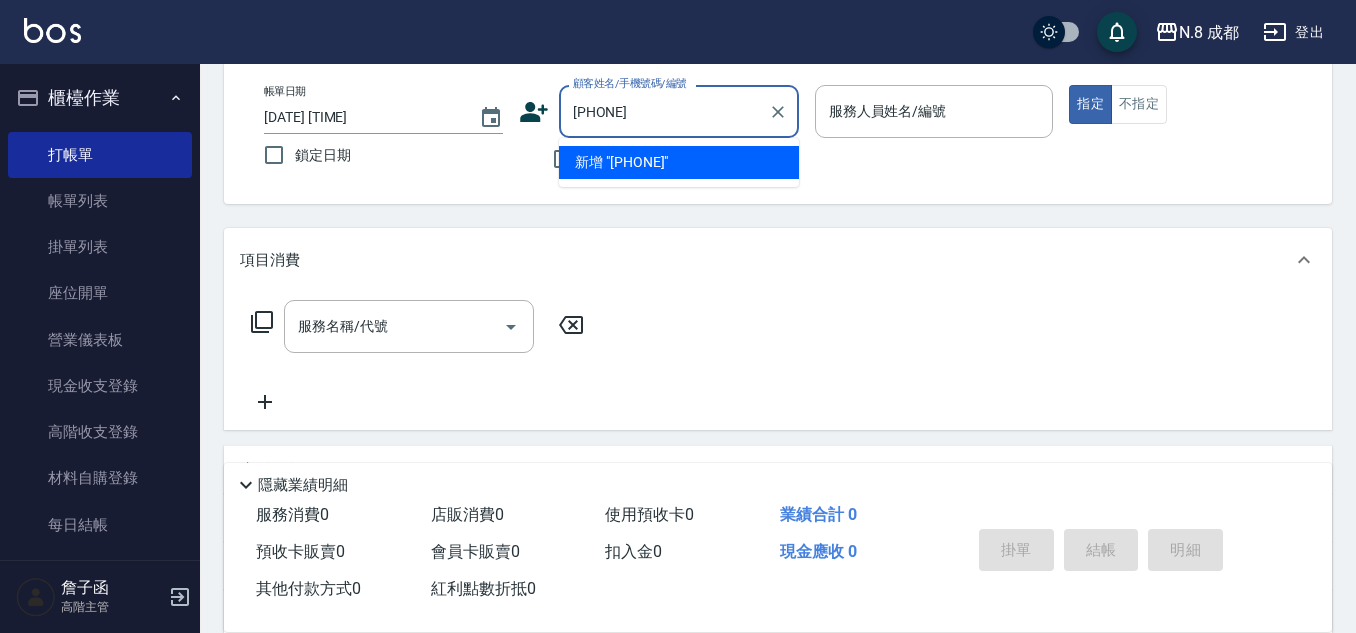 click on "新增 "[PHONE]"" at bounding box center (679, 162) 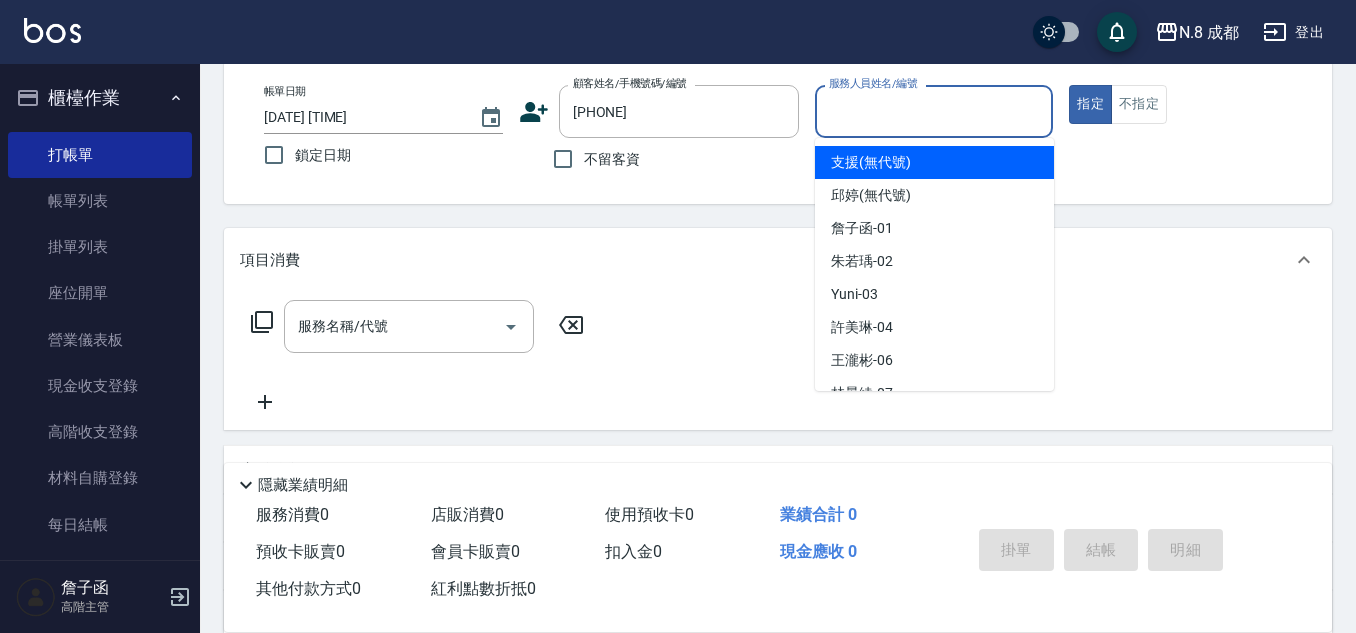 click on "服務人員姓名/編號" at bounding box center [934, 111] 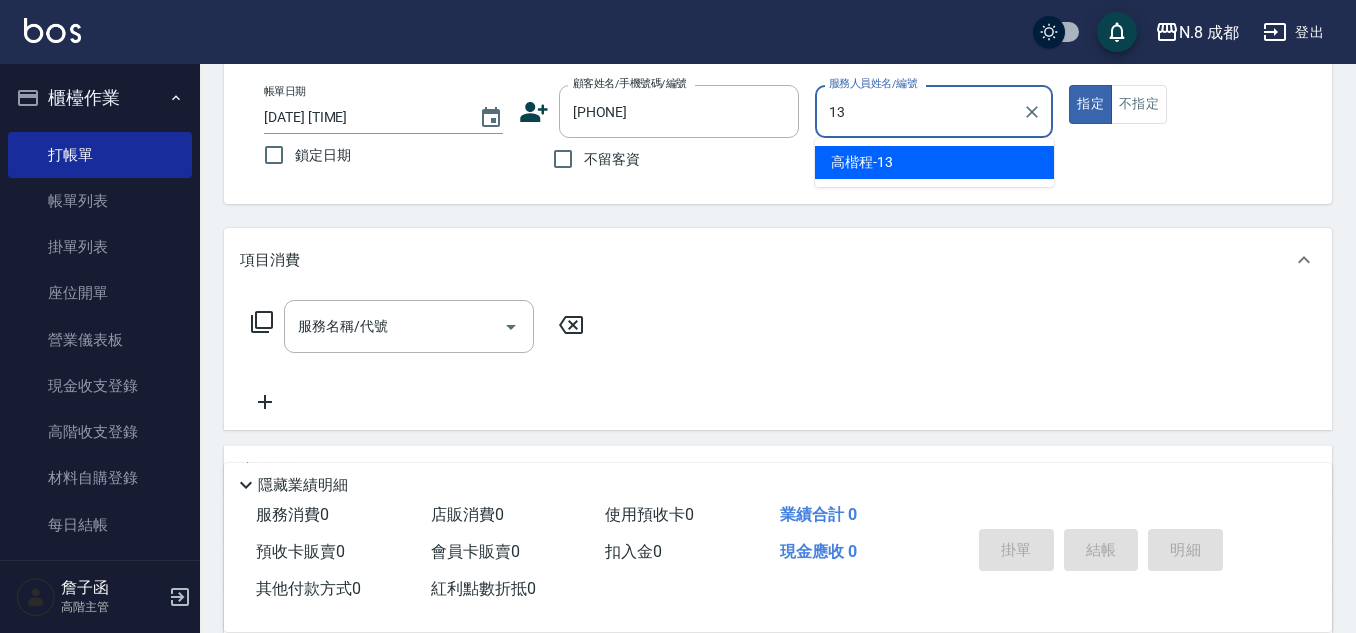 click on "[NAME] -[NUMBER]" at bounding box center [934, 162] 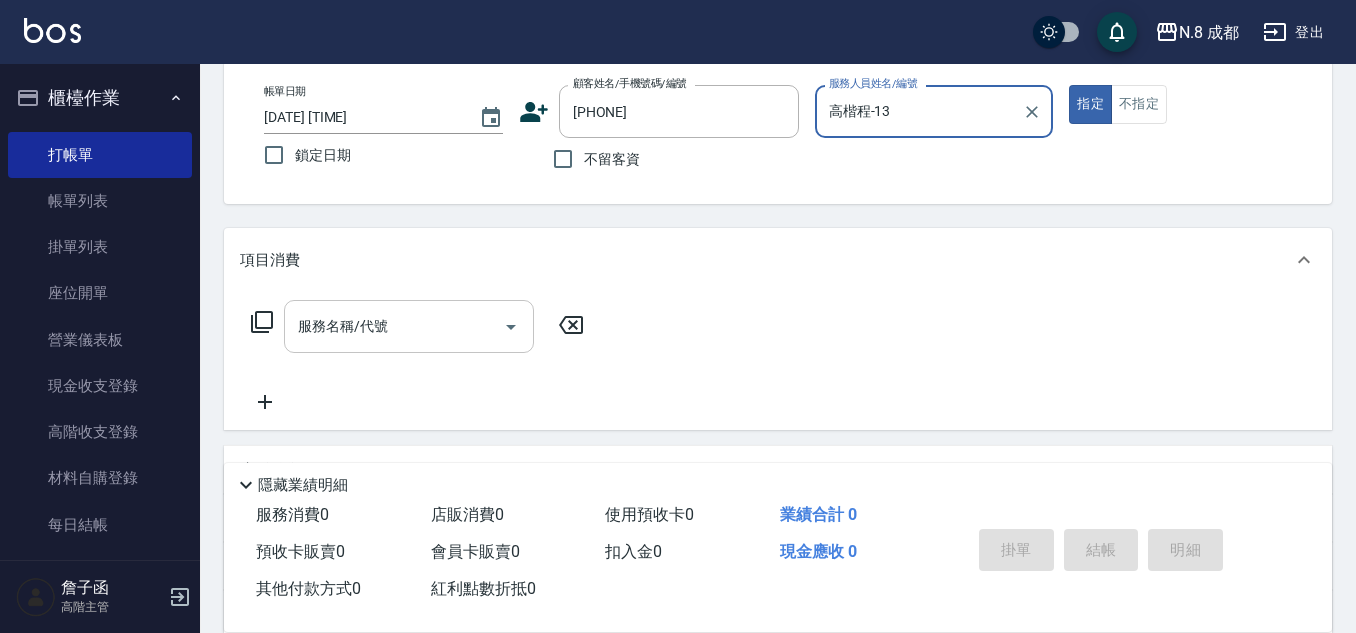 click on "服務名稱/代號" at bounding box center [394, 326] 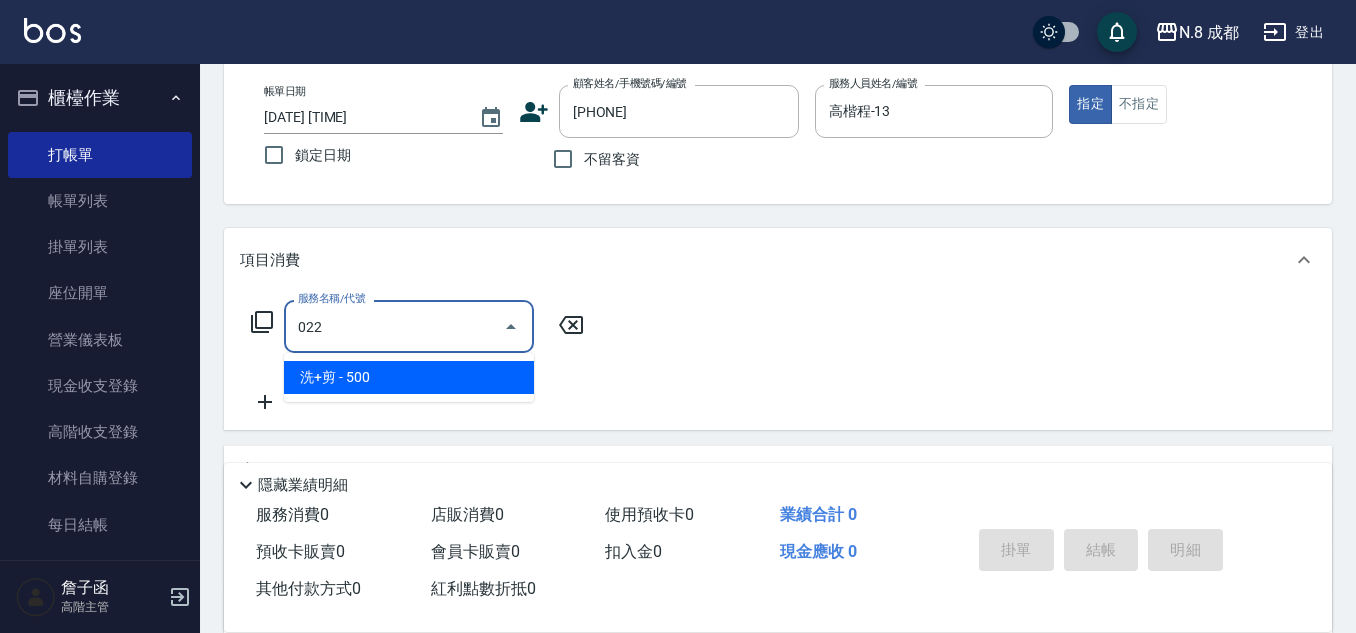 click on "洗+剪 - 500" at bounding box center [409, 377] 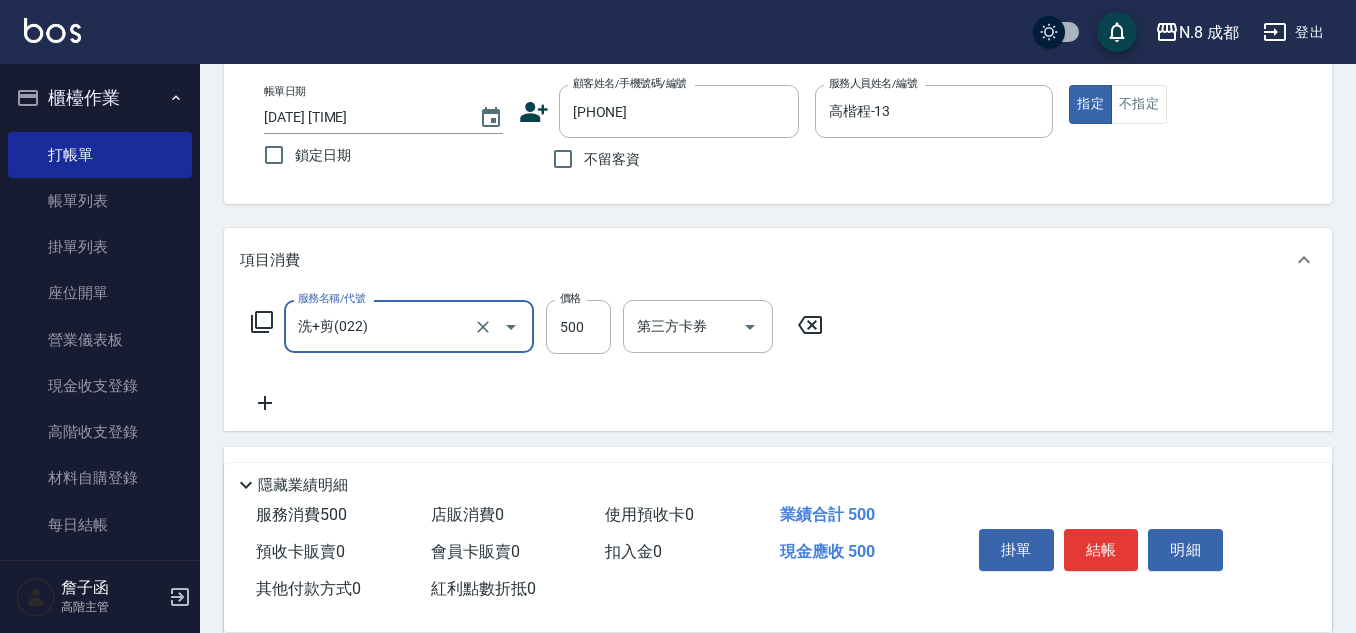 click 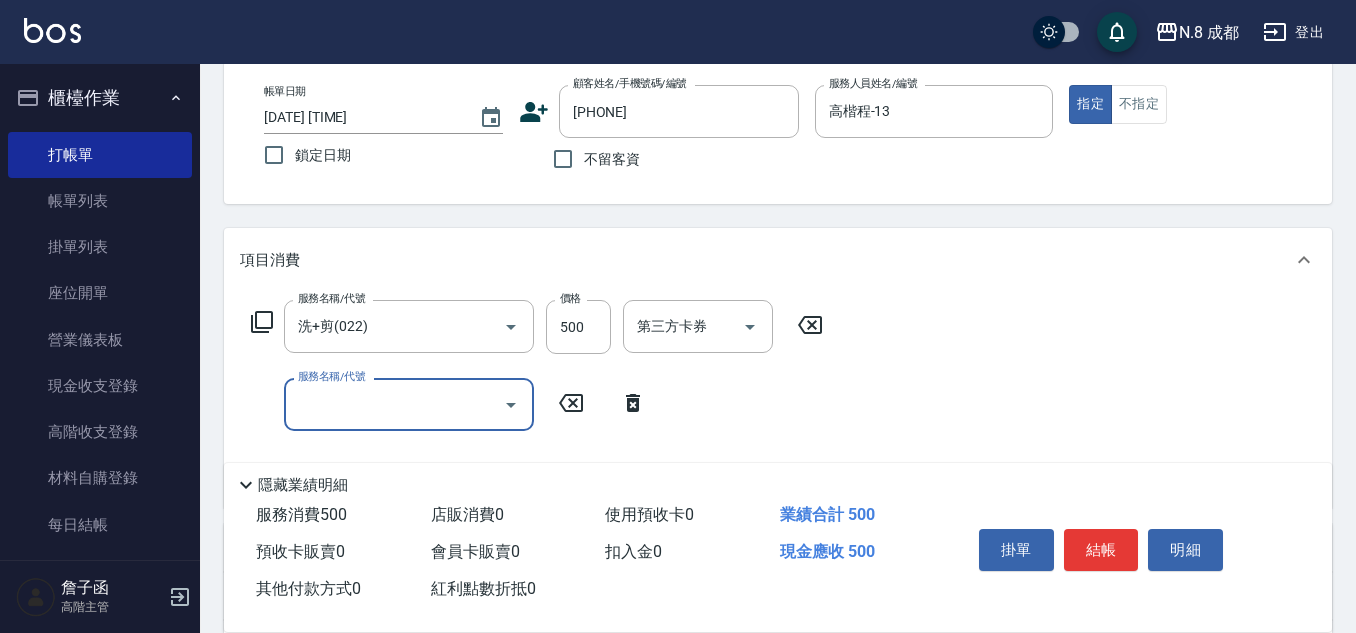 click on "服務名稱/代號" at bounding box center [409, 404] 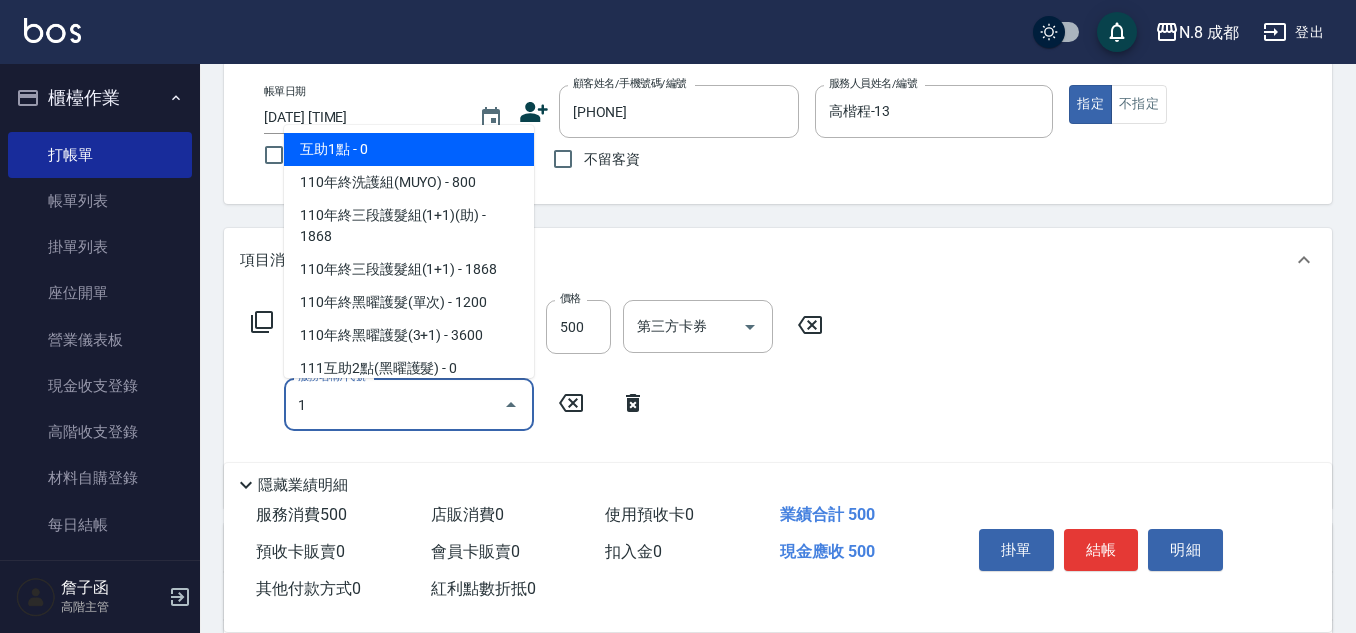 click on "互助1點 - 0" at bounding box center (409, 149) 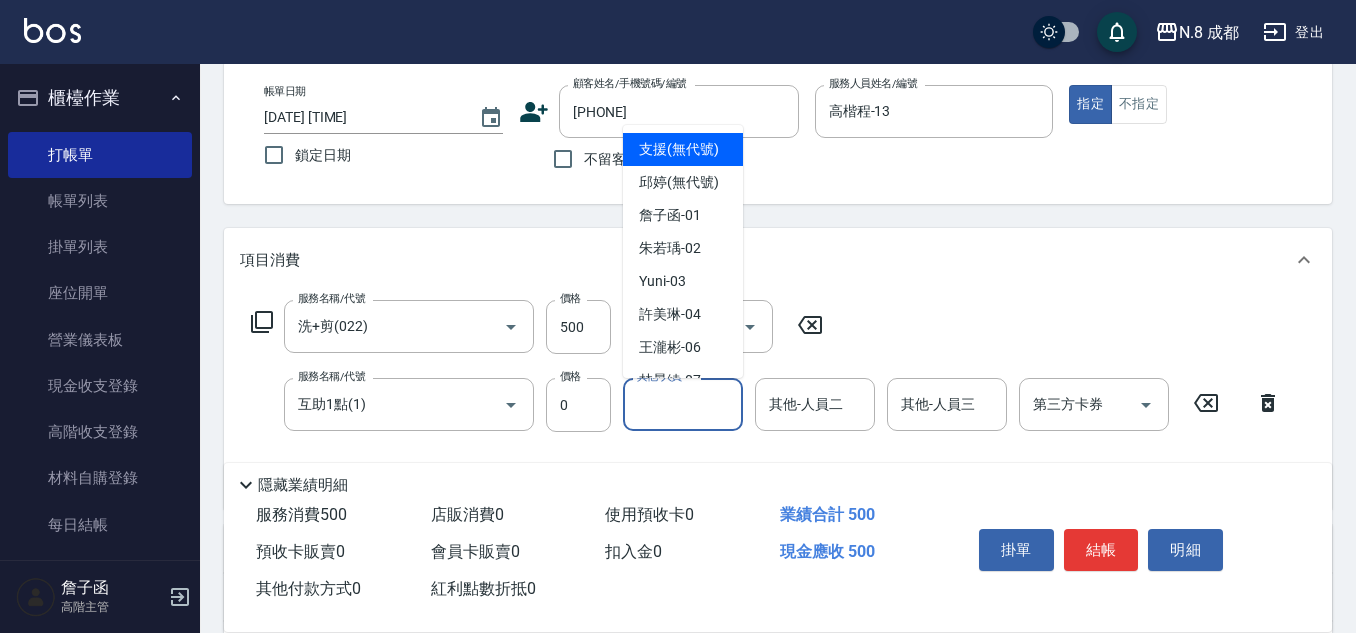 click on "其他-人員一" at bounding box center [683, 404] 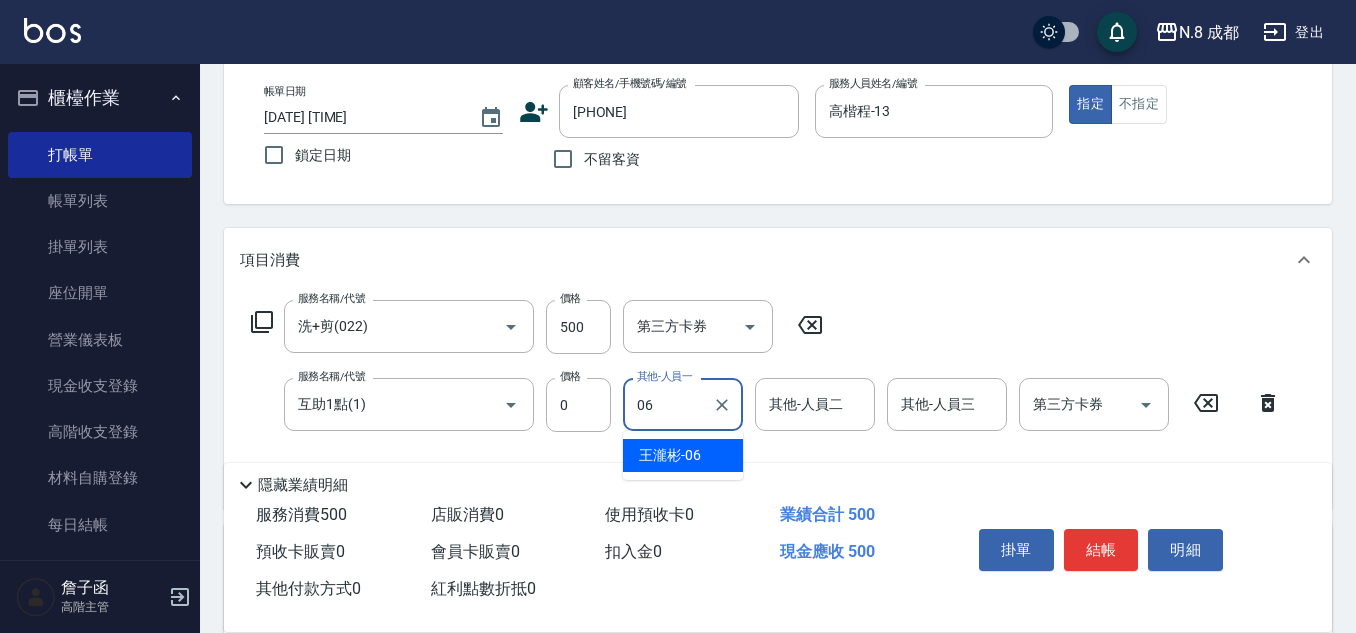 click on "[NAME] -[NUMBER]" at bounding box center (683, 455) 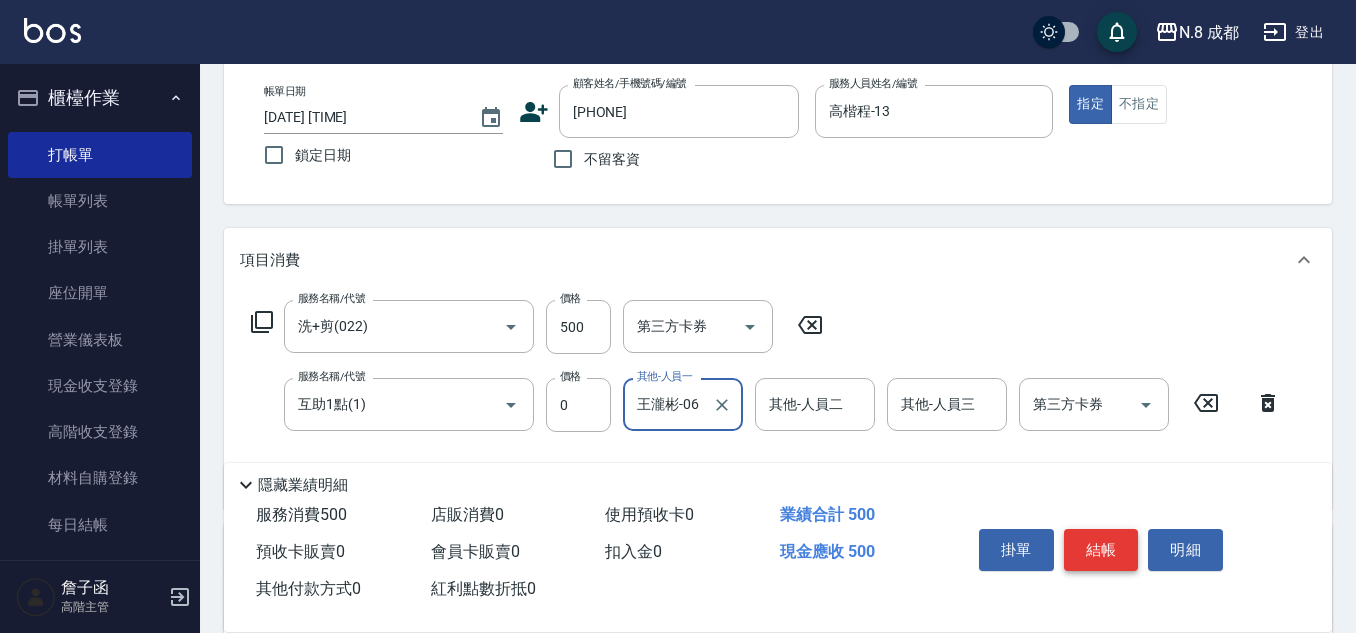 click on "結帳" at bounding box center (1101, 550) 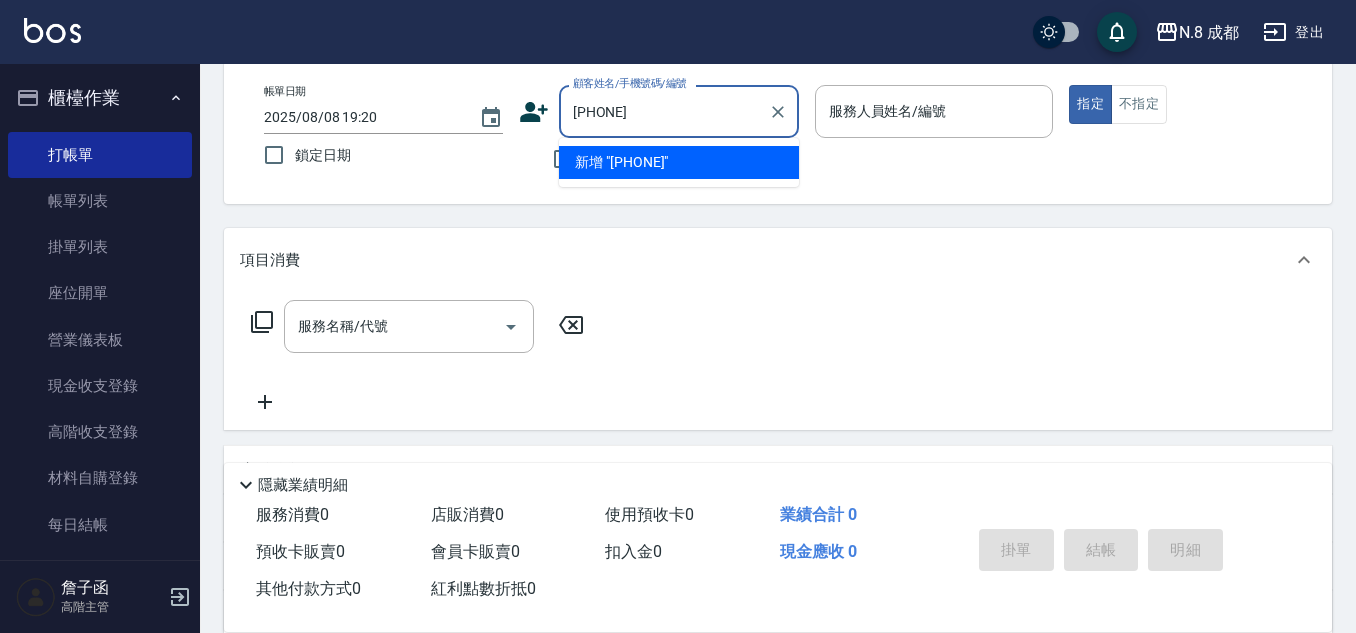 drag, startPoint x: 722, startPoint y: 113, endPoint x: 554, endPoint y: 89, distance: 169.70563 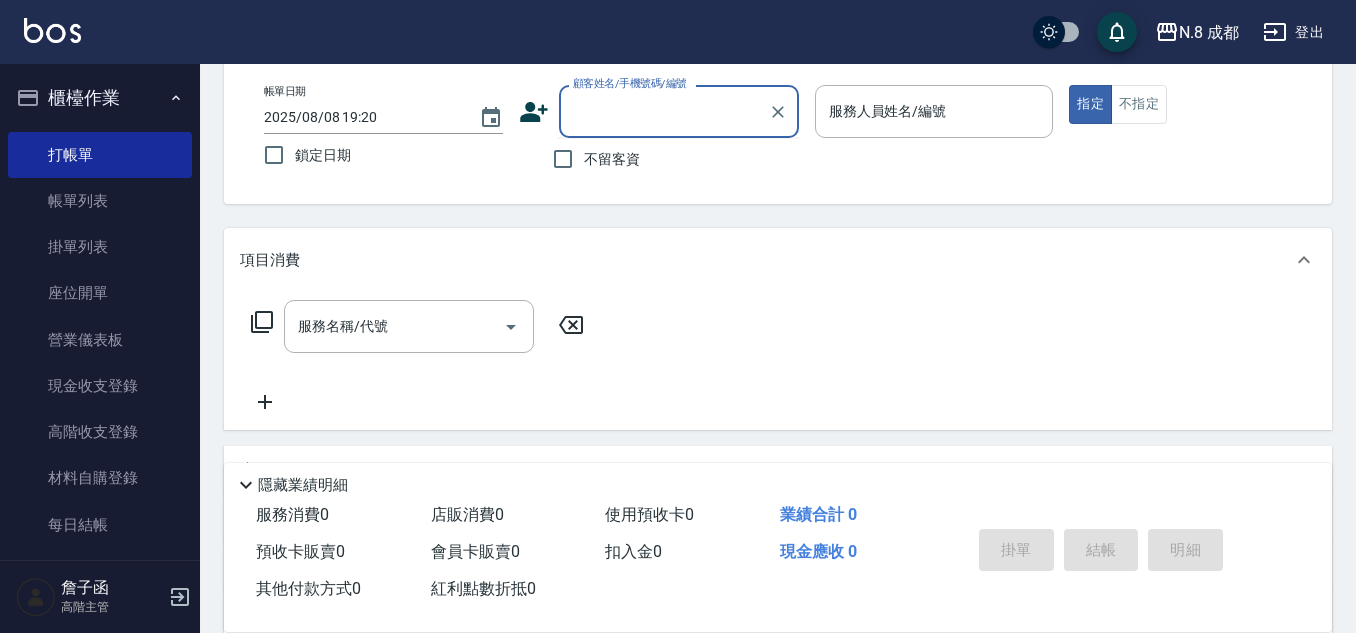 click 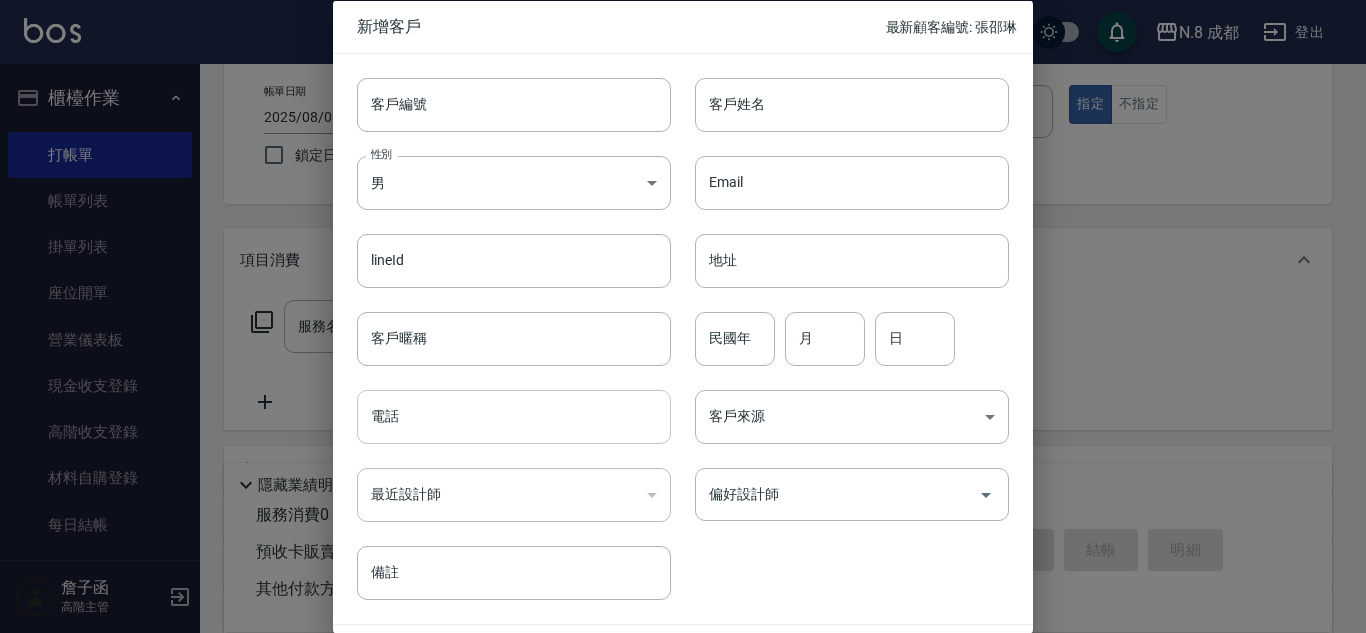 drag, startPoint x: 459, startPoint y: 425, endPoint x: 476, endPoint y: 396, distance: 33.61547 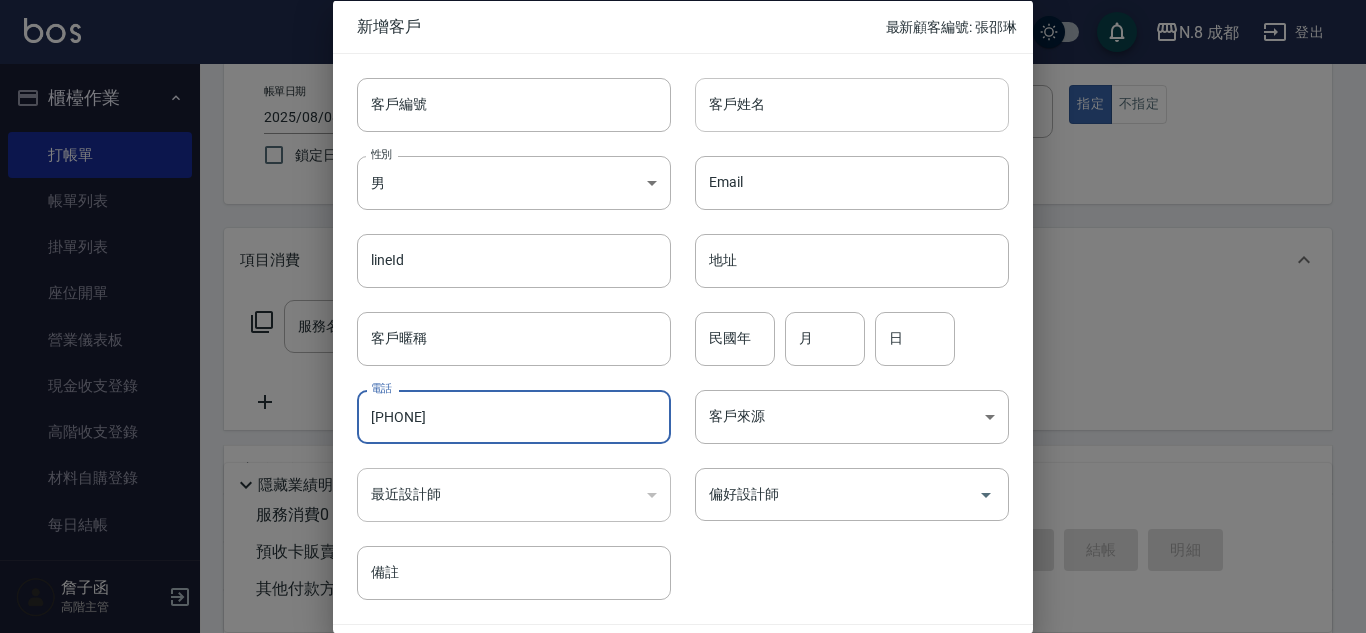 click on "客戶姓名" at bounding box center [852, 104] 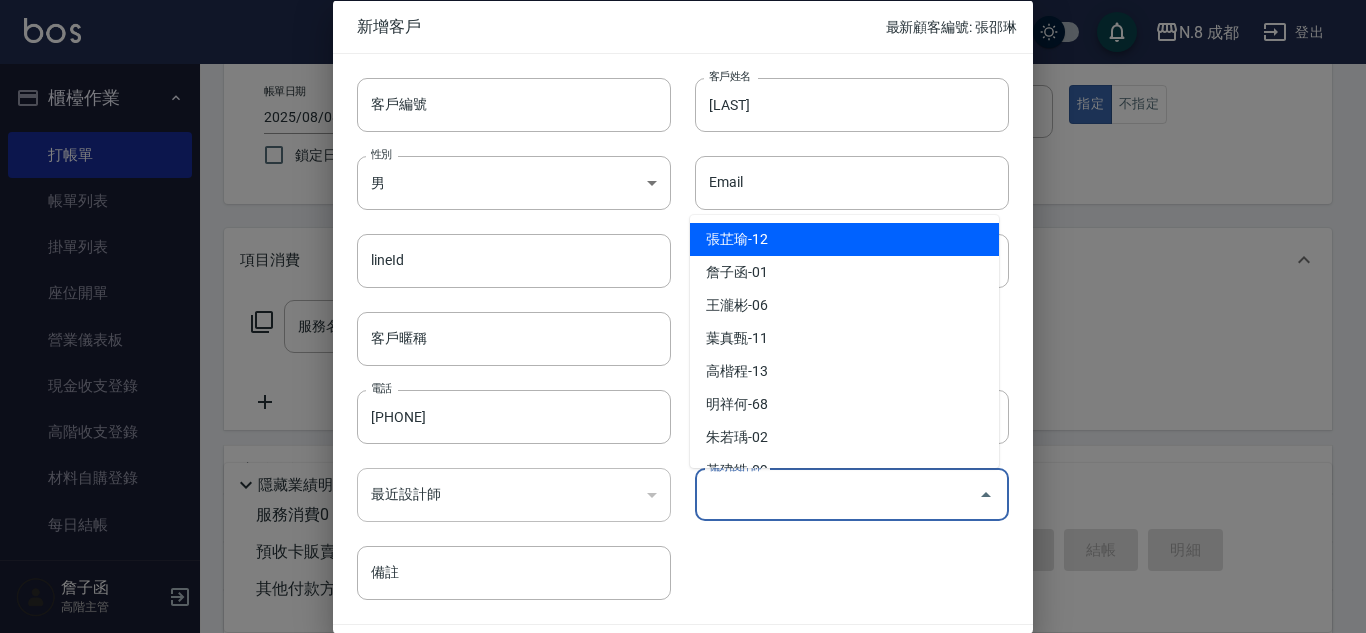 click on "偏好設計師" at bounding box center (837, 494) 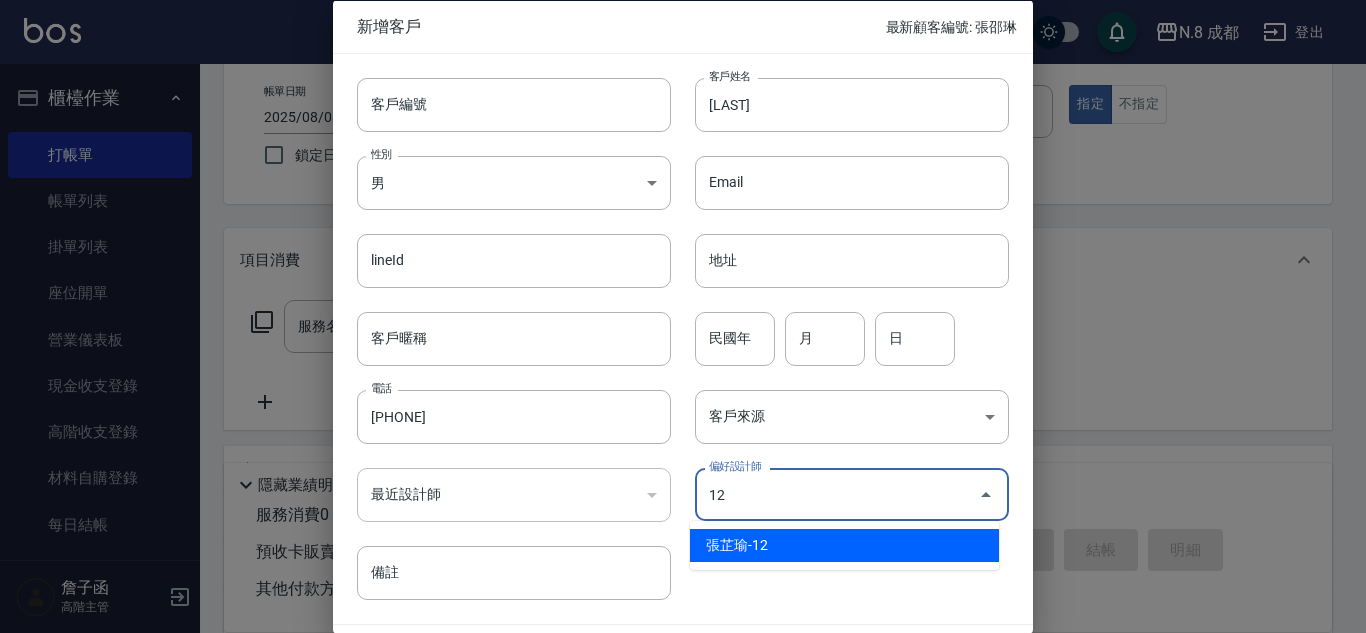click on "張芷瑜-12" at bounding box center (844, 545) 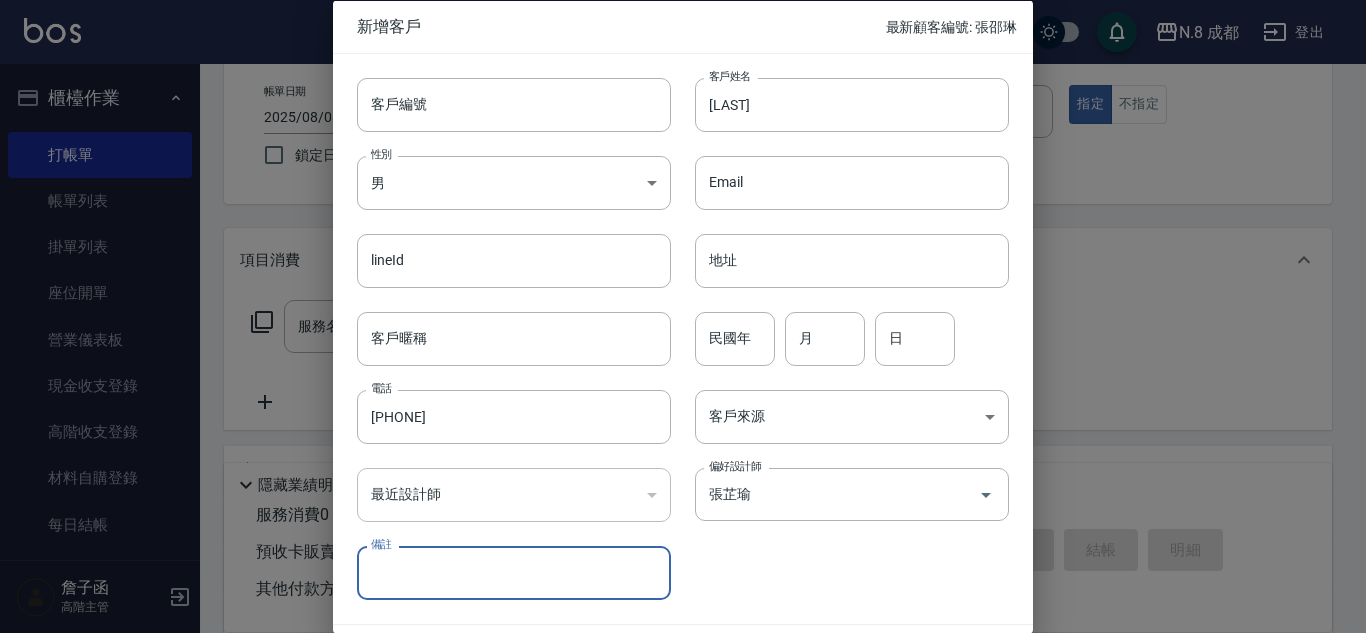 click at bounding box center [683, 624] 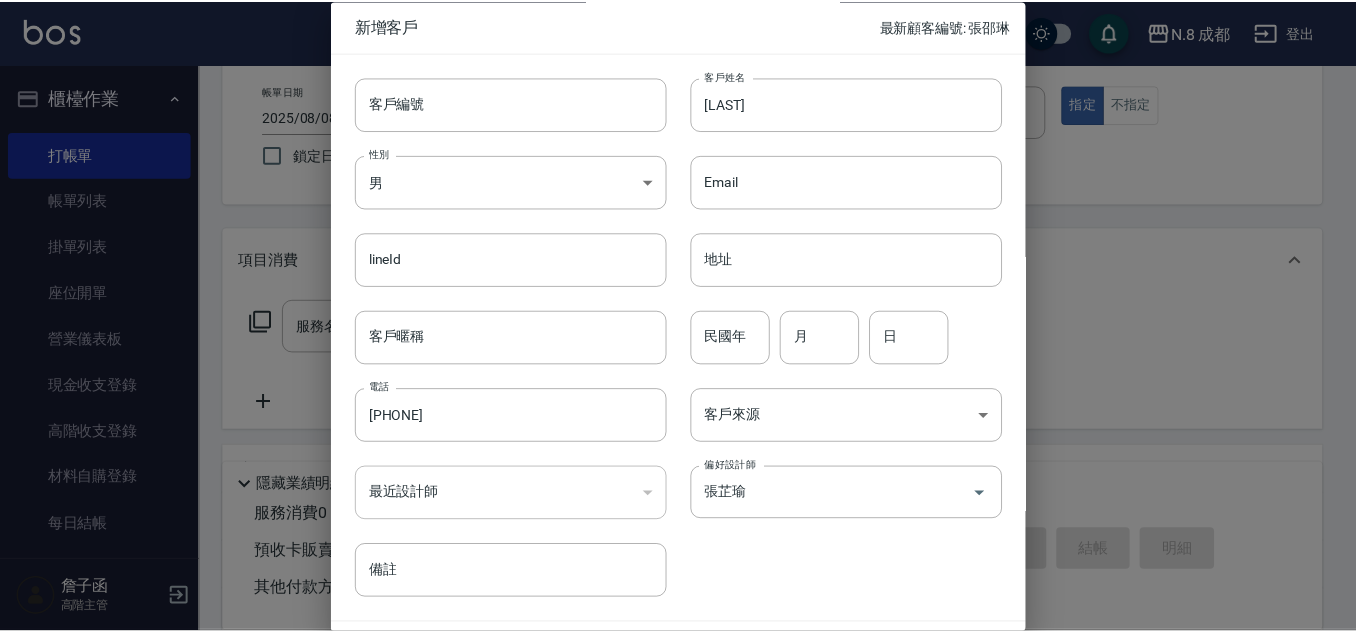 scroll, scrollTop: 60, scrollLeft: 0, axis: vertical 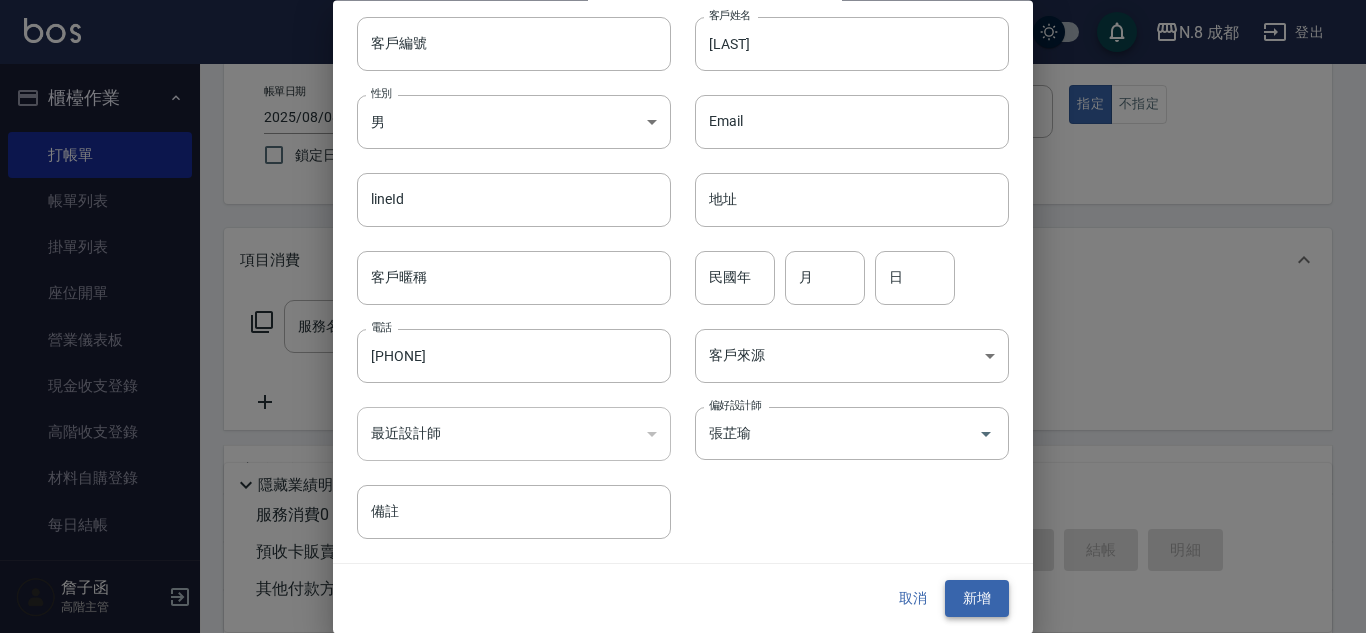 click on "新增" at bounding box center [977, 599] 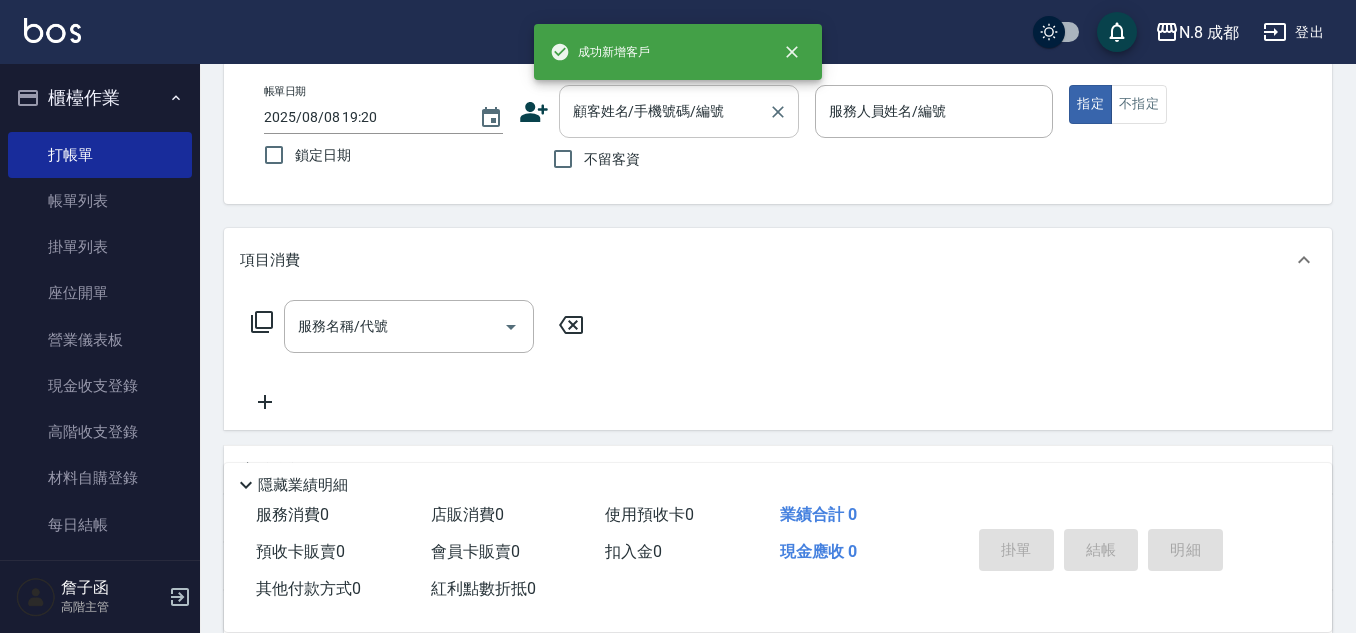 click on "顧客姓名/手機號碼/編號" at bounding box center (664, 111) 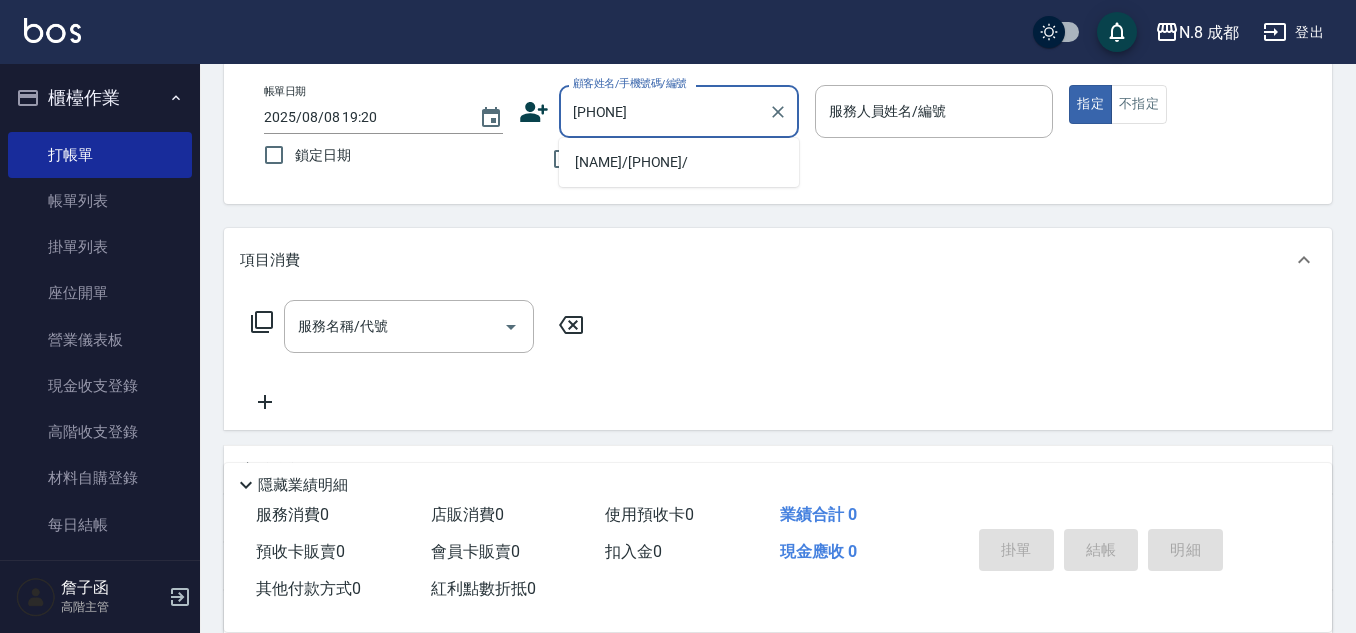 click on "[NAME]/[PHONE]/" at bounding box center (679, 162) 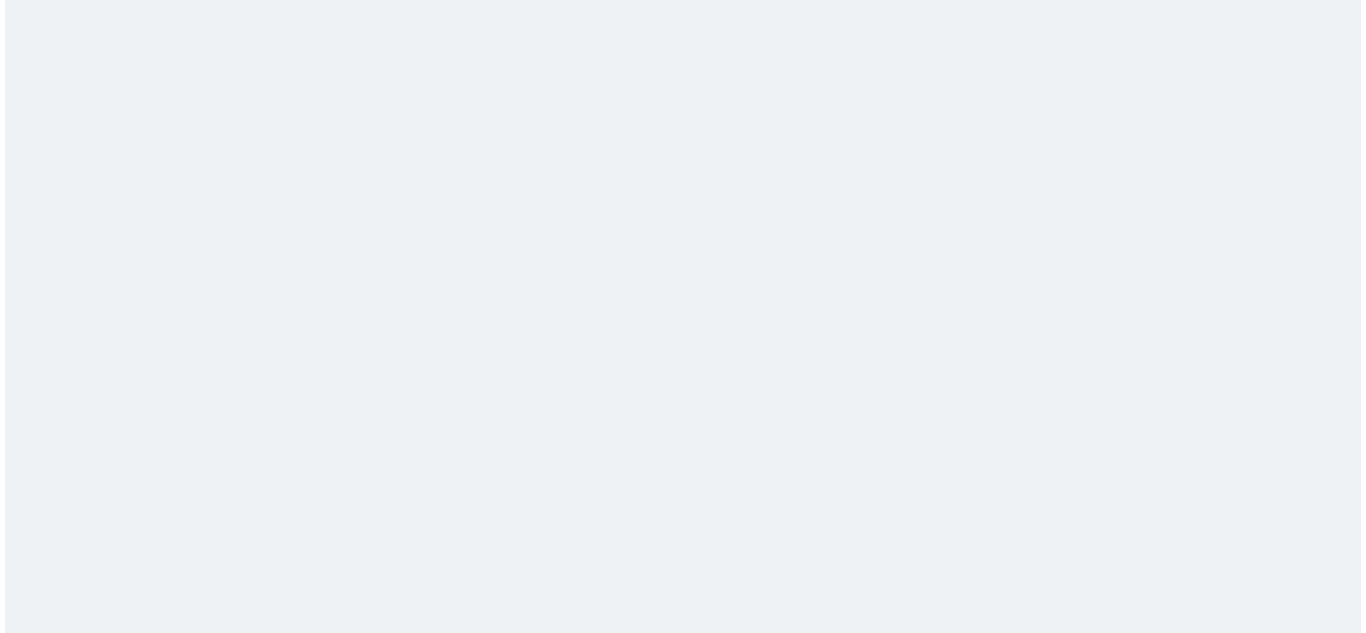 scroll, scrollTop: 0, scrollLeft: 0, axis: both 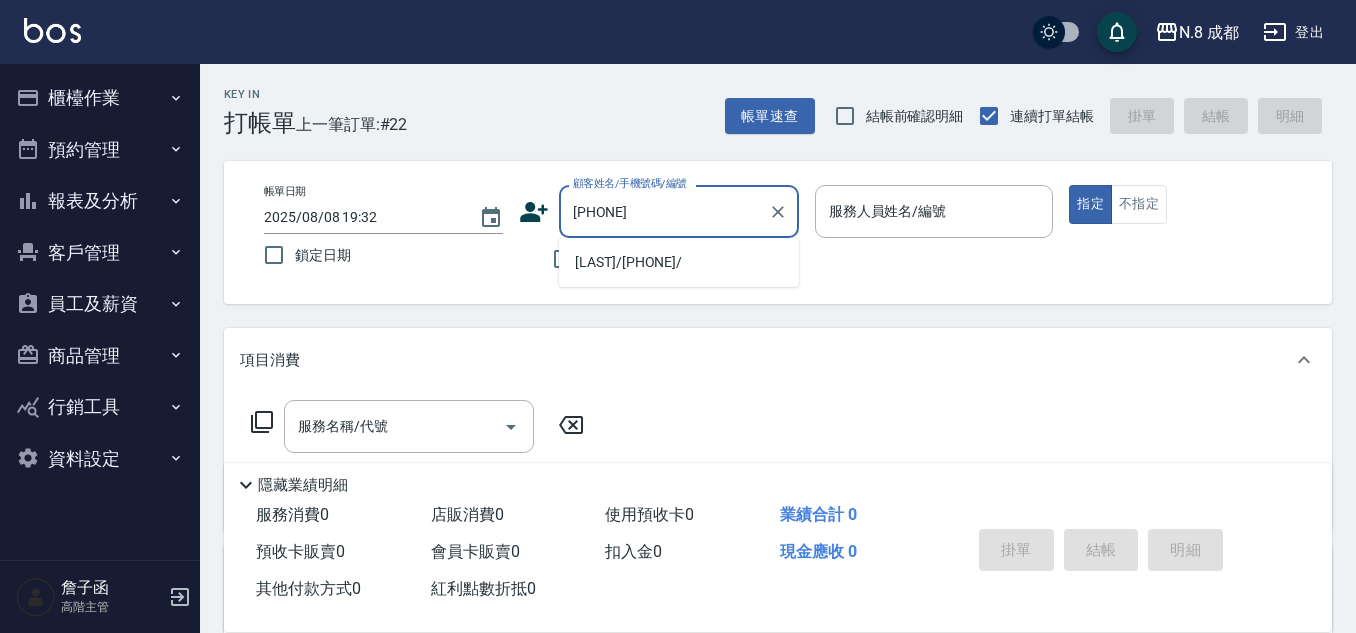 click on "[LAST]/[PHONE]/" at bounding box center (679, 262) 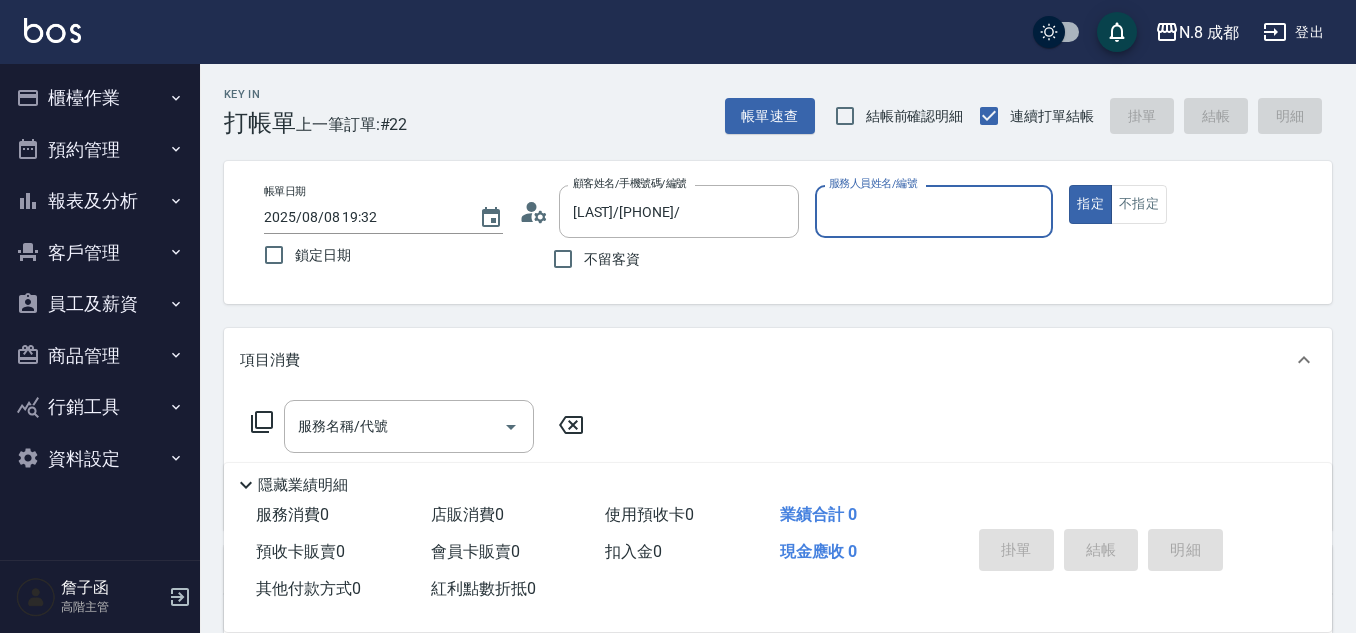 type on "張芷瑜-12" 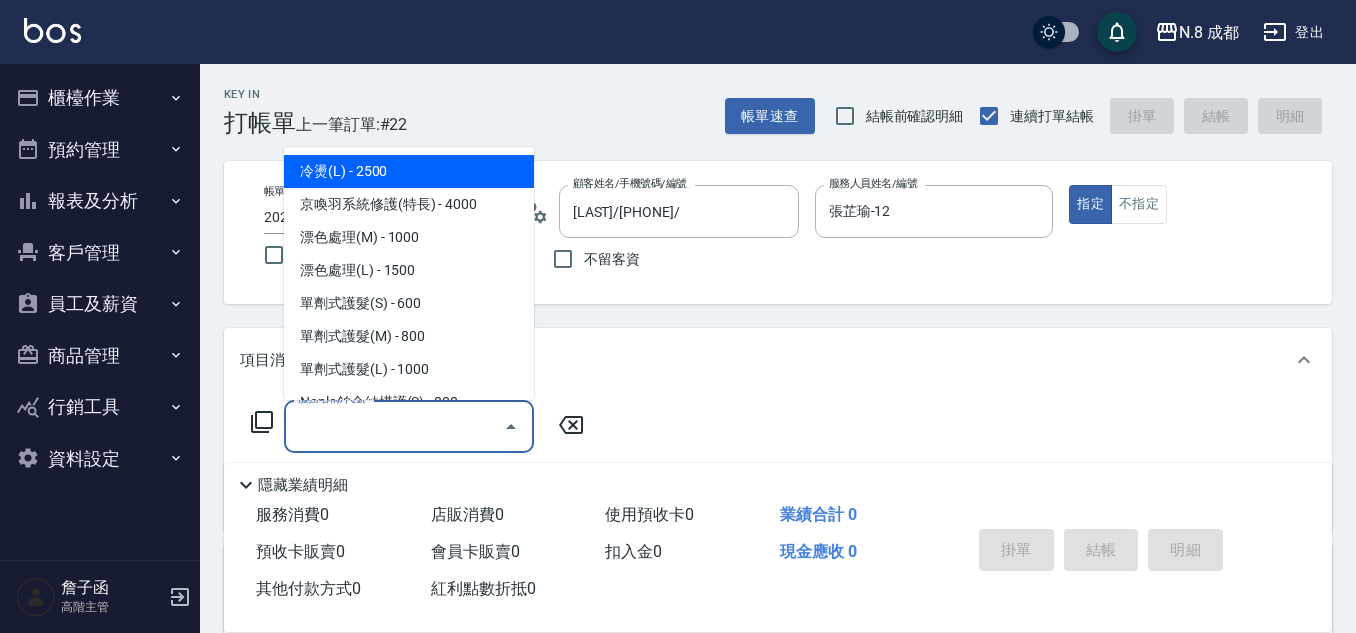 click on "服務名稱/代號" at bounding box center (394, 426) 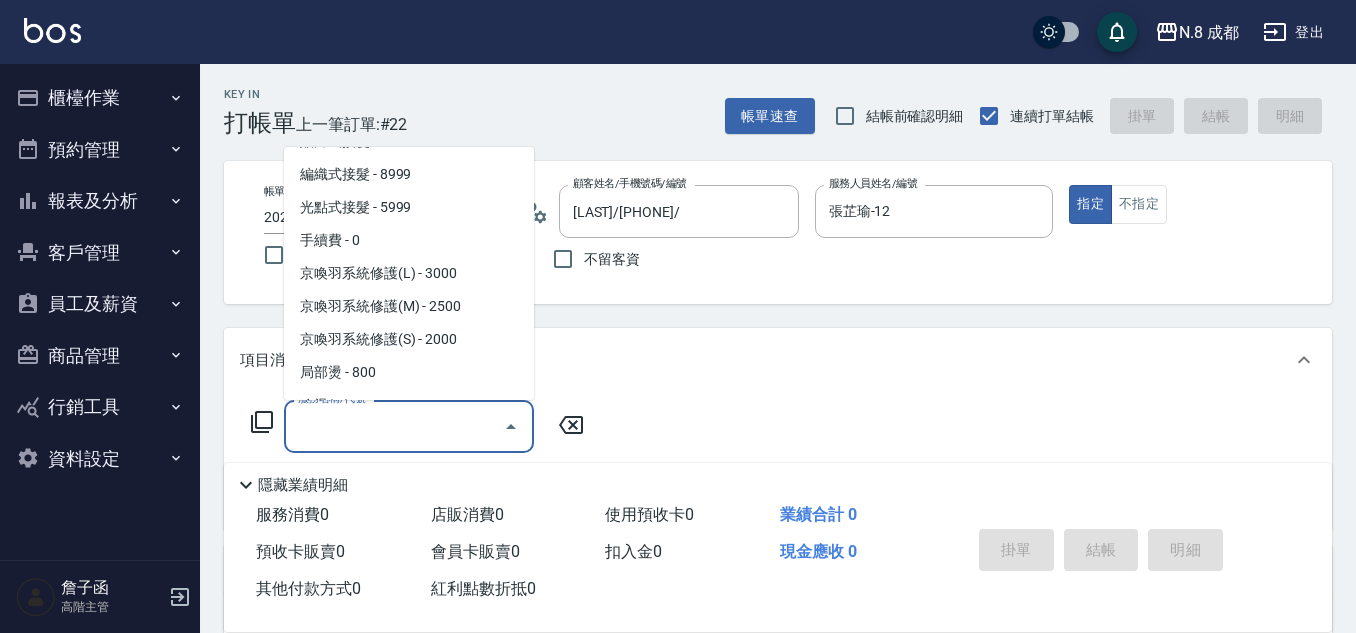 scroll, scrollTop: 500, scrollLeft: 0, axis: vertical 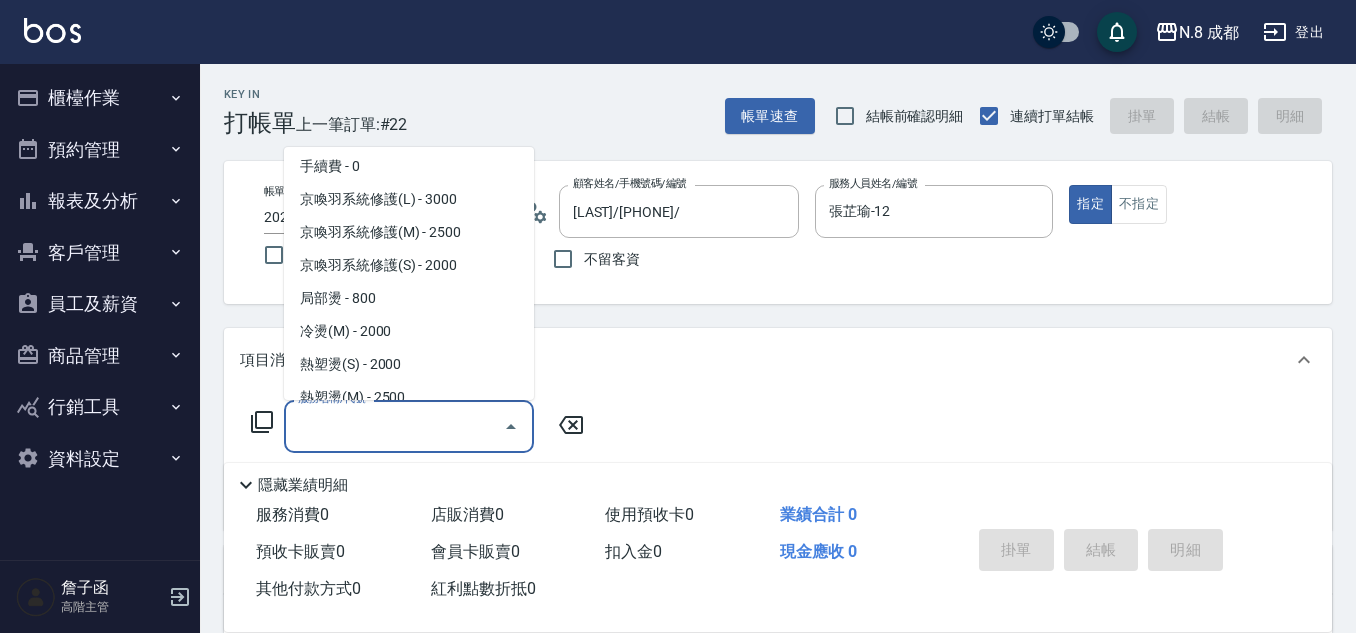 drag, startPoint x: 405, startPoint y: 311, endPoint x: 369, endPoint y: 327, distance: 39.39543 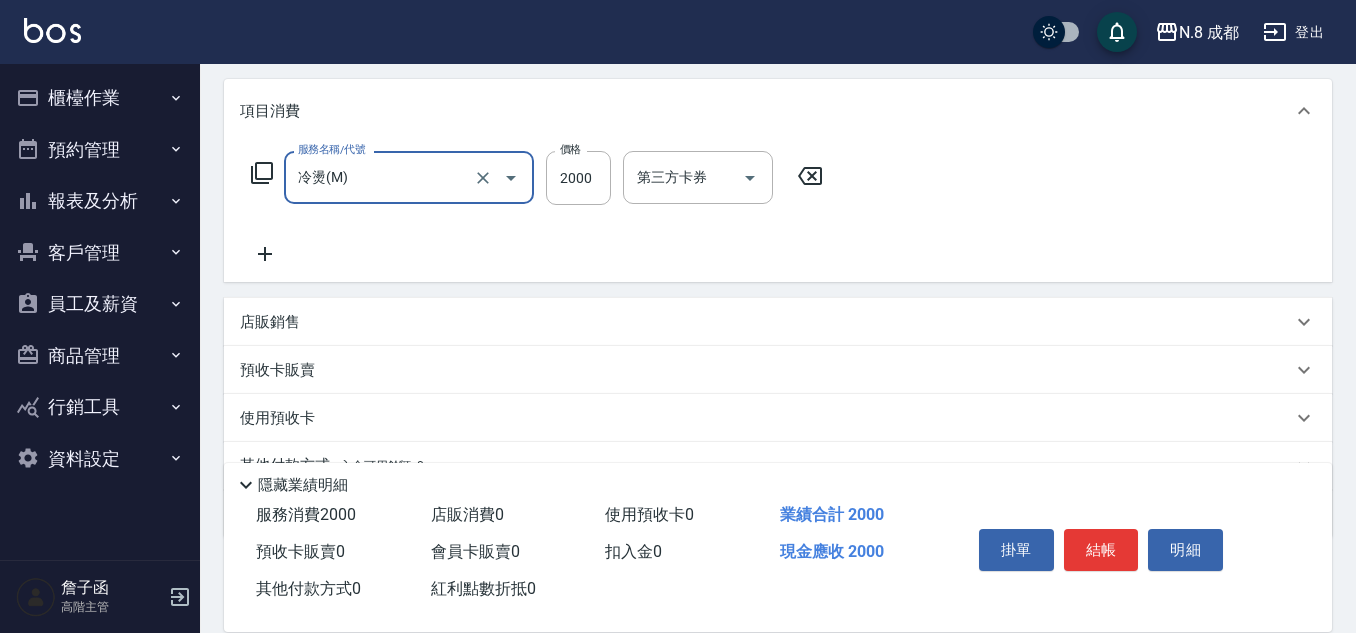 scroll, scrollTop: 146, scrollLeft: 0, axis: vertical 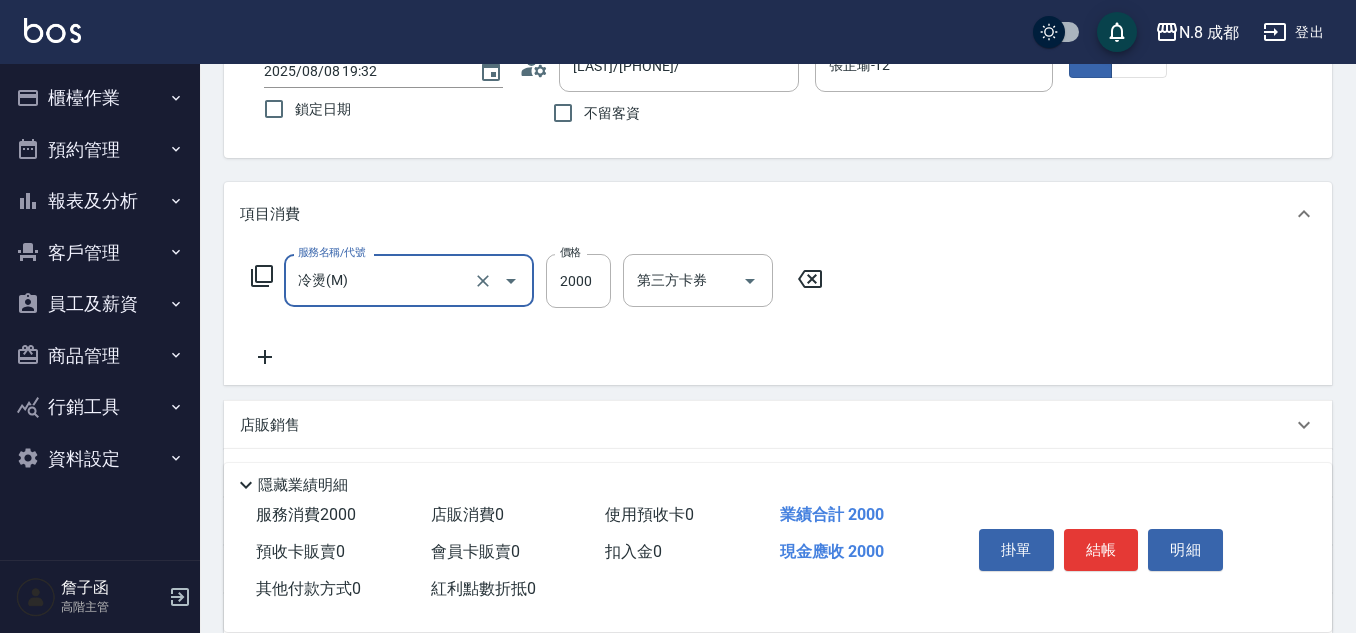 click on "冷燙(M)" at bounding box center [381, 280] 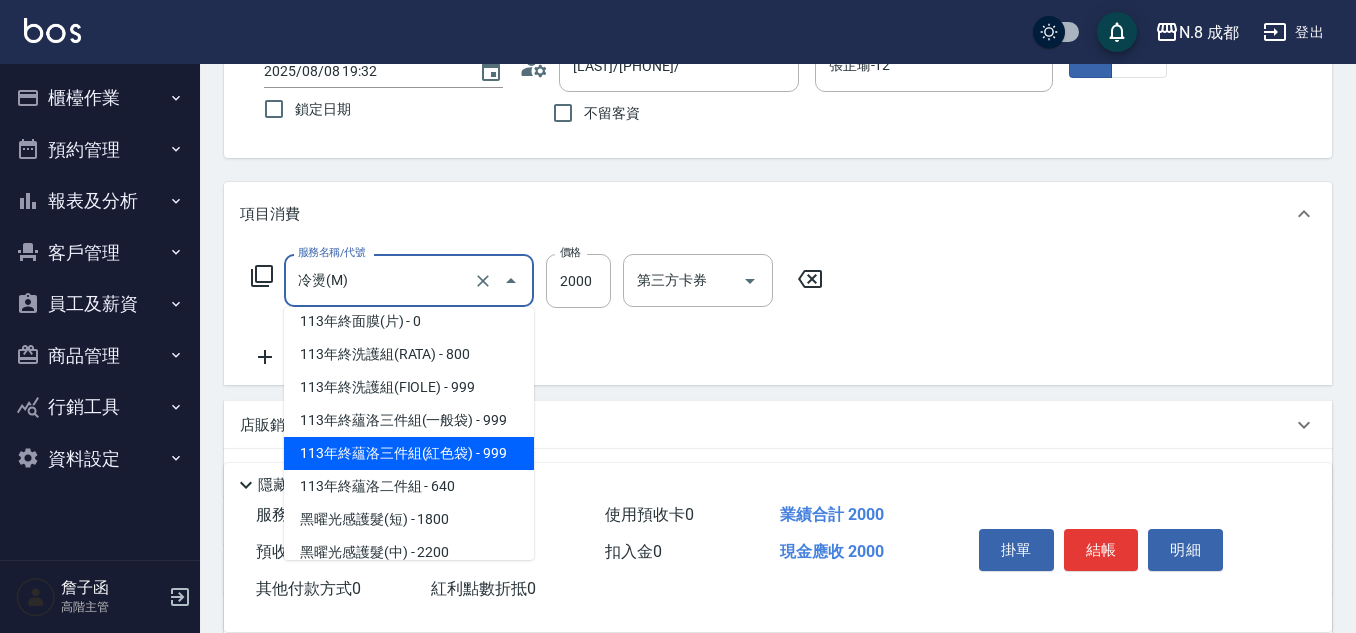 scroll, scrollTop: 2697, scrollLeft: 0, axis: vertical 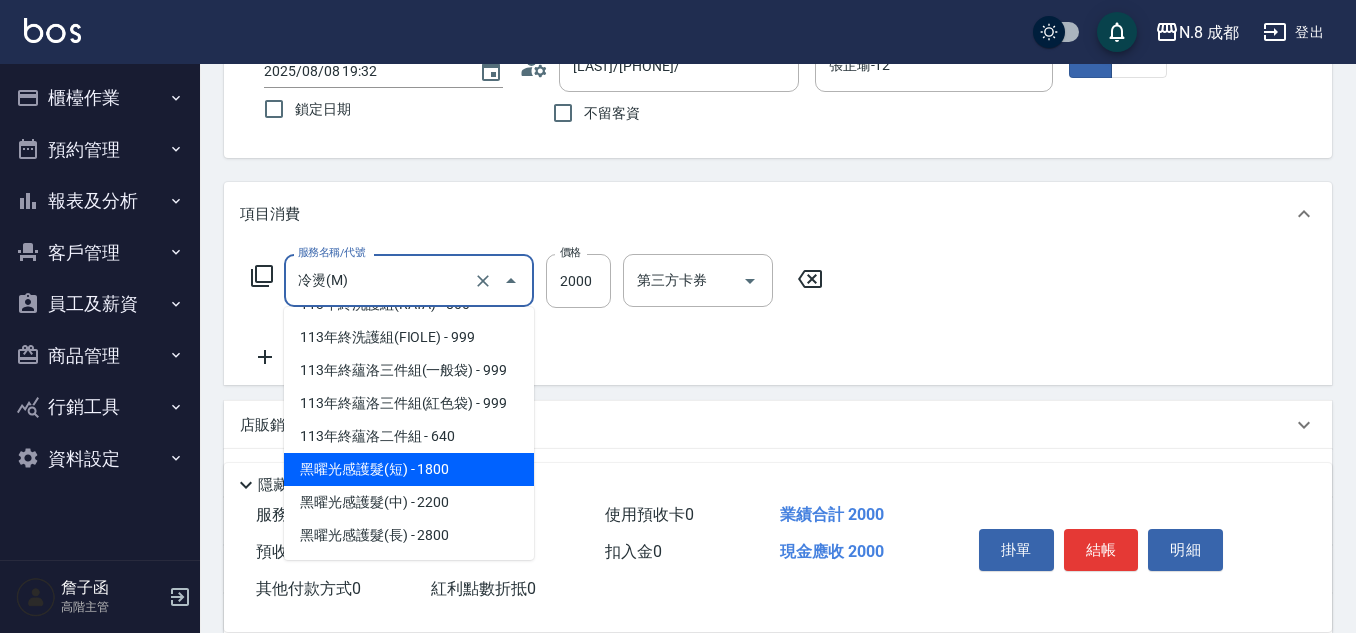 click on "黑曜光感護髮(短) - 1800" at bounding box center [409, 469] 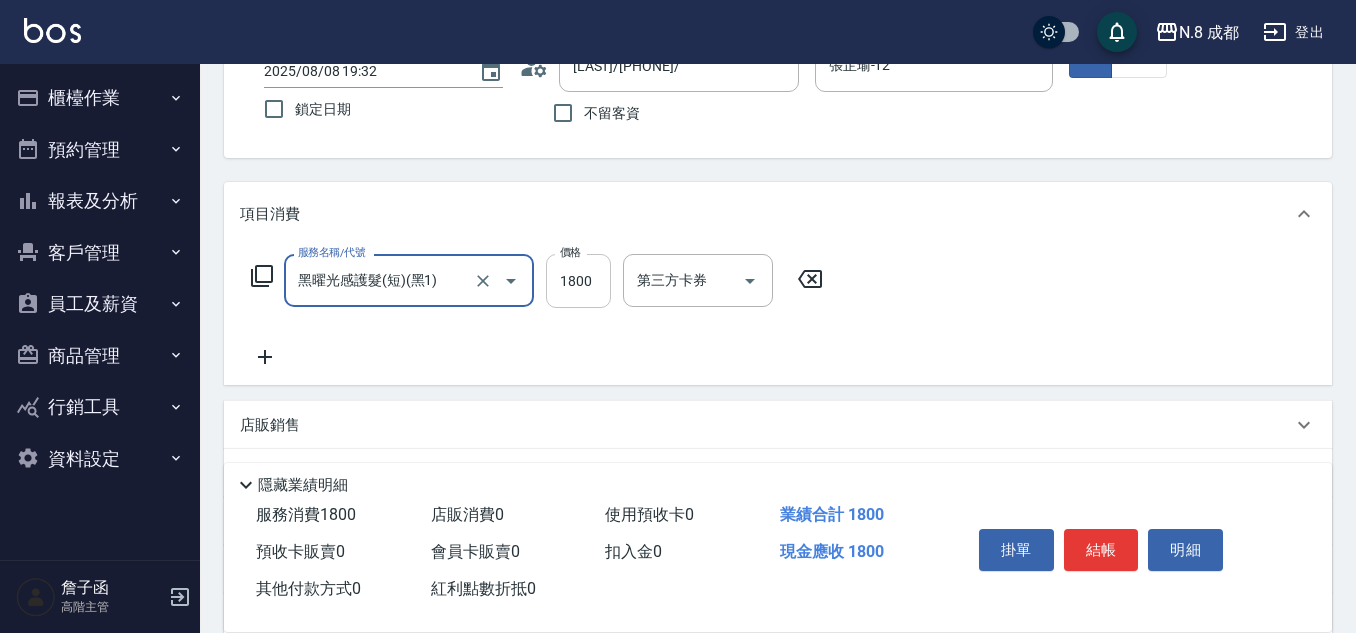 click on "1800" at bounding box center (578, 281) 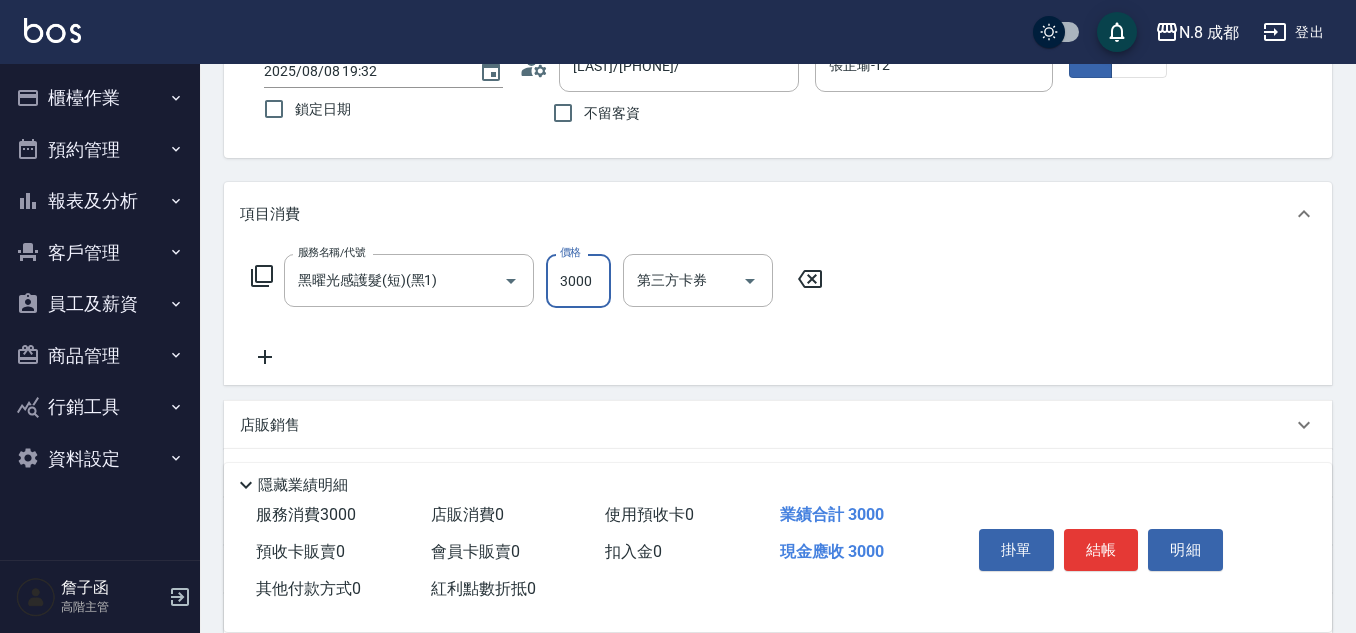 type on "3000" 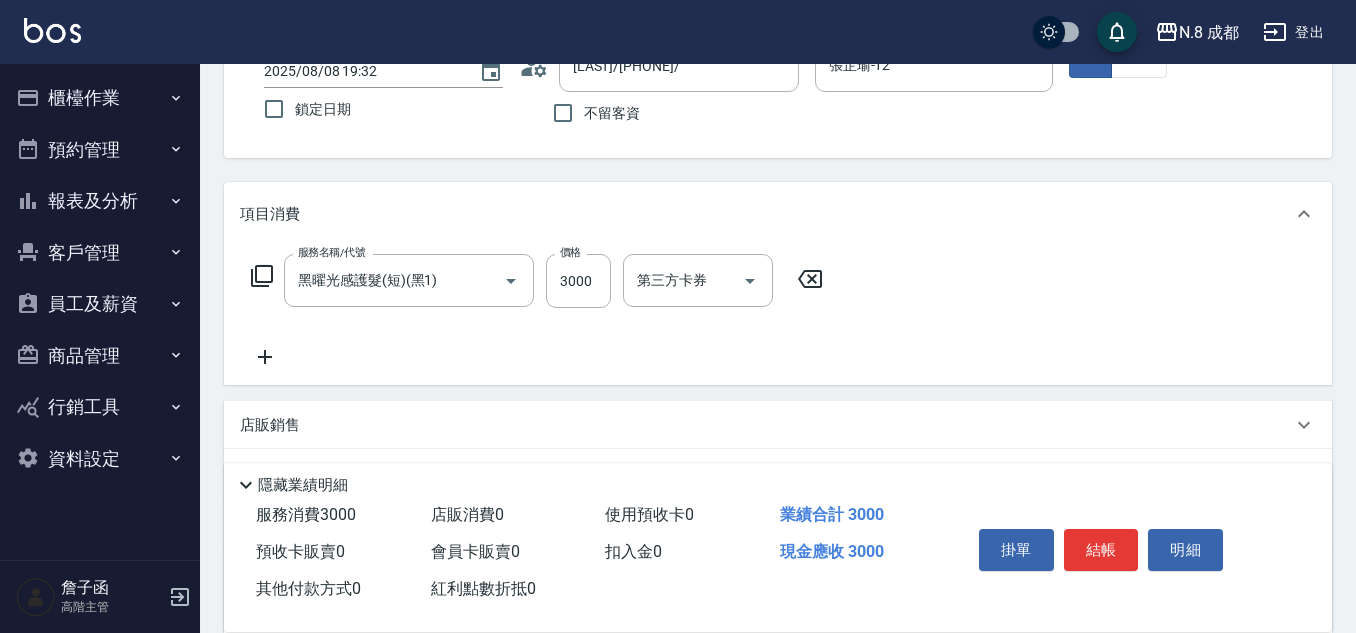 click 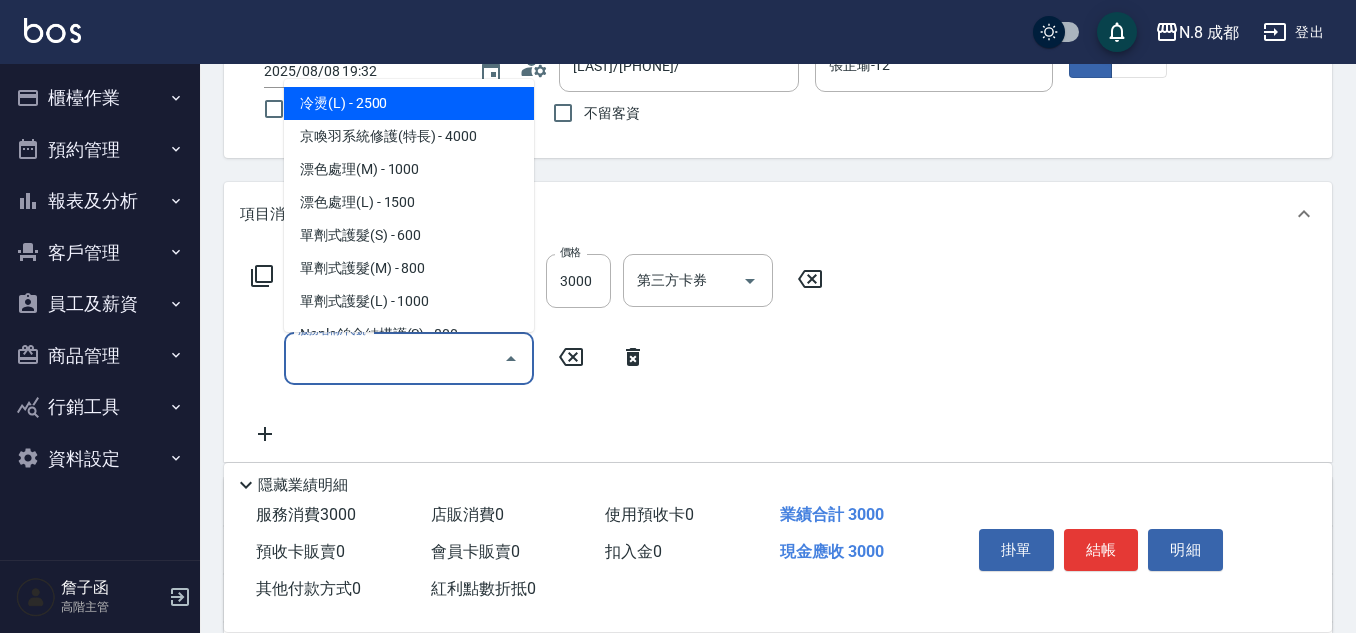 click on "服務名稱/代號" at bounding box center [394, 358] 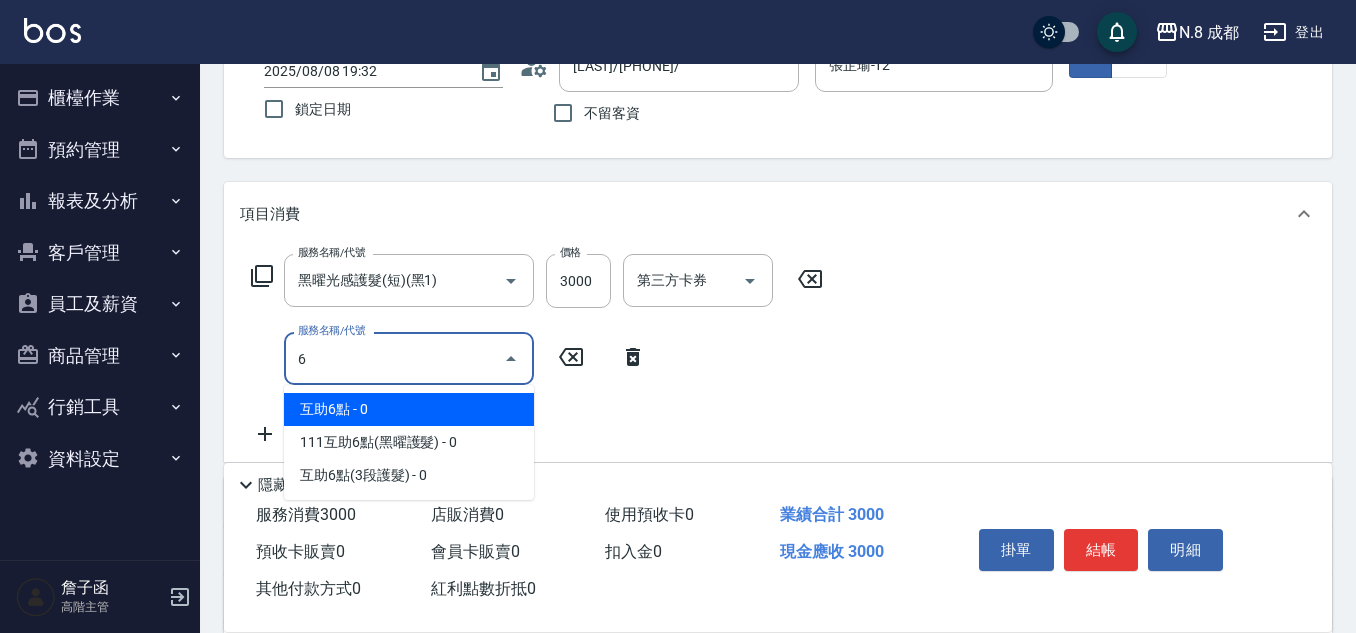 click on "互助6點 - 0" at bounding box center (409, 409) 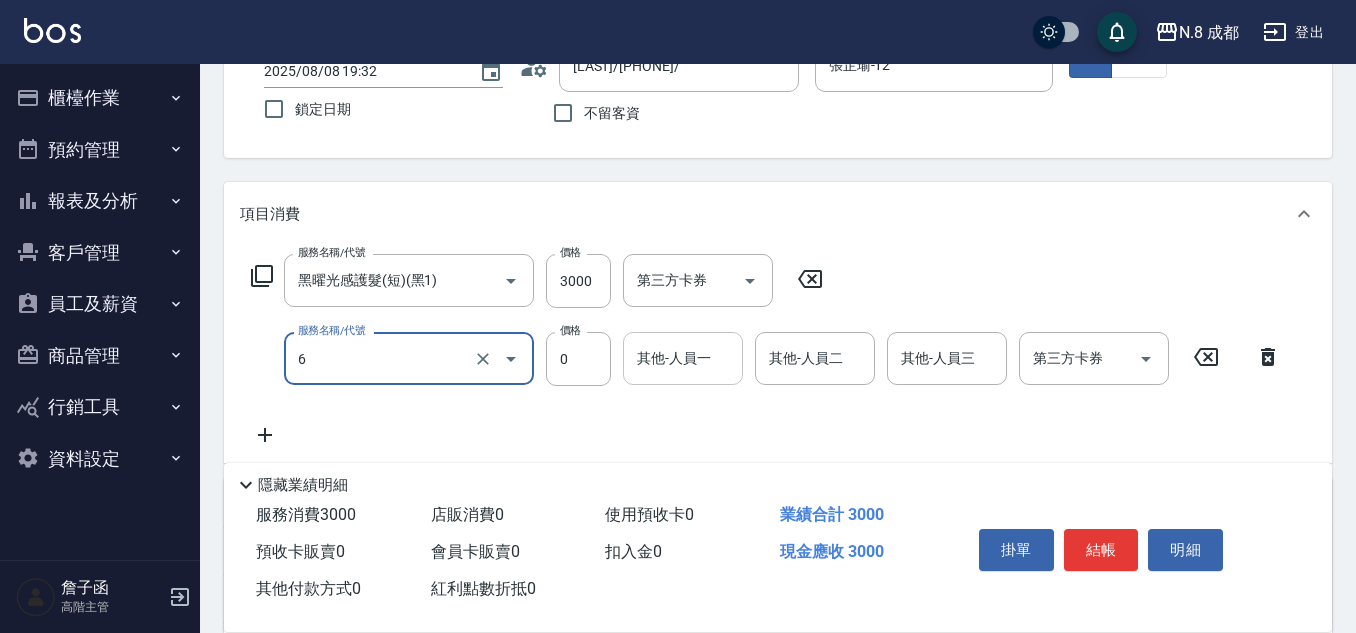 type on "互助6點(6)" 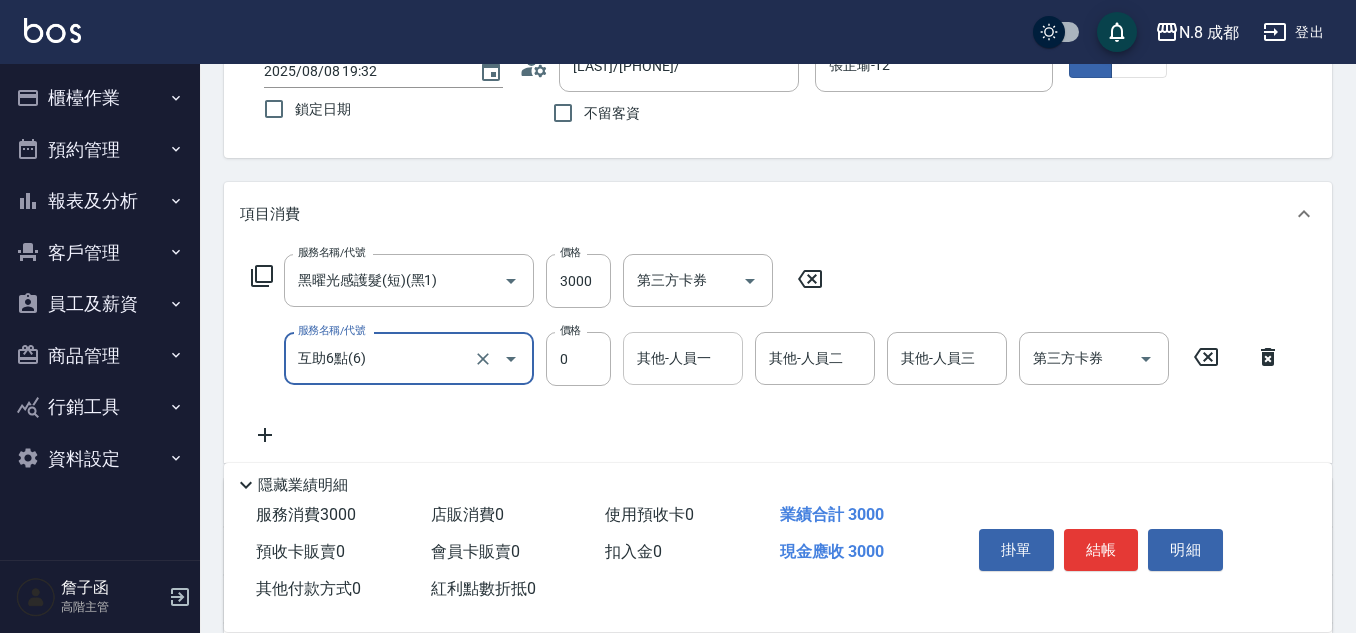 click on "其他-人員一" at bounding box center (683, 358) 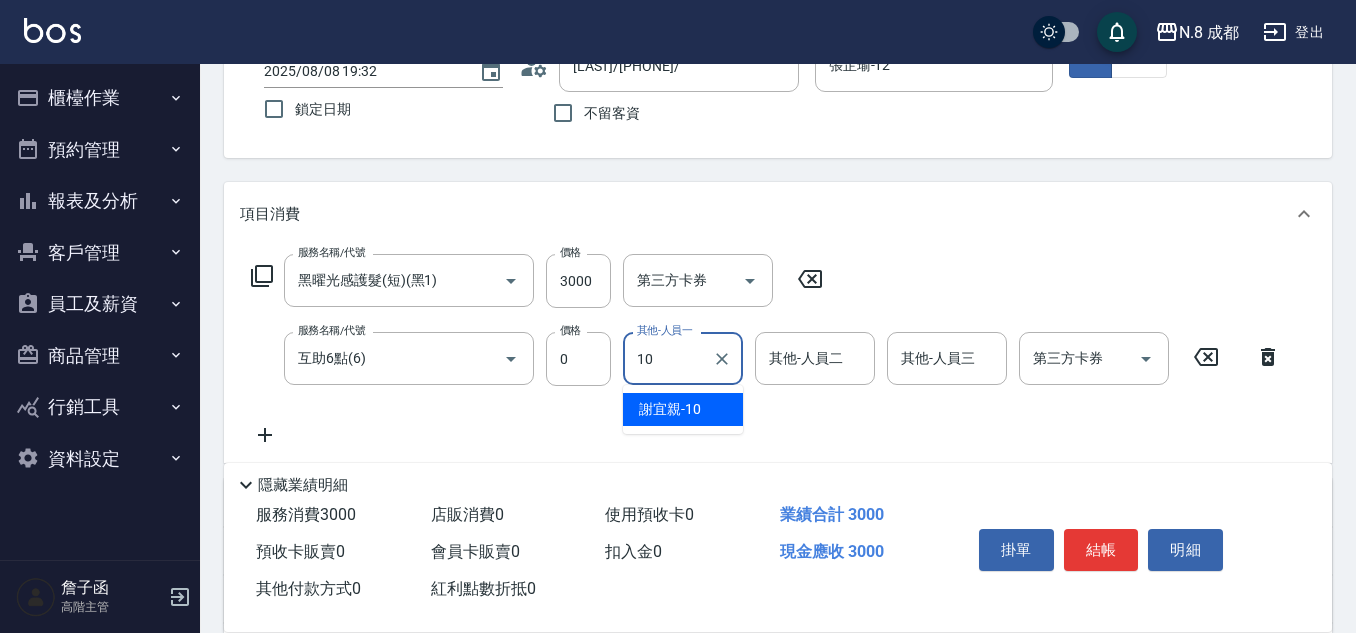 click on "[LAST] -10" at bounding box center [670, 409] 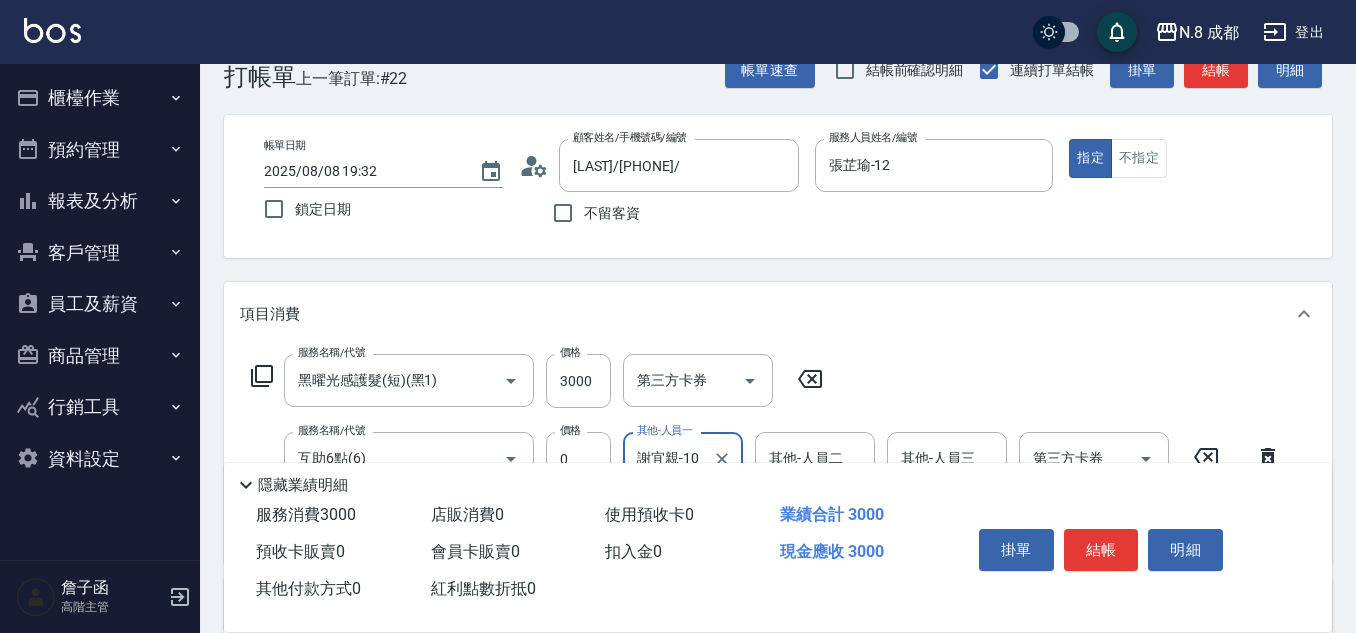 scroll, scrollTop: 0, scrollLeft: 0, axis: both 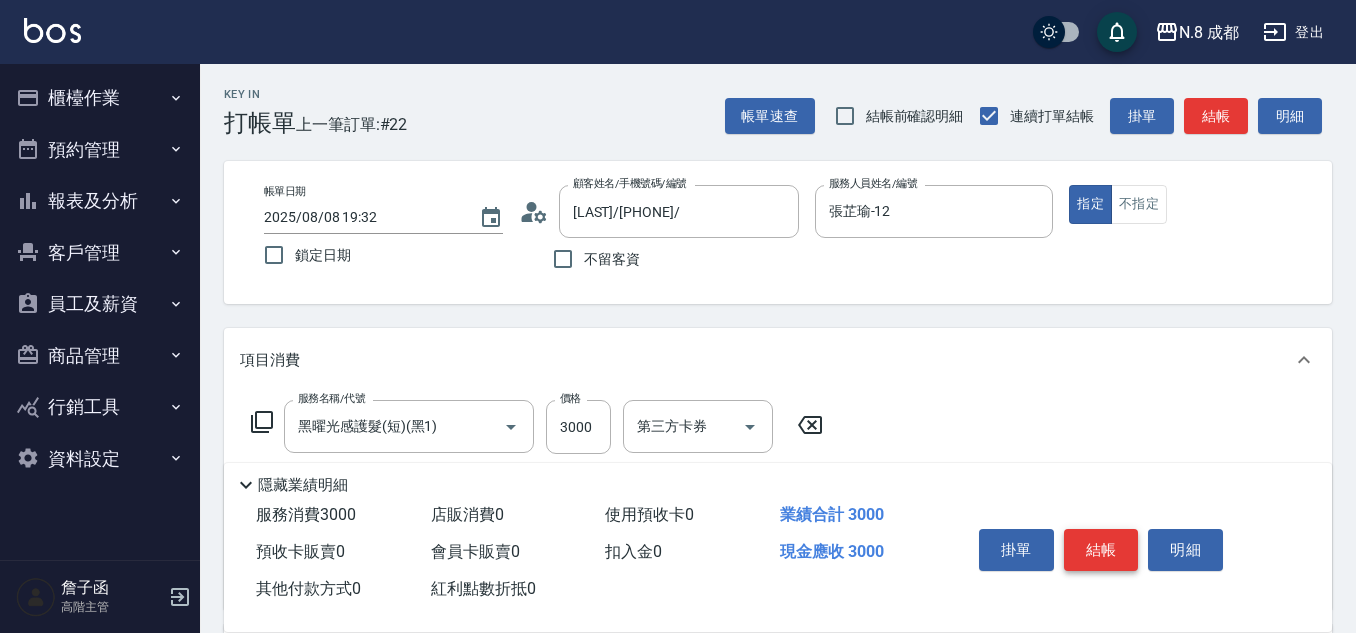type on "謝宜親-10" 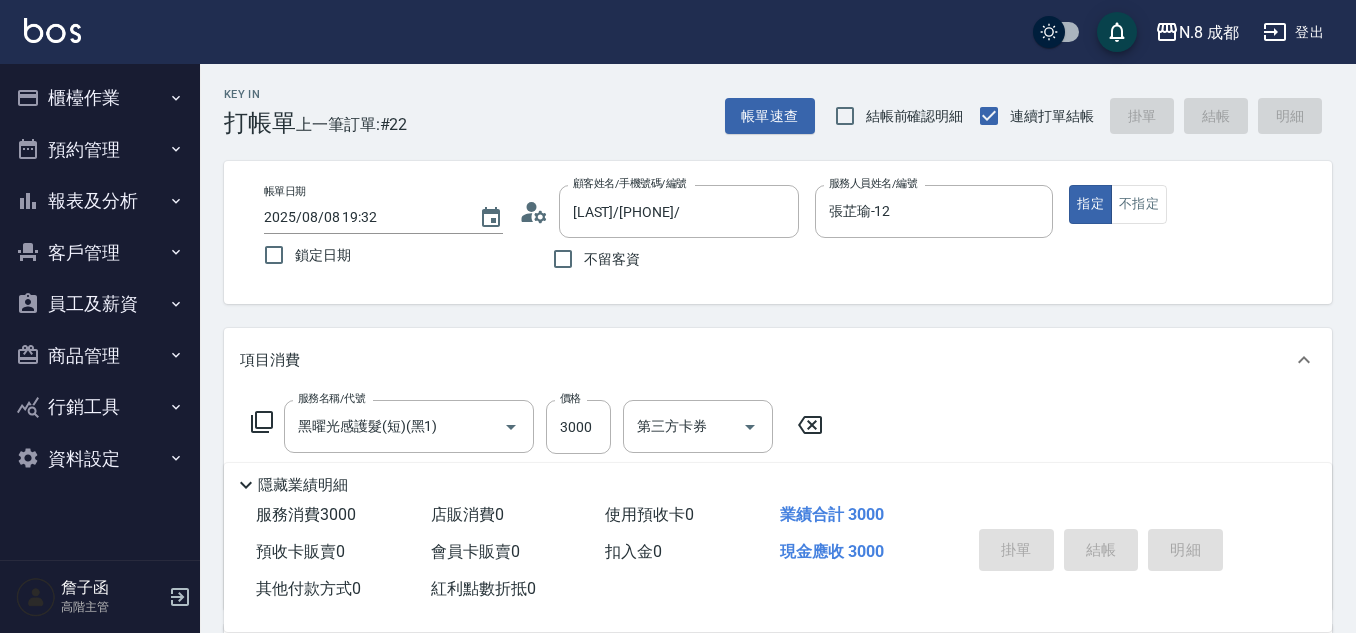 type 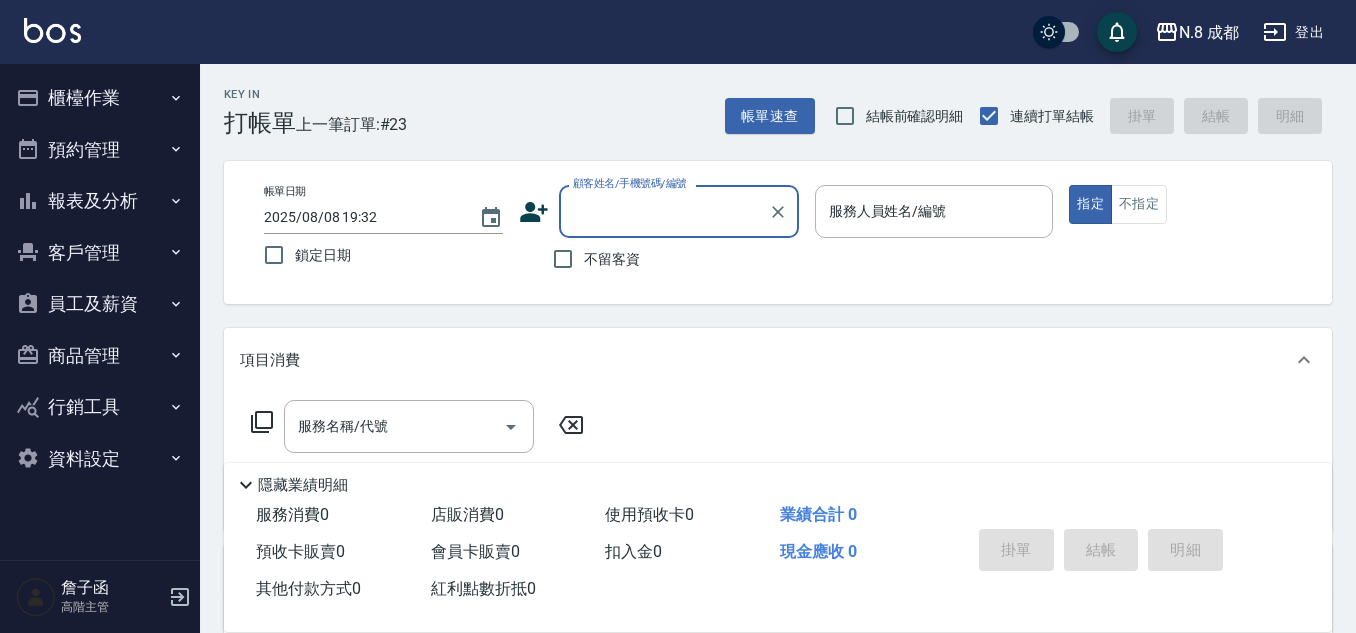click on "客戶管理" at bounding box center (100, 253) 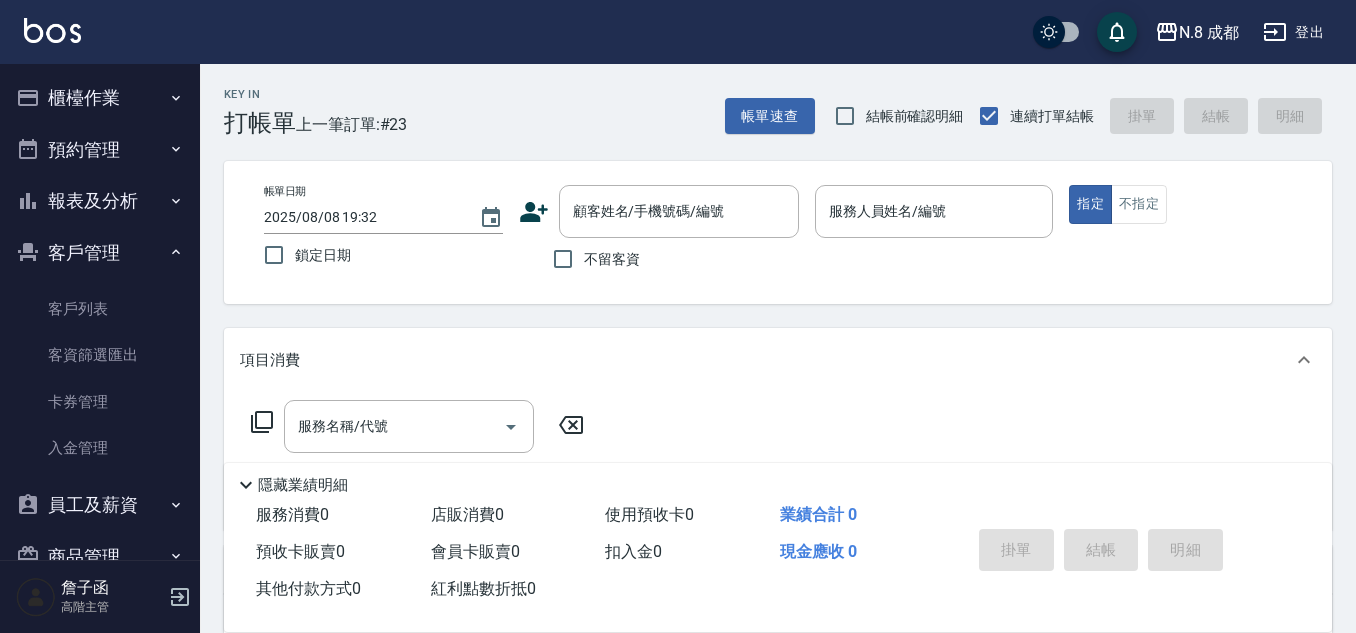 click on "報表及分析" at bounding box center [100, 201] 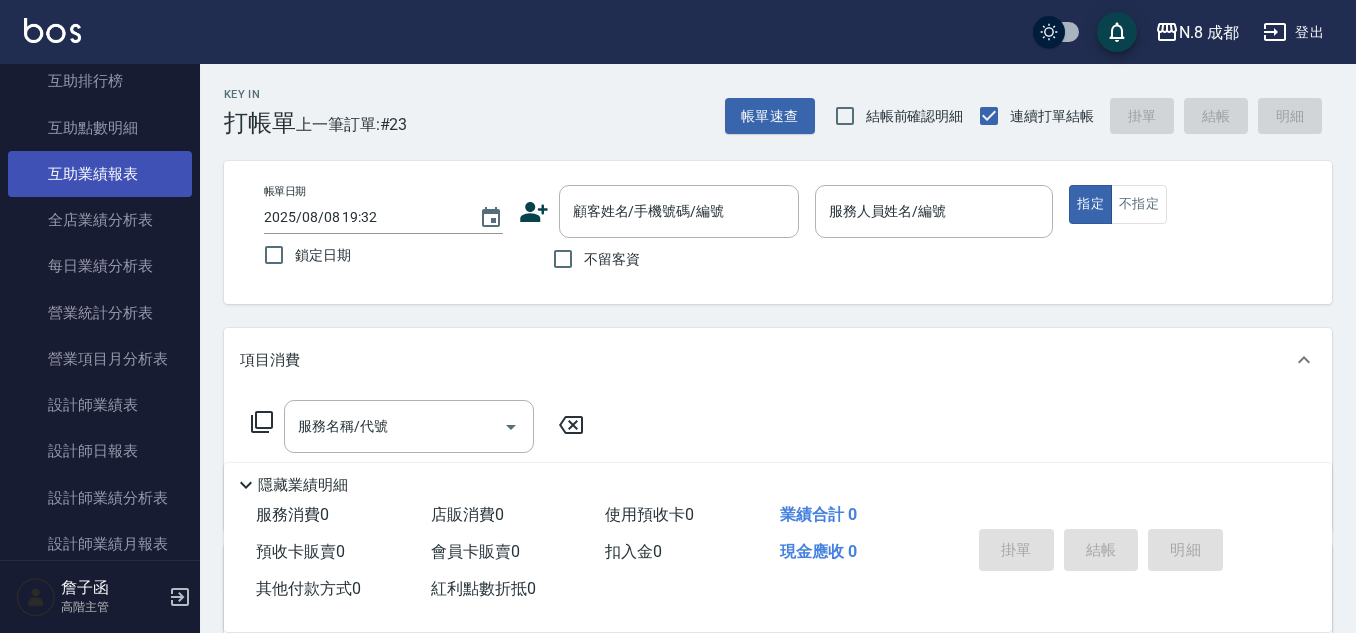 scroll, scrollTop: 1000, scrollLeft: 0, axis: vertical 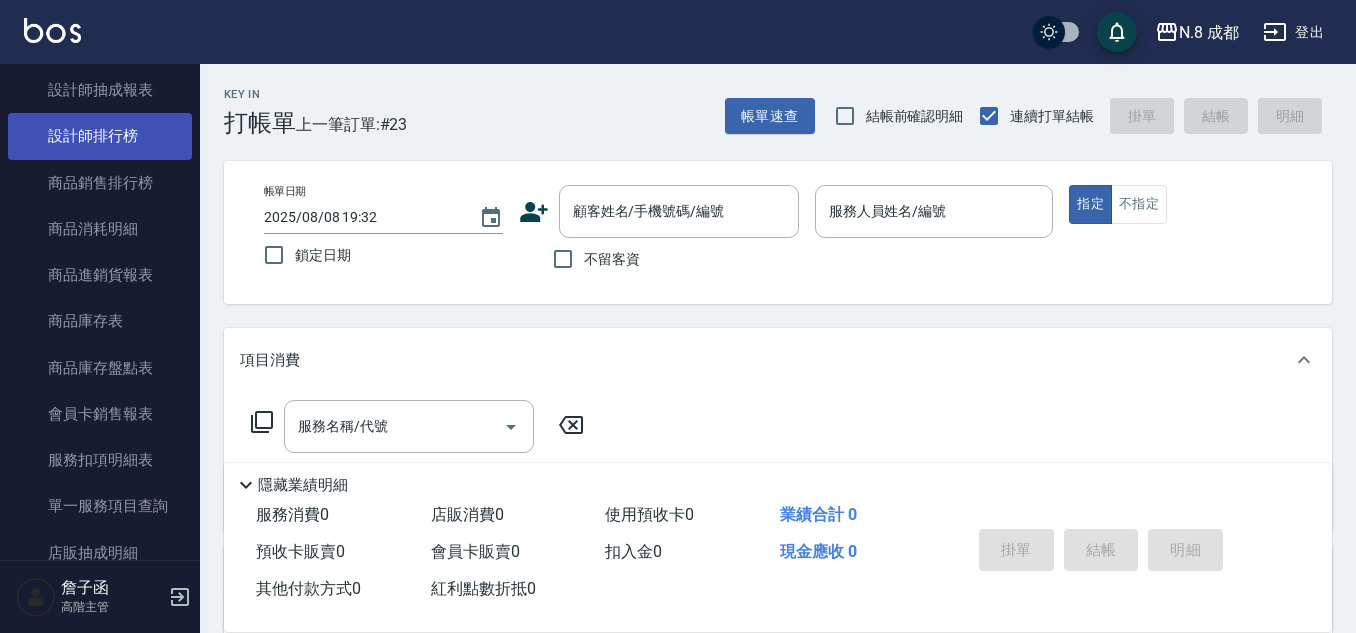 click on "設計師排行榜" at bounding box center (100, 136) 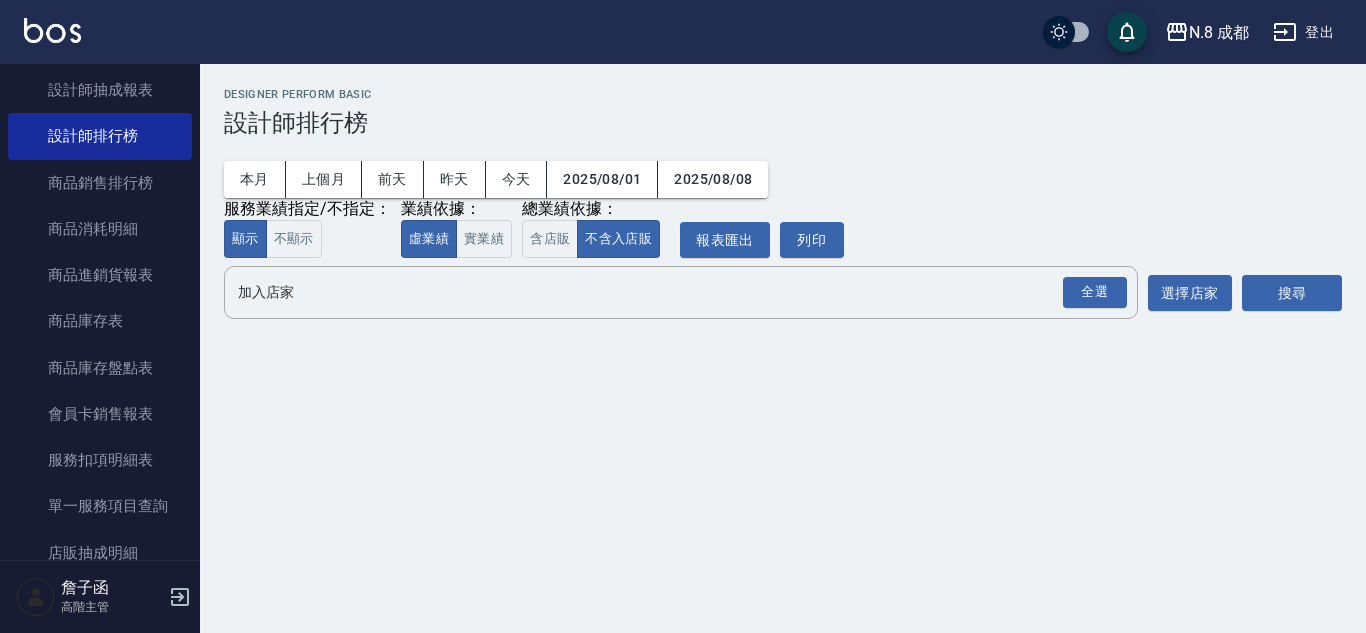 click on "N.8 成都   2025-08-01  - 2025-08-08   設計師排行榜 列印時間： 2025-08-08-19:59 Designer Perform Basic 設計師排行榜 本月 上個月 前天 昨天 今天 2025/08/01 2025/08/08 服務業績指定/不指定： 顯示 不顯示 業績依據： 虛業績 實業績 總業績依據： 含店販 不含入店販 報表匯出 列印 加入店家 全選 加入店家 選擇店家 搜尋" at bounding box center (783, 207) 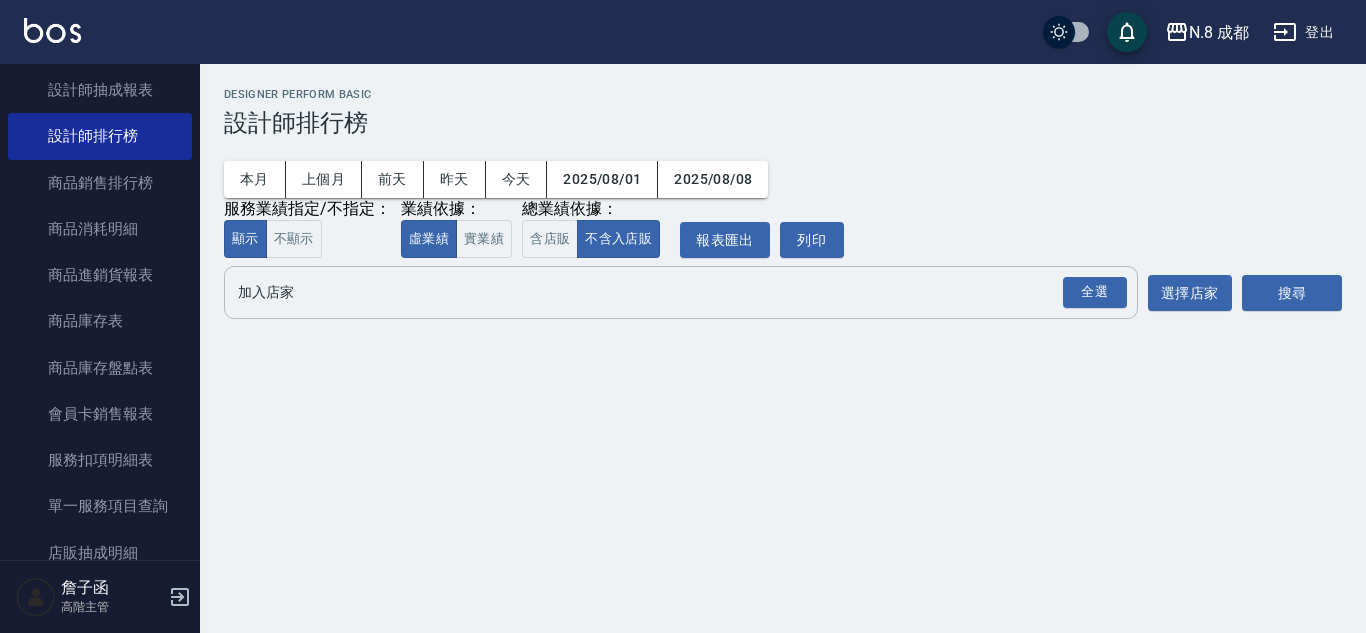 click on "全選 加入店家" at bounding box center (681, 292) 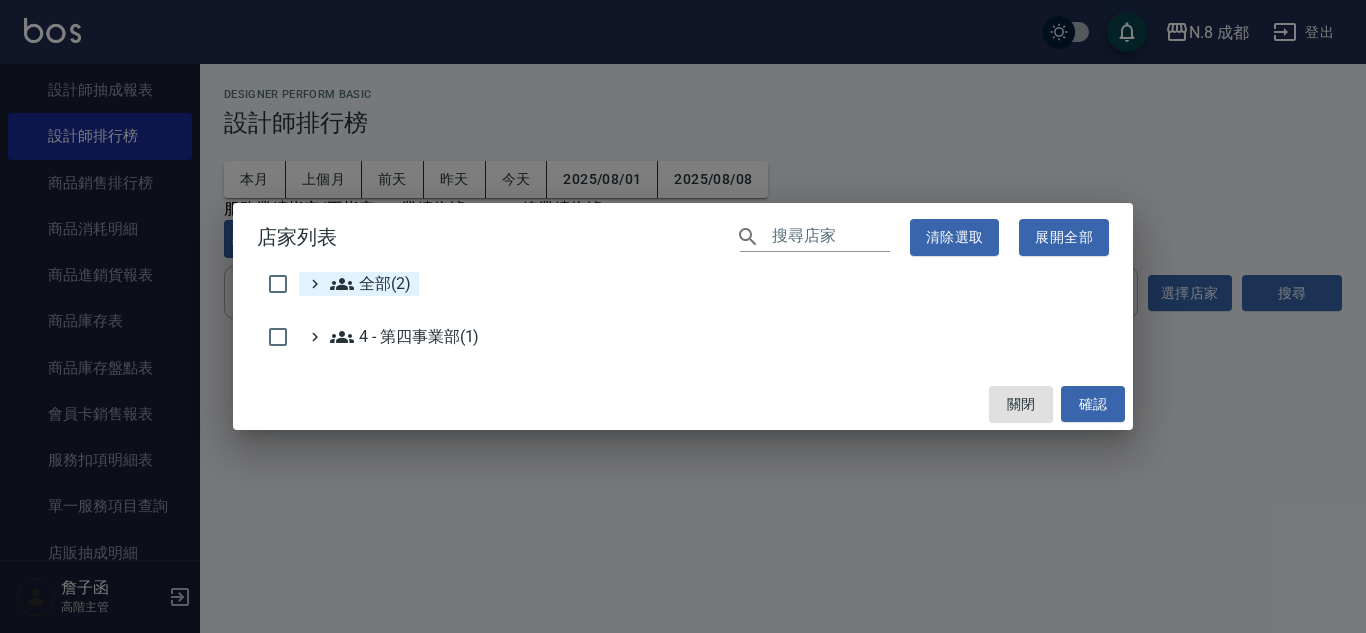 click 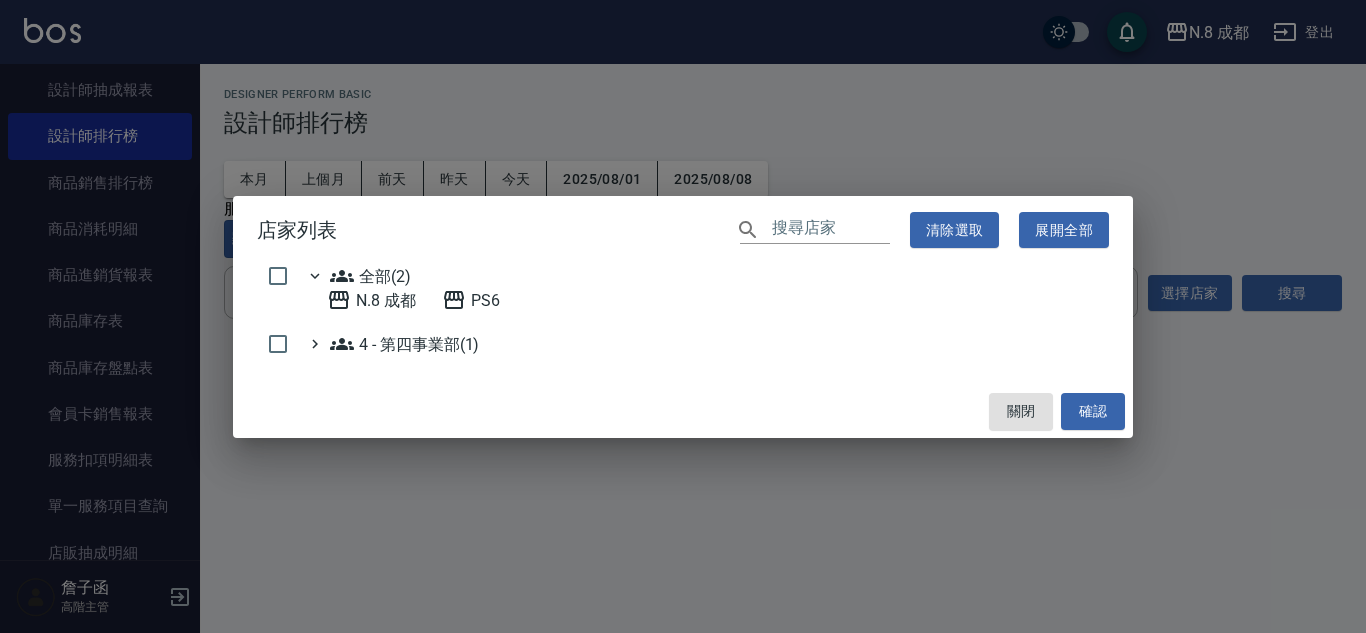 click on "全部(2)" at bounding box center [370, 276] 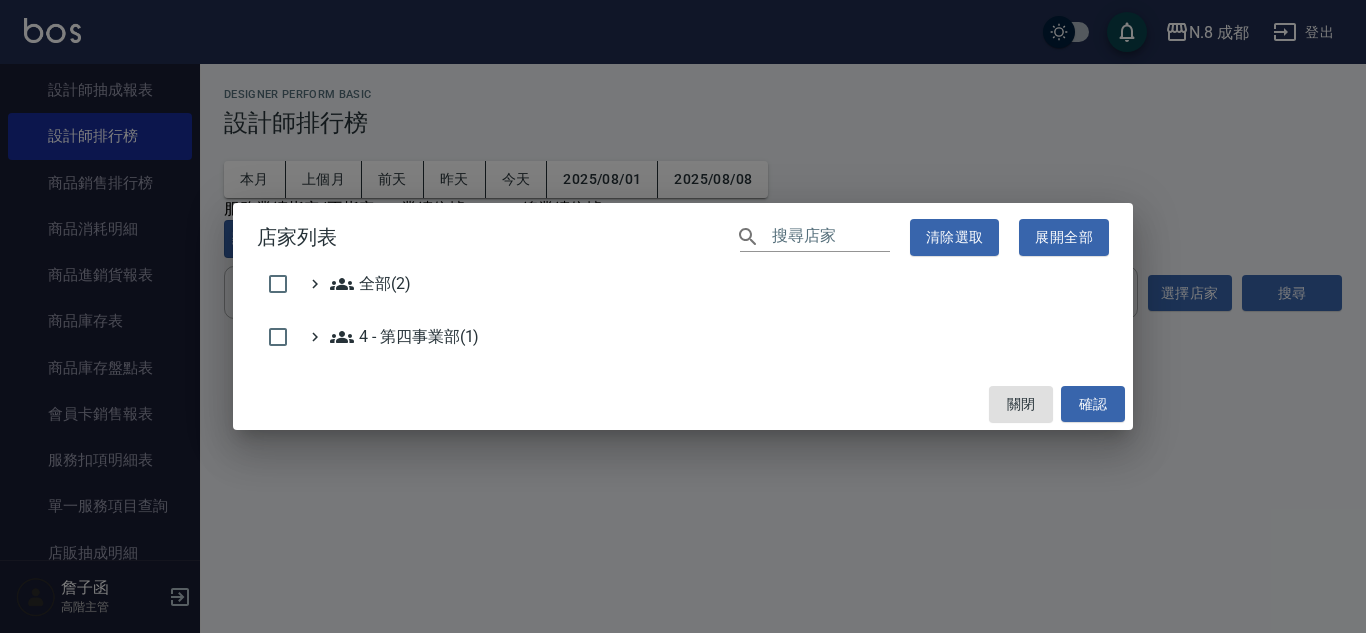click on "全部(2)" at bounding box center [370, 284] 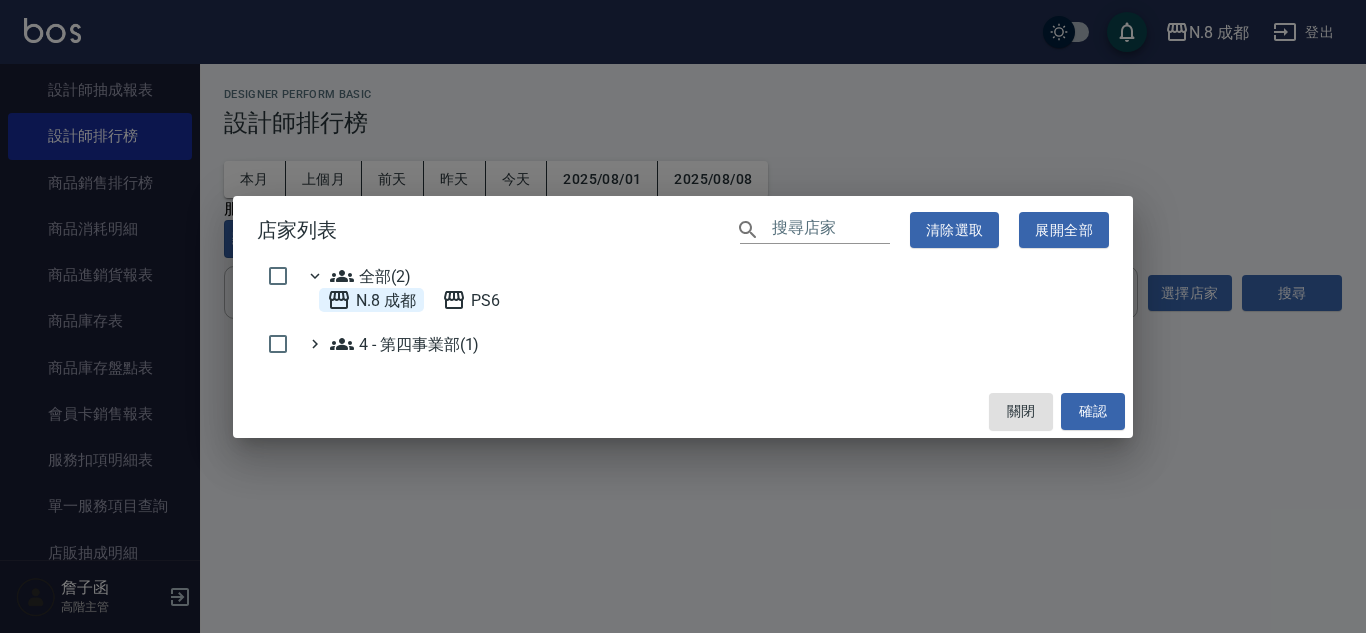 click on "N.8 成都" at bounding box center (371, 300) 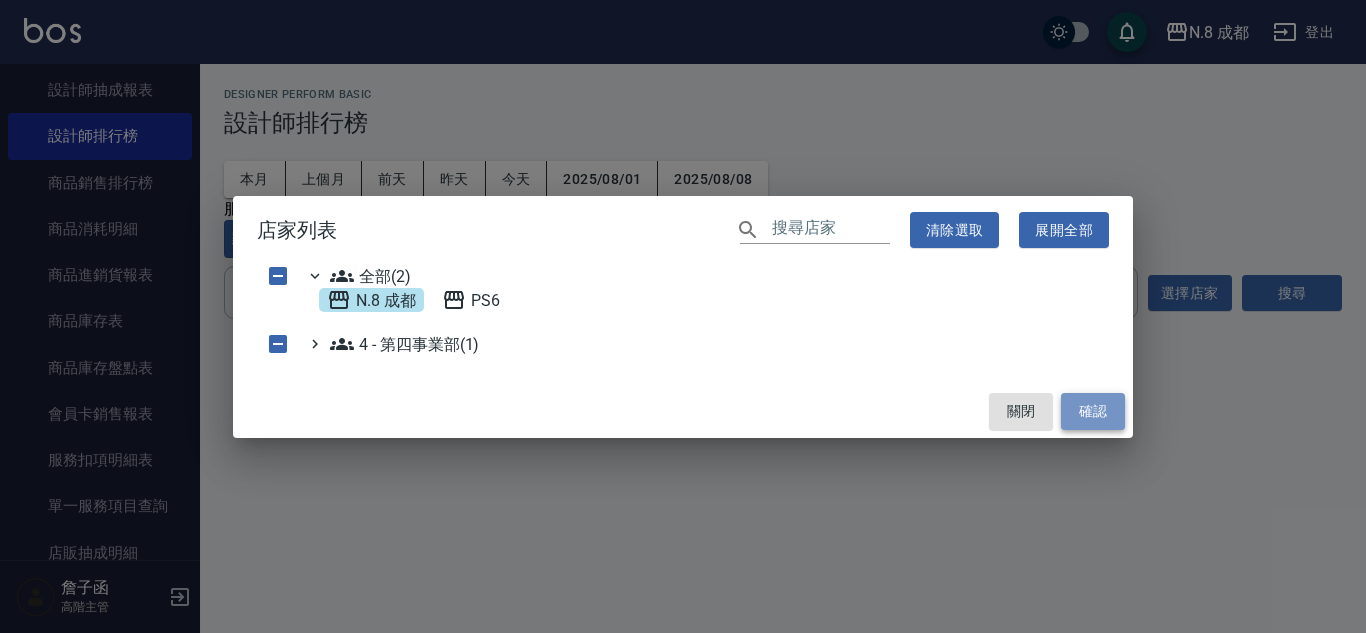 click on "確認" at bounding box center (1093, 411) 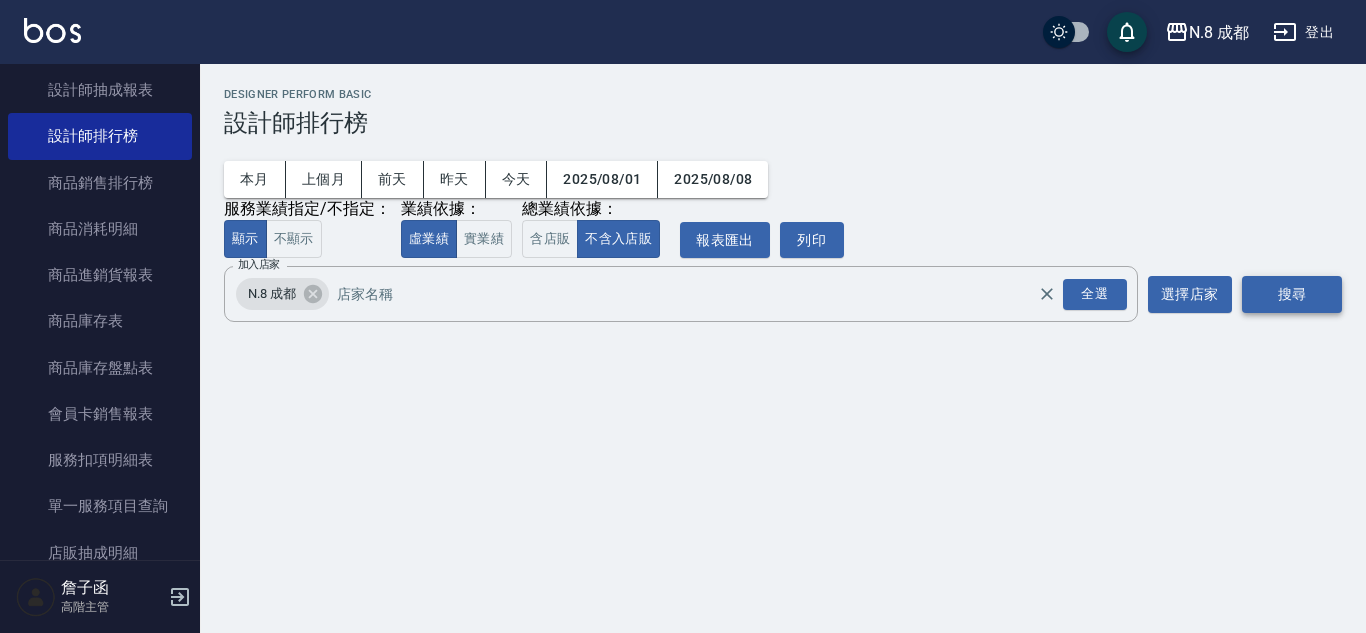 click on "搜尋" at bounding box center (1292, 294) 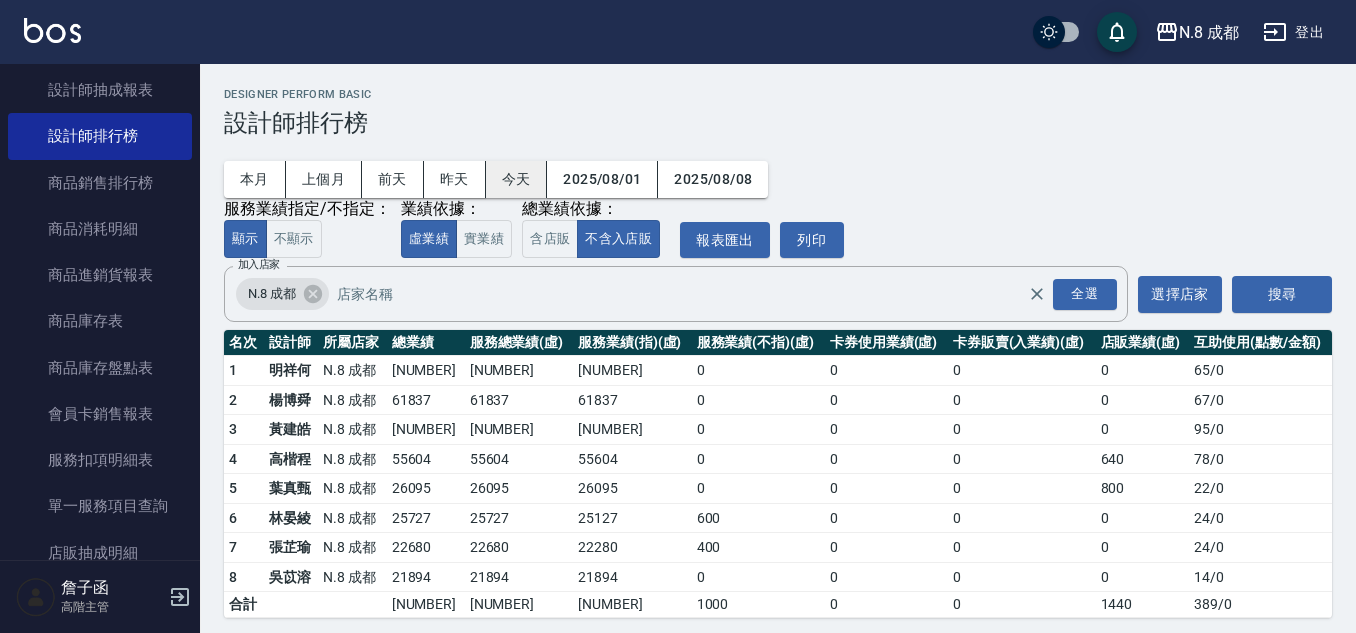 click on "今天" at bounding box center (517, 179) 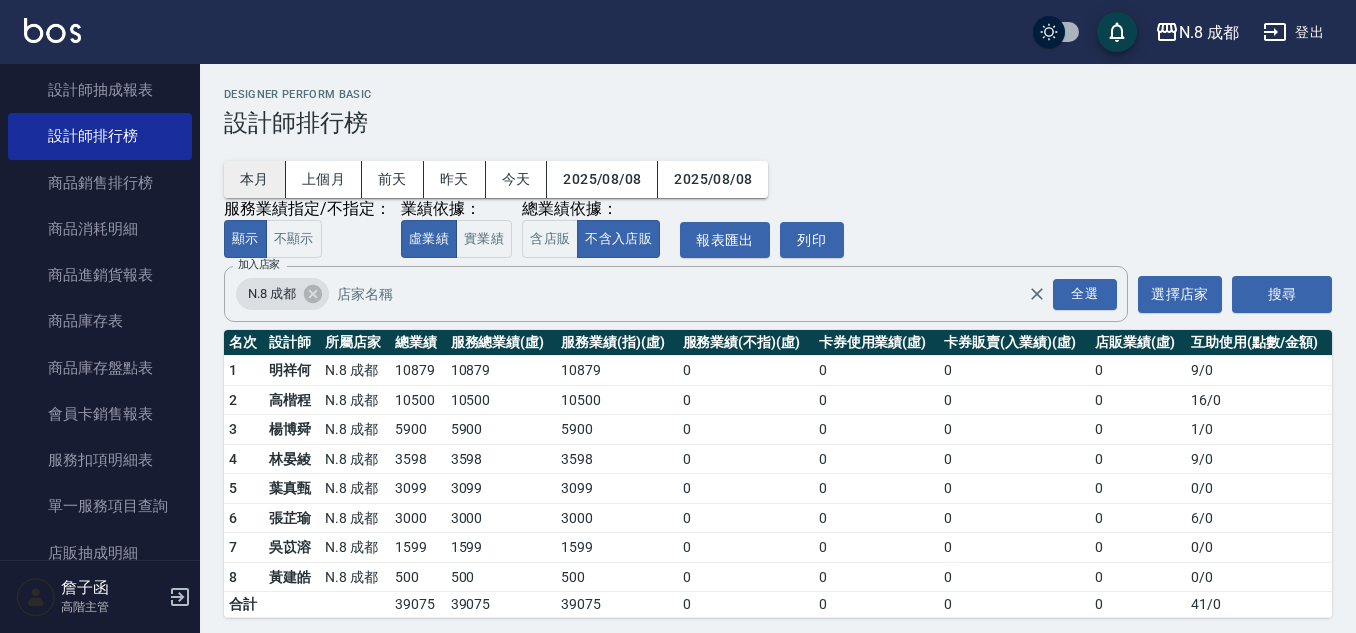 click on "本月" at bounding box center (255, 179) 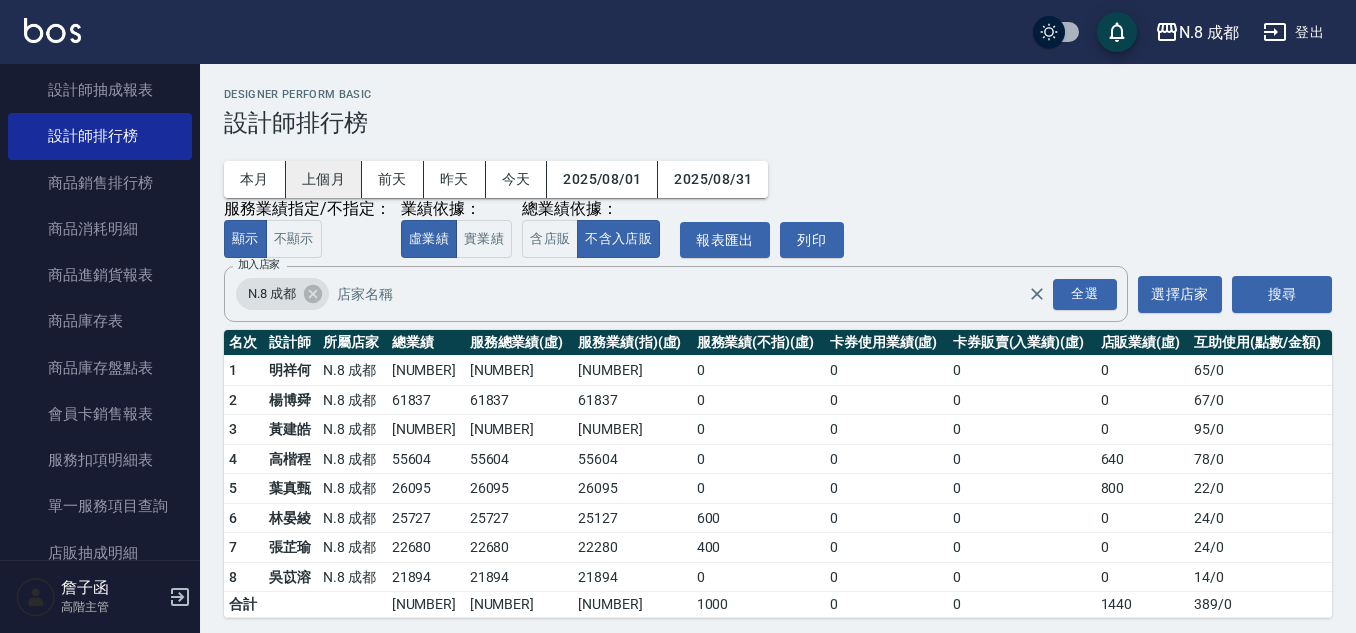 click on "上個月" at bounding box center (324, 179) 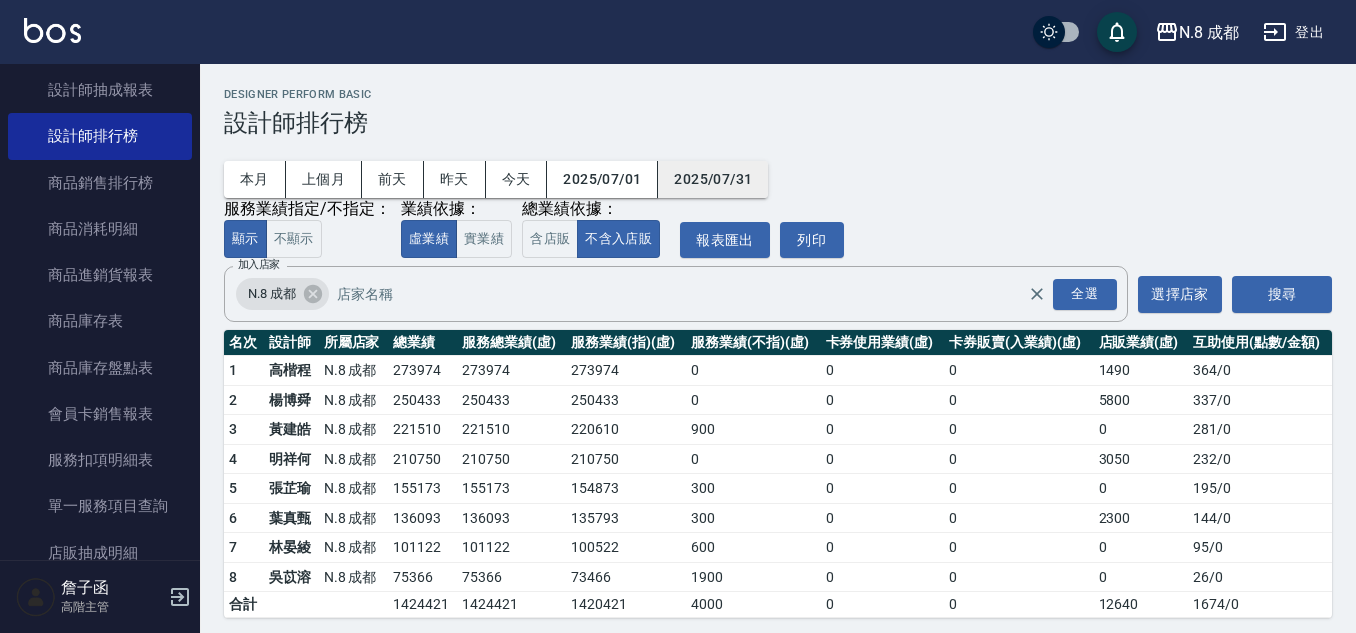 click on "2025/07/31" at bounding box center [713, 179] 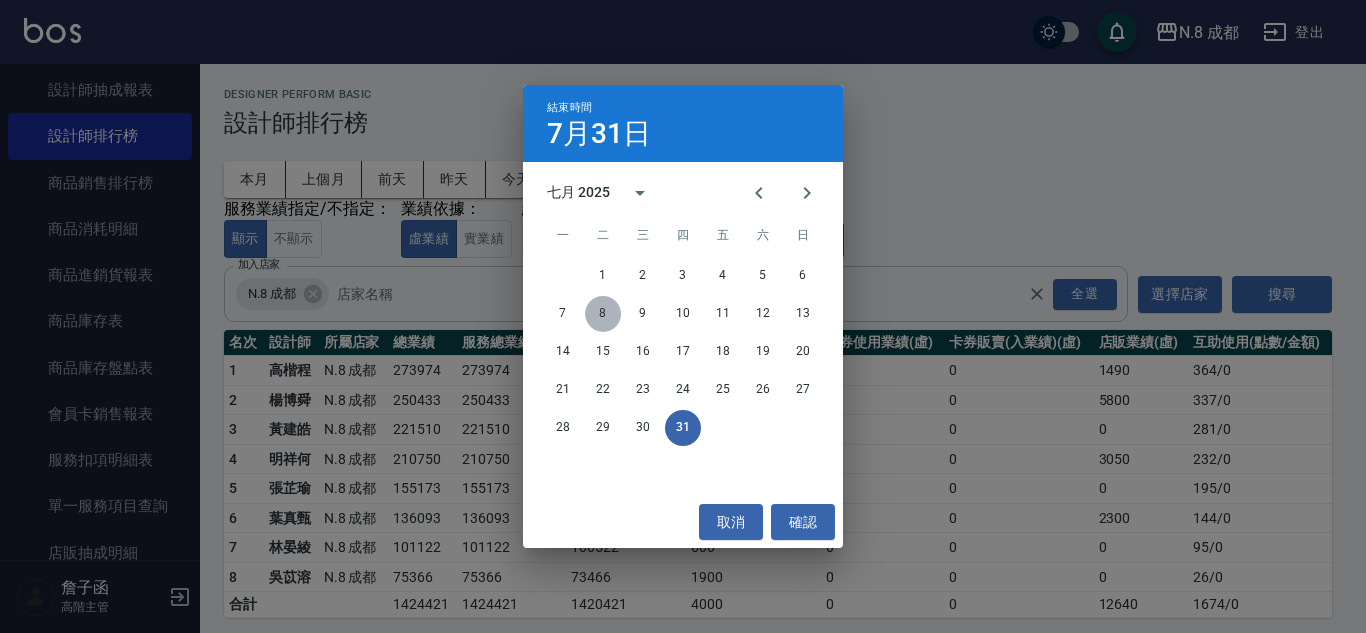 click on "8" at bounding box center (603, 314) 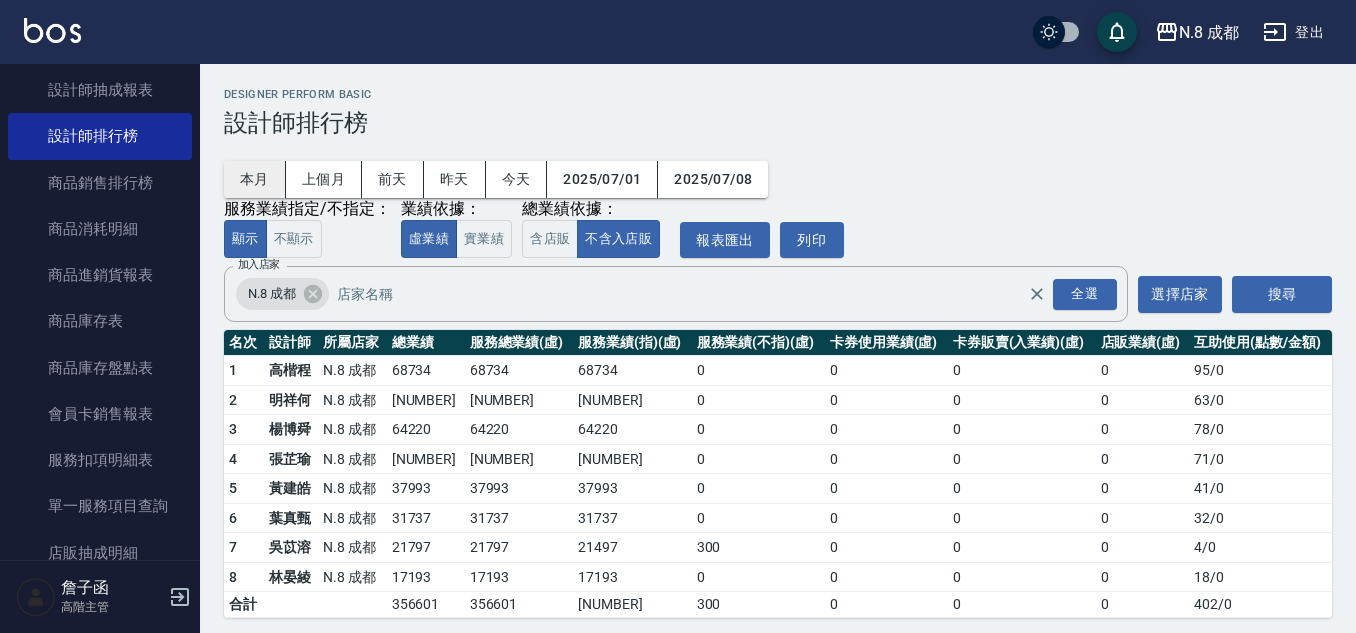 click on "本月" at bounding box center (255, 179) 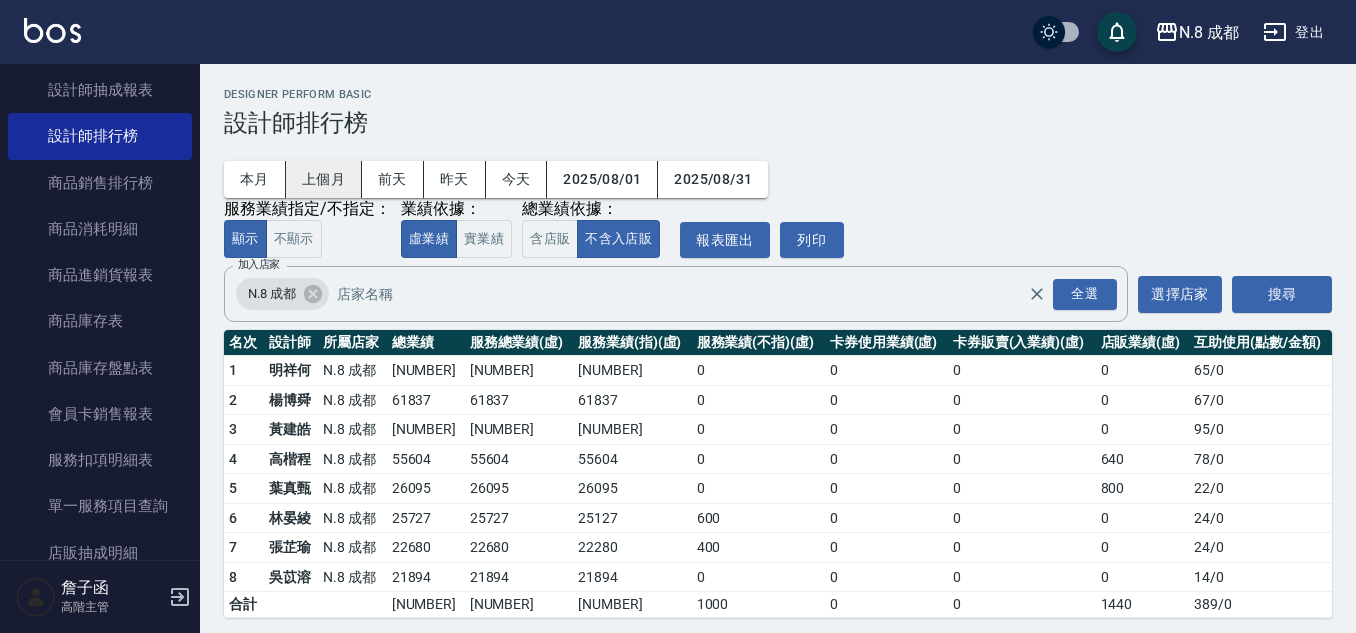 click on "上個月" at bounding box center [324, 179] 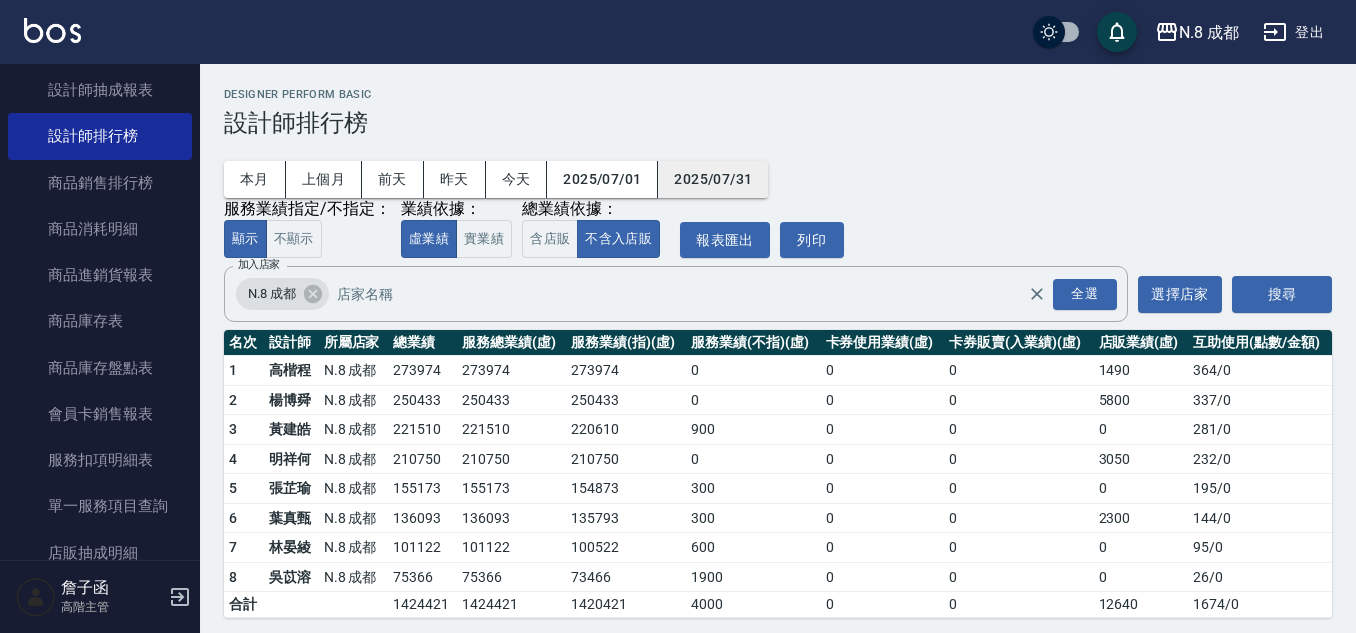 click on "2025/07/31" at bounding box center [713, 179] 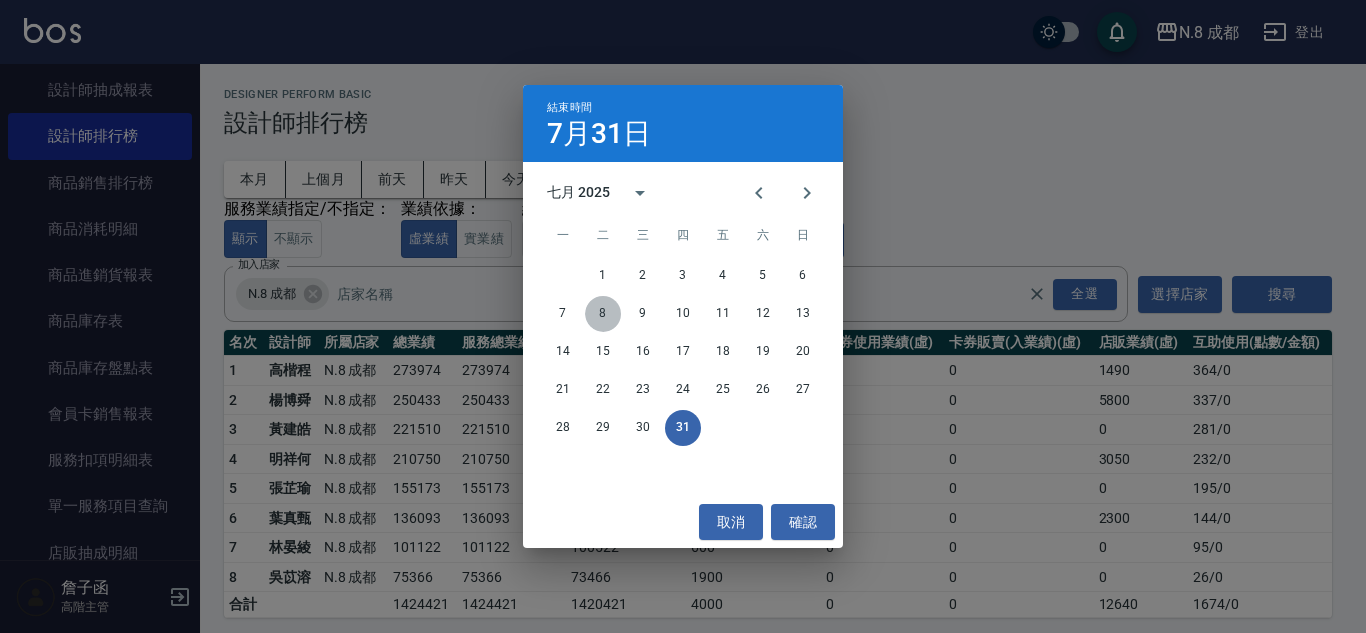 click on "8" at bounding box center [603, 314] 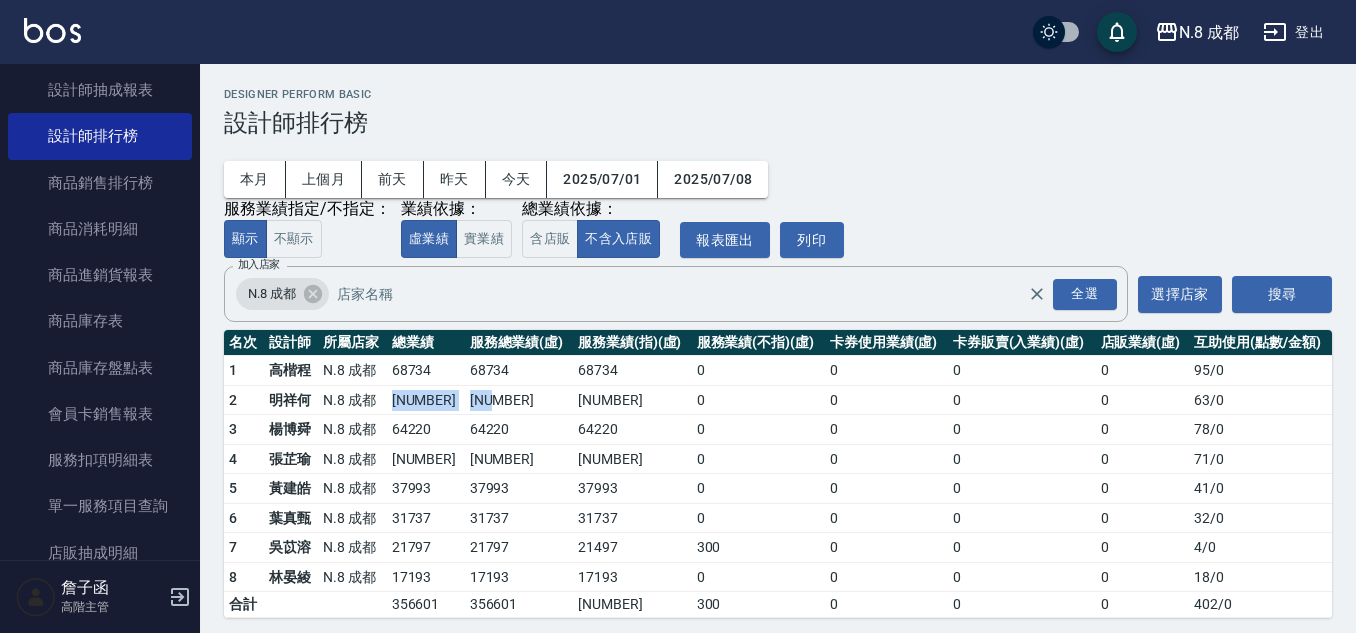 drag, startPoint x: 375, startPoint y: 405, endPoint x: 478, endPoint y: 415, distance: 103.4843 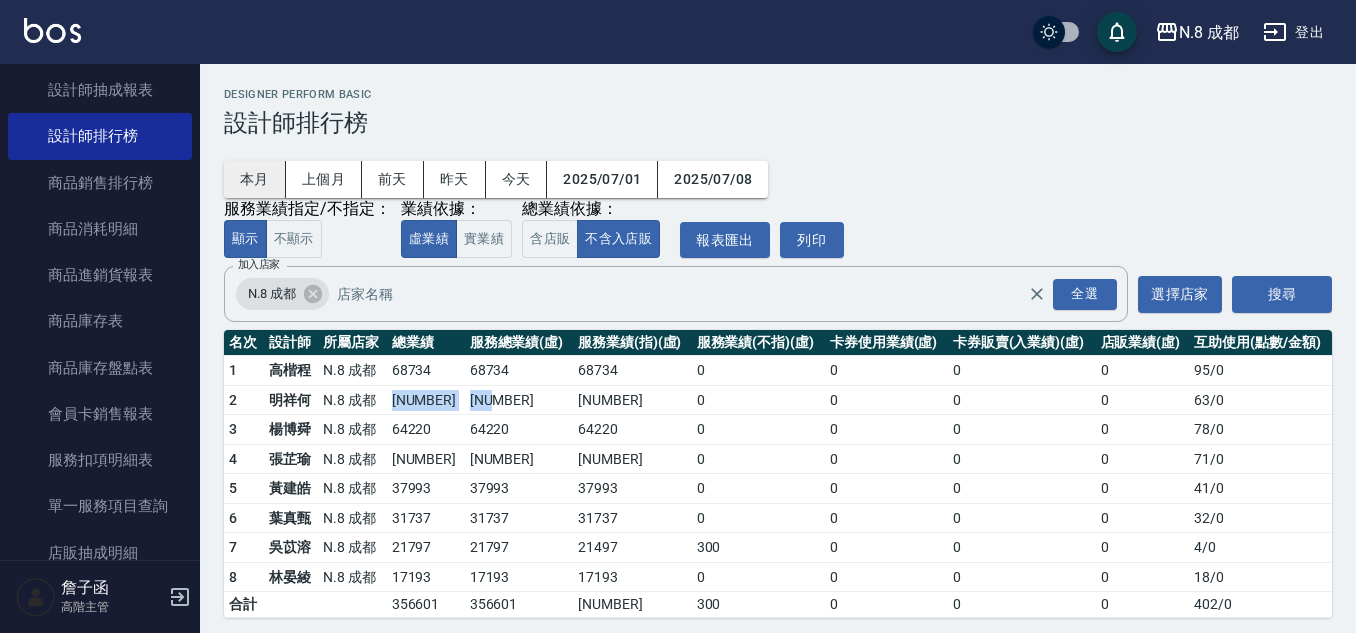 click on "本月" at bounding box center (255, 179) 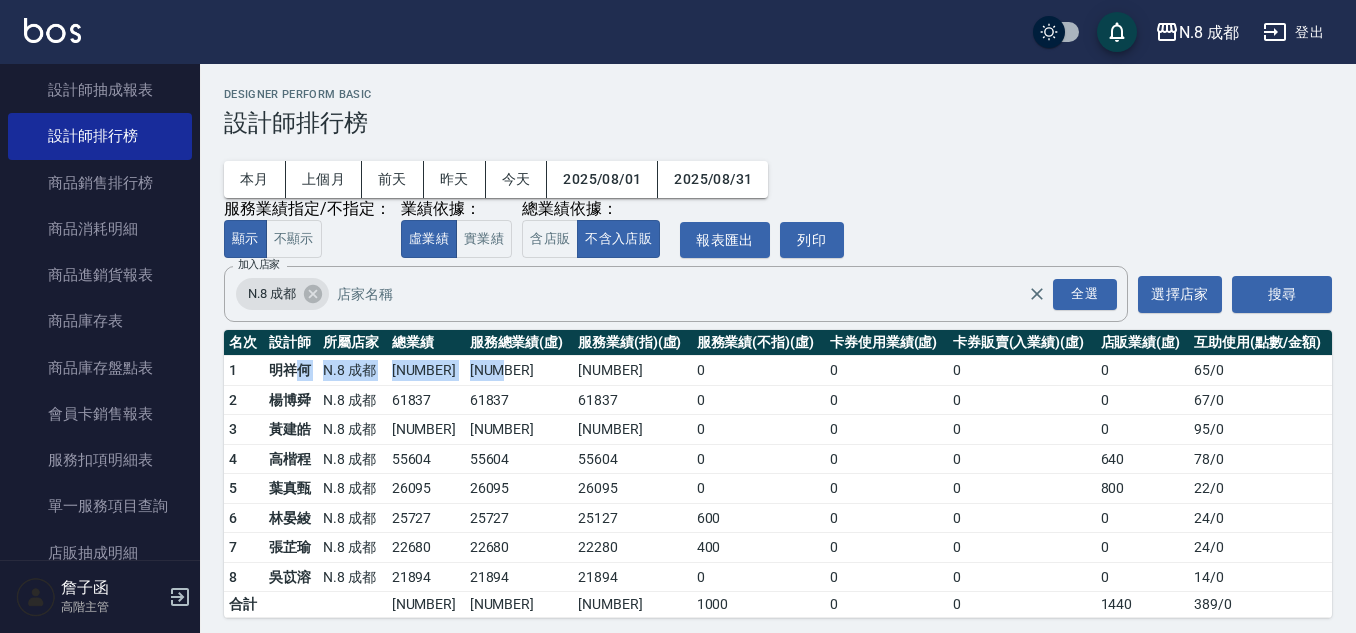 drag, startPoint x: 301, startPoint y: 378, endPoint x: 490, endPoint y: 381, distance: 189.0238 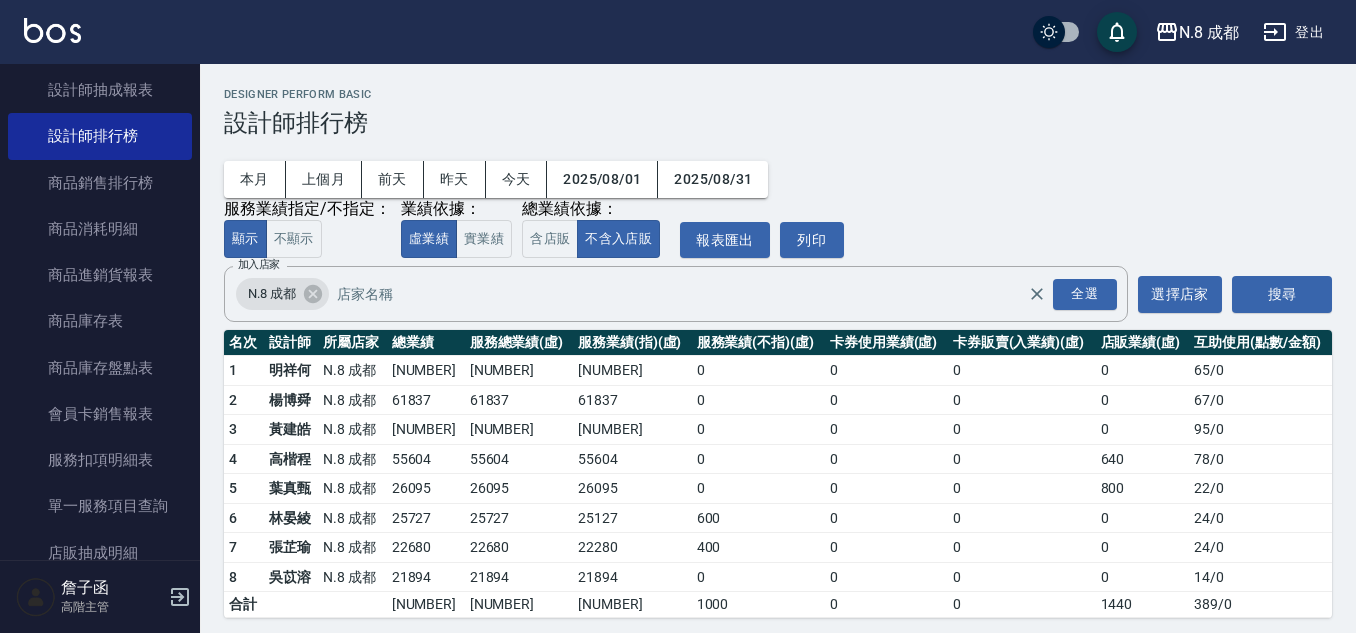 click on "61837" at bounding box center [632, 400] 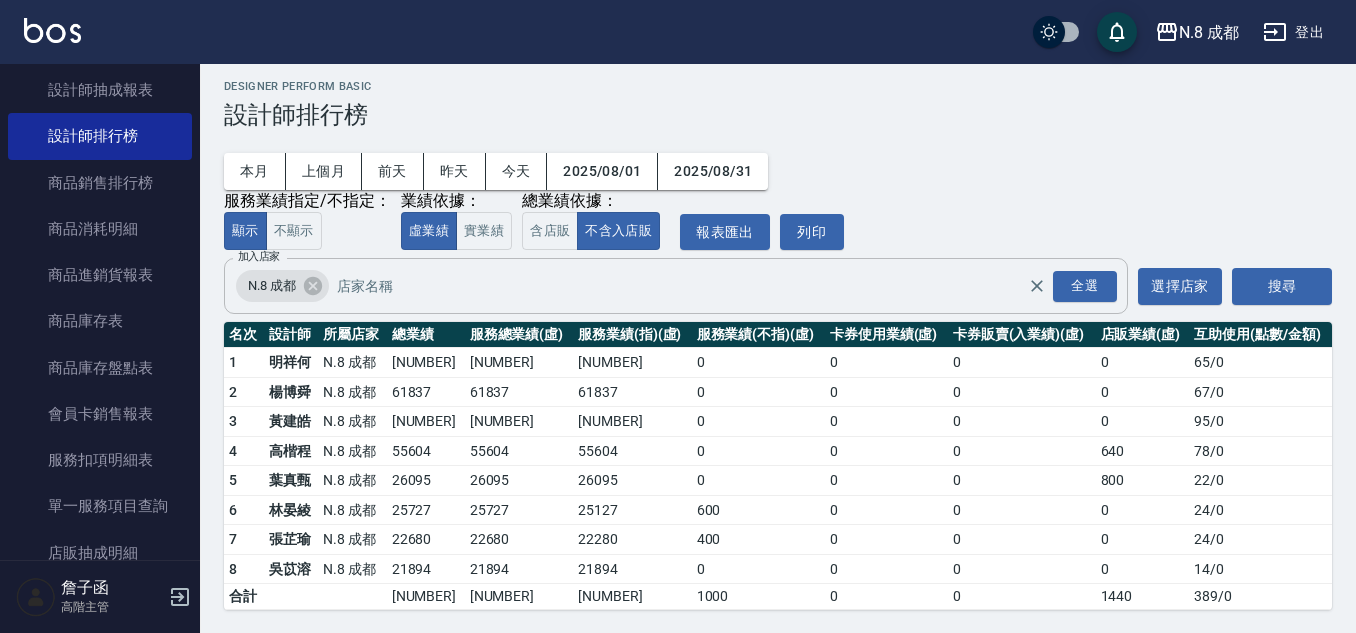 scroll, scrollTop: 12, scrollLeft: 0, axis: vertical 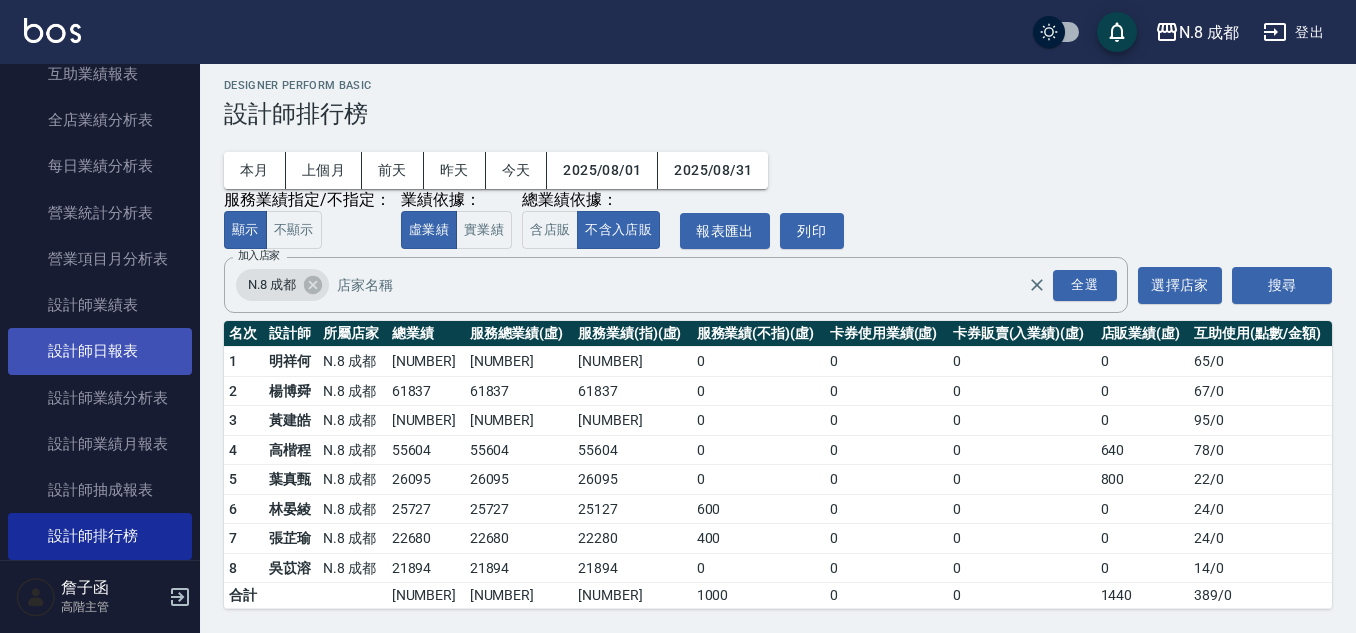 click on "設計師日報表" at bounding box center [100, 351] 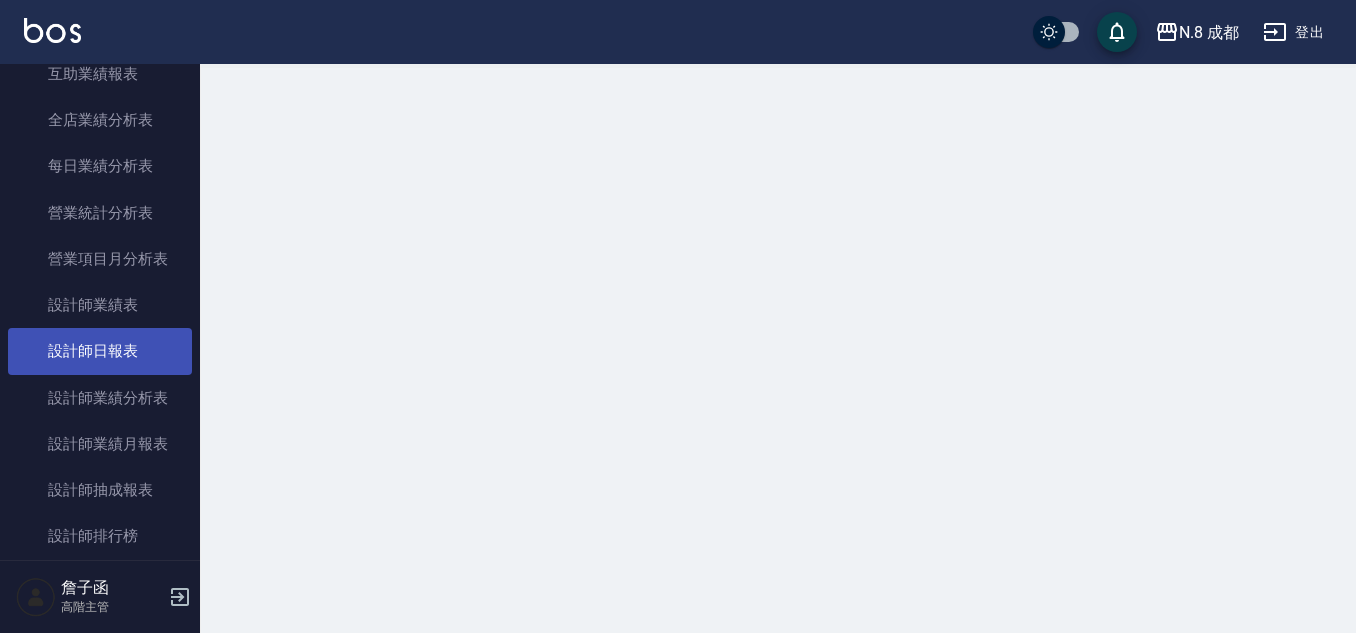 scroll, scrollTop: 0, scrollLeft: 0, axis: both 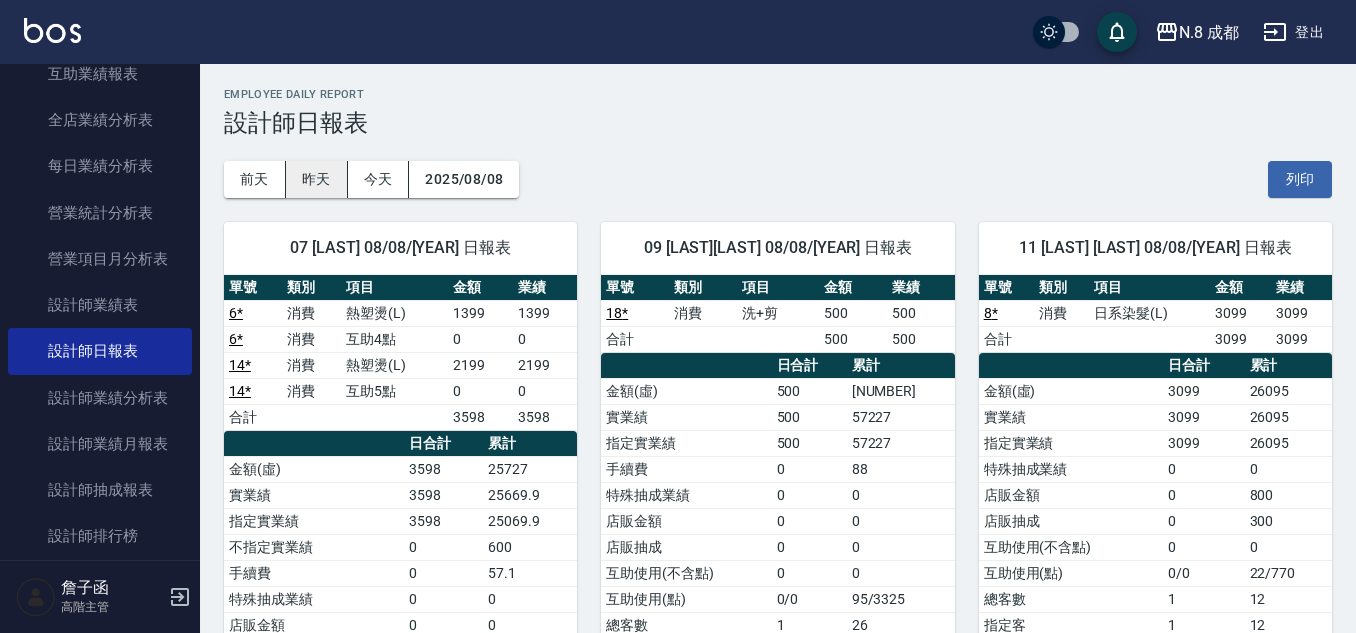 click on "昨天" at bounding box center (317, 179) 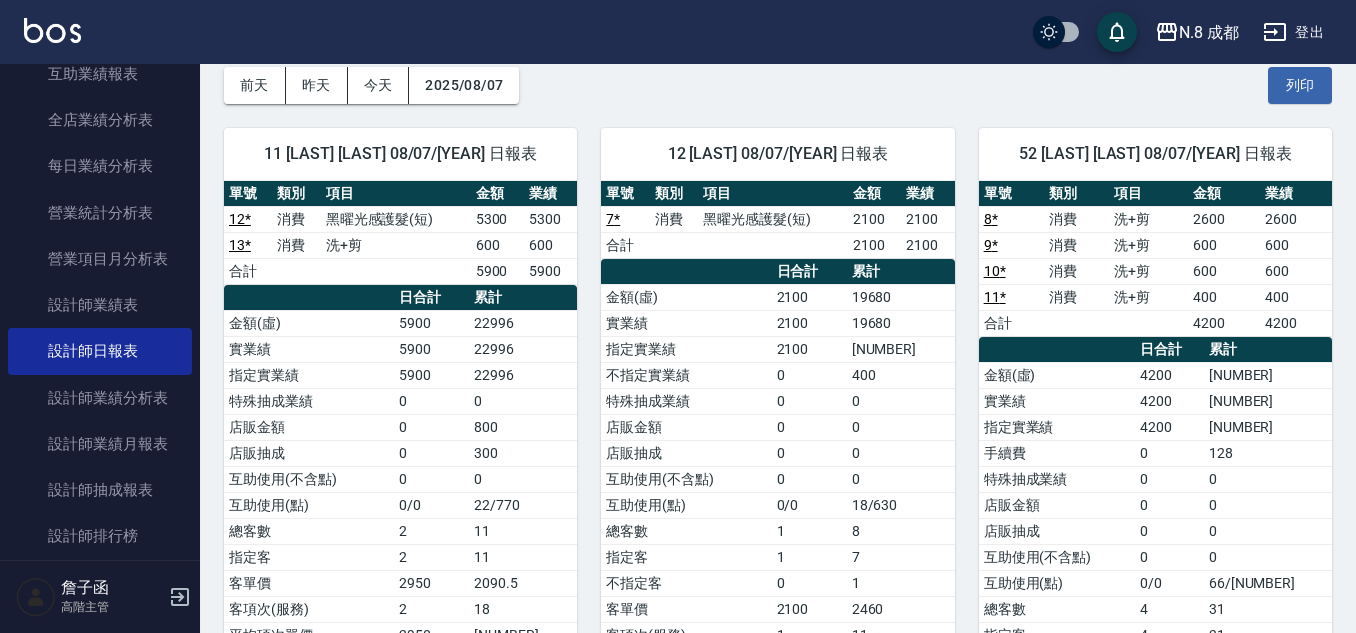 scroll, scrollTop: 0, scrollLeft: 0, axis: both 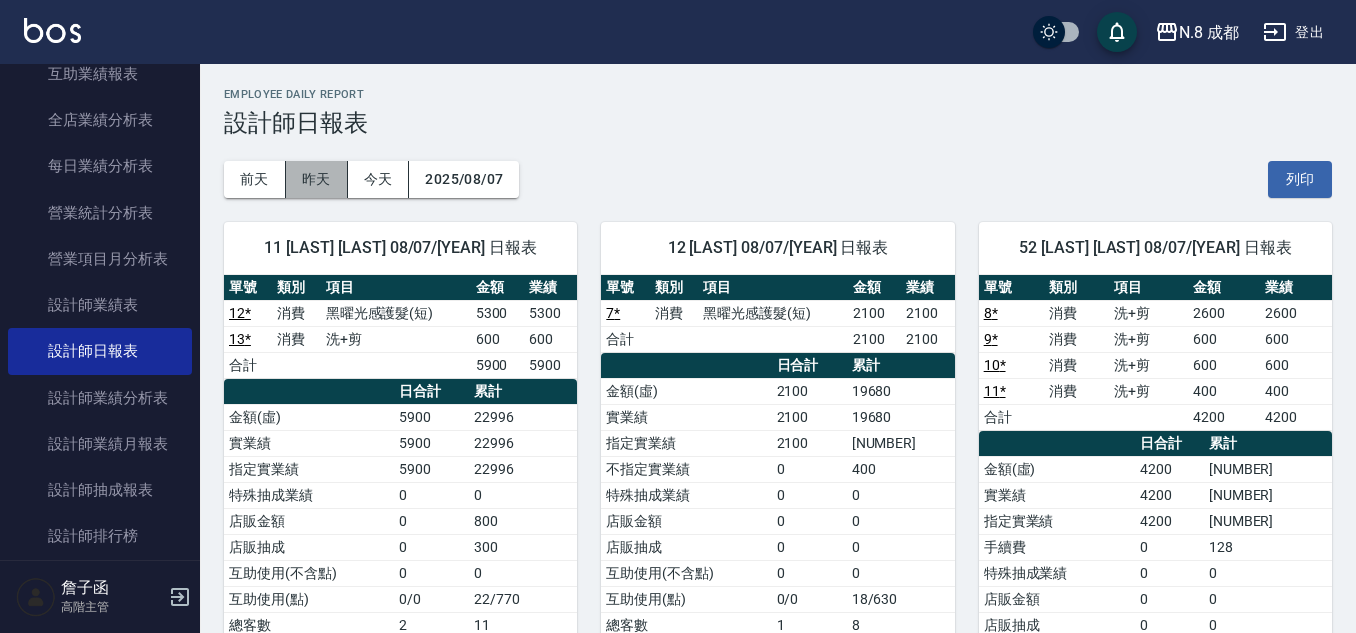 click on "昨天" at bounding box center (317, 179) 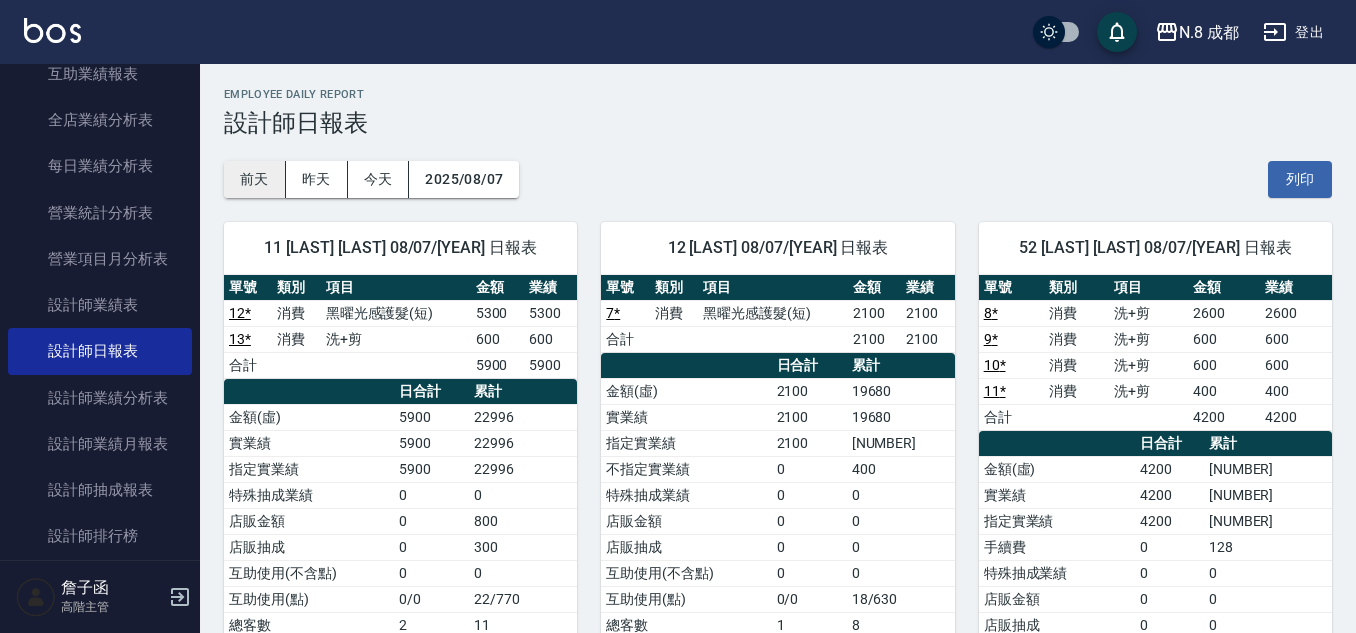 click on "前天" at bounding box center (255, 179) 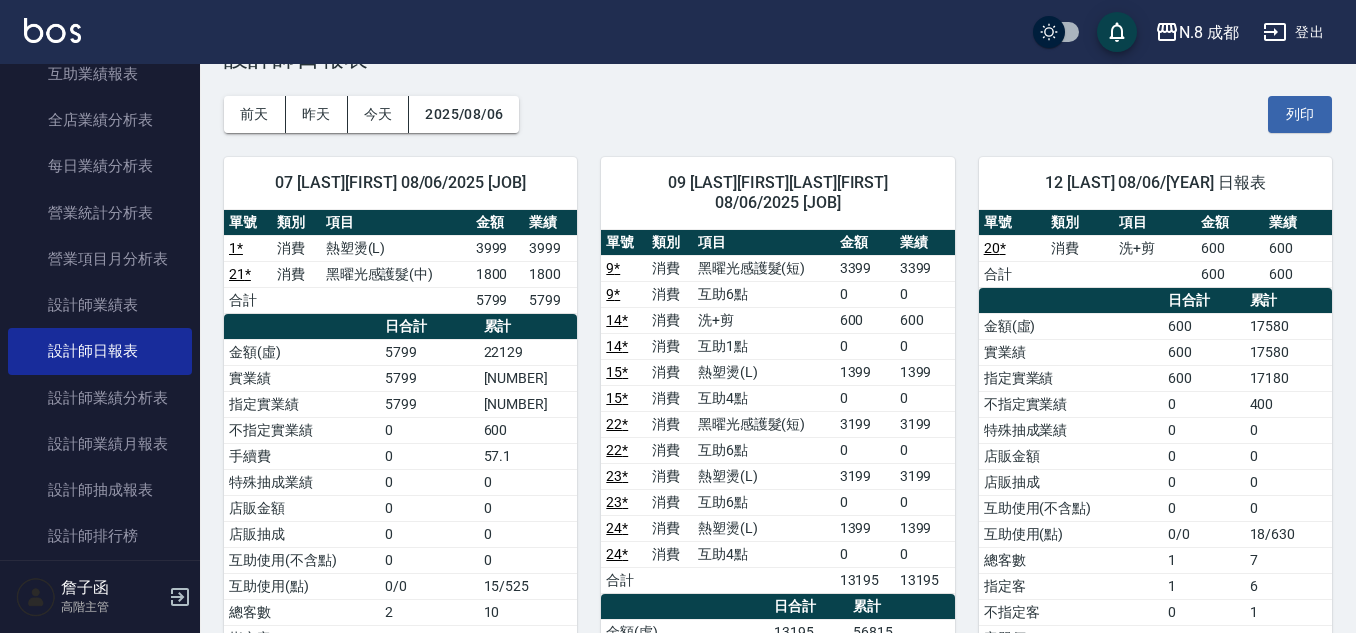 scroll, scrollTop: 100, scrollLeft: 0, axis: vertical 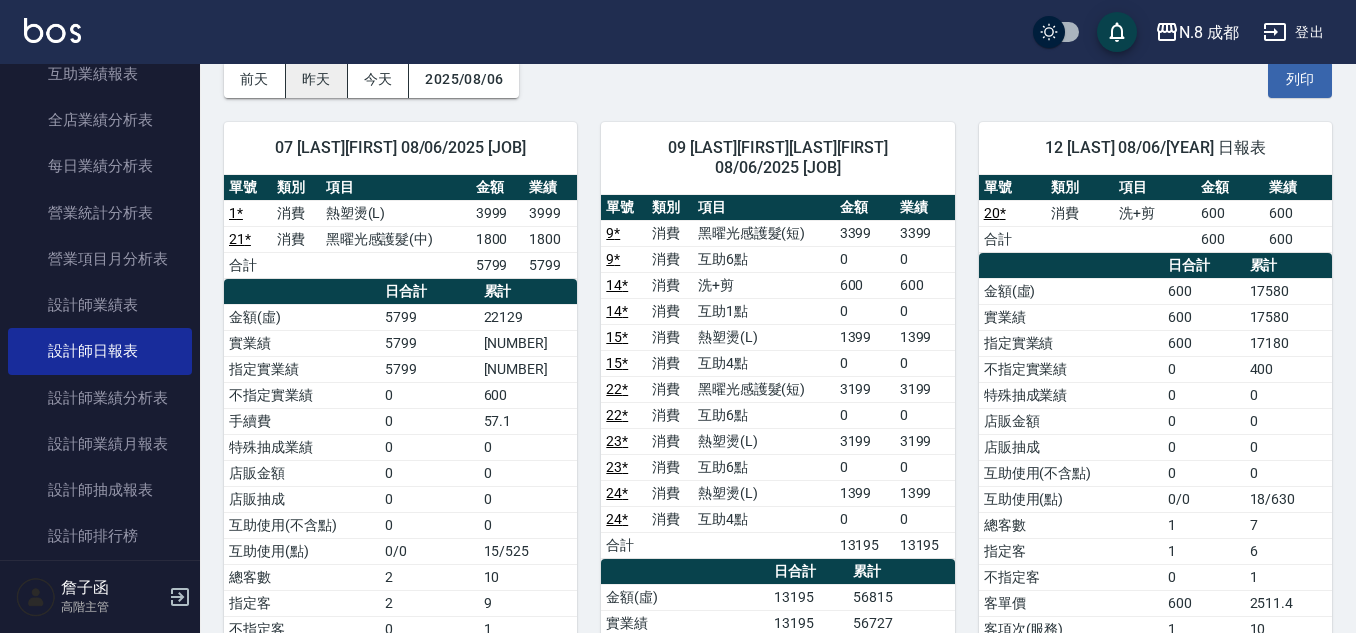 click on "昨天" at bounding box center [317, 79] 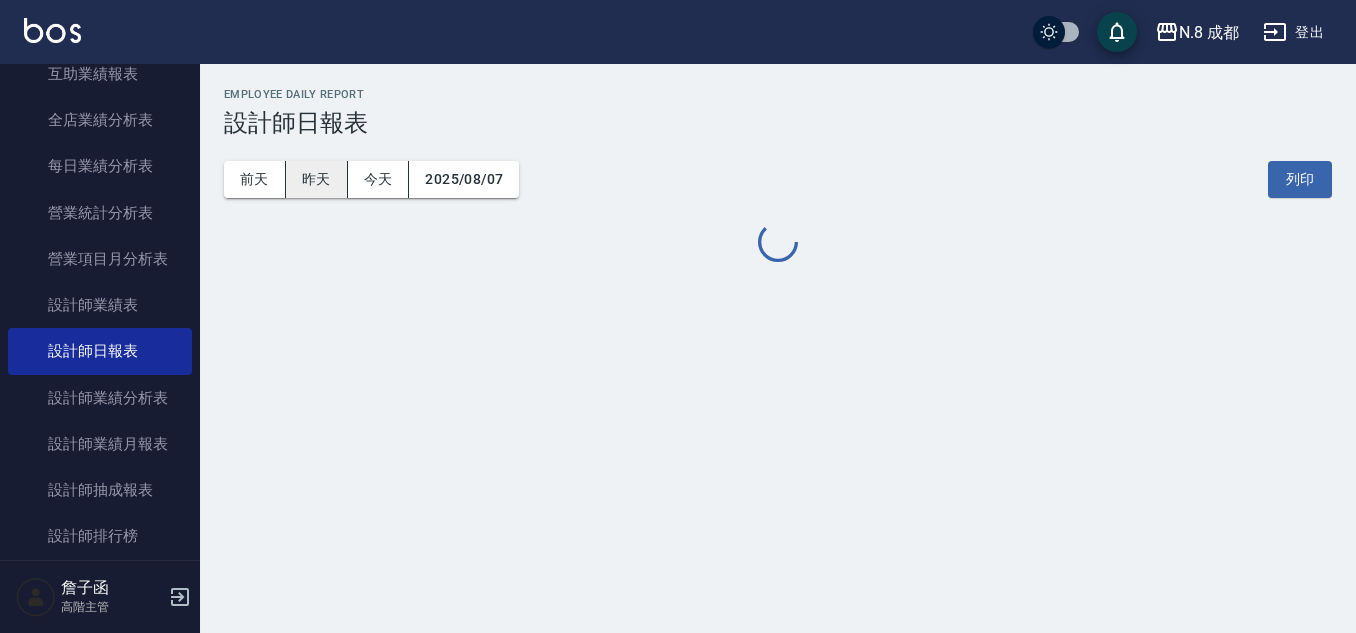 scroll, scrollTop: 0, scrollLeft: 0, axis: both 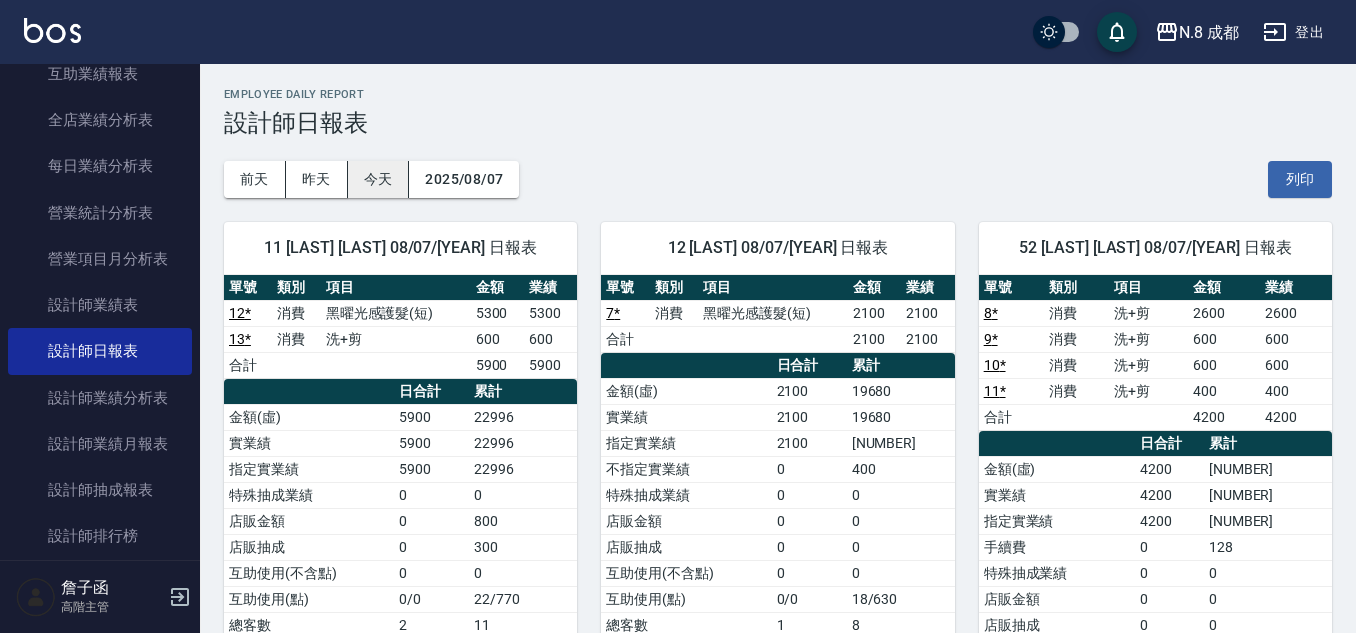 click on "今天" at bounding box center [379, 179] 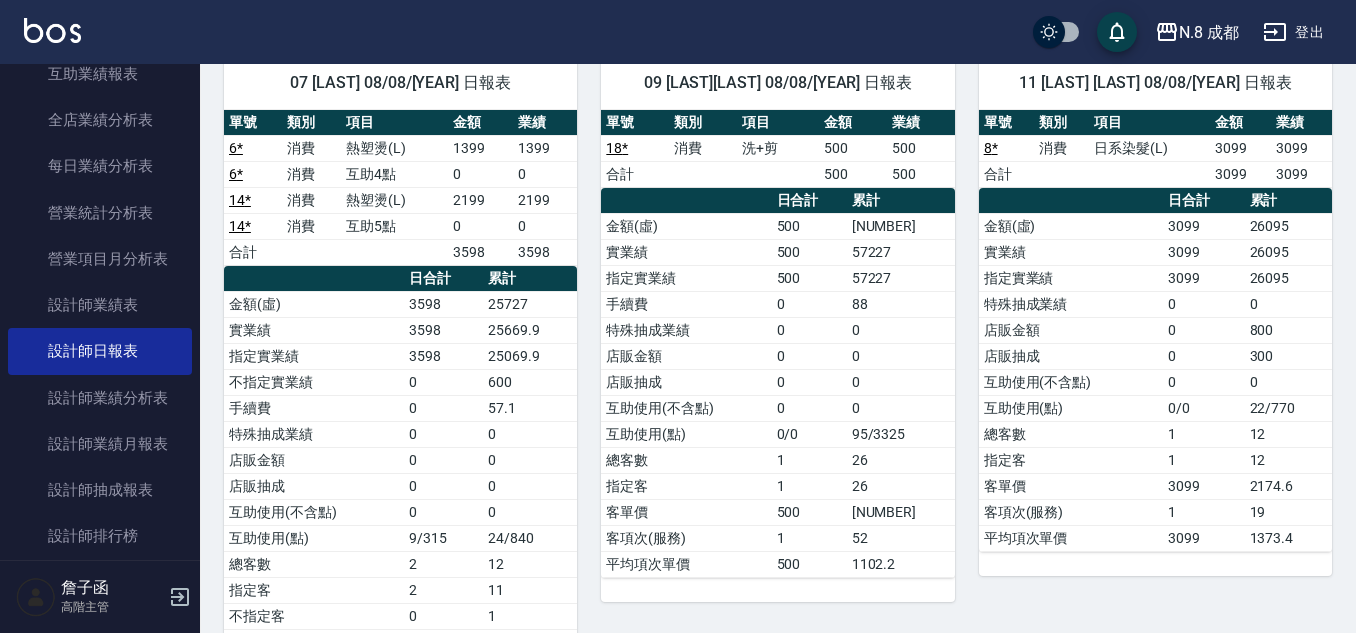 scroll, scrollTop: 200, scrollLeft: 0, axis: vertical 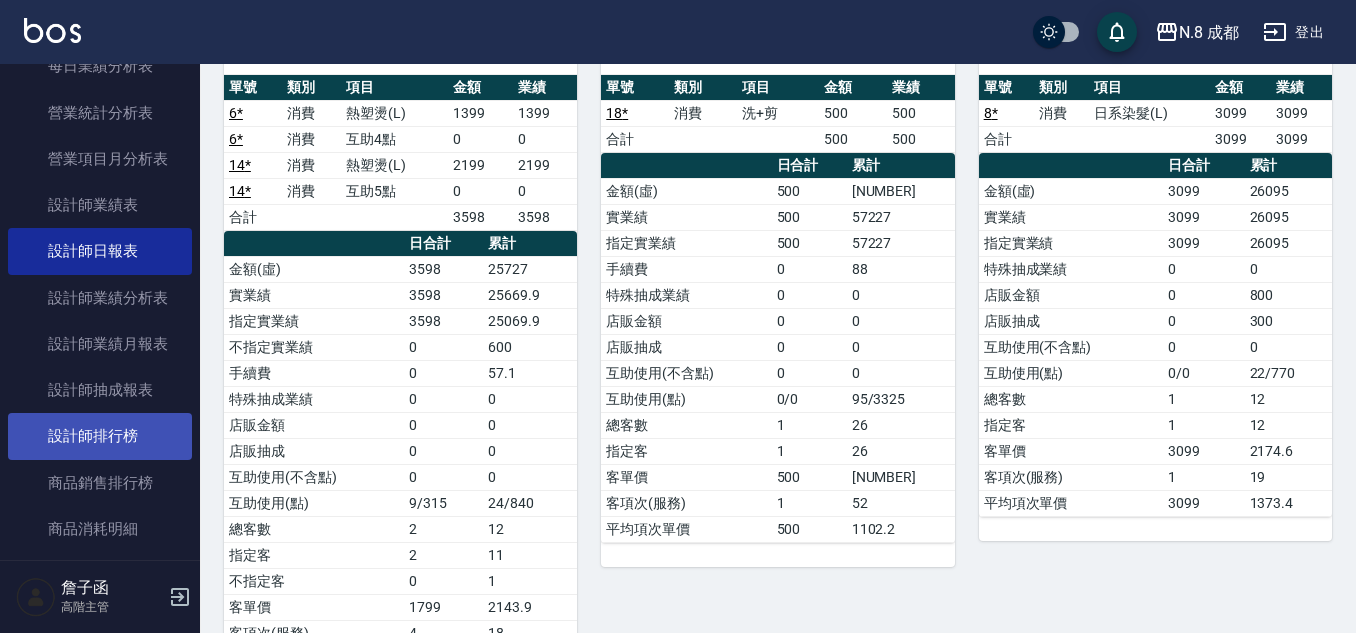click on "設計師排行榜" at bounding box center (100, 436) 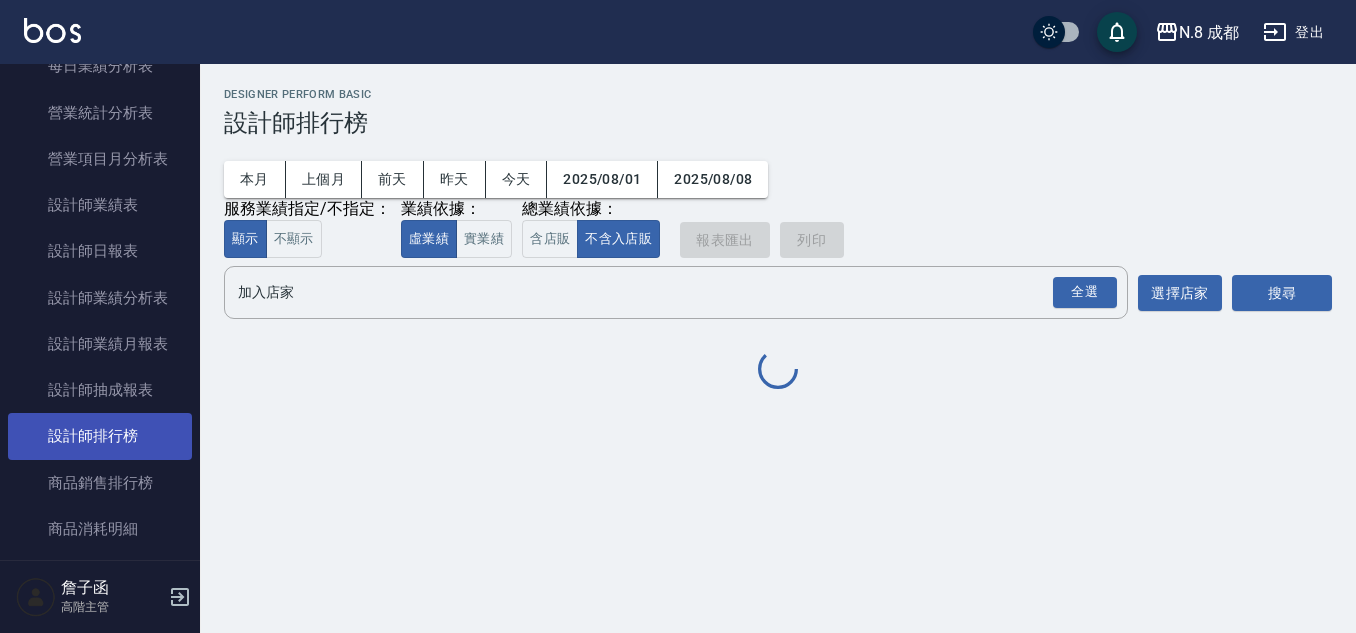 scroll, scrollTop: 0, scrollLeft: 0, axis: both 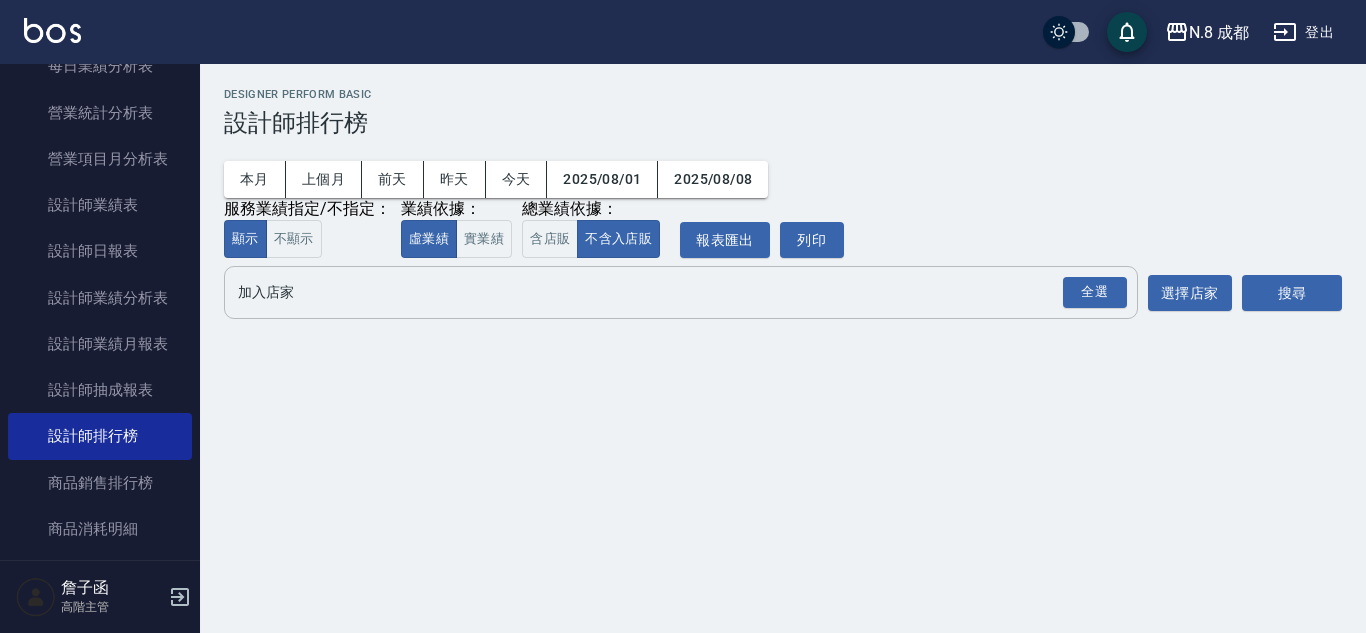 click on "加入店家" at bounding box center (666, 292) 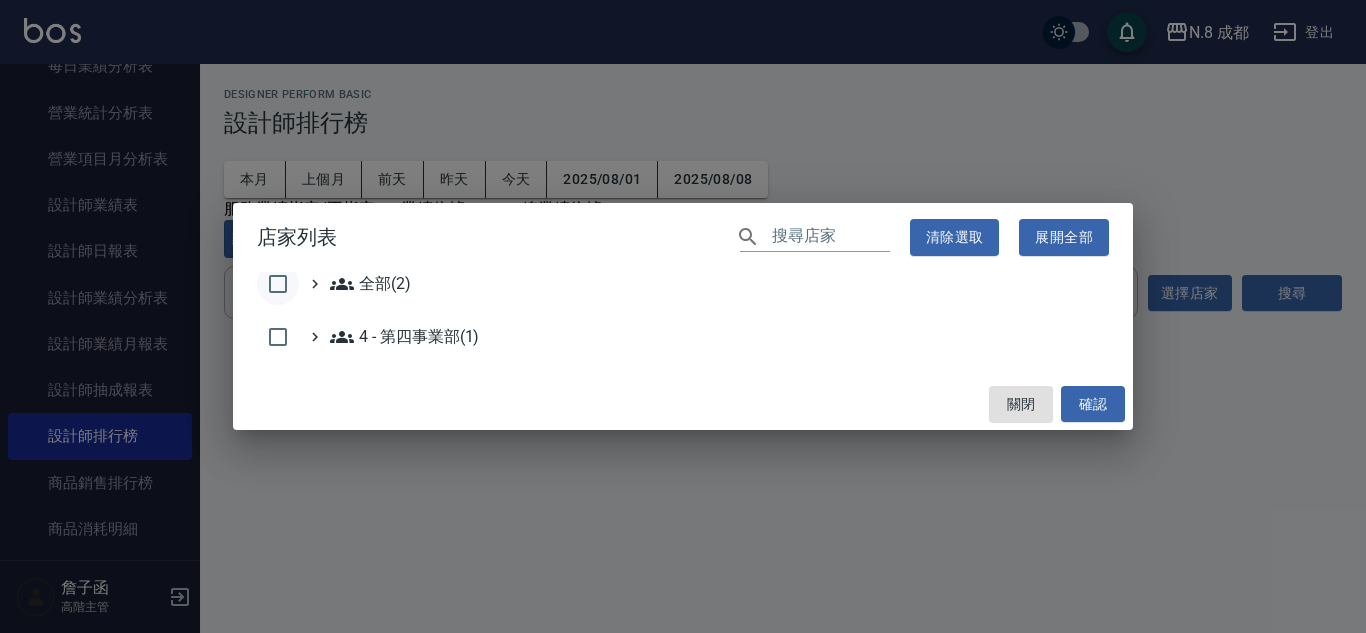 click at bounding box center (278, 284) 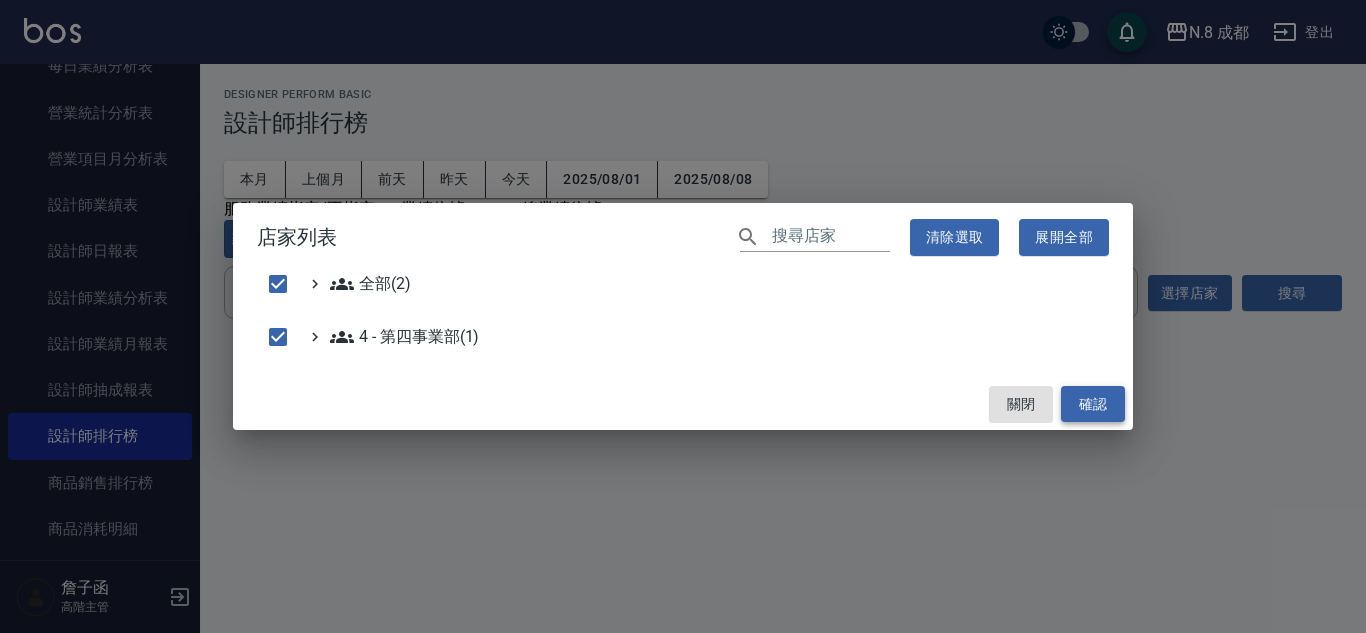 click on "確認" at bounding box center [1093, 404] 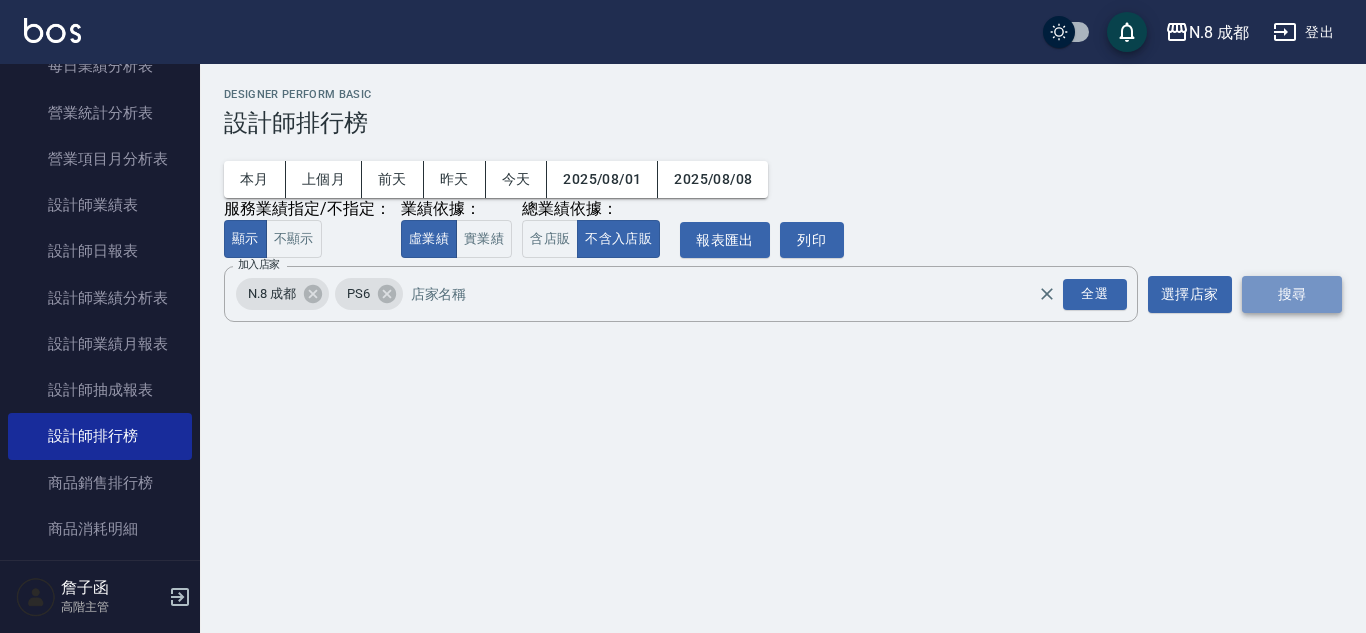 click on "搜尋" at bounding box center [1292, 294] 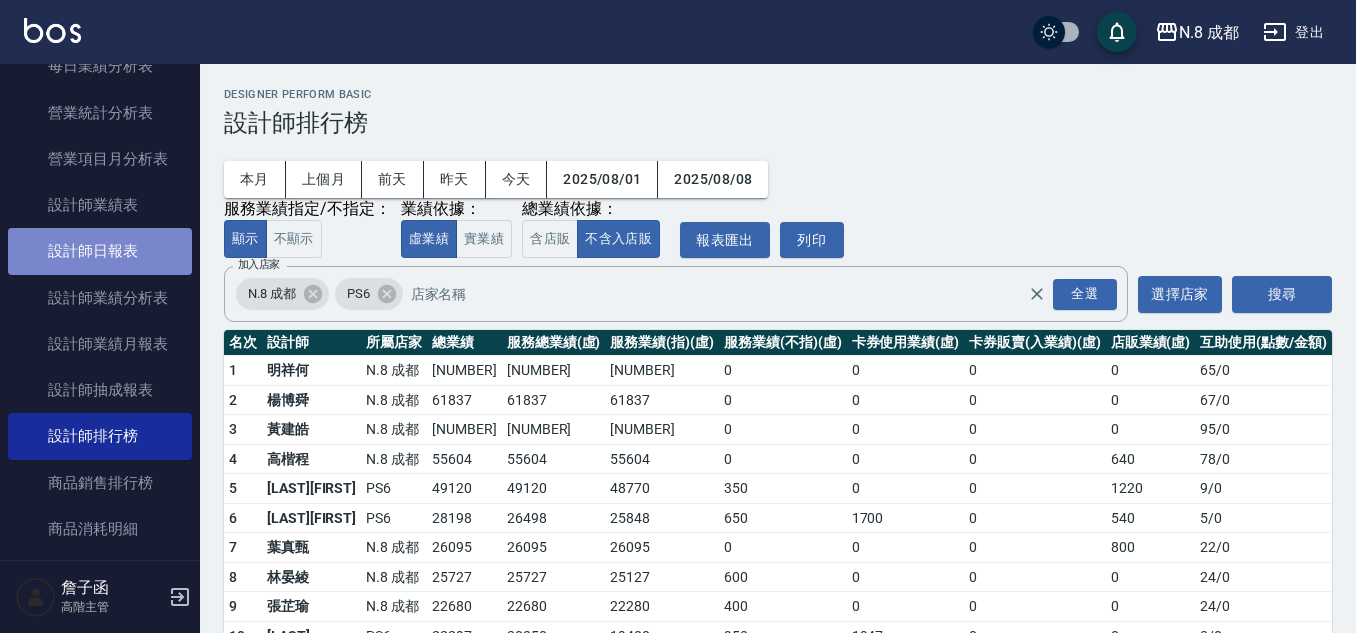 click on "設計師日報表" at bounding box center [100, 251] 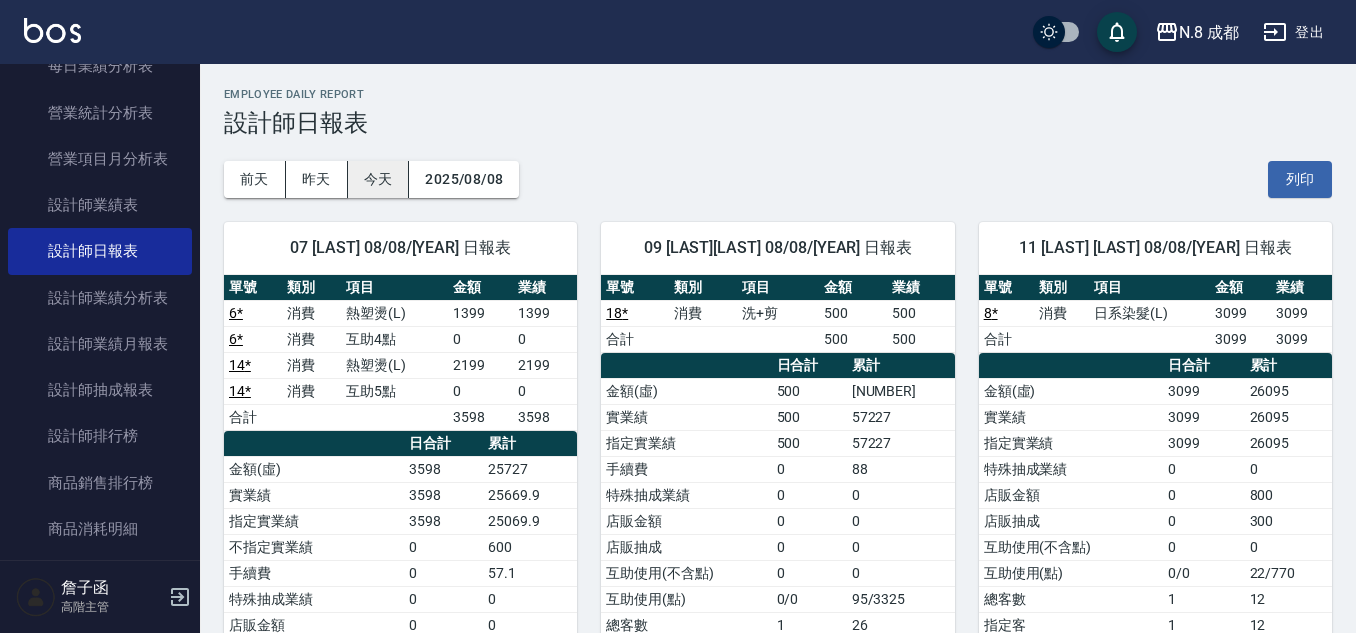 click on "今天" at bounding box center (379, 179) 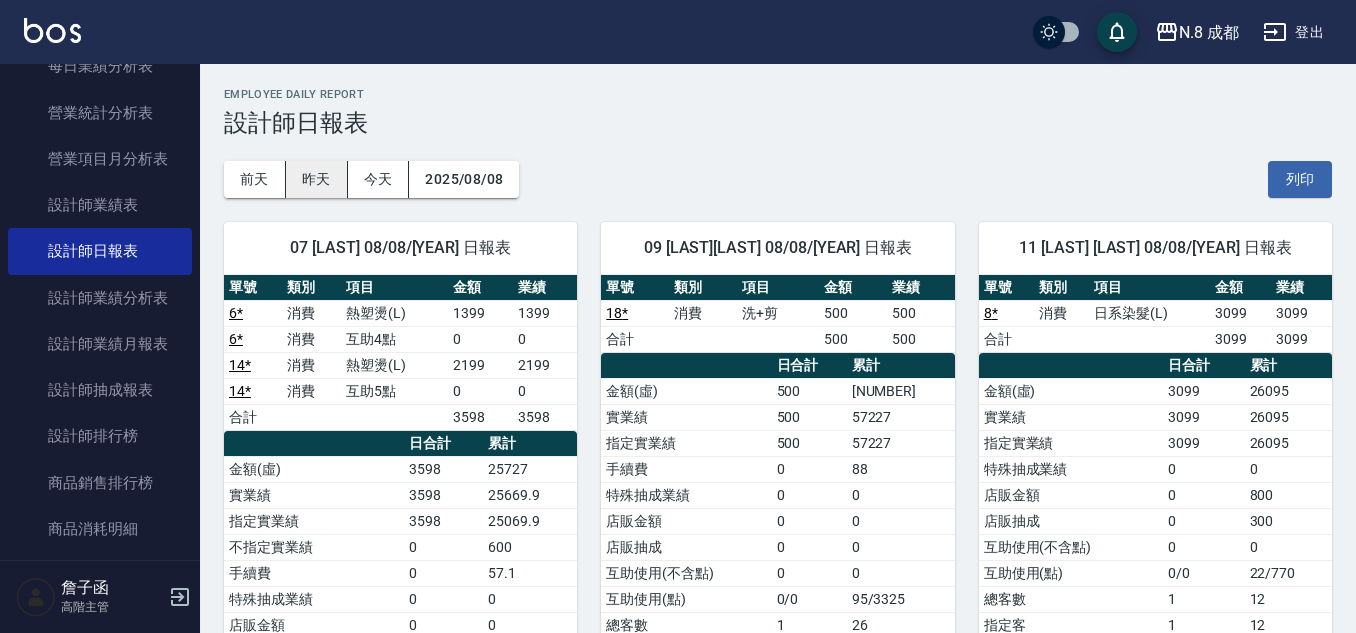 click on "昨天" at bounding box center (317, 179) 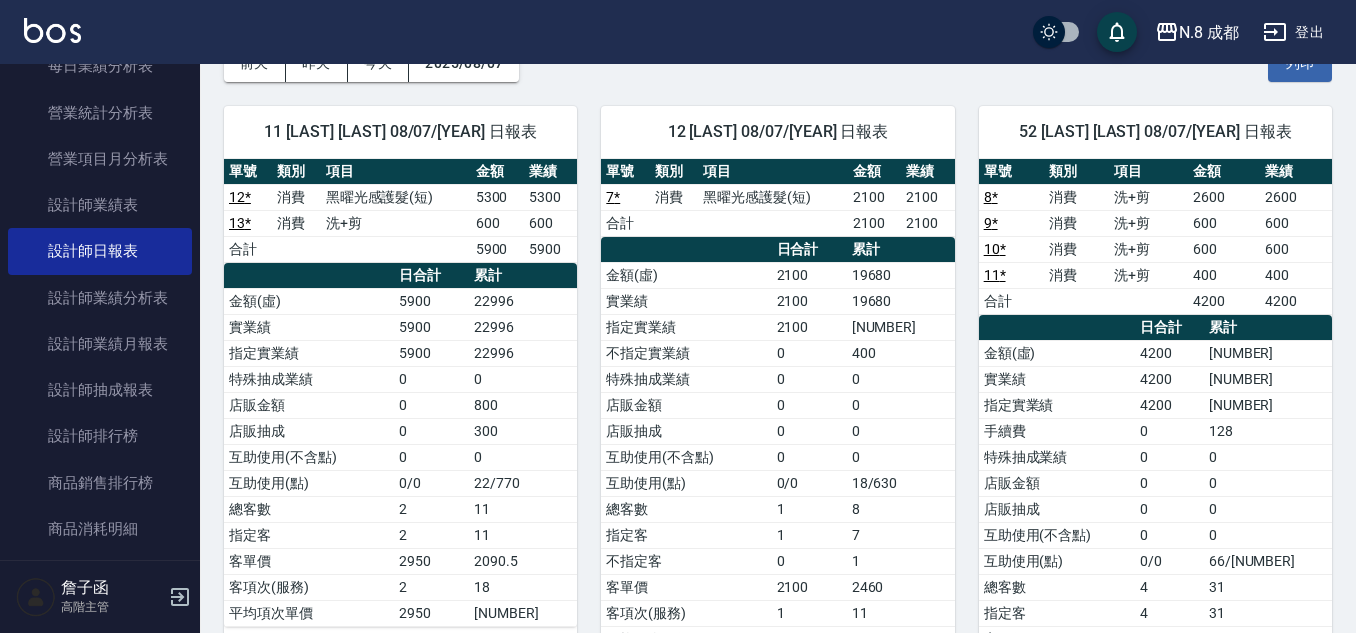 scroll, scrollTop: 100, scrollLeft: 0, axis: vertical 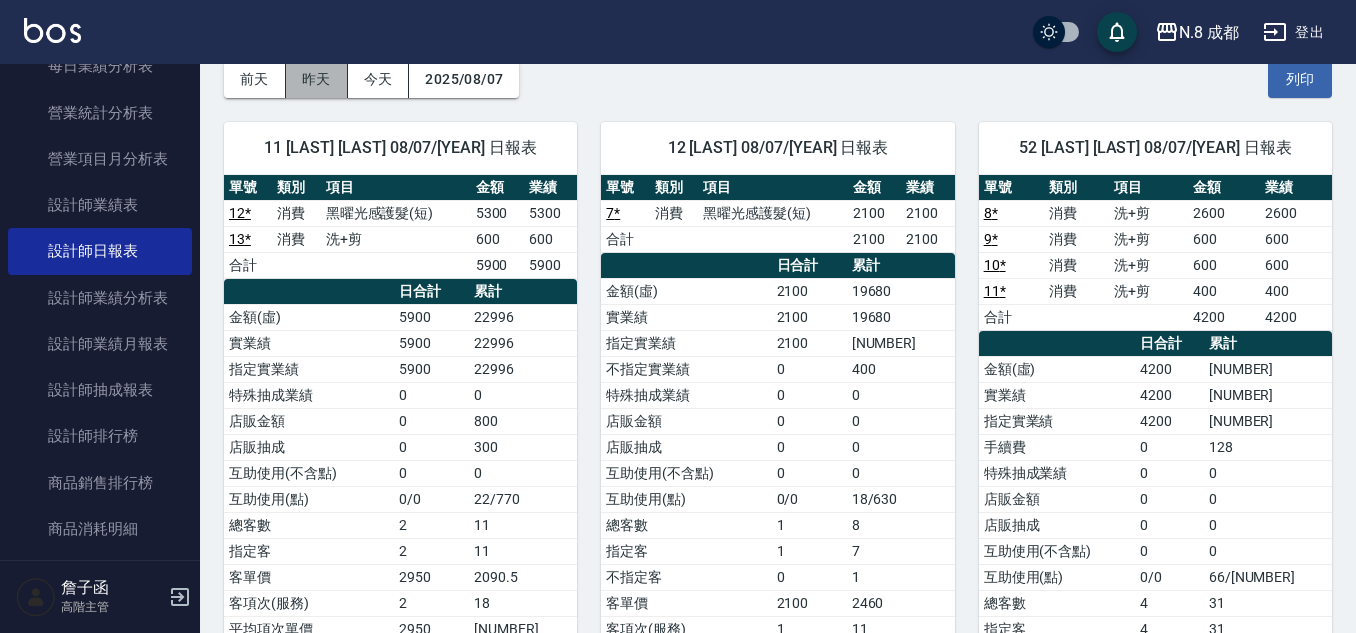 click on "昨天" at bounding box center (317, 79) 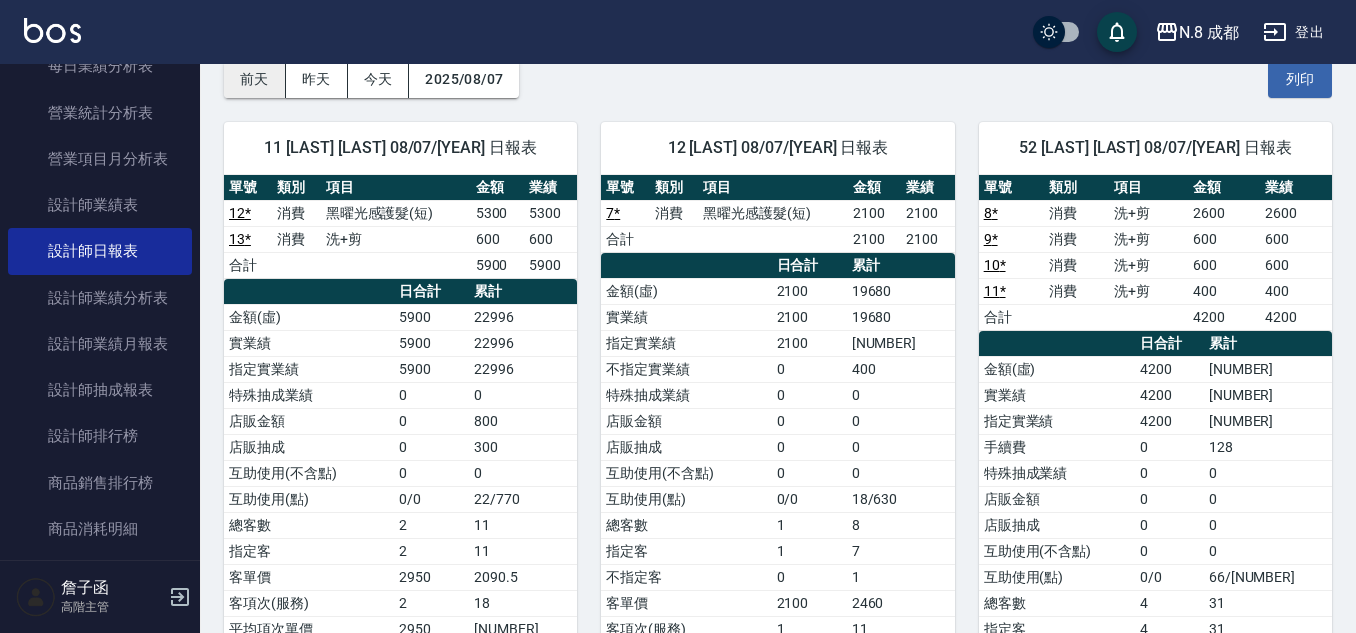 click on "前天" at bounding box center (255, 79) 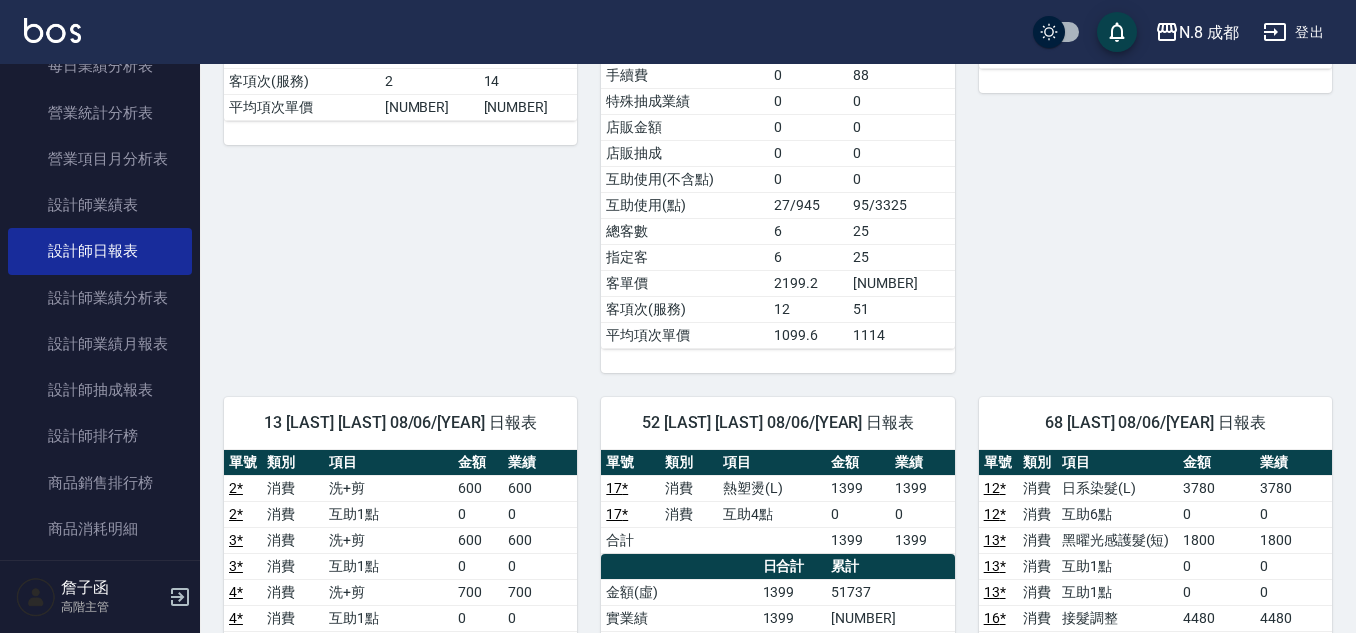 scroll, scrollTop: 0, scrollLeft: 0, axis: both 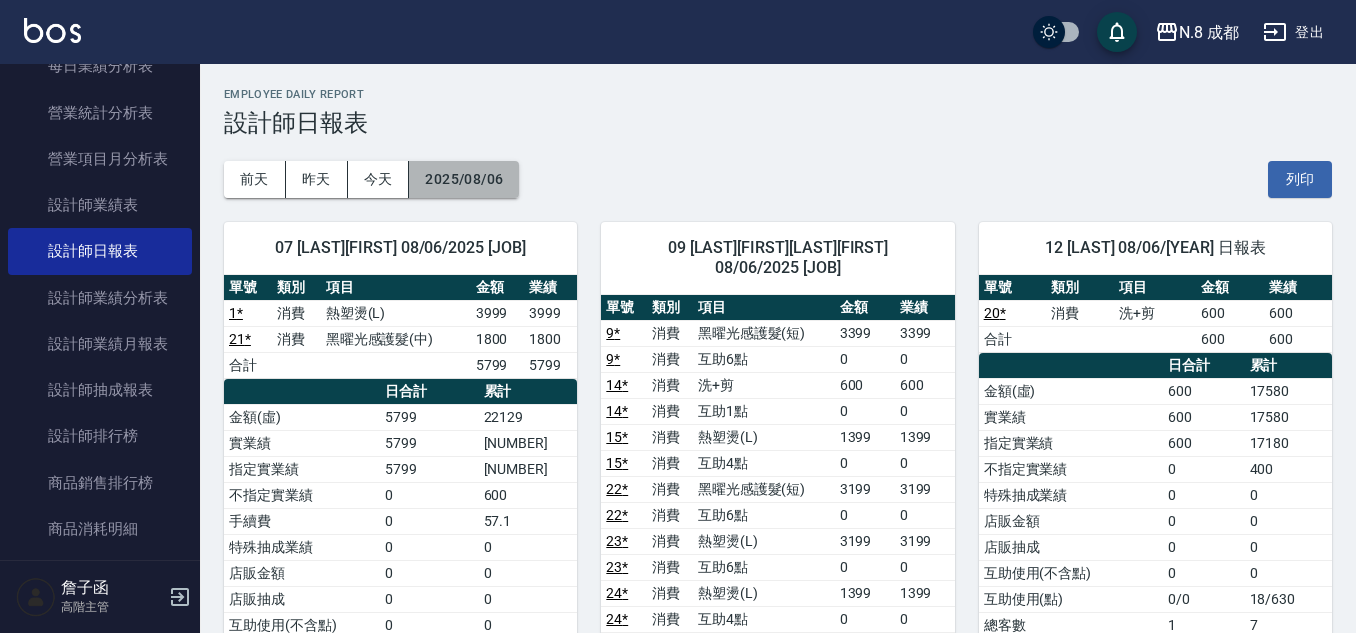 click on "2025/08/06" at bounding box center [464, 179] 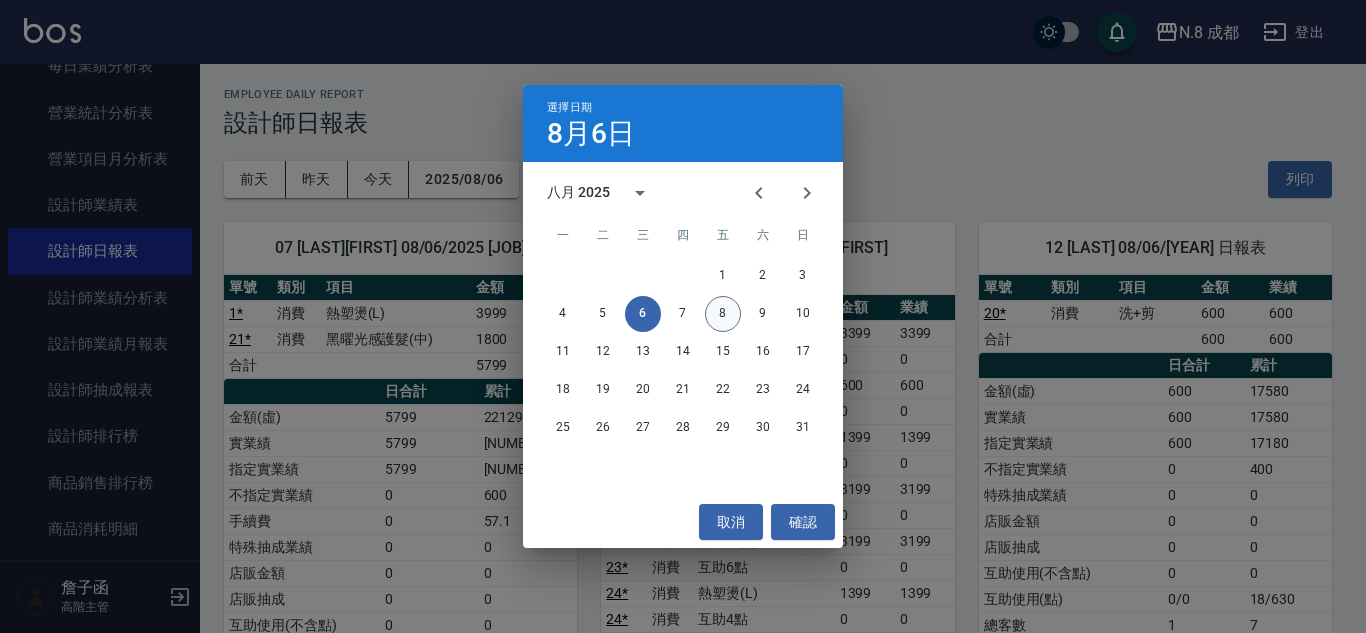 click on "8" at bounding box center (723, 314) 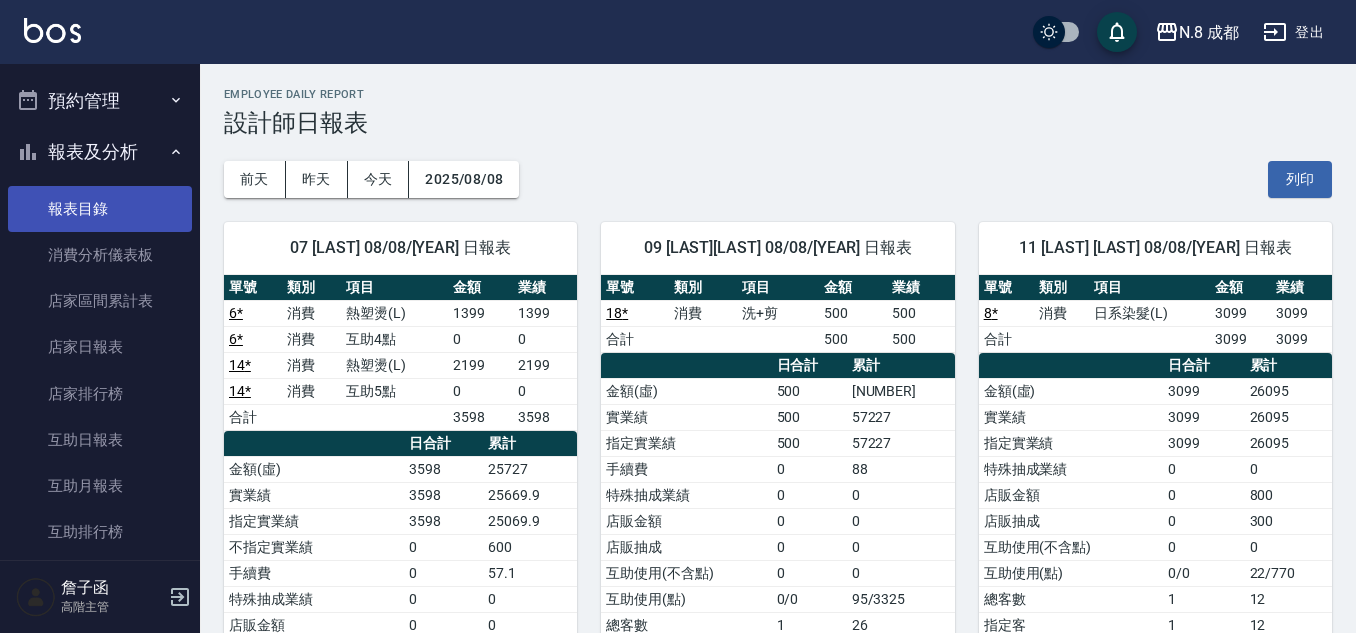 scroll, scrollTop: 0, scrollLeft: 0, axis: both 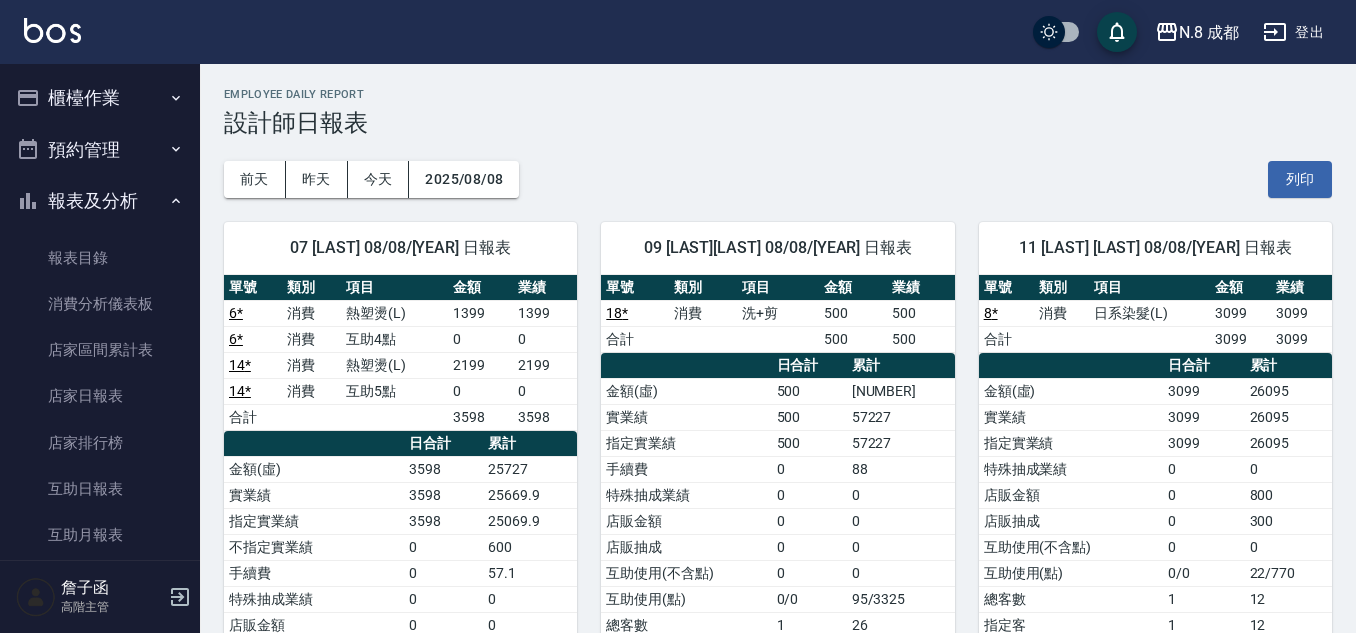 click on "N.8 成都 登出" at bounding box center [678, 32] 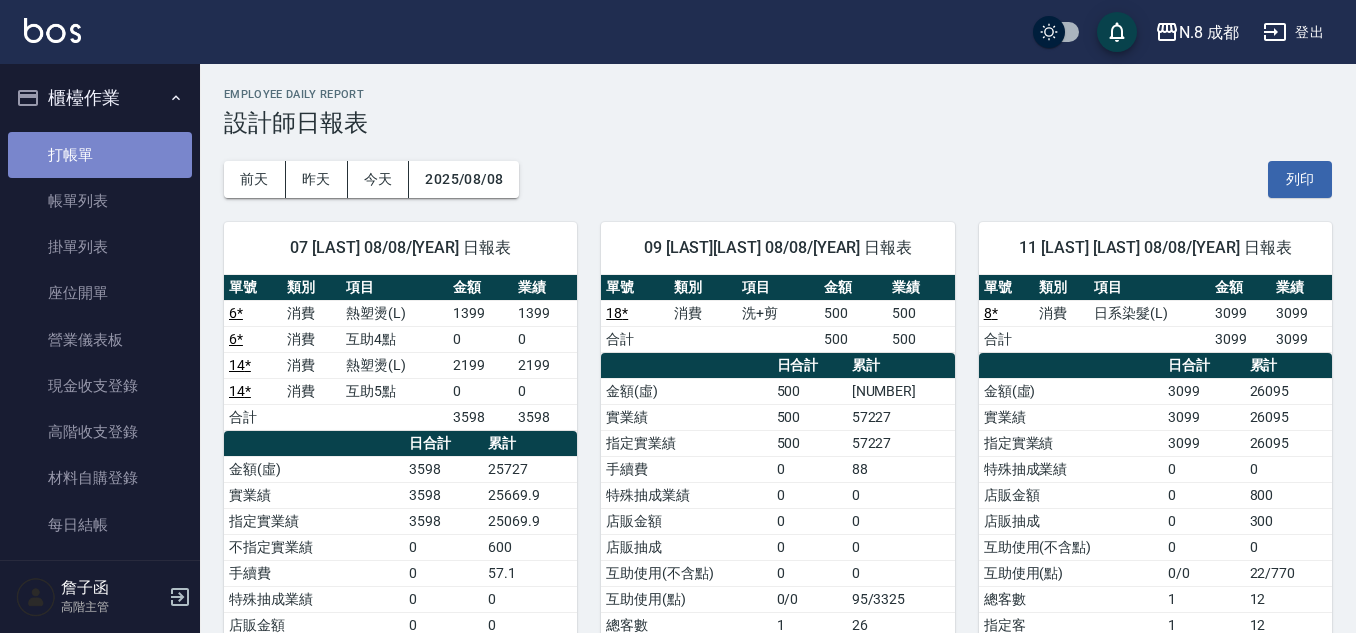 click on "打帳單" at bounding box center [100, 155] 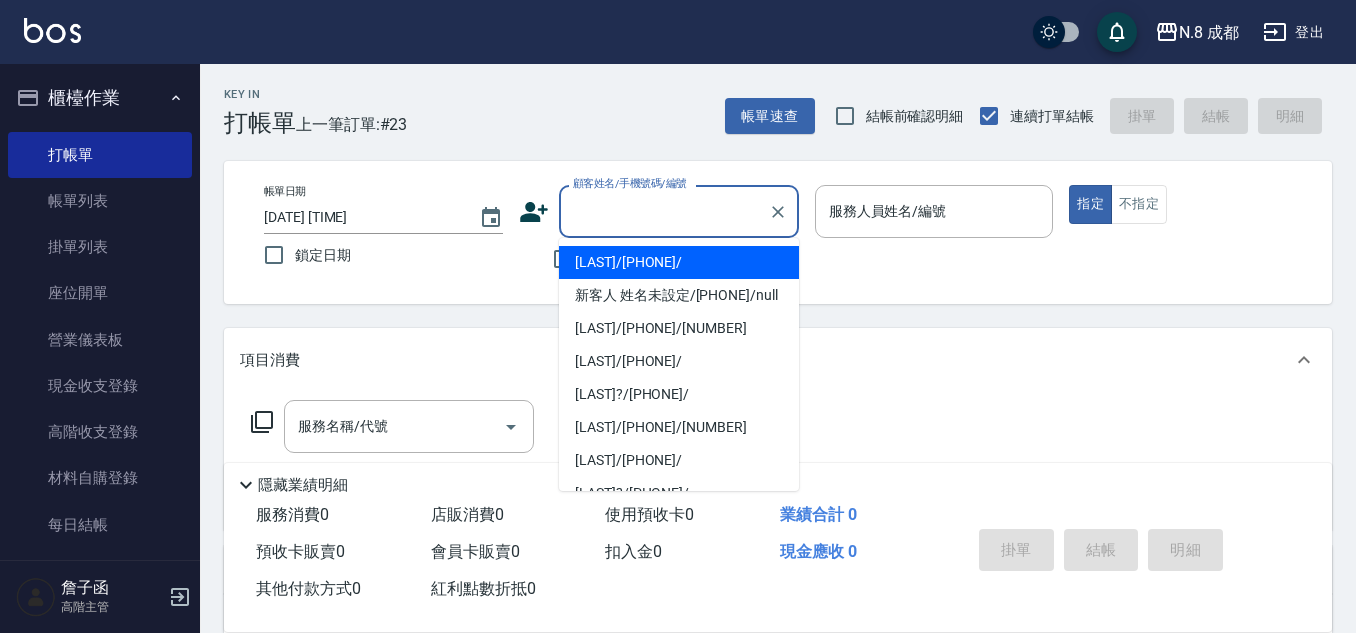 click on "顧客姓名/手機號碼/編號" at bounding box center (664, 211) 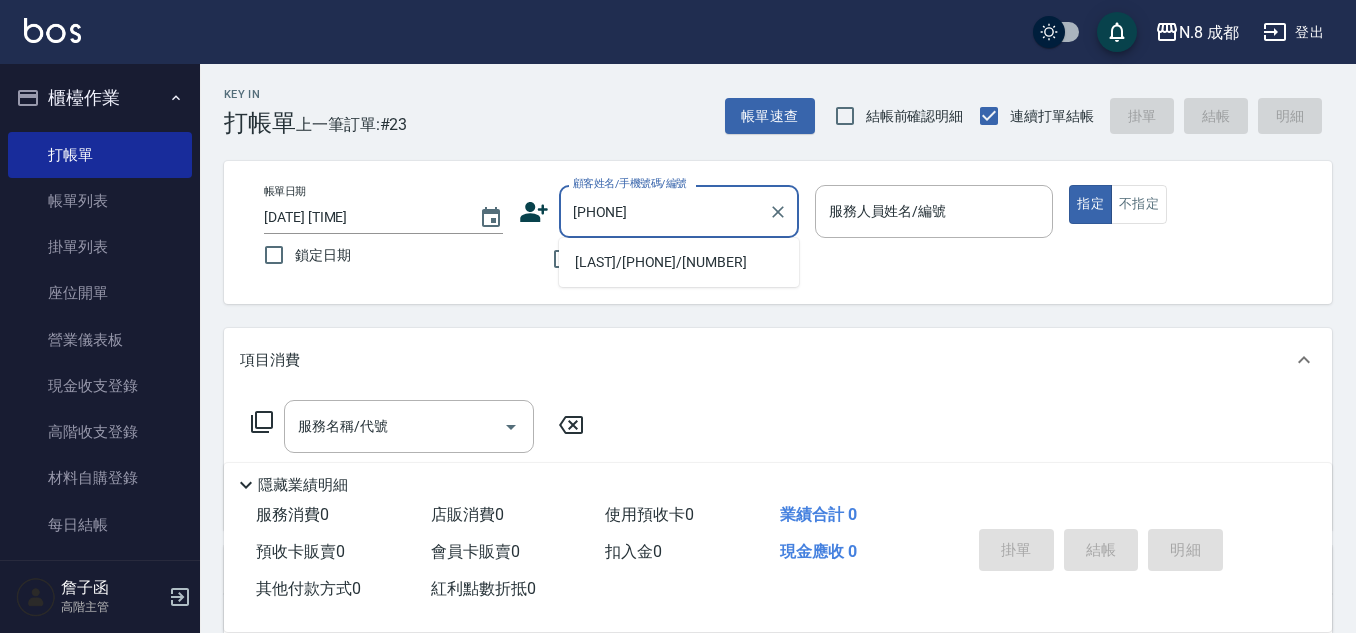 click on "陳冠宇/0987940312/542888" at bounding box center [679, 262] 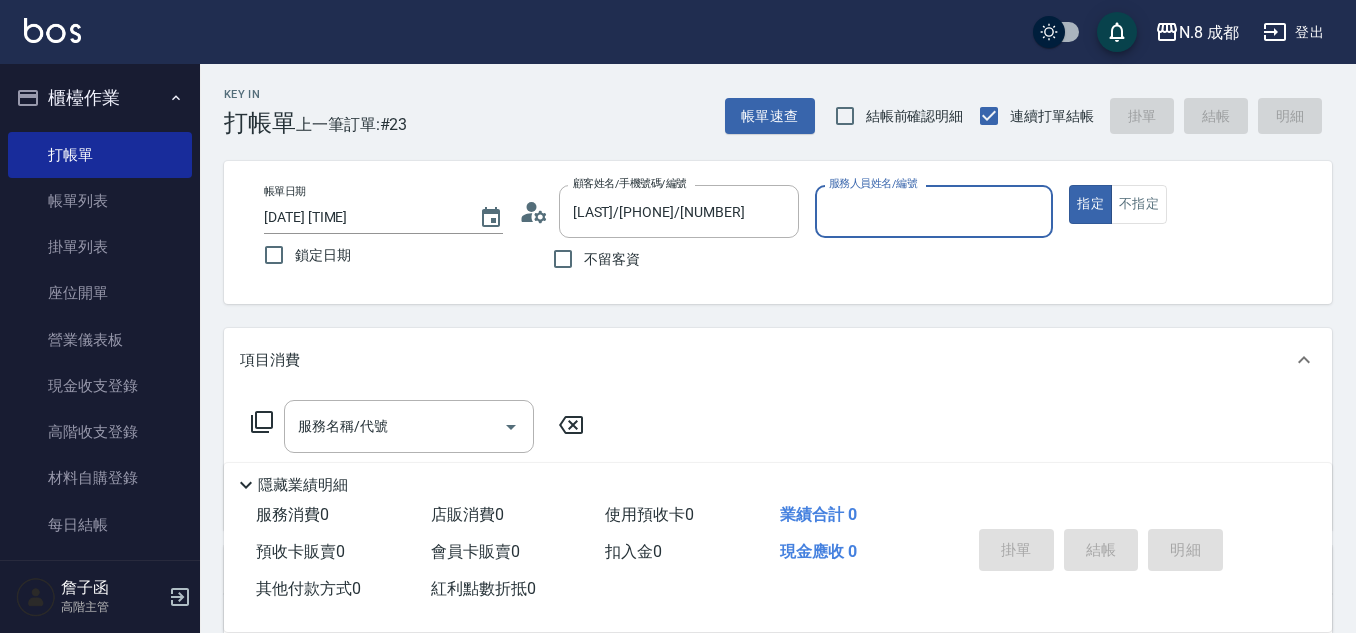 type on "高楷程-13" 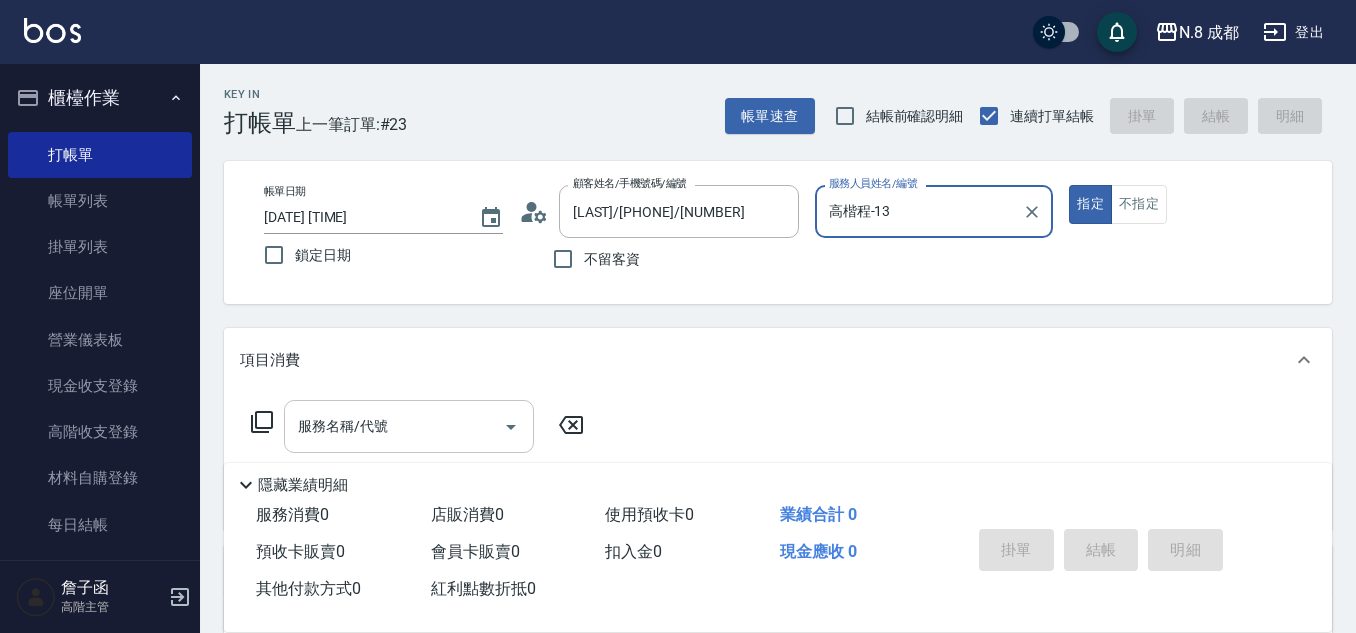 click on "服務名稱/代號" at bounding box center [394, 426] 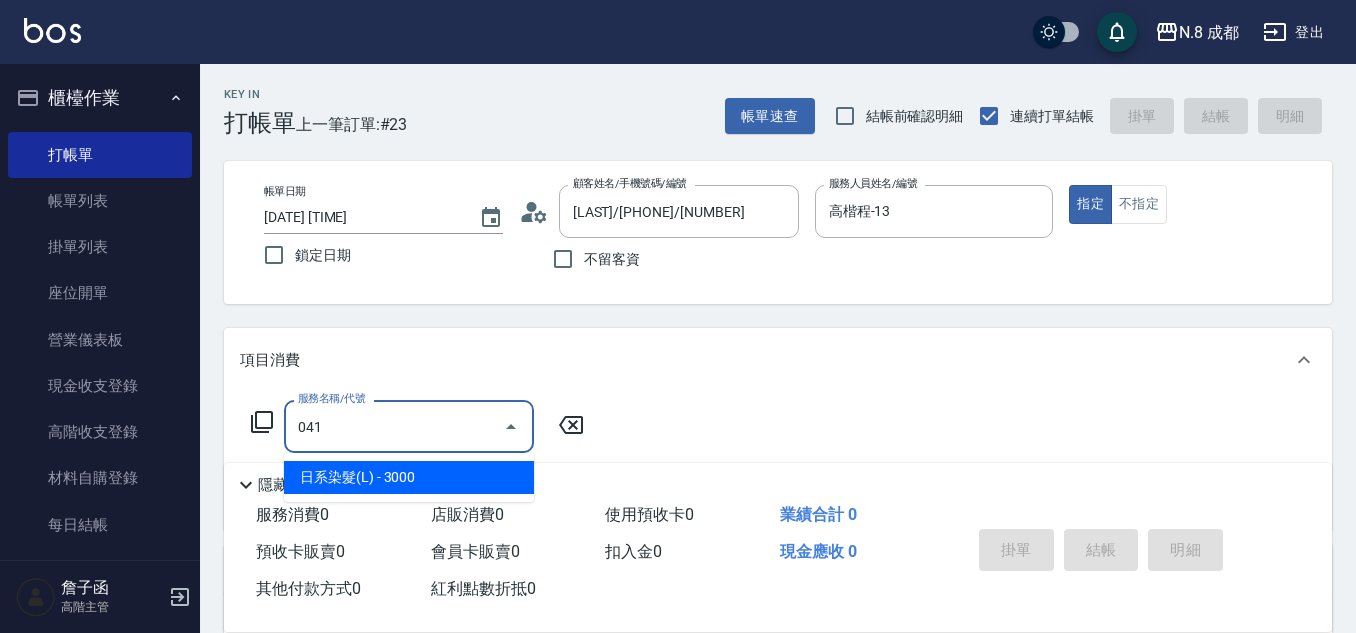 click on "日系染髮(L) - 3000" at bounding box center [409, 477] 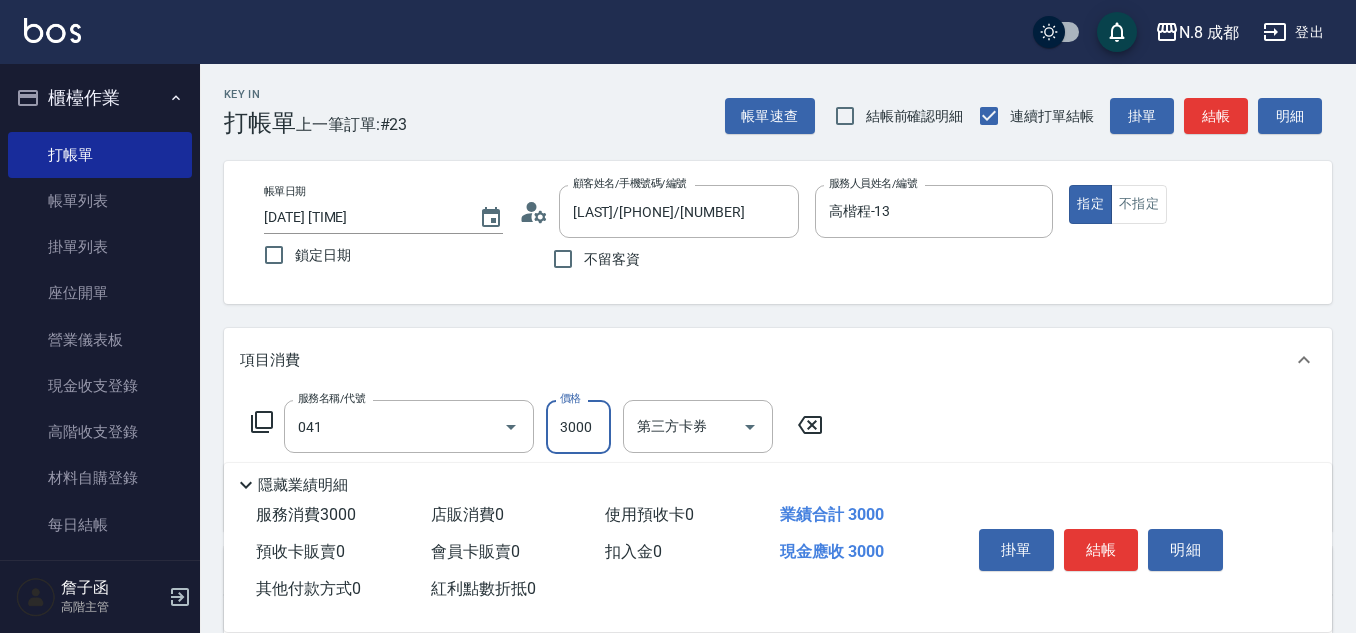 type on "日系染髮(L)(041)" 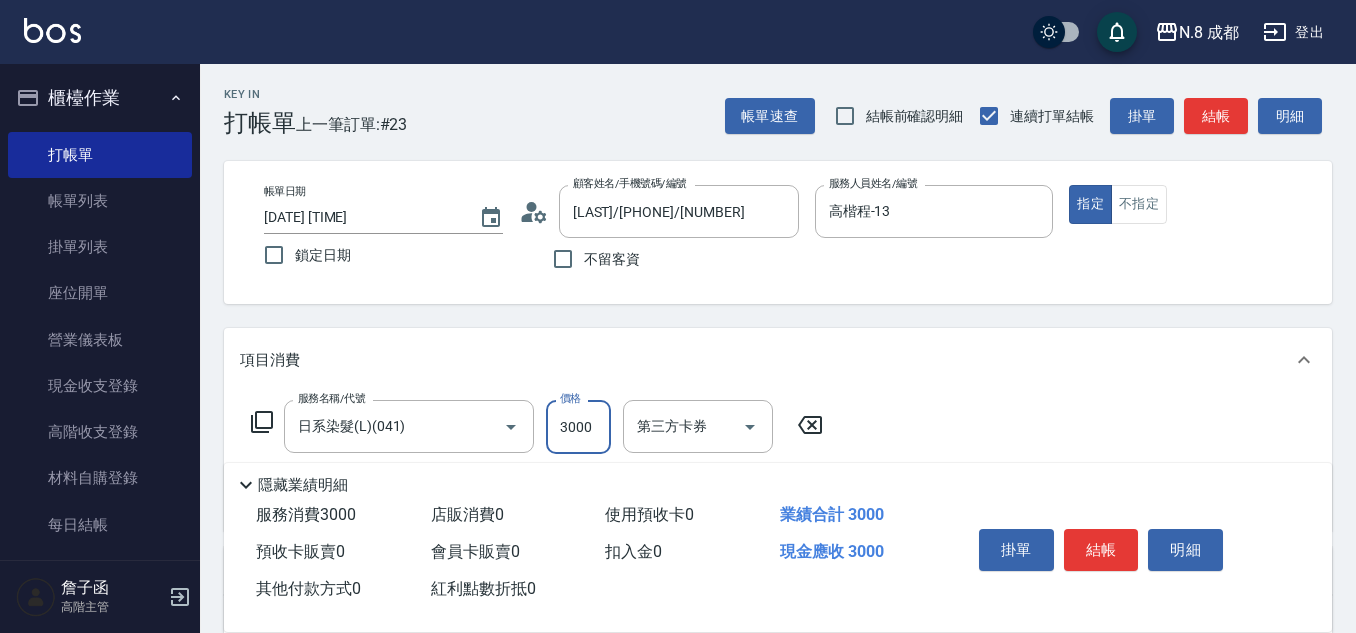 click on "3000" at bounding box center (578, 427) 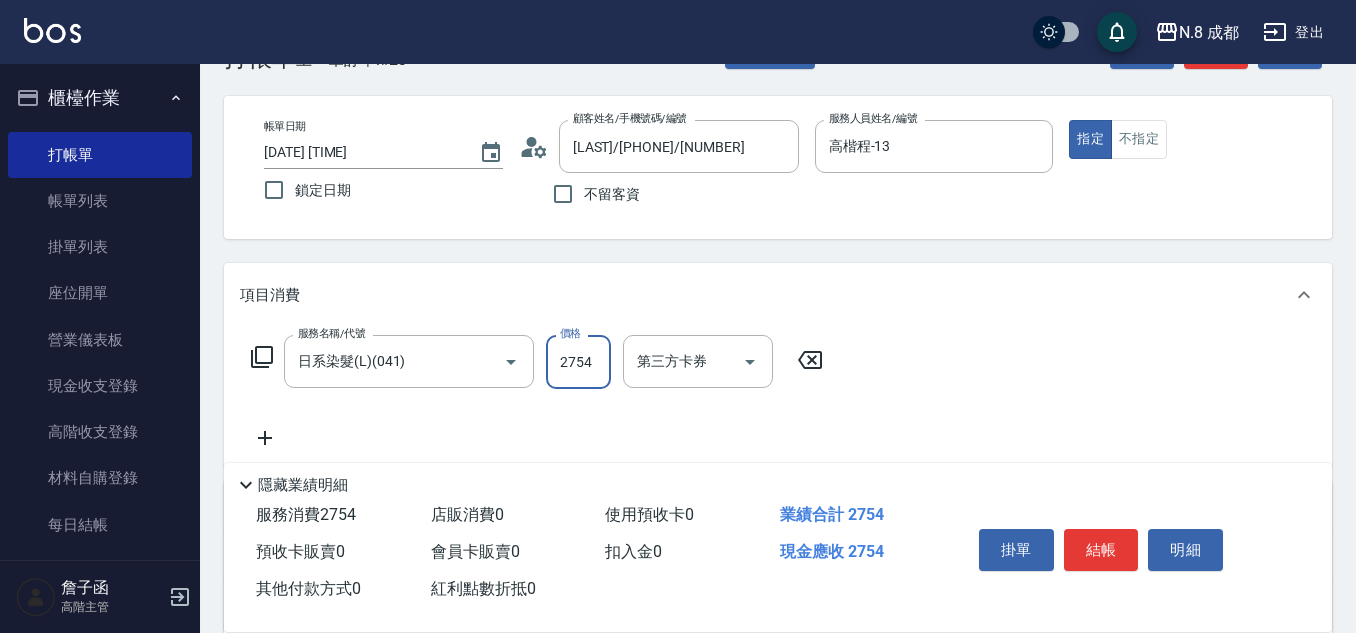 scroll, scrollTop: 100, scrollLeft: 0, axis: vertical 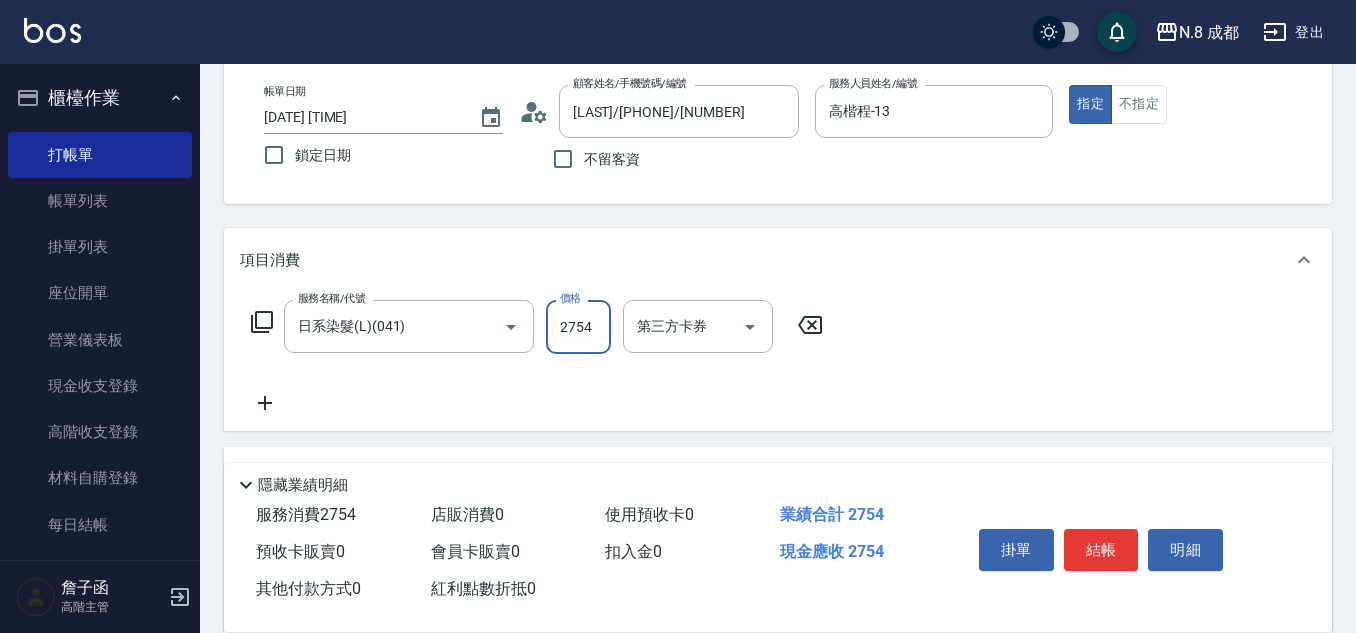 type on "2754" 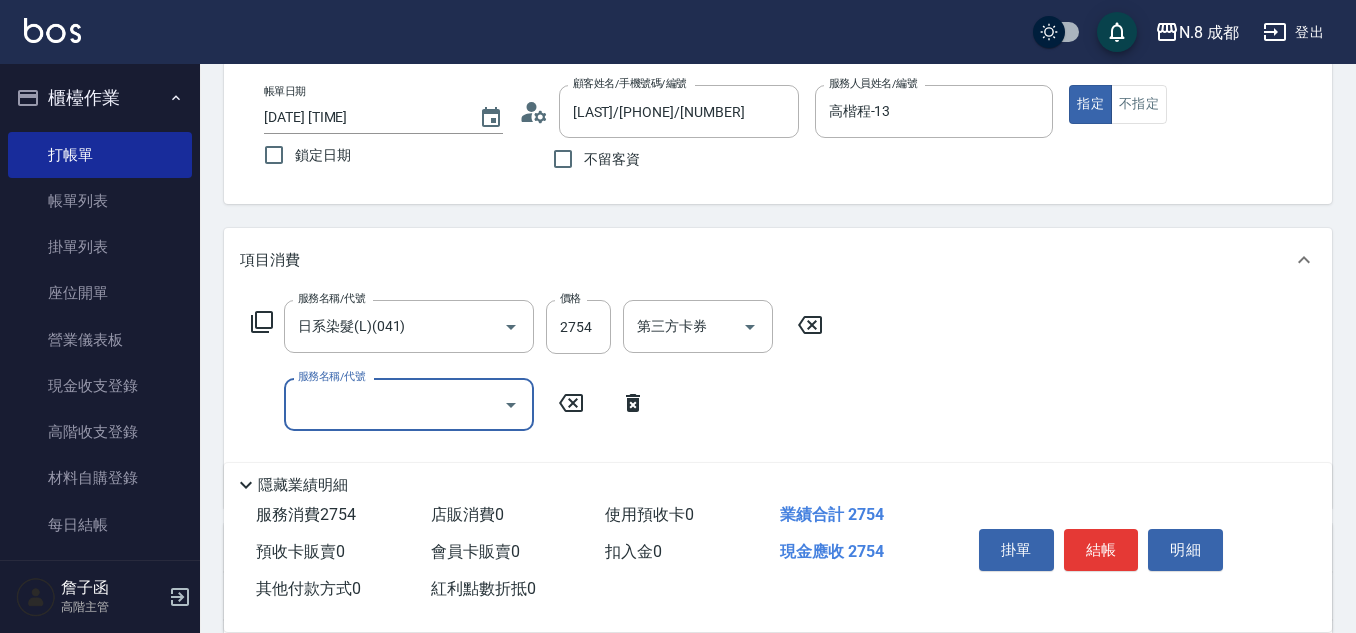 click on "服務名稱/代號" at bounding box center (394, 404) 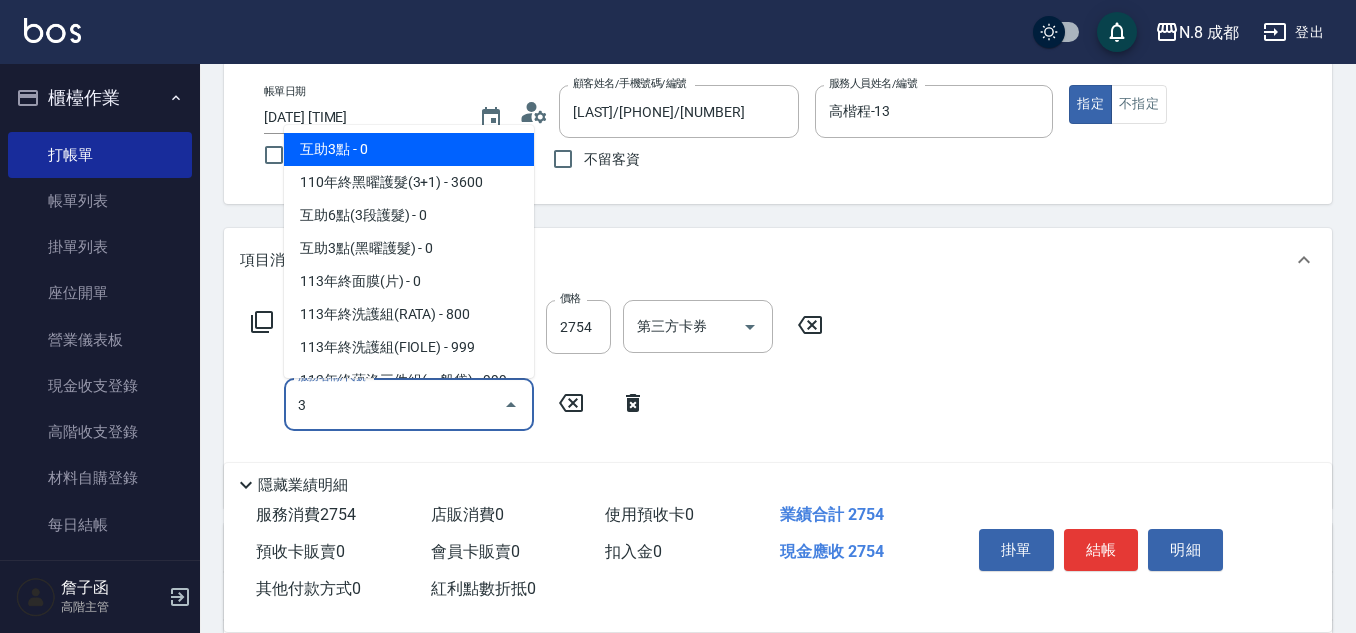 click on "互助3點 - 0" at bounding box center (409, 149) 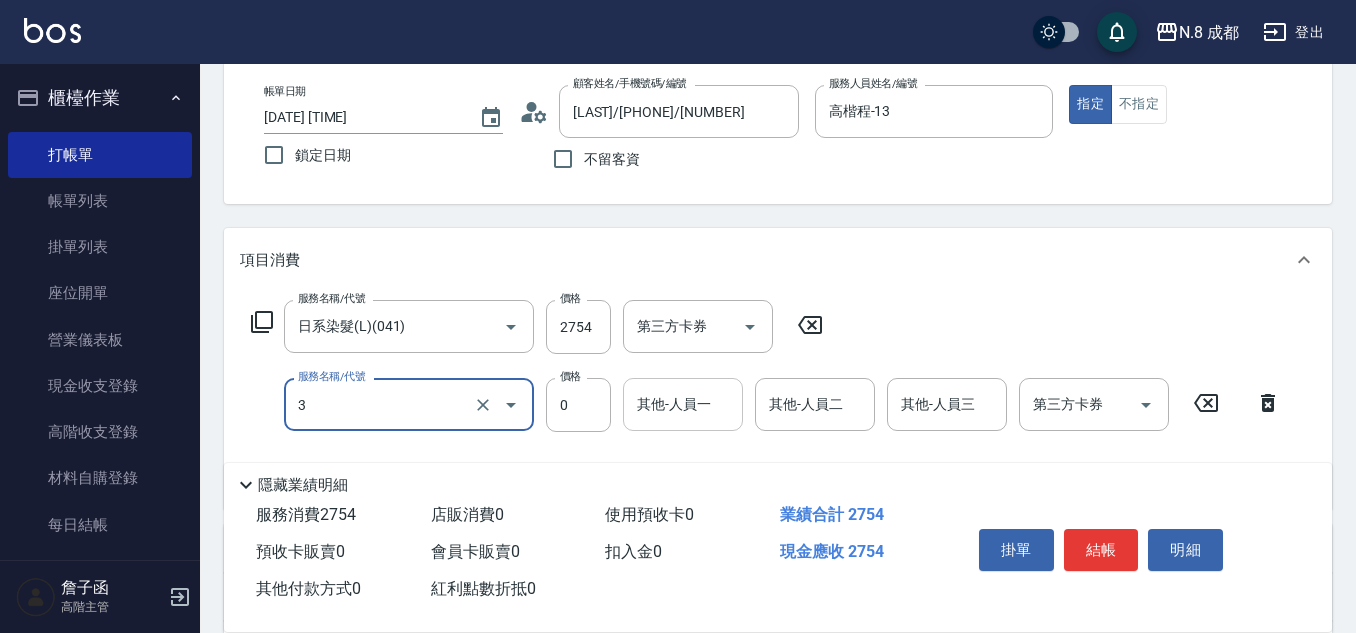 type on "互助3點(3)" 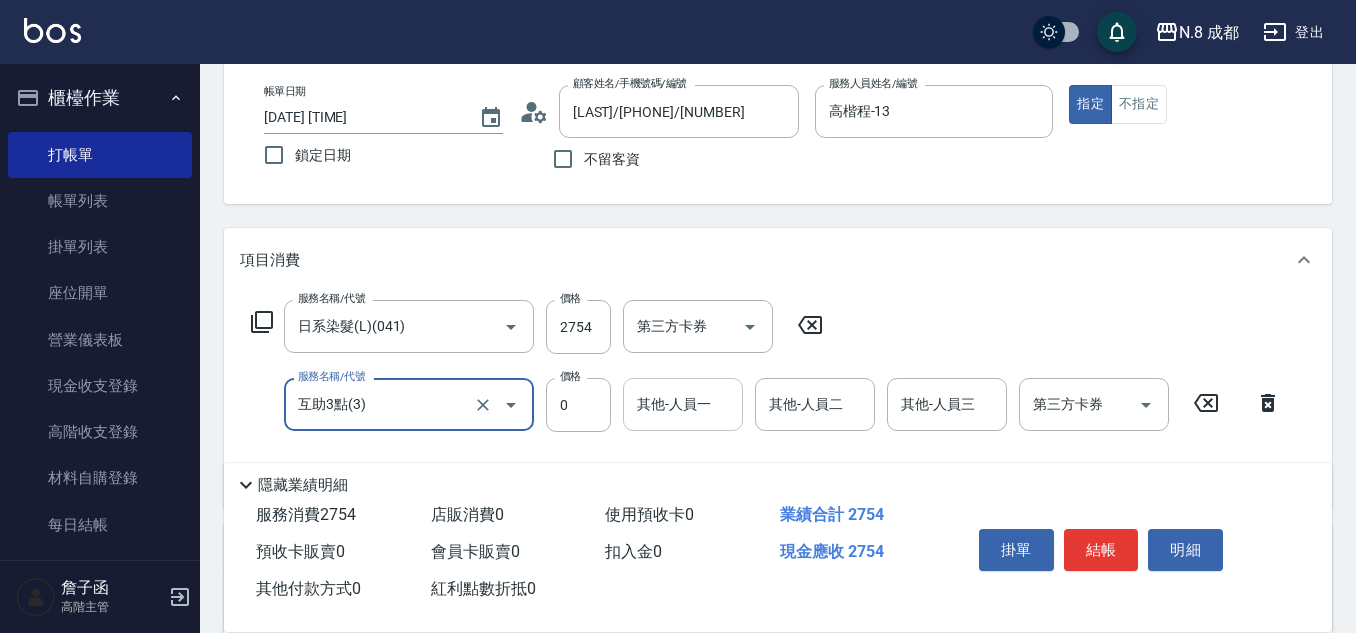 click on "其他-人員一" at bounding box center [683, 404] 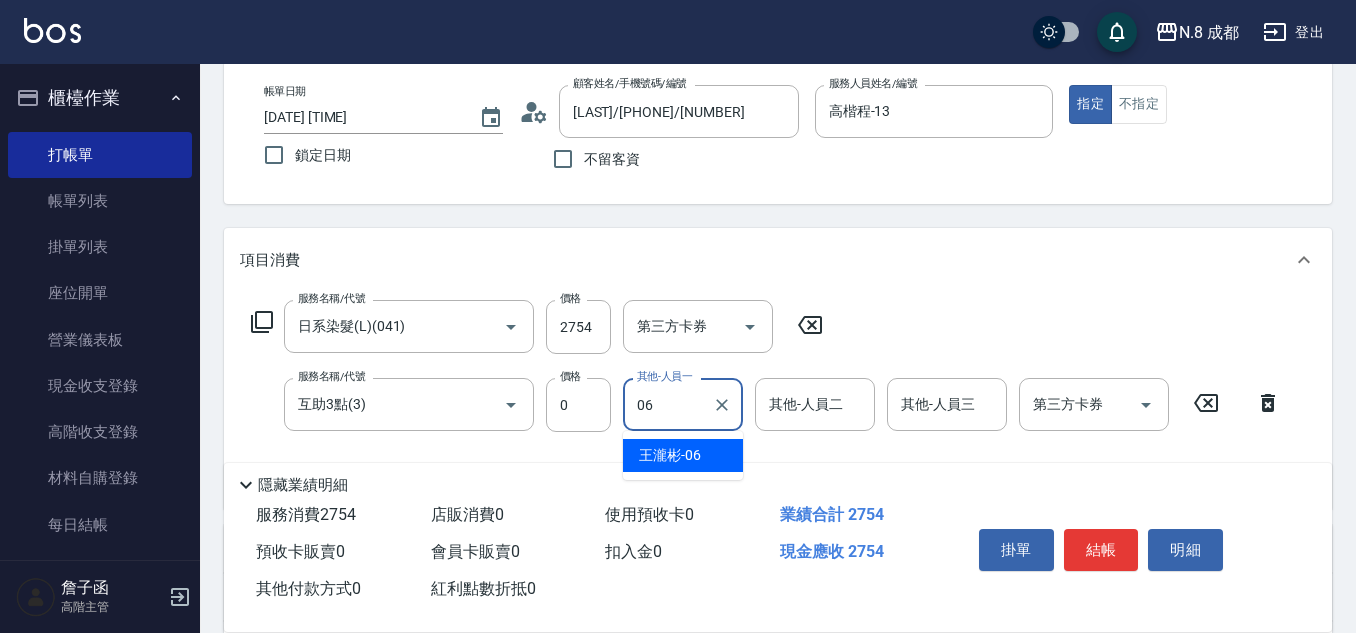 click on "[NAME] -[NUMBER]" at bounding box center [670, 455] 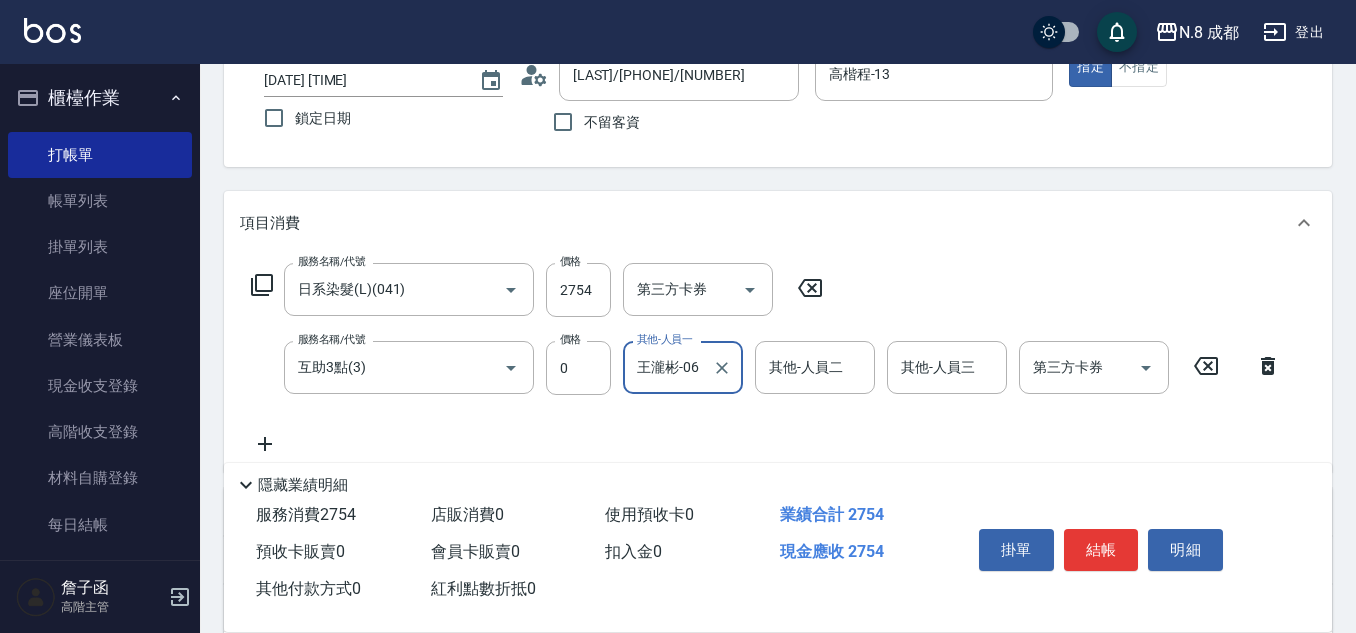 scroll, scrollTop: 424, scrollLeft: 0, axis: vertical 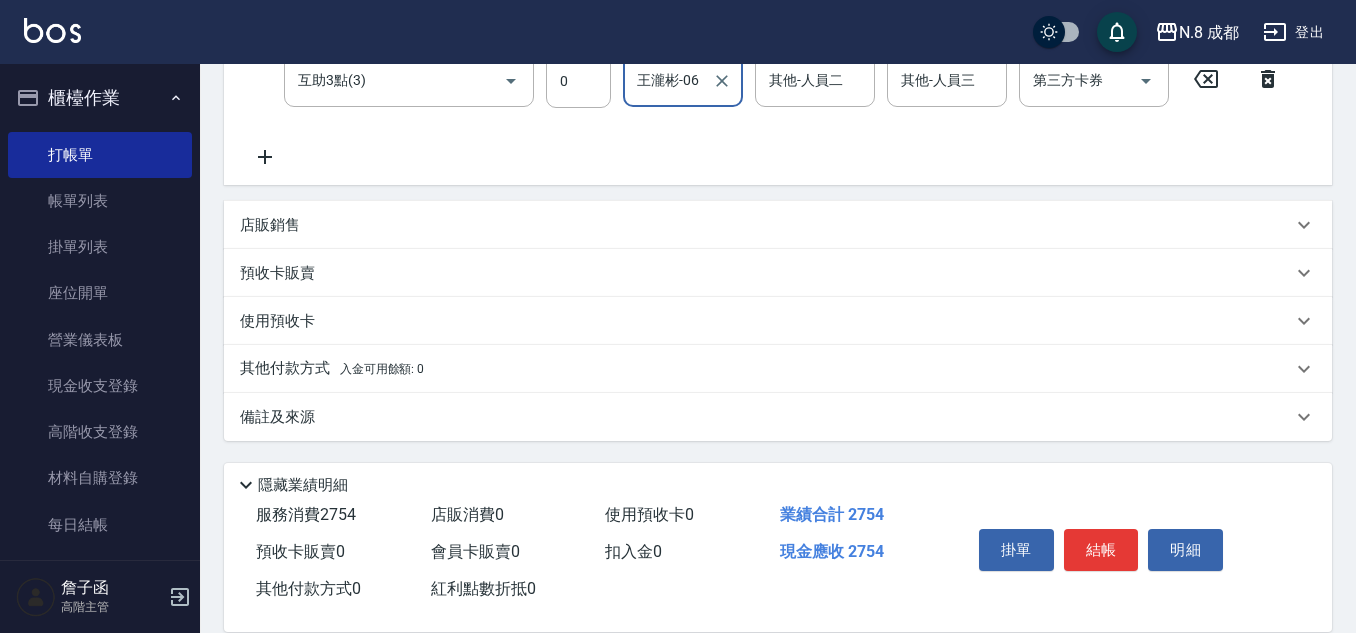 type on "王瀧彬-06" 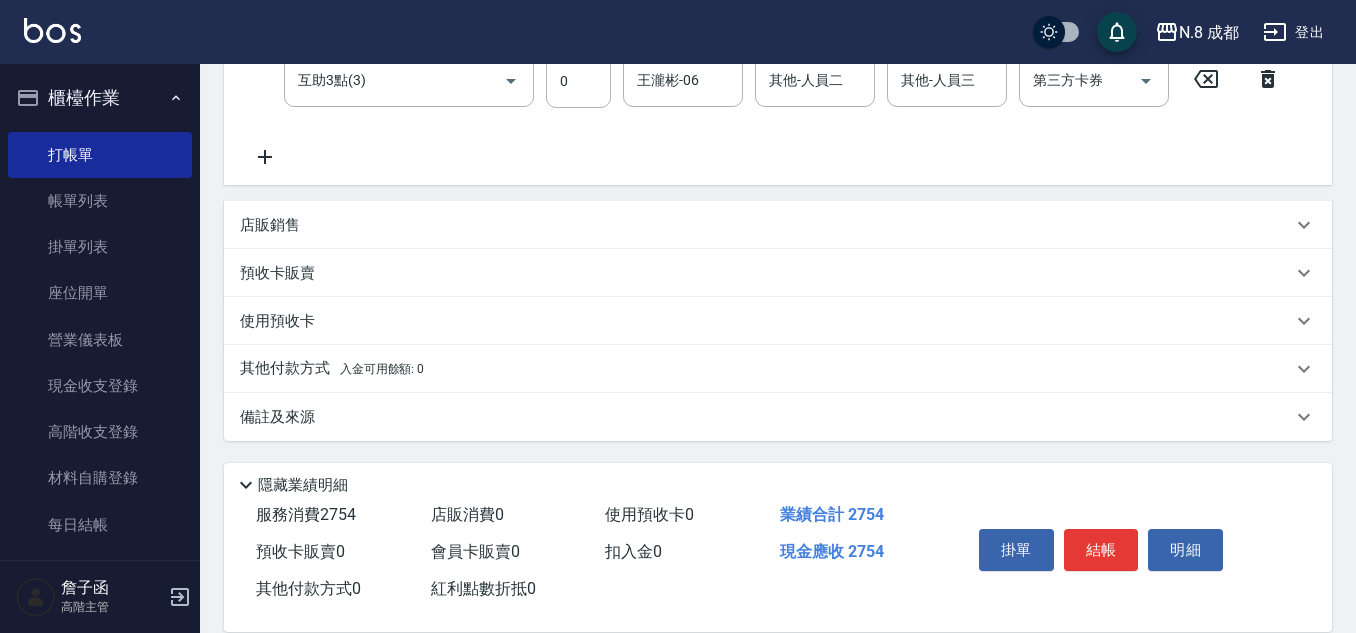 click on "其他付款方式 入金可用餘額: 0" at bounding box center [332, 369] 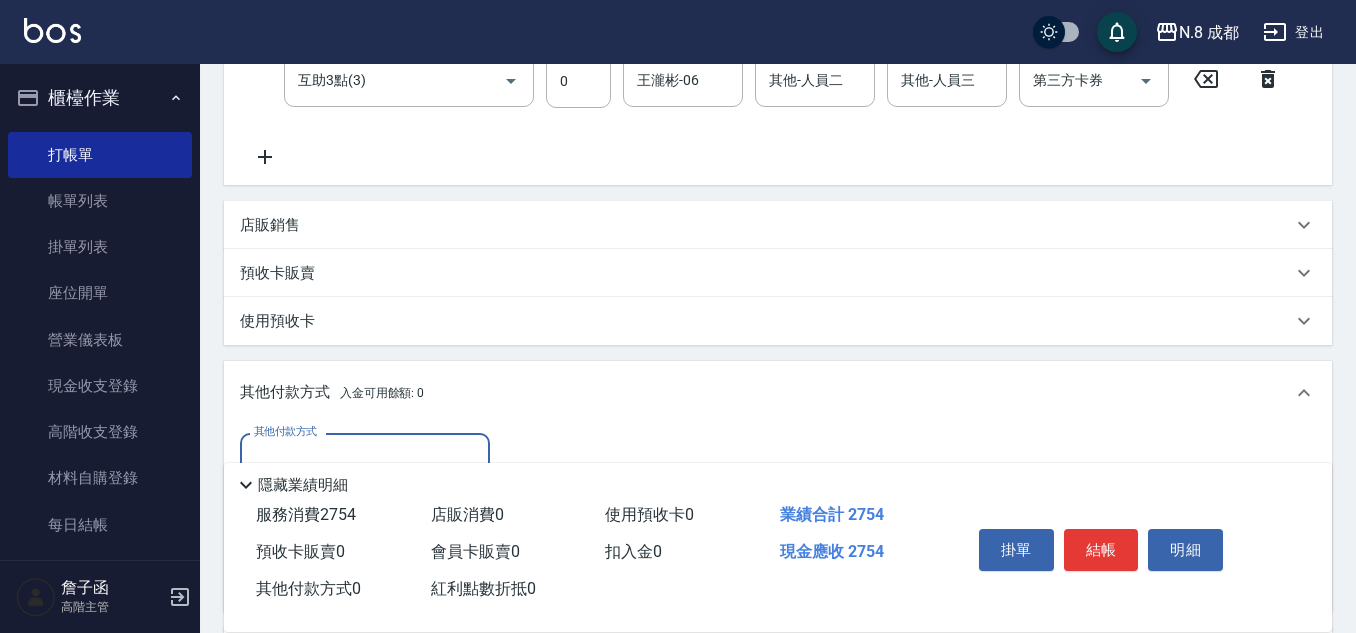 scroll, scrollTop: 0, scrollLeft: 0, axis: both 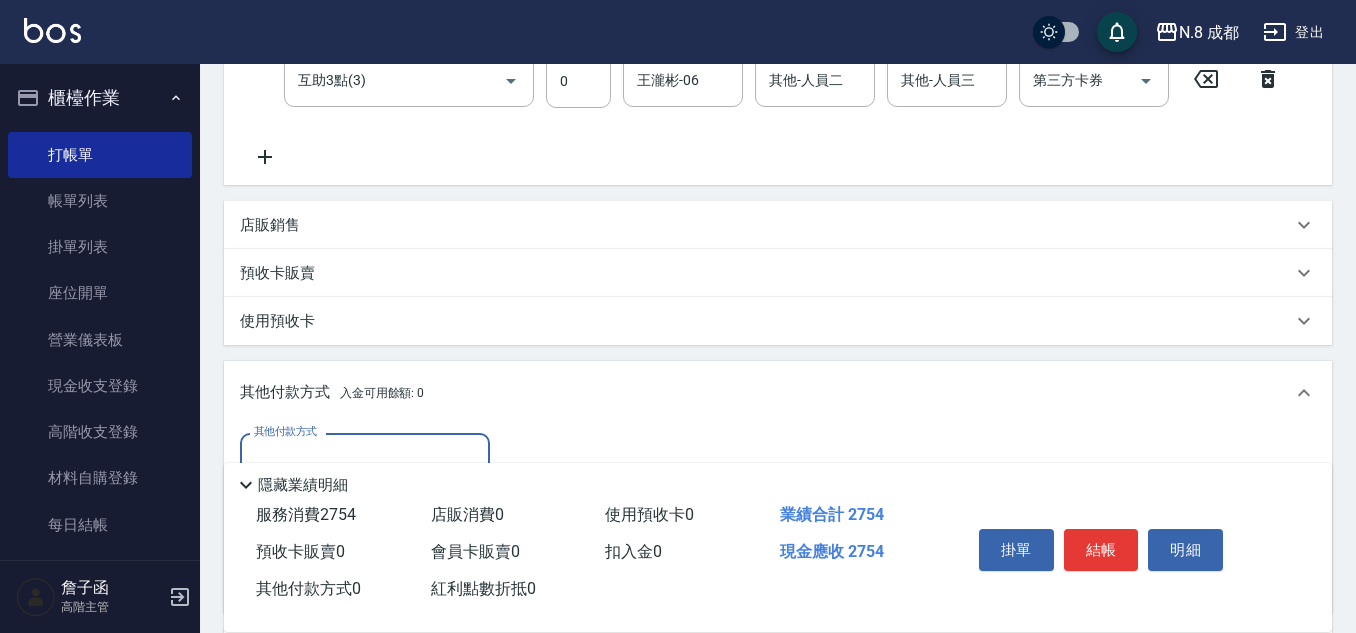 click on "其他付款方式 其他付款方式 入金剩餘： 0元 0 ​ 整筆扣入金 0元 異動入金" at bounding box center [778, 518] 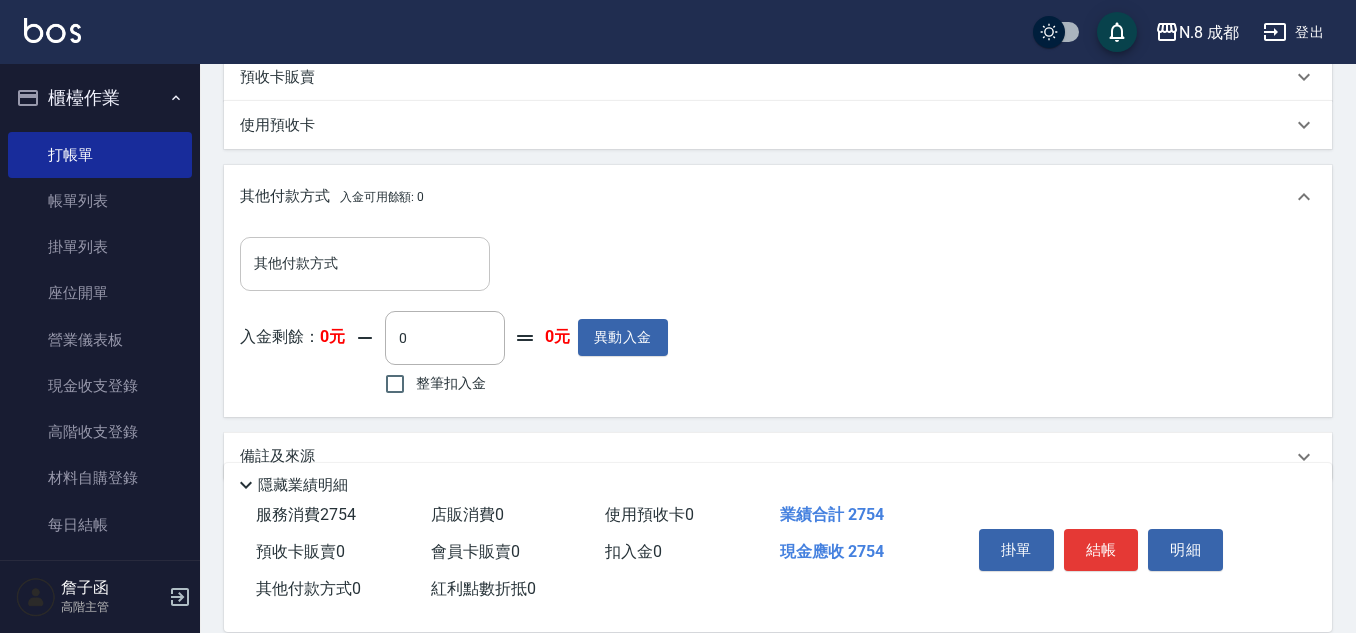 scroll, scrollTop: 624, scrollLeft: 0, axis: vertical 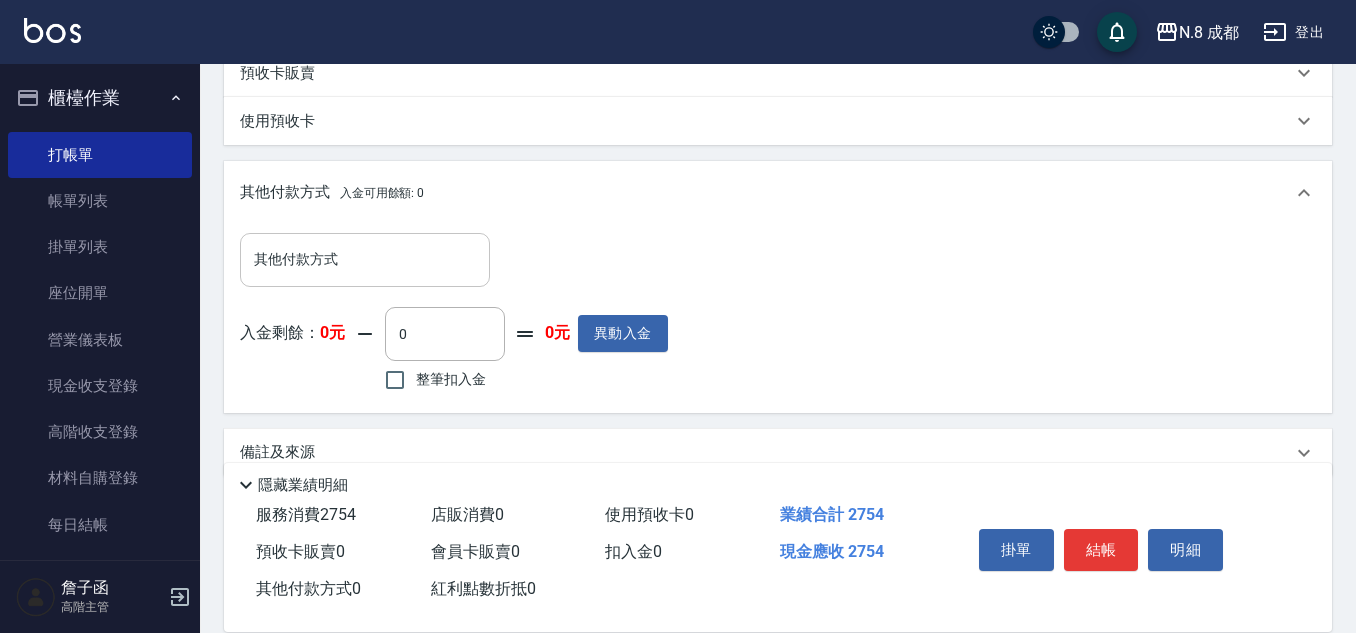 click on "其他付款方式" at bounding box center (365, 259) 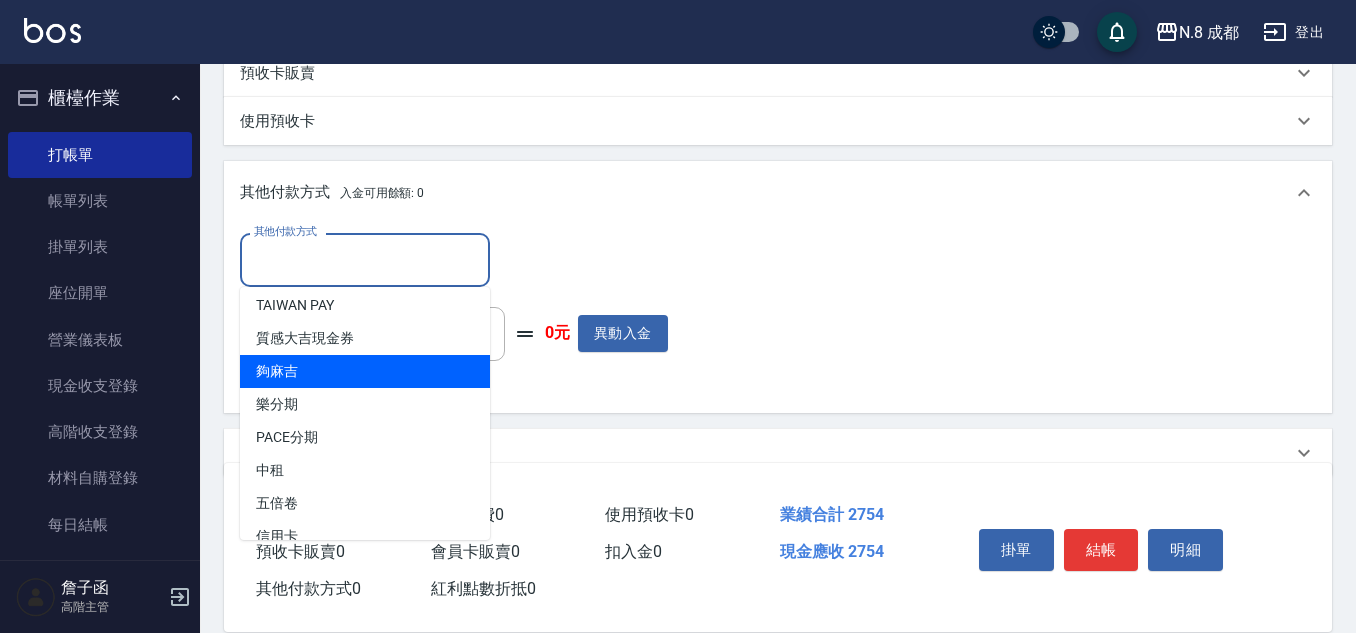 scroll, scrollTop: 60, scrollLeft: 0, axis: vertical 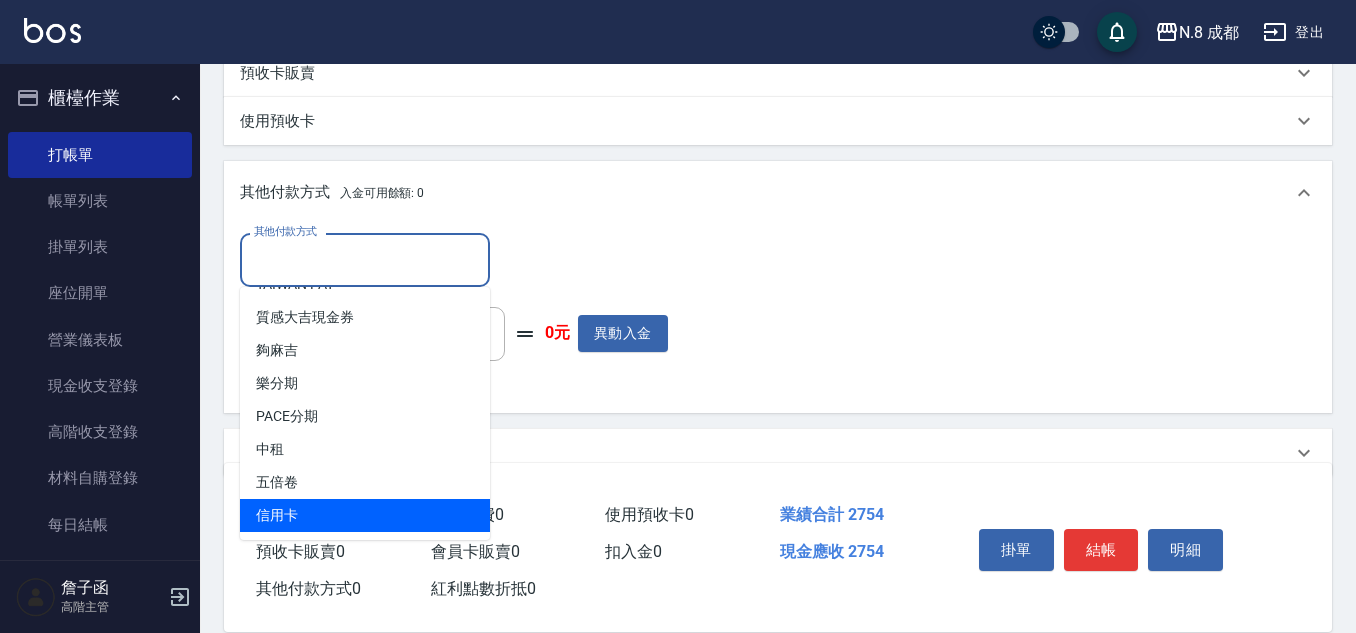 click on "信用卡" at bounding box center (365, 515) 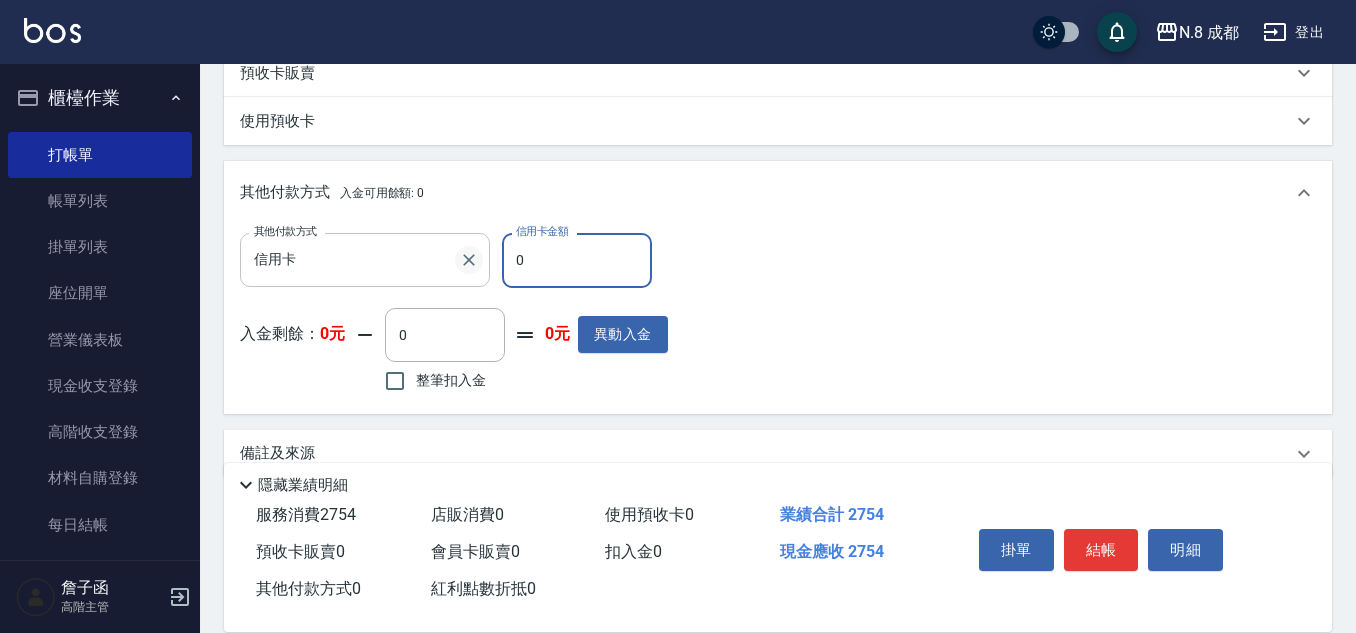drag, startPoint x: 535, startPoint y: 263, endPoint x: 456, endPoint y: 254, distance: 79.51101 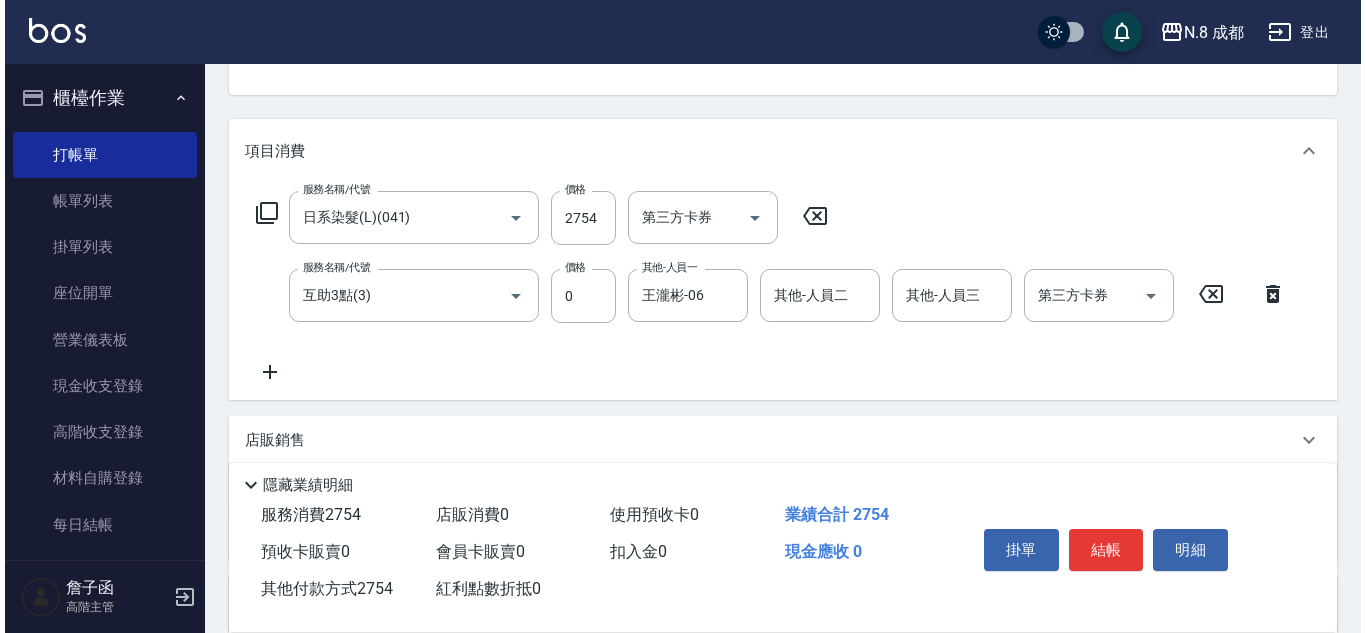 scroll, scrollTop: 0, scrollLeft: 0, axis: both 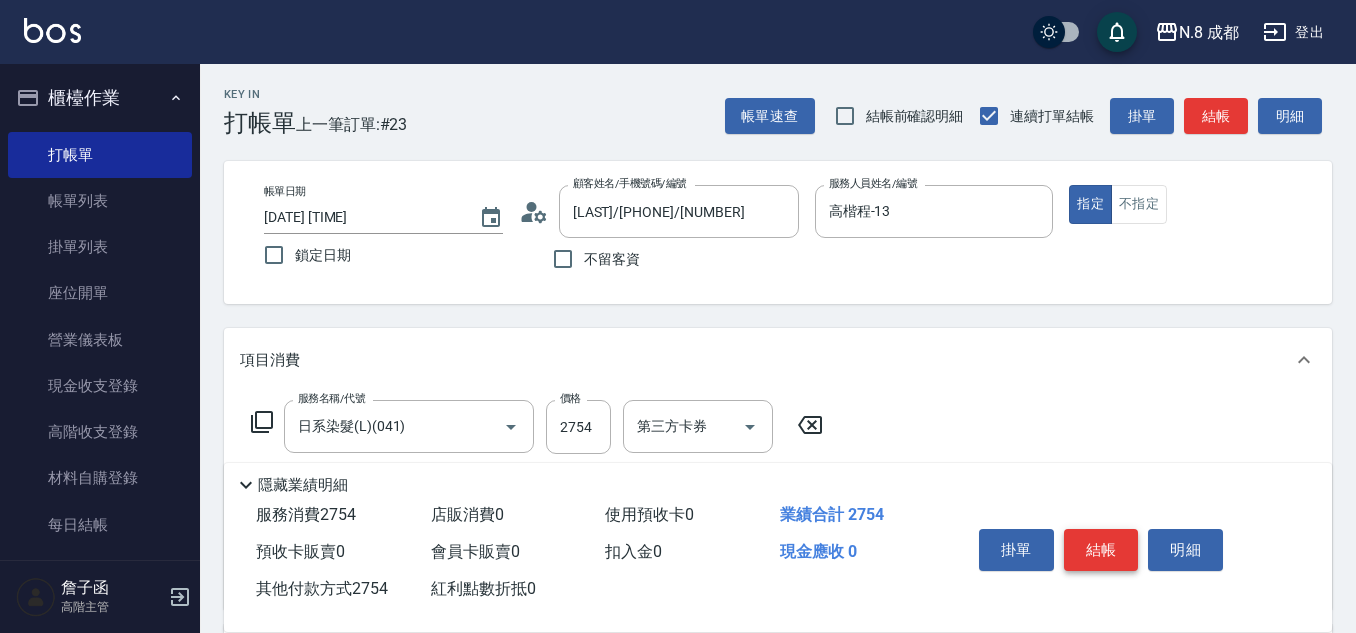 type on "2754" 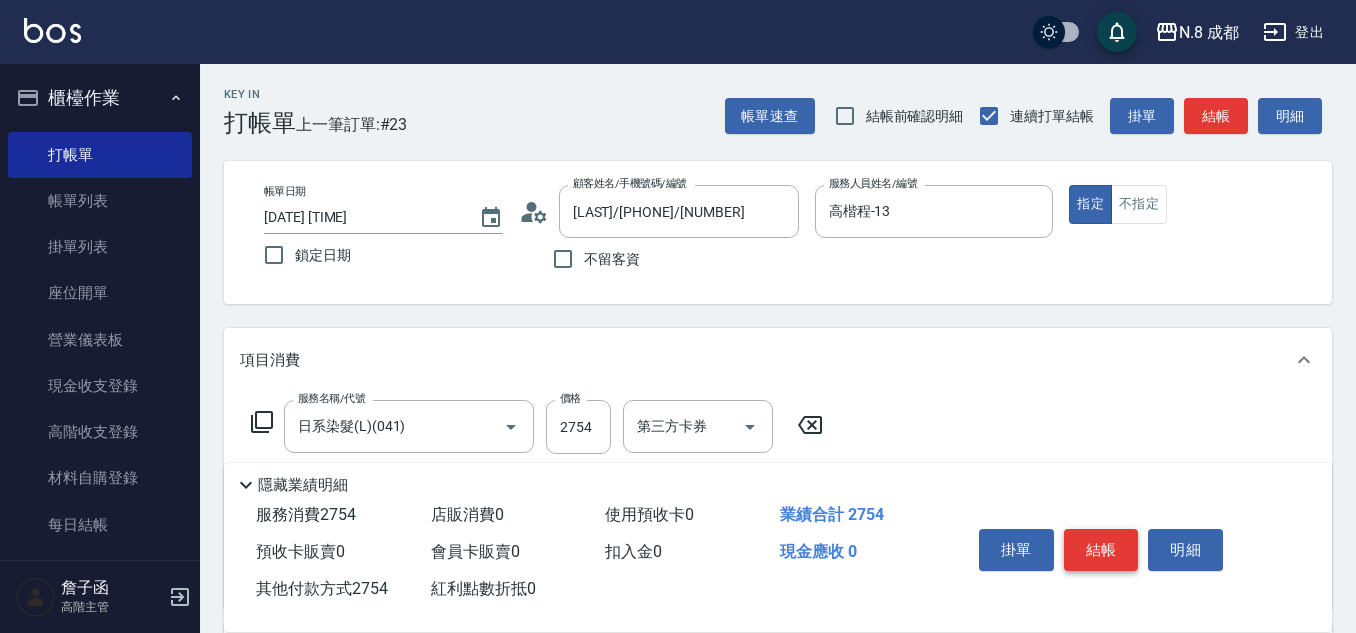 click on "結帳" at bounding box center (1101, 550) 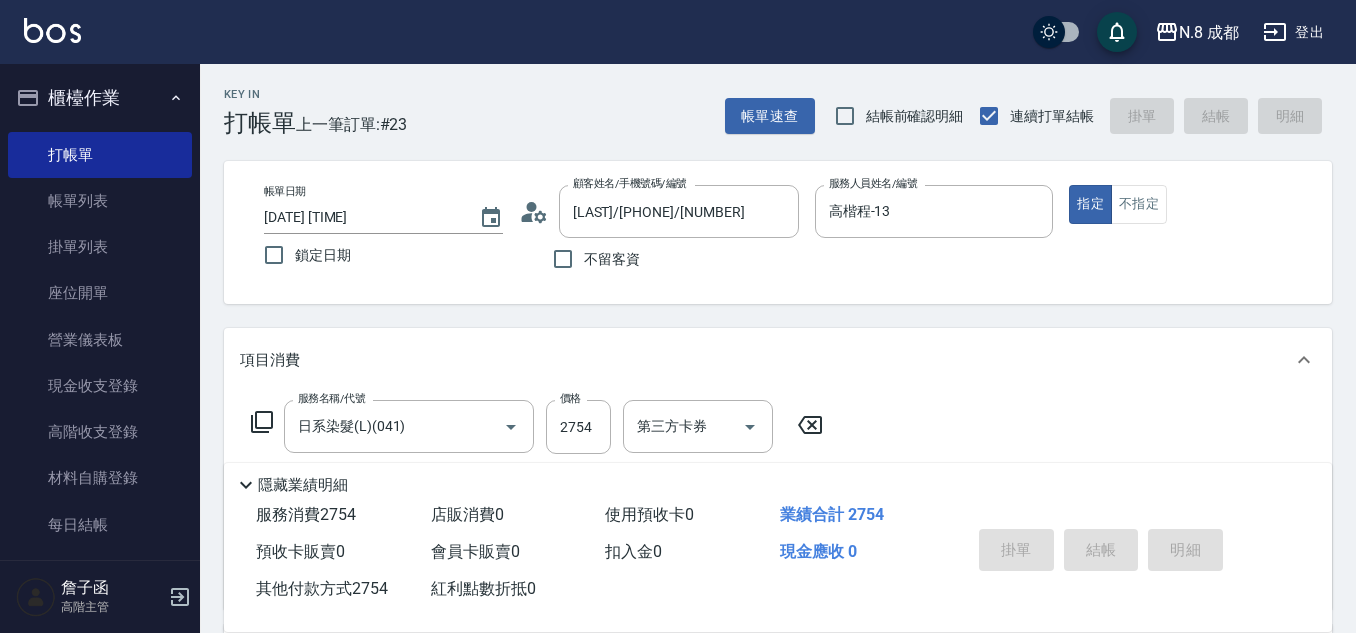 type on "2025/08/08 20:42" 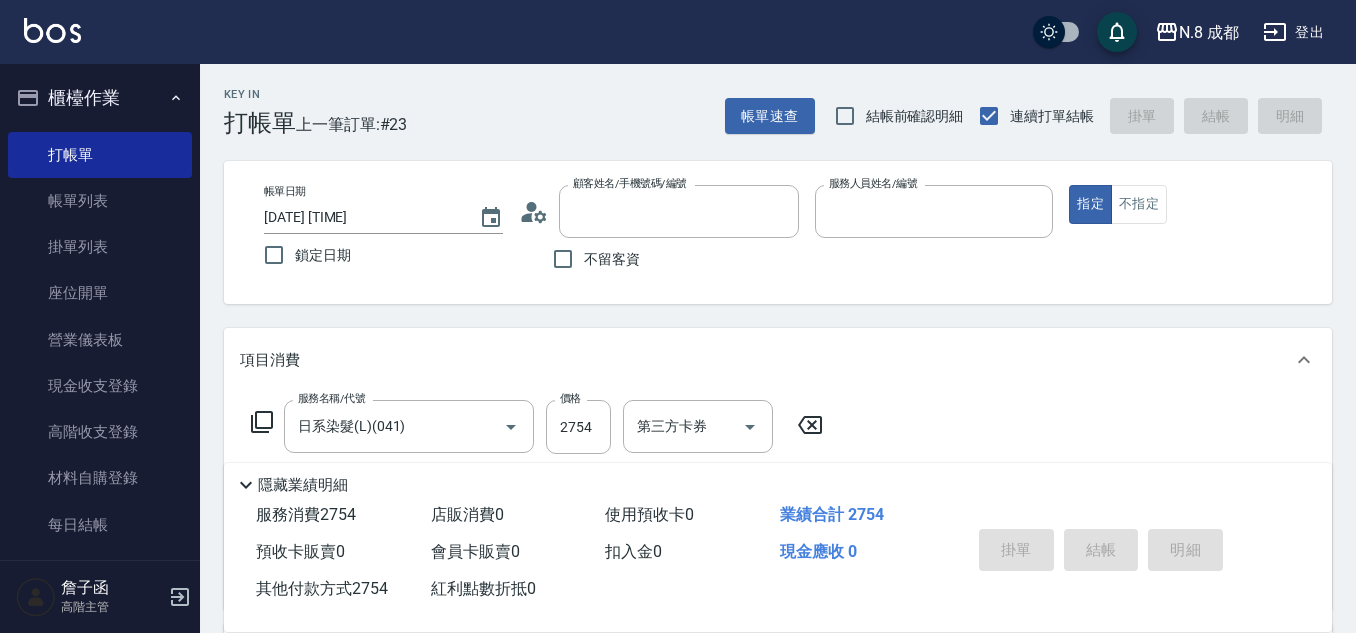 type 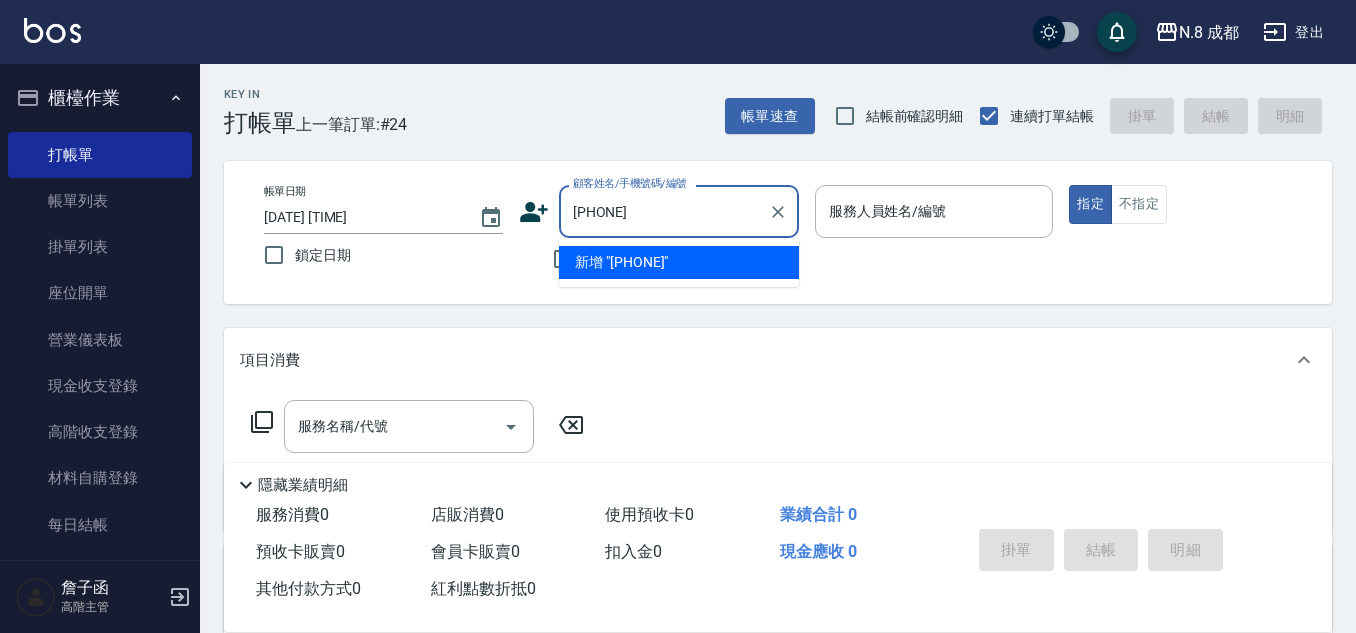 type on "0918730414" 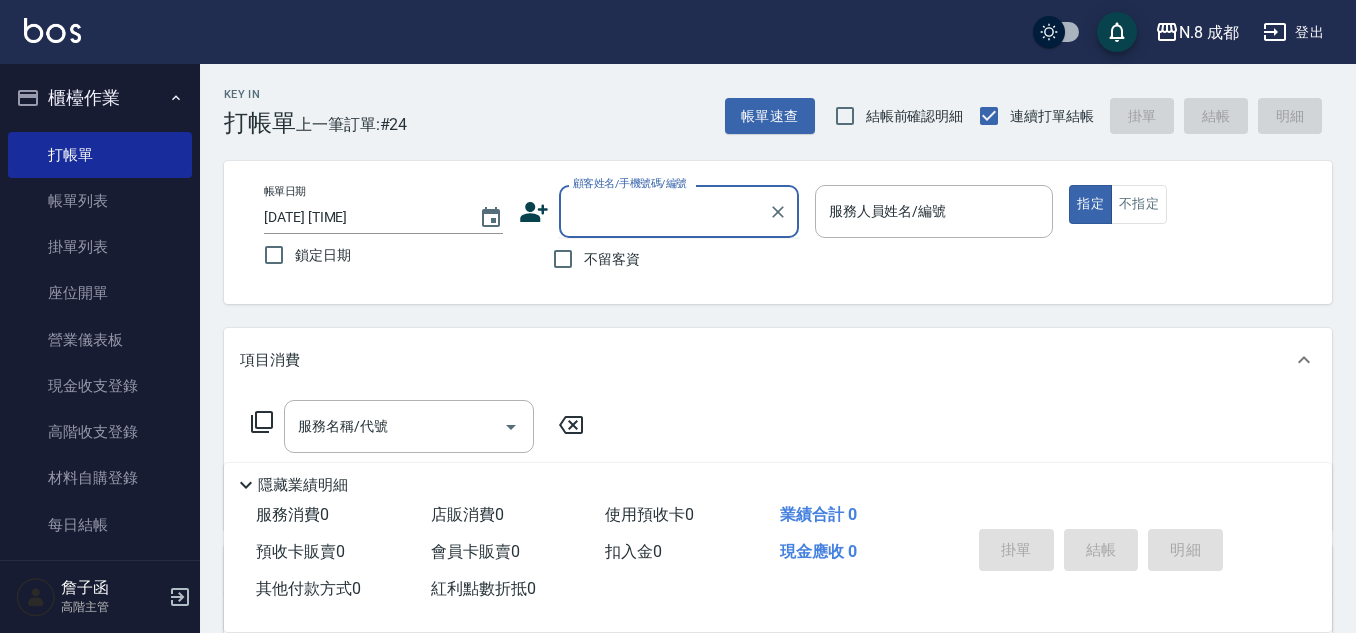 click 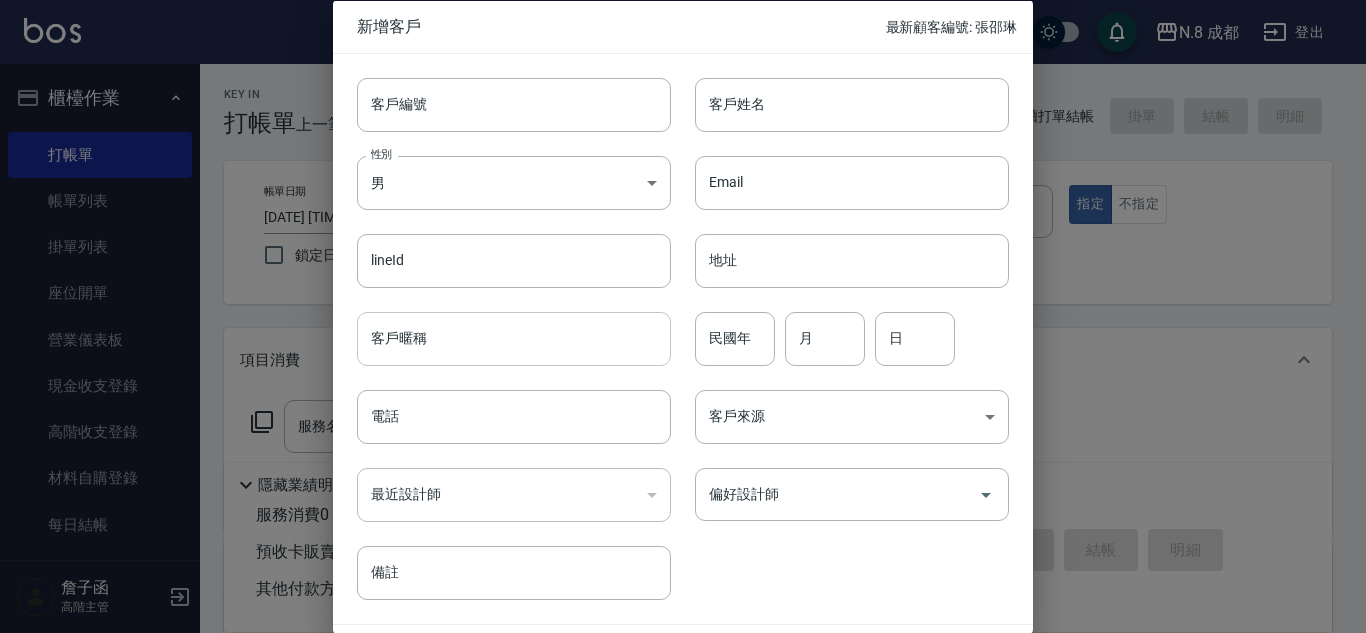 drag, startPoint x: 539, startPoint y: 430, endPoint x: 648, endPoint y: 361, distance: 129.00388 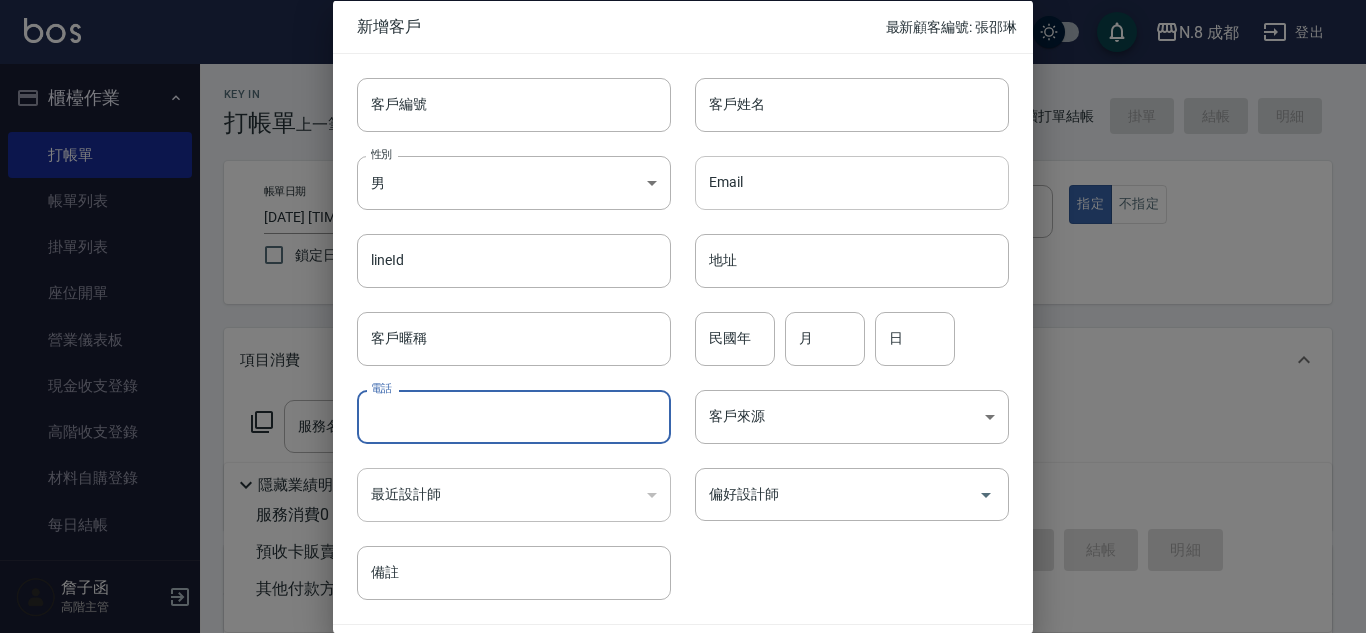 paste on "0918730414" 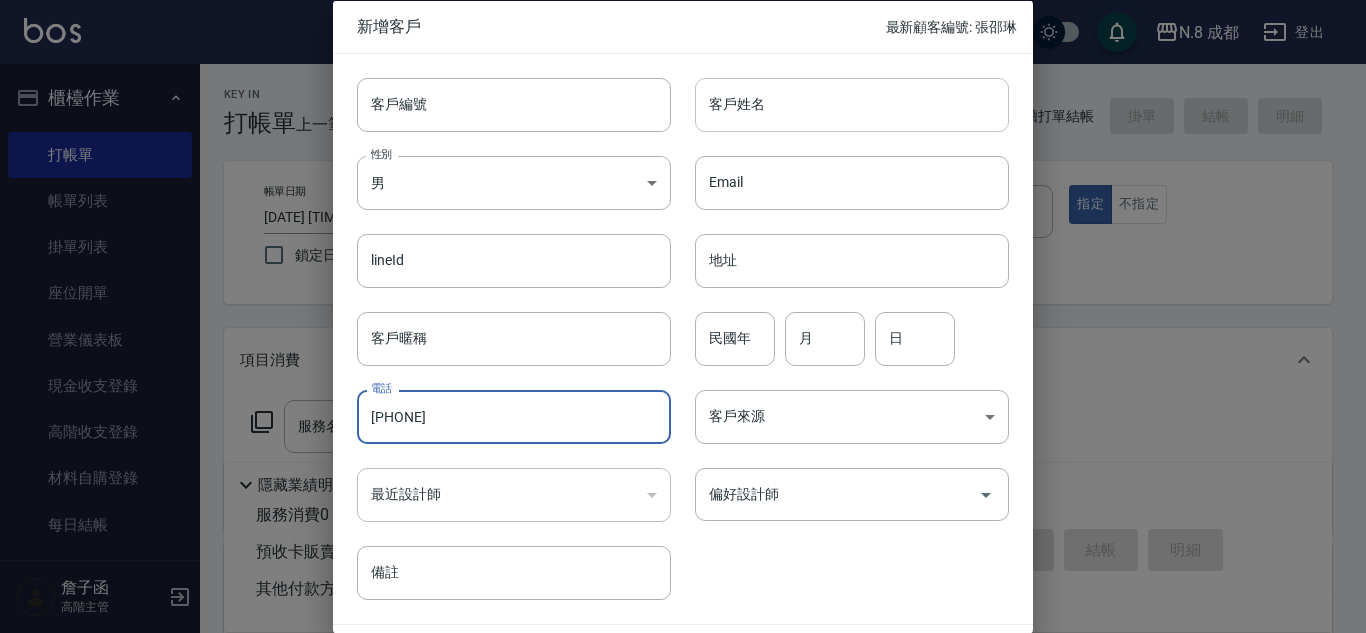 type on "0918730414" 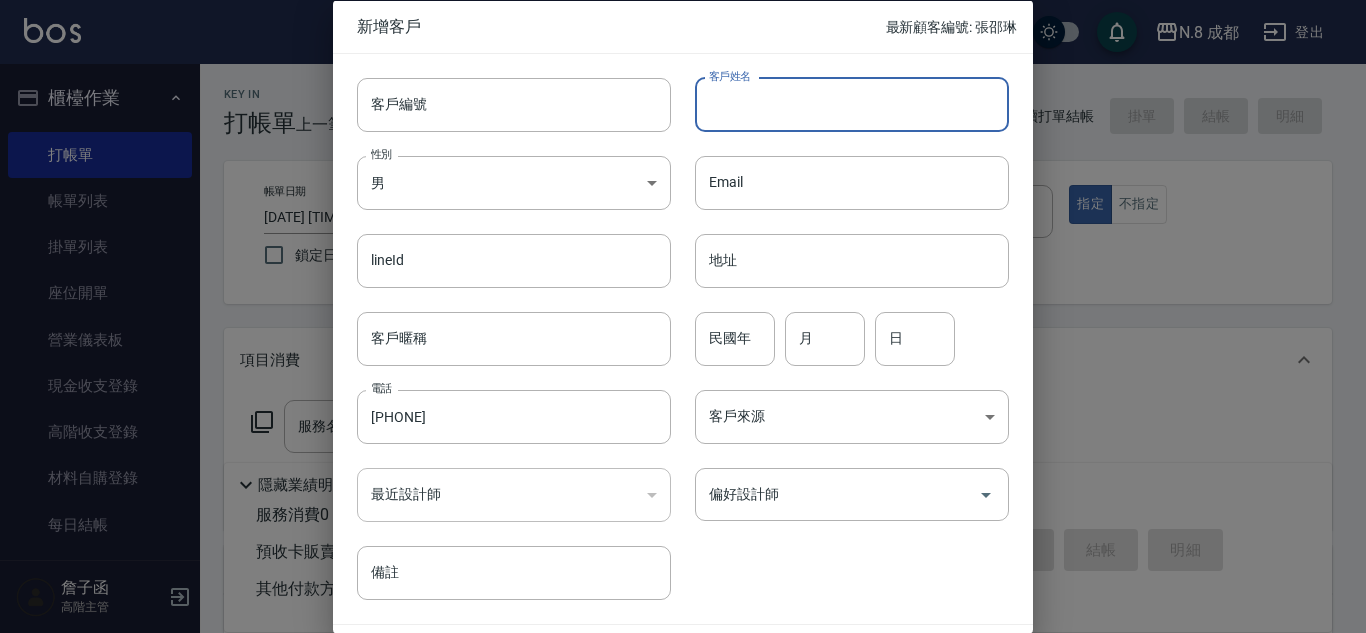 drag, startPoint x: 784, startPoint y: 103, endPoint x: 794, endPoint y: 131, distance: 29.732138 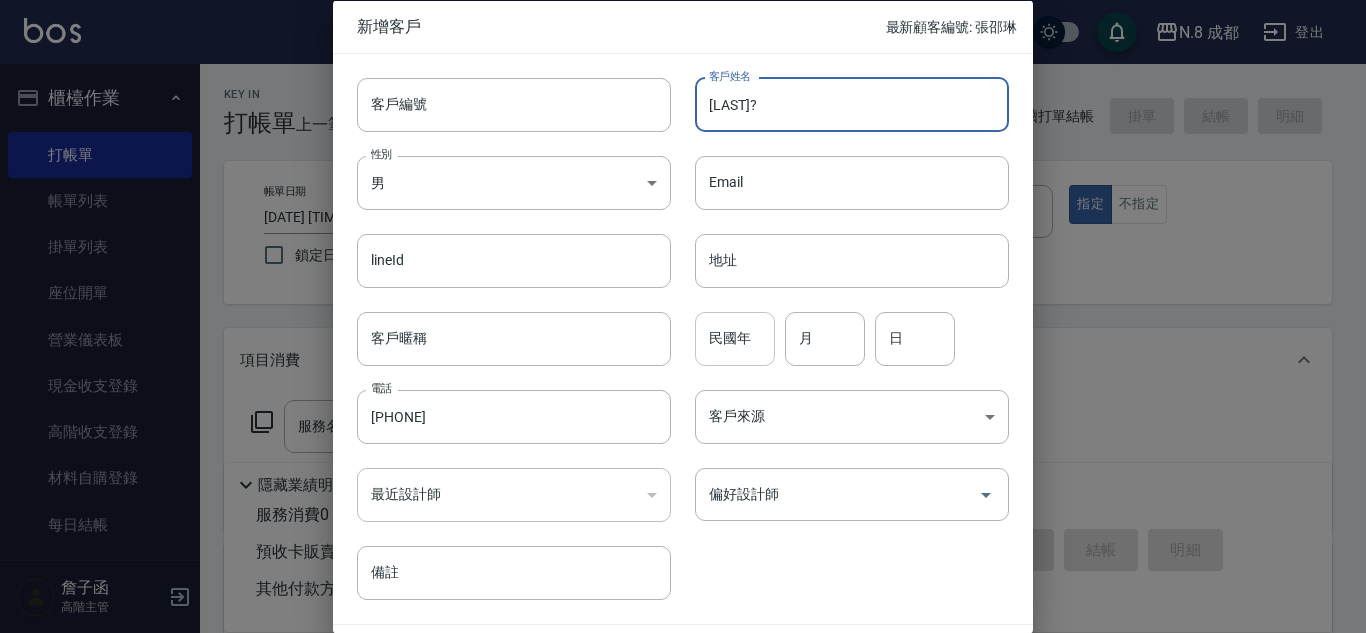 type on "陳淑?" 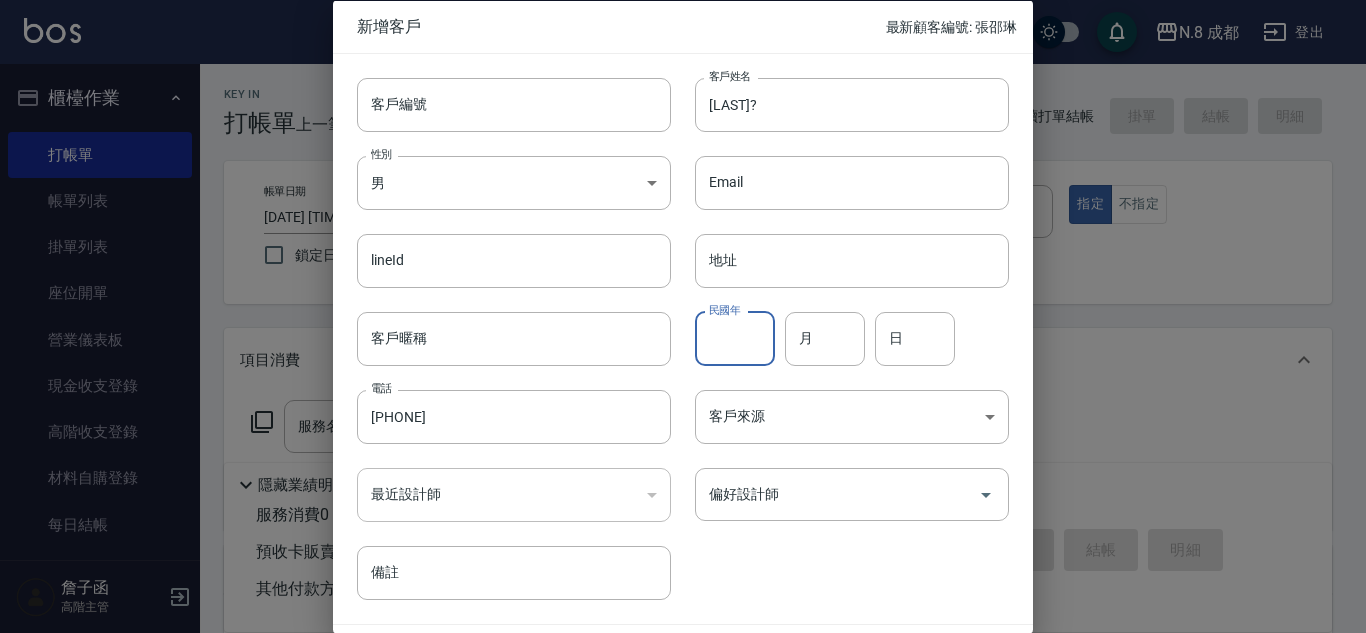 click on "民國年" at bounding box center (735, 338) 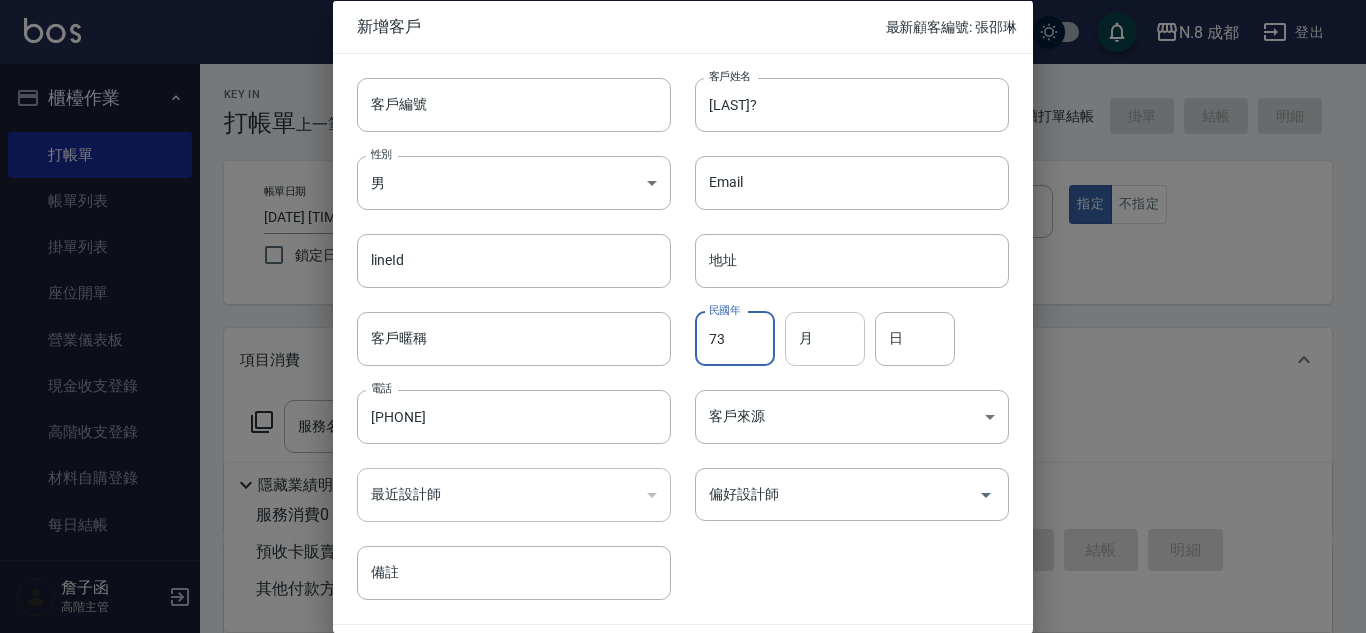 type on "73" 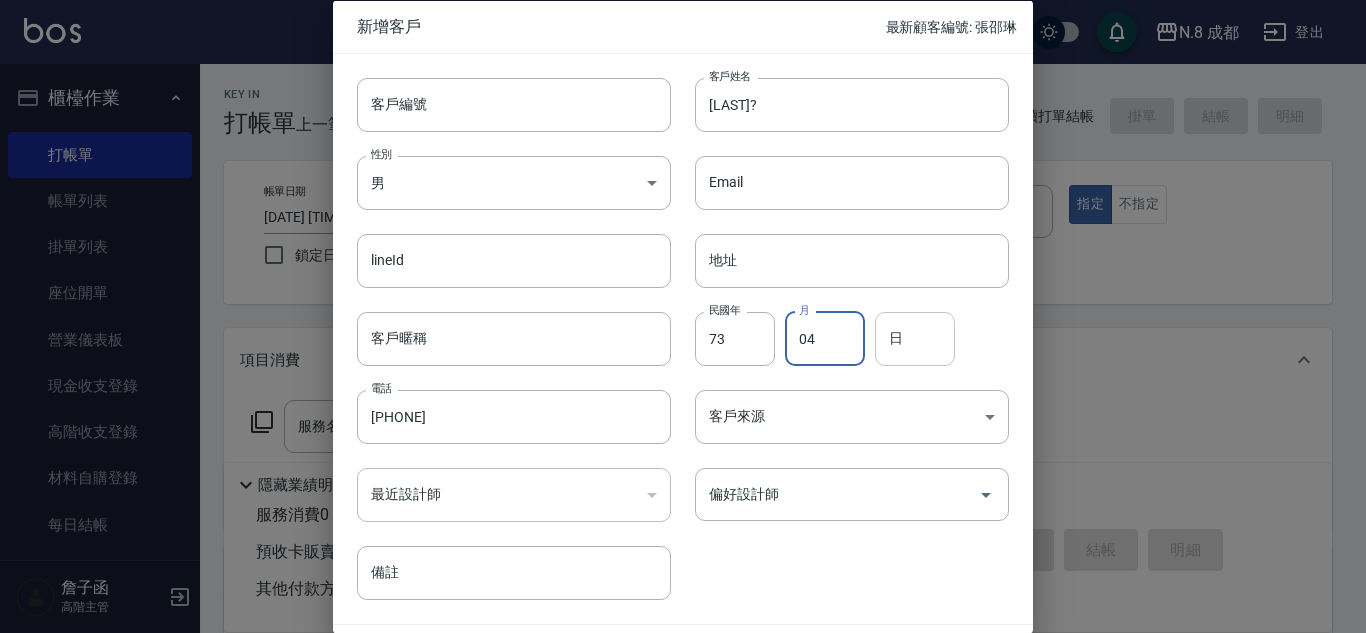 type on "04" 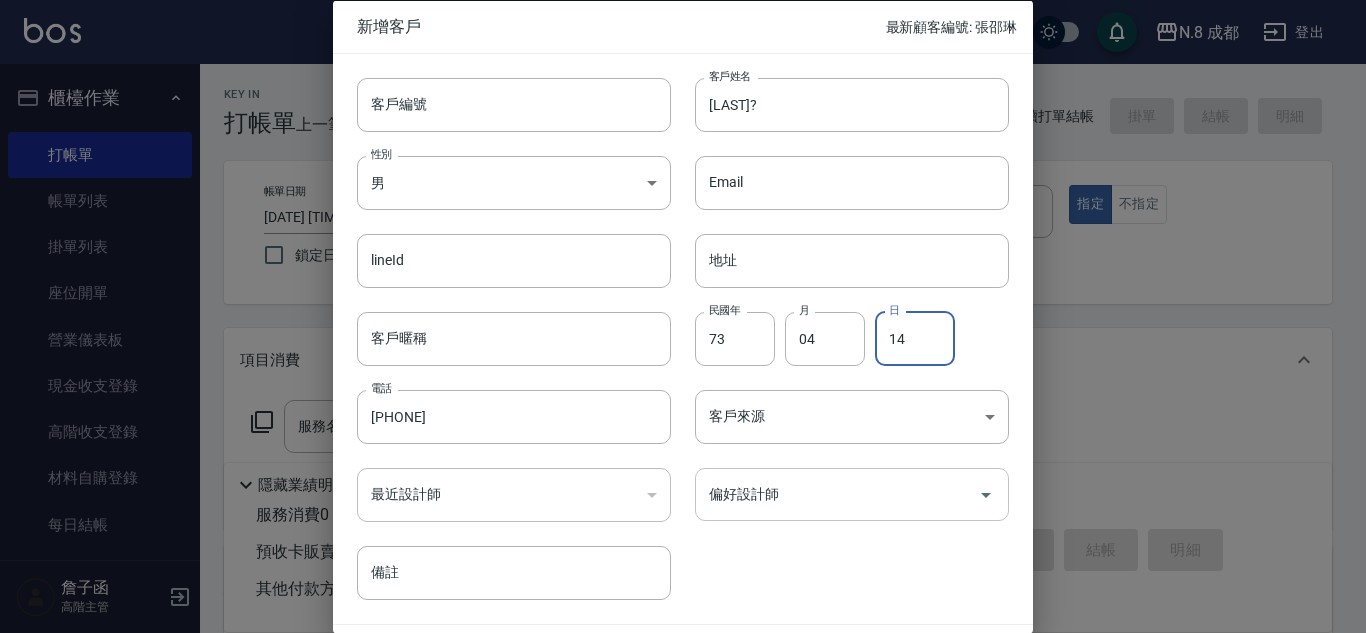 type on "14" 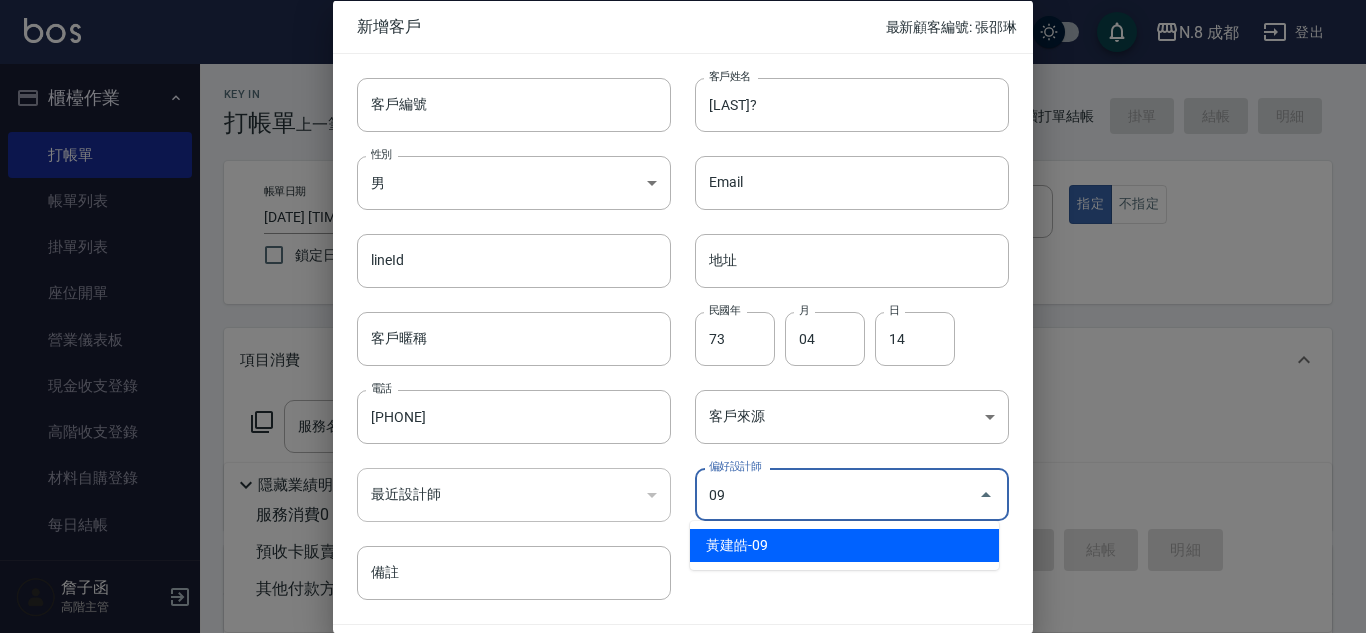 click on "黃建皓-09" at bounding box center (844, 545) 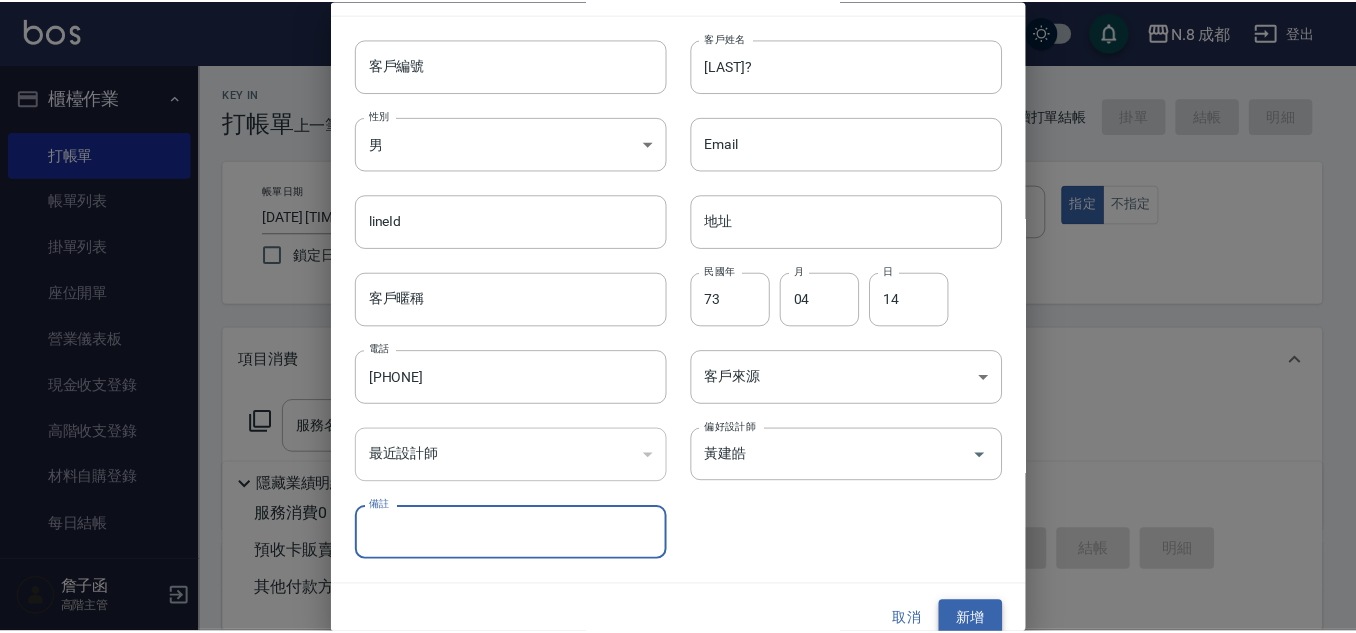 scroll, scrollTop: 60, scrollLeft: 0, axis: vertical 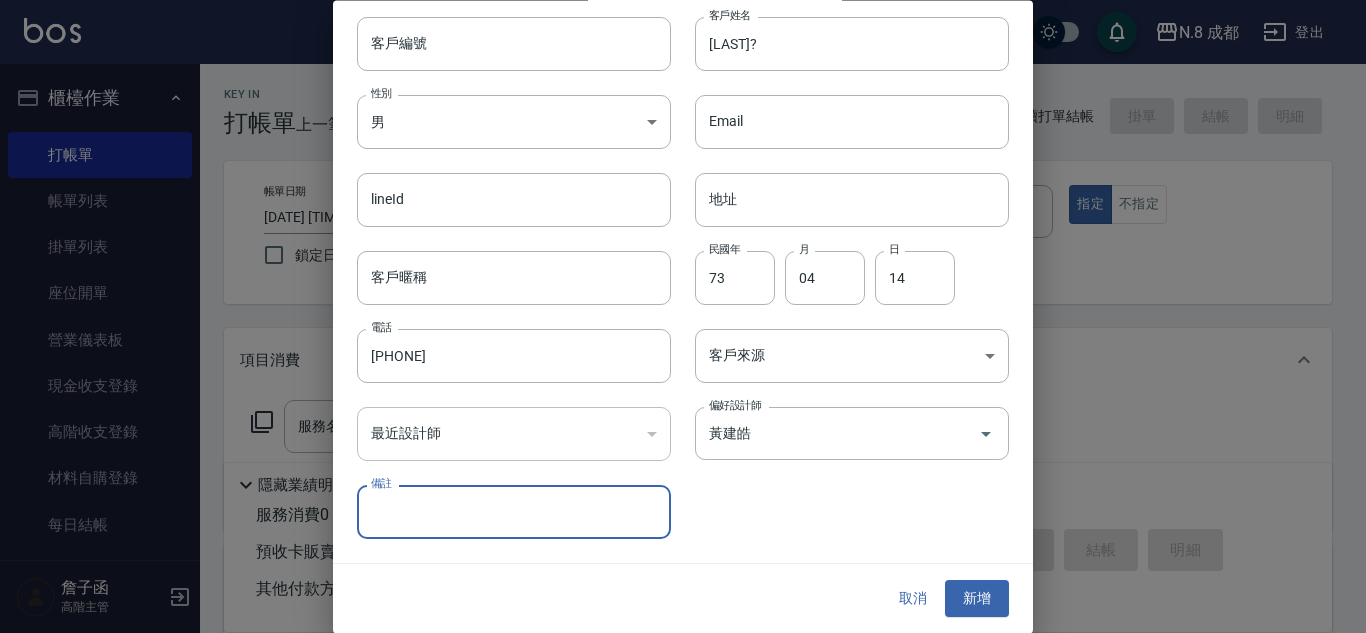 click on "新增" at bounding box center (977, 599) 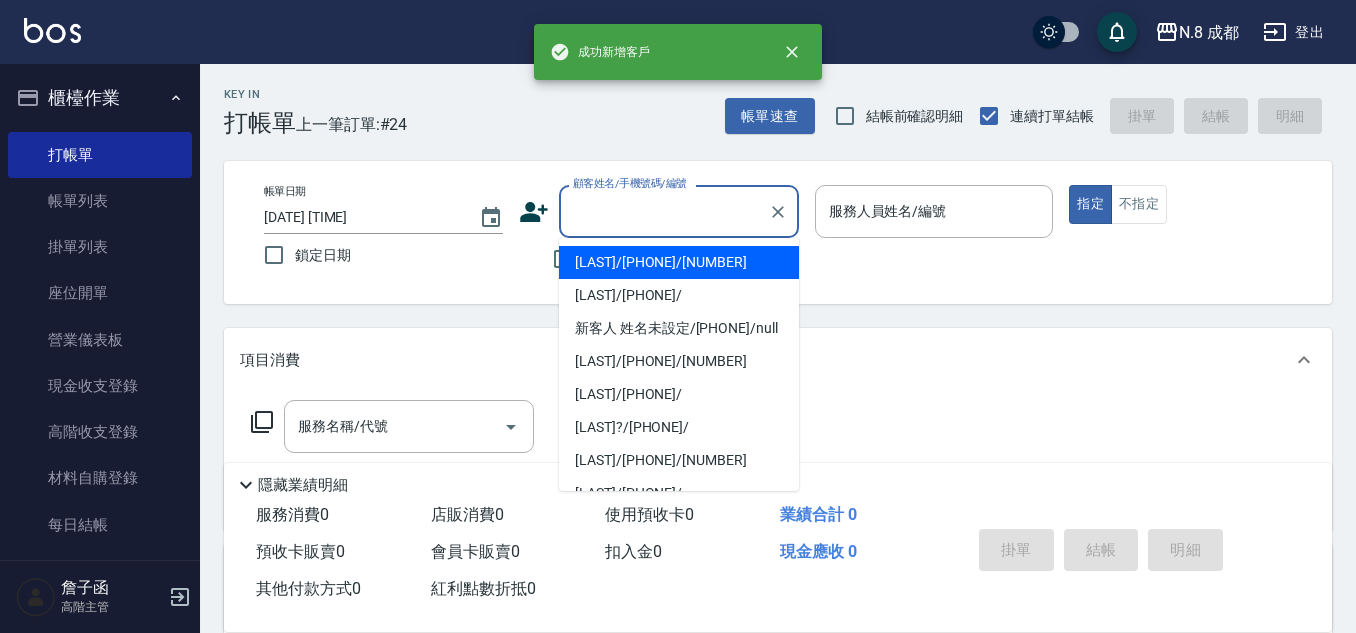 click on "顧客姓名/手機號碼/編號" at bounding box center (664, 211) 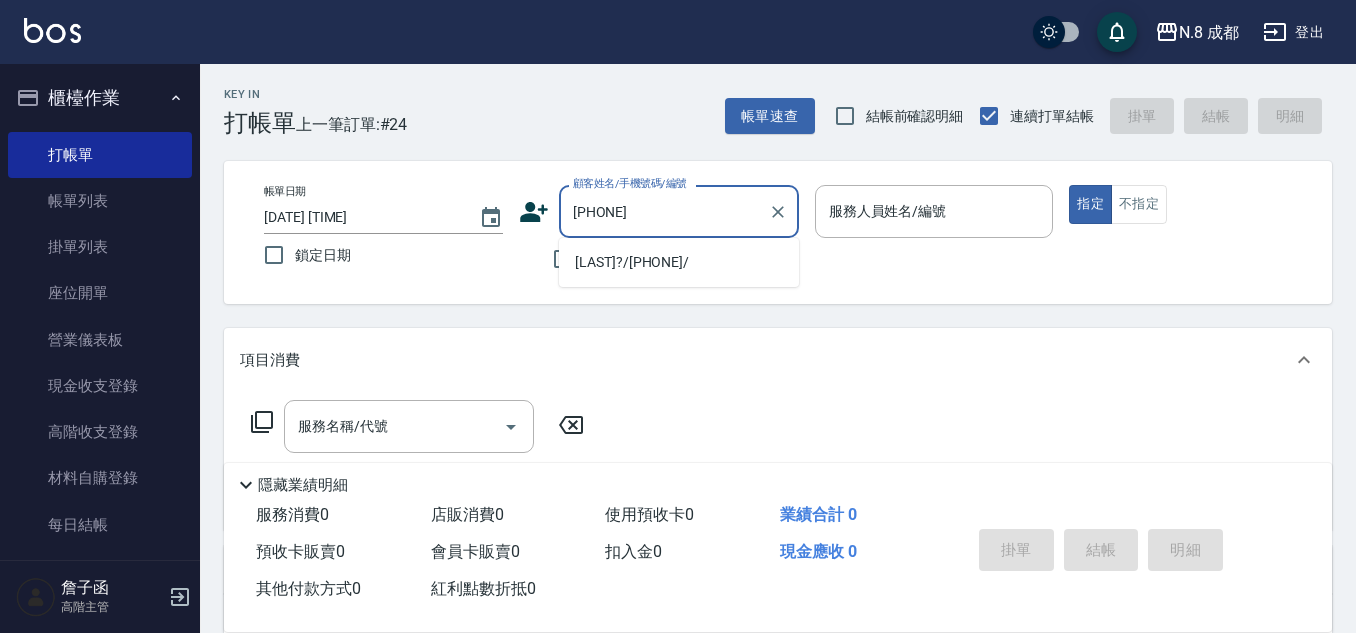 click on "陳淑?/0918730414/" at bounding box center [679, 262] 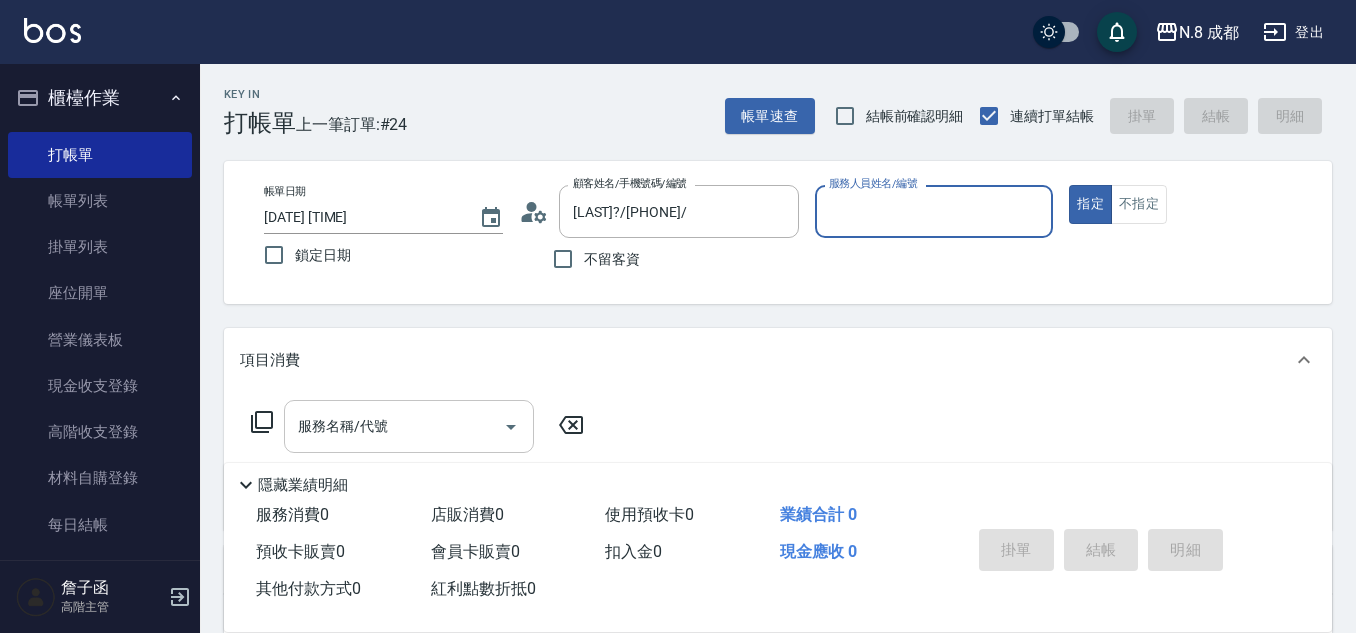 type on "黃建皓-09" 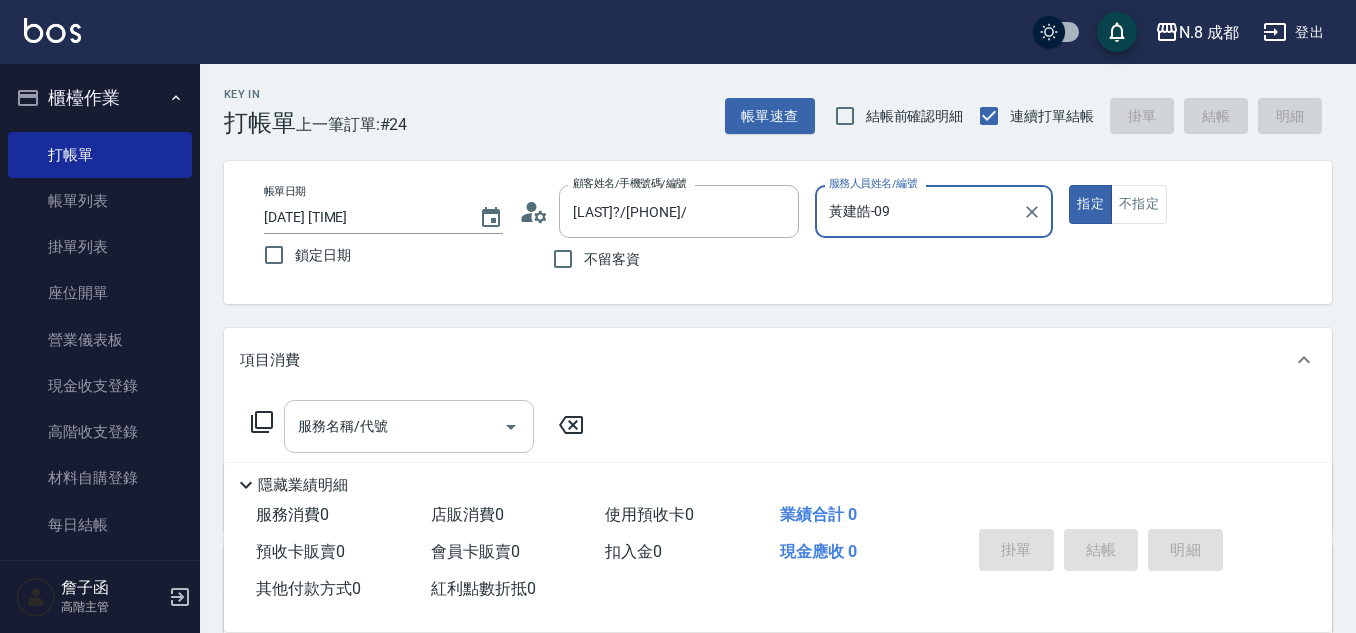 click on "服務名稱/代號" at bounding box center [394, 426] 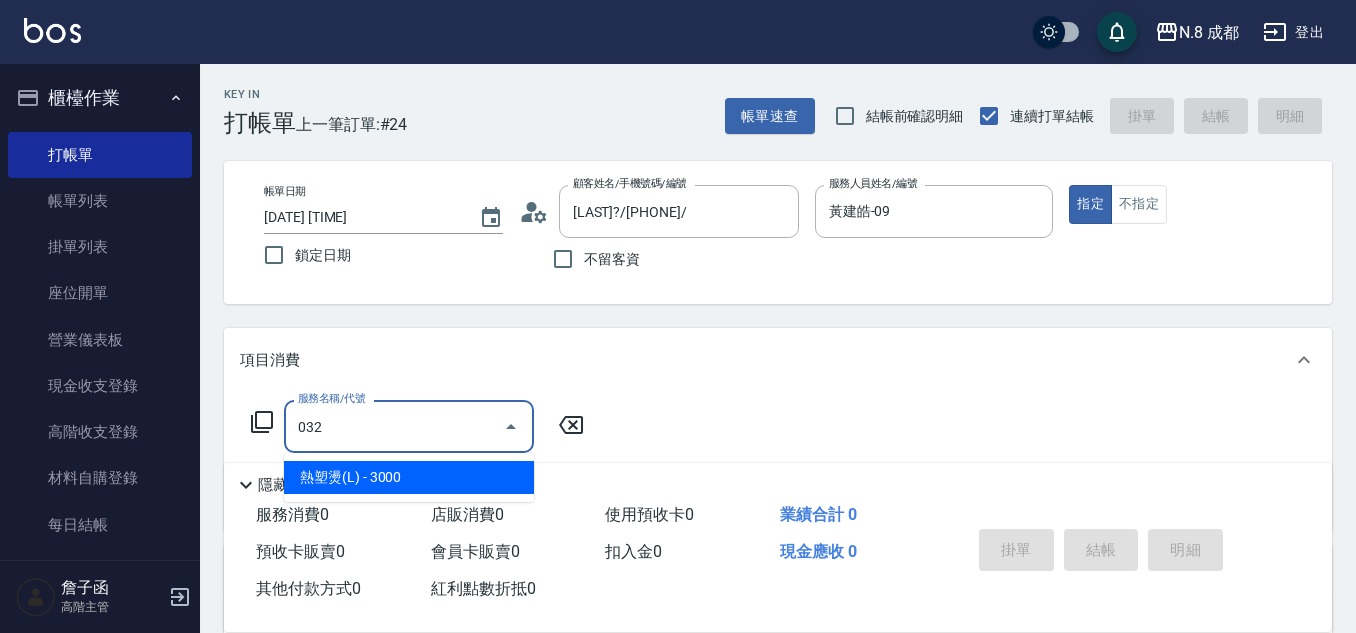 click on "熱塑燙(L) - 3000" at bounding box center (409, 477) 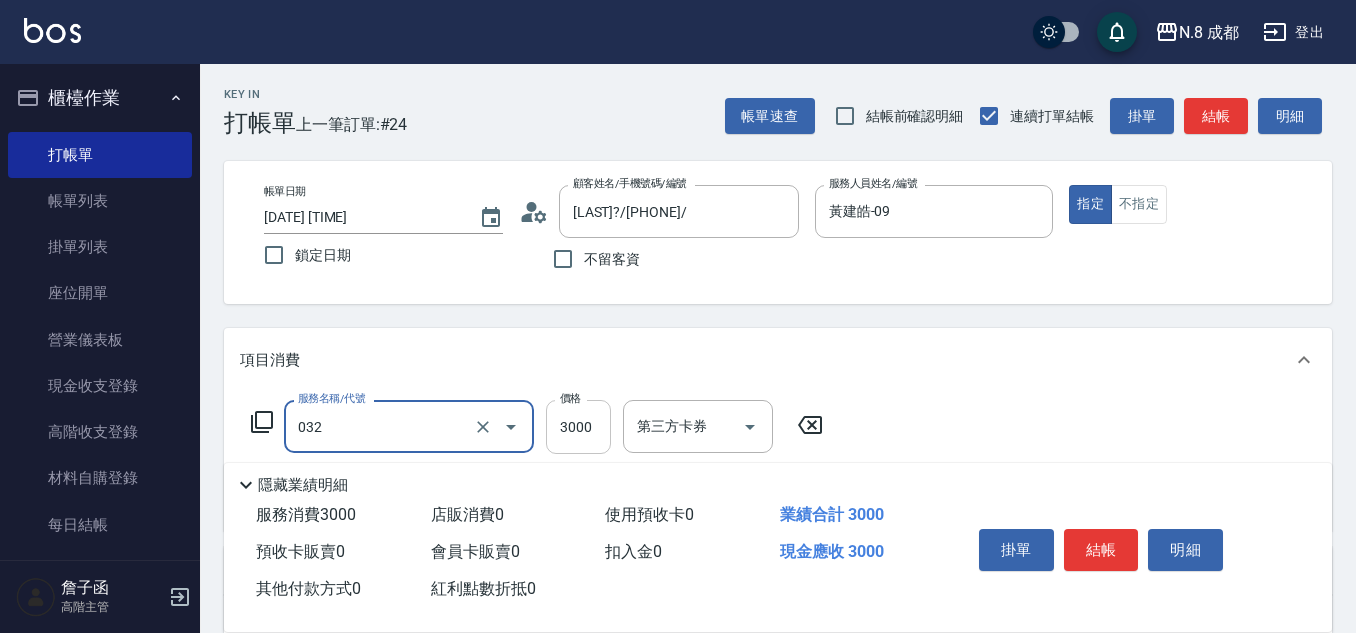 type on "熱塑燙(L)(032)" 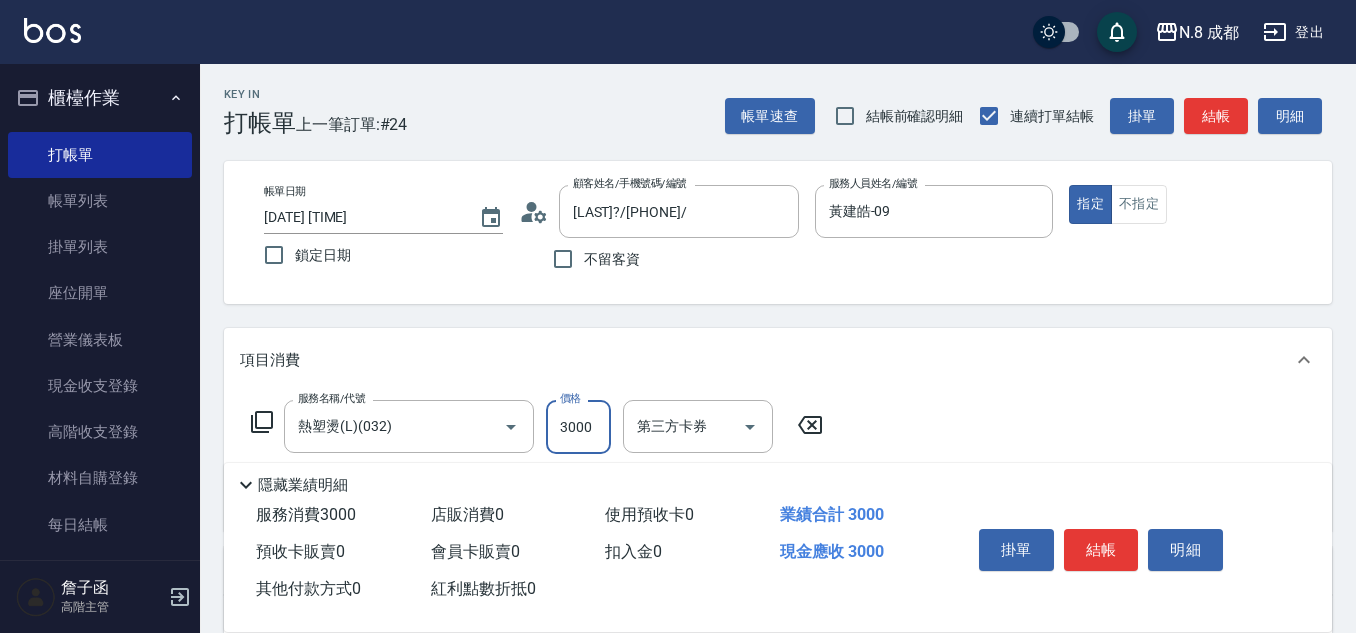 click on "3000" at bounding box center [578, 427] 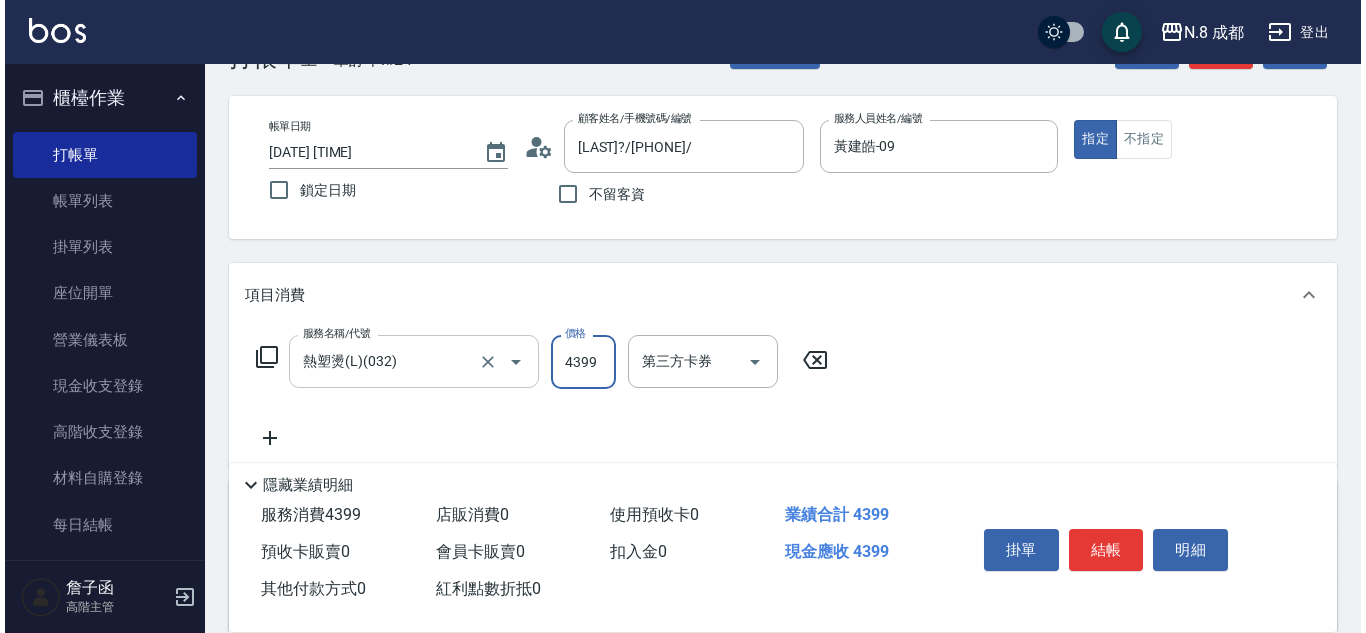 scroll, scrollTop: 100, scrollLeft: 0, axis: vertical 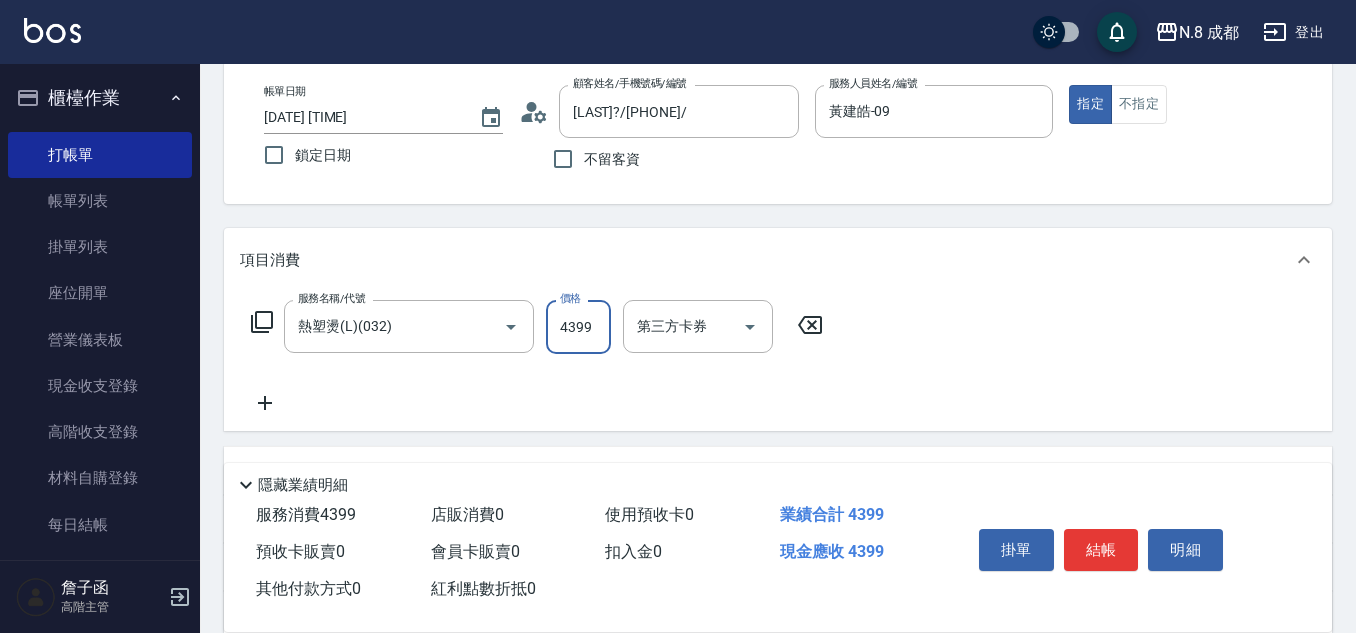 type on "4399" 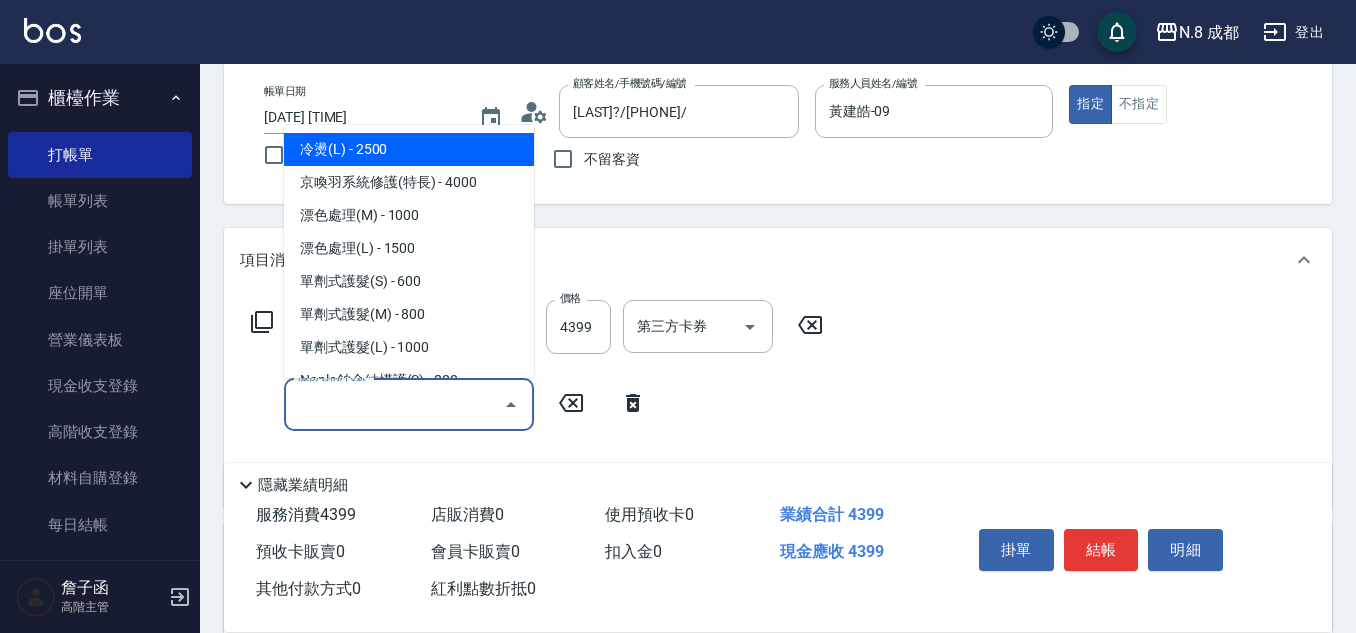 click on "服務名稱/代號" at bounding box center [394, 404] 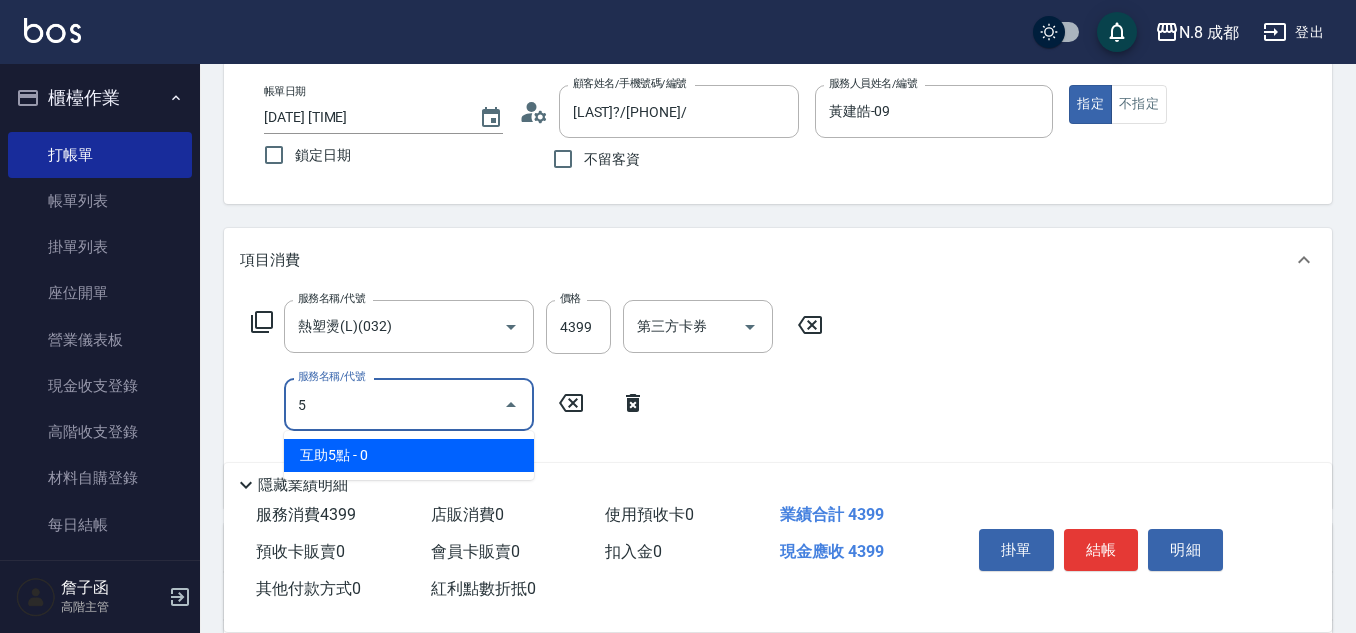 click on "互助5點 - 0" at bounding box center [409, 455] 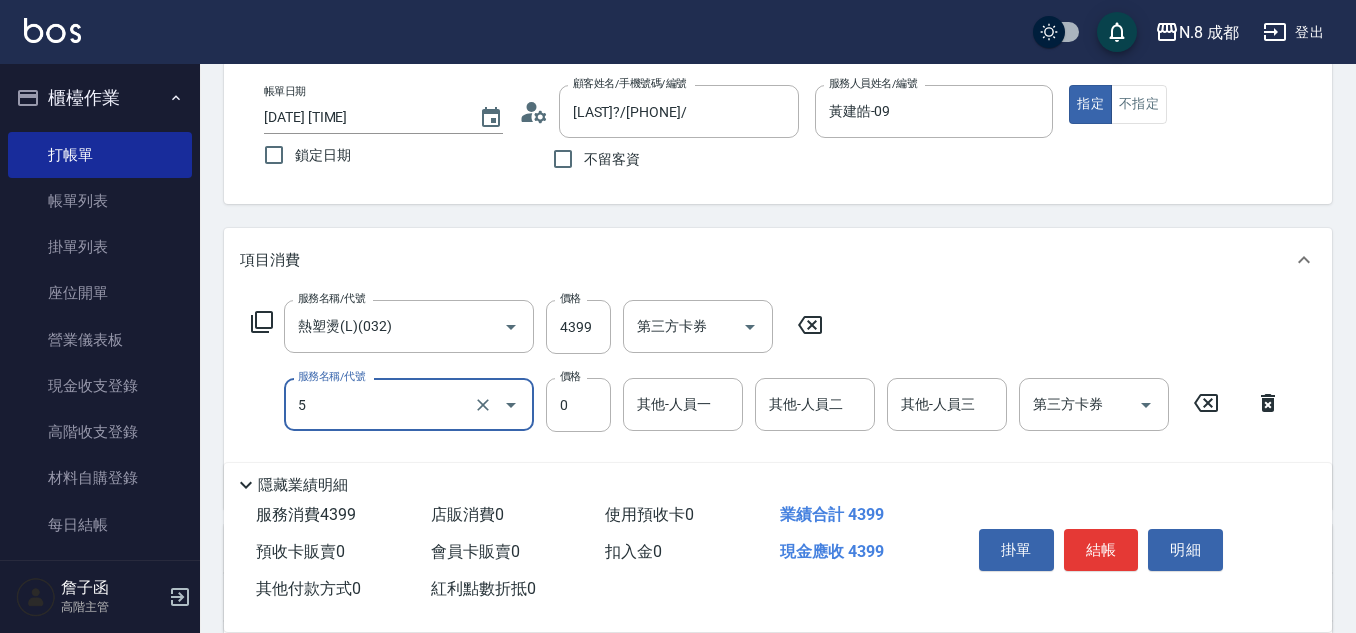 type on "互助5點(5)" 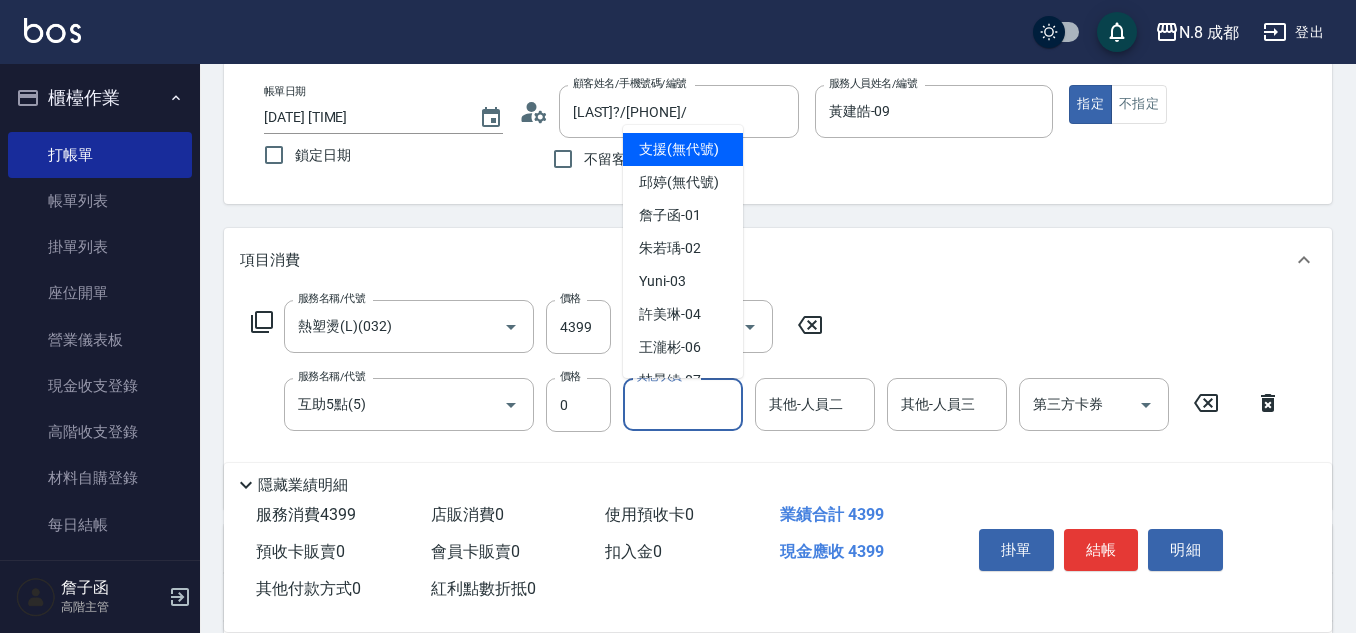 click on "其他-人員一" at bounding box center (683, 404) 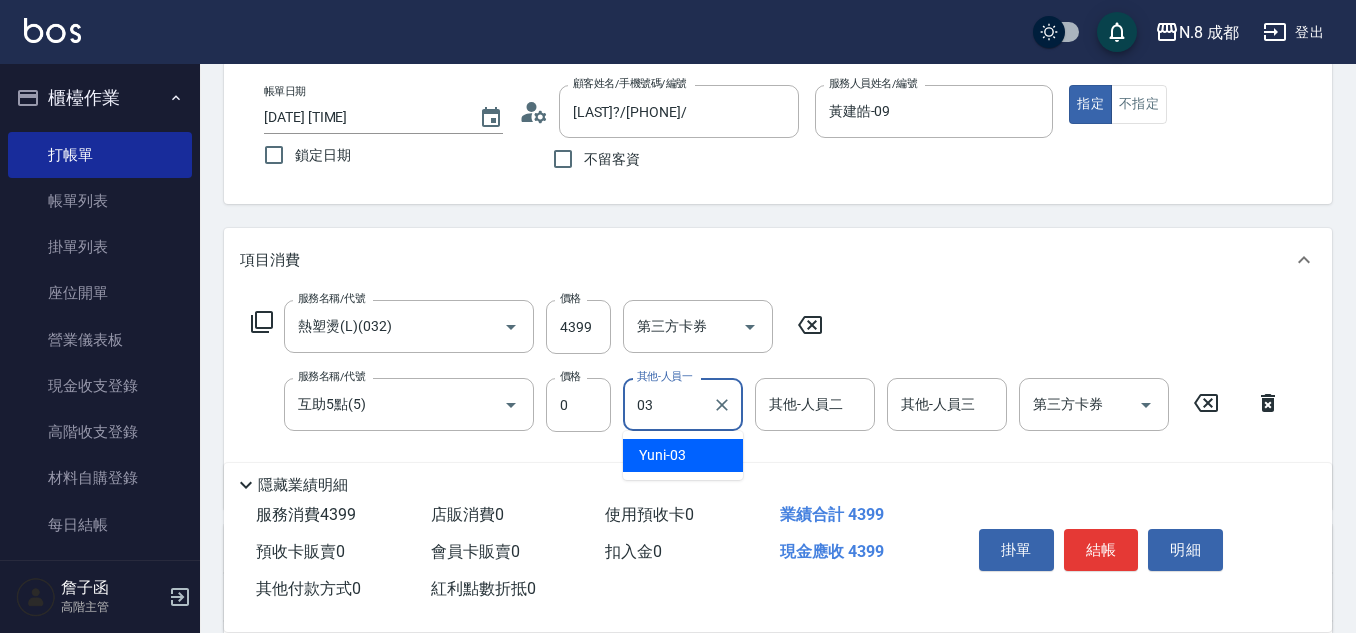 click on "[LAST] -03" at bounding box center [662, 455] 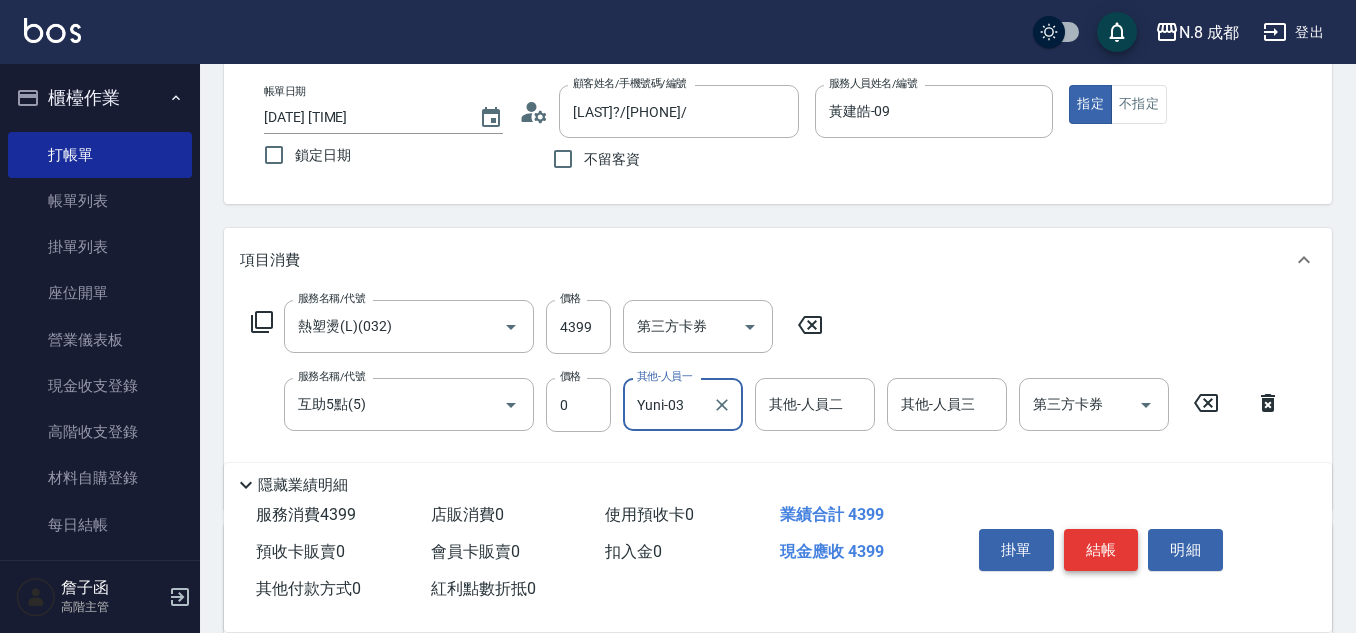 type on "Yuni-03" 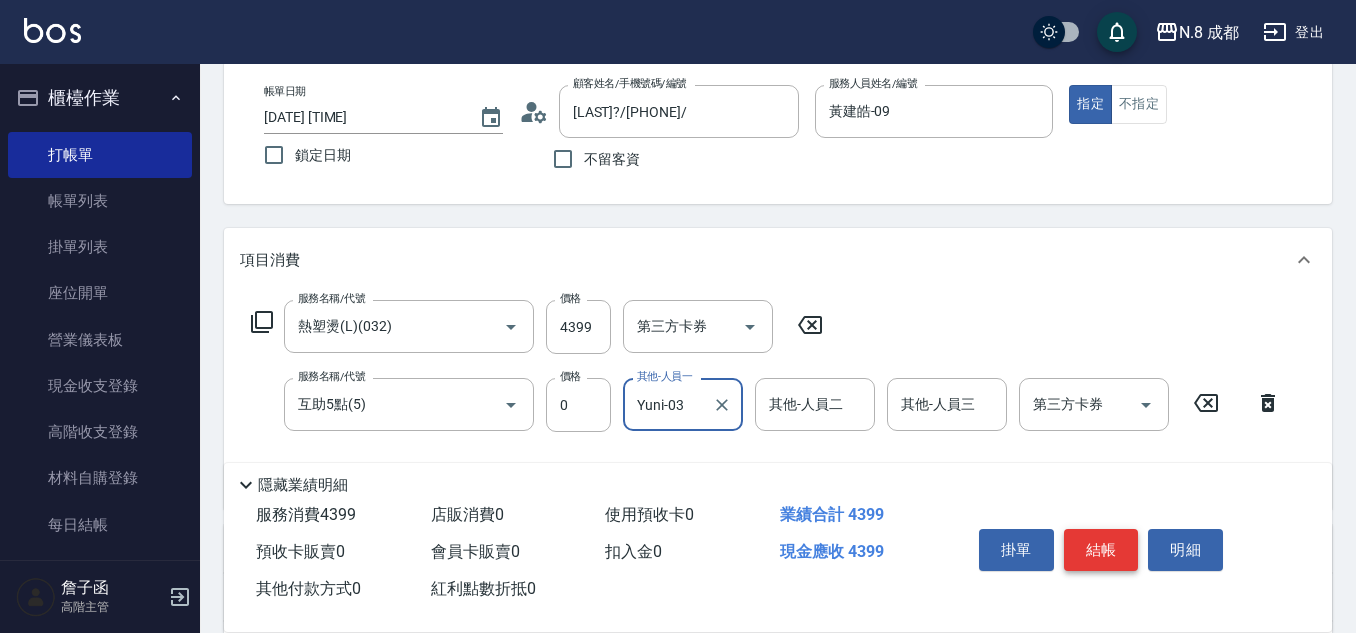 click on "結帳" at bounding box center (1101, 550) 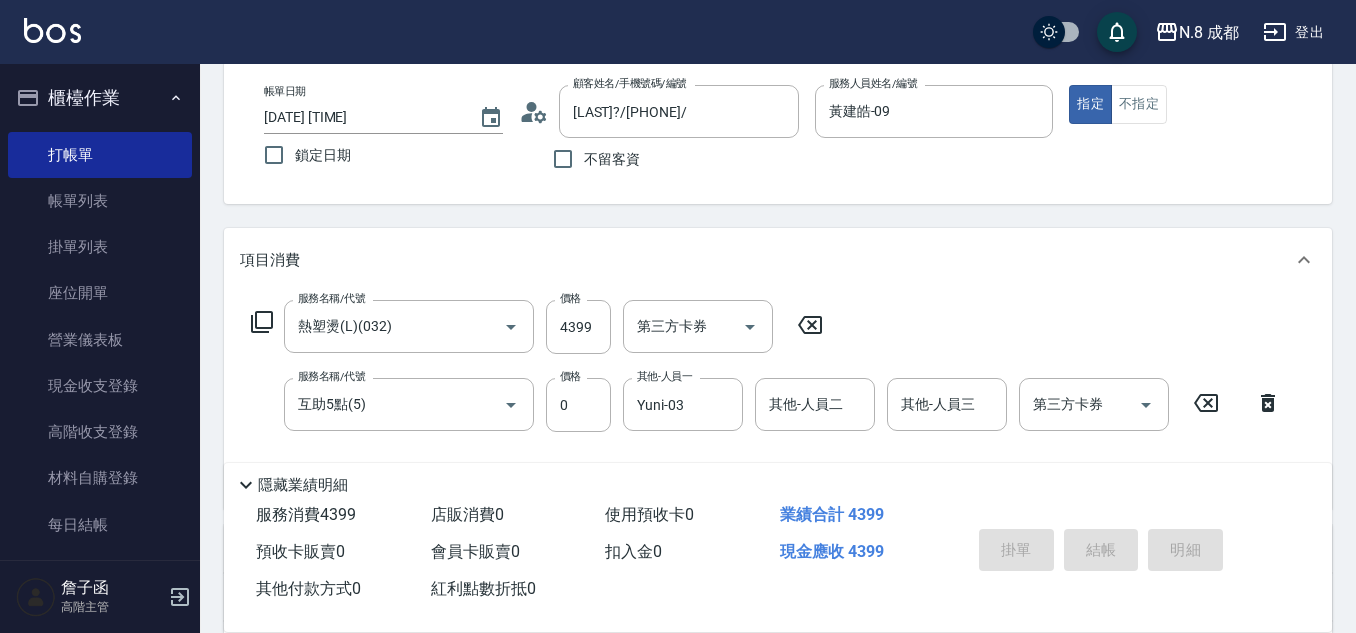 type 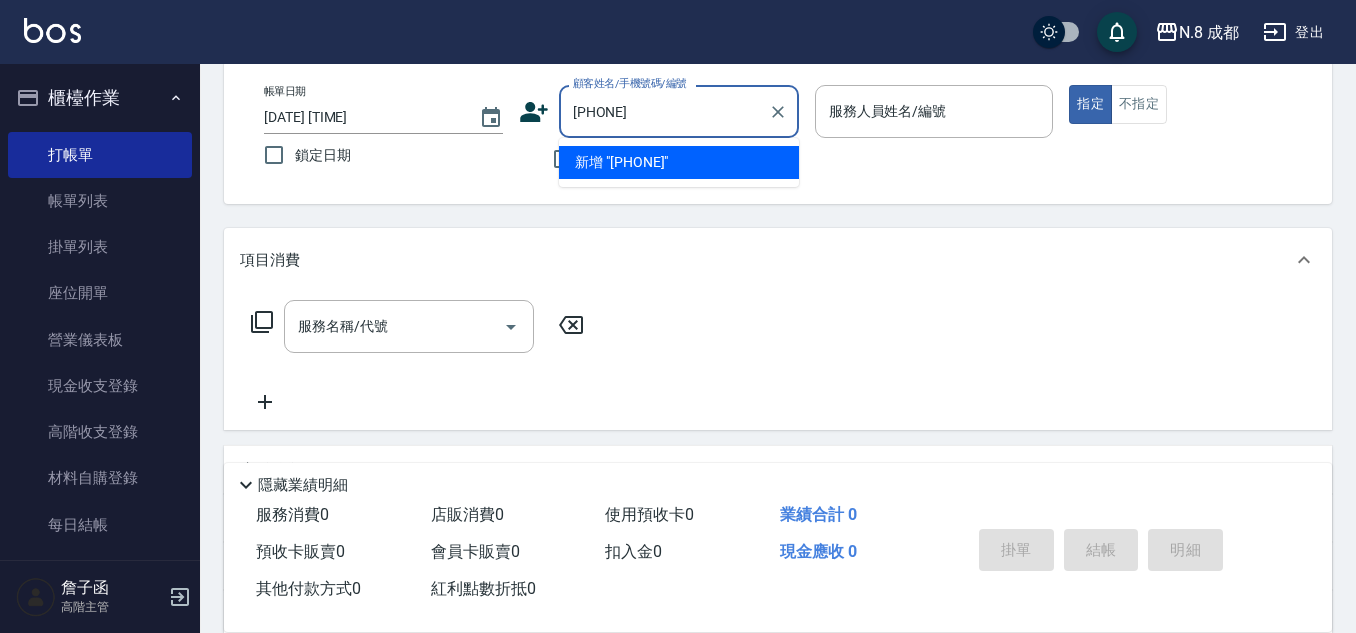 type on "0968113544" 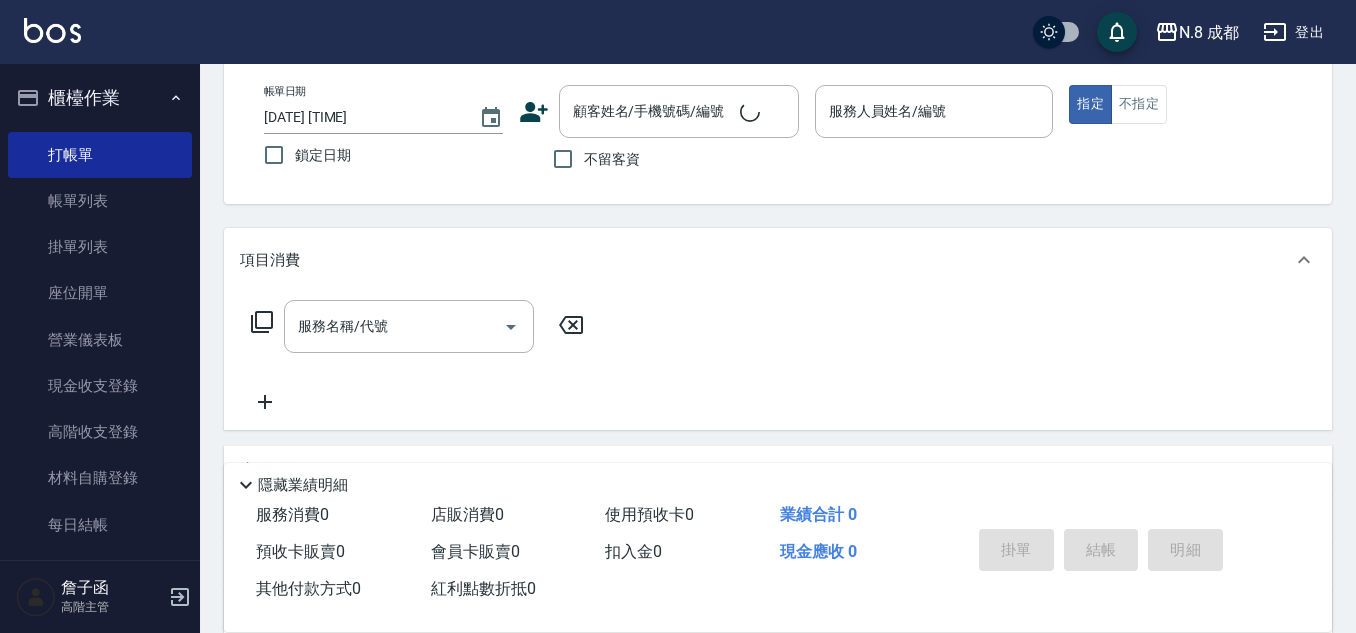 click 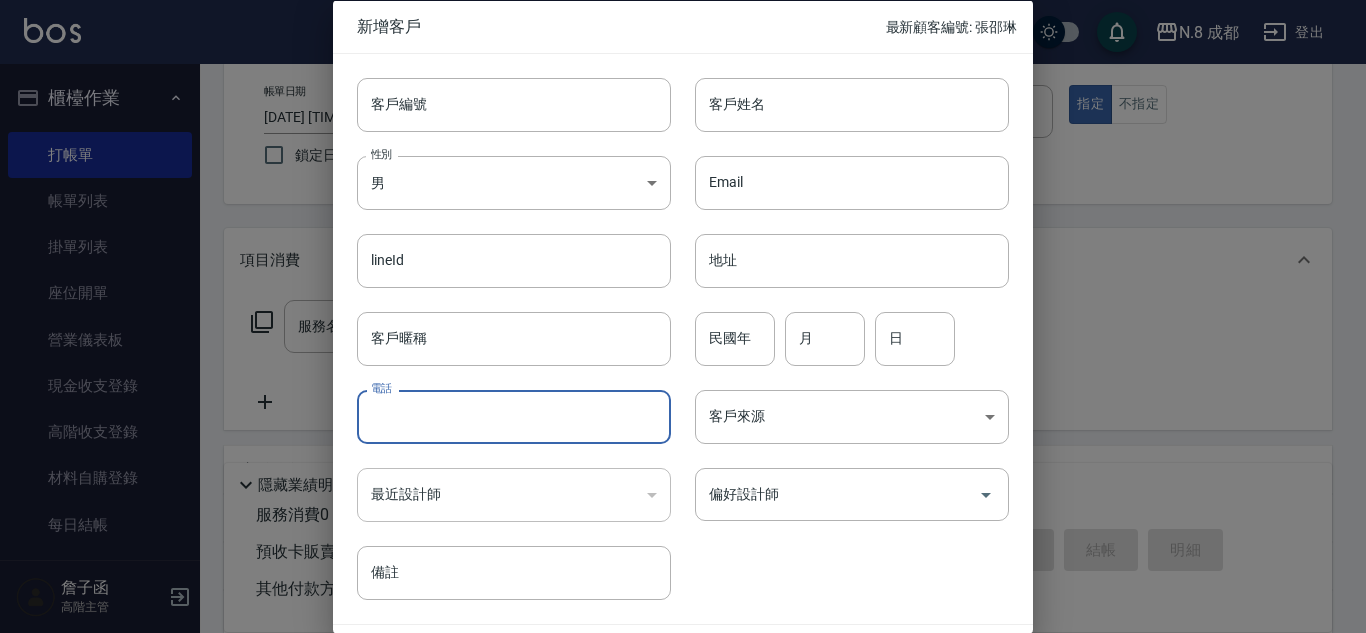 click on "電話" at bounding box center [514, 417] 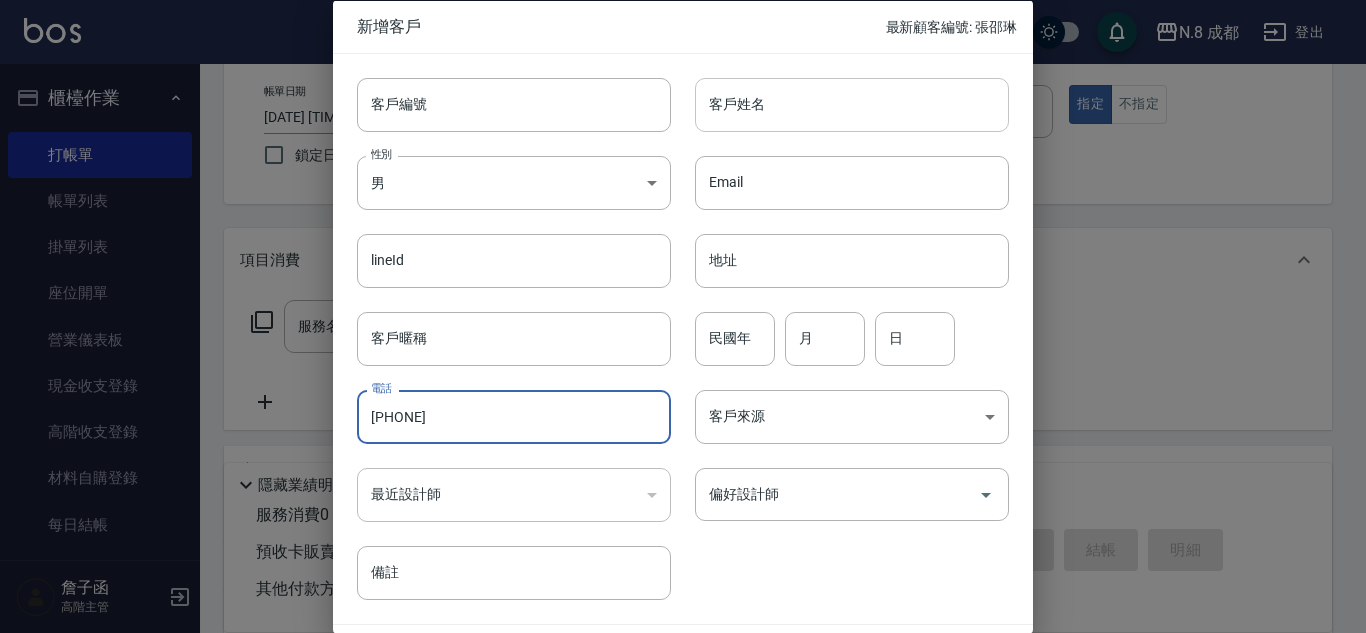 type on "0968113544" 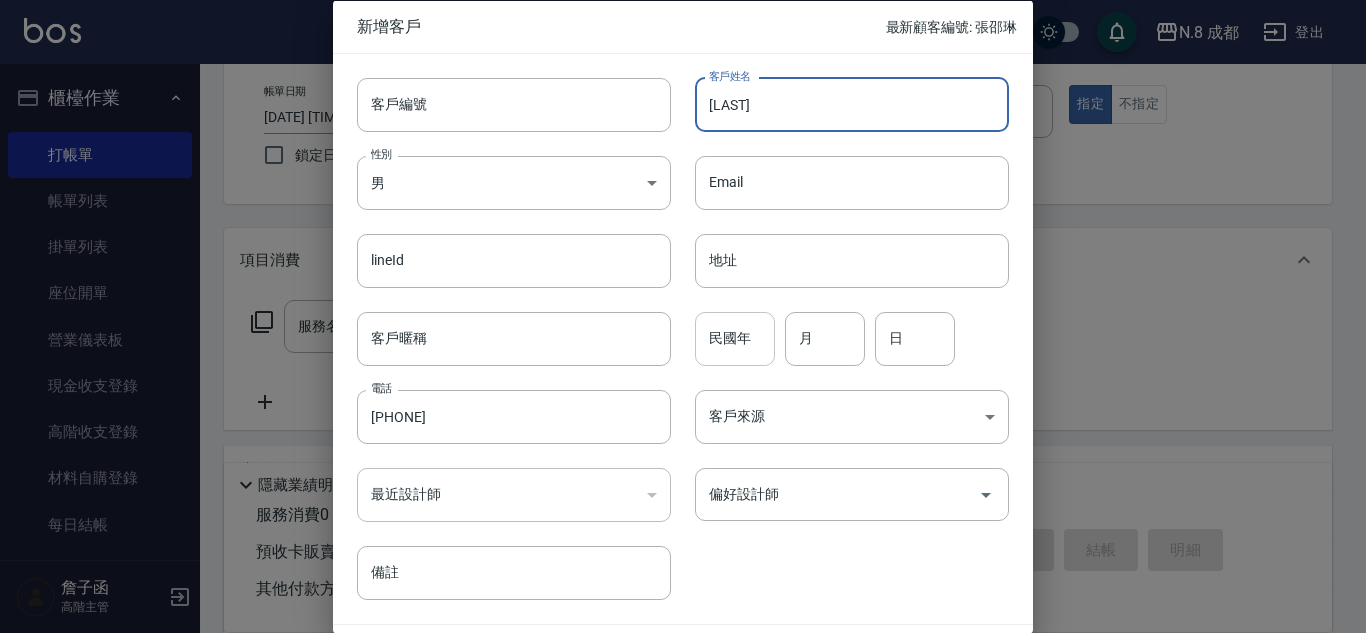 type on "羅潔儀" 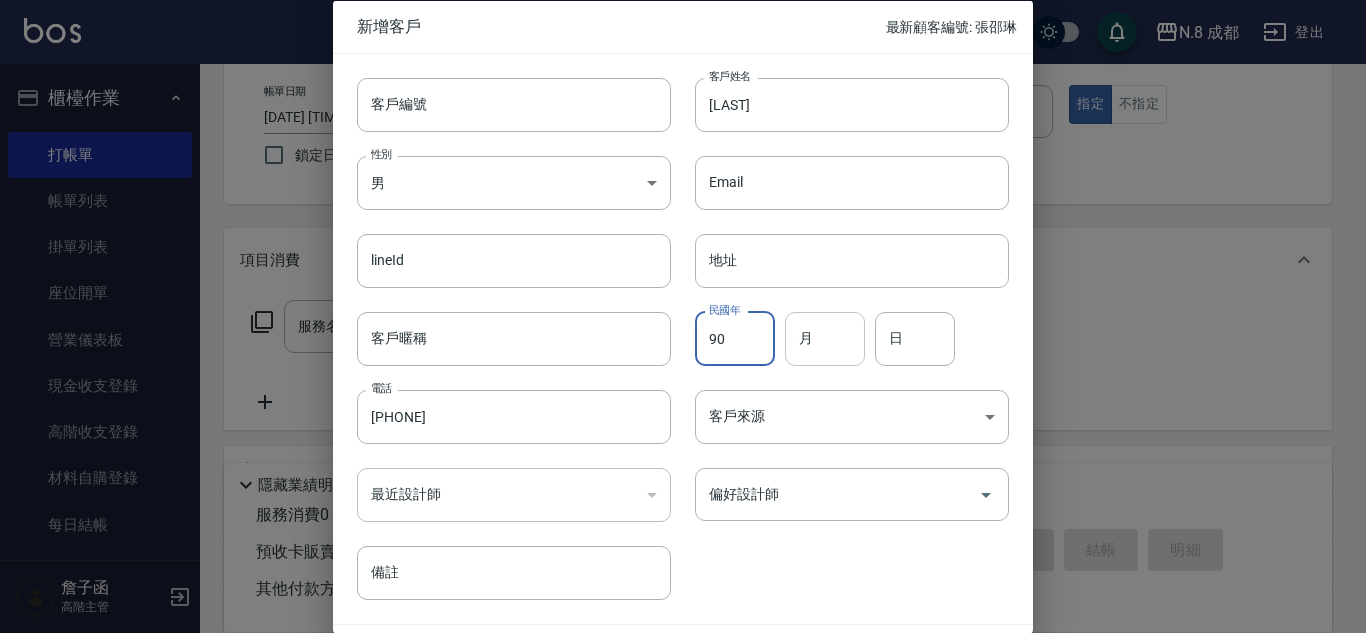 type on "90" 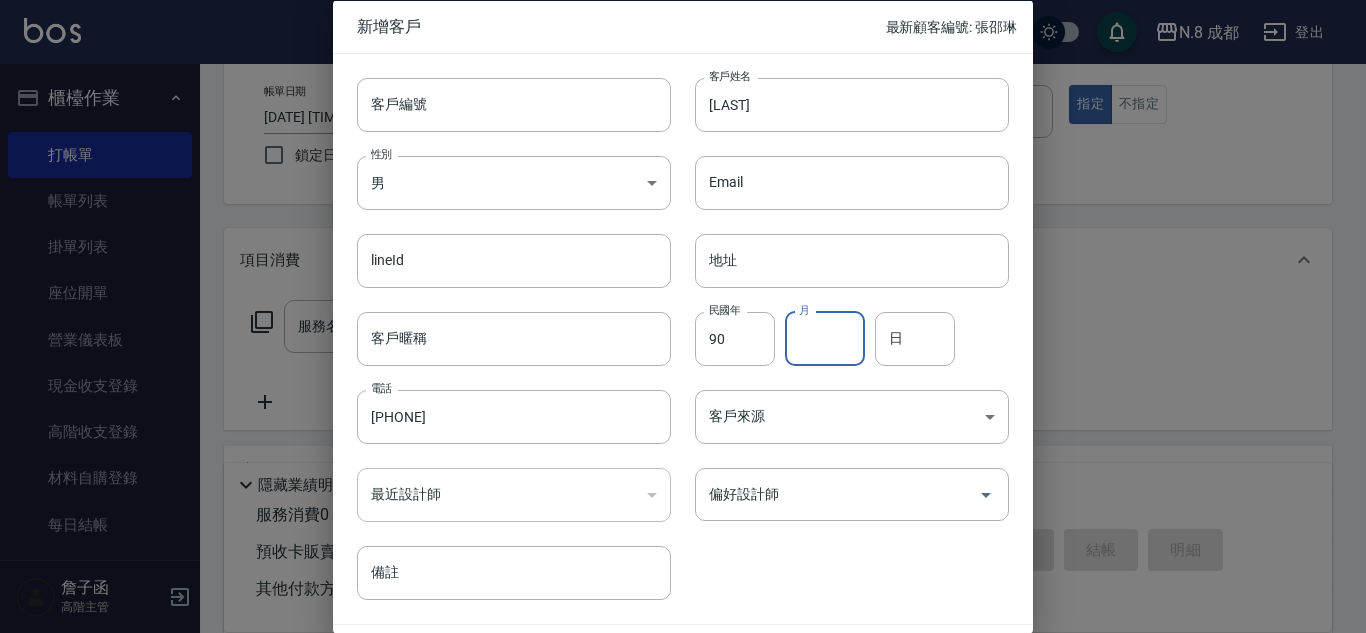 click on "月" at bounding box center [825, 338] 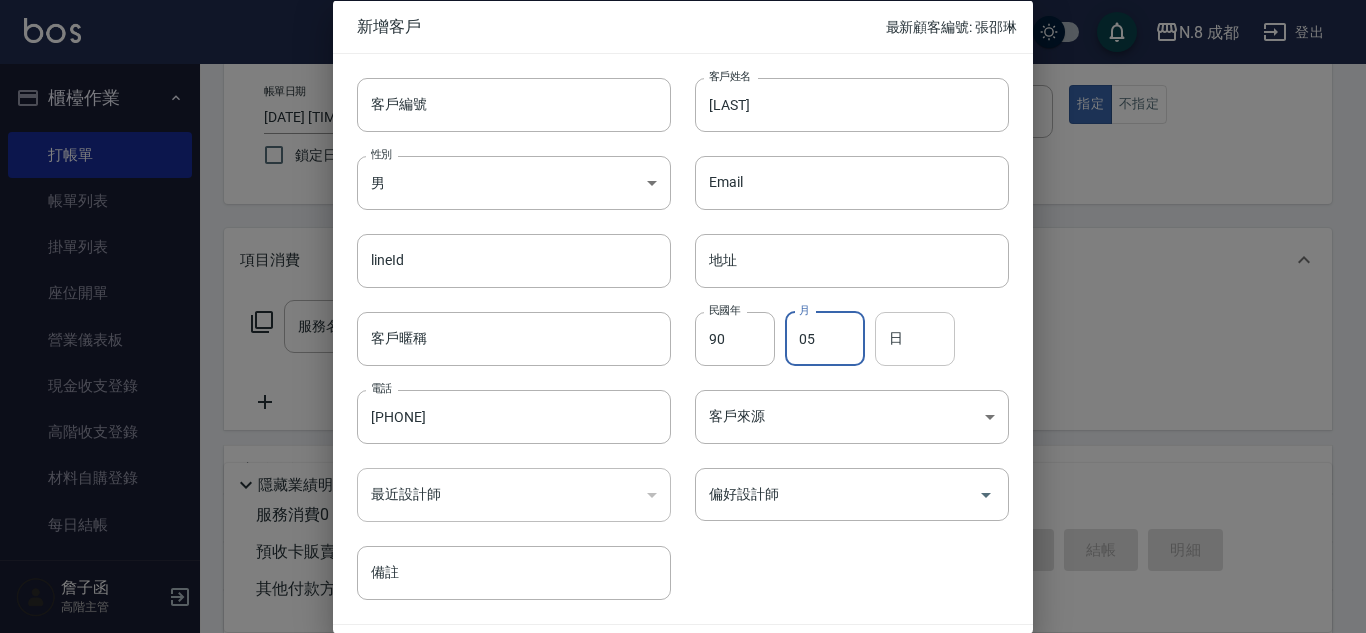 type on "05" 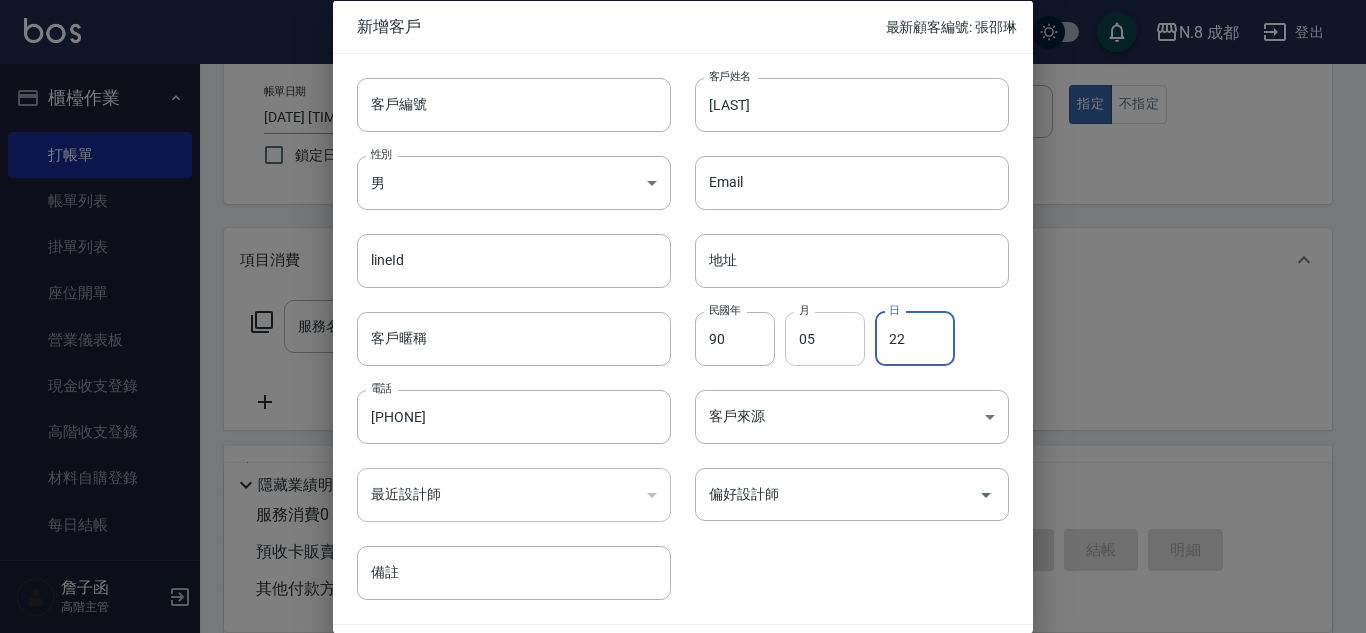 drag, startPoint x: 929, startPoint y: 338, endPoint x: 821, endPoint y: 337, distance: 108.00463 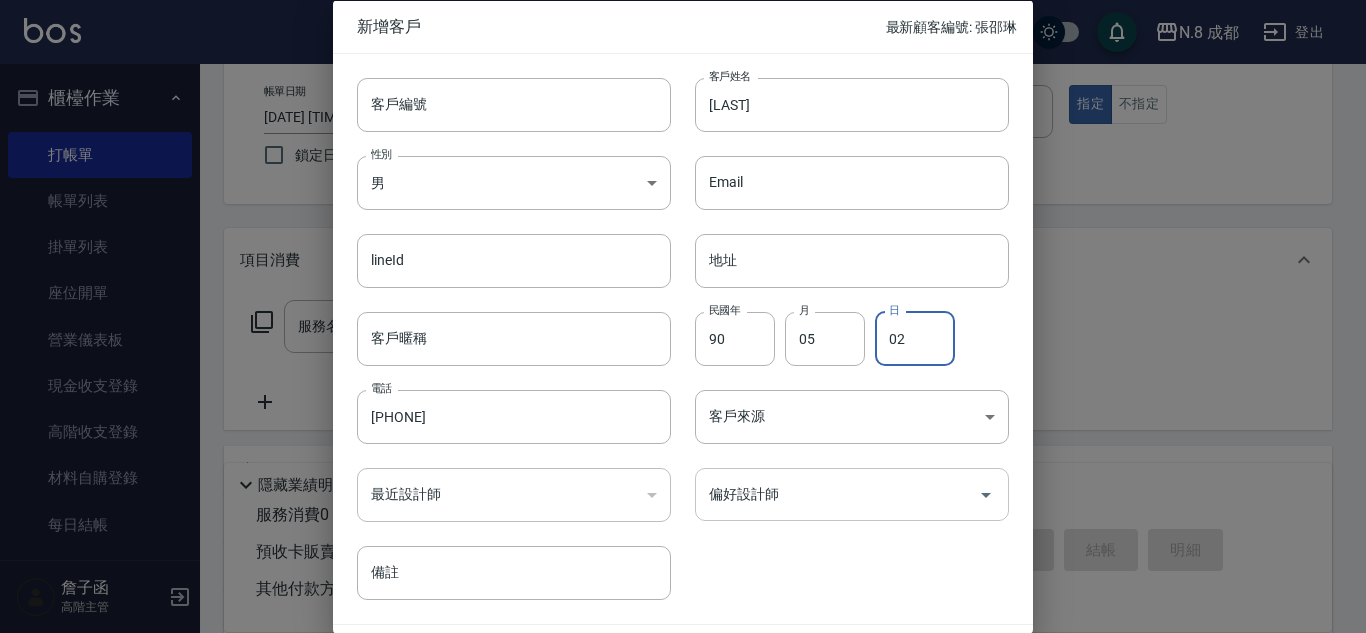 type on "02" 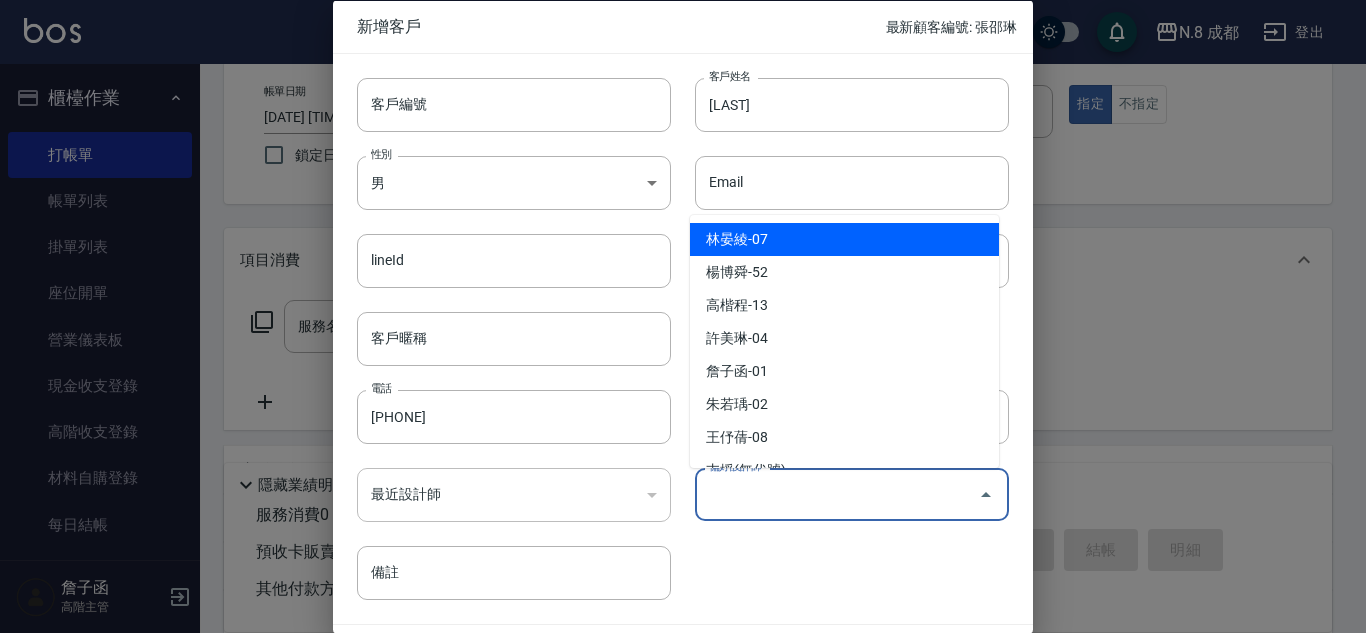 click on "偏好設計師" at bounding box center [837, 494] 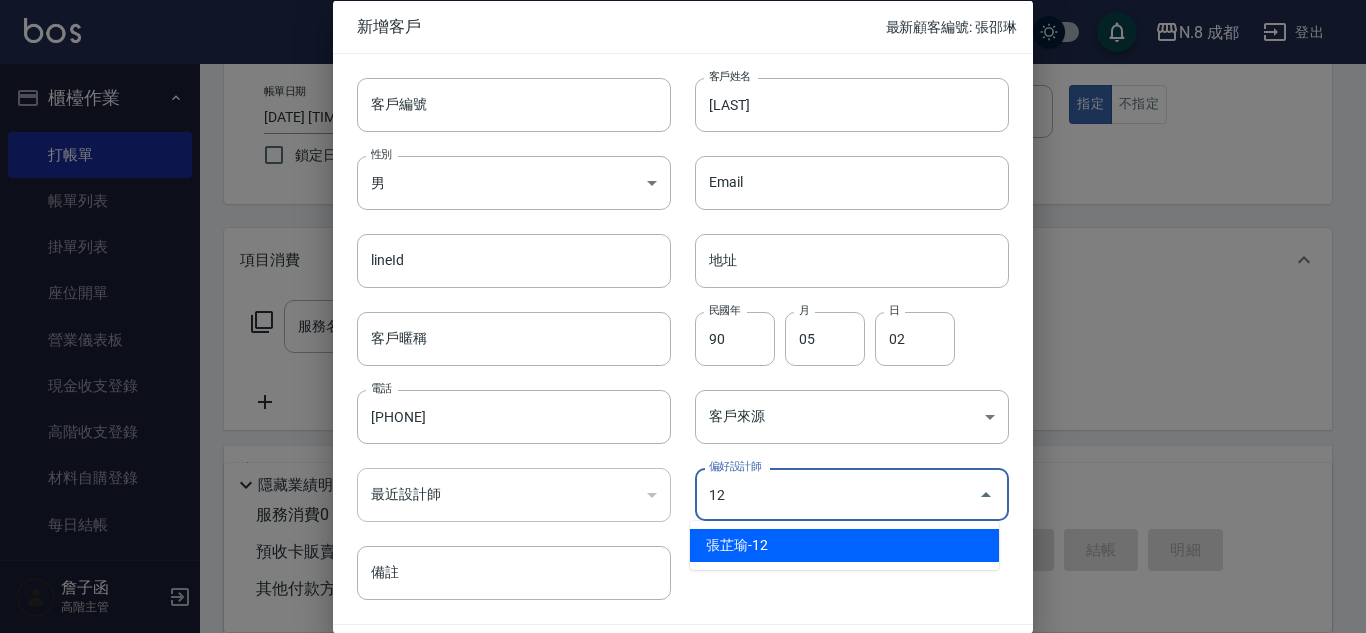 click on "張芷瑜-12" at bounding box center (844, 545) 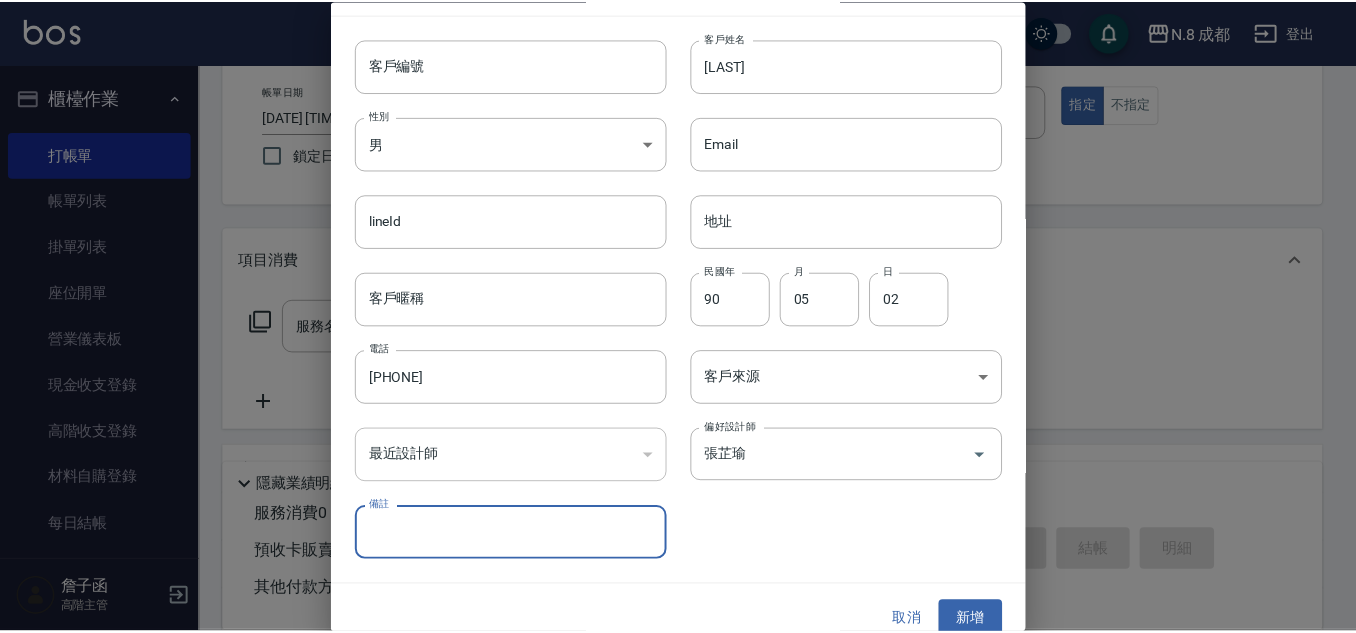 scroll, scrollTop: 60, scrollLeft: 0, axis: vertical 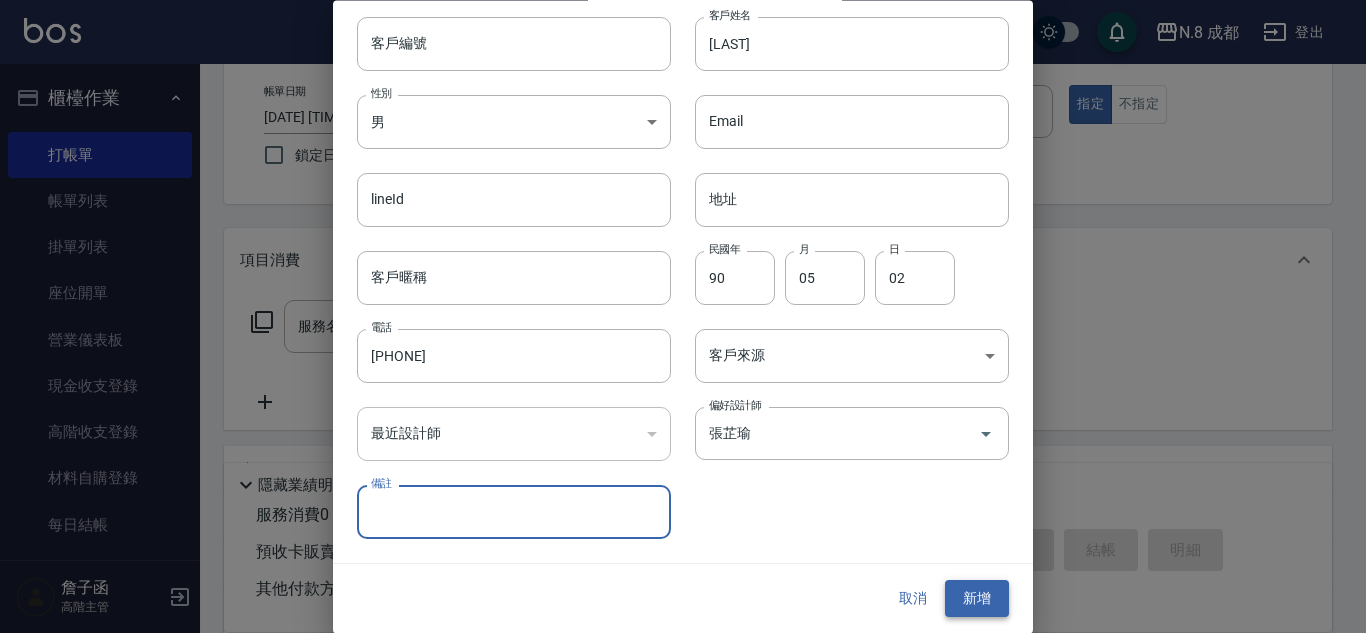 click on "新增" at bounding box center (977, 599) 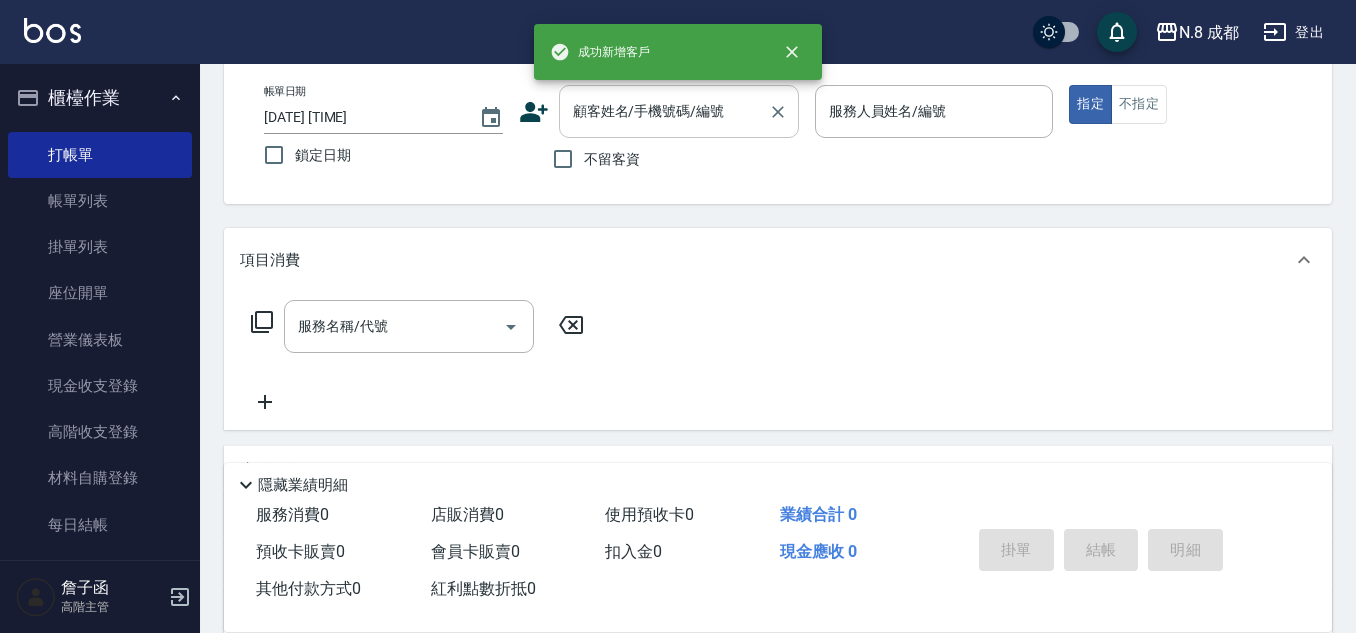 click on "顧客姓名/手機號碼/編號" at bounding box center (664, 111) 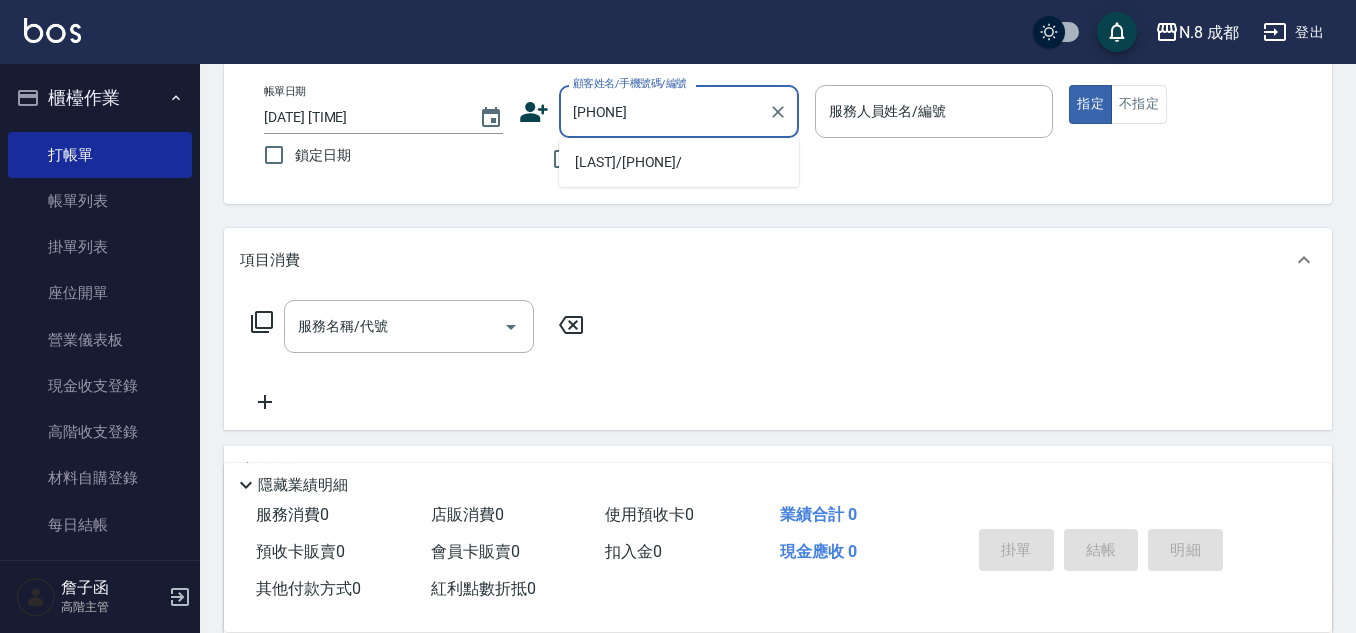 click on "羅潔儀/0968113544/" at bounding box center [679, 162] 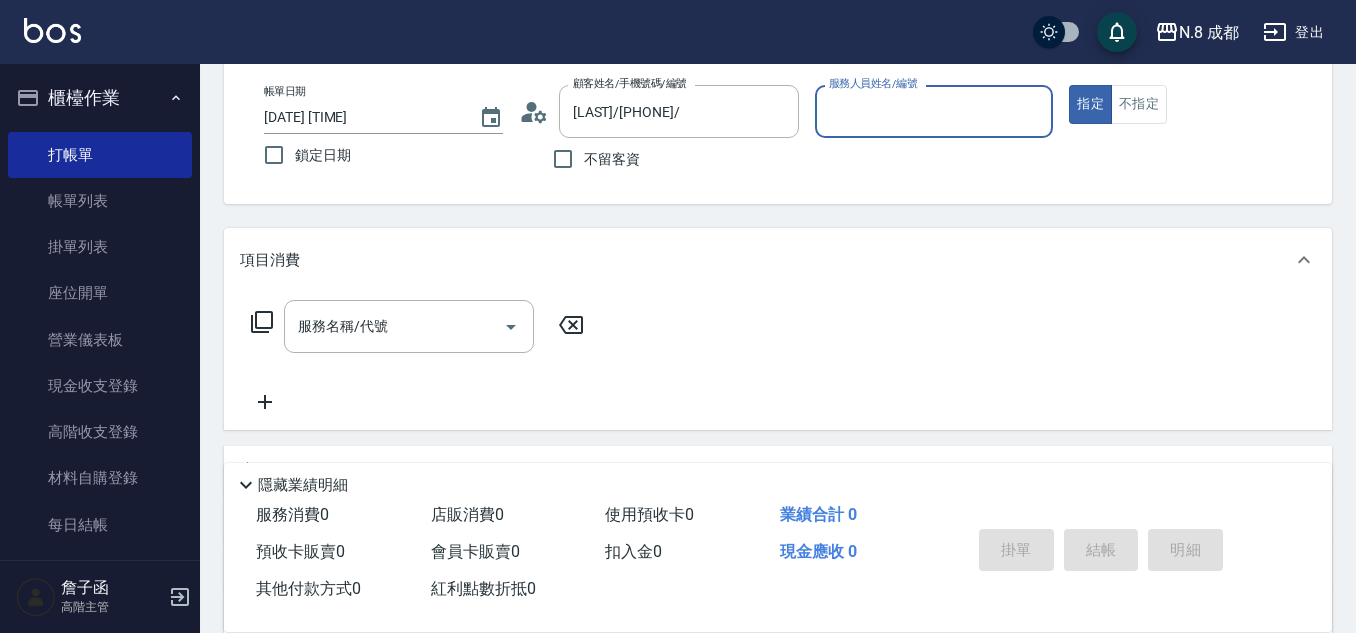 type on "張芷瑜-12" 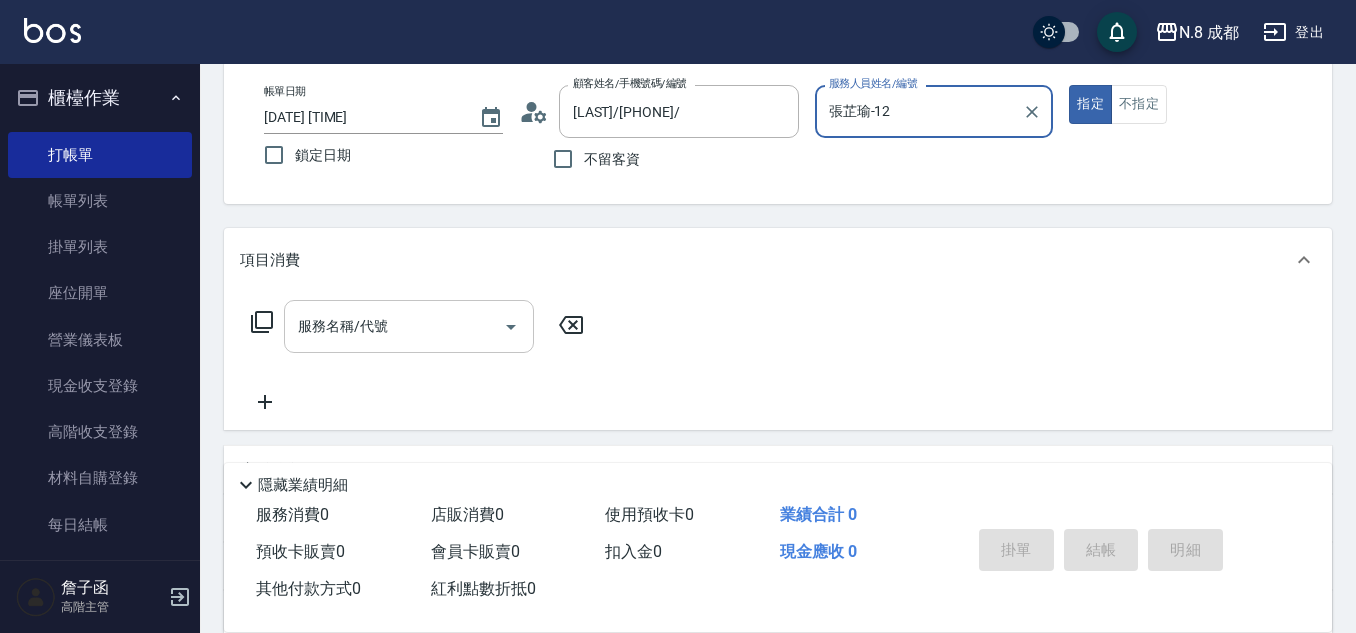 click on "服務名稱/代號" at bounding box center (394, 326) 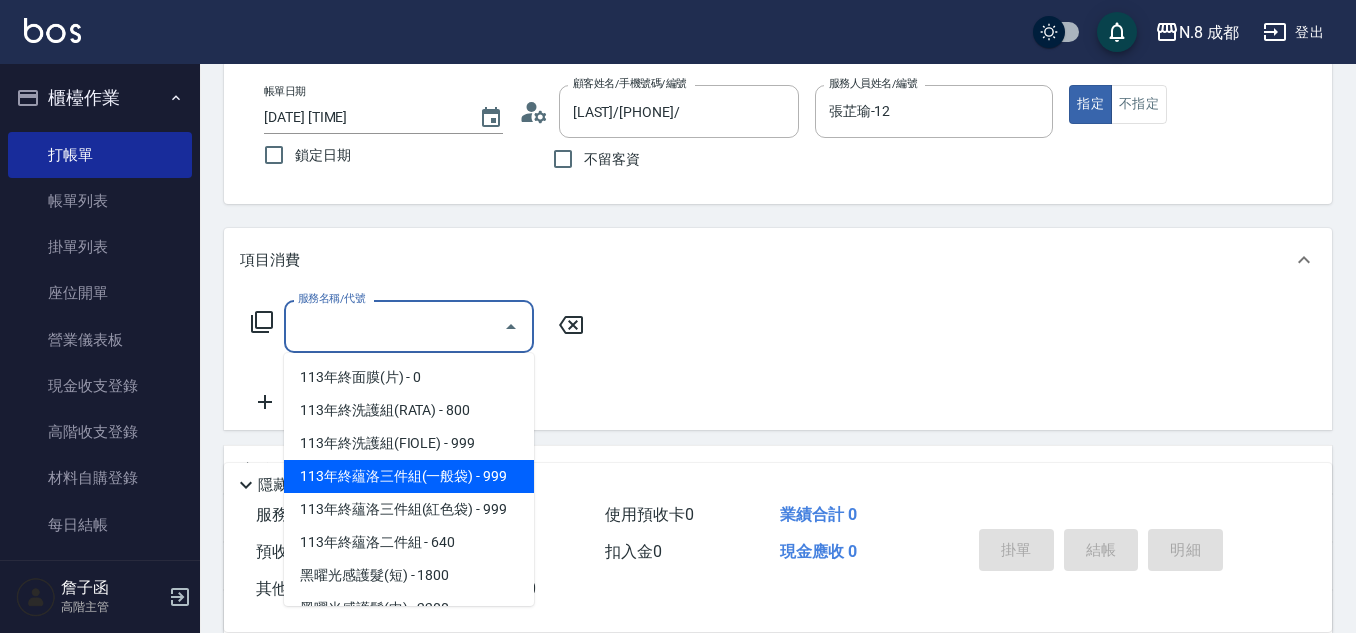 scroll, scrollTop: 2697, scrollLeft: 0, axis: vertical 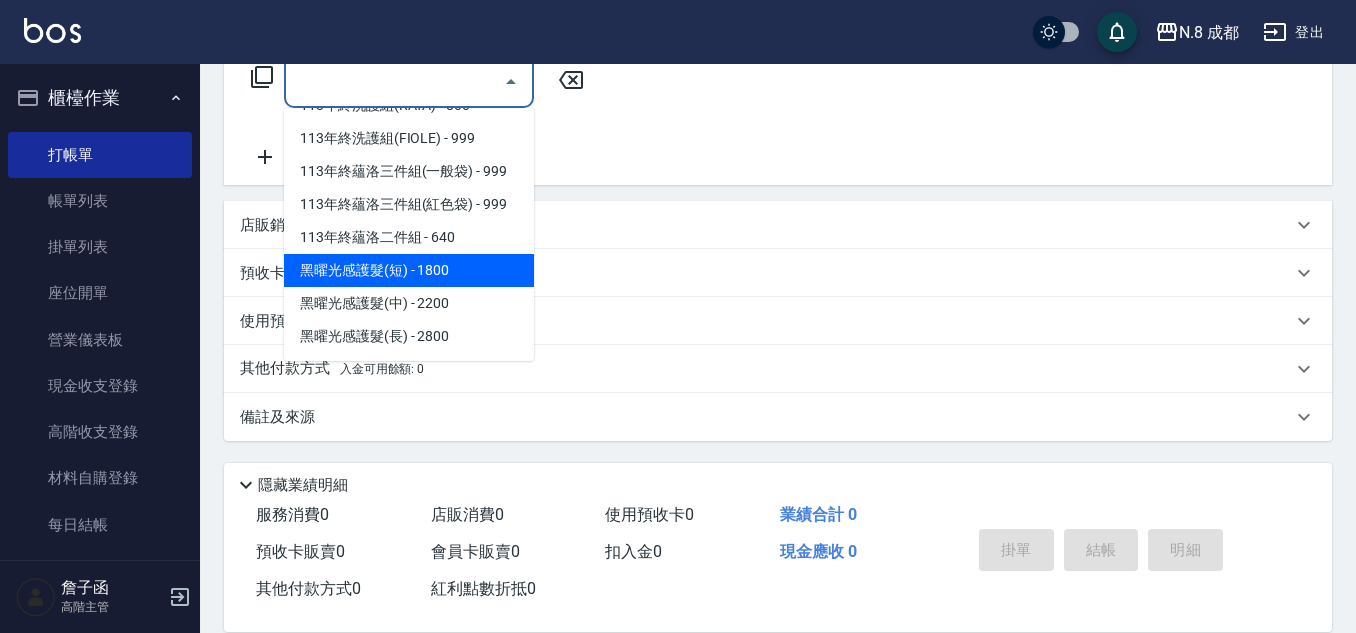click on "黑曜光感護髮(短) - 1800" at bounding box center [409, 270] 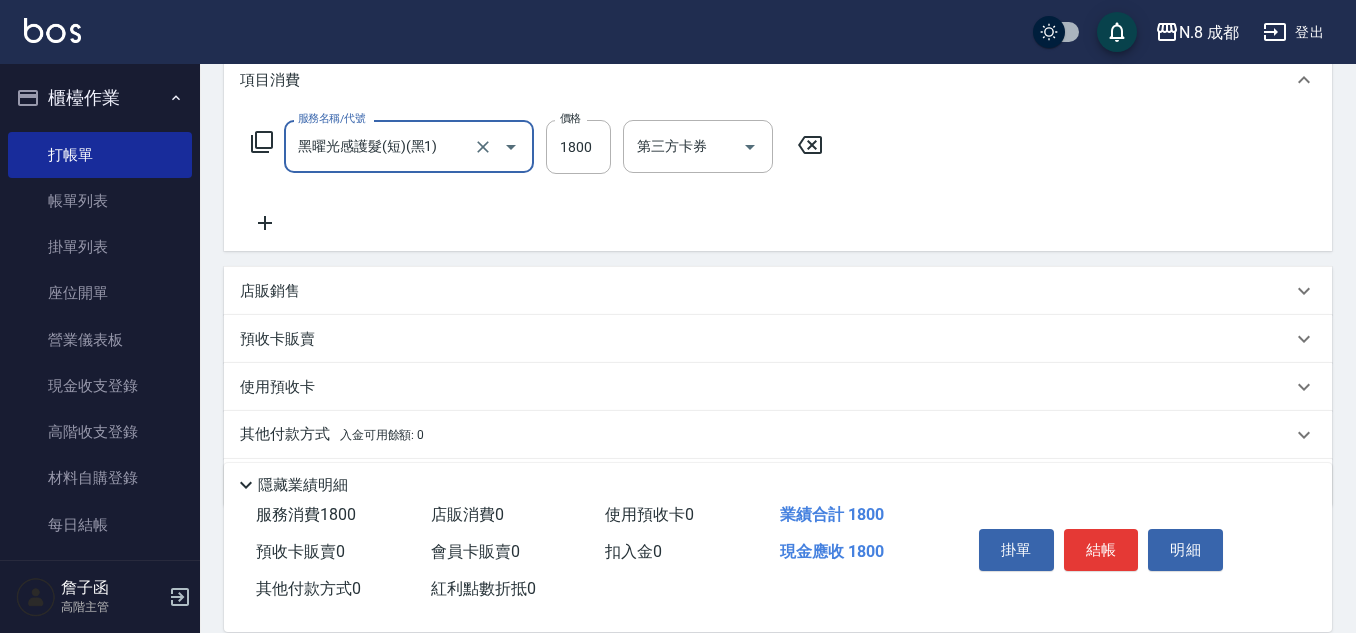 scroll, scrollTop: 245, scrollLeft: 0, axis: vertical 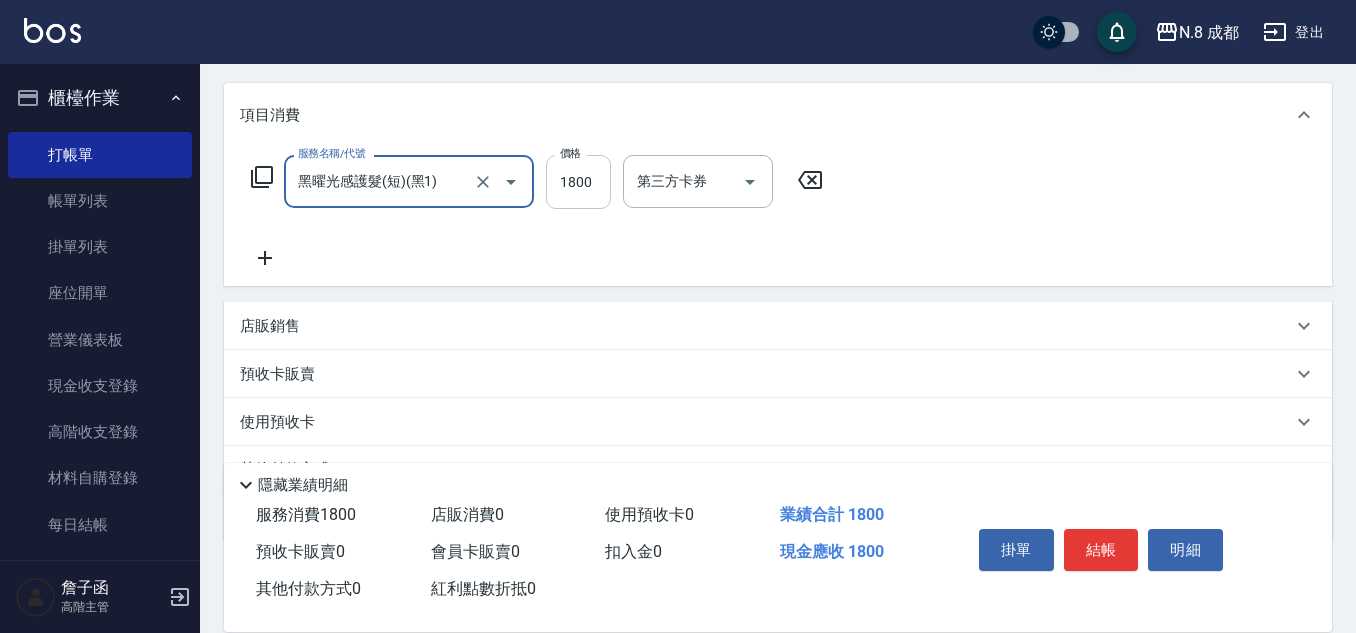 click on "1800" at bounding box center (578, 182) 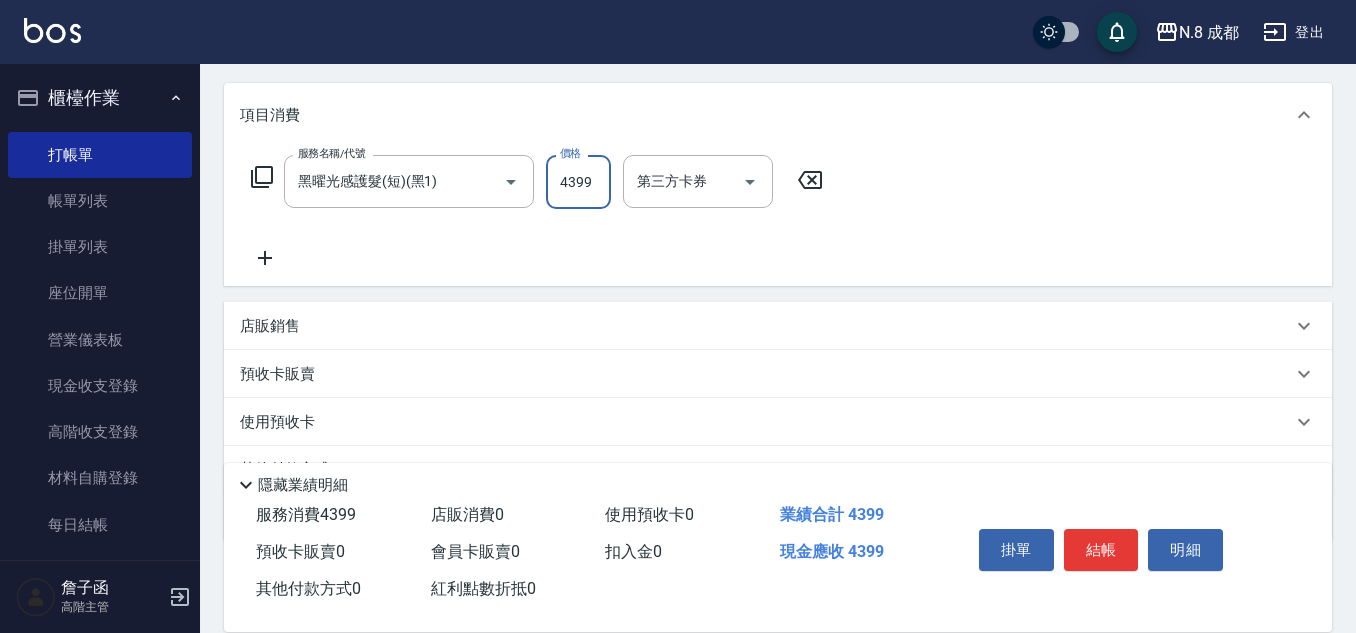 type on "4399" 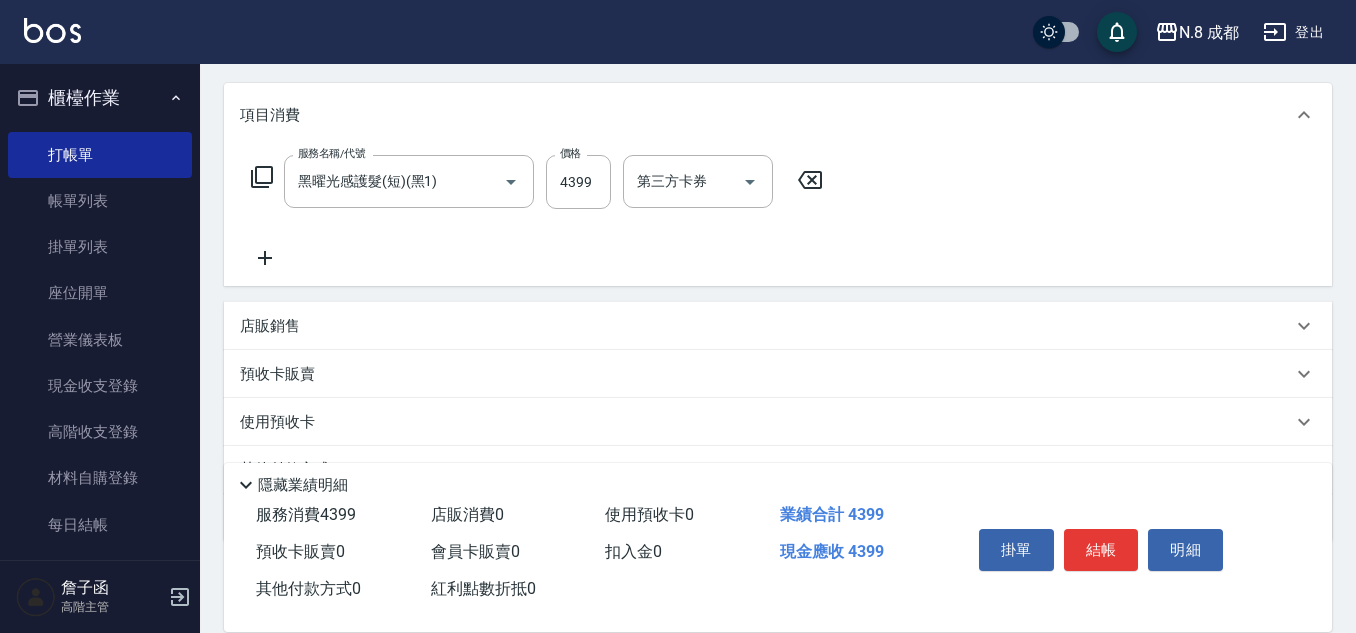 click 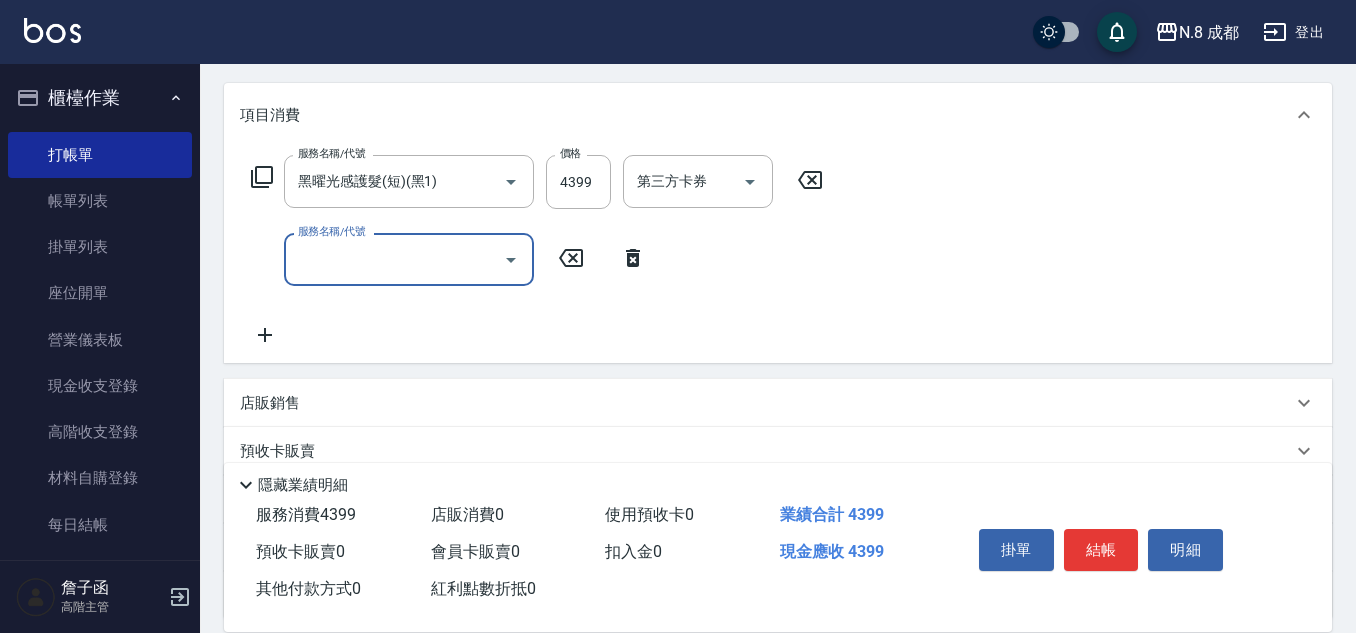 click on "服務名稱/代號" at bounding box center (394, 259) 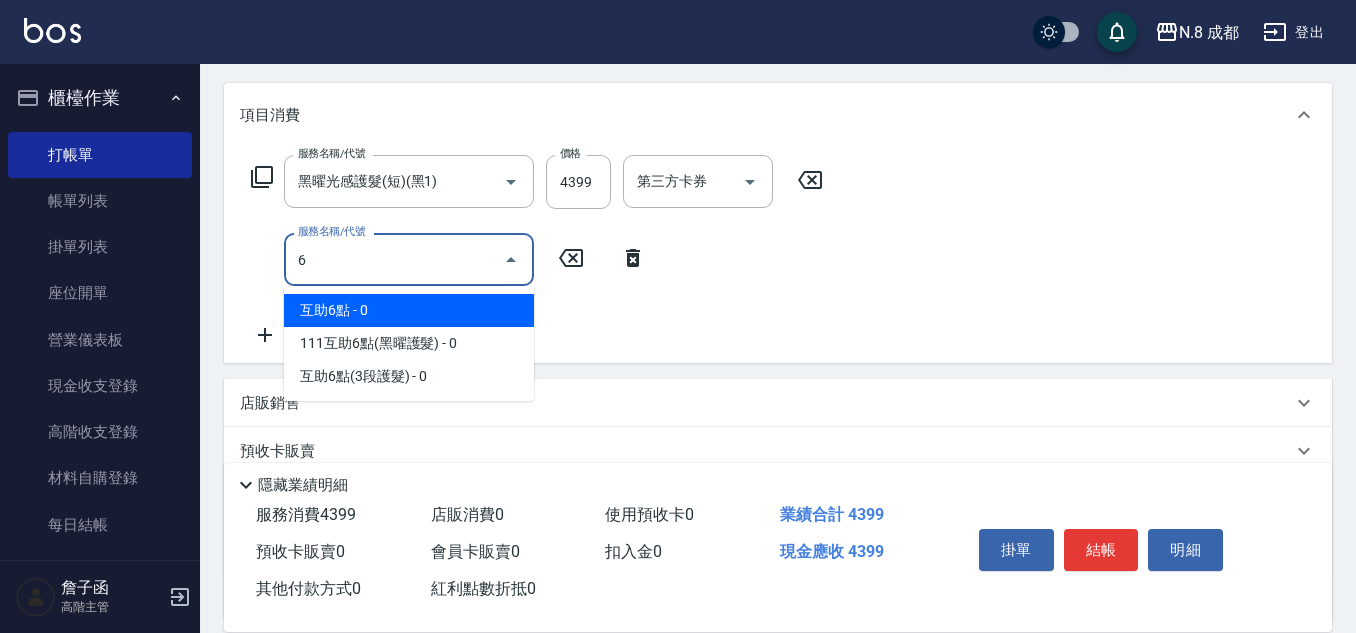 click on "互助6點 - 0" at bounding box center (409, 310) 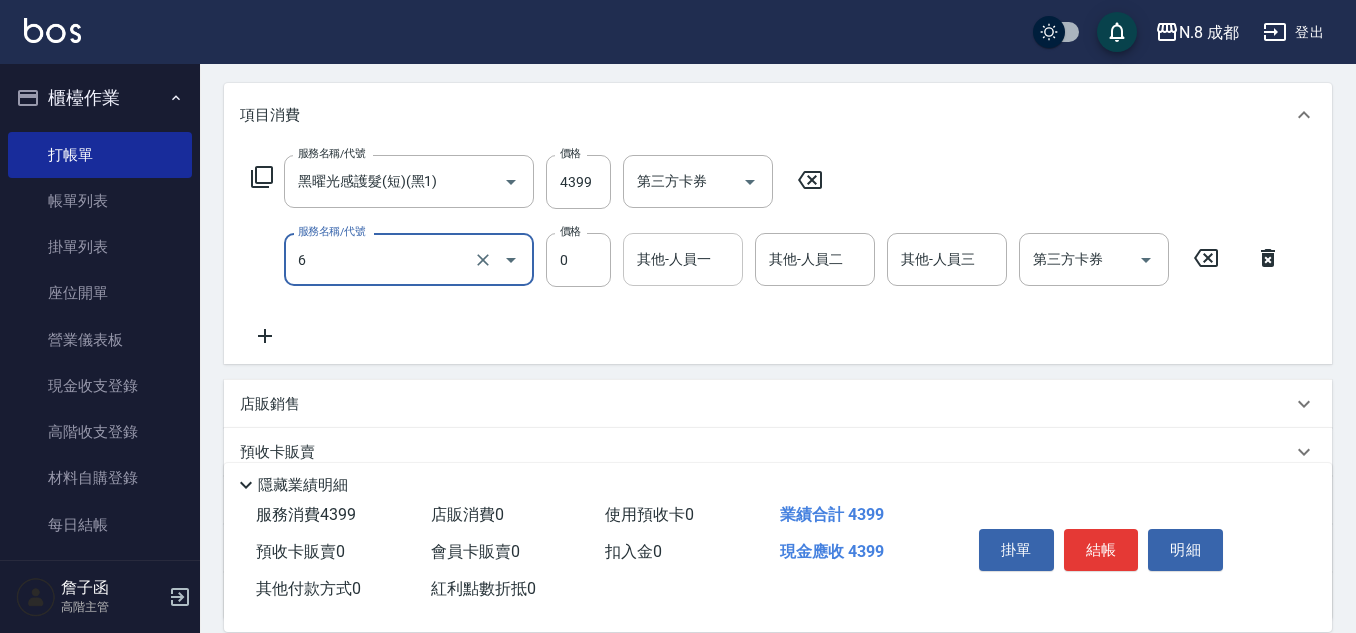 type on "互助6點(6)" 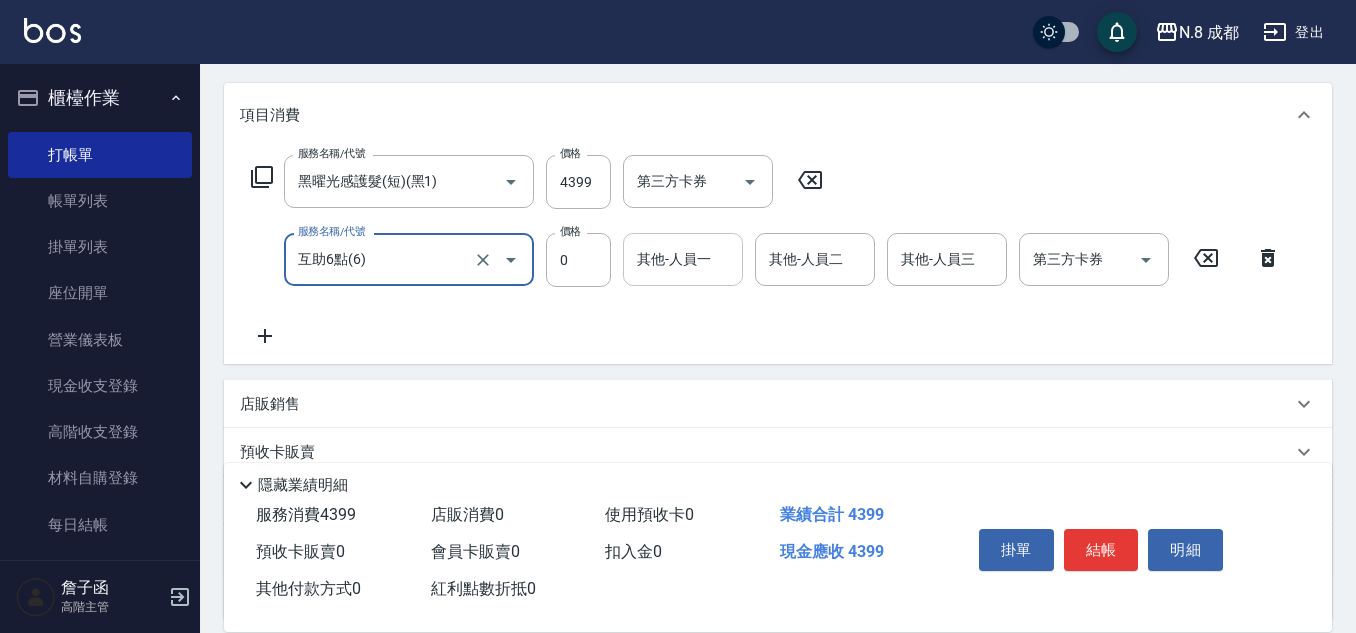 click on "其他-人員一" at bounding box center (683, 259) 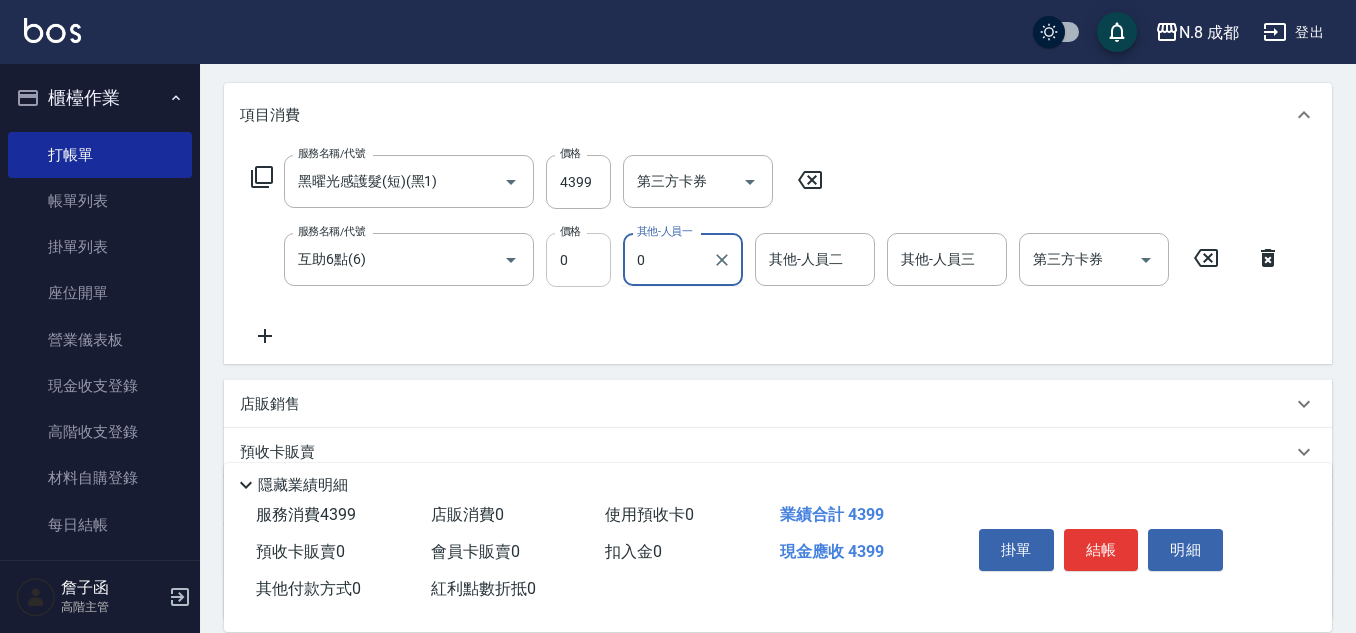 click on "服務名稱/代號 互助6點(6) 服務名稱/代號 價格 0 價格 其他-人員一 0 其他-人員一 其他-人員二 其他-人員二 其他-人員三 其他-人員三 第三方卡券 第三方卡券" at bounding box center [766, 260] 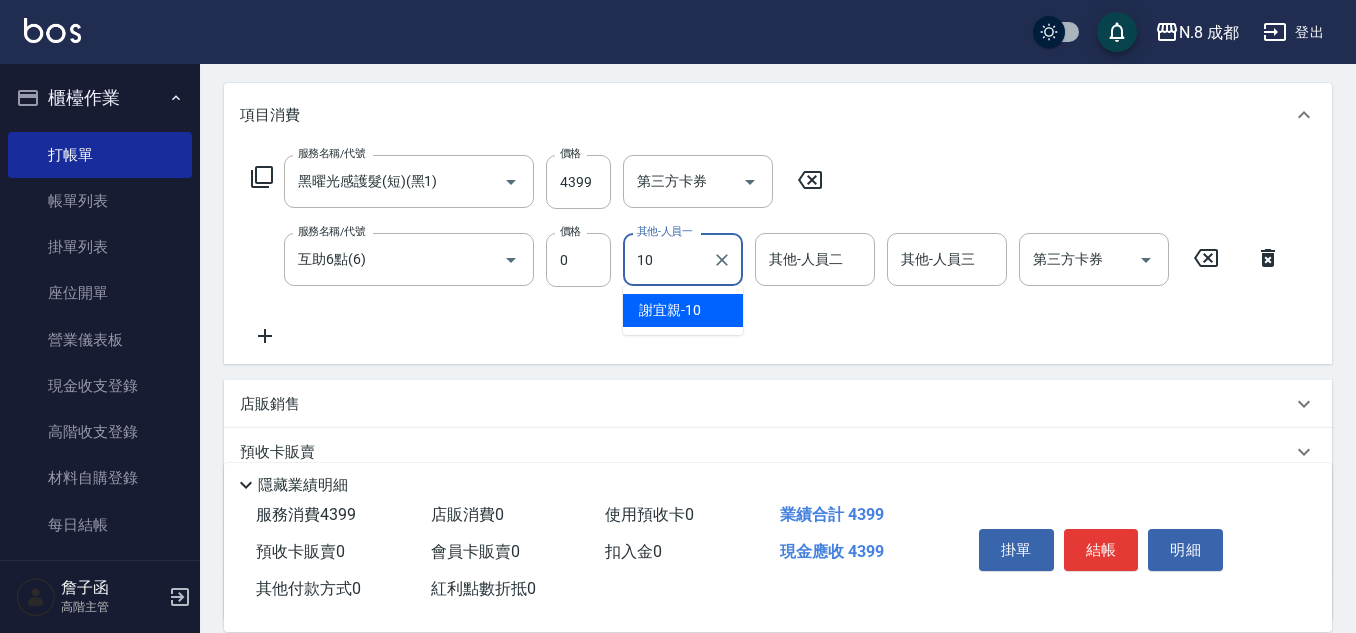 click on "[LAST] -10" at bounding box center [670, 310] 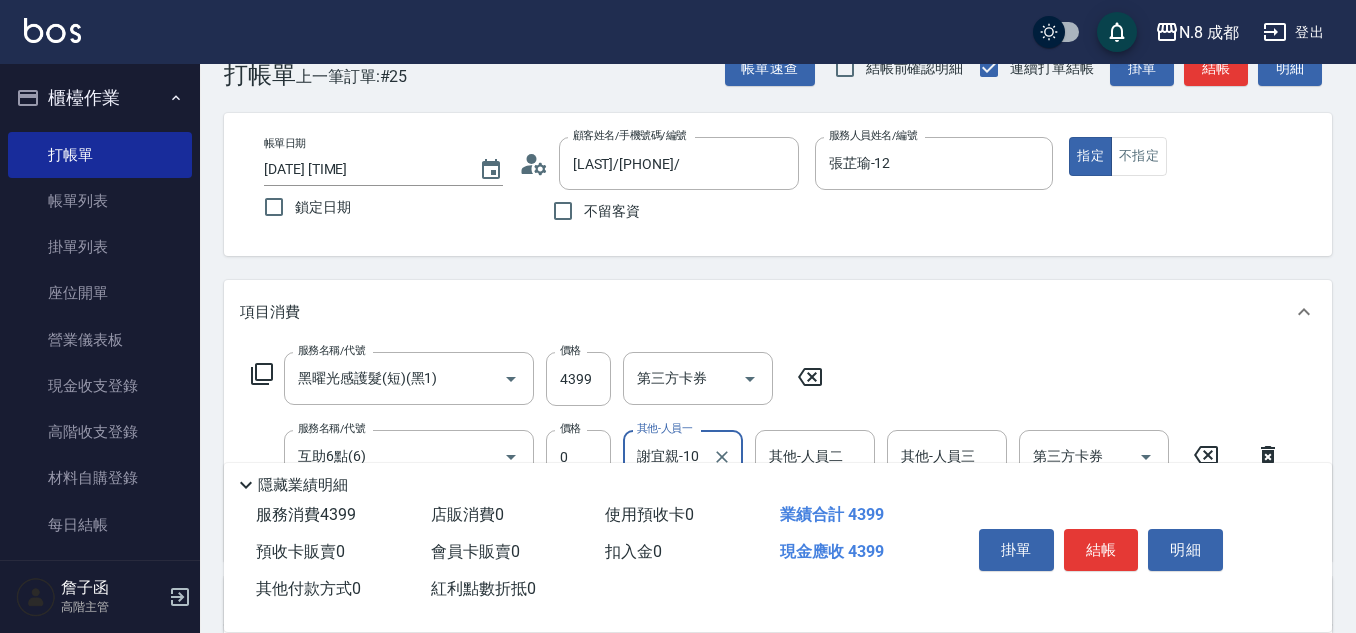 scroll, scrollTop: 0, scrollLeft: 0, axis: both 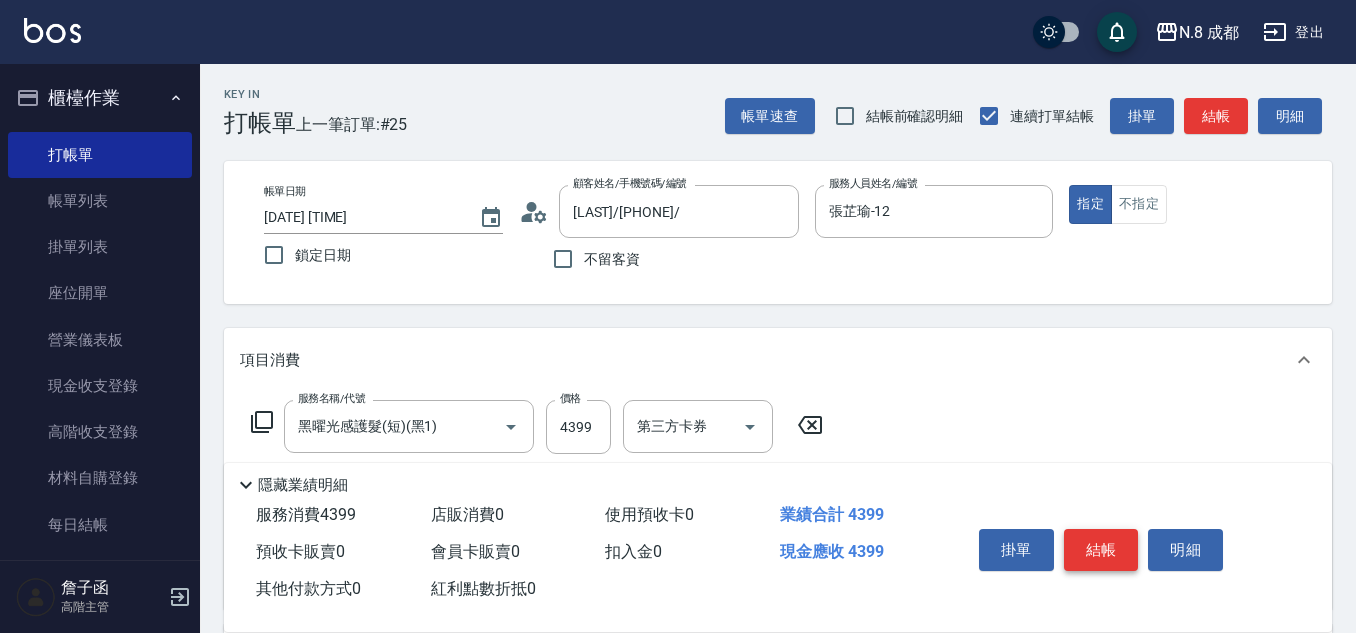 type on "謝宜親-10" 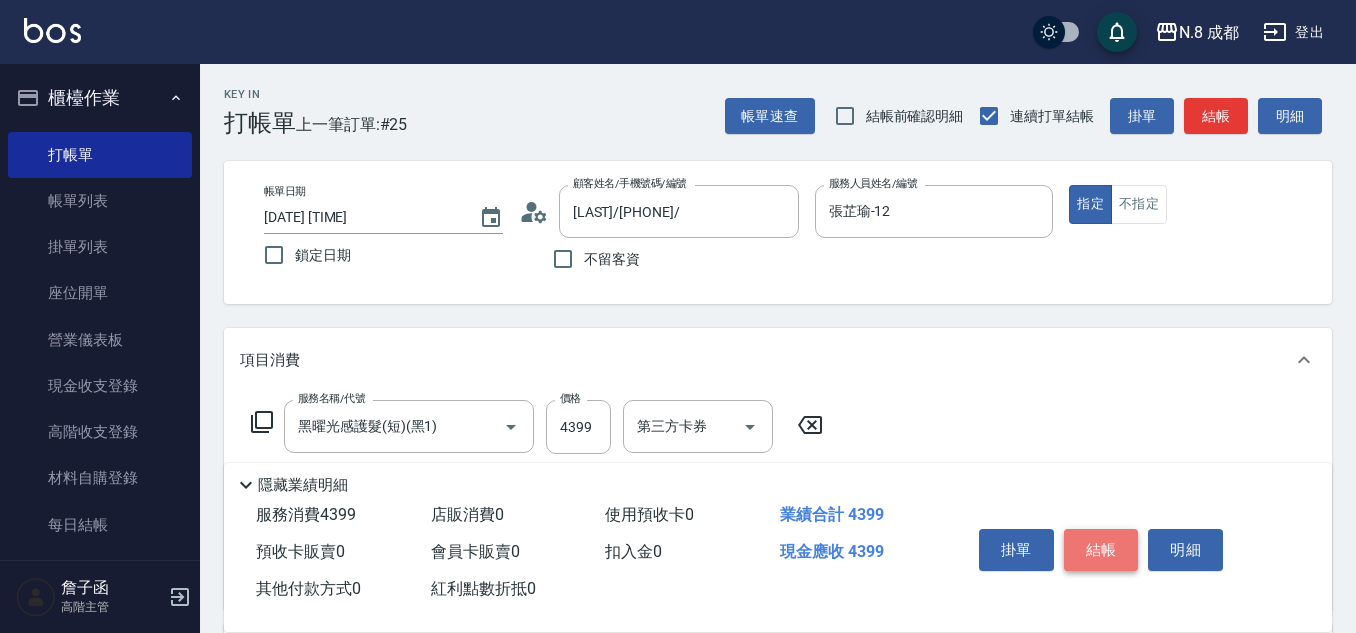 click on "結帳" at bounding box center (1101, 550) 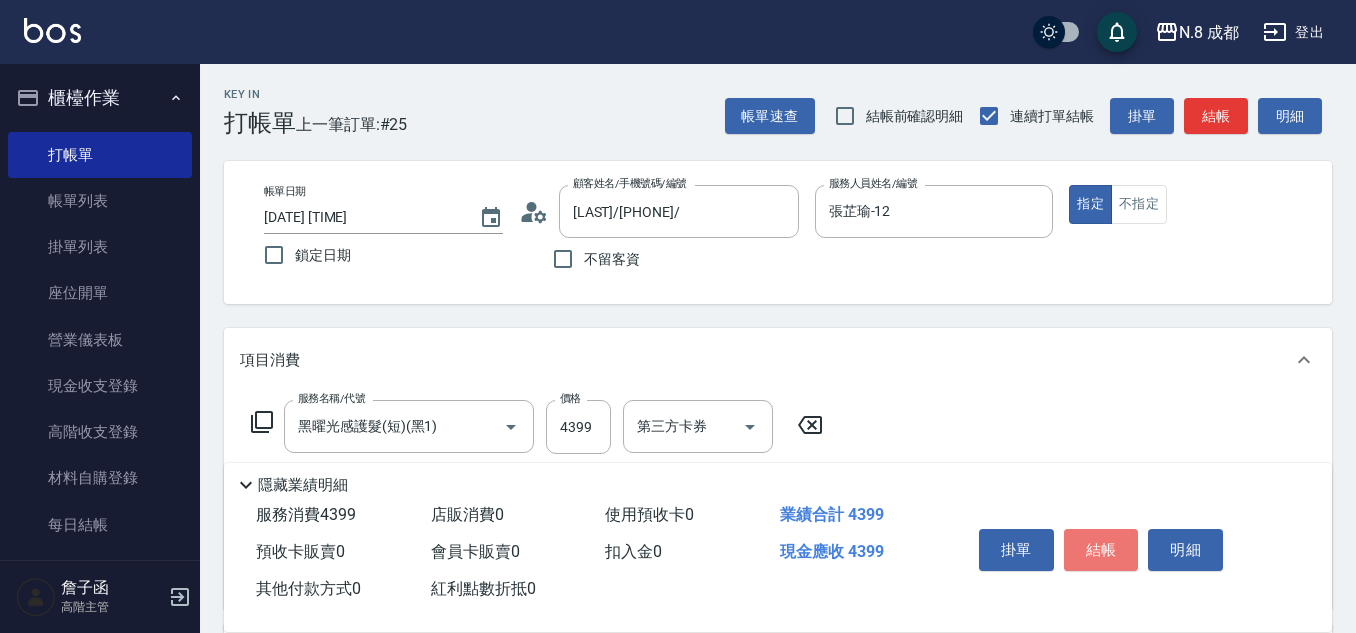 type on "2025/08/08 20:43" 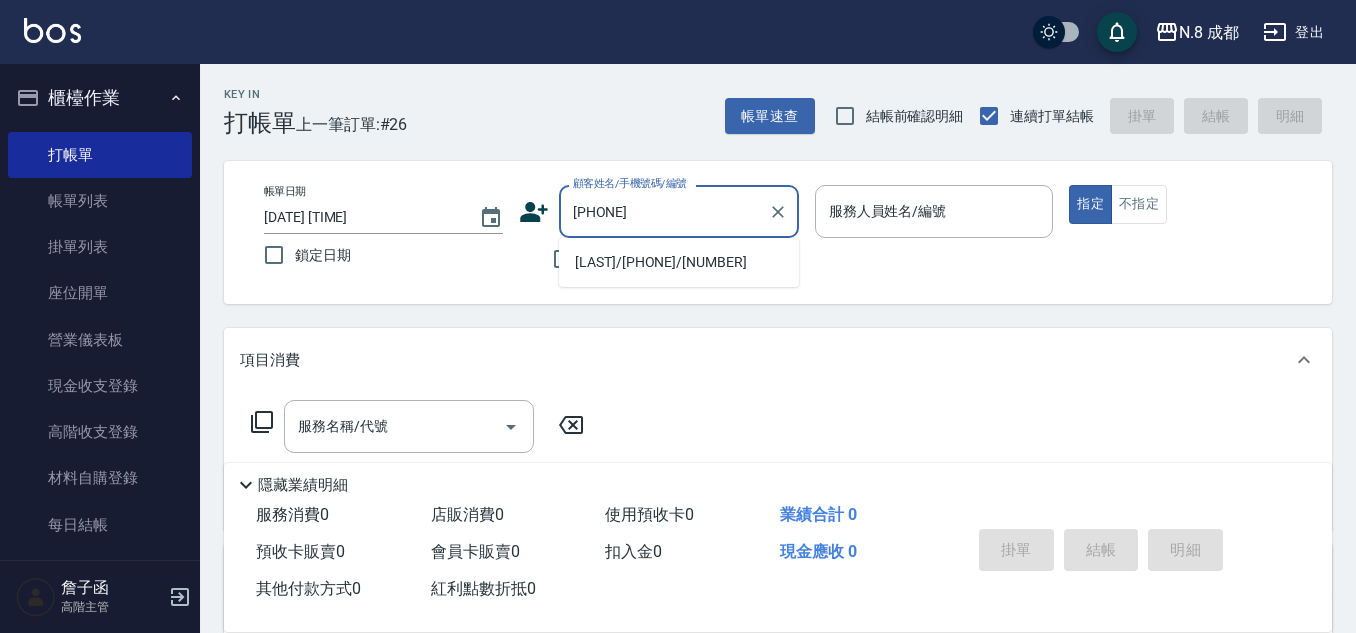 click on "黃家朗/0972323168/780528" at bounding box center [679, 262] 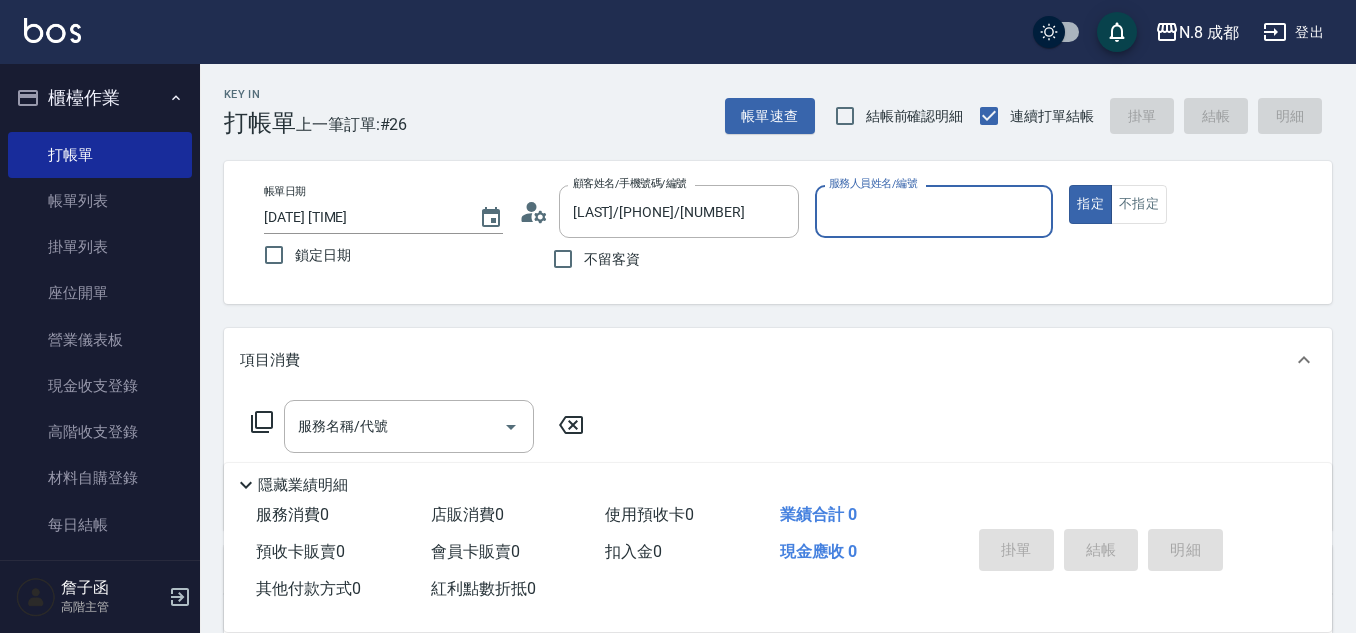 type on "高楷程-13" 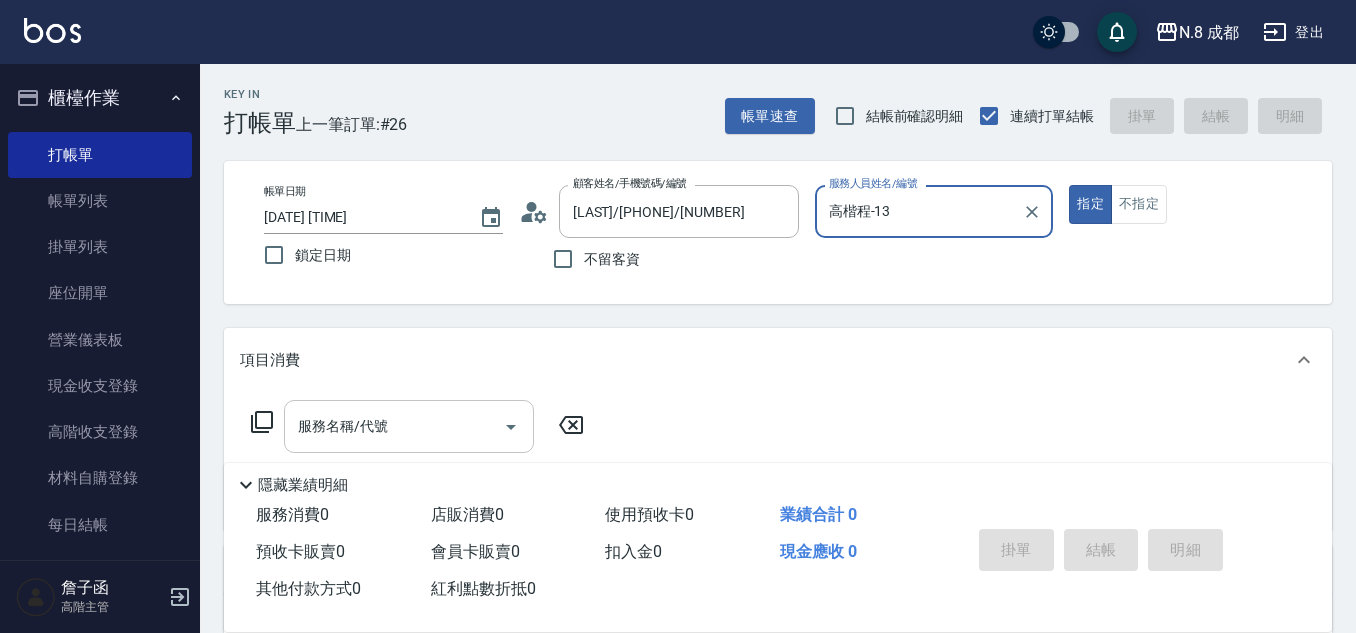 click on "服務名稱/代號" at bounding box center [394, 426] 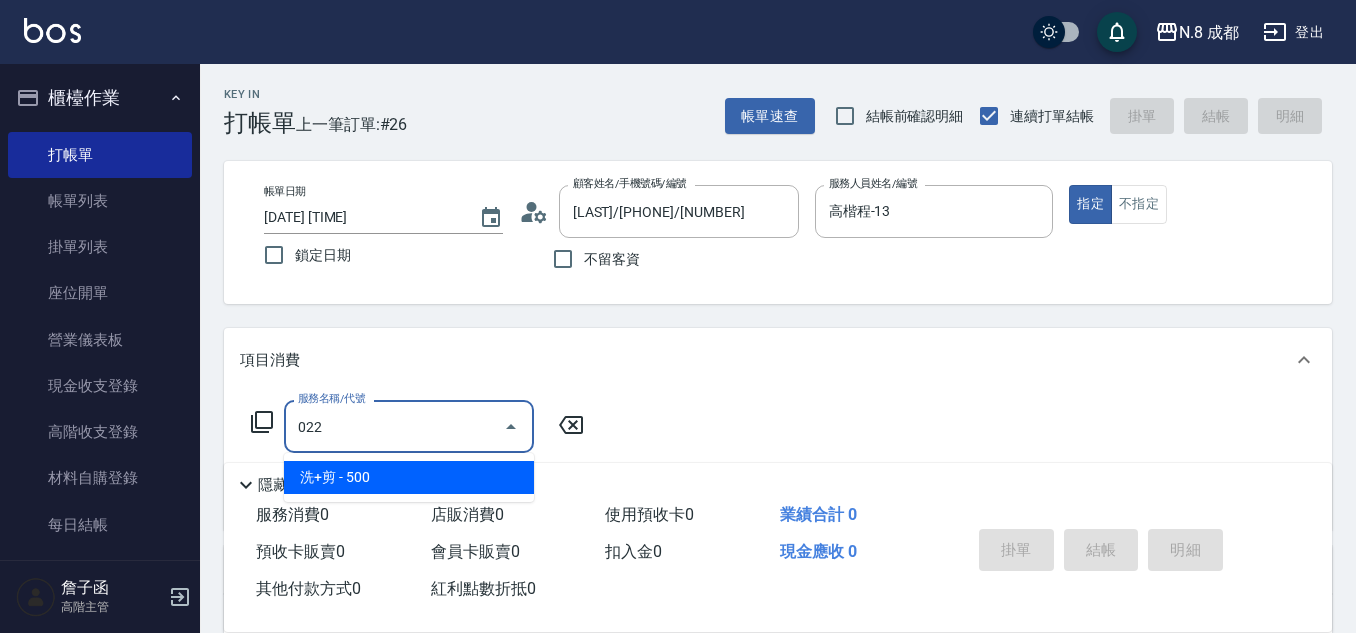 click on "洗+剪 - 500" at bounding box center [409, 477] 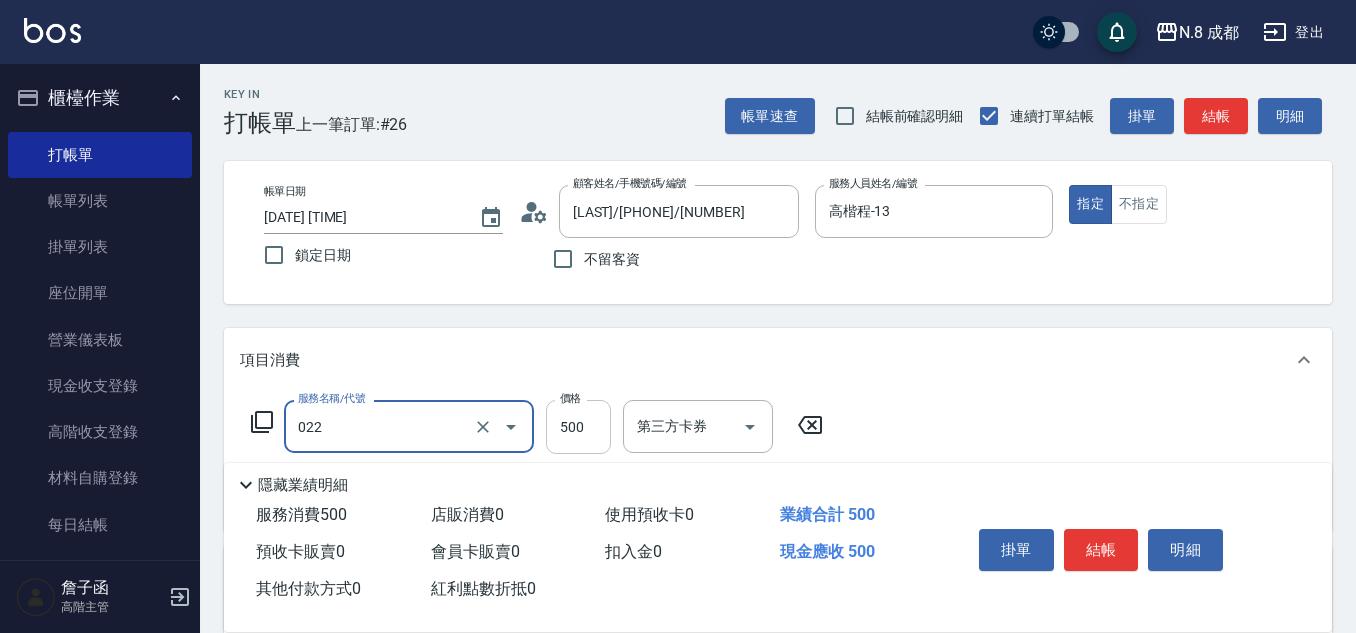 type on "洗+剪(022)" 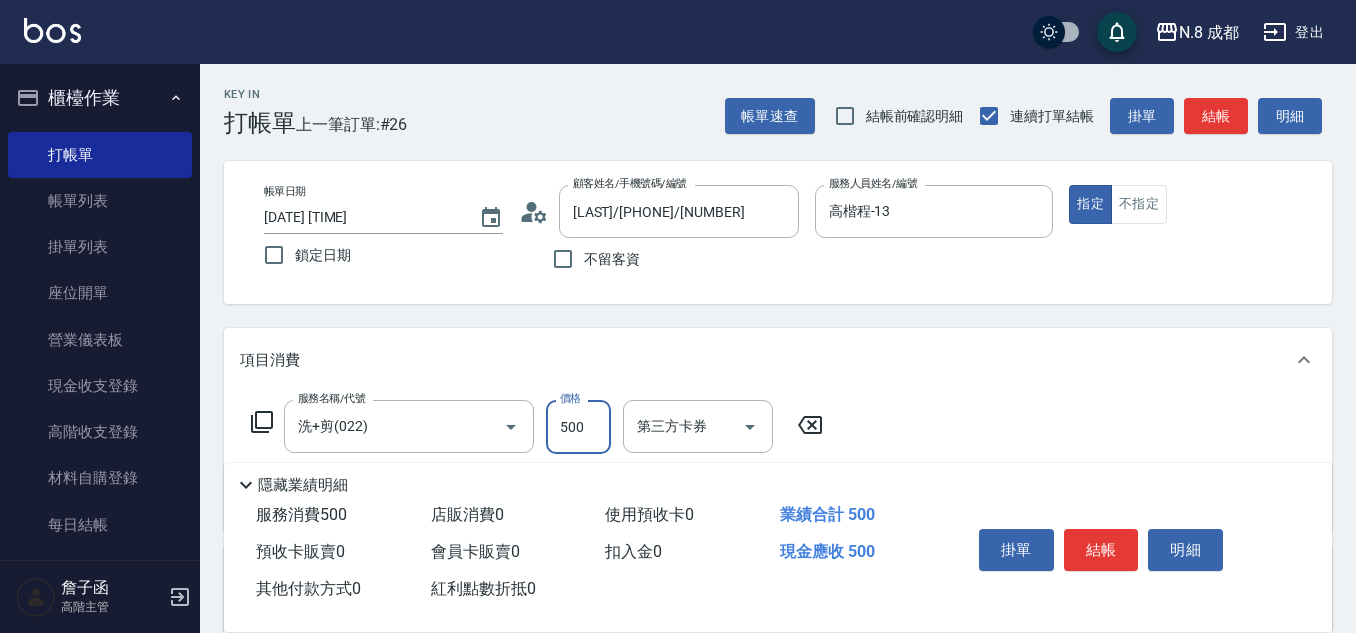 click on "500" at bounding box center [578, 427] 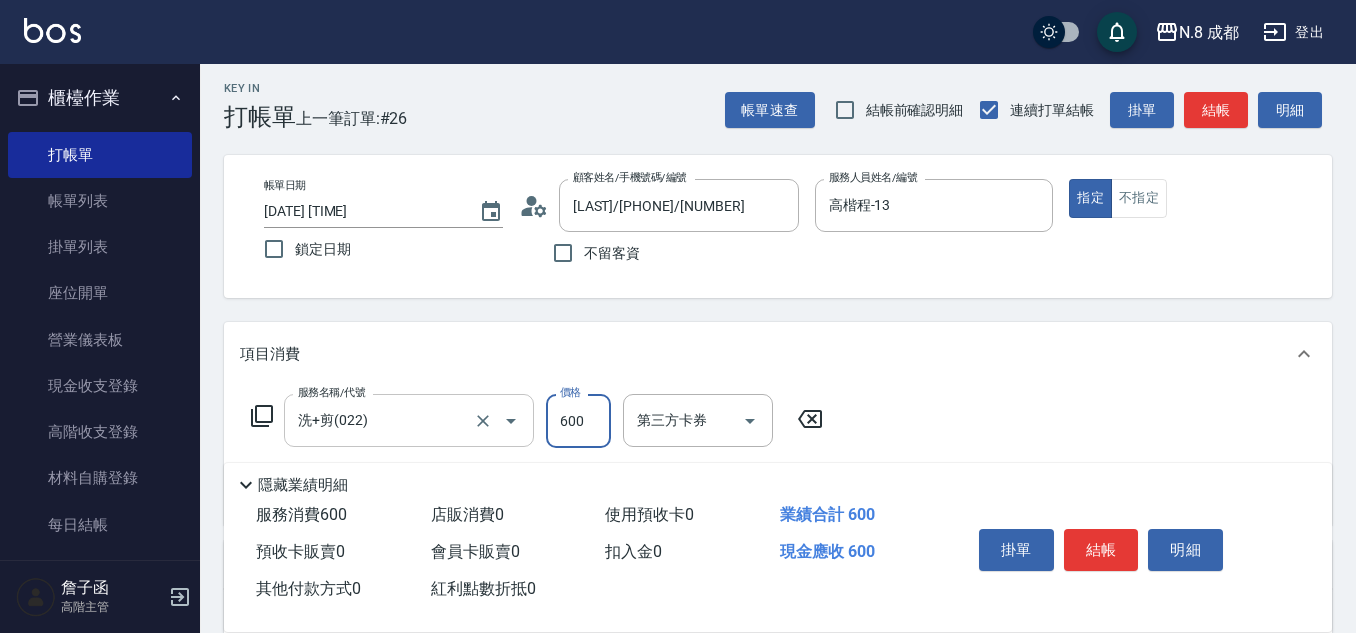 scroll, scrollTop: 100, scrollLeft: 0, axis: vertical 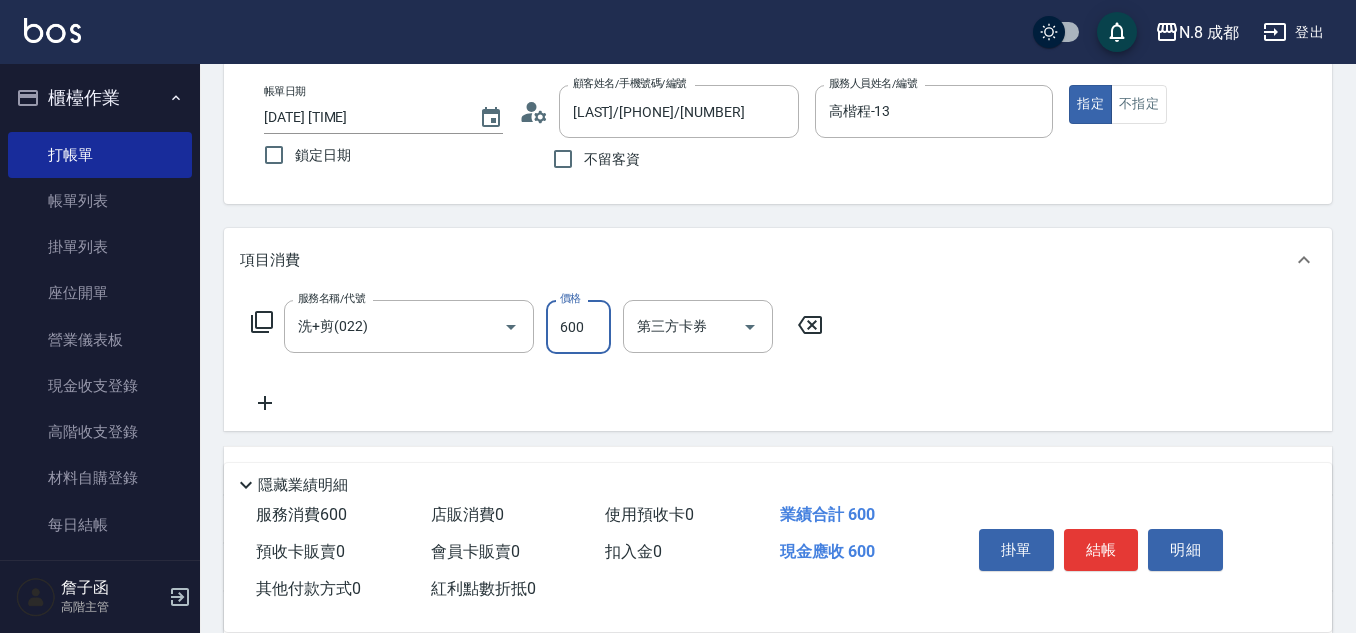 type on "600" 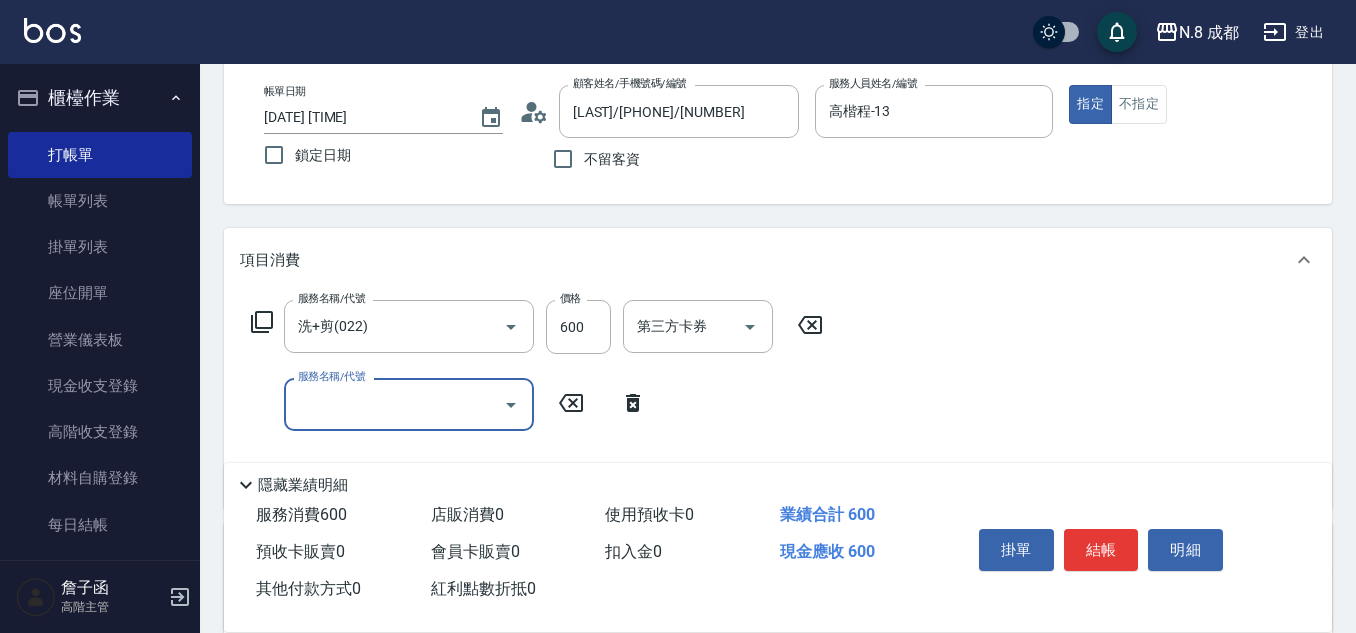 click on "服務名稱/代號" at bounding box center [394, 404] 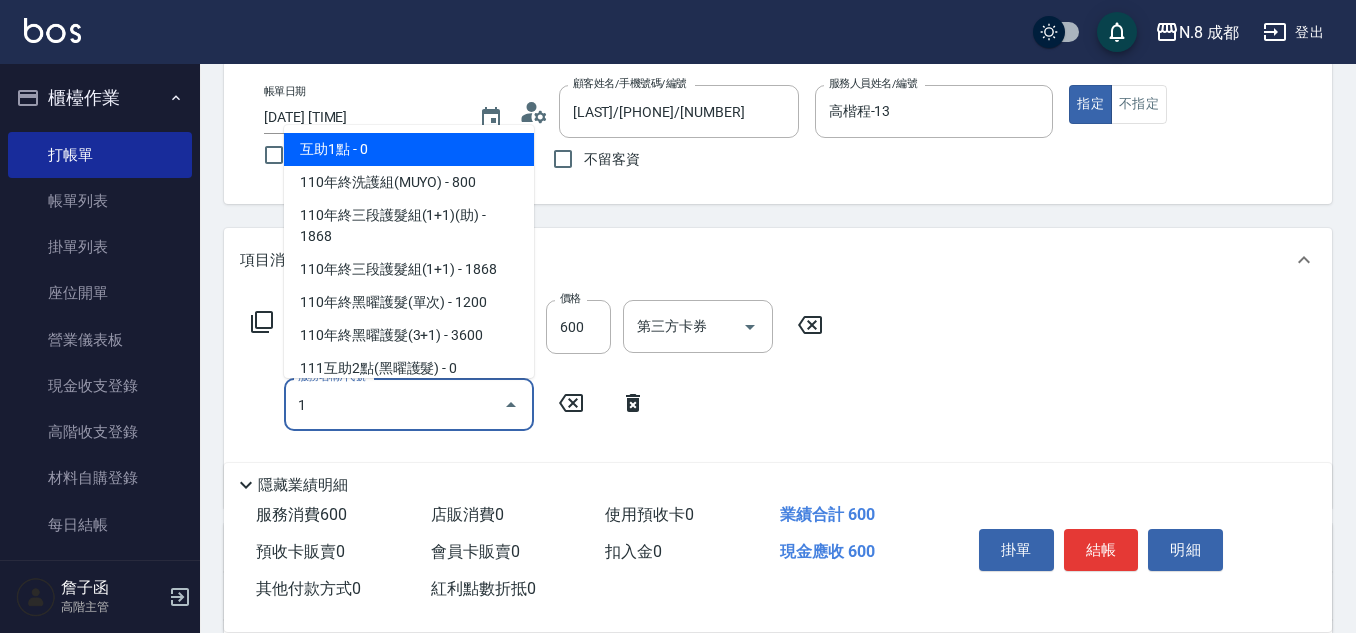 click on "互助1點 - 0" at bounding box center (409, 149) 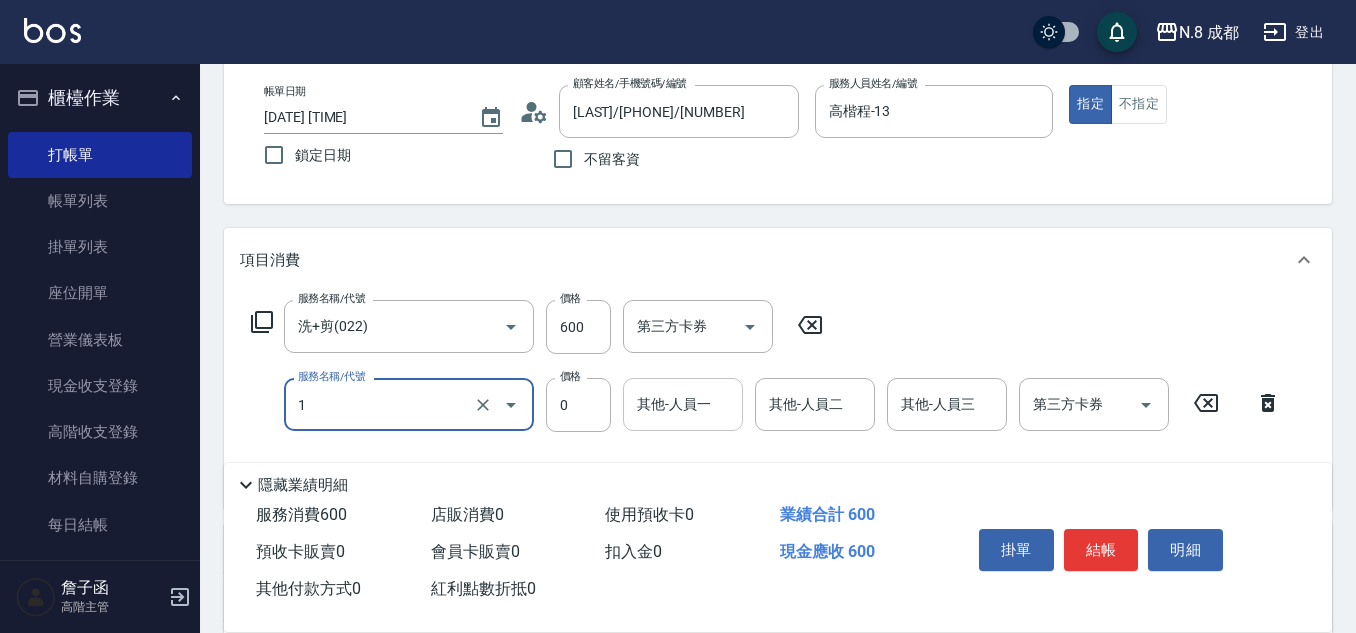 type on "互助1點(1)" 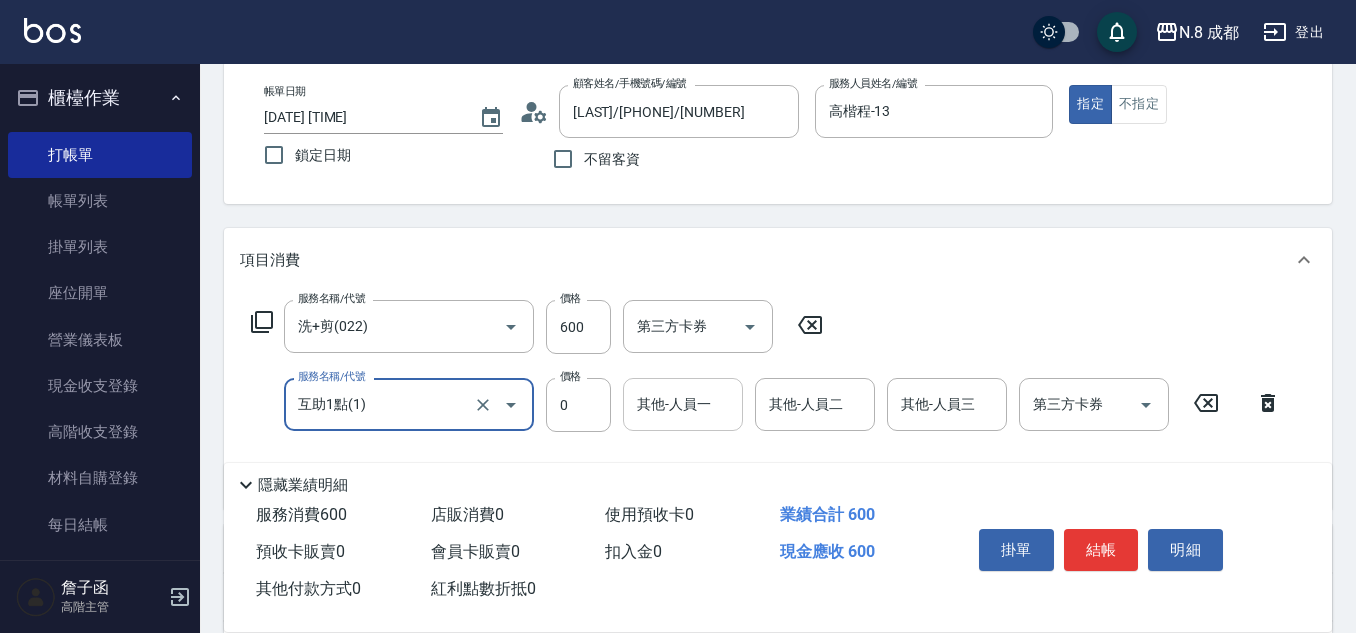 click on "其他-人員一" at bounding box center (683, 404) 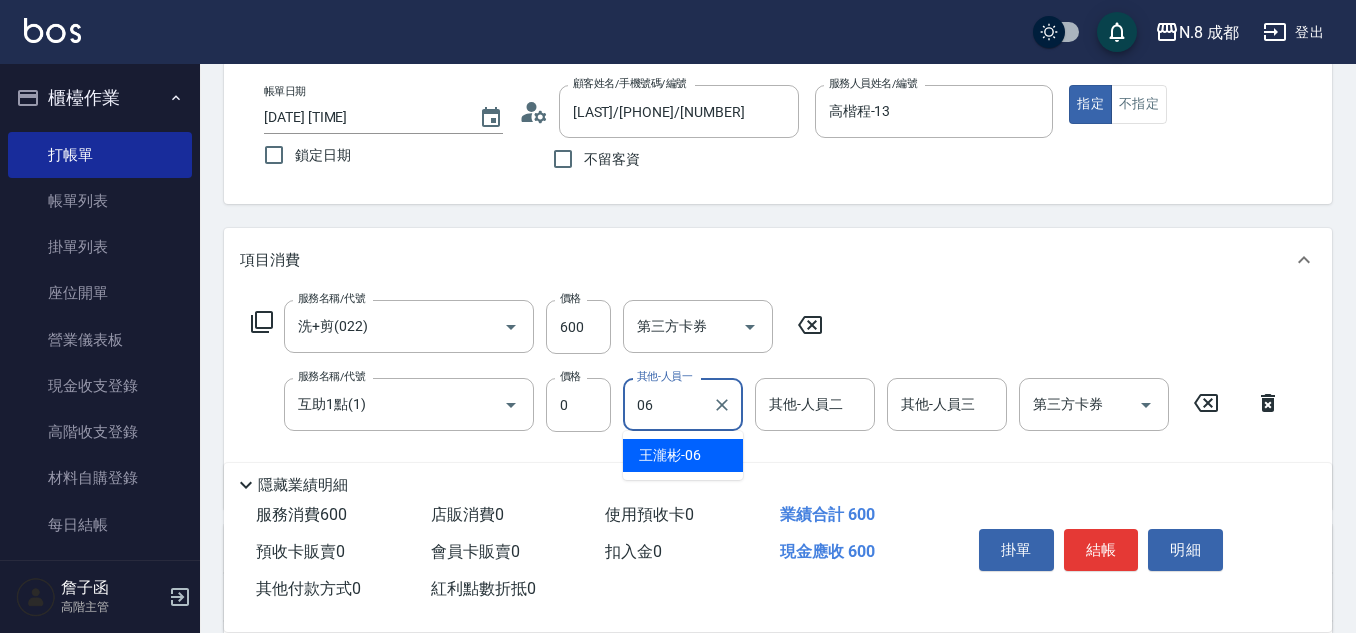 click on "[NAME] -[NUMBER]" at bounding box center [683, 455] 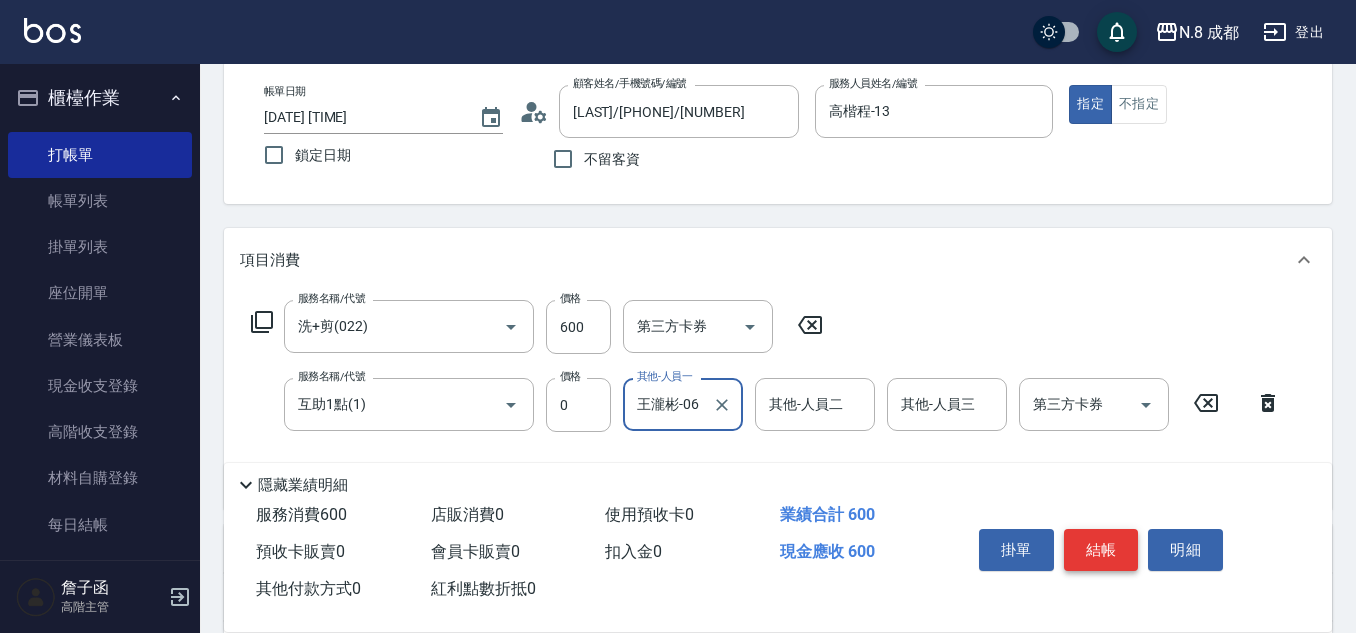 type on "王瀧彬-06" 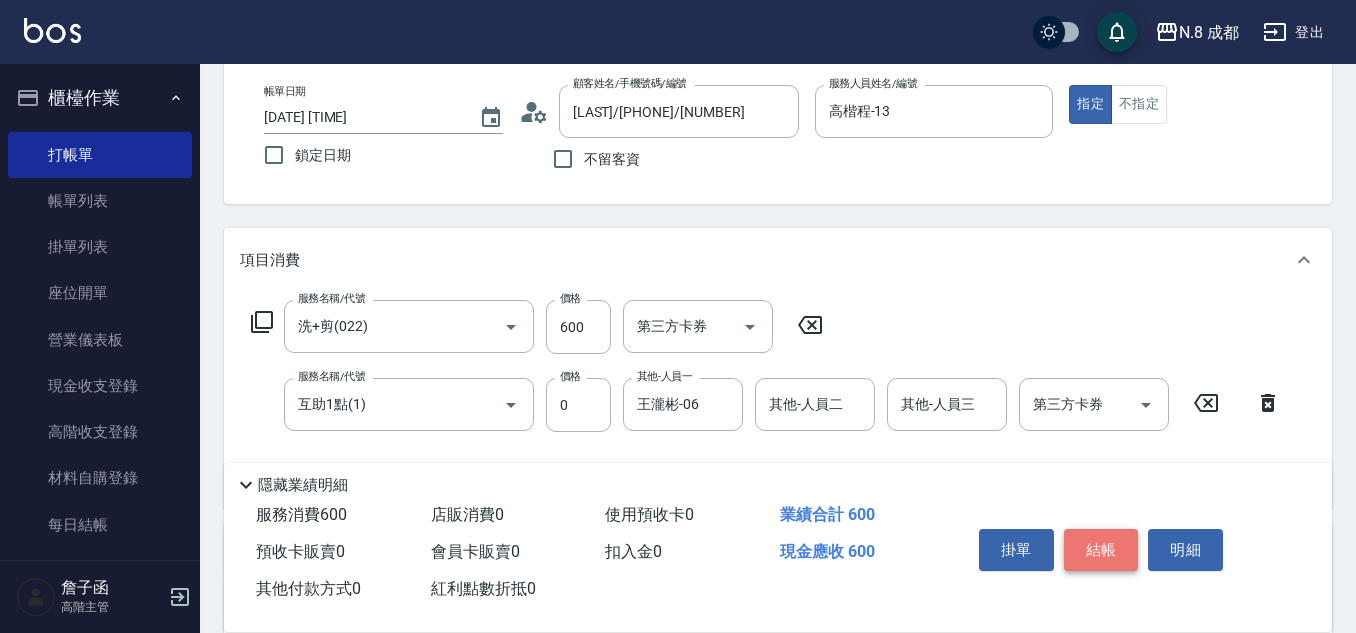 click on "結帳" at bounding box center [1101, 550] 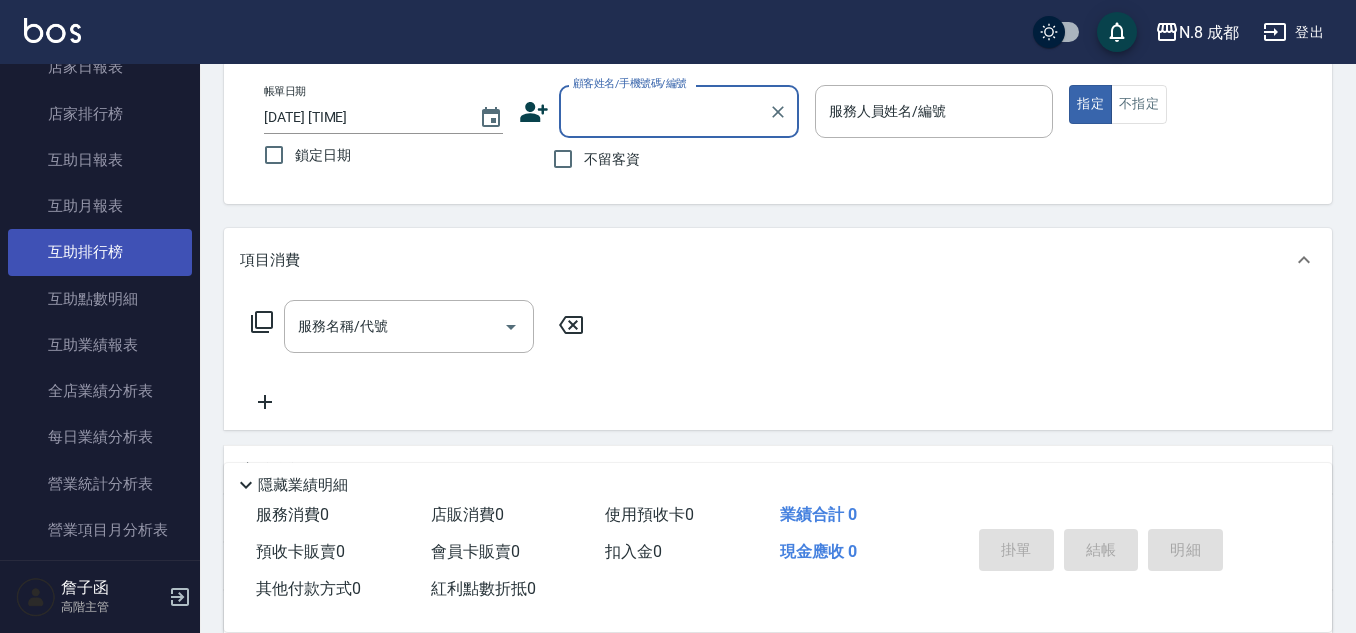scroll, scrollTop: 1100, scrollLeft: 0, axis: vertical 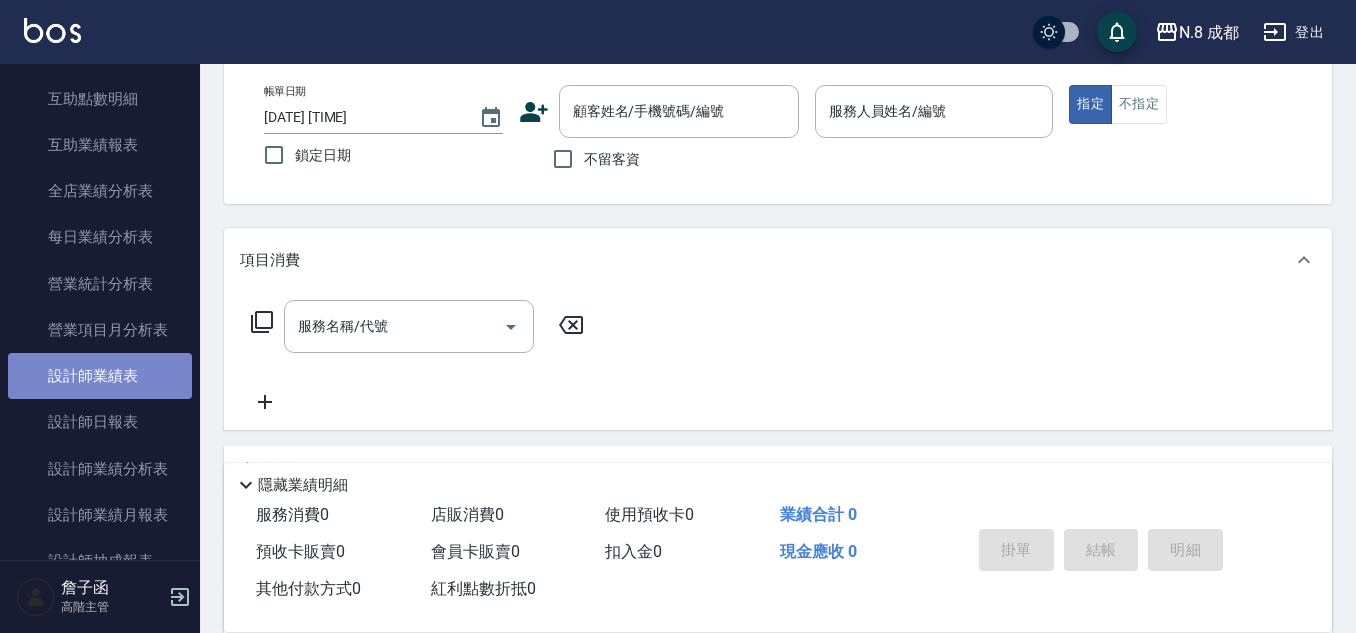 click on "設計師業績表" at bounding box center [100, 376] 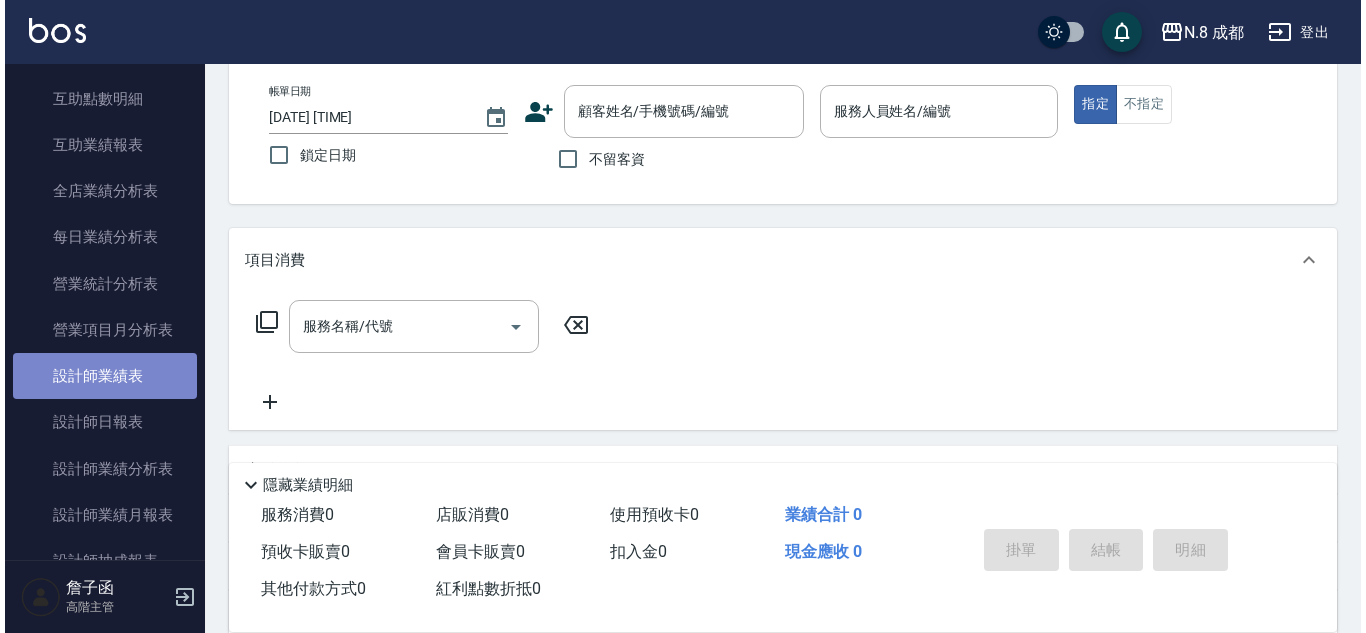 scroll, scrollTop: 0, scrollLeft: 0, axis: both 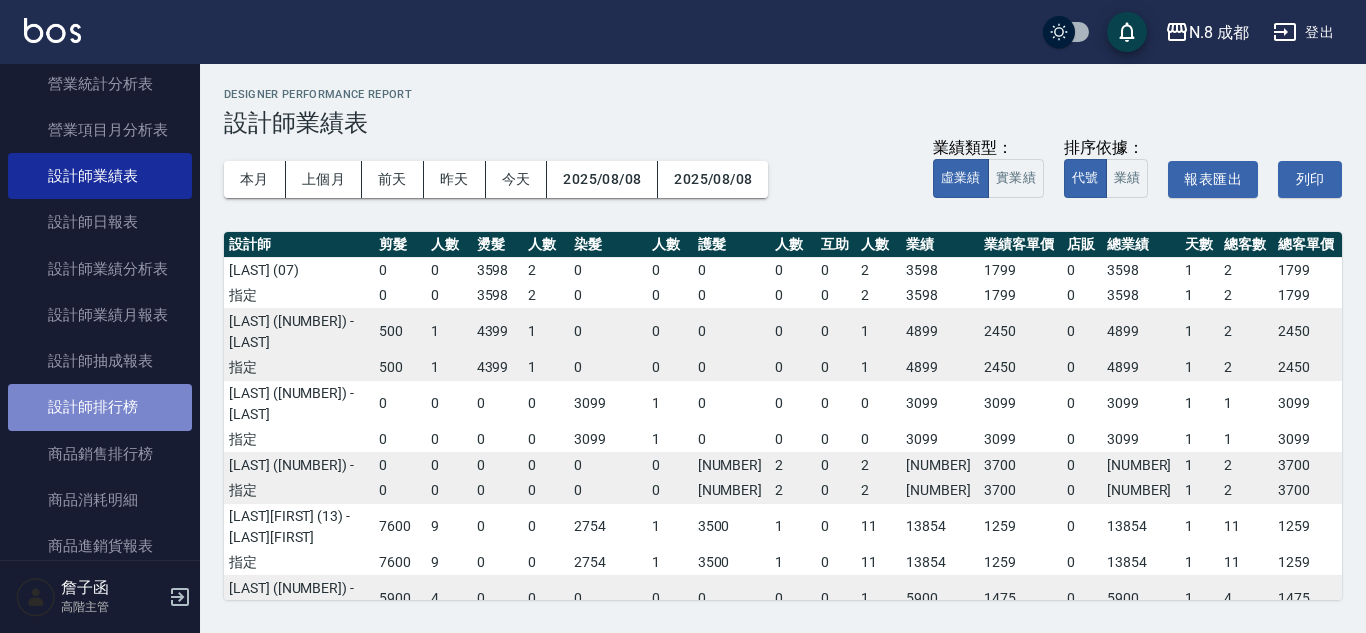 click on "設計師排行榜" at bounding box center [100, 407] 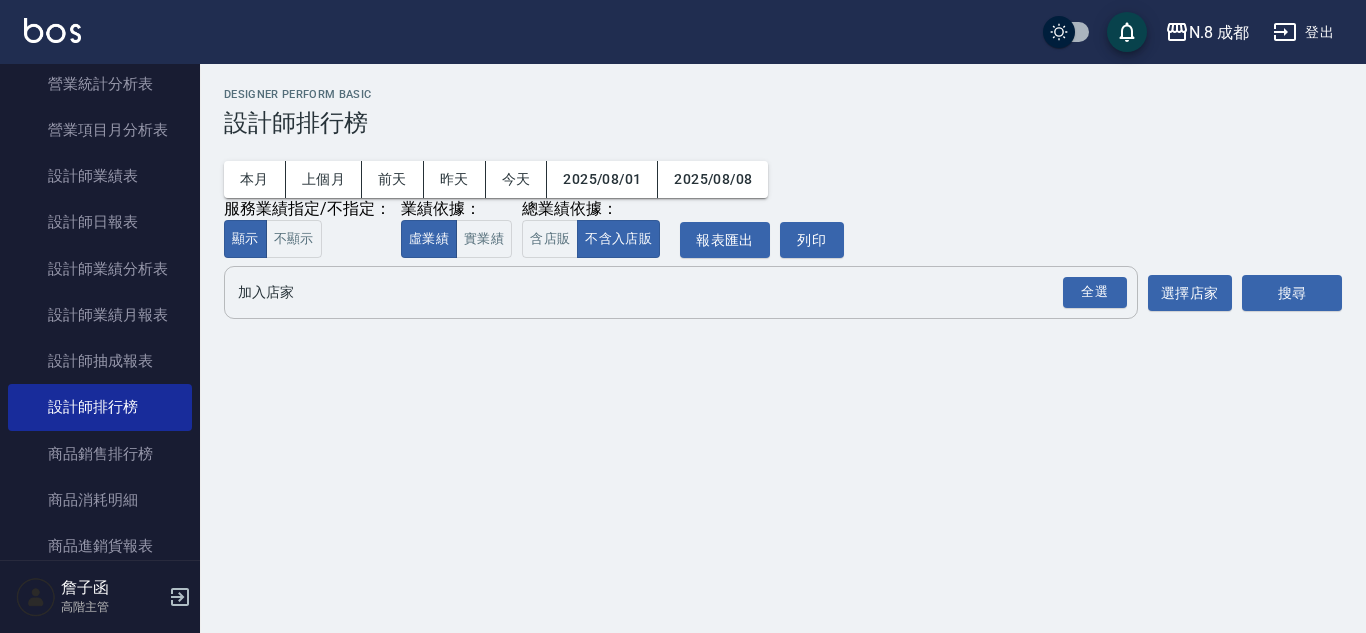 click on "全選 加入店家" at bounding box center (681, 292) 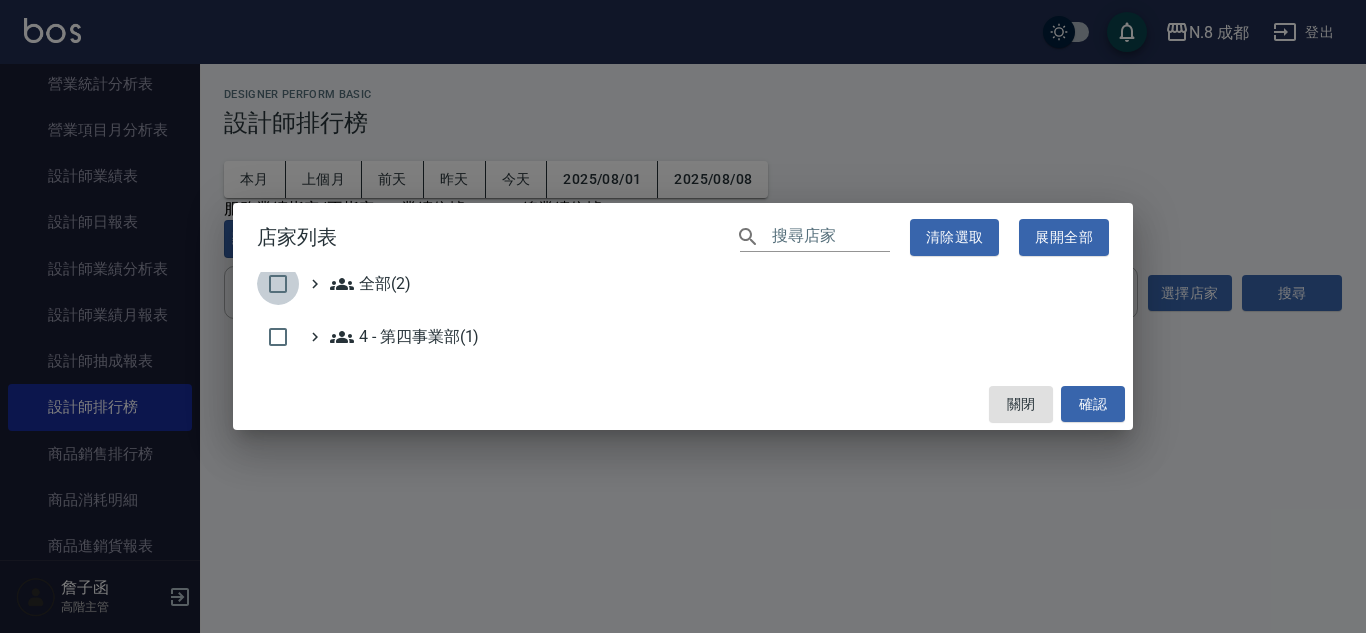 click at bounding box center [278, 284] 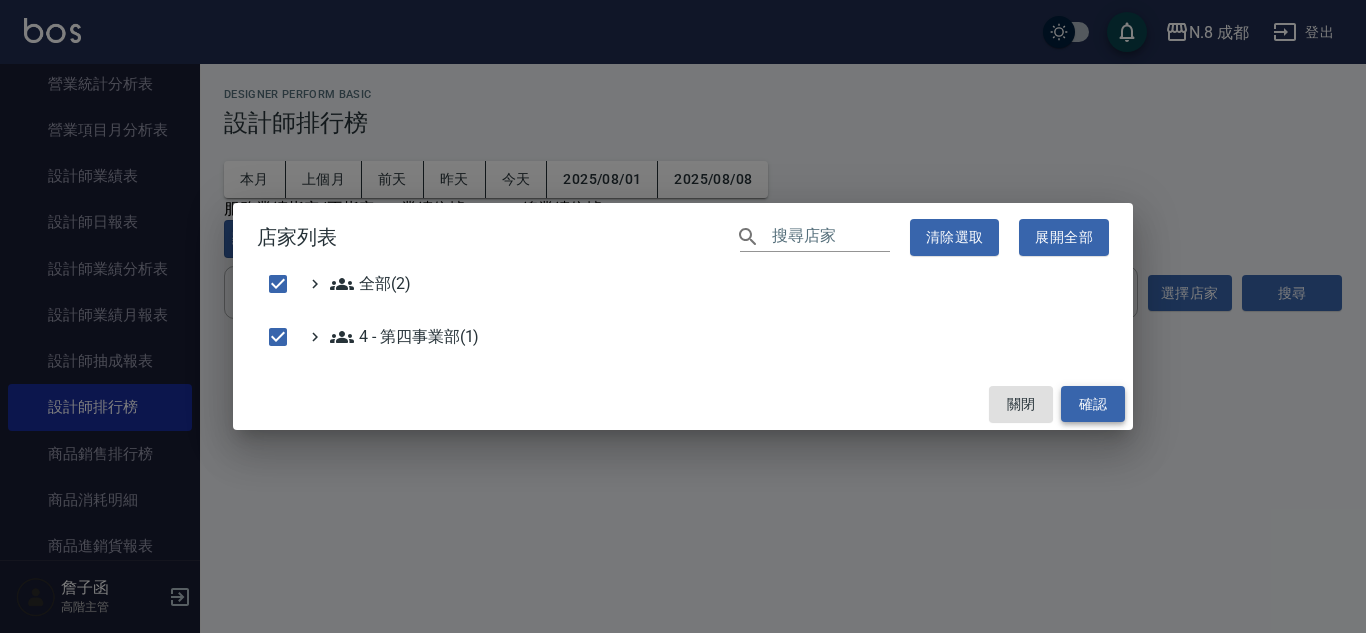 click on "確認" at bounding box center [1093, 404] 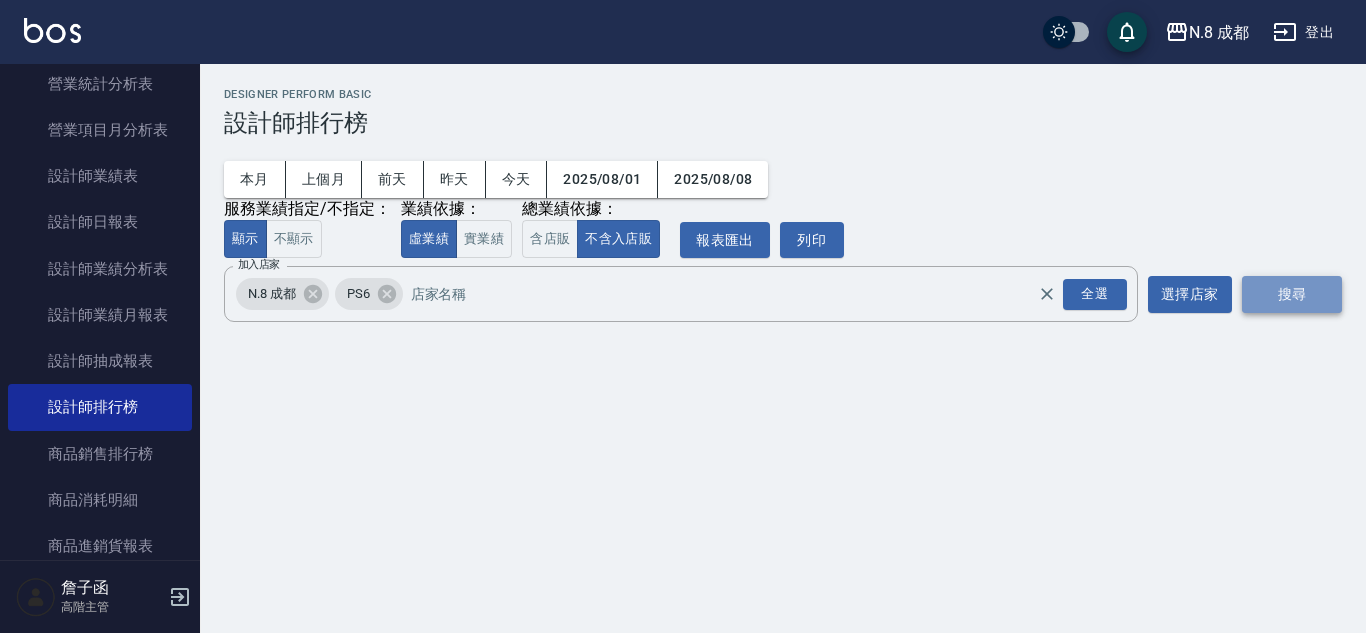 click on "搜尋" at bounding box center (1292, 294) 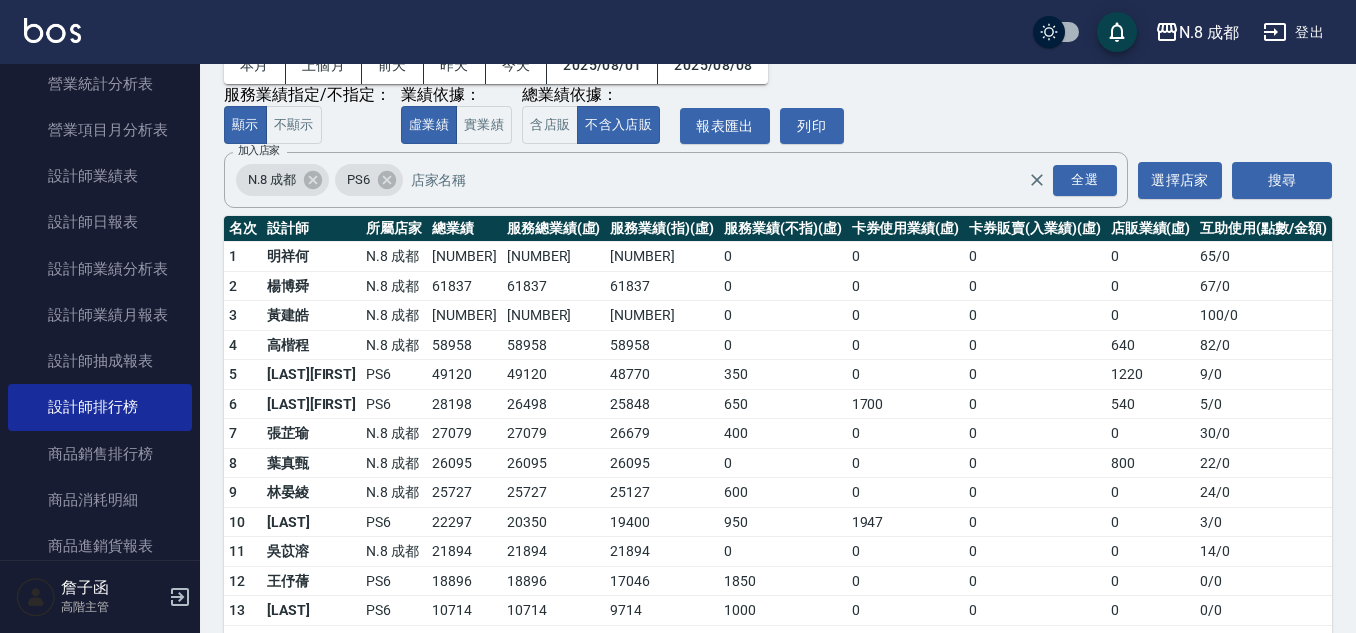 scroll, scrollTop: 78, scrollLeft: 0, axis: vertical 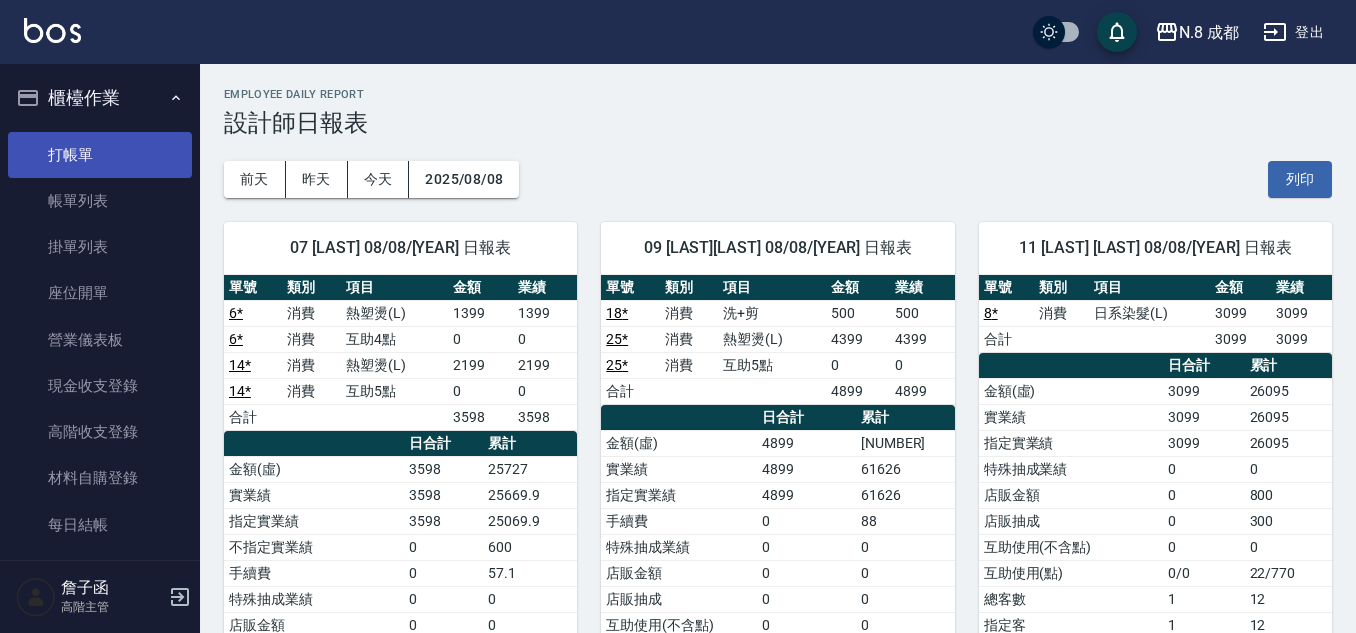 click on "打帳單" at bounding box center (100, 155) 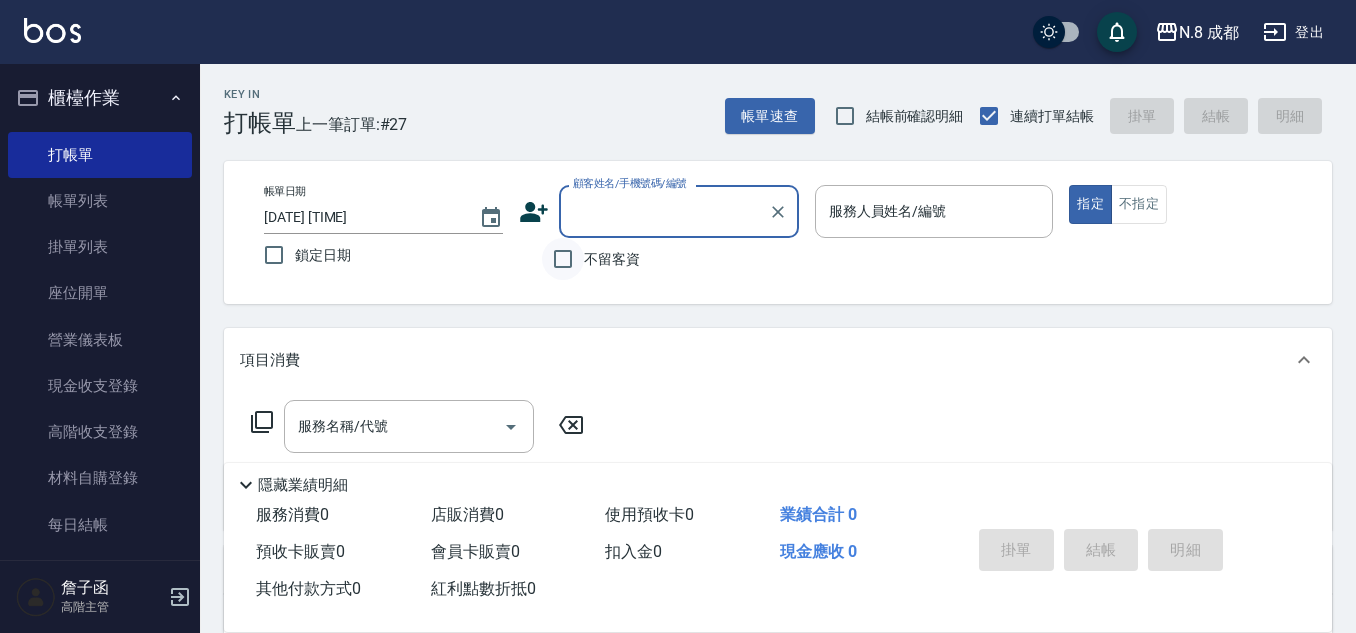 click on "不留客資" at bounding box center [563, 259] 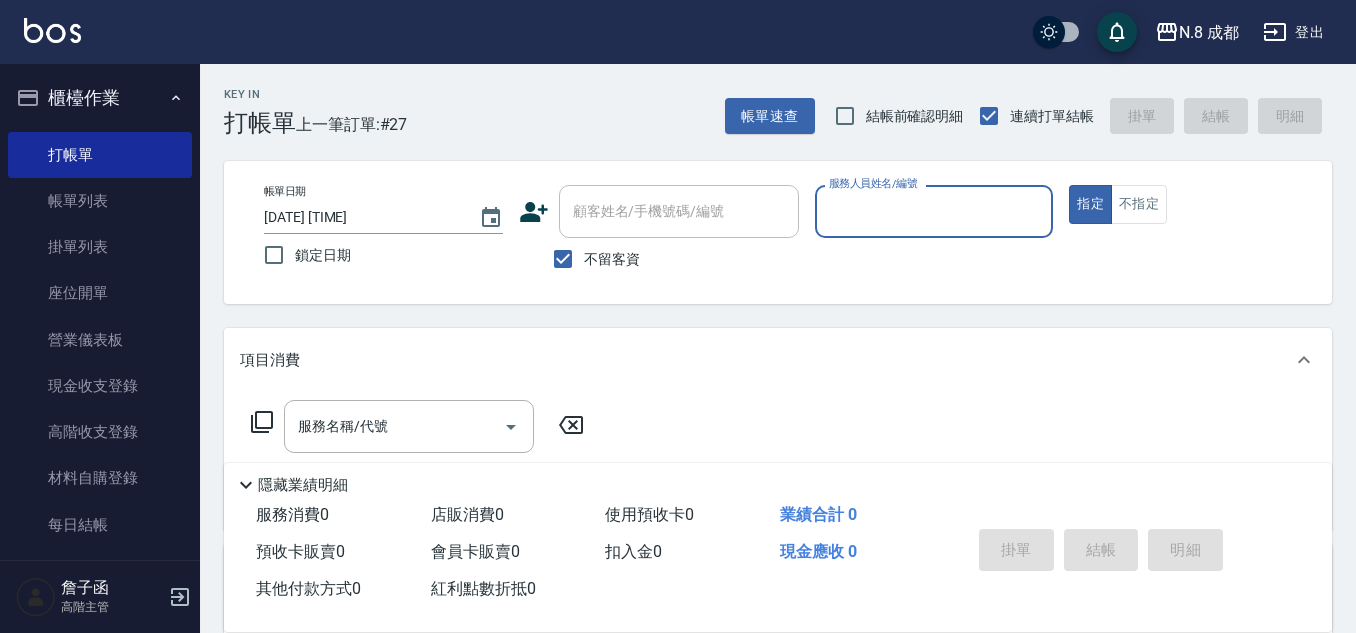 click on "服務人員姓名/編號" at bounding box center (934, 211) 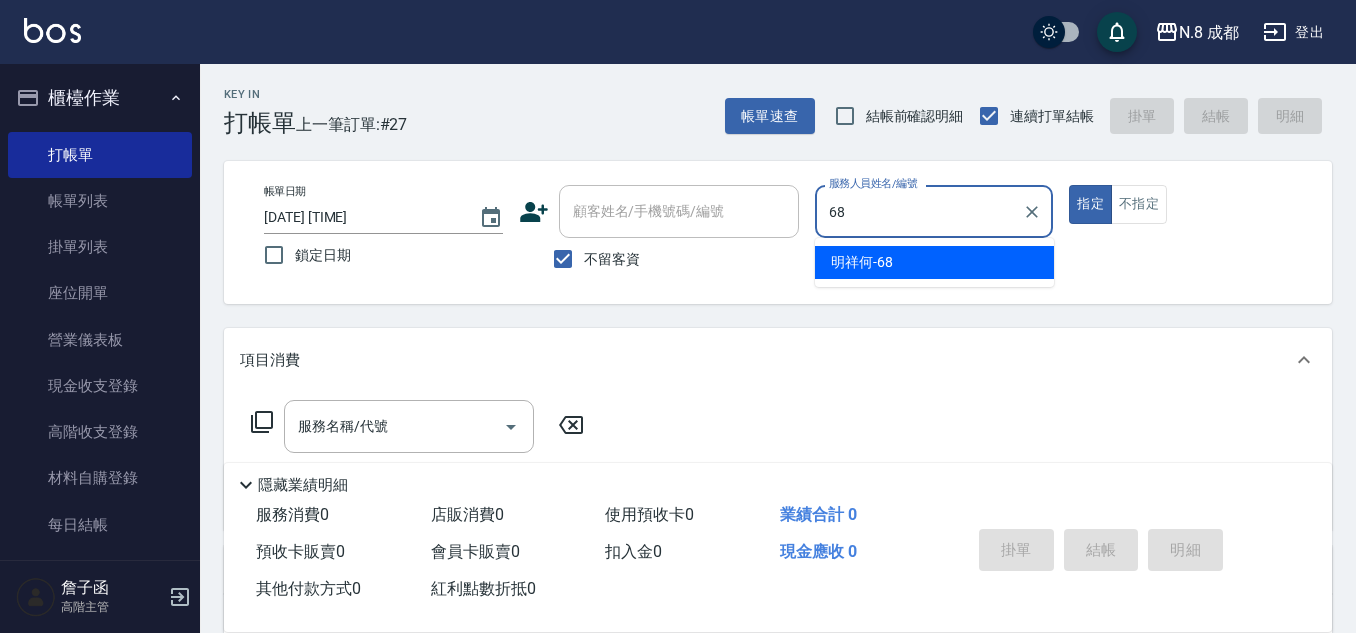 click on "[NAME] -[NUMBER]" at bounding box center [862, 262] 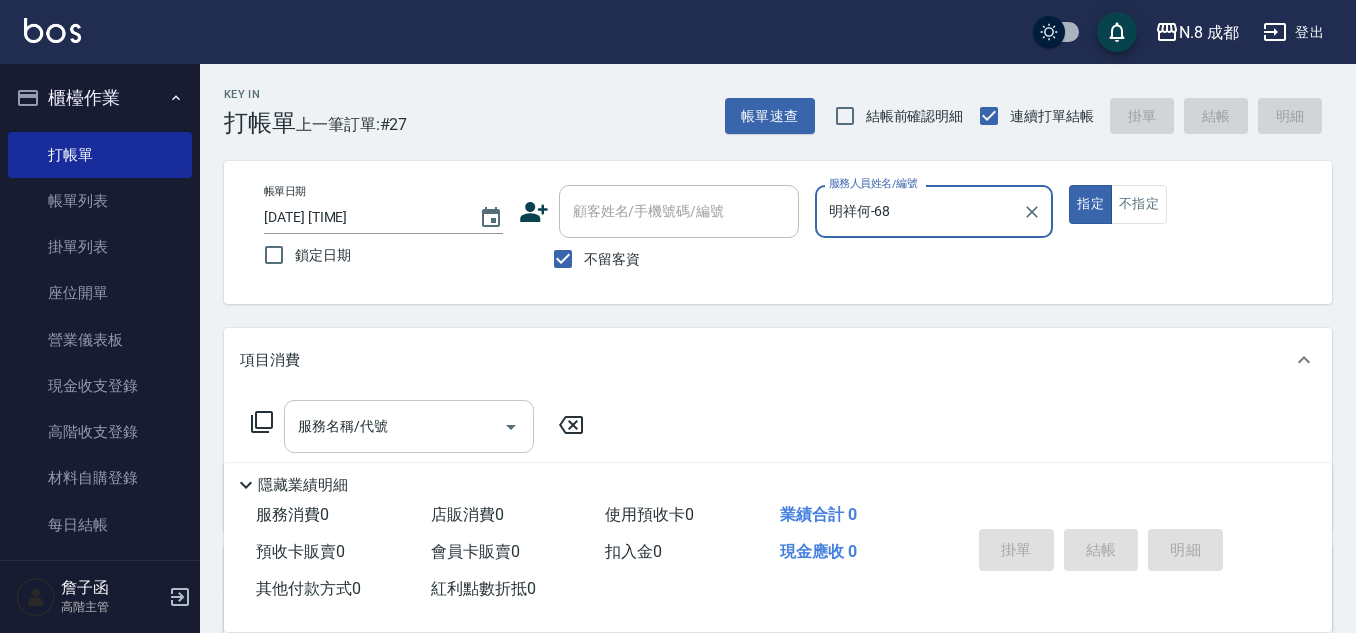 type on "明祥何-68" 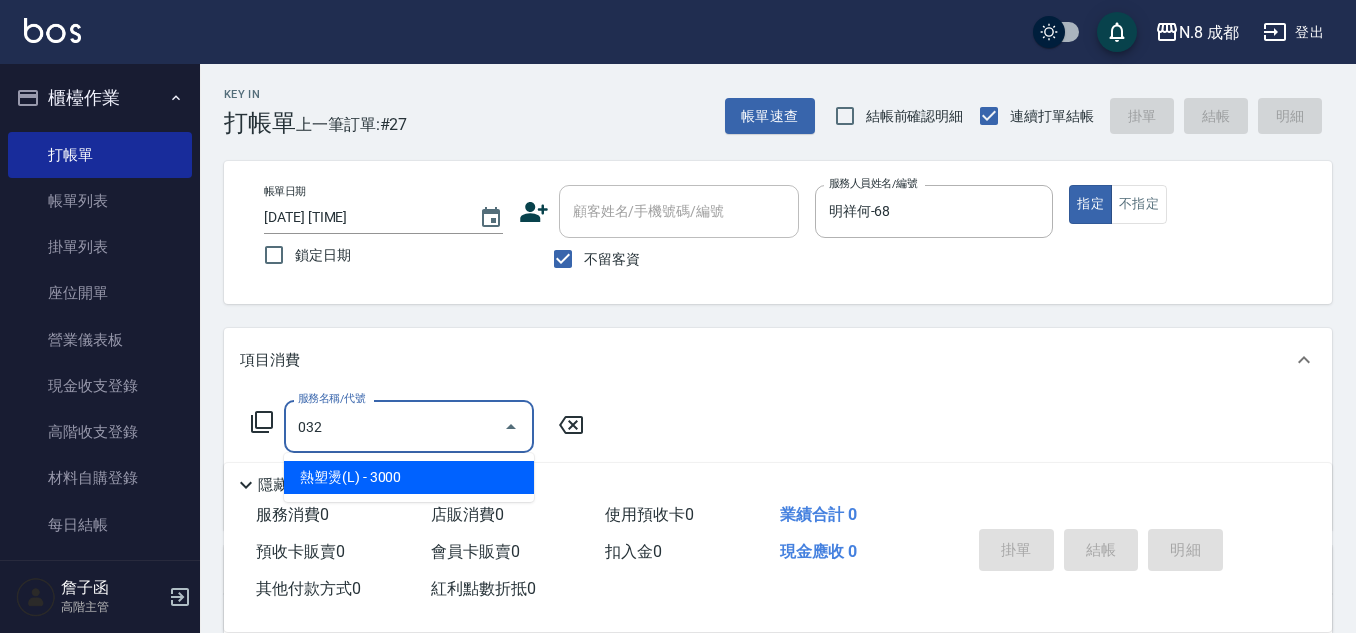 click on "熱塑燙(L) - 3000" at bounding box center [409, 477] 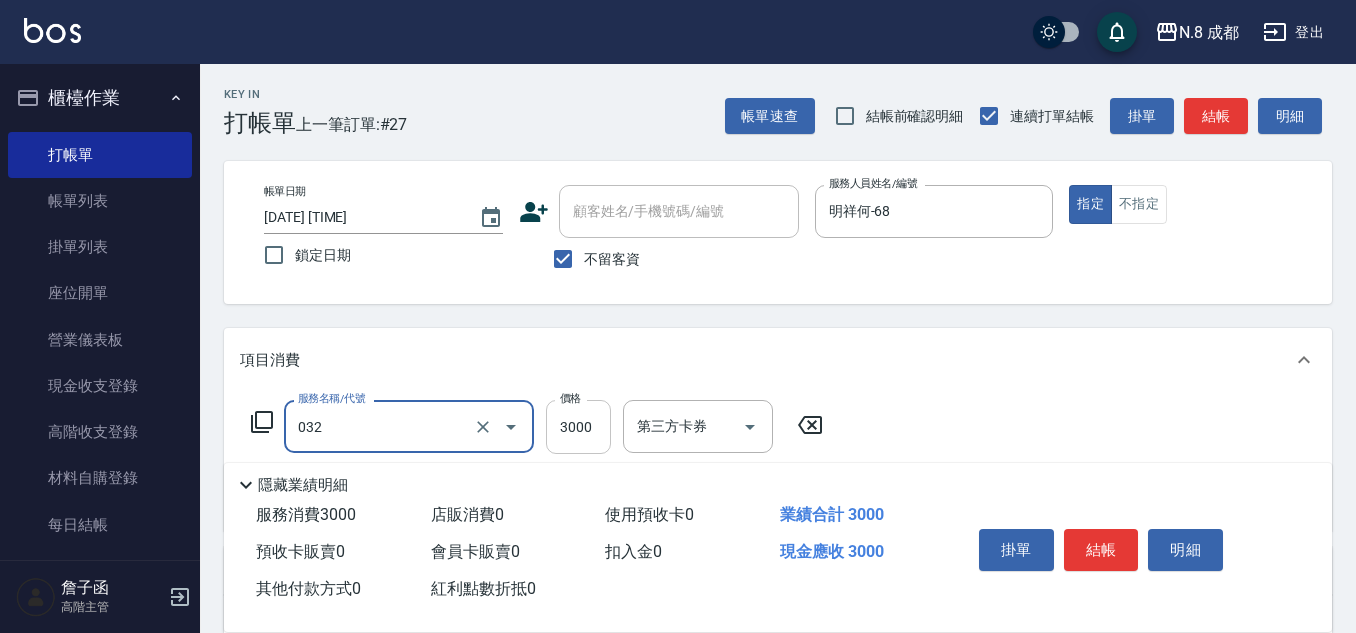 type on "熱塑燙(L)(032)" 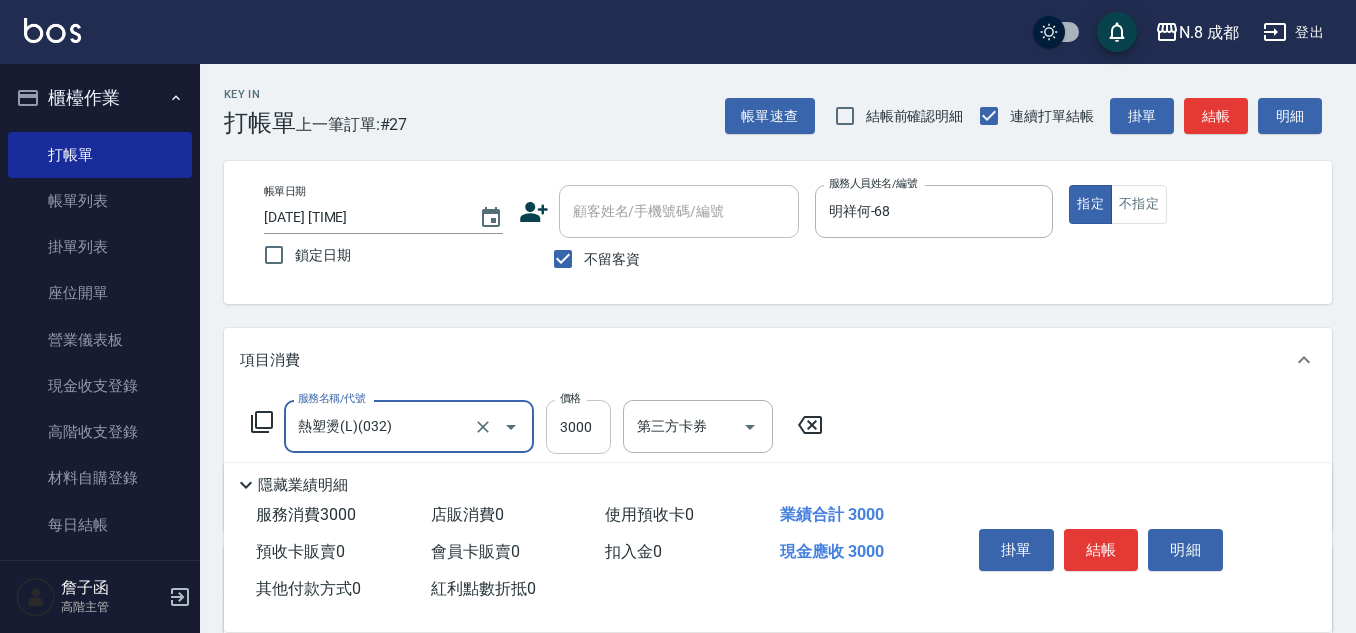 click on "3000" at bounding box center (578, 427) 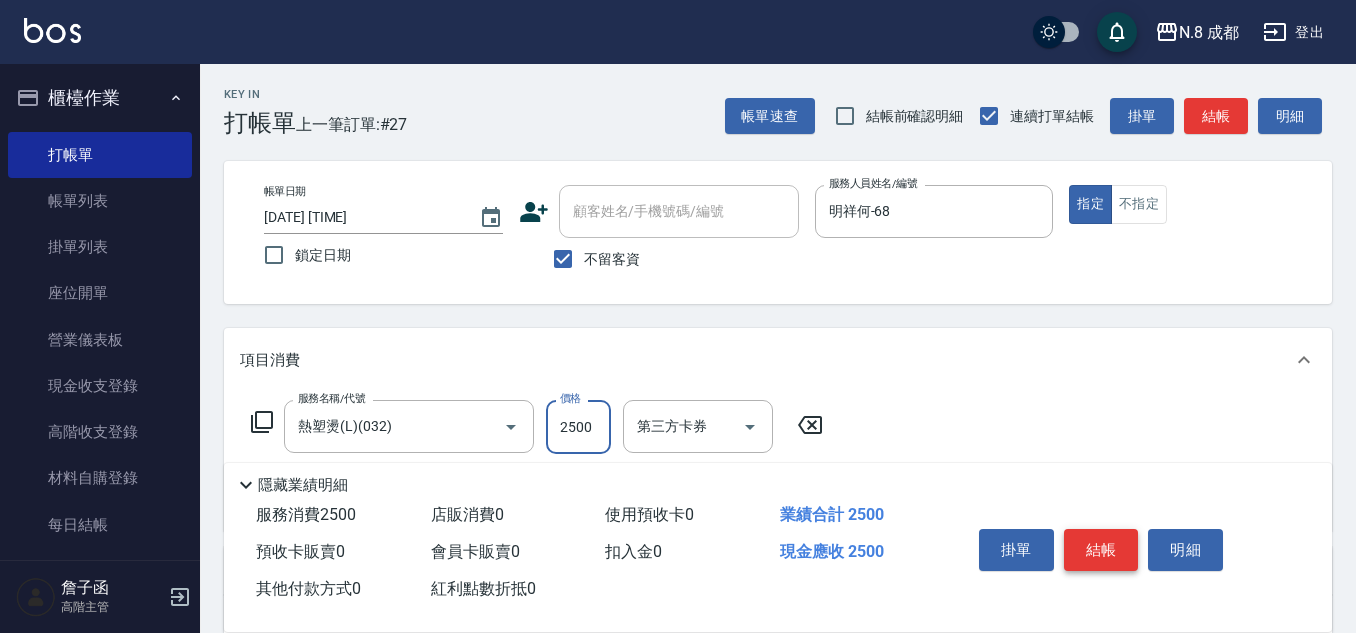 type on "2500" 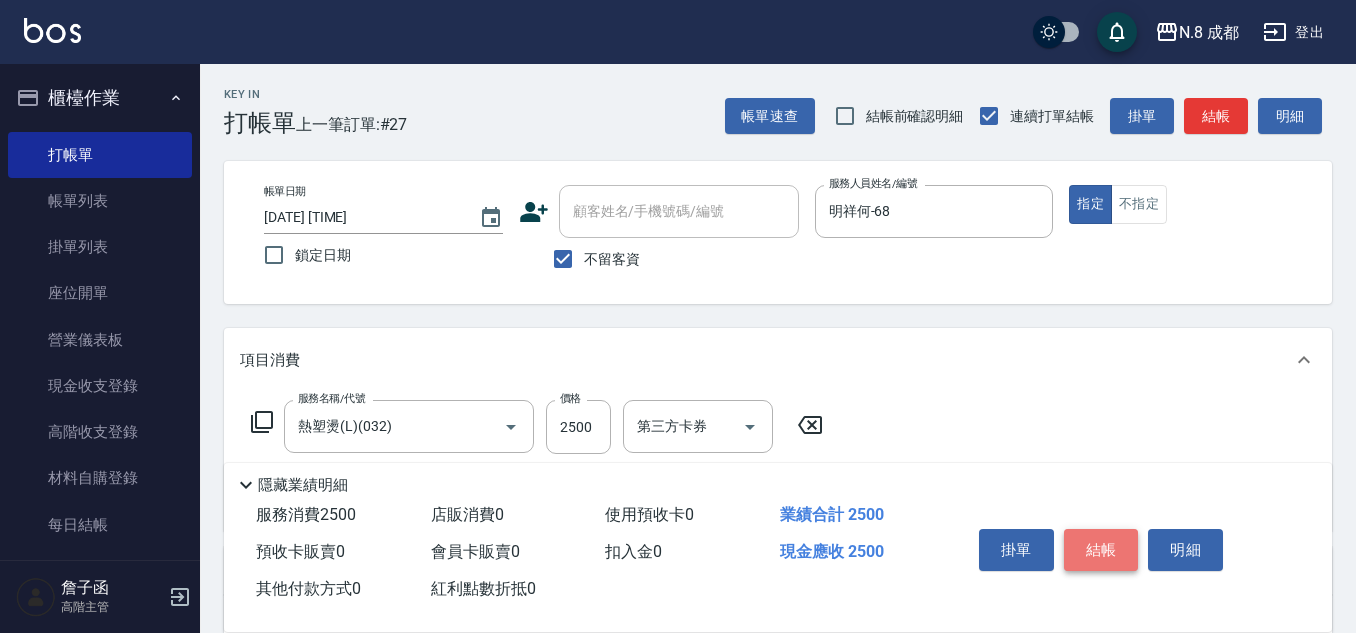 click on "結帳" at bounding box center [1101, 550] 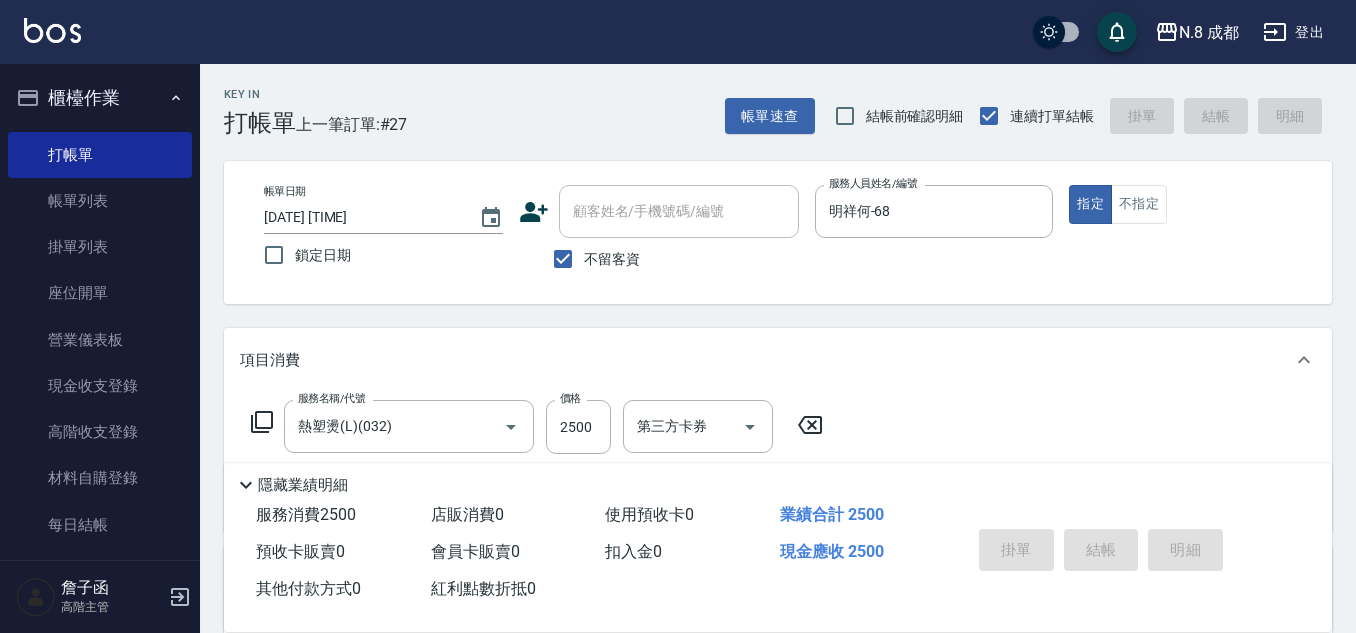 type 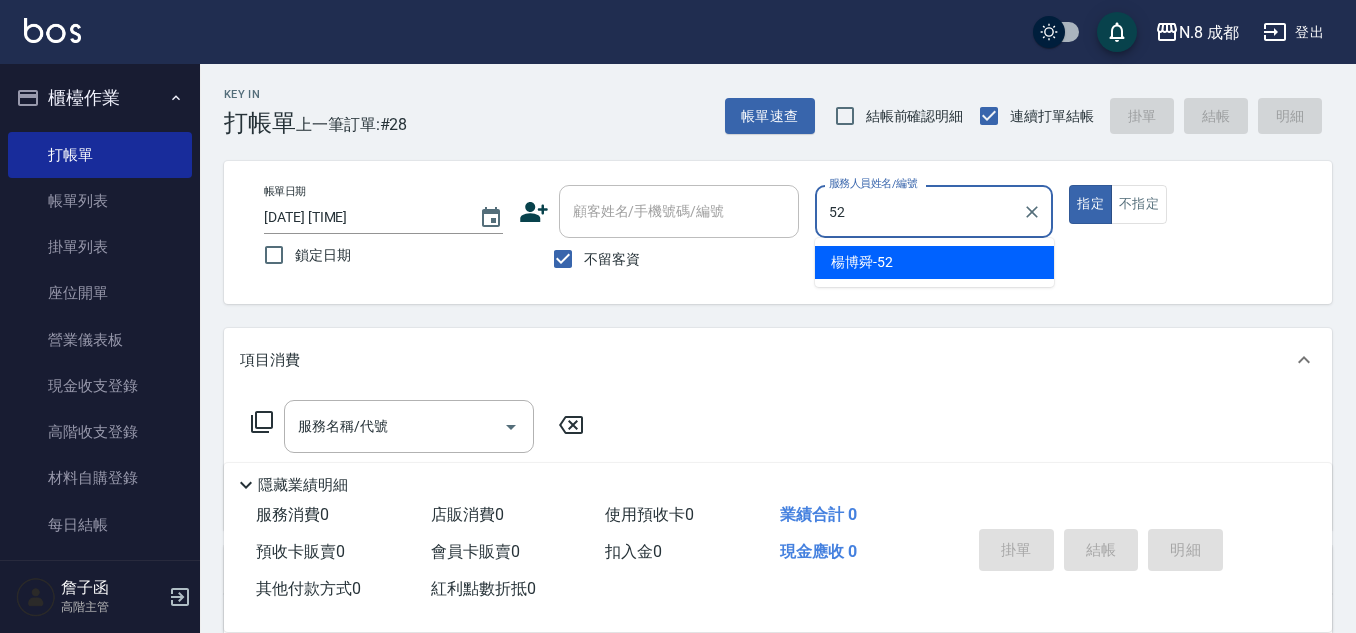 drag, startPoint x: 907, startPoint y: 264, endPoint x: 1034, endPoint y: 246, distance: 128.26924 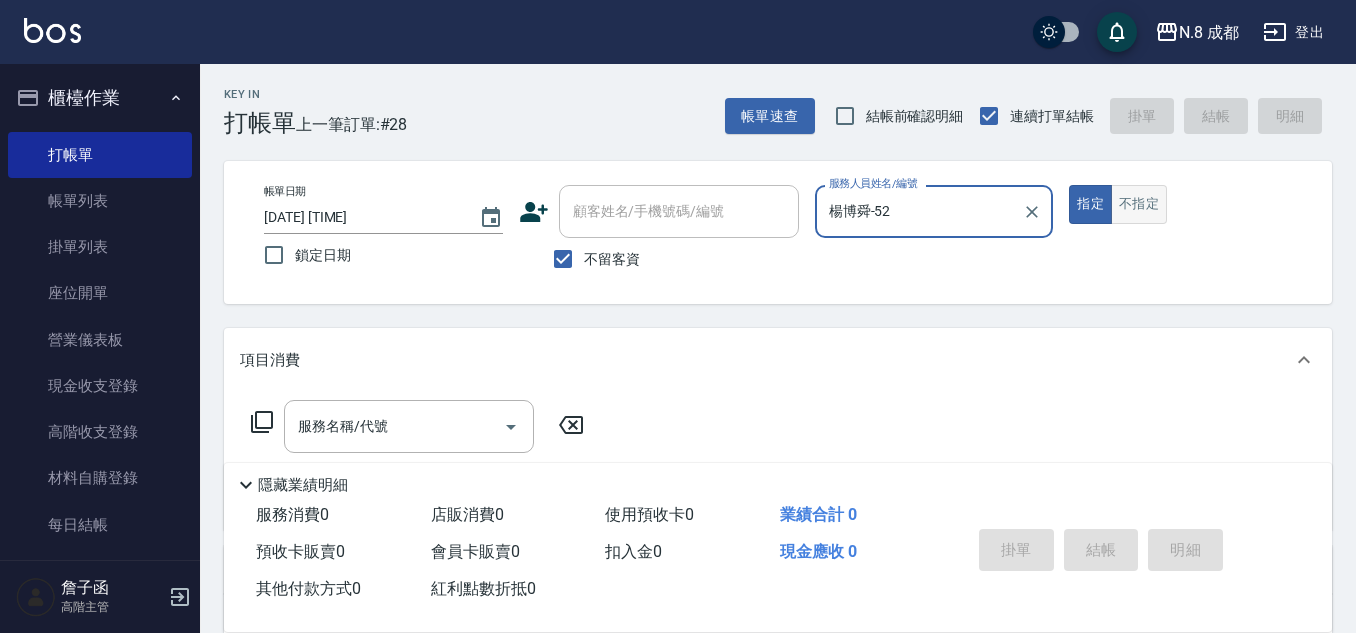 type on "楊博舜-52" 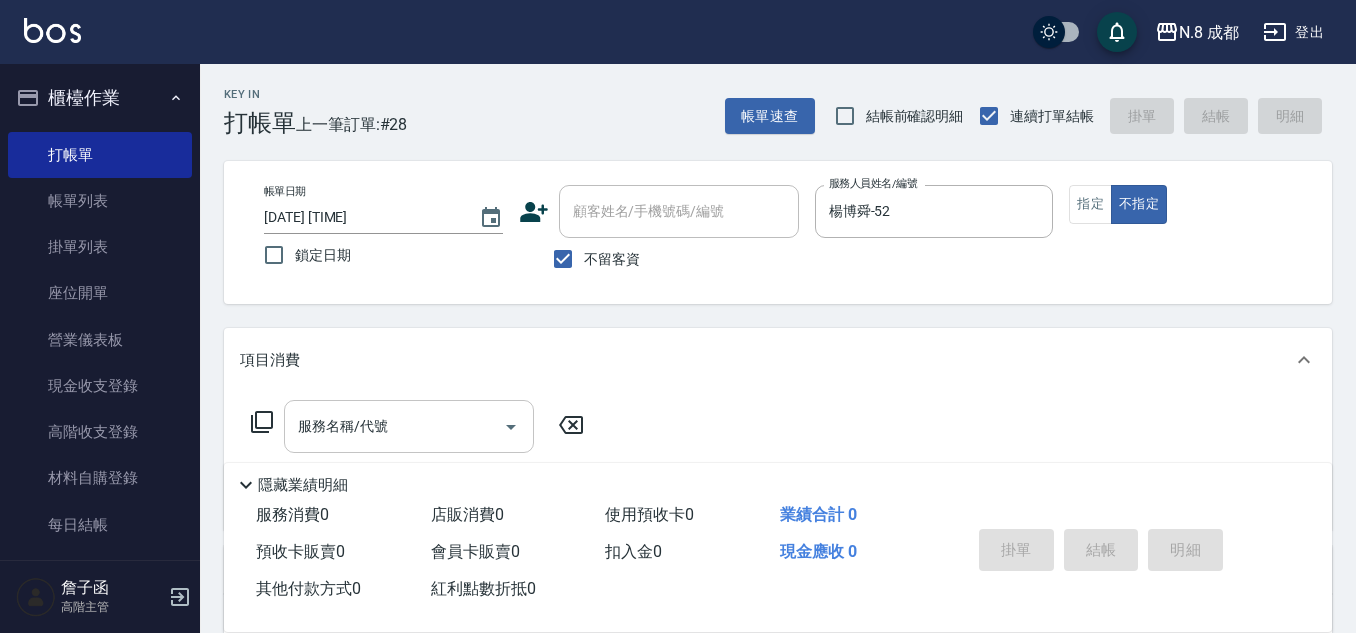 click on "服務名稱/代號" at bounding box center [394, 426] 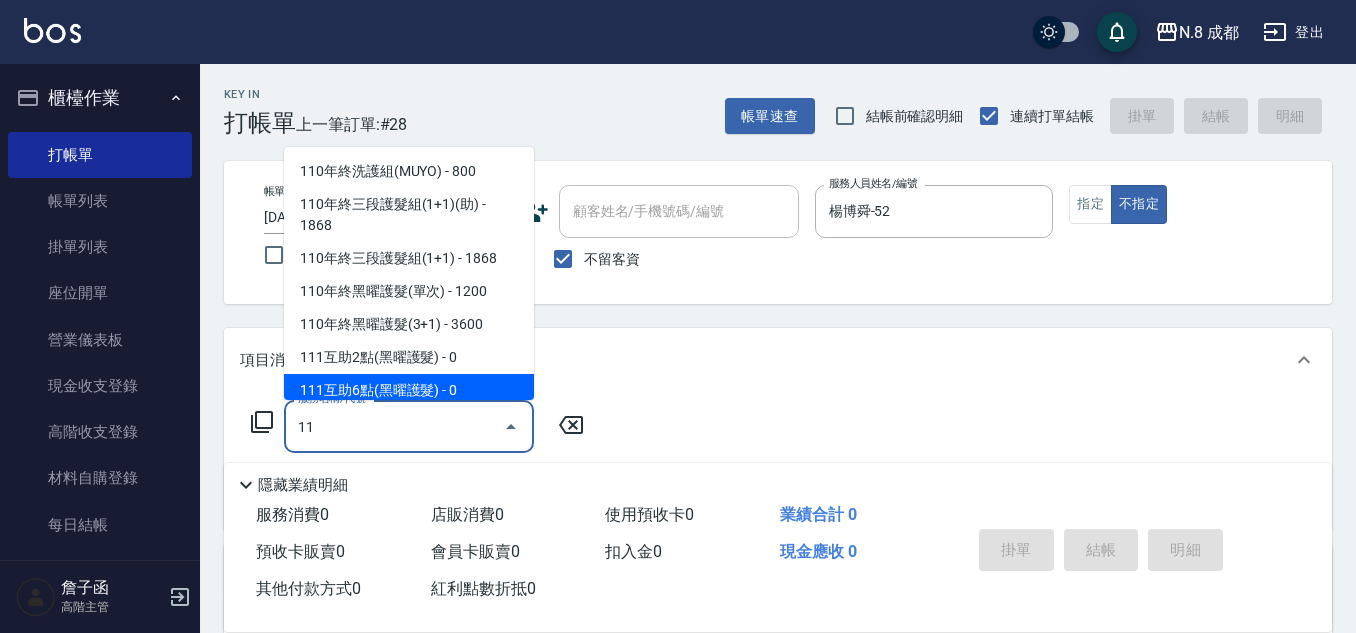 drag, startPoint x: 336, startPoint y: 405, endPoint x: 242, endPoint y: 413, distance: 94.33981 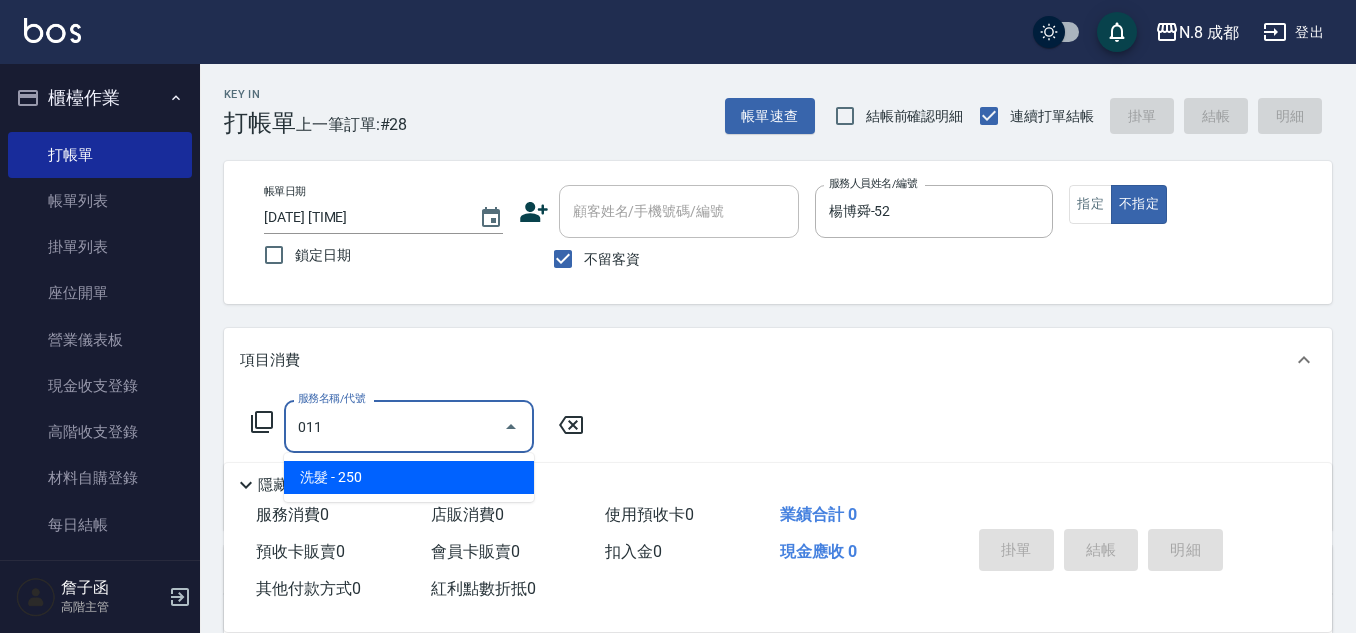 click on "洗髮 - 250" at bounding box center [409, 477] 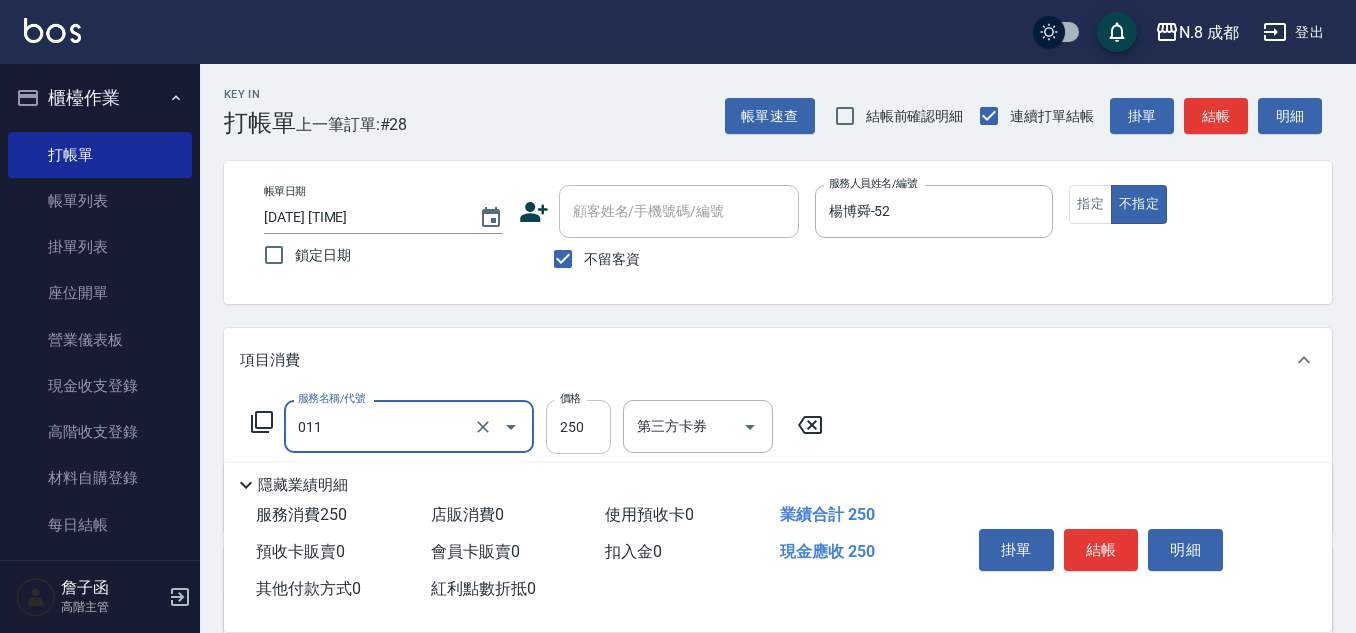 type on "洗髮(011)" 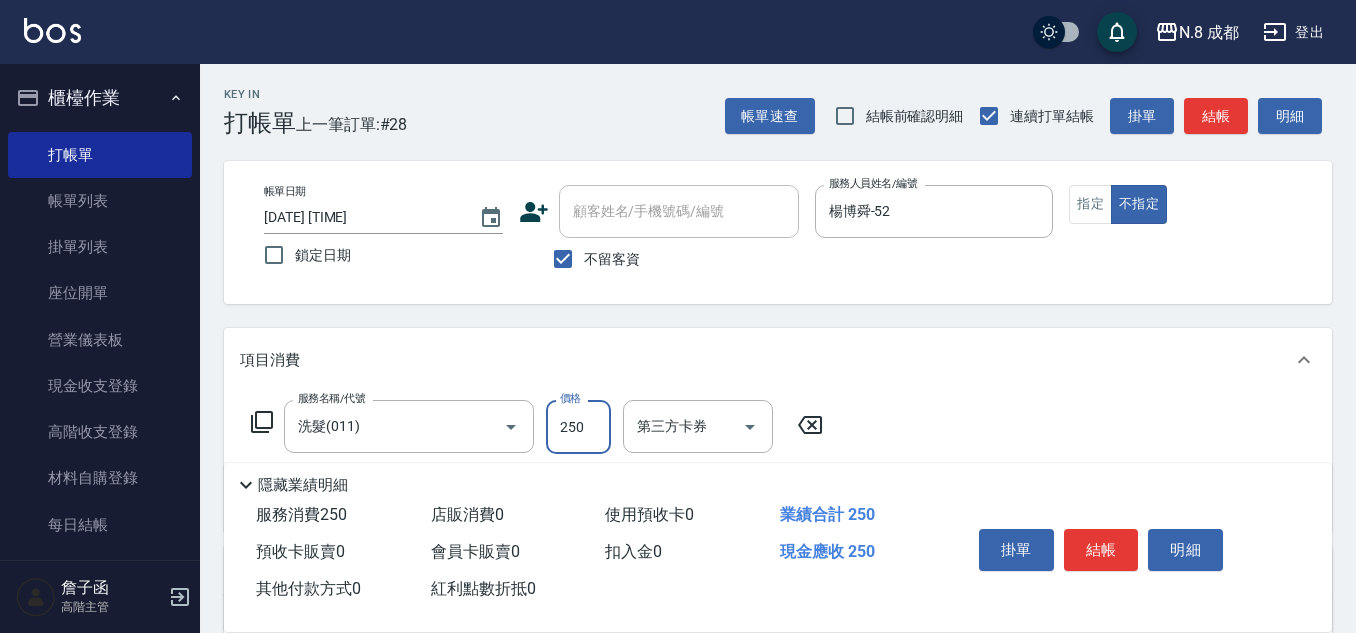 click on "250" at bounding box center [578, 427] 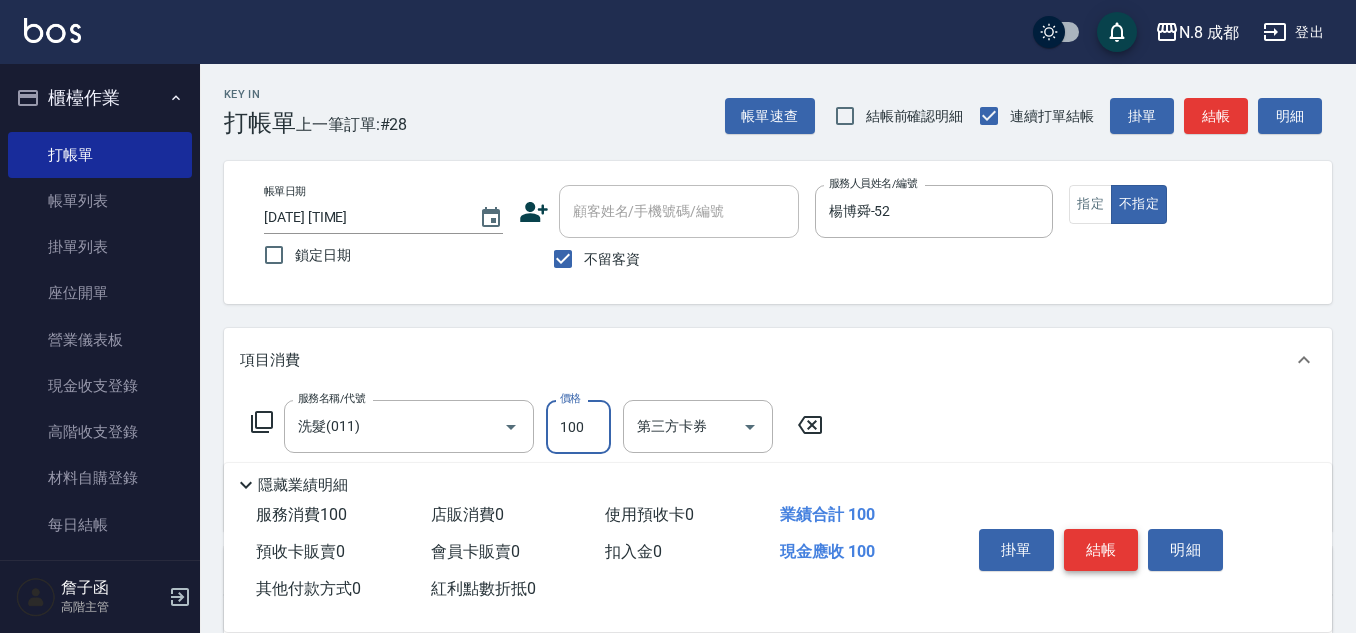 type on "100" 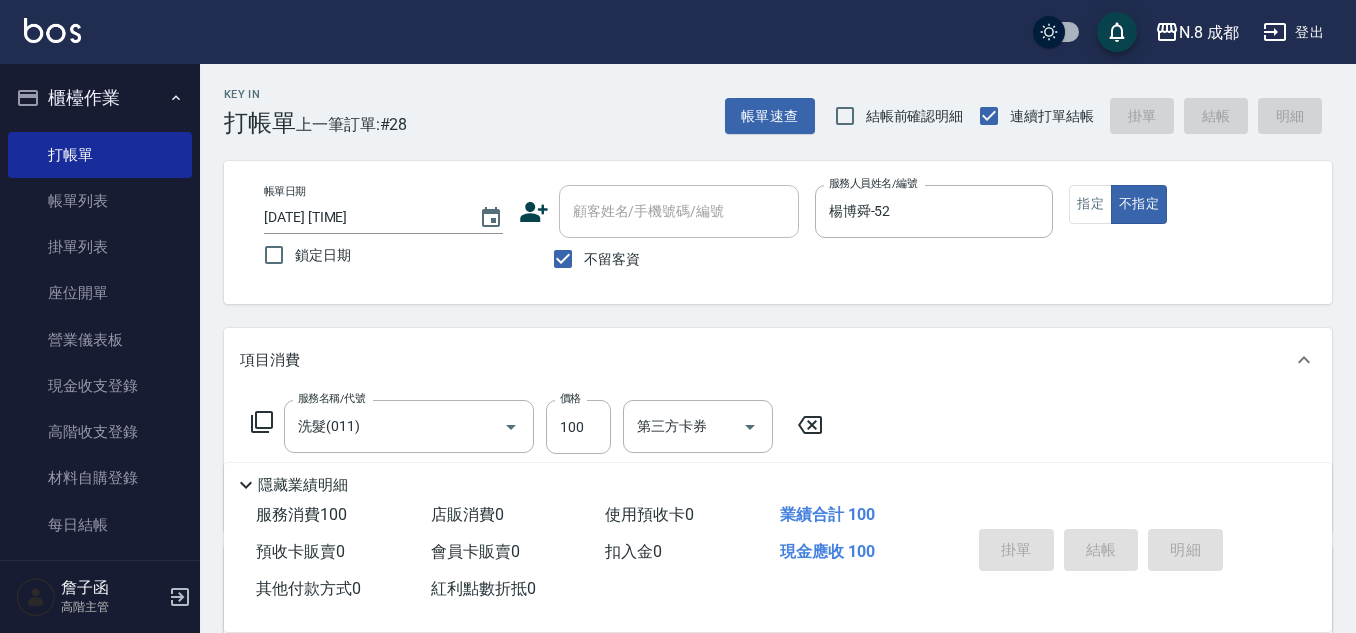 type on "2025/08/08 20:58" 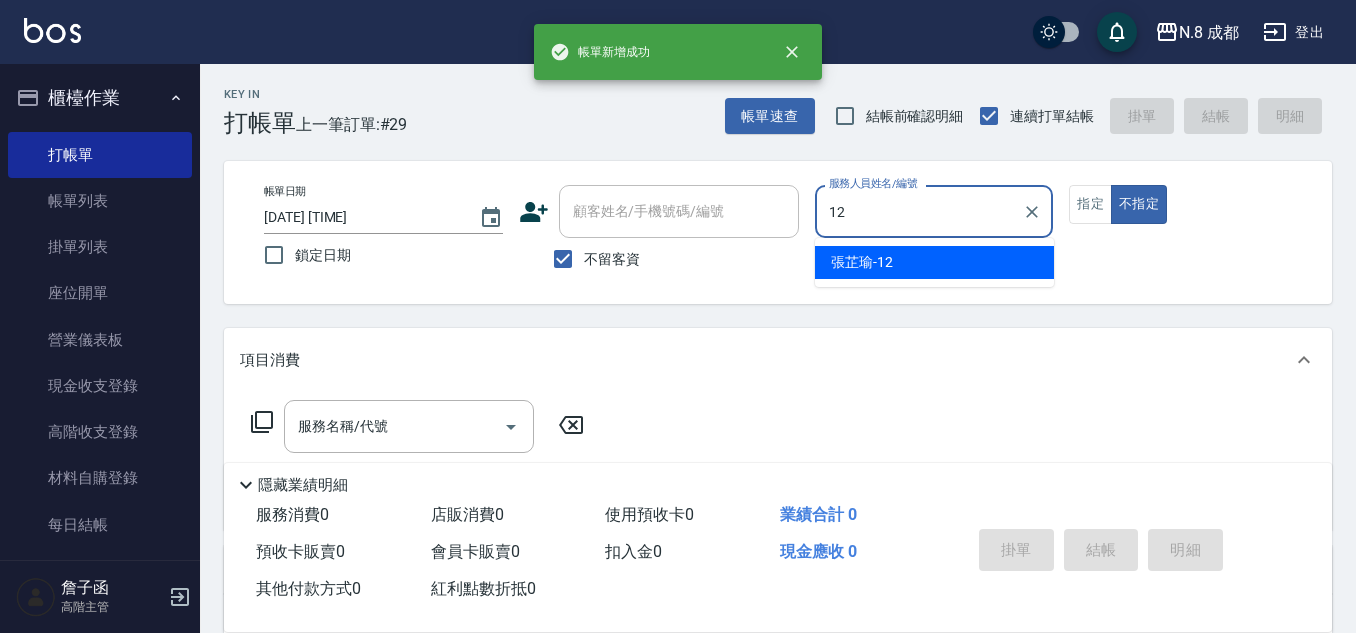 drag, startPoint x: 895, startPoint y: 261, endPoint x: 833, endPoint y: 314, distance: 81.565926 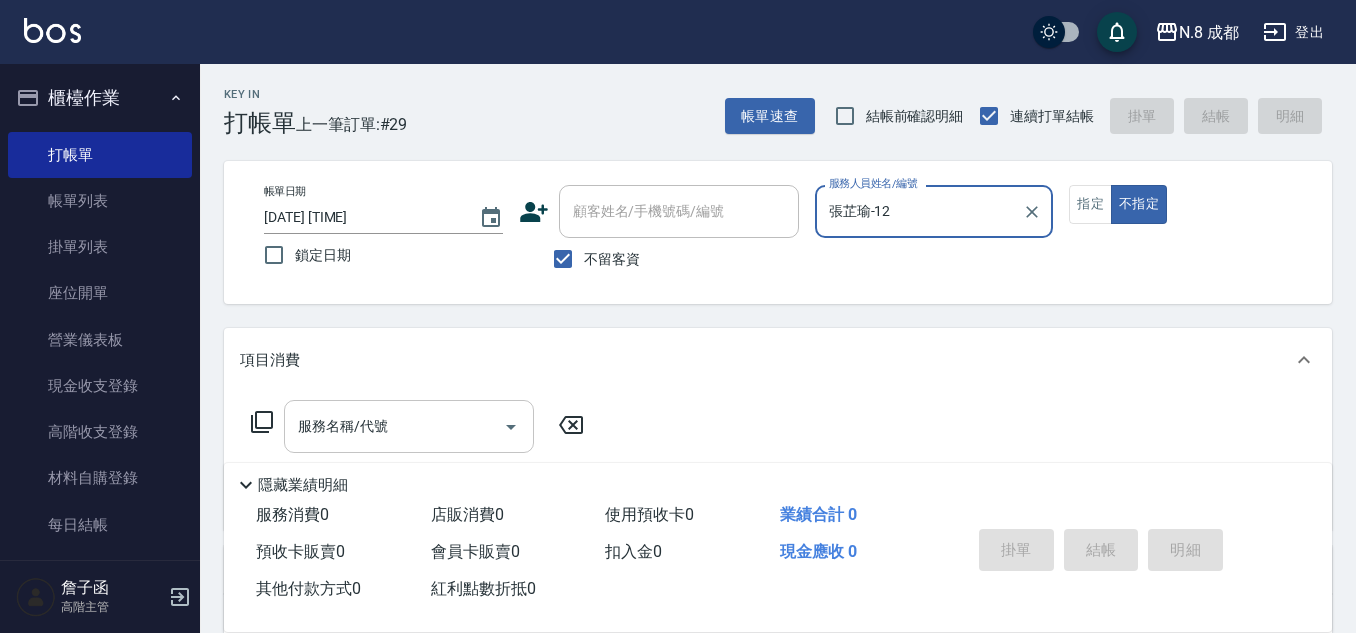 type on "張芷瑜-12" 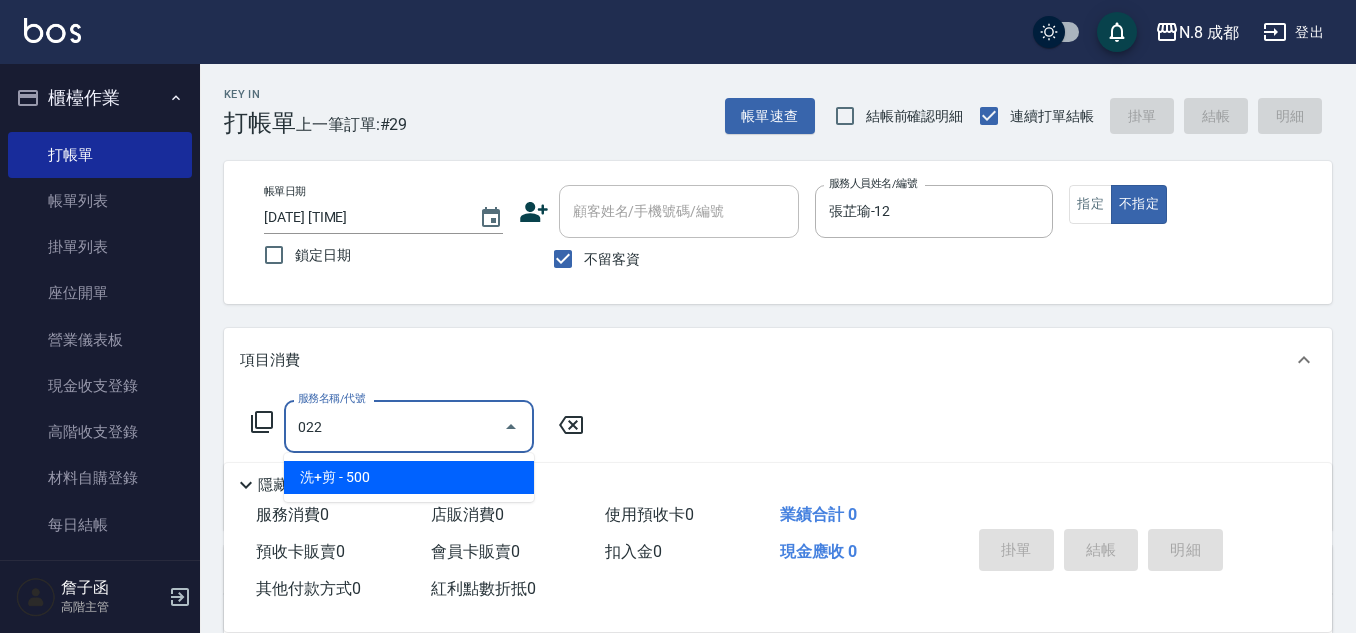 click on "洗+剪 - 500" at bounding box center [409, 477] 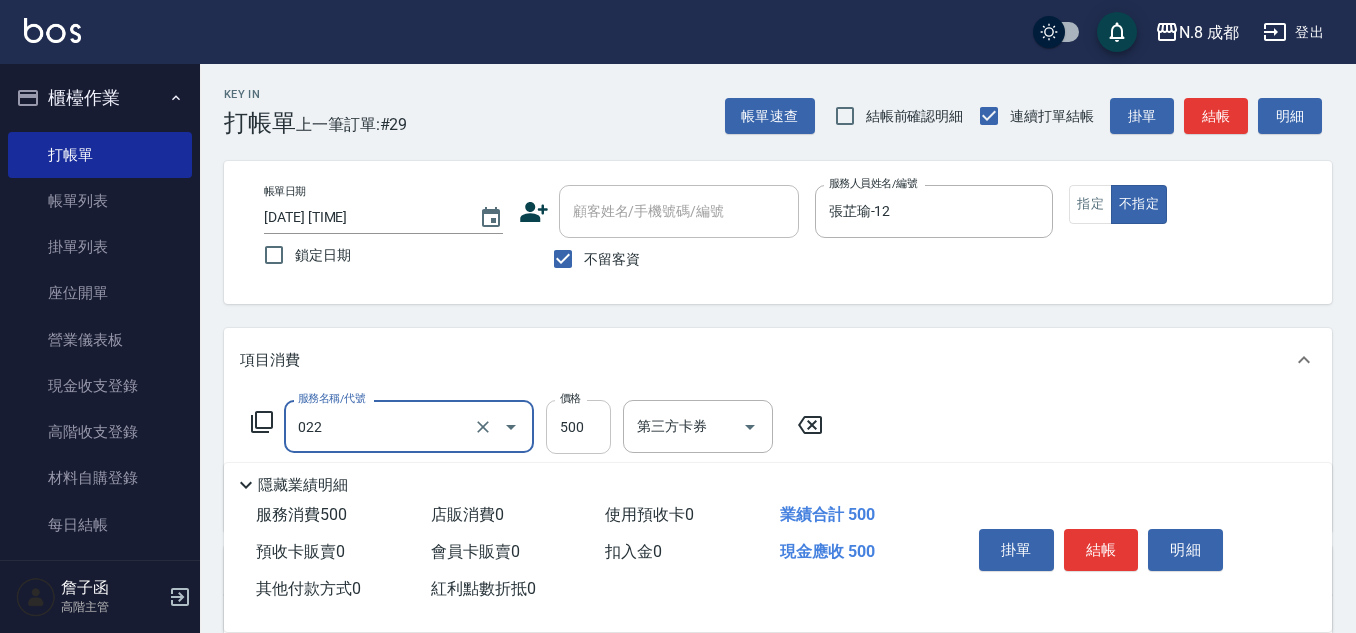 type on "洗+剪(022)" 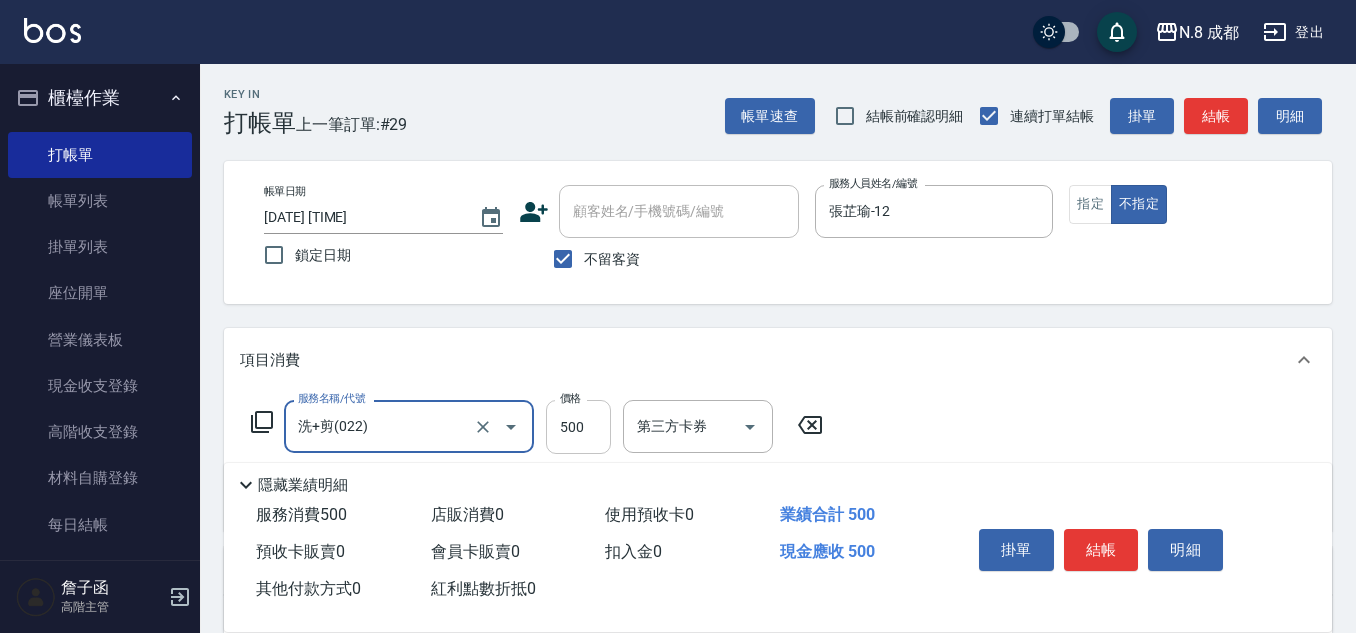 click on "500" at bounding box center [578, 427] 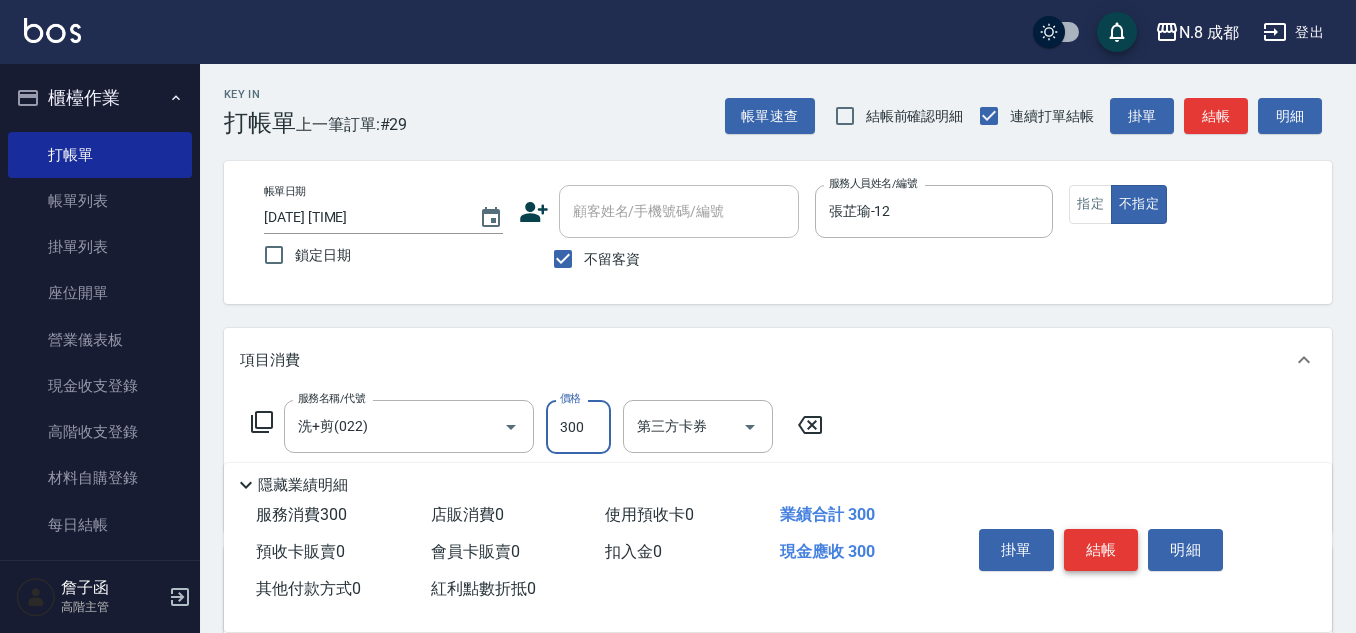 type on "300" 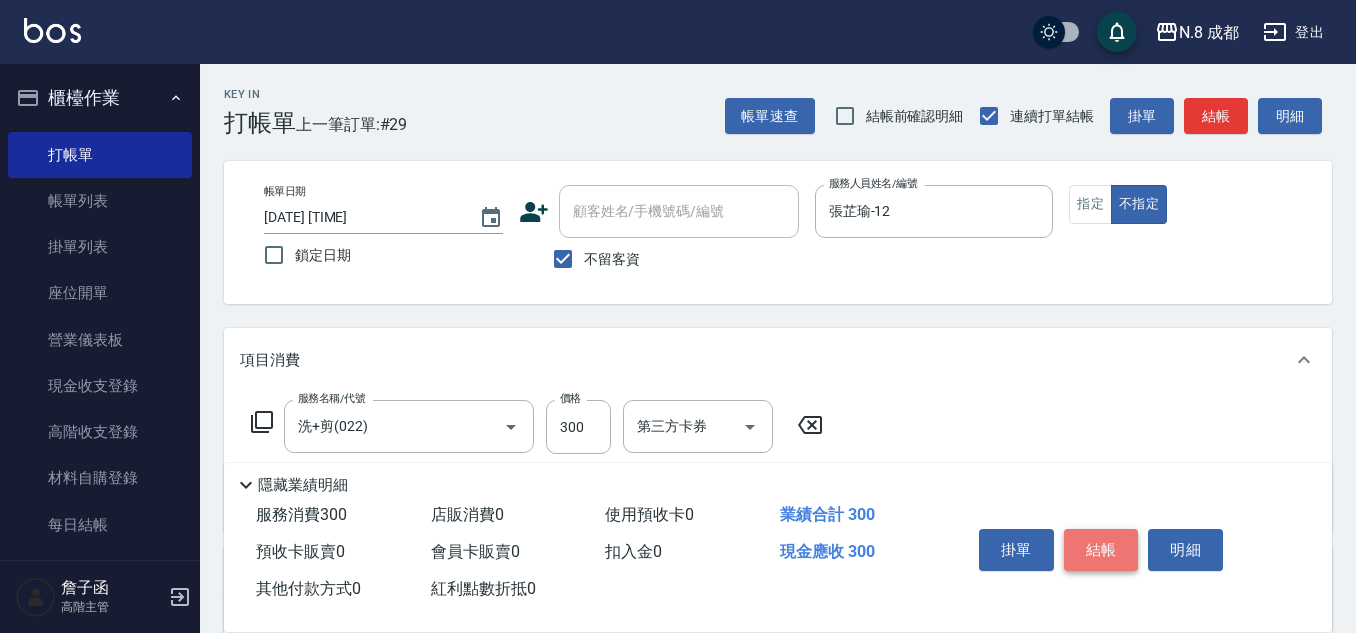 click on "結帳" at bounding box center [1101, 550] 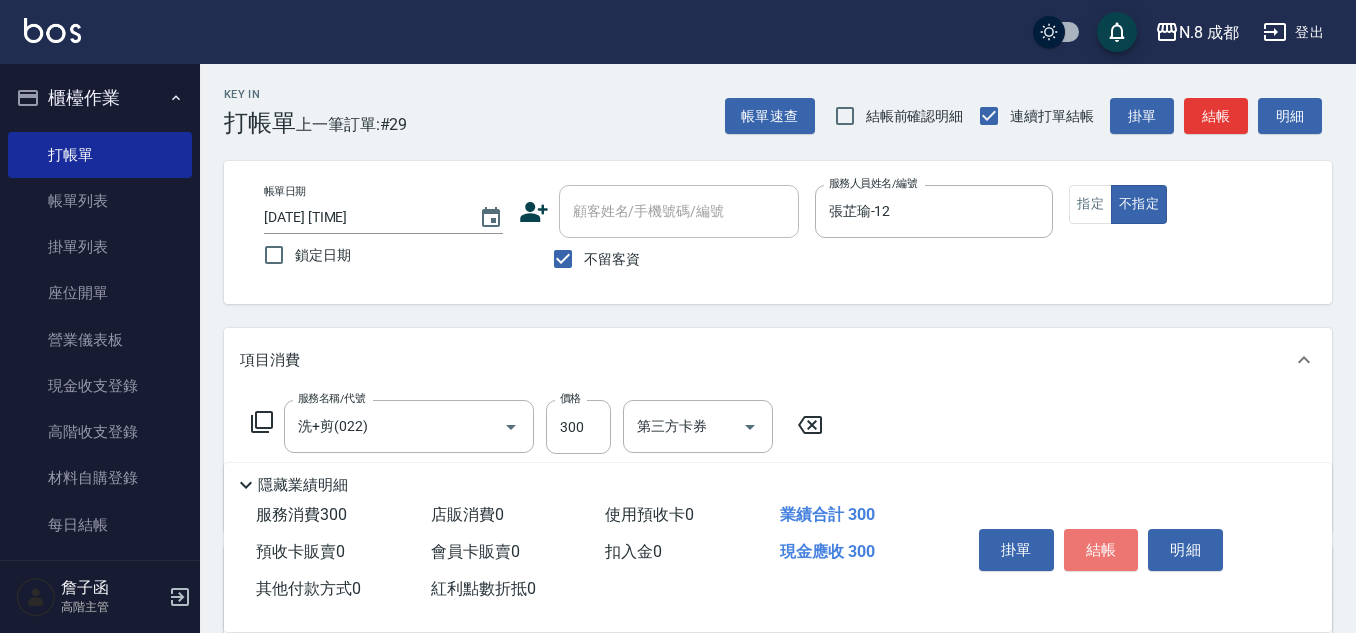 type 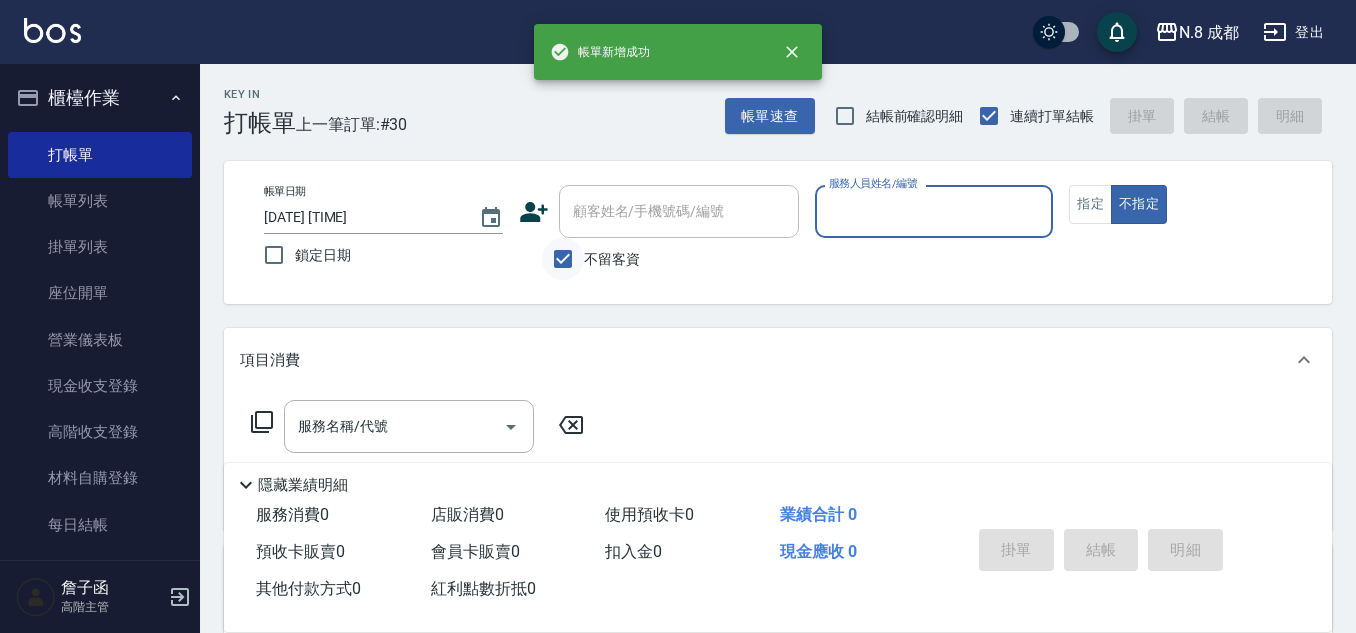 click on "不留客資" at bounding box center [563, 259] 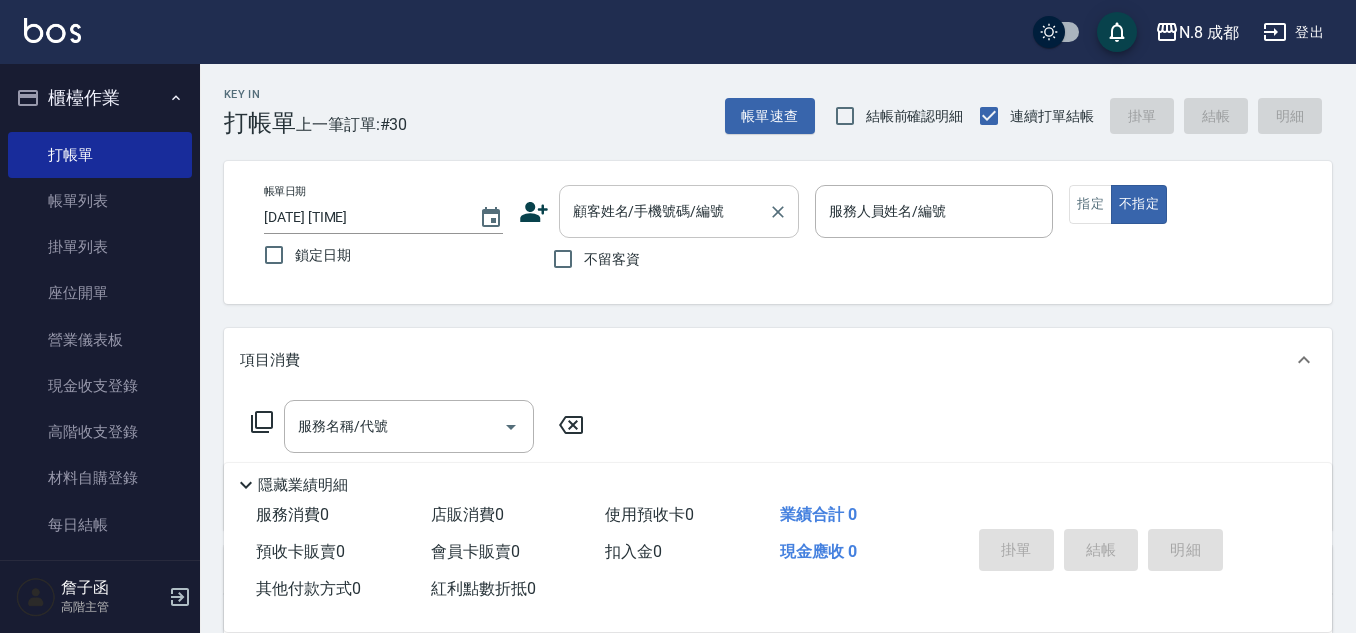 click on "顧客姓名/手機號碼/編號" at bounding box center (679, 211) 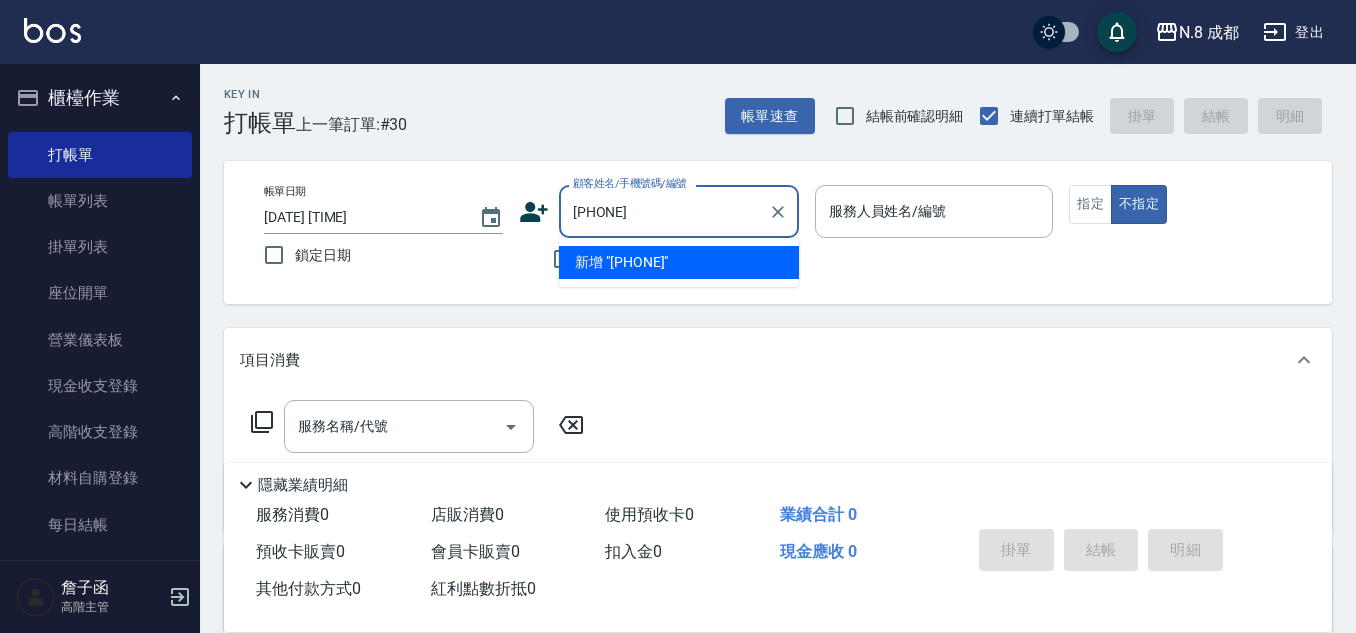 type on "0963510008" 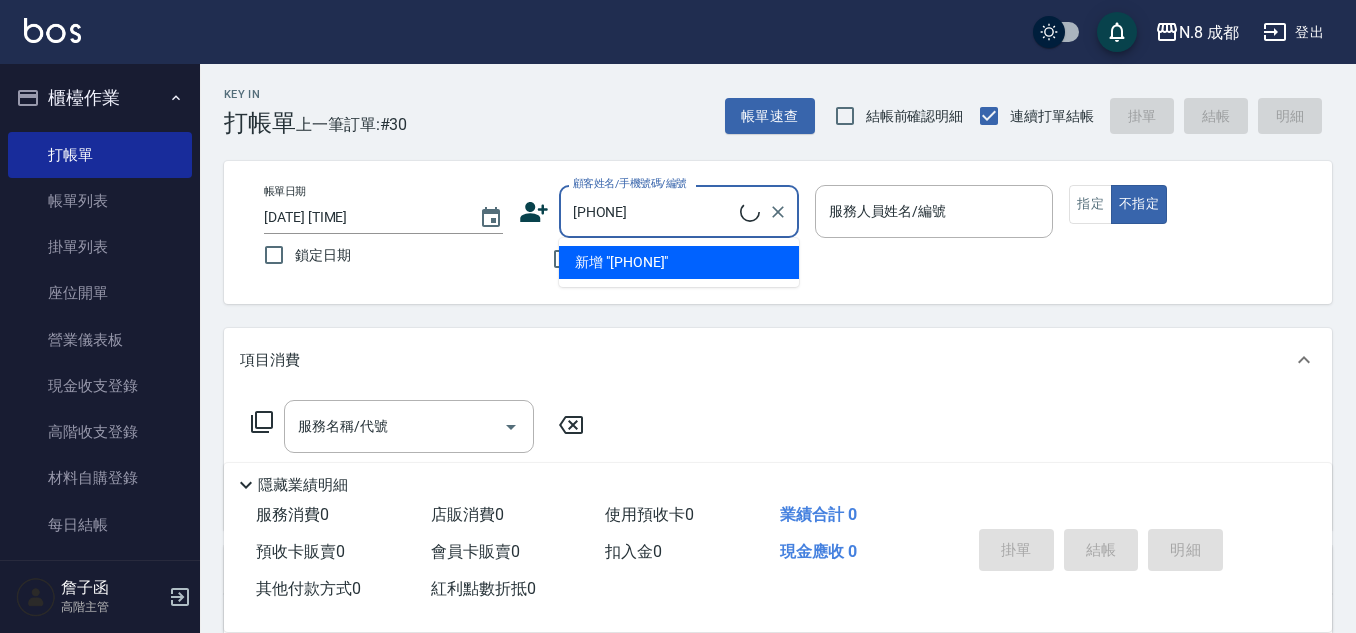 drag, startPoint x: 713, startPoint y: 228, endPoint x: 449, endPoint y: 226, distance: 264.00757 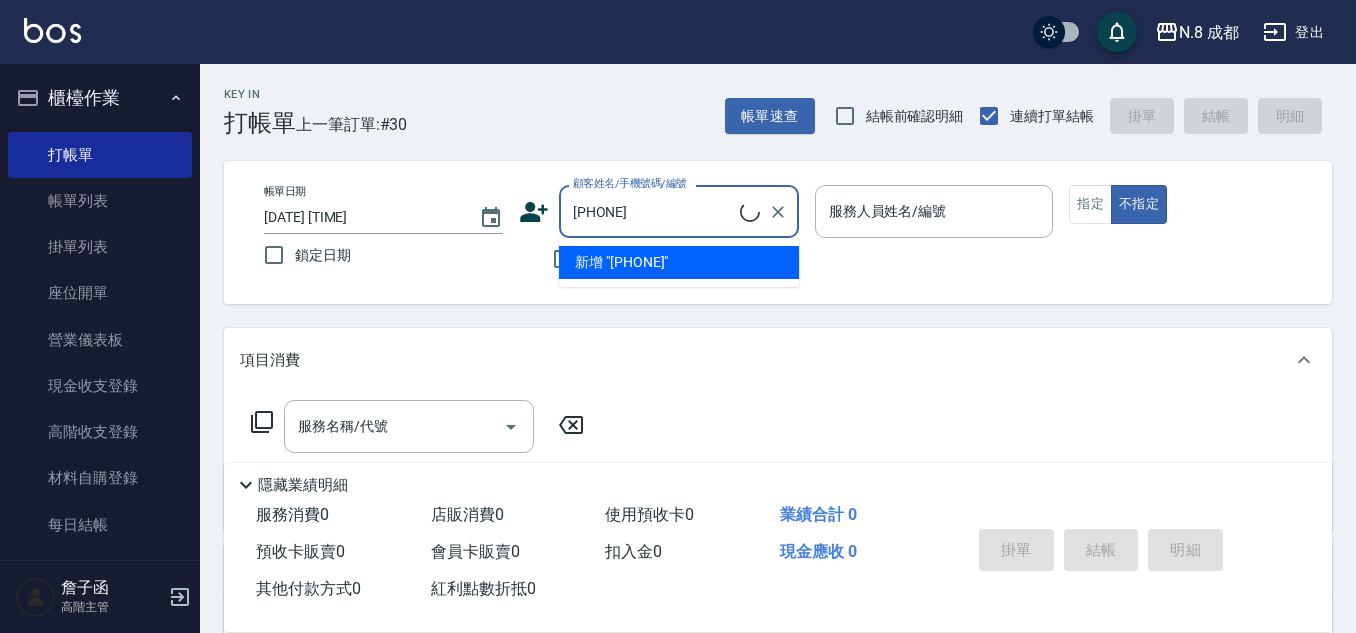 click on "帳單日期 2025/08/08 20:58 鎖定日期 顧客姓名/手機號碼/編號 0963510008 顧客姓名/手機號碼/編號 不留客資 服務人員姓名/編號 服務人員姓名/編號 指定 不指定" at bounding box center (778, 232) 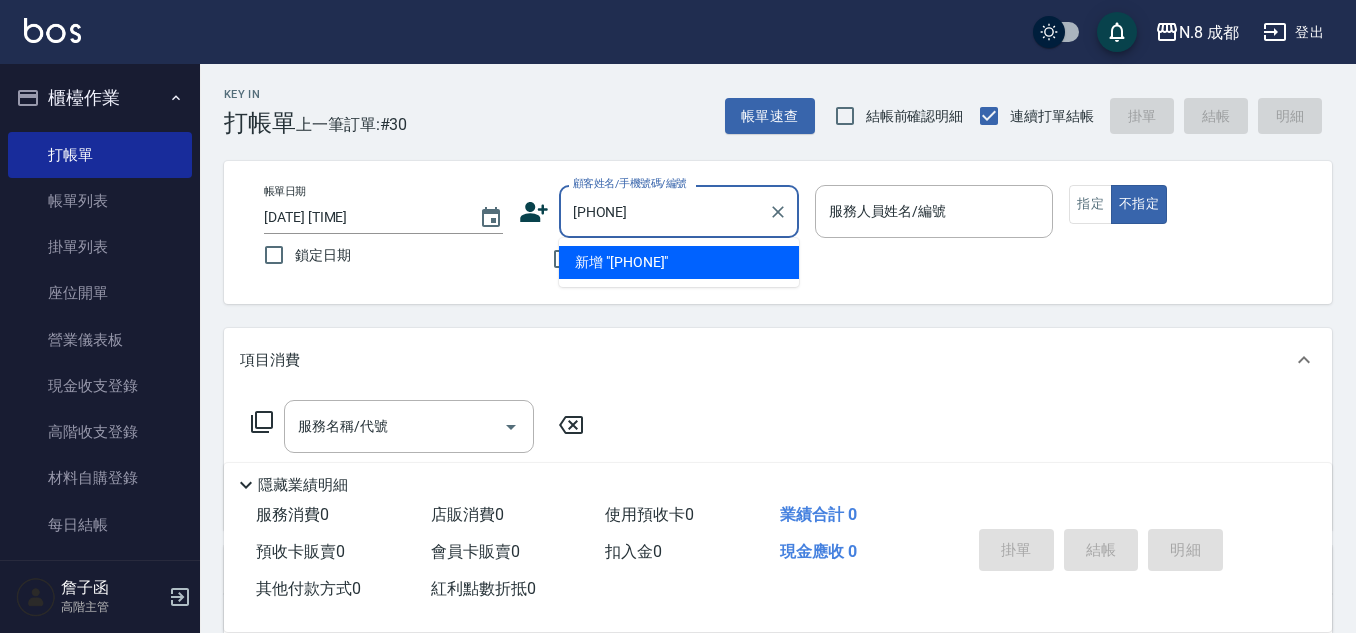 type 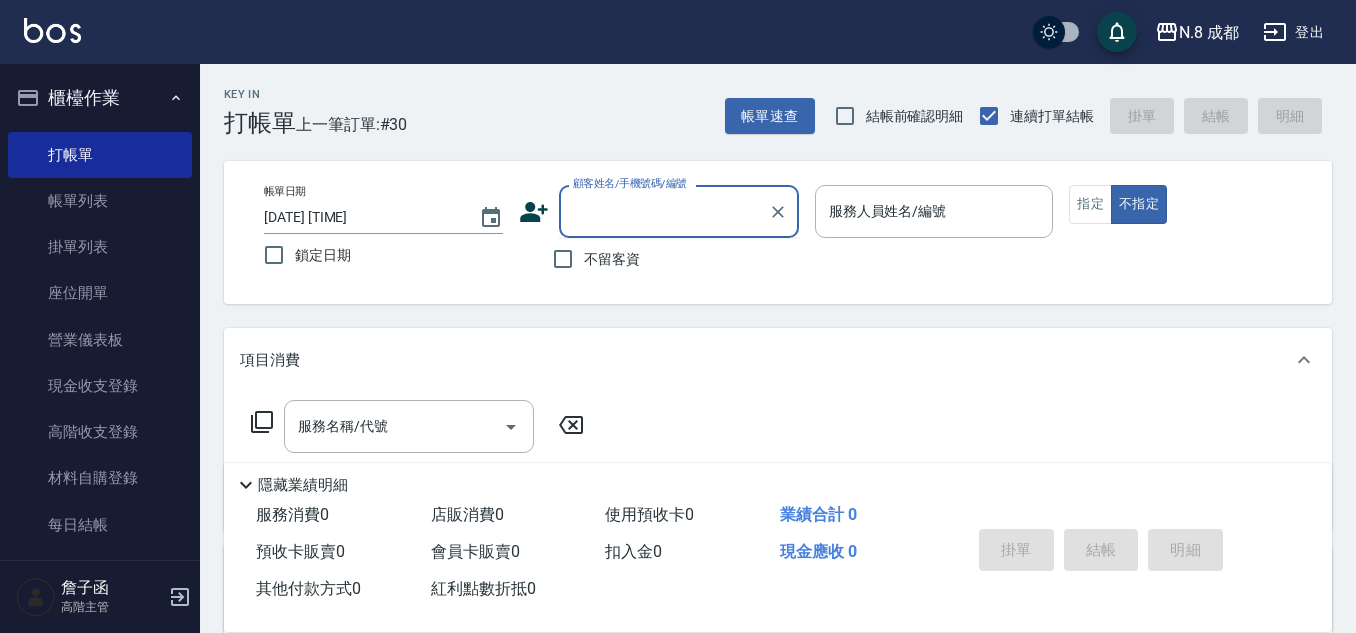 click 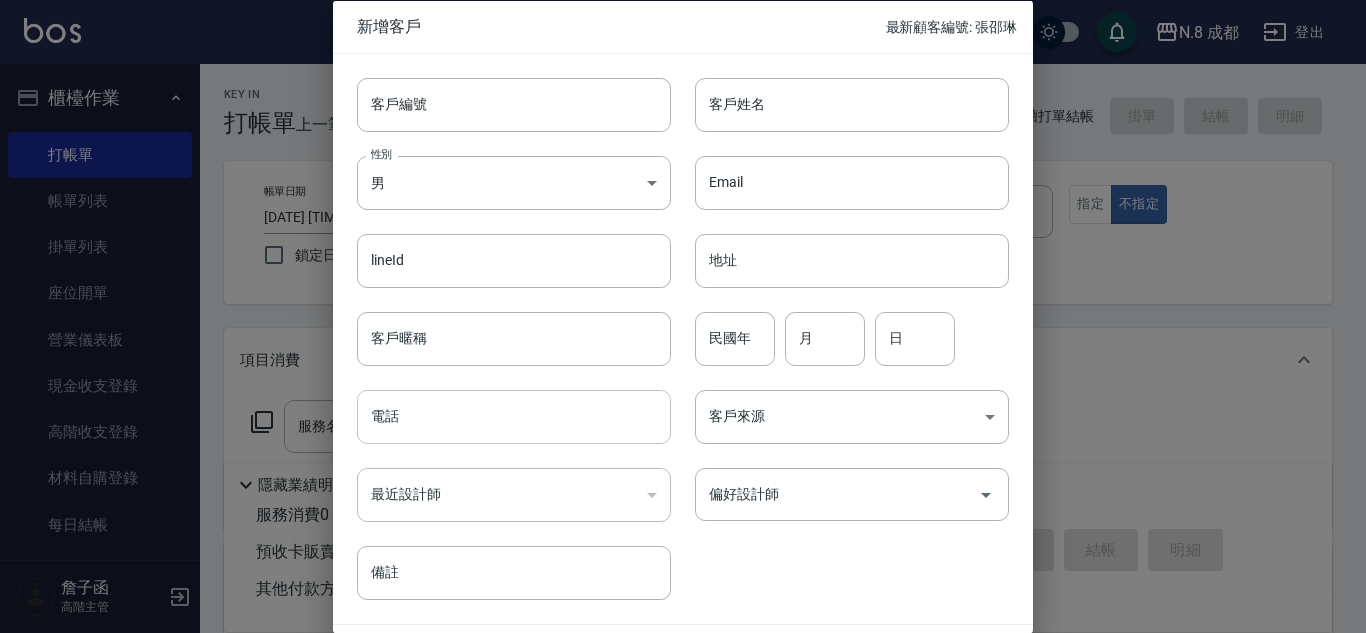 click on "電話" at bounding box center (514, 417) 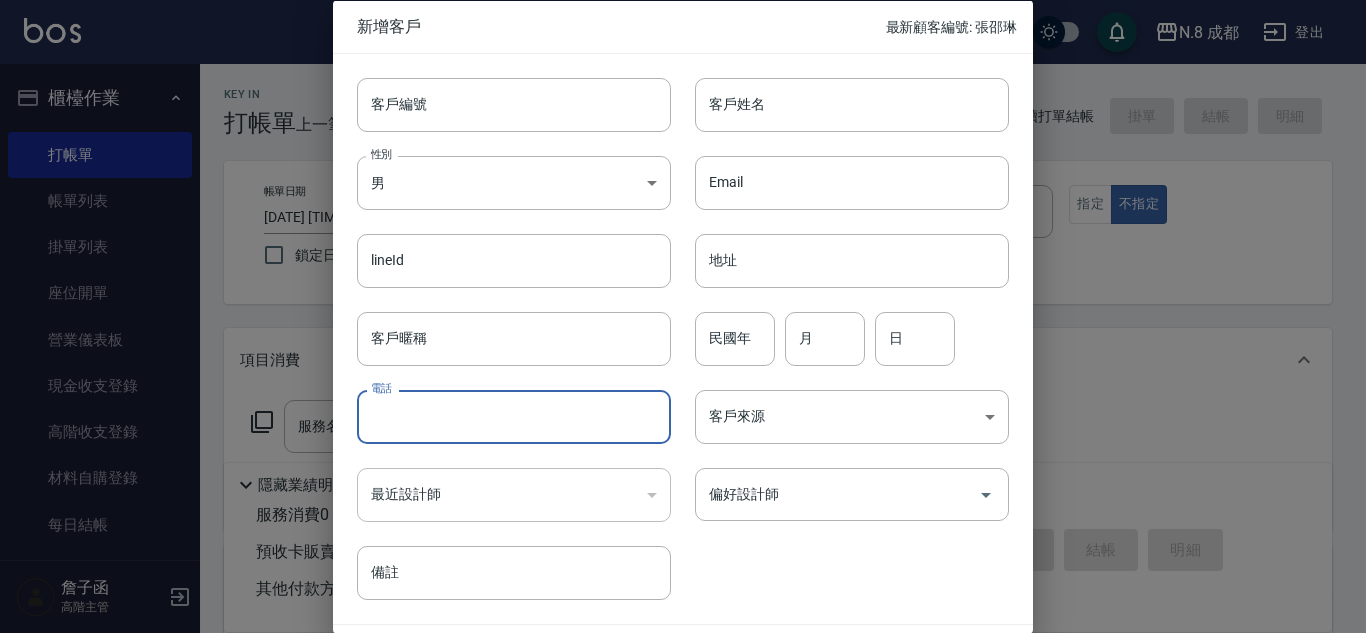 paste on "0963510008" 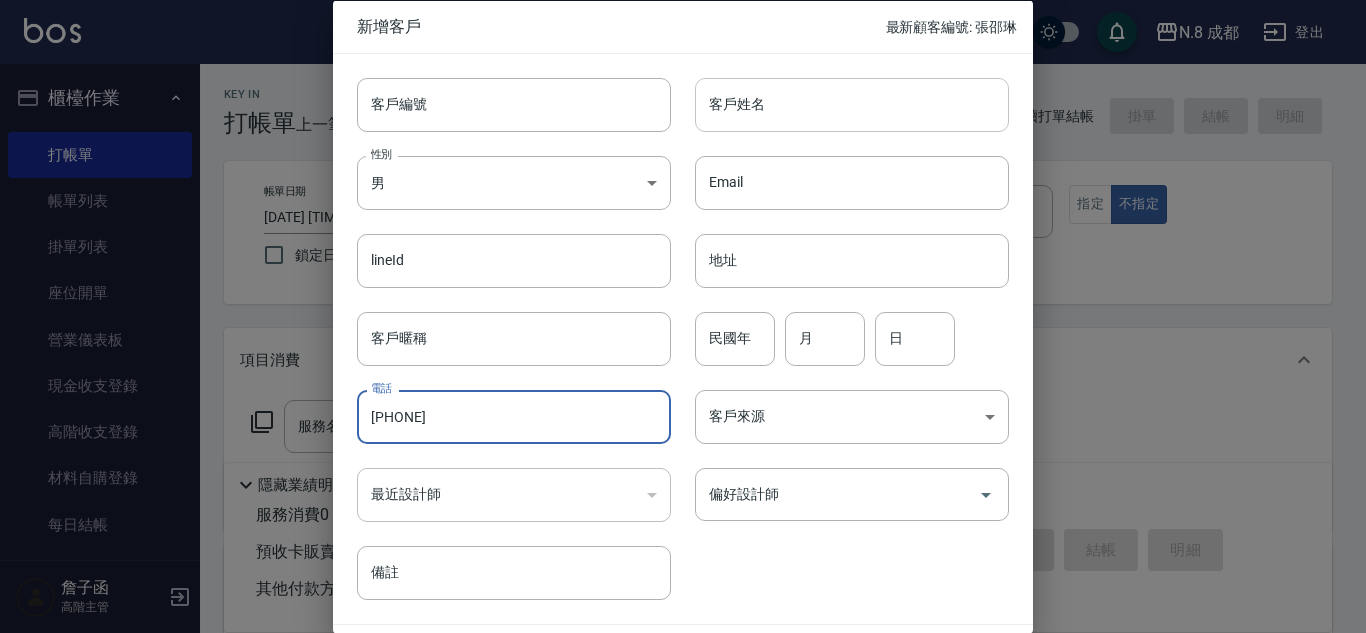type on "0963510008" 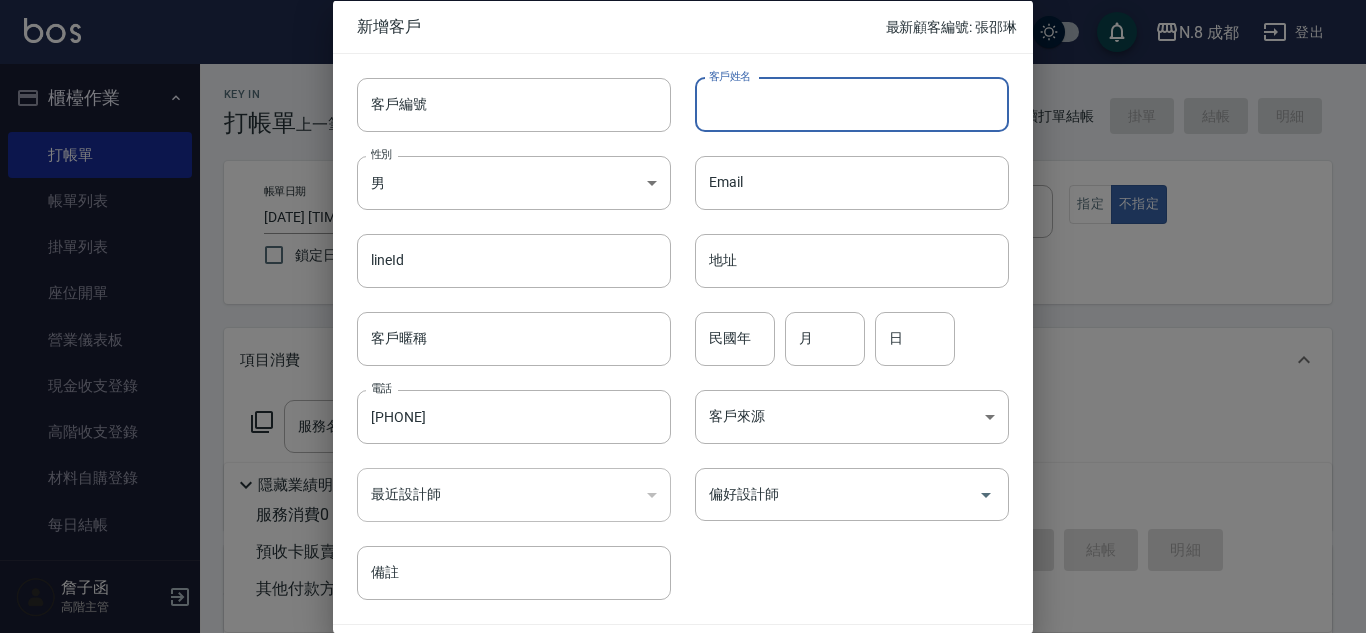 click on "客戶姓名" at bounding box center (852, 104) 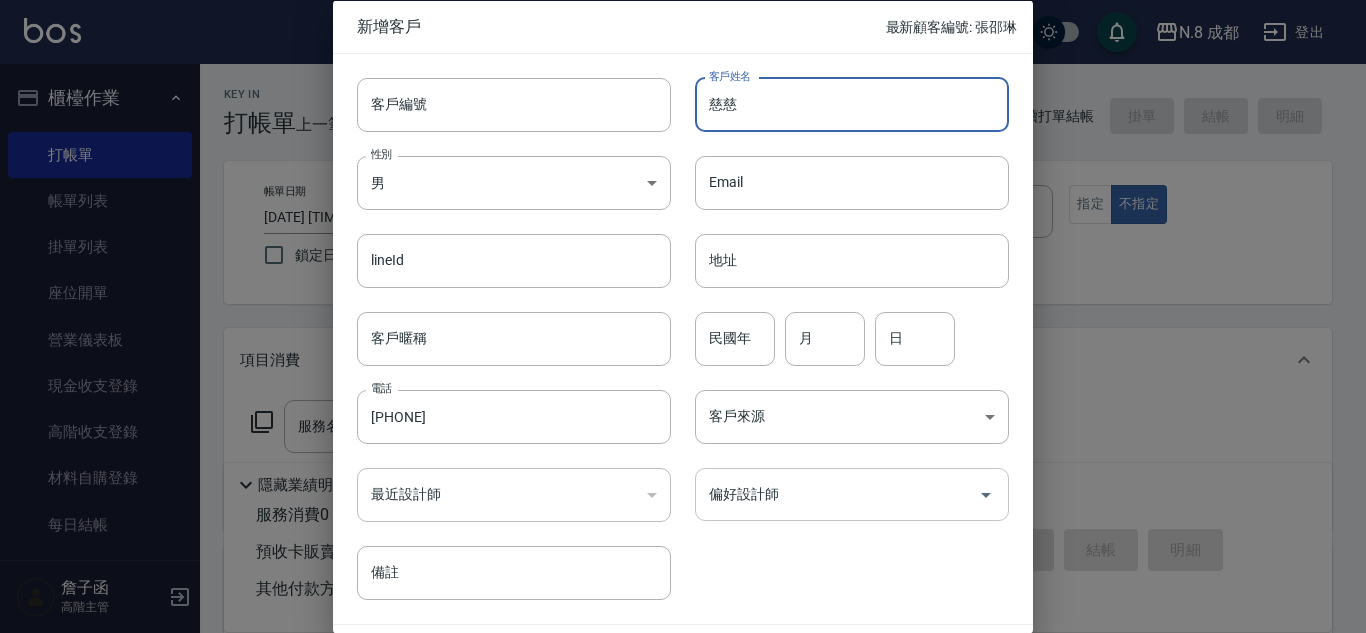type on "慈慈" 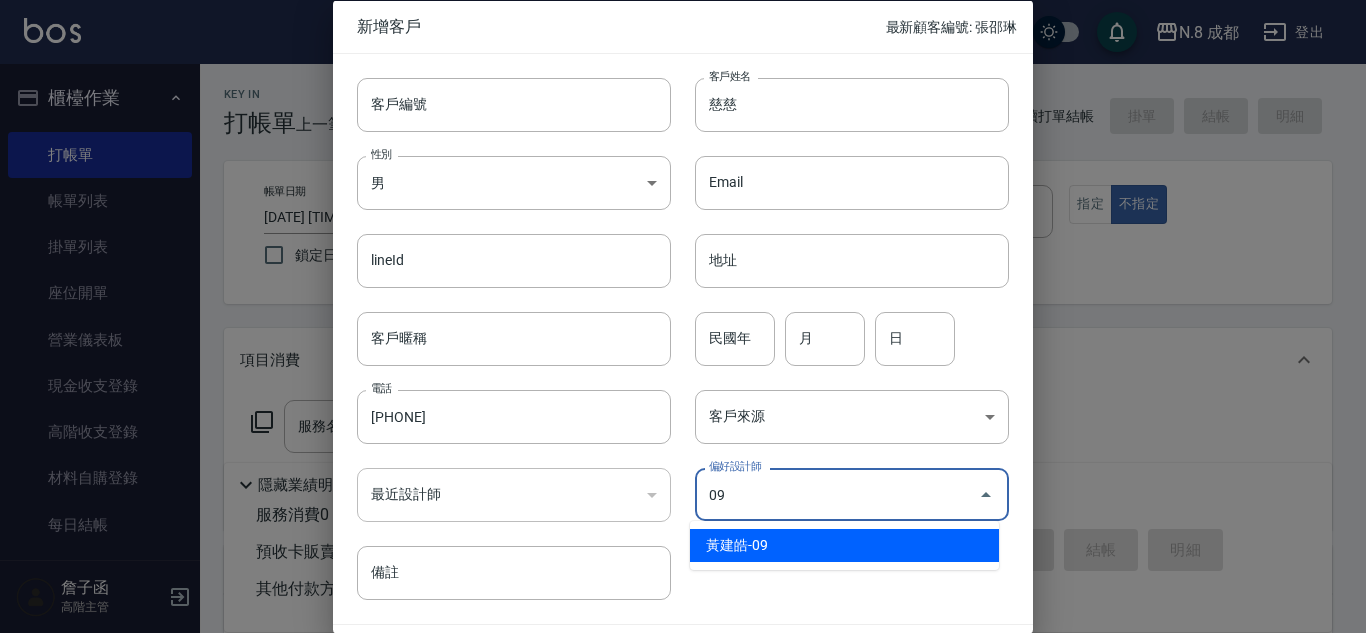 click on "黃建皓-09" at bounding box center (844, 545) 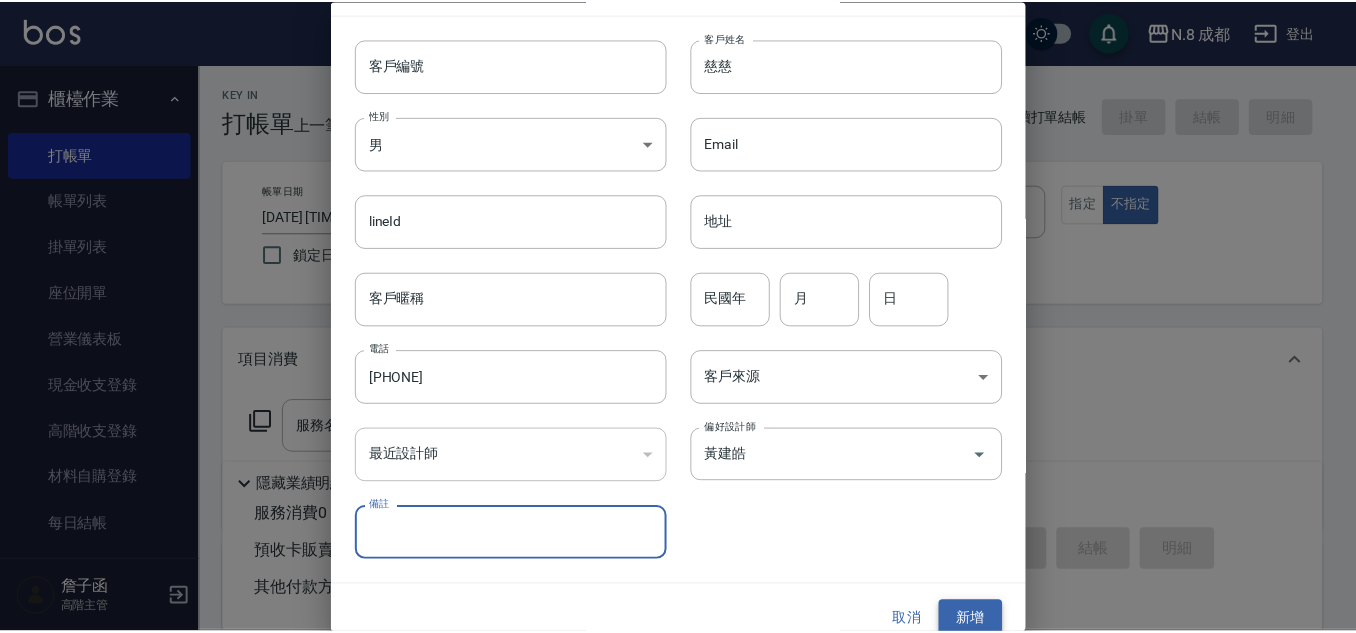 scroll, scrollTop: 60, scrollLeft: 0, axis: vertical 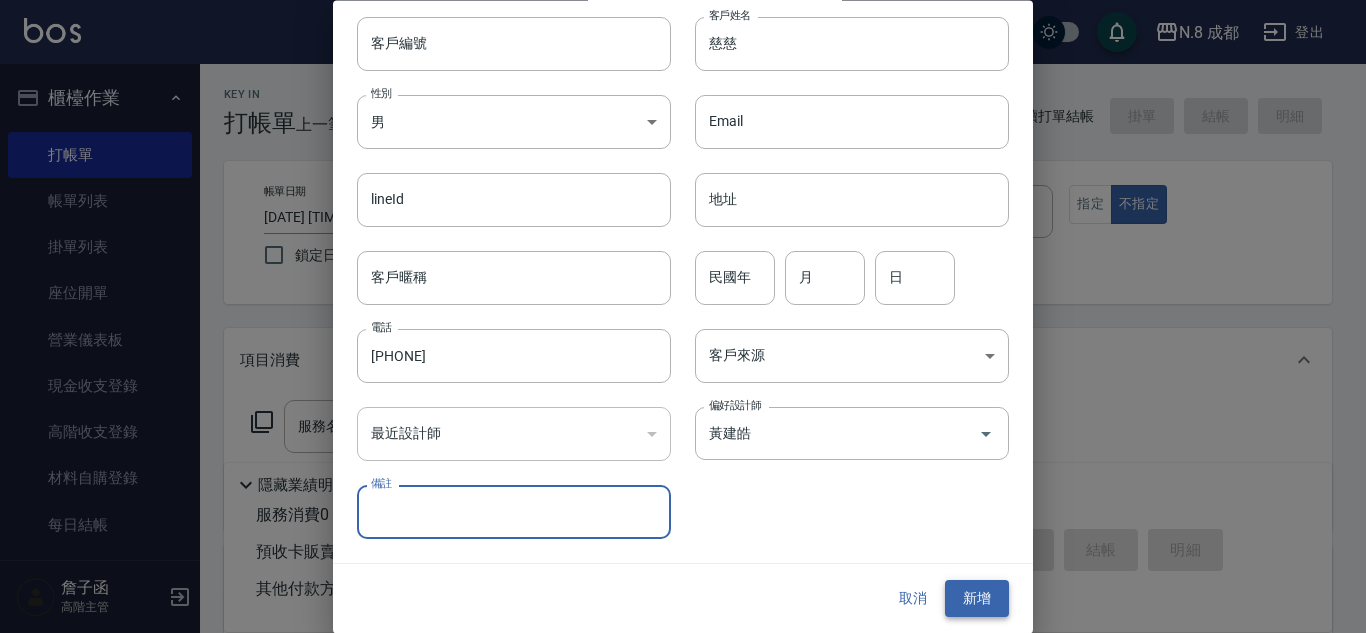 click on "新增" at bounding box center (977, 599) 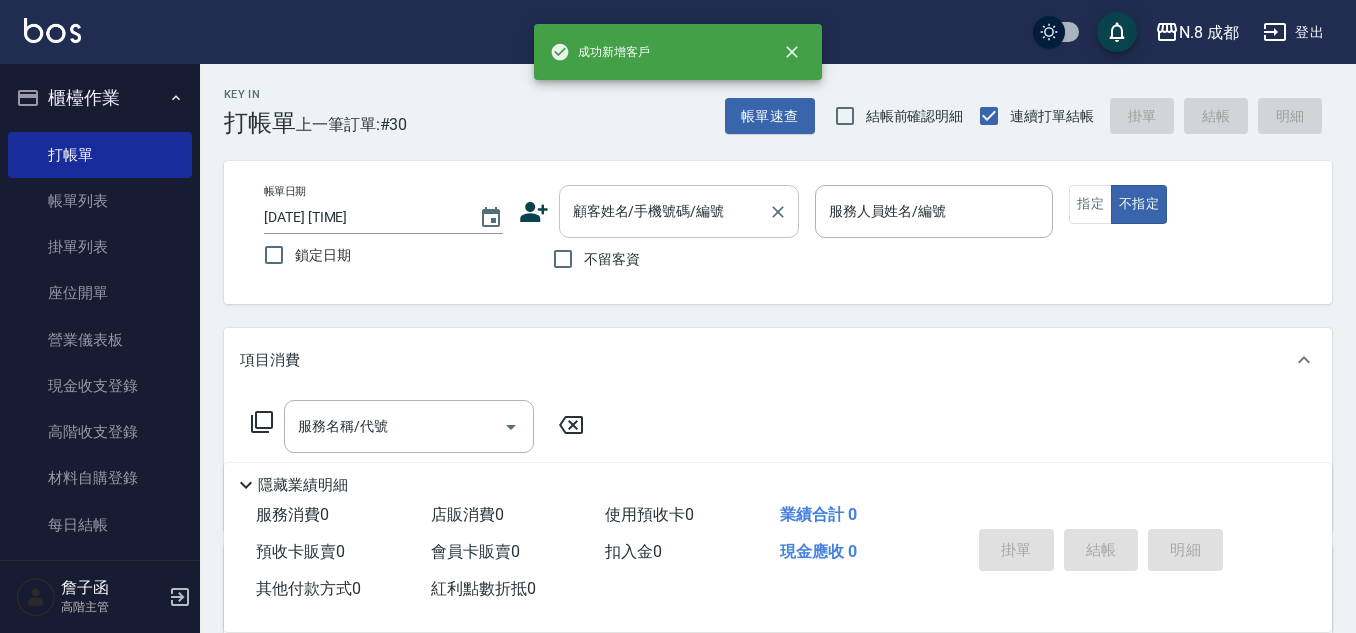 click on "顧客姓名/手機號碼/編號" at bounding box center (664, 211) 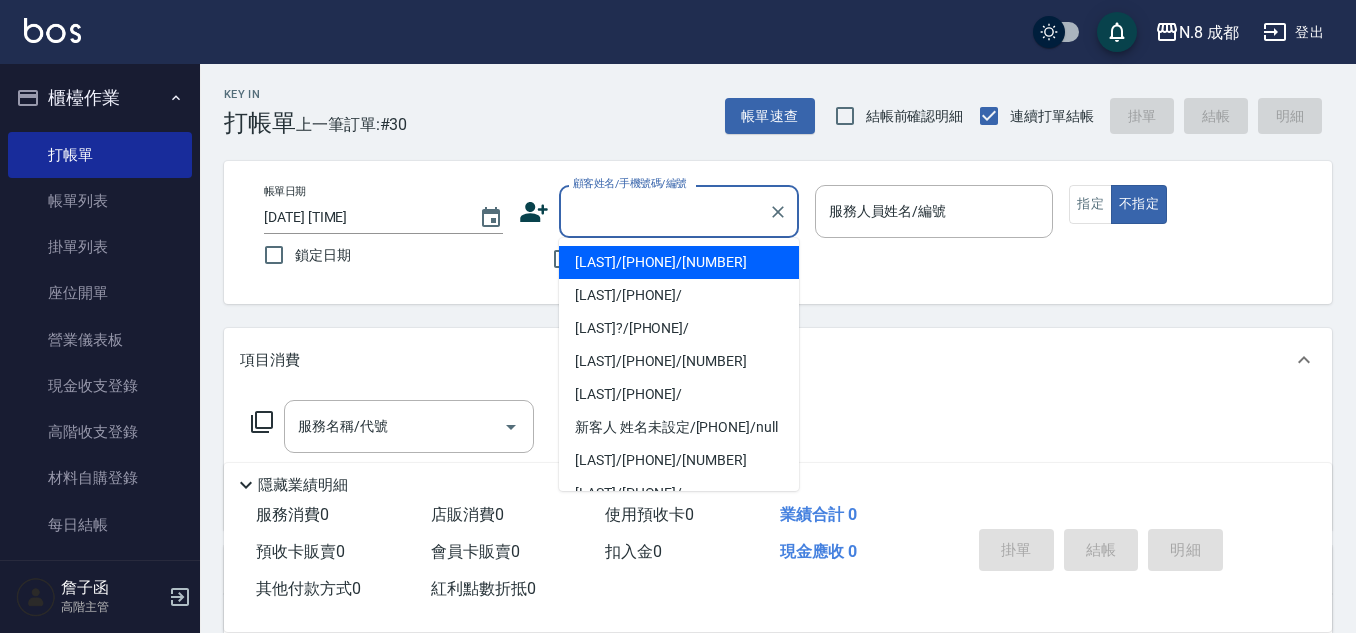 paste on "0963510008" 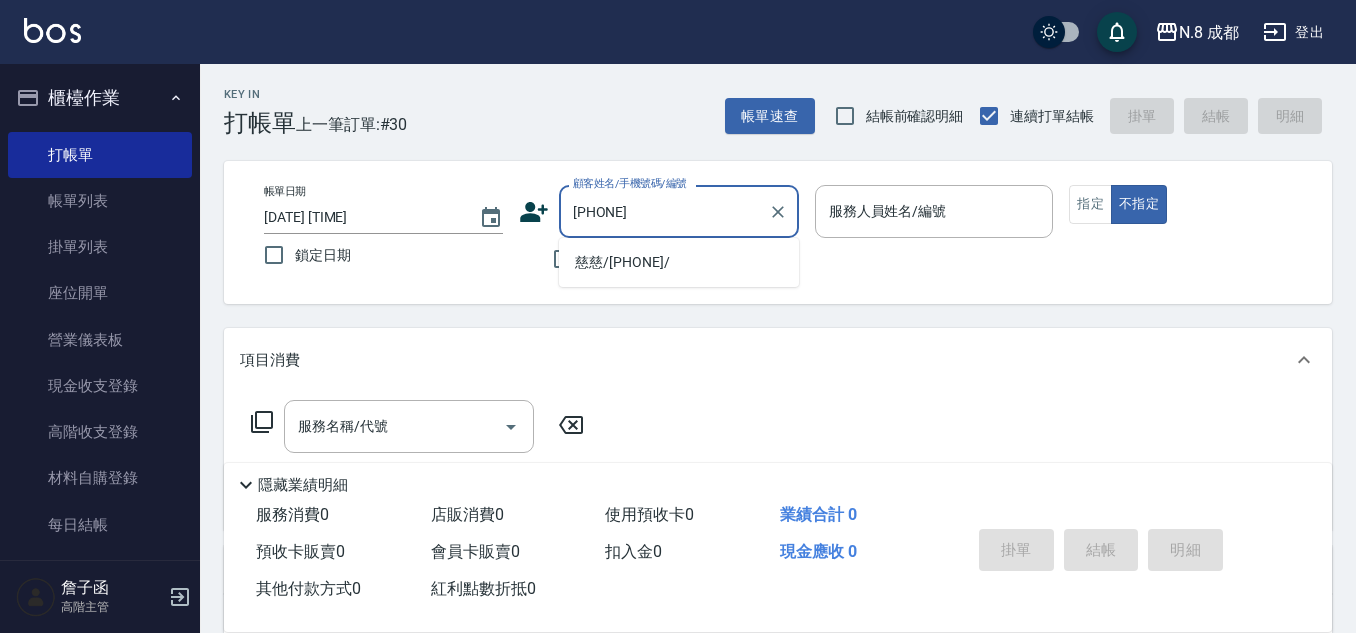 click on "慈慈/0963510008/" at bounding box center (679, 262) 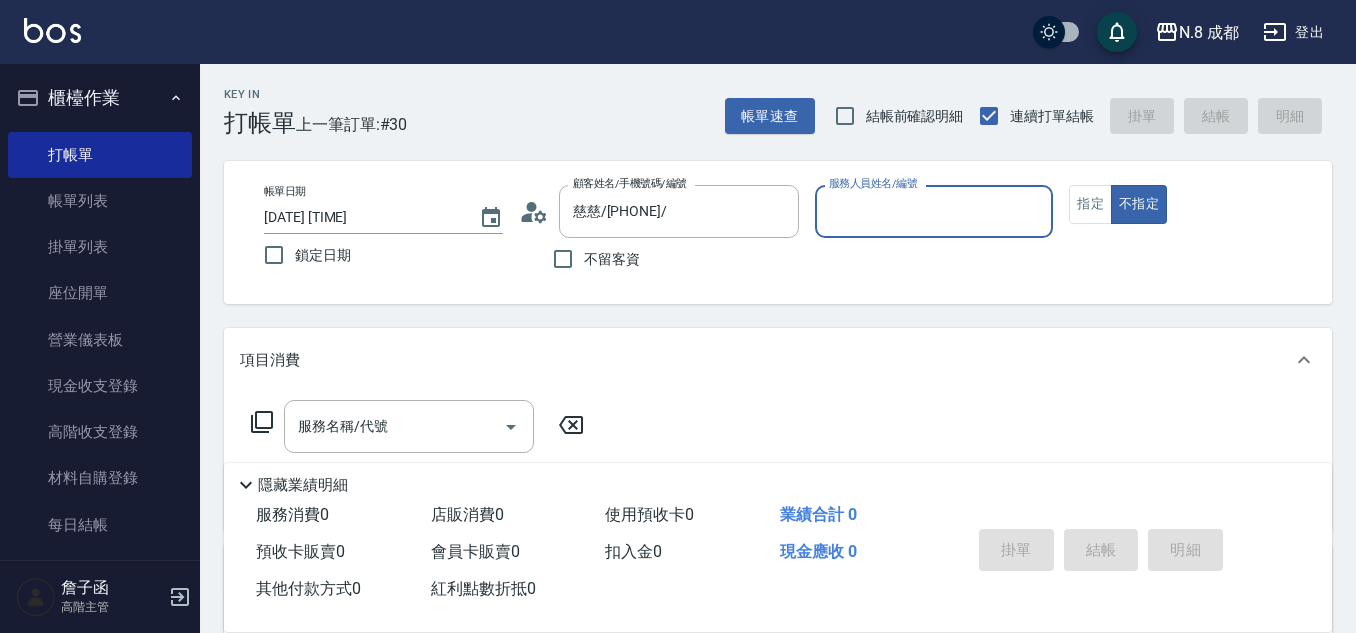 type on "黃建皓-09" 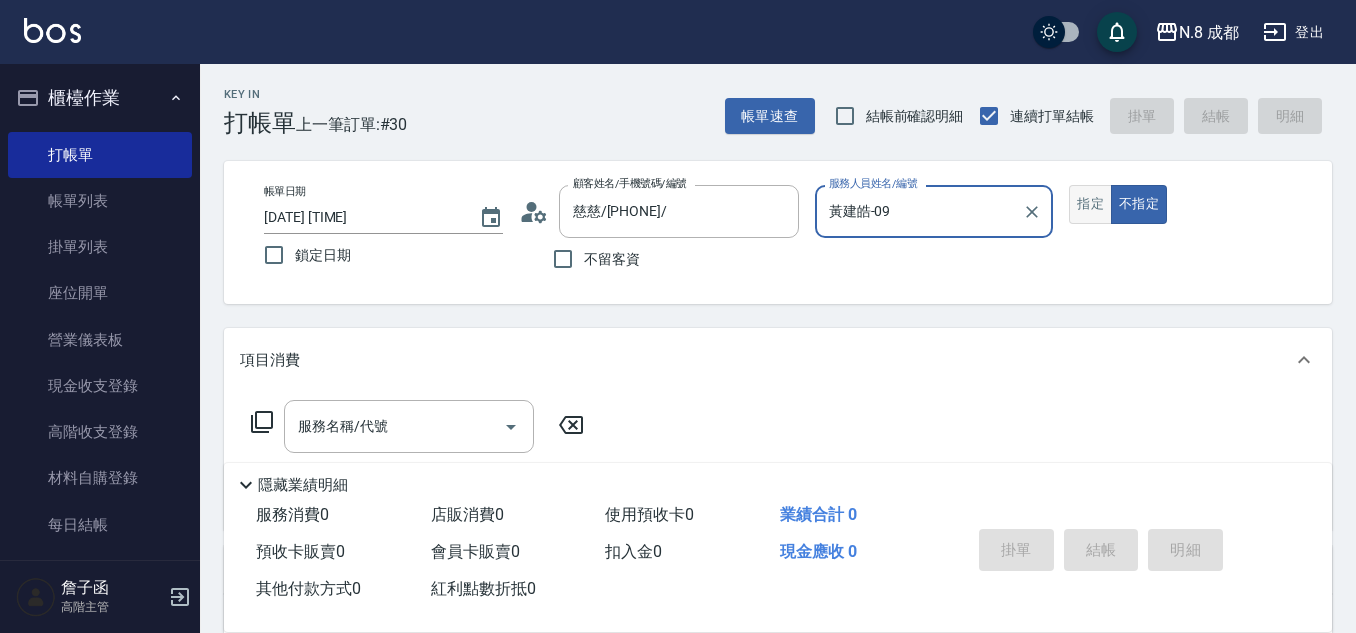 click on "指定" at bounding box center (1090, 204) 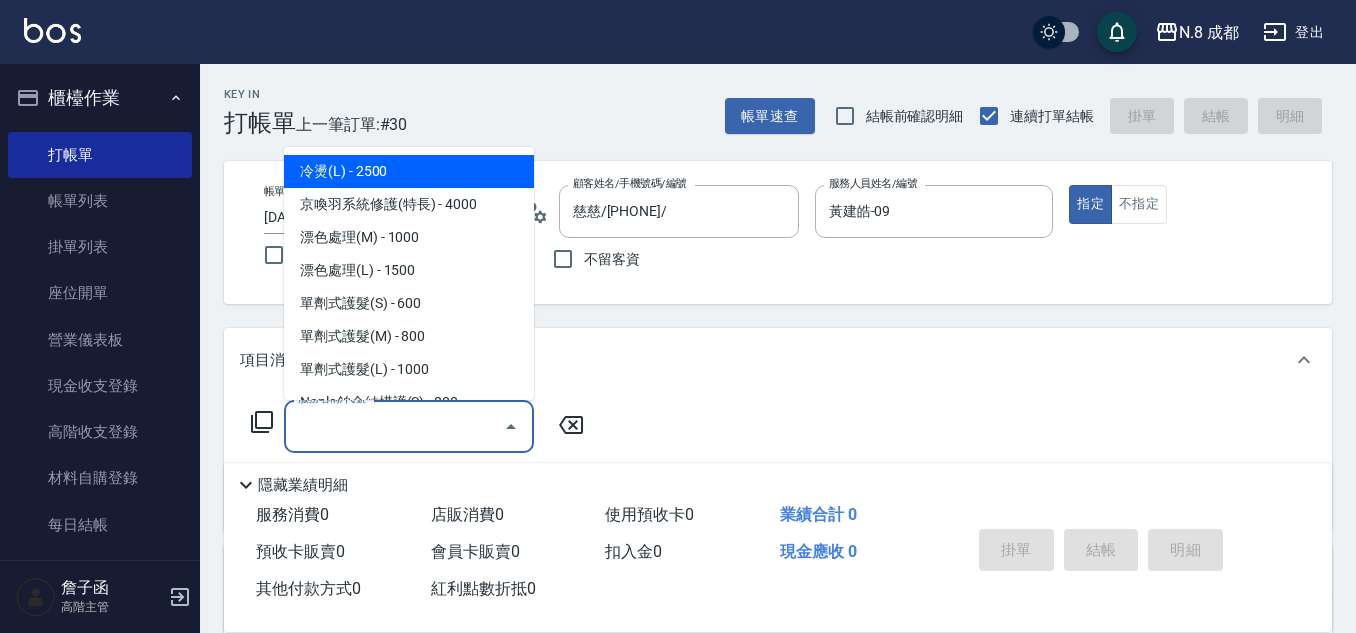 click on "服務名稱/代號" at bounding box center (394, 426) 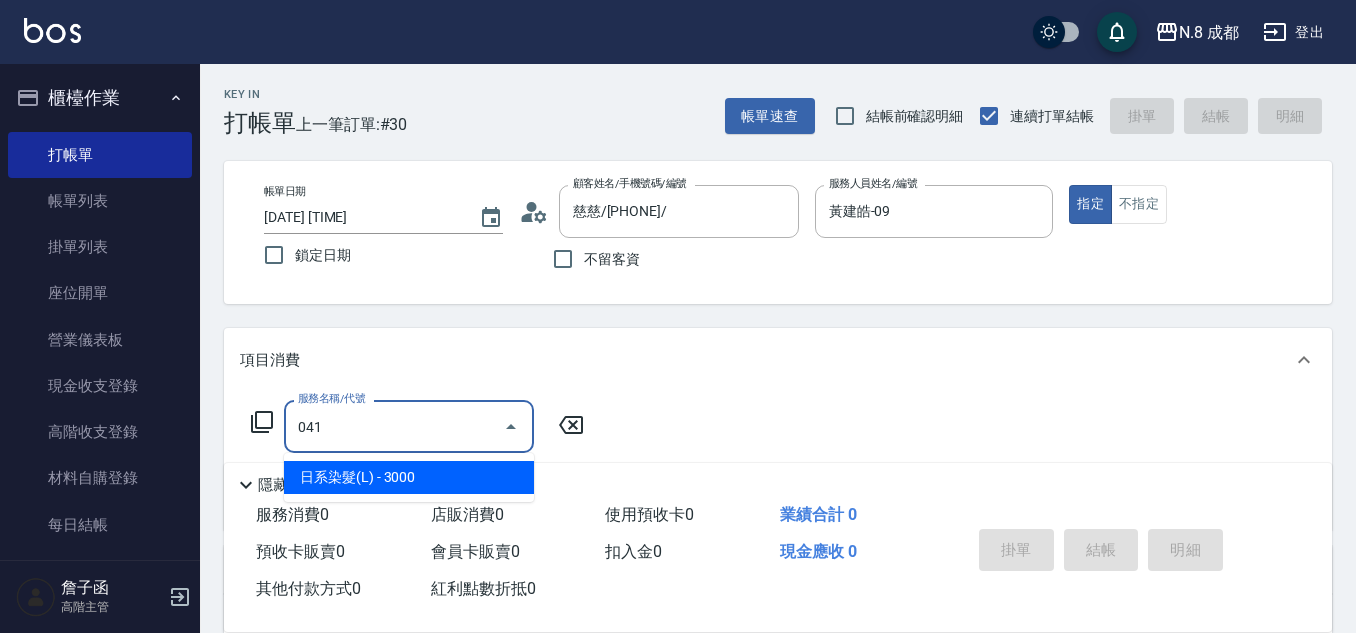 drag, startPoint x: 409, startPoint y: 481, endPoint x: 540, endPoint y: 431, distance: 140.21768 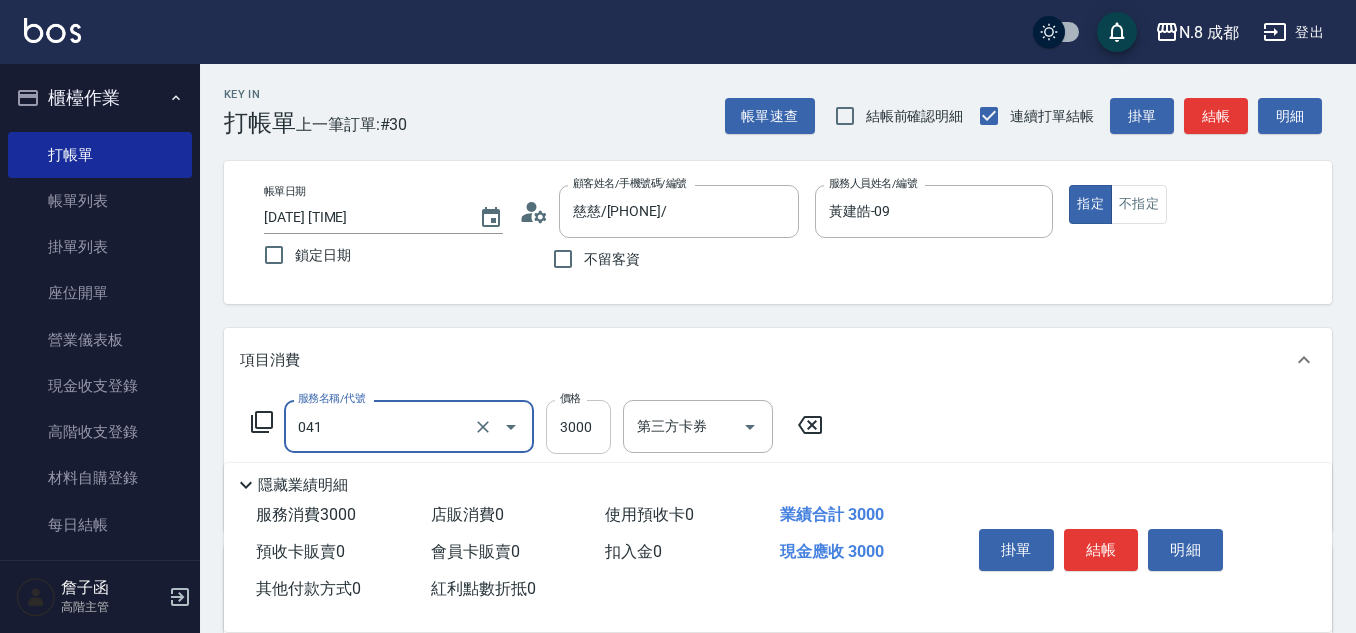 type on "日系染髮(L)(041)" 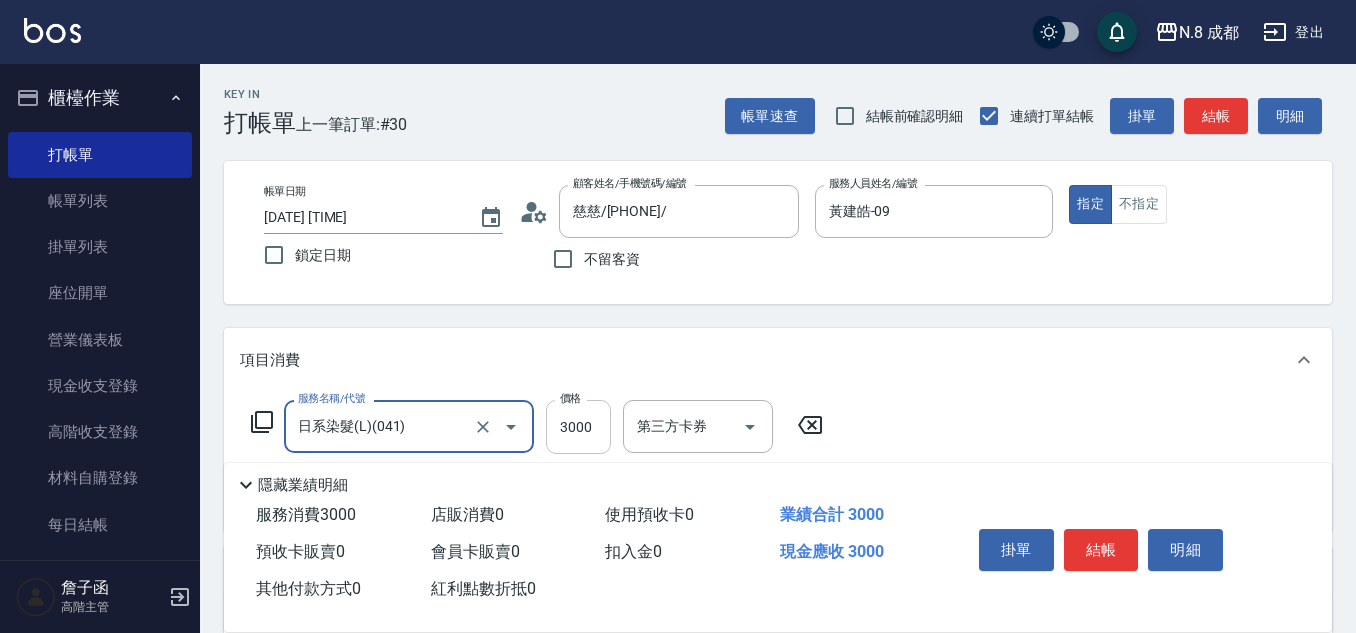 click on "3000" at bounding box center (578, 427) 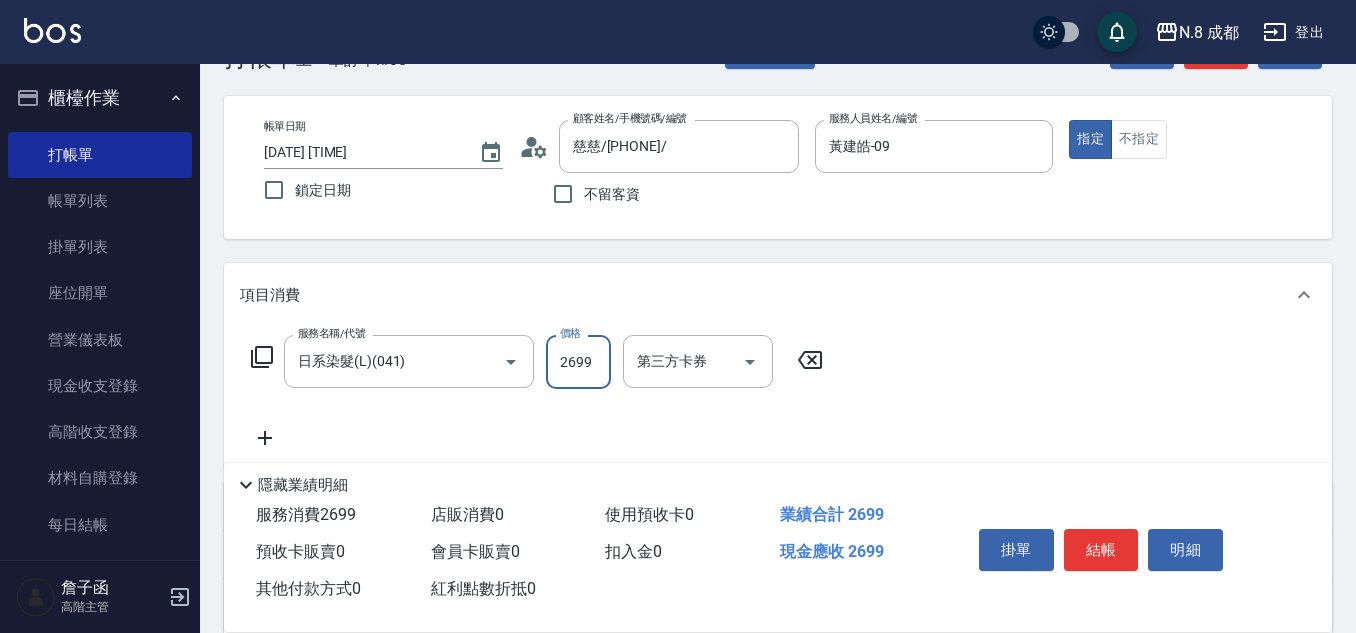 scroll, scrollTop: 100, scrollLeft: 0, axis: vertical 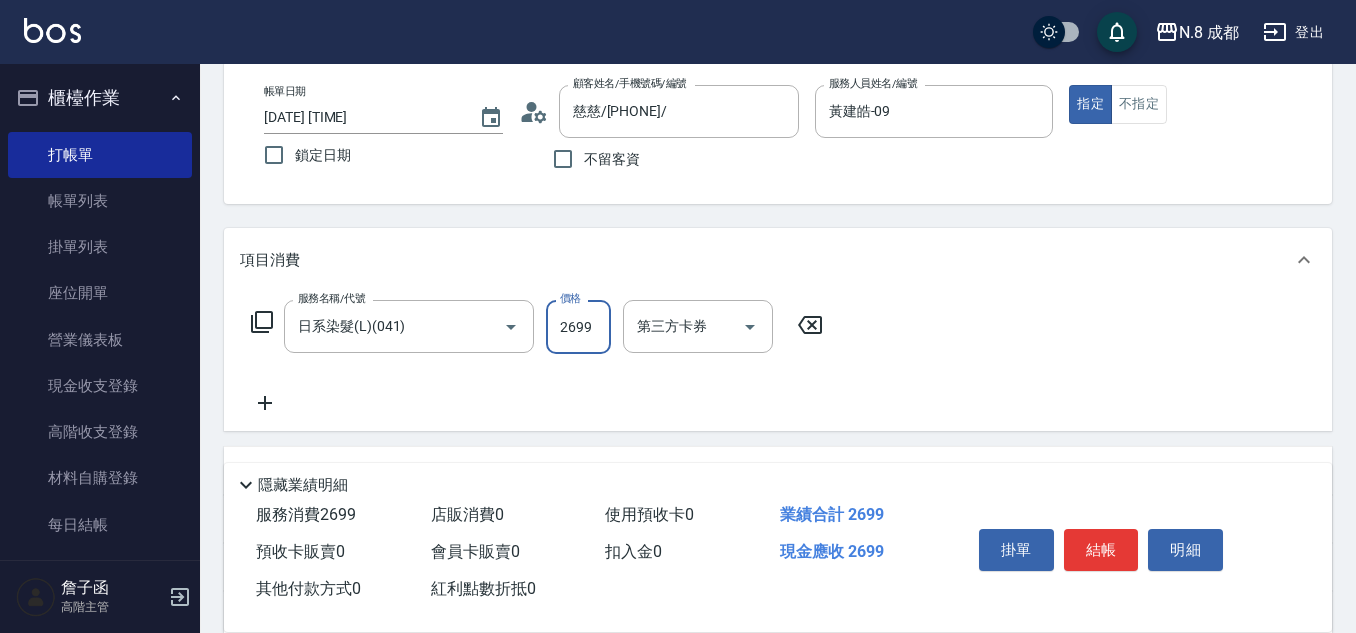 type on "2699" 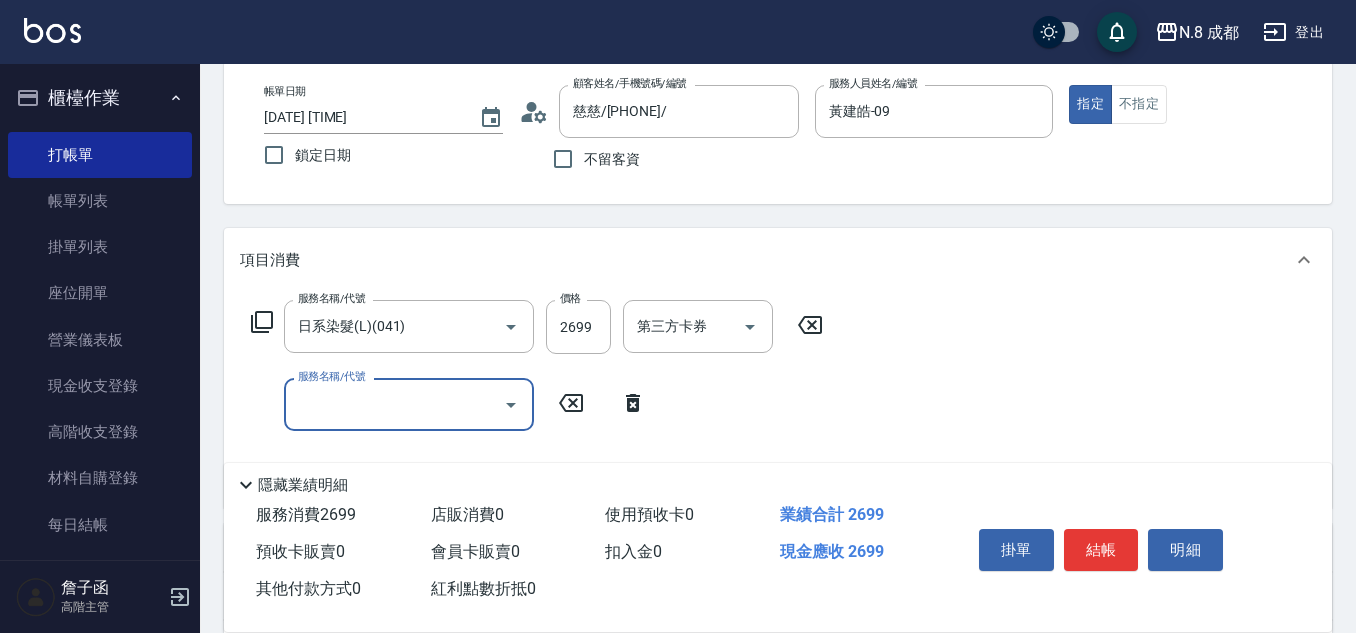 click on "服務名稱/代號" at bounding box center [394, 404] 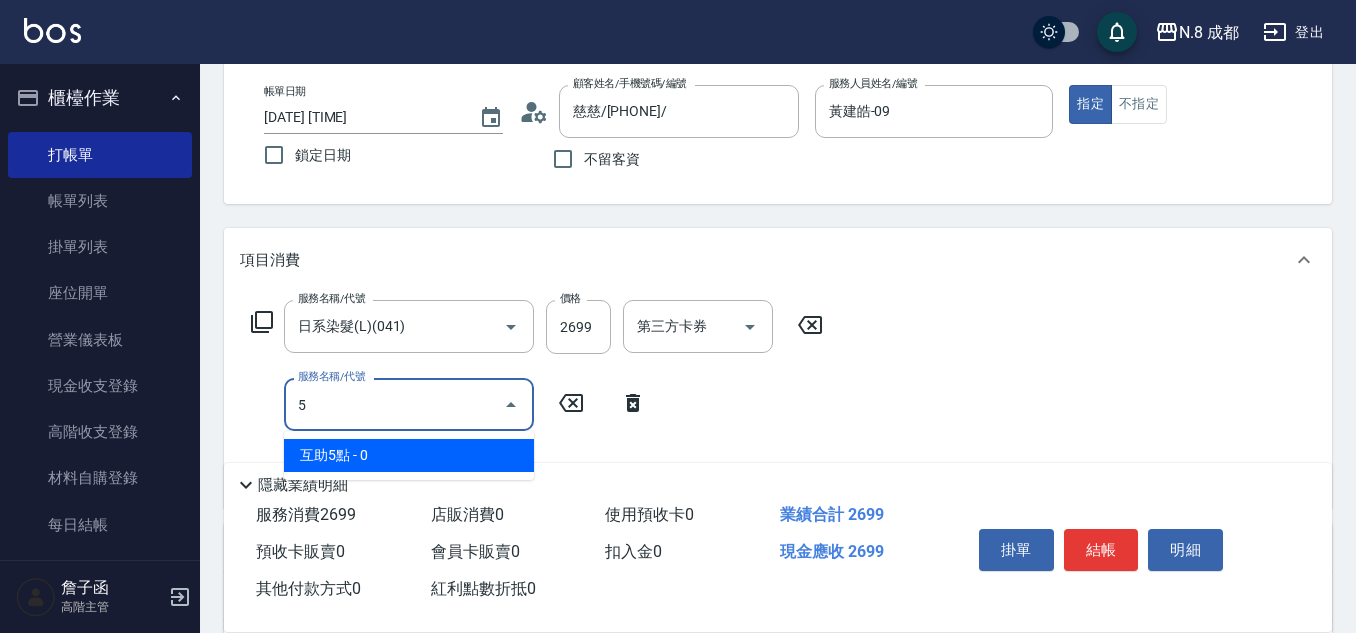 click on "互助5點 - 0" at bounding box center (409, 455) 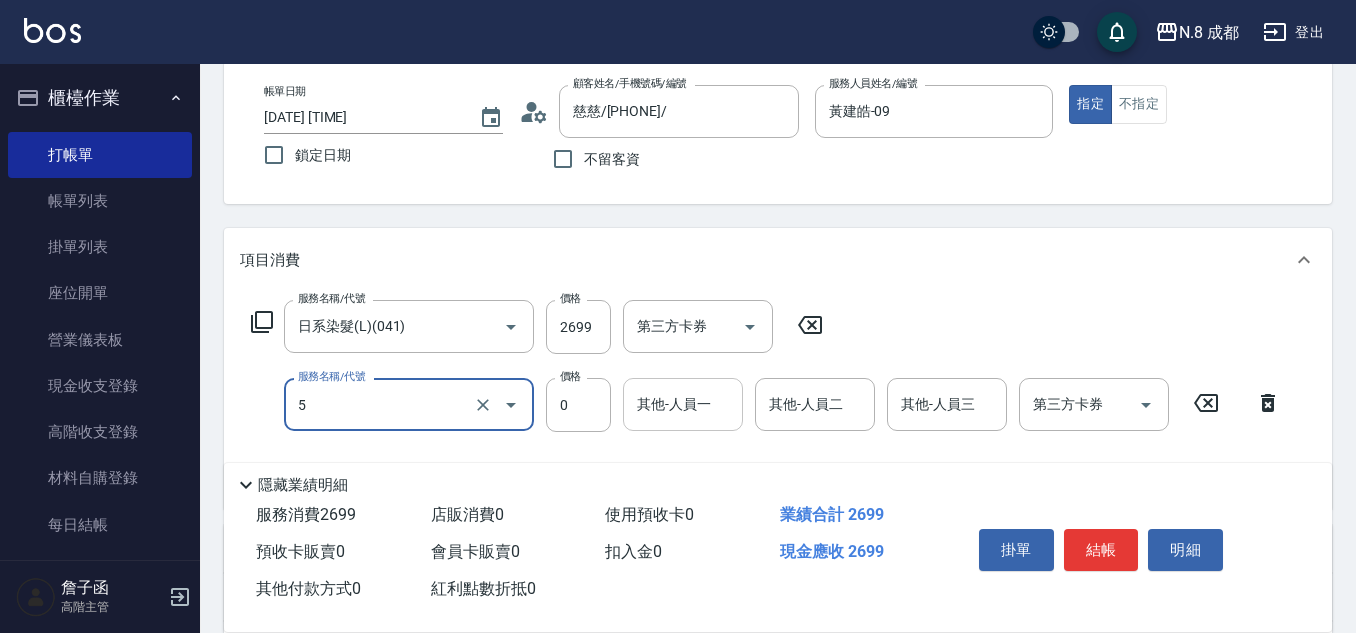type on "互助5點(5)" 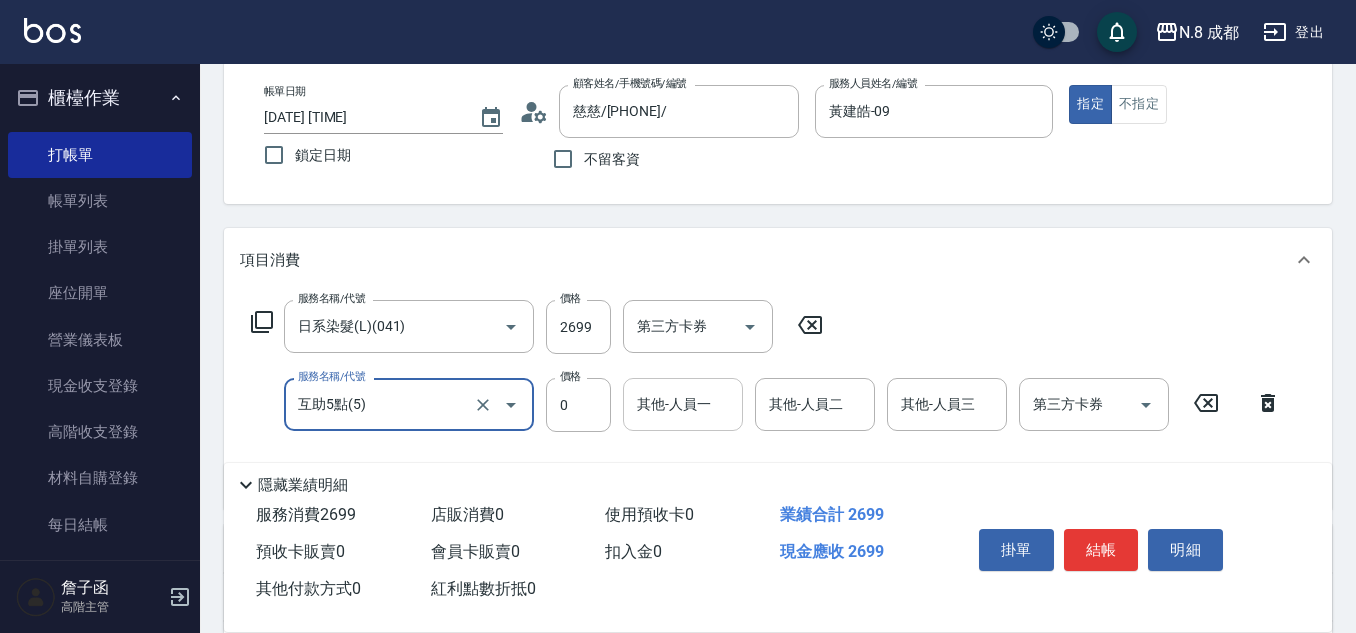 click on "其他-人員一" at bounding box center [683, 404] 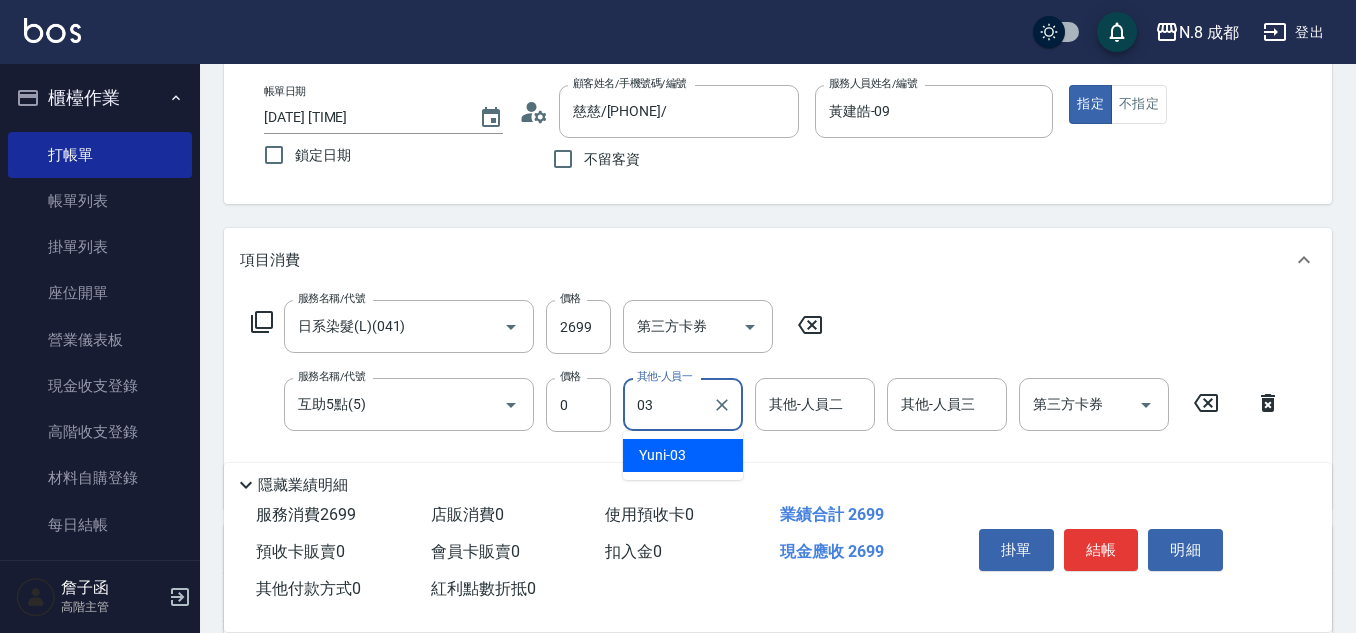 click on "[LAST] -03" at bounding box center (683, 455) 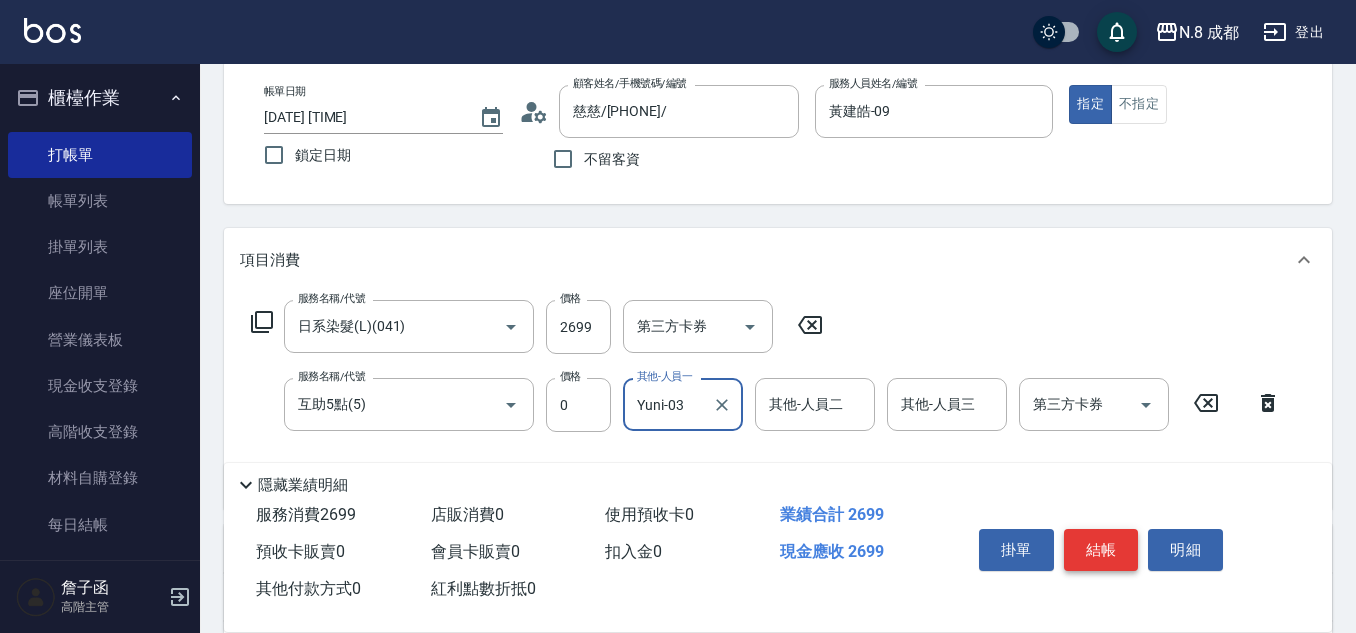 type on "Yuni-03" 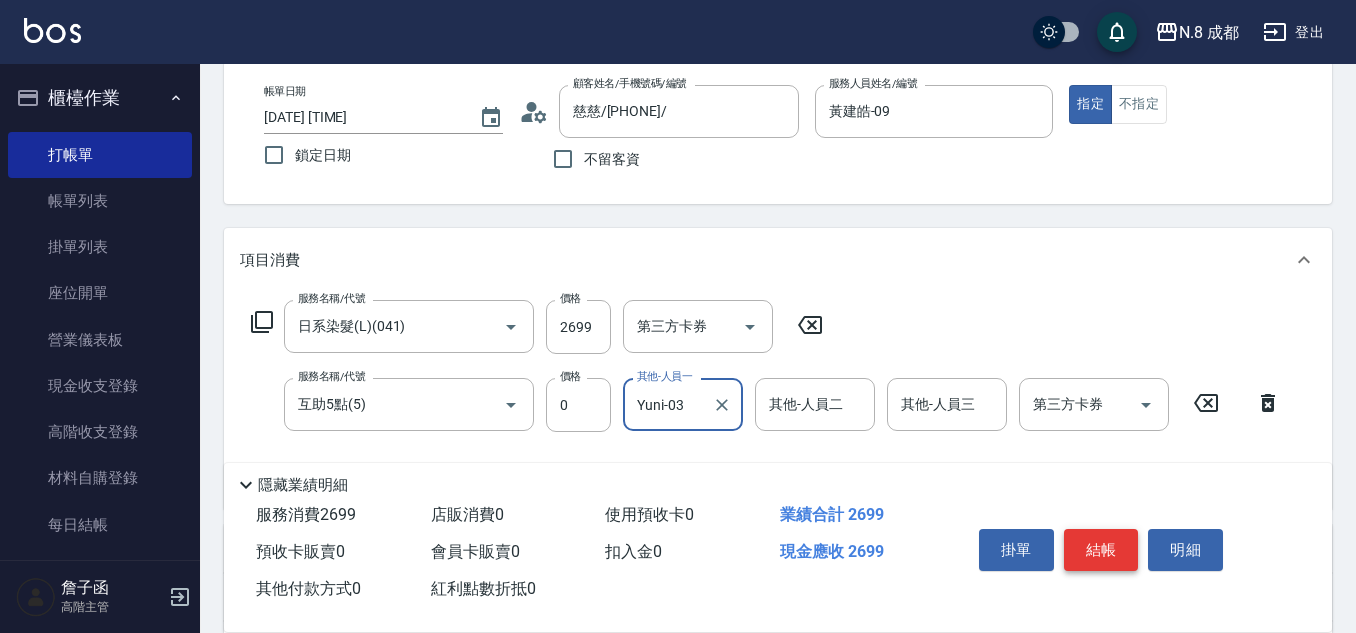 click on "結帳" at bounding box center (1101, 550) 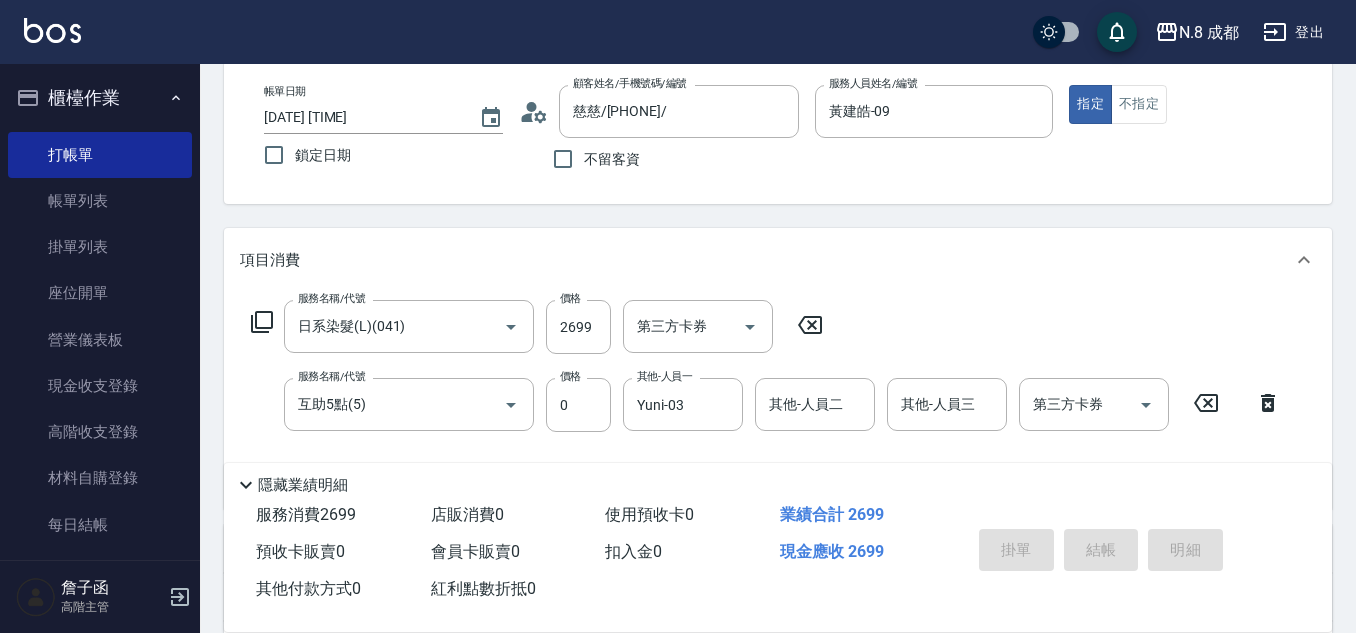 type on "2025/08/08 20:59" 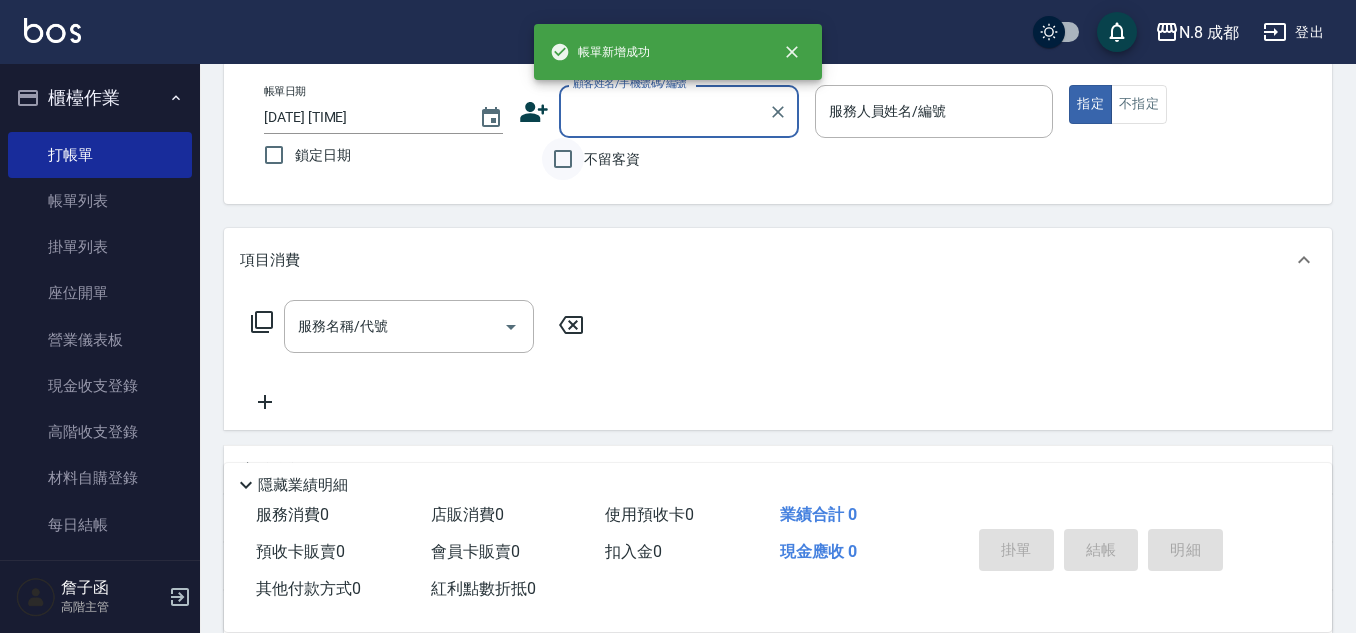 click on "不留客資" at bounding box center (563, 159) 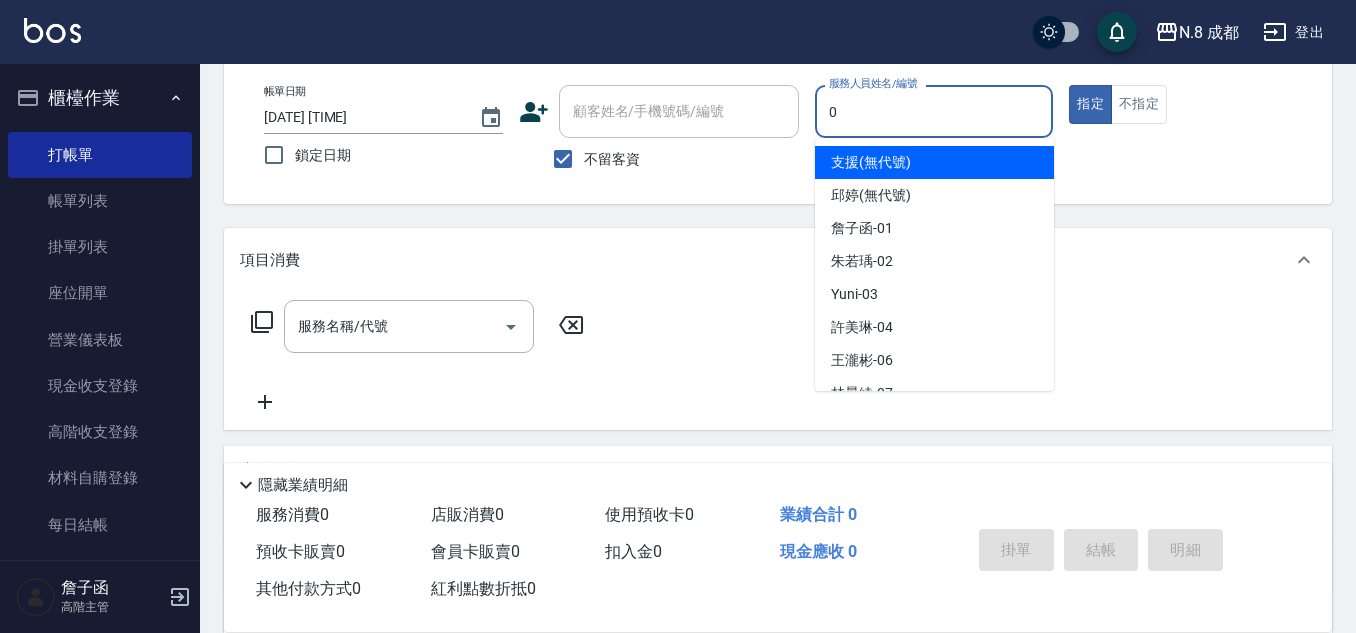 click on "0" at bounding box center [934, 111] 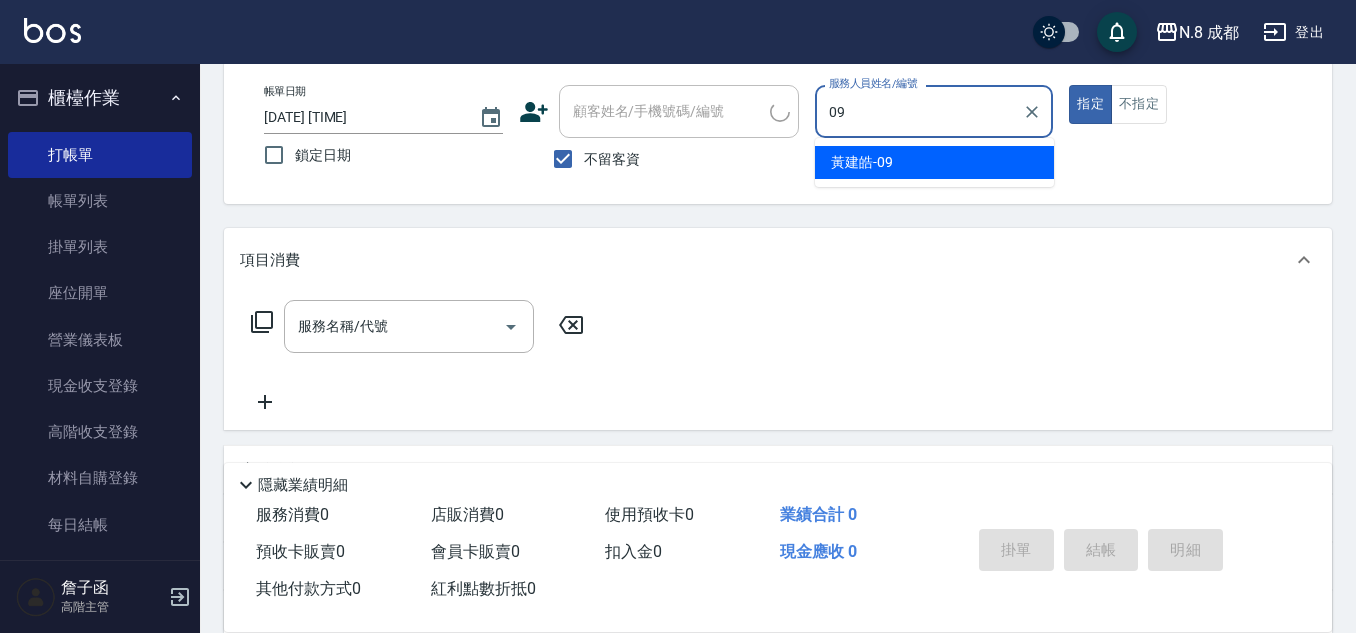 click on "黃建皓 -09" at bounding box center (862, 162) 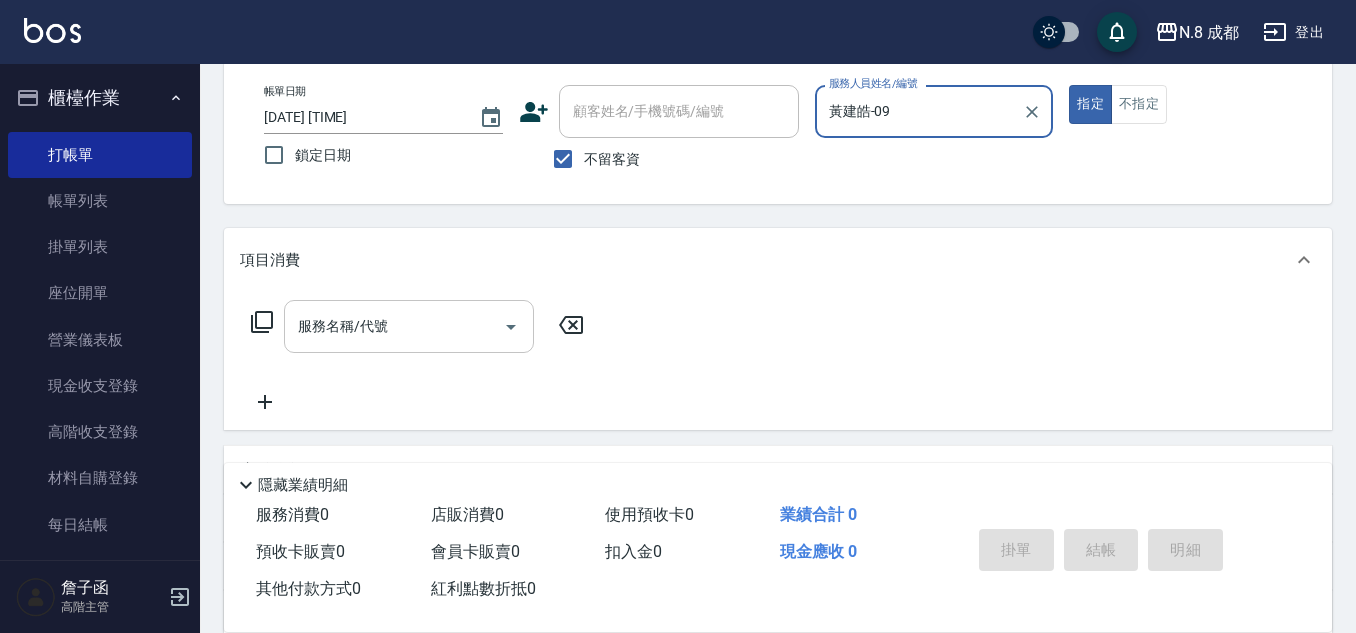 type on "黃建皓-09" 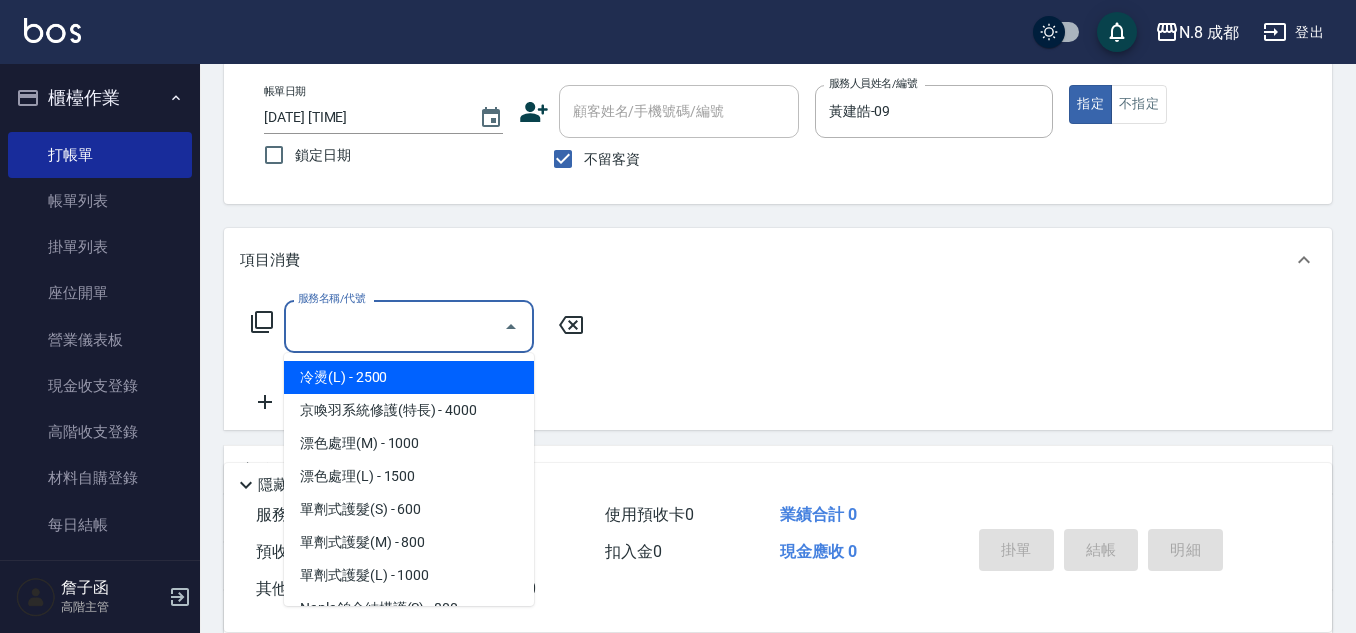 click on "服務名稱/代號" at bounding box center (394, 326) 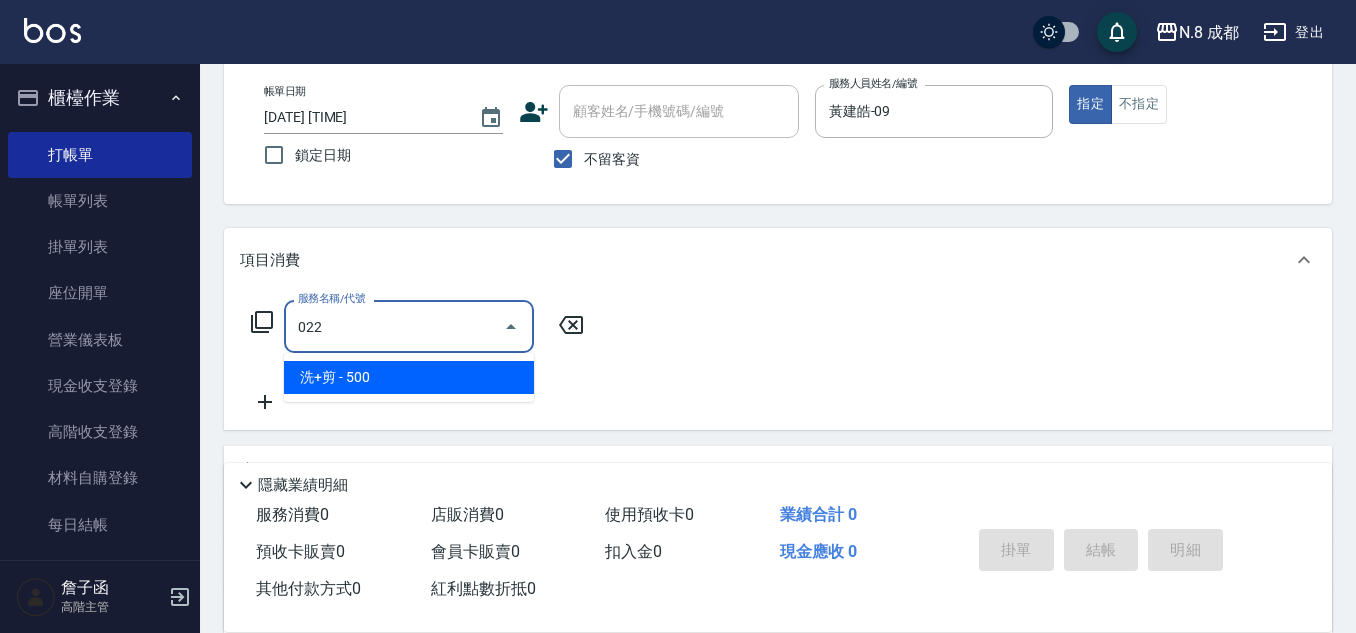 click on "洗+剪 - 500" at bounding box center [409, 377] 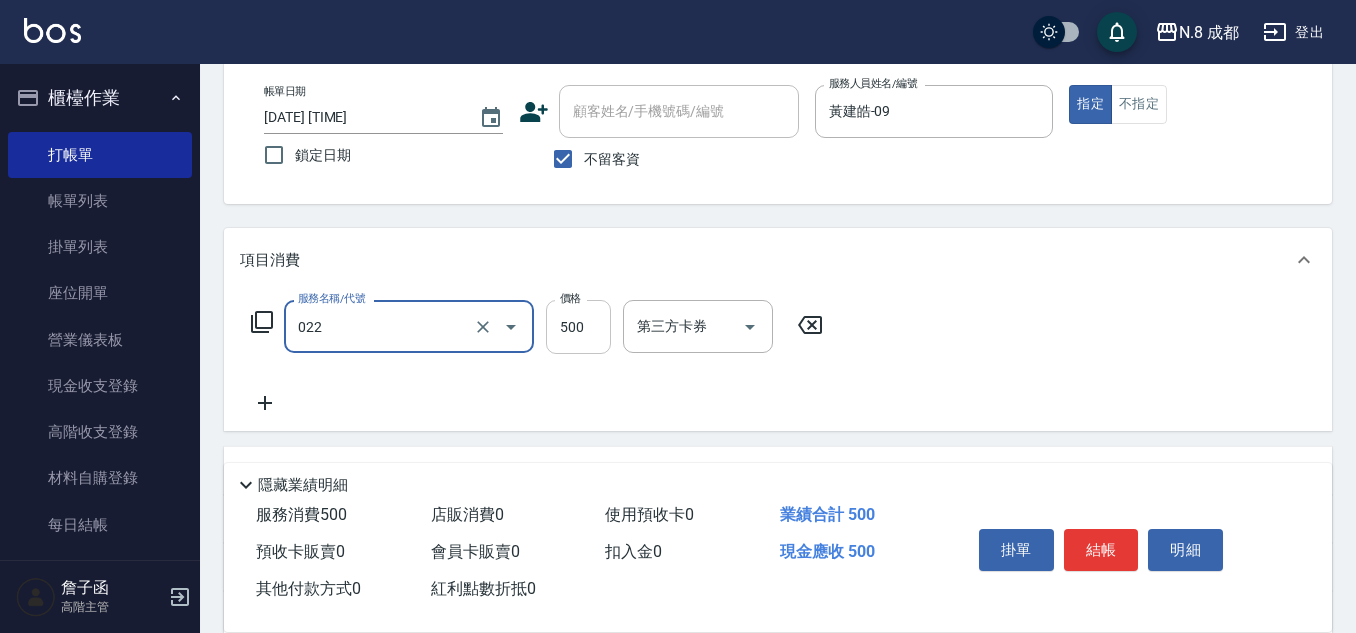 type on "洗+剪(022)" 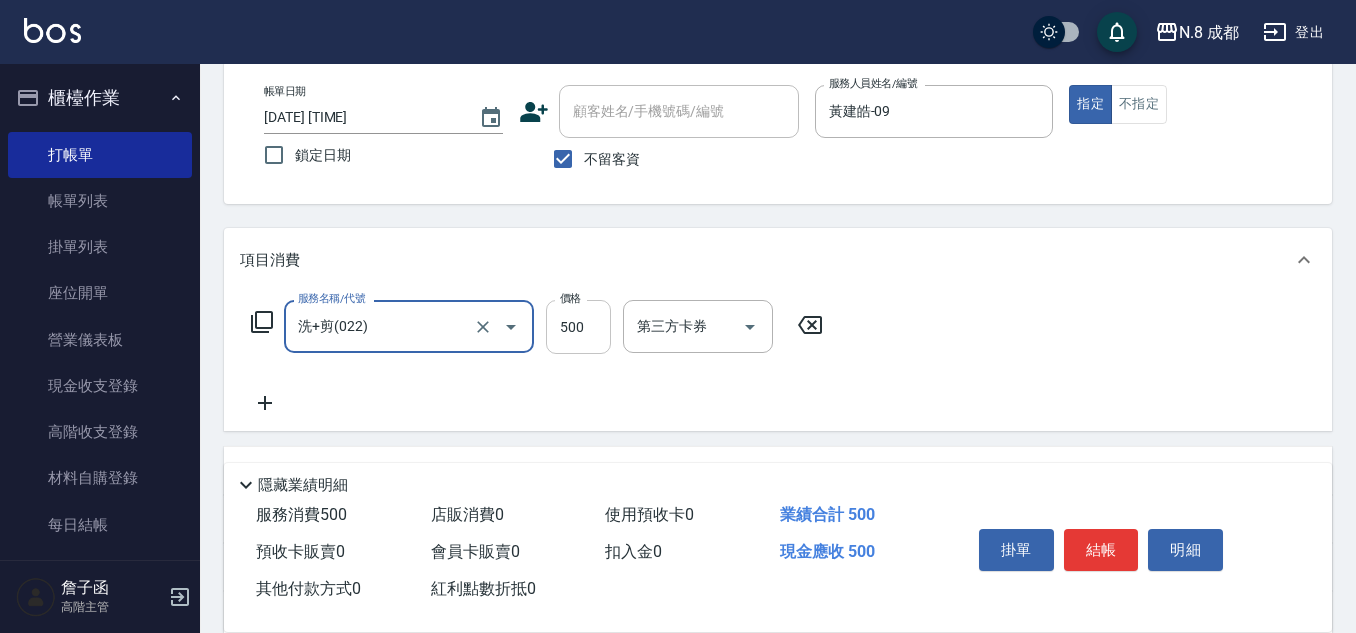 click on "500" at bounding box center (578, 327) 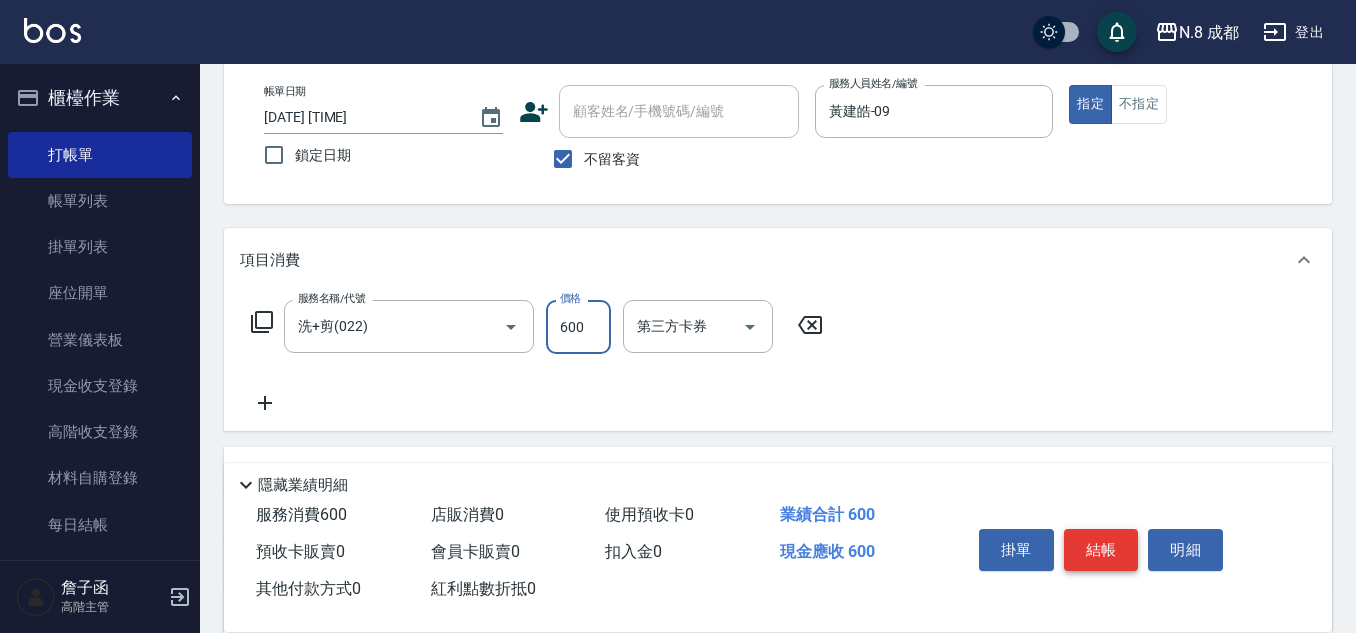 type on "600" 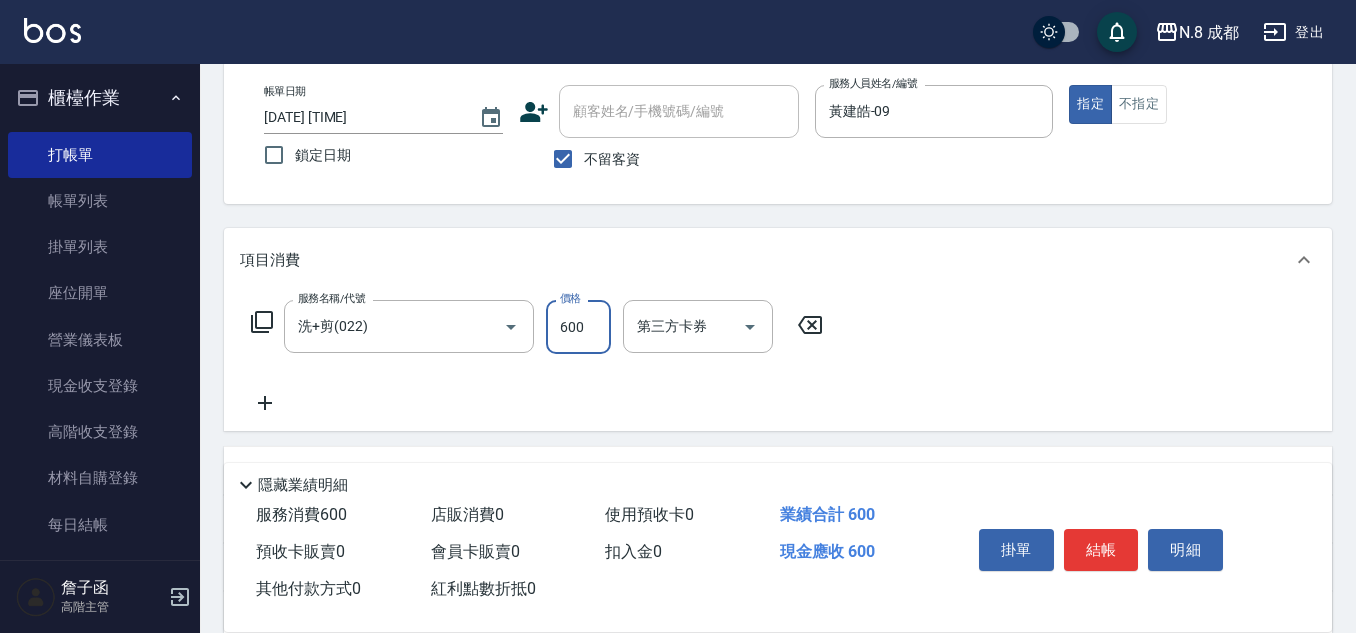 click on "結帳" at bounding box center [1101, 550] 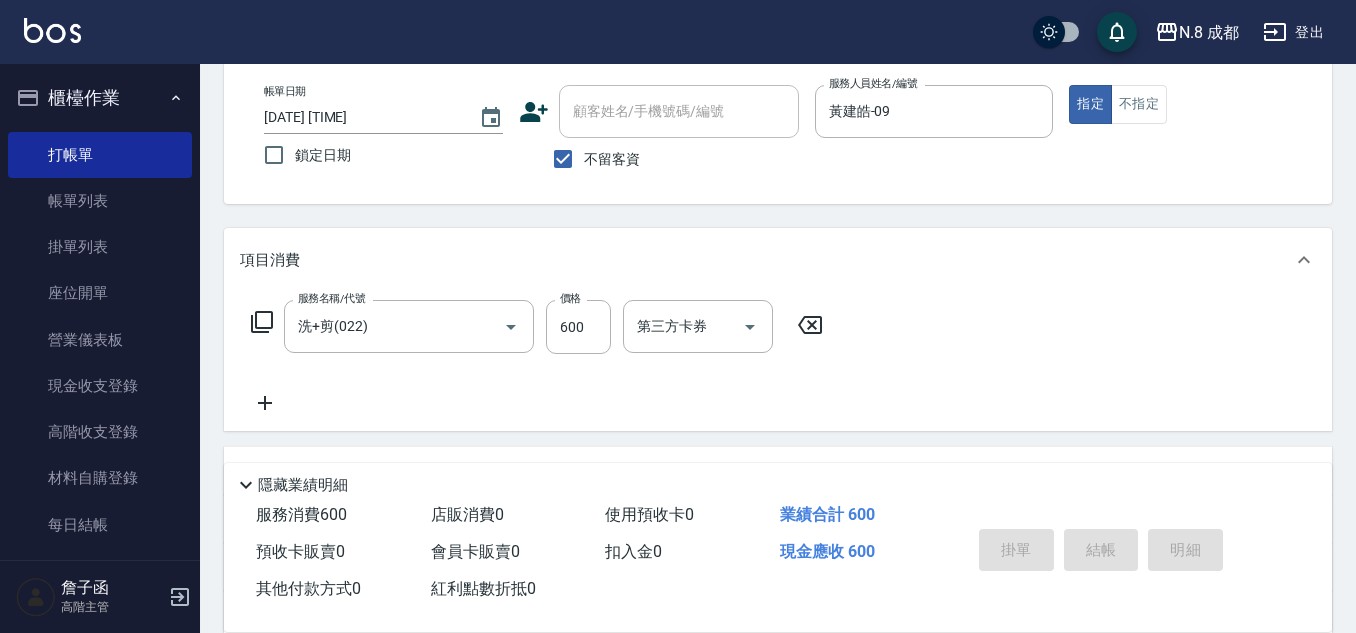 type 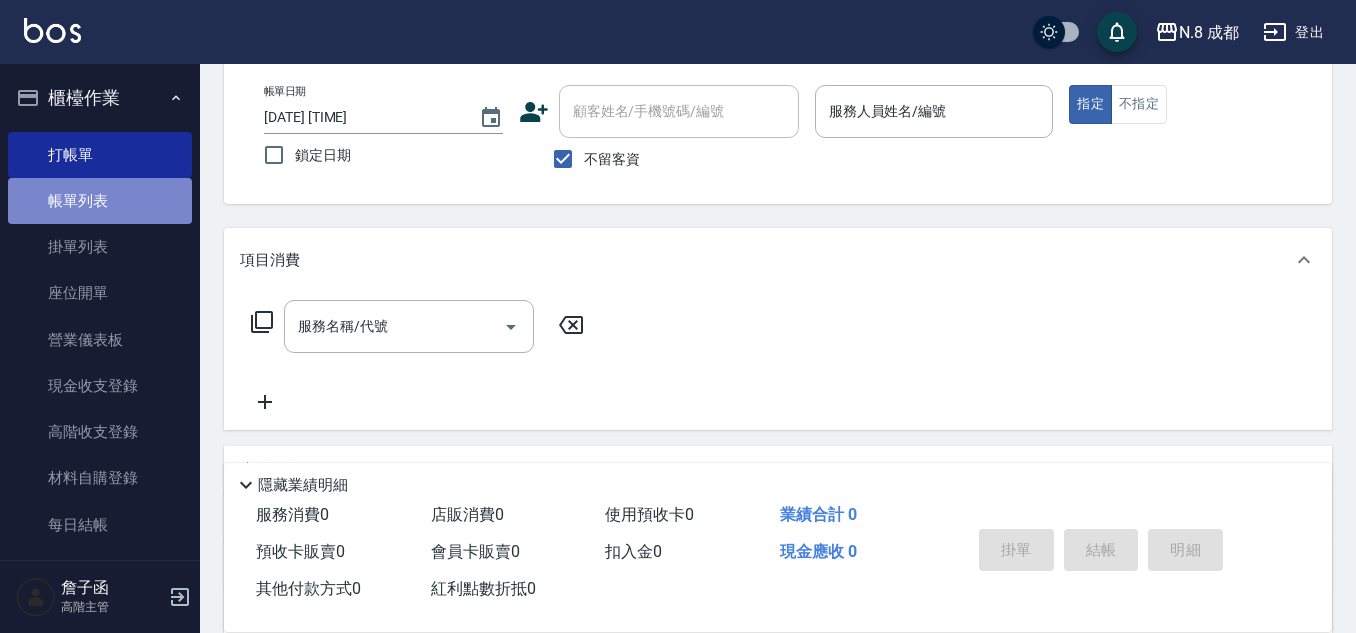 click on "帳單列表" at bounding box center [100, 201] 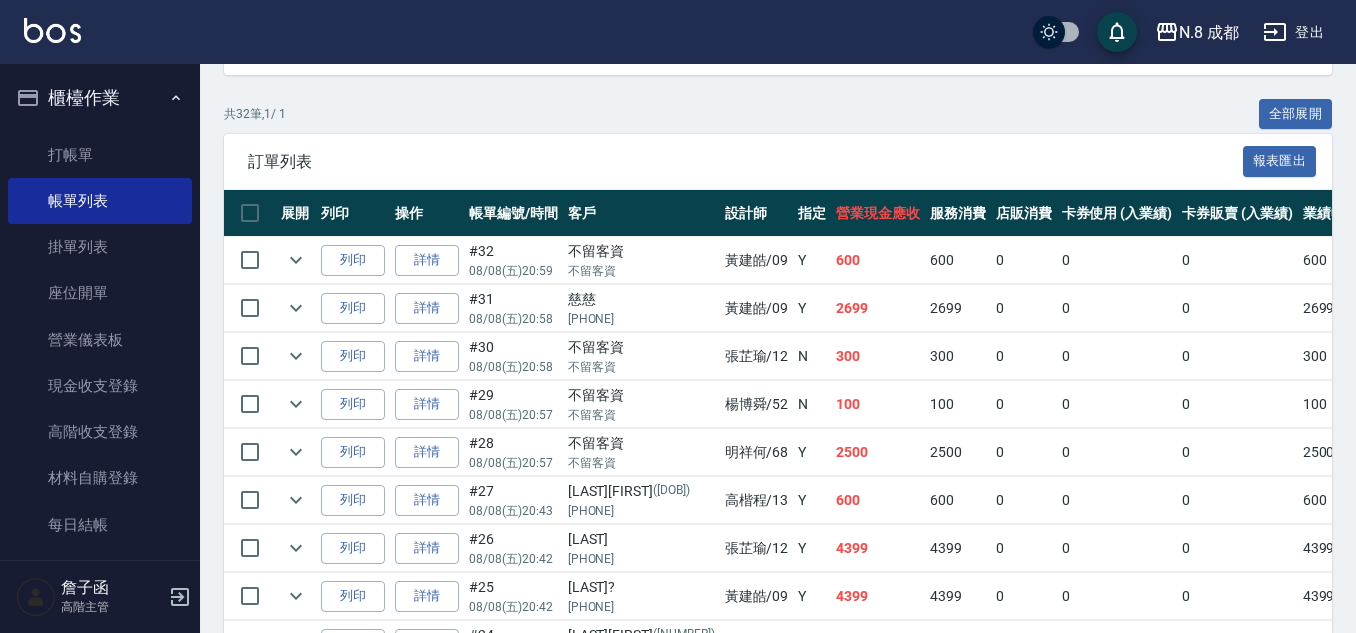 scroll, scrollTop: 61, scrollLeft: 0, axis: vertical 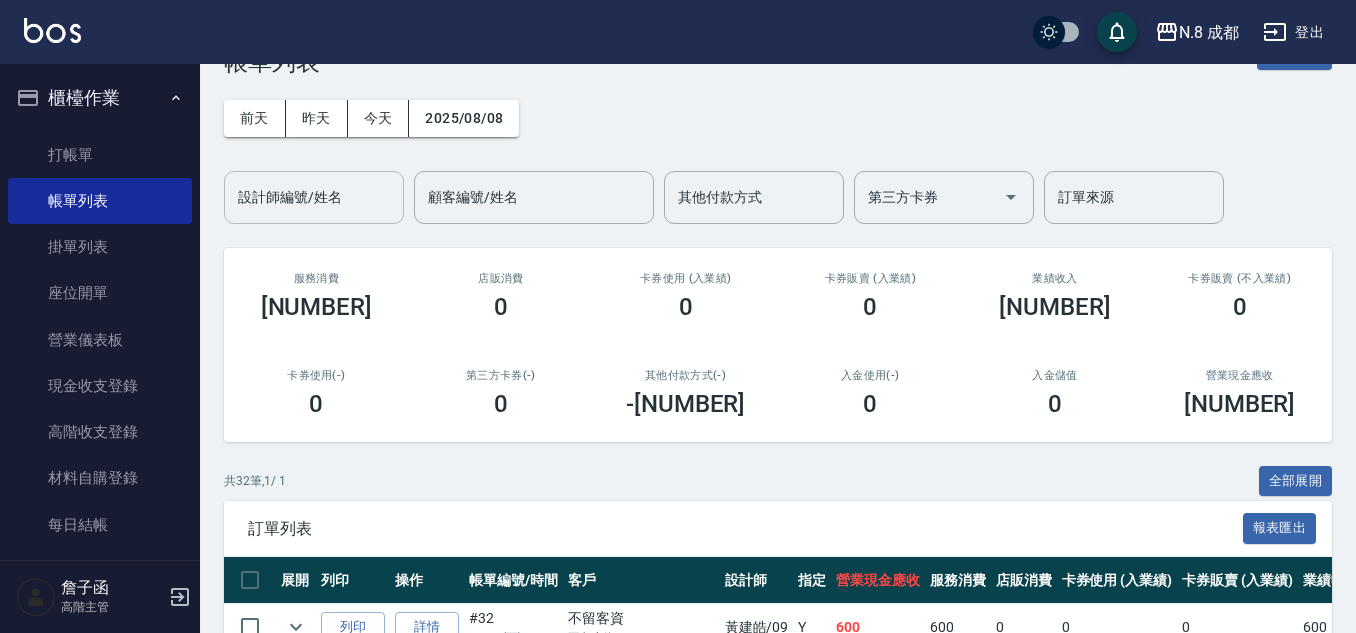 click on "設計師編號/姓名" at bounding box center [314, 197] 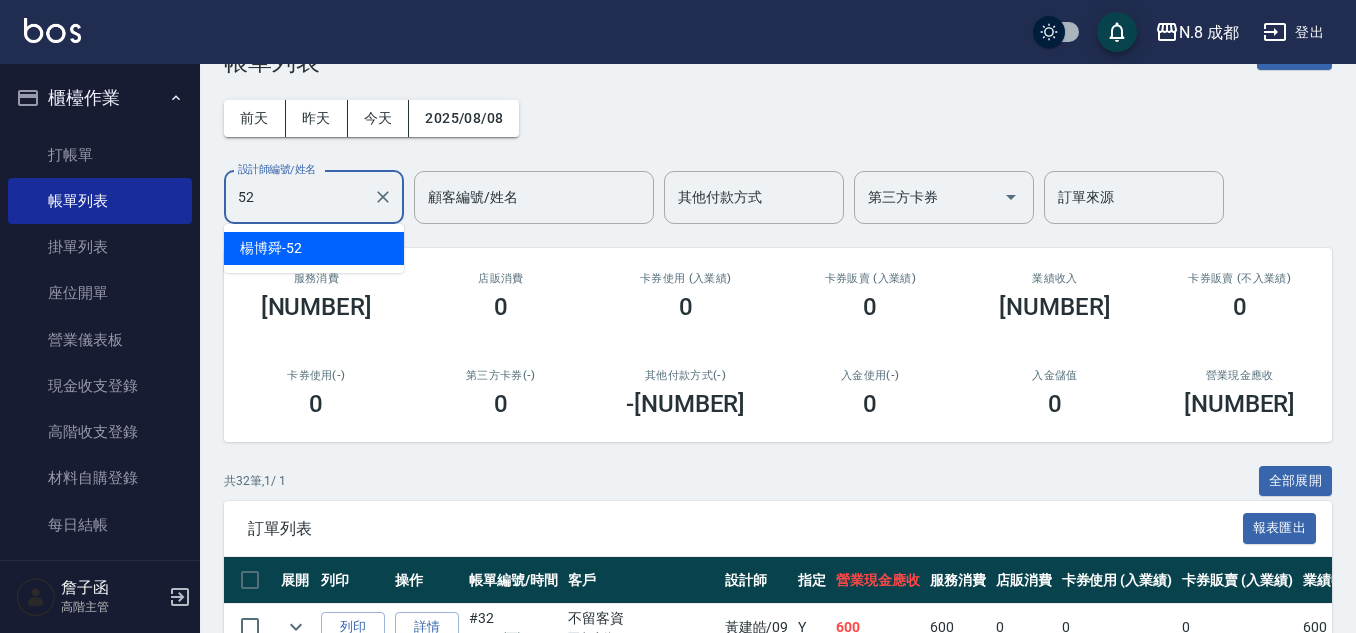 click on "[LAST] -52" at bounding box center (314, 248) 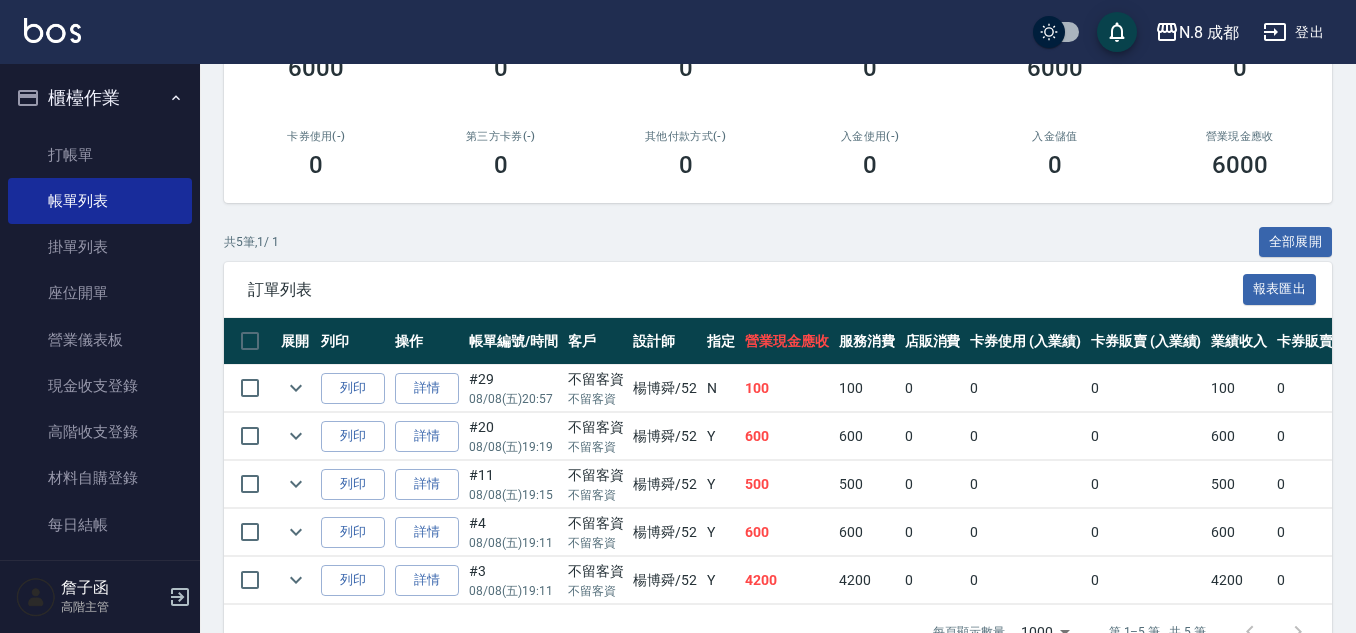 scroll, scrollTop: 365, scrollLeft: 0, axis: vertical 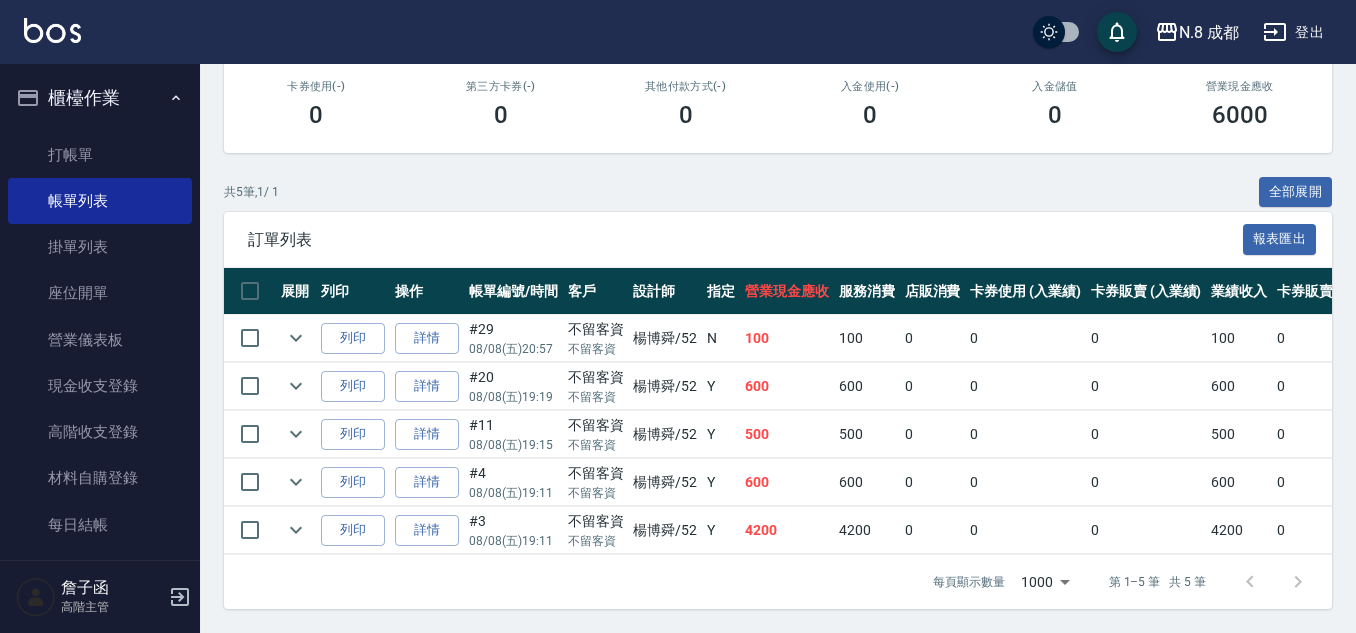 type on "楊博舜-52" 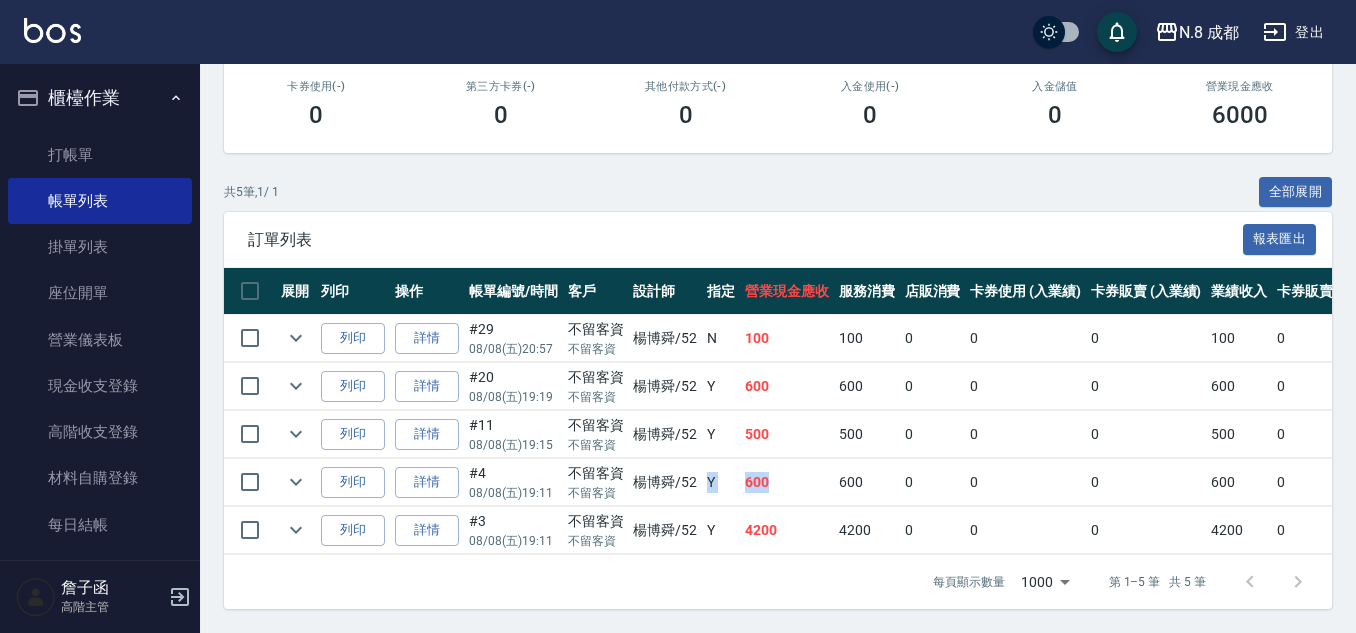 drag, startPoint x: 733, startPoint y: 483, endPoint x: 808, endPoint y: 465, distance: 77.12976 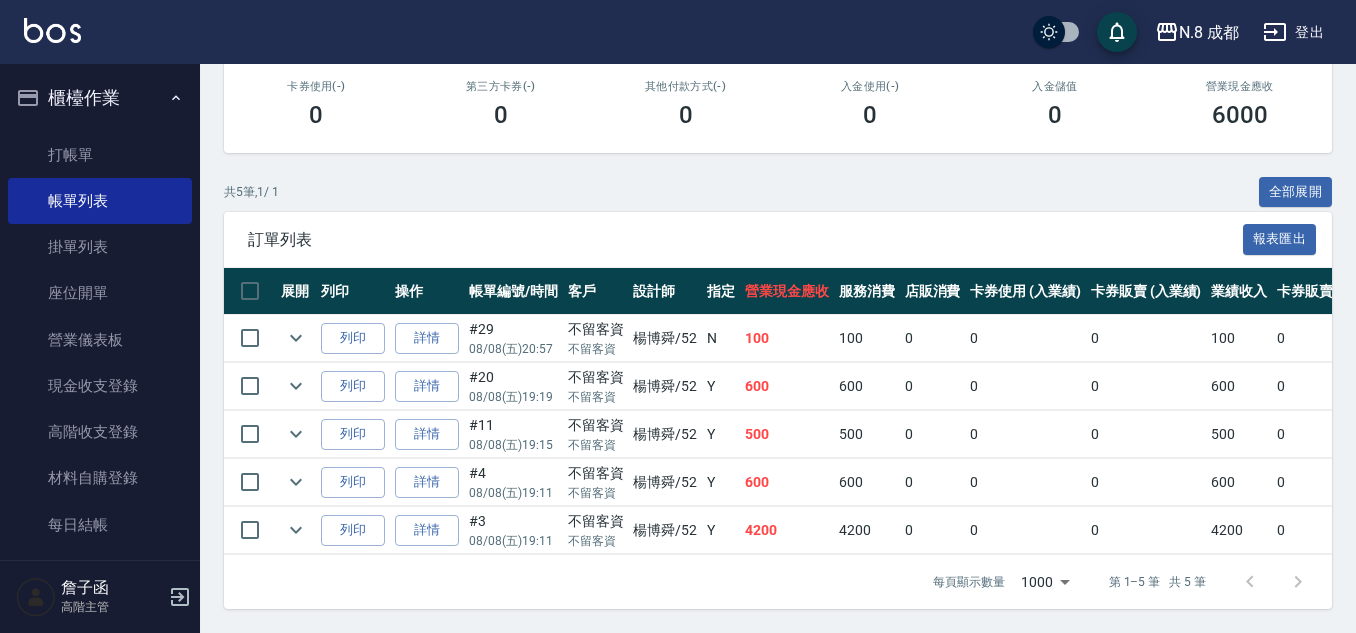 drag, startPoint x: 736, startPoint y: 410, endPoint x: 796, endPoint y: 394, distance: 62.0967 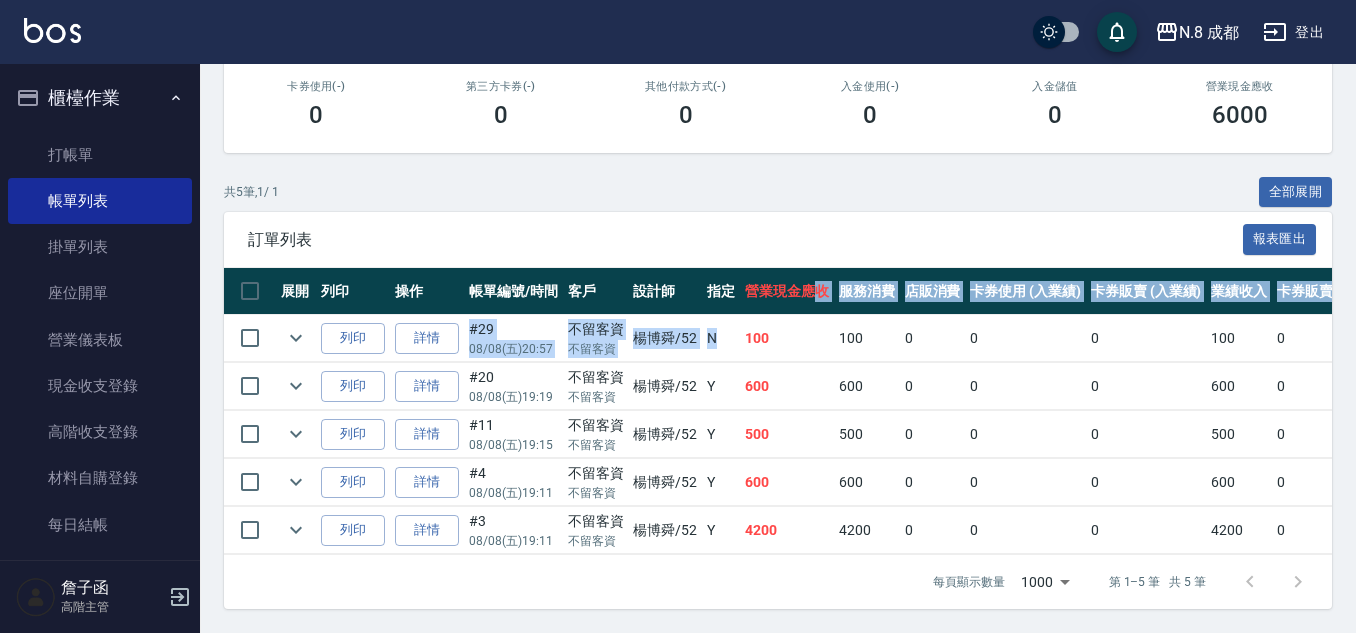 drag, startPoint x: 718, startPoint y: 312, endPoint x: 790, endPoint y: 290, distance: 75.28612 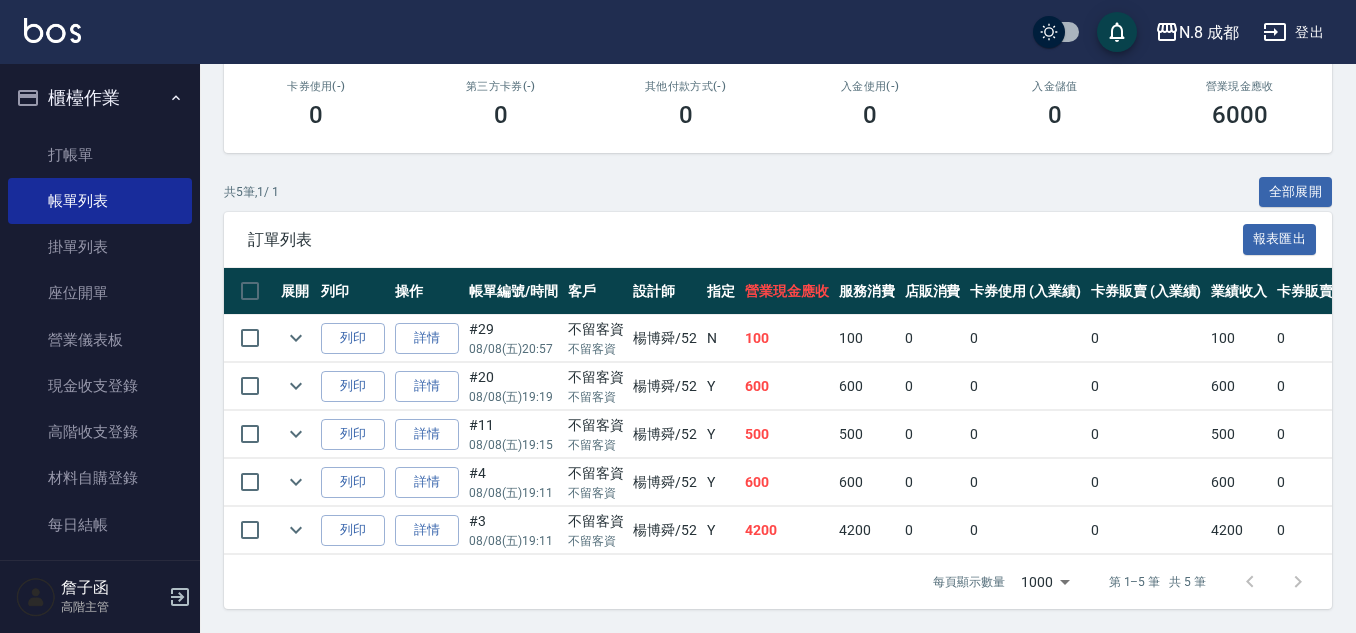 drag, startPoint x: 788, startPoint y: 312, endPoint x: 791, endPoint y: 323, distance: 11.401754 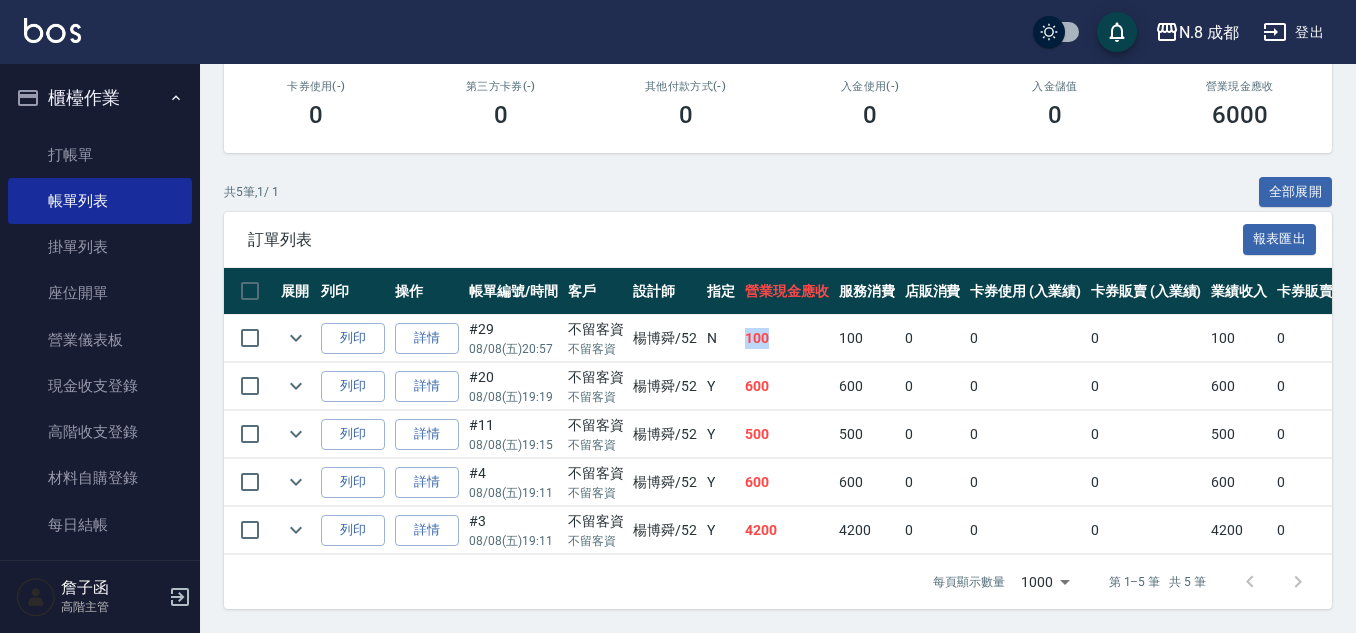 drag, startPoint x: 791, startPoint y: 323, endPoint x: 741, endPoint y: 324, distance: 50.01 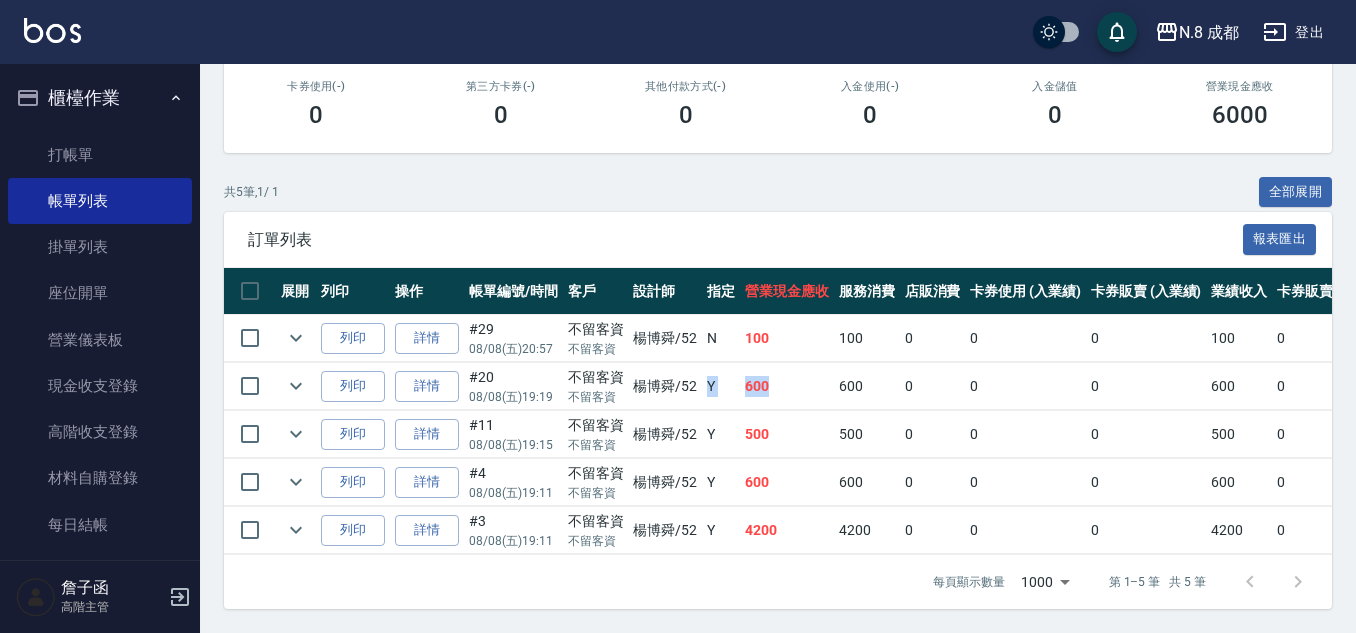 drag, startPoint x: 735, startPoint y: 361, endPoint x: 775, endPoint y: 366, distance: 40.311287 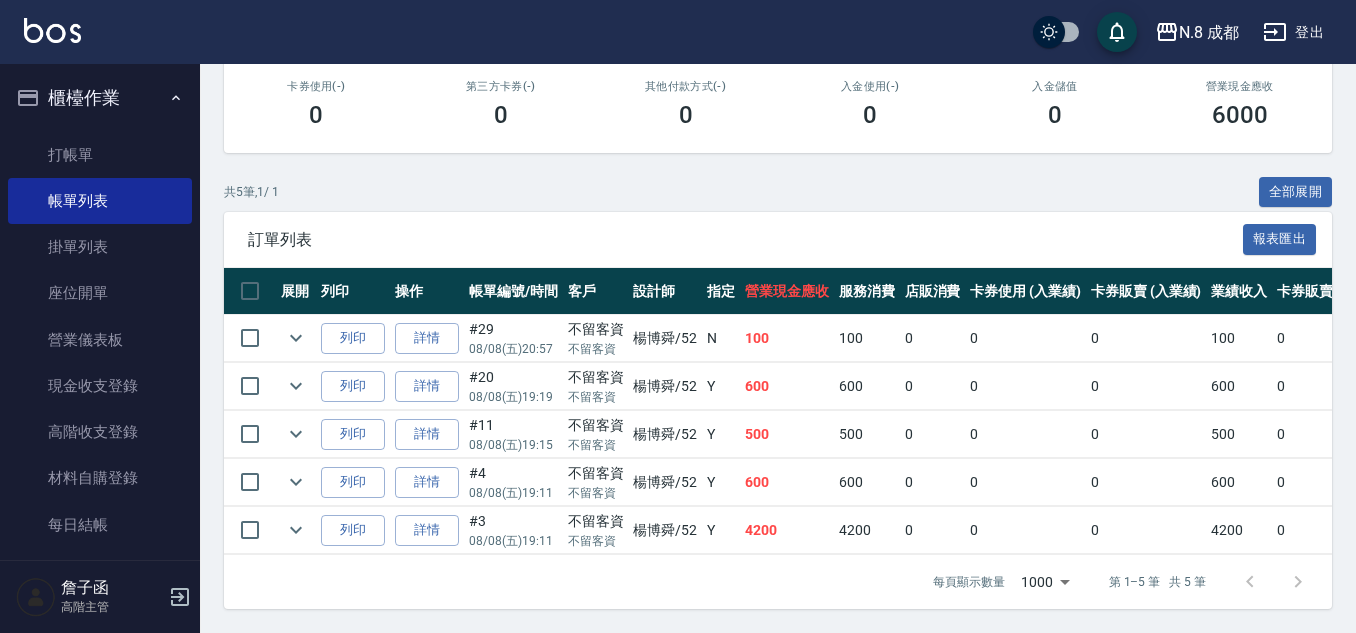 click on "500" at bounding box center (787, 434) 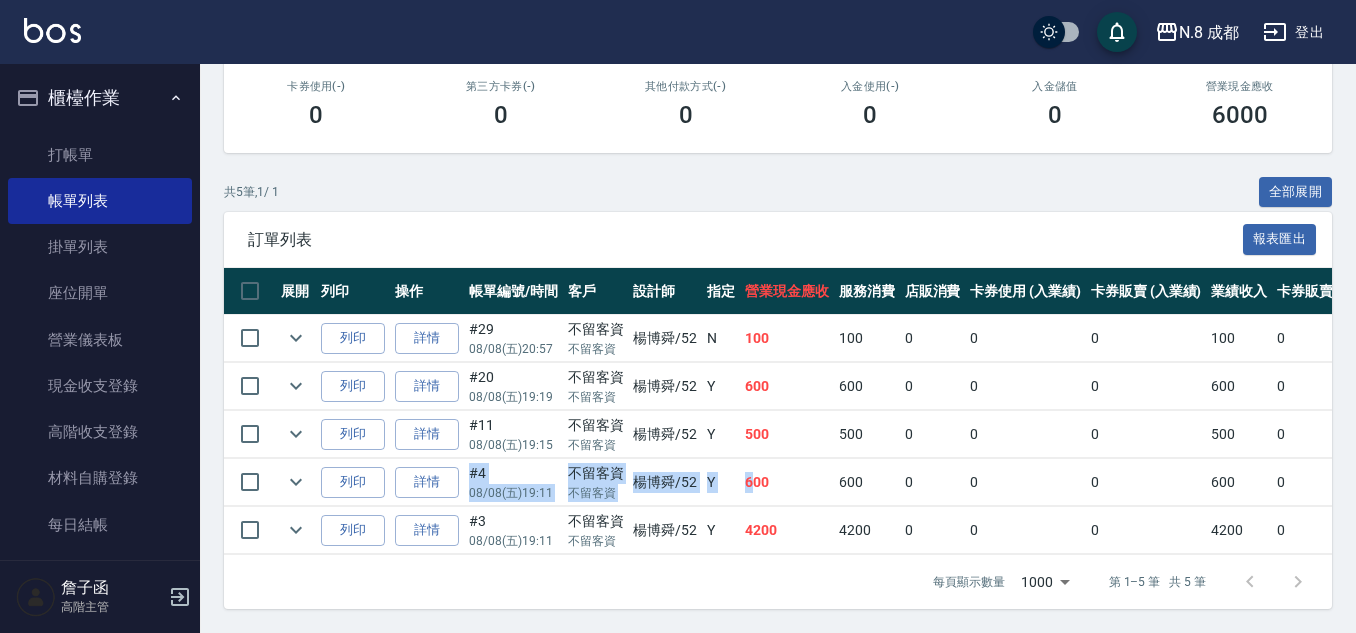 drag, startPoint x: 796, startPoint y: 442, endPoint x: 754, endPoint y: 446, distance: 42.190044 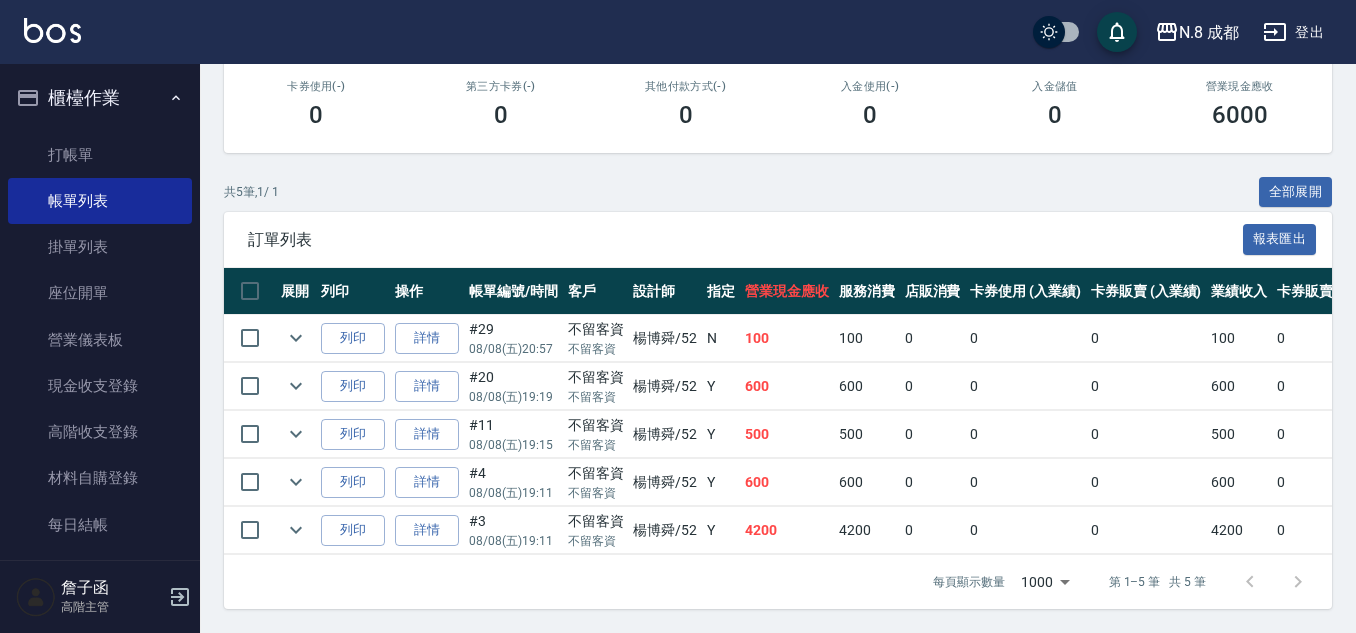 drag, startPoint x: 780, startPoint y: 484, endPoint x: 767, endPoint y: 481, distance: 13.341664 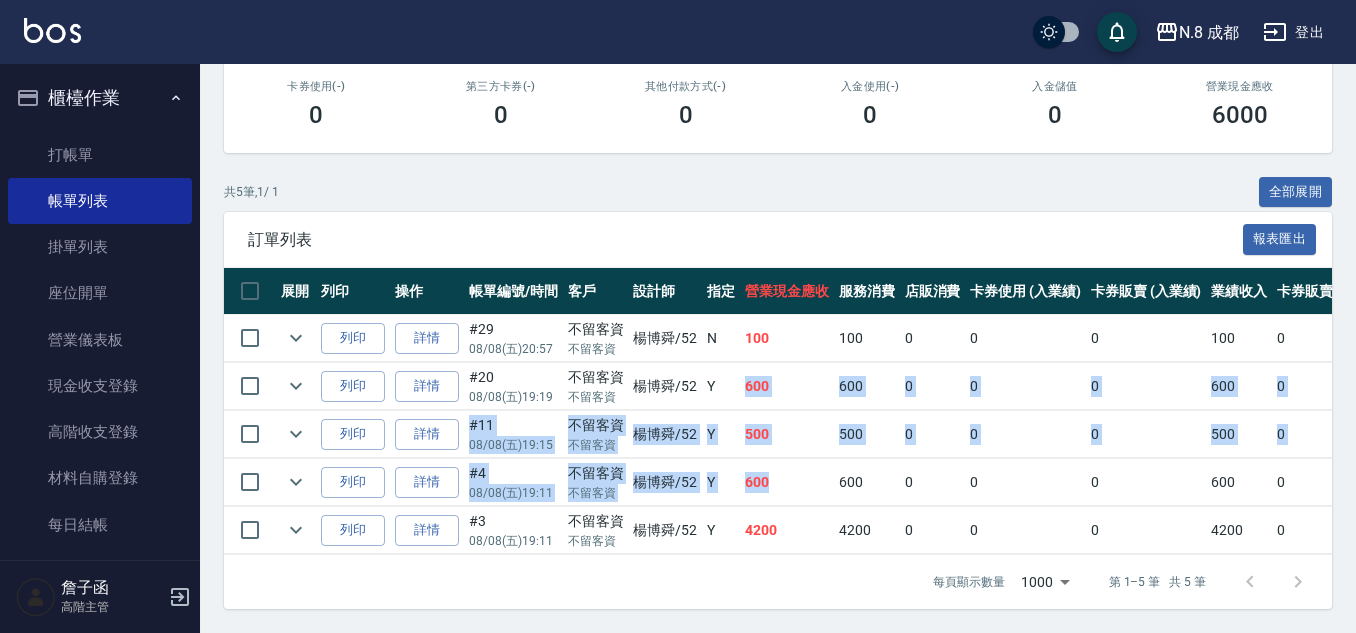drag, startPoint x: 790, startPoint y: 456, endPoint x: 730, endPoint y: 381, distance: 96.04687 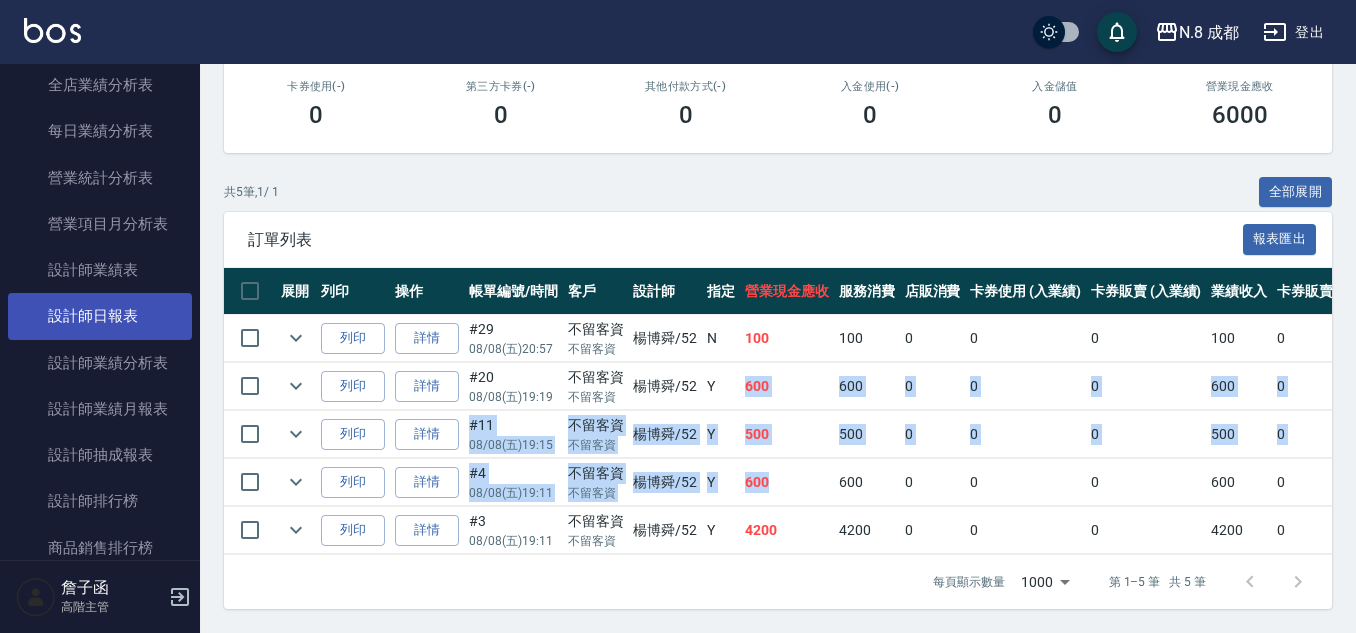 scroll, scrollTop: 1300, scrollLeft: 0, axis: vertical 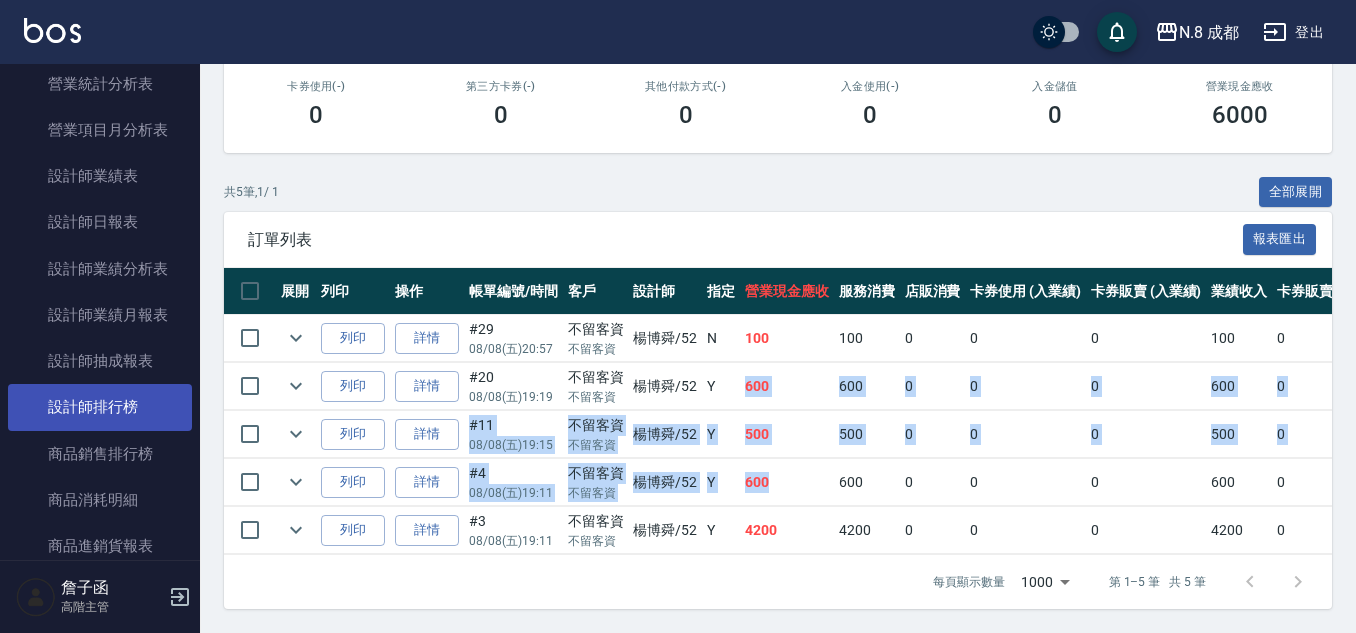 click on "設計師排行榜" at bounding box center (100, 407) 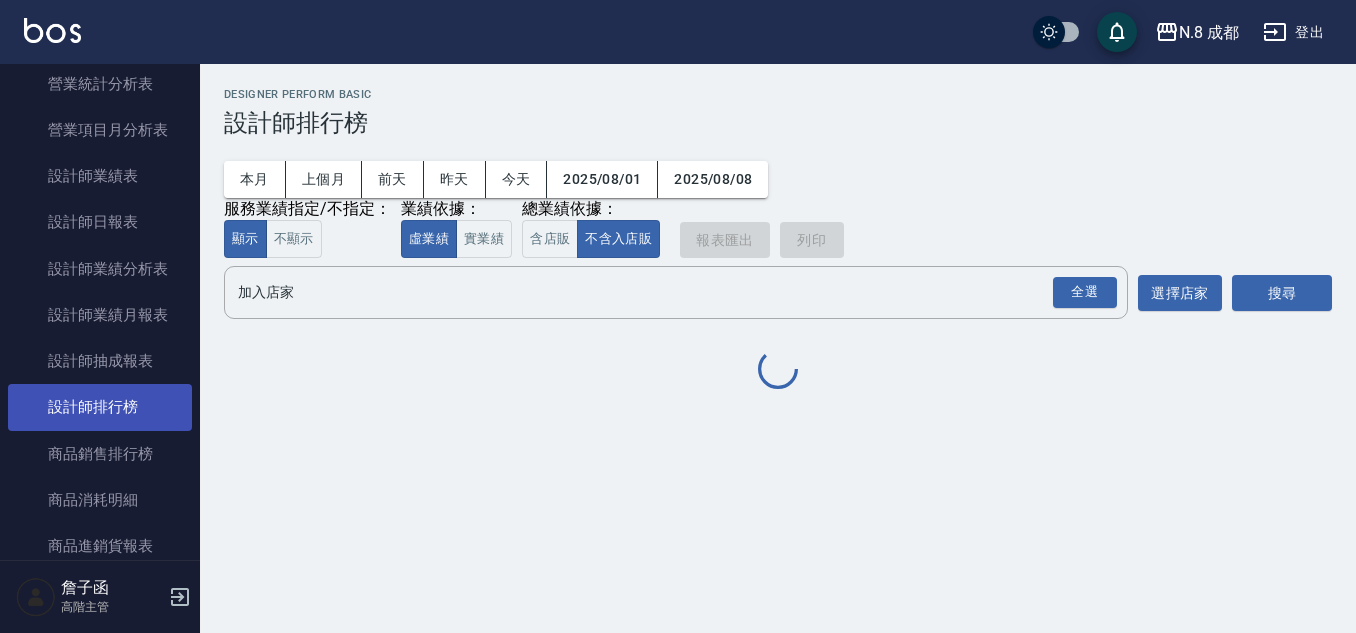 scroll, scrollTop: 0, scrollLeft: 0, axis: both 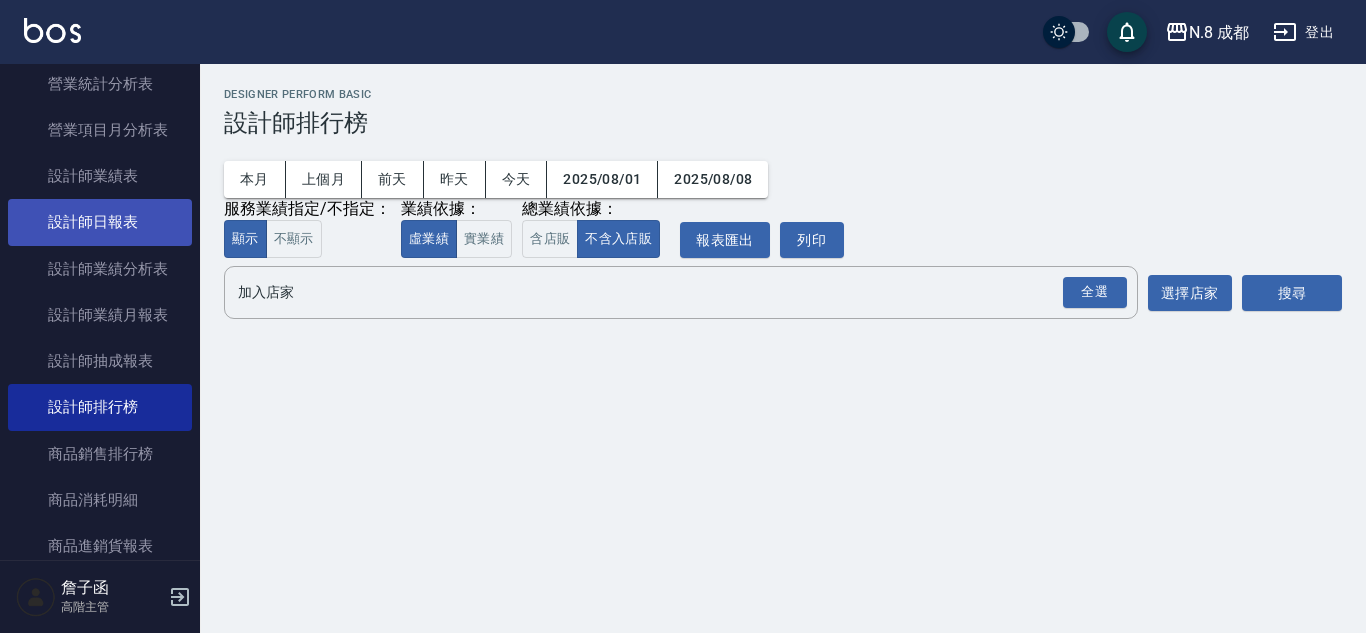 click on "設計師日報表" at bounding box center (100, 222) 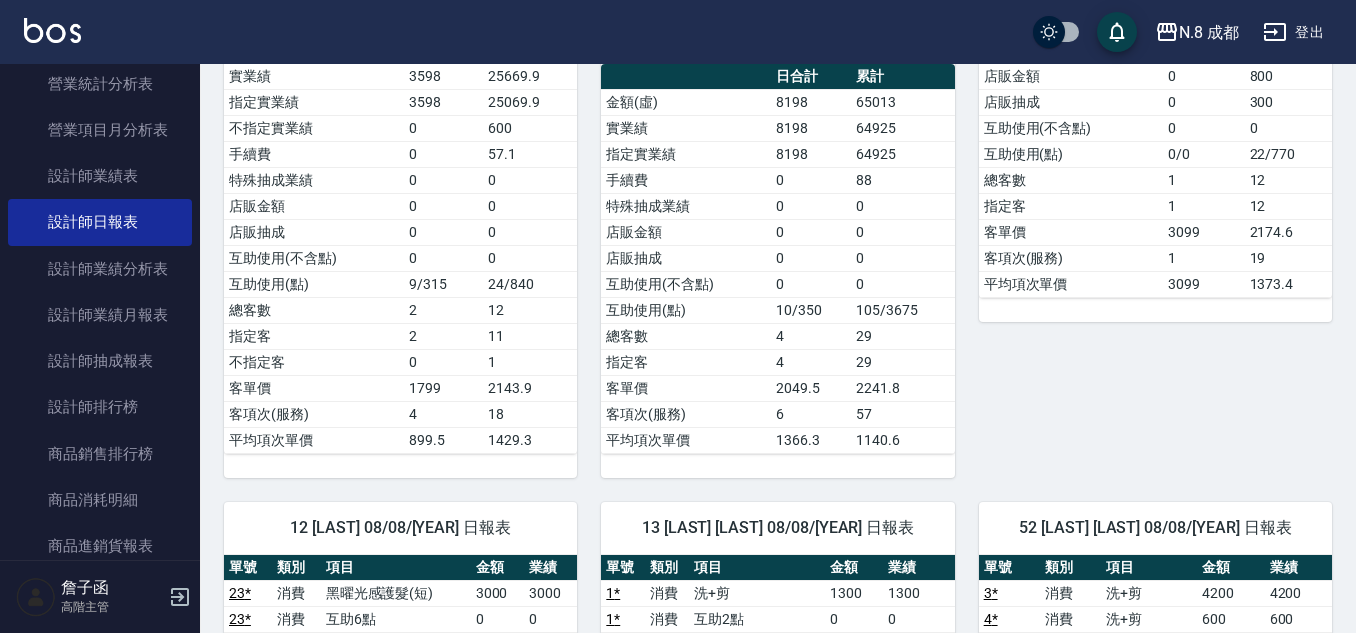 scroll, scrollTop: 400, scrollLeft: 0, axis: vertical 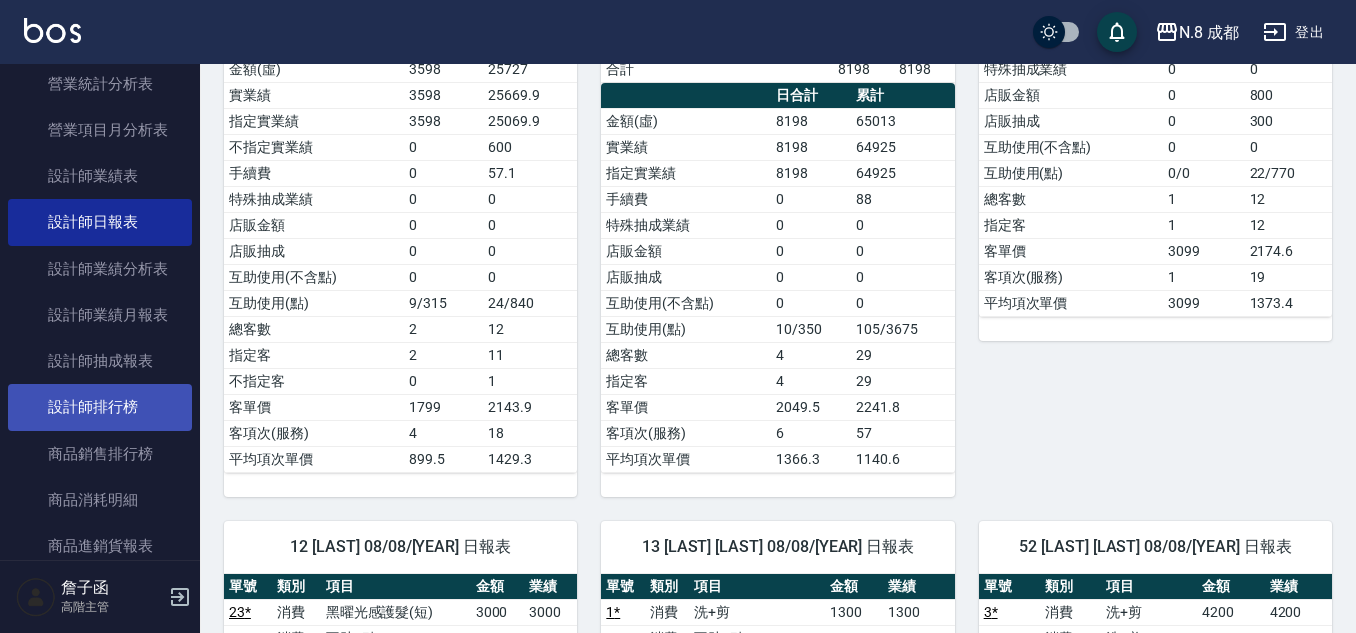 click on "設計師排行榜" at bounding box center [100, 407] 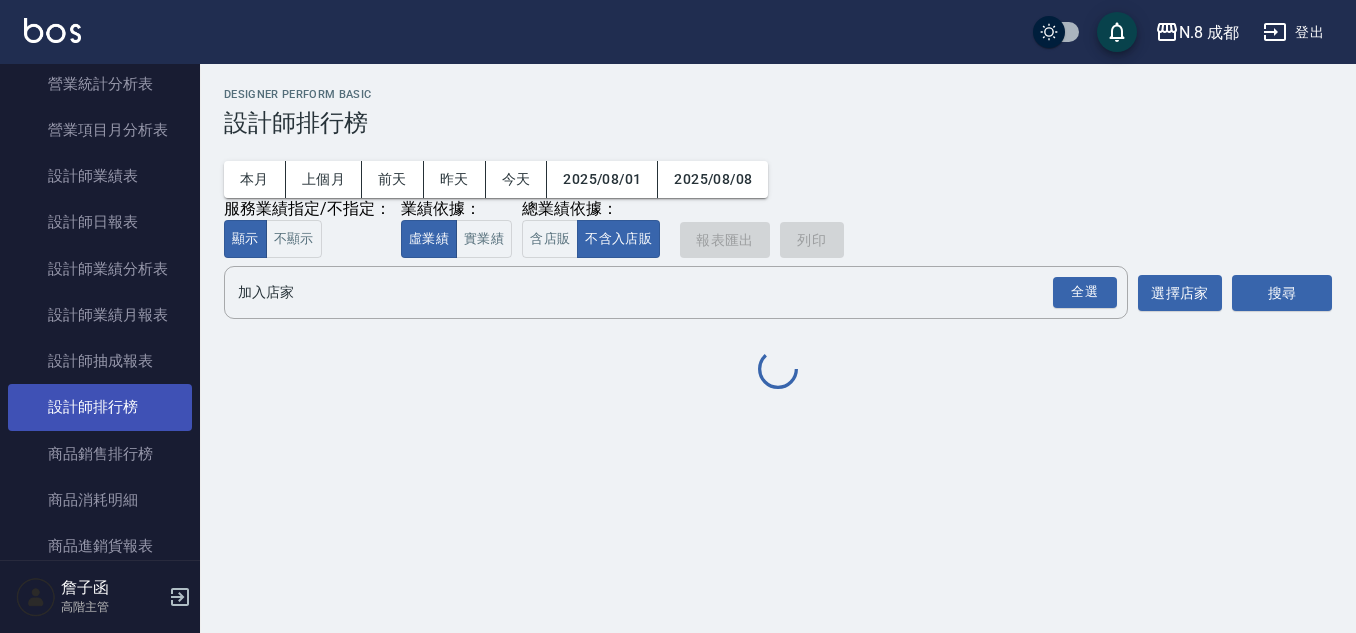 scroll, scrollTop: 0, scrollLeft: 0, axis: both 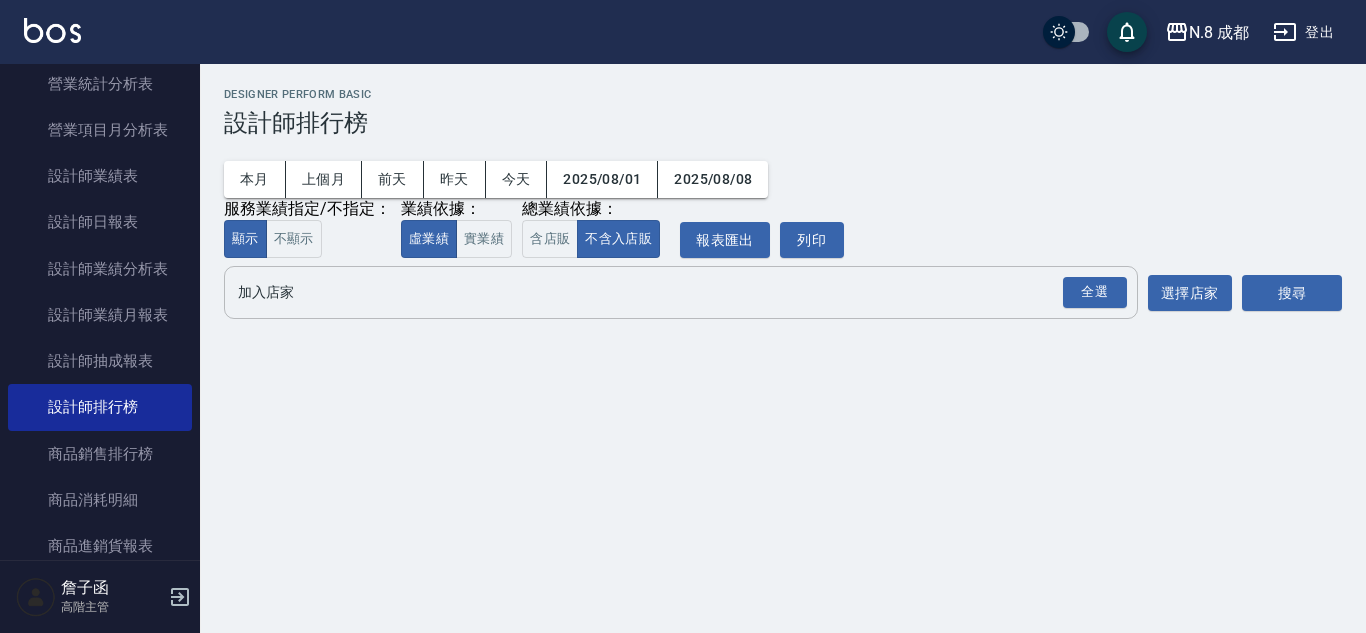 click on "加入店家" at bounding box center [666, 292] 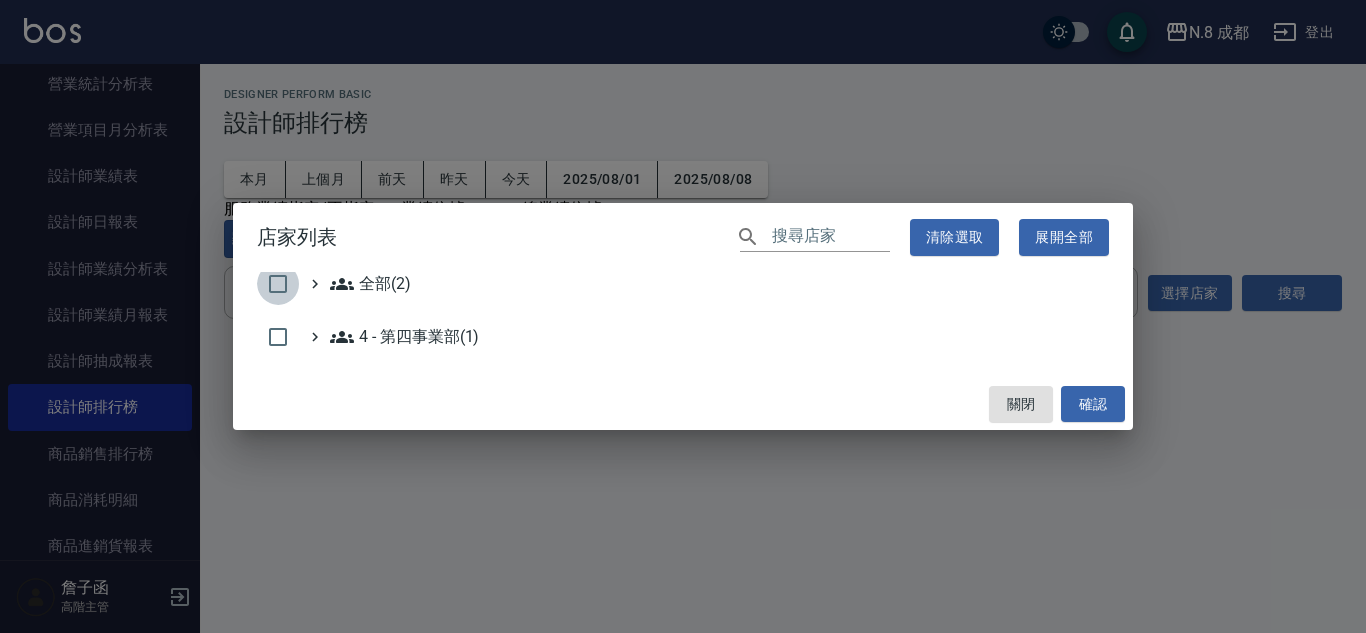 click at bounding box center (278, 284) 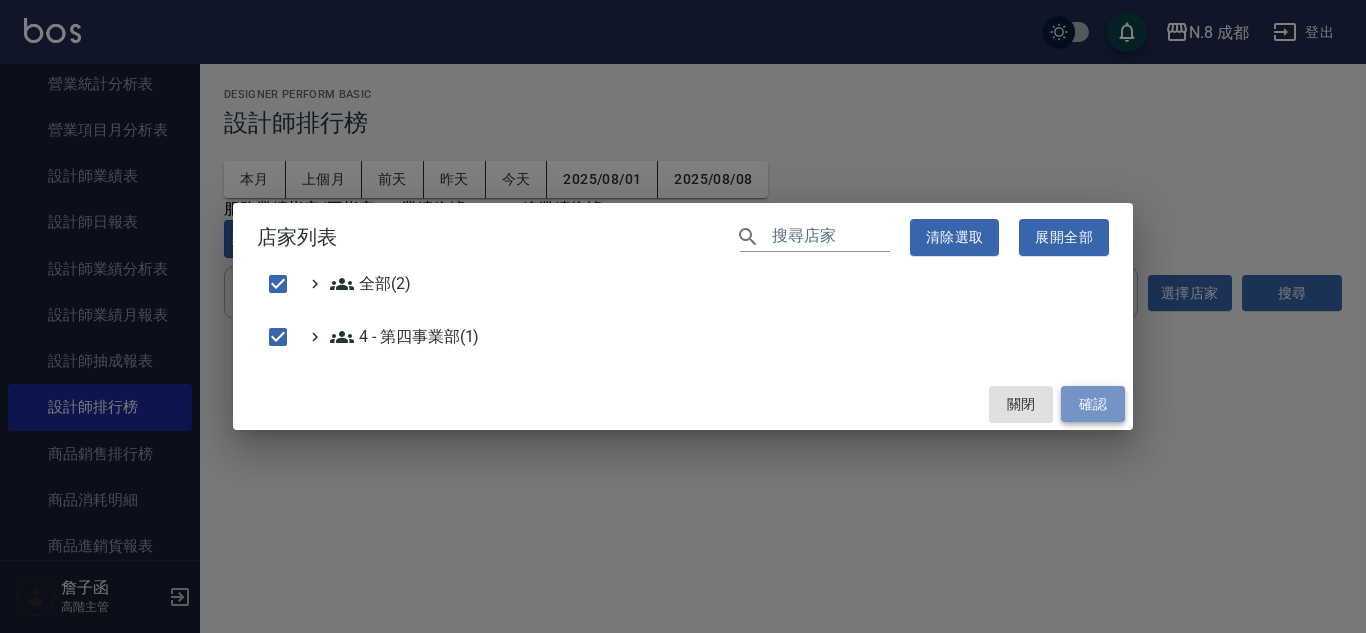 click on "確認" at bounding box center (1093, 404) 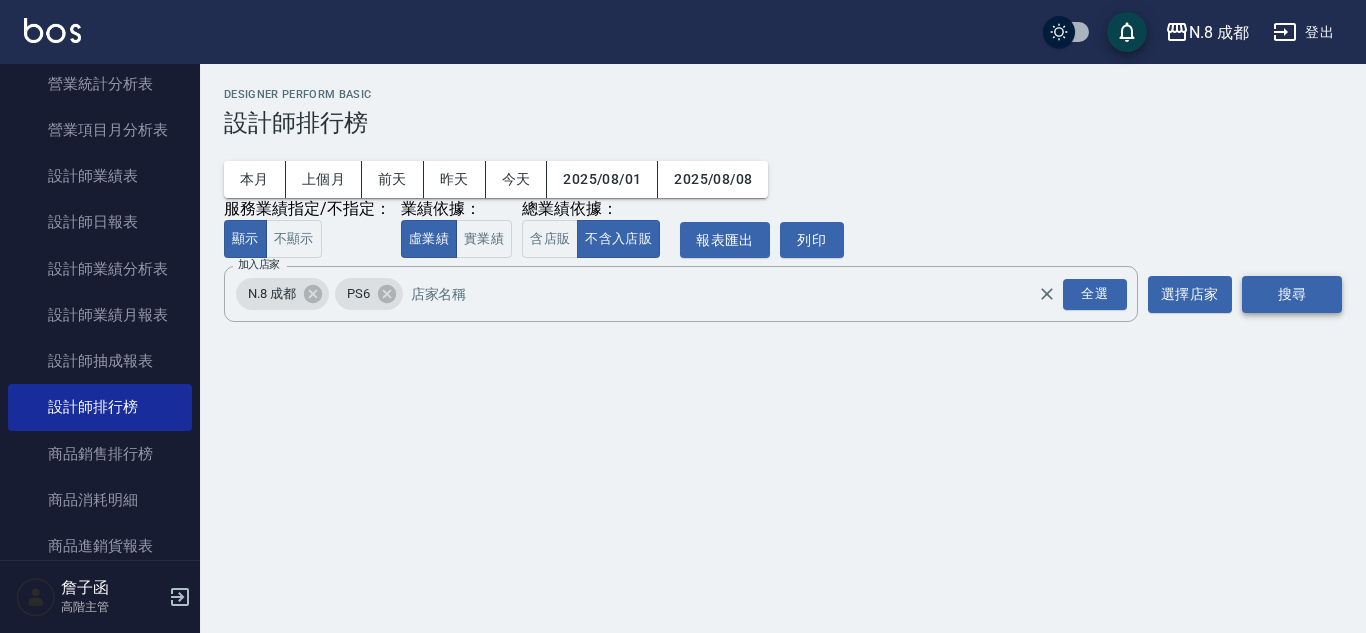click on "搜尋" at bounding box center [1292, 294] 